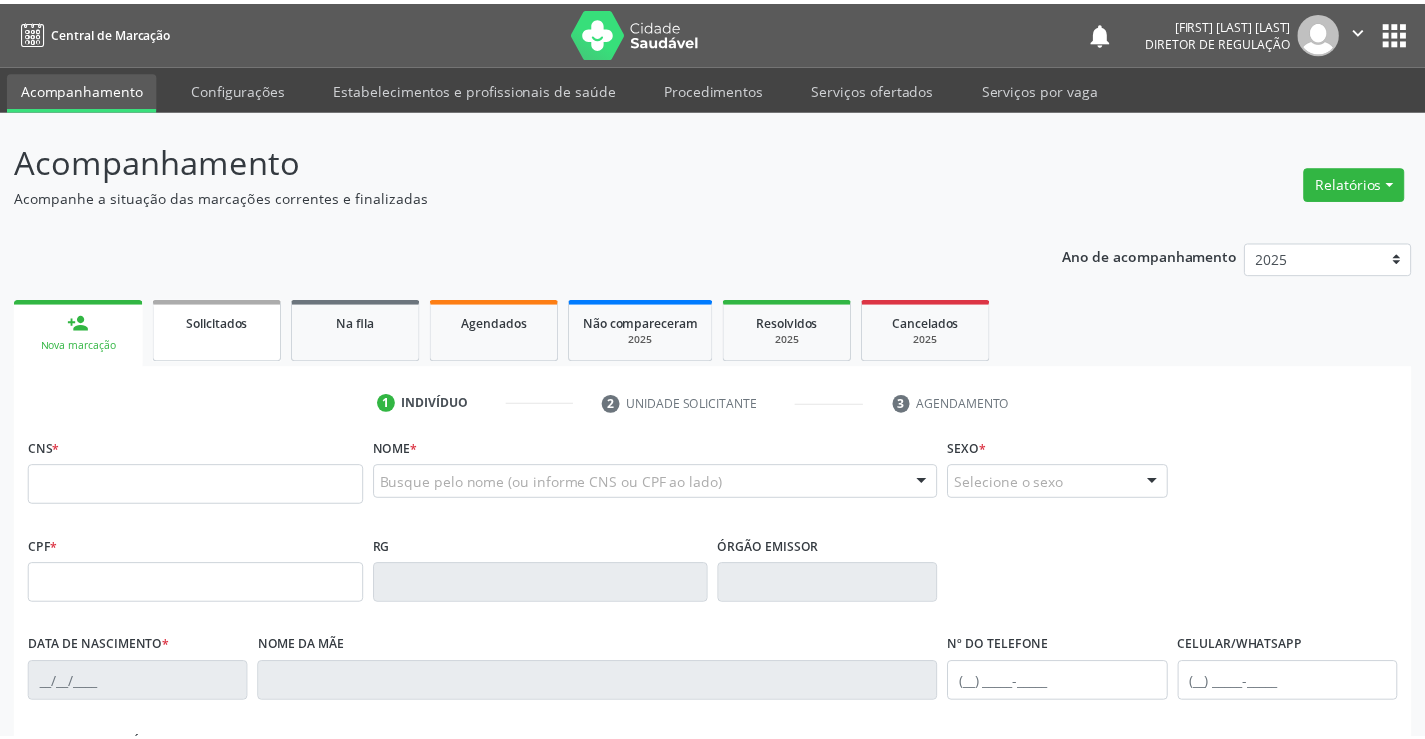 scroll, scrollTop: 0, scrollLeft: 0, axis: both 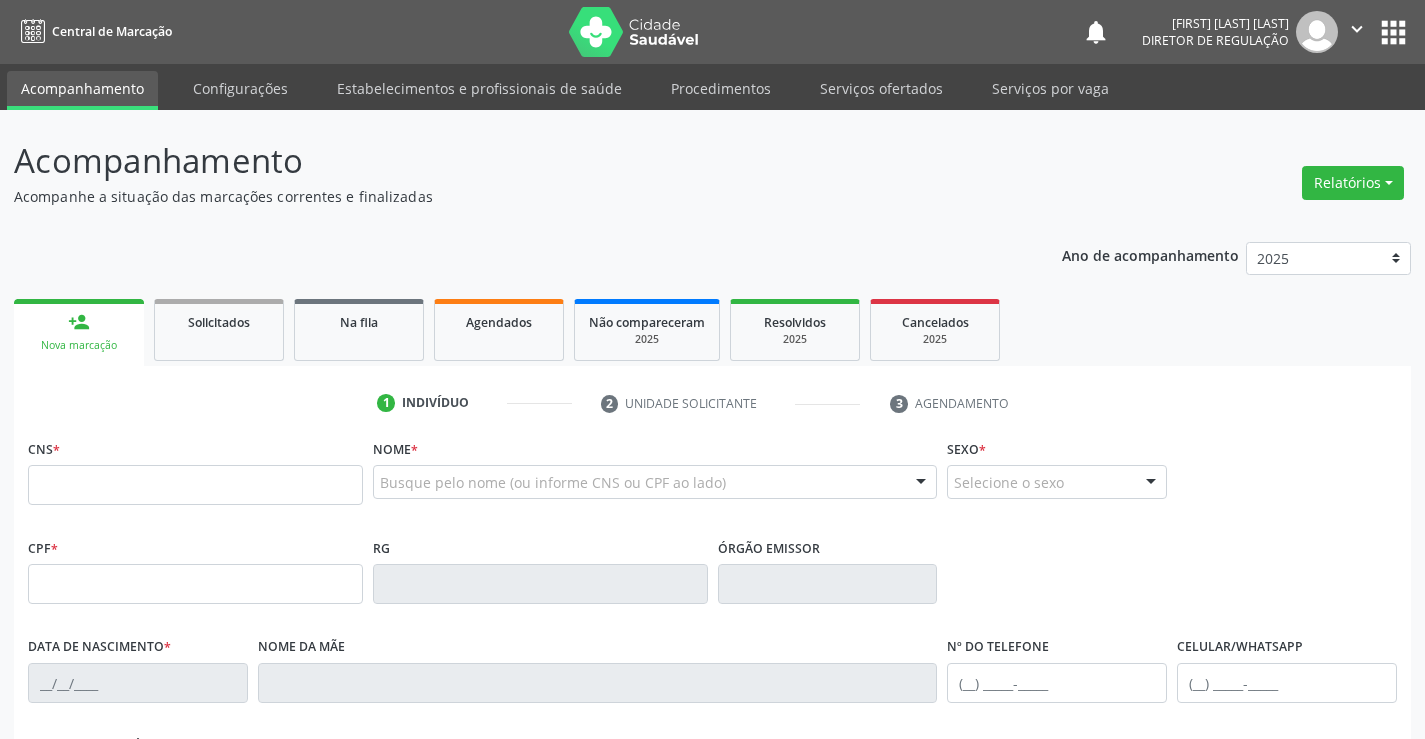click at bounding box center [195, 485] 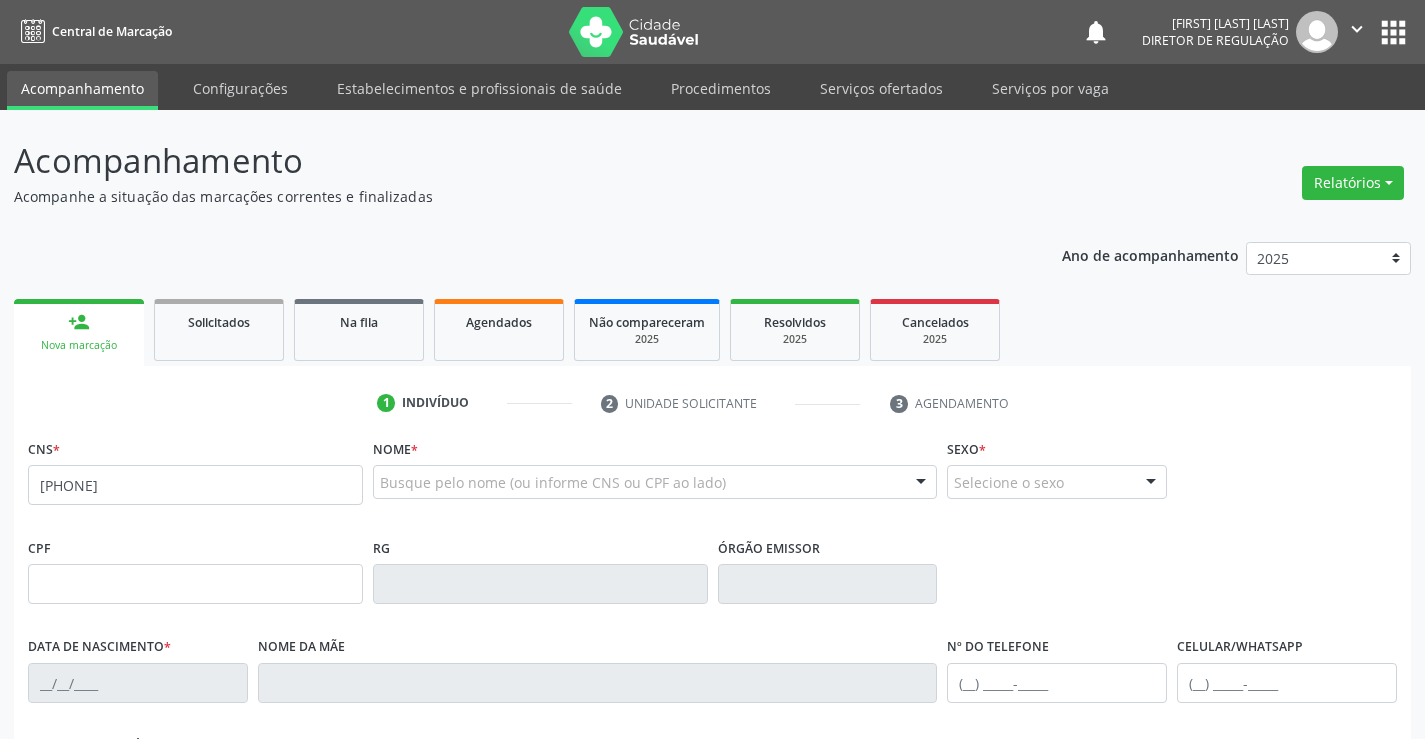 type on "700 5039 1612 5656" 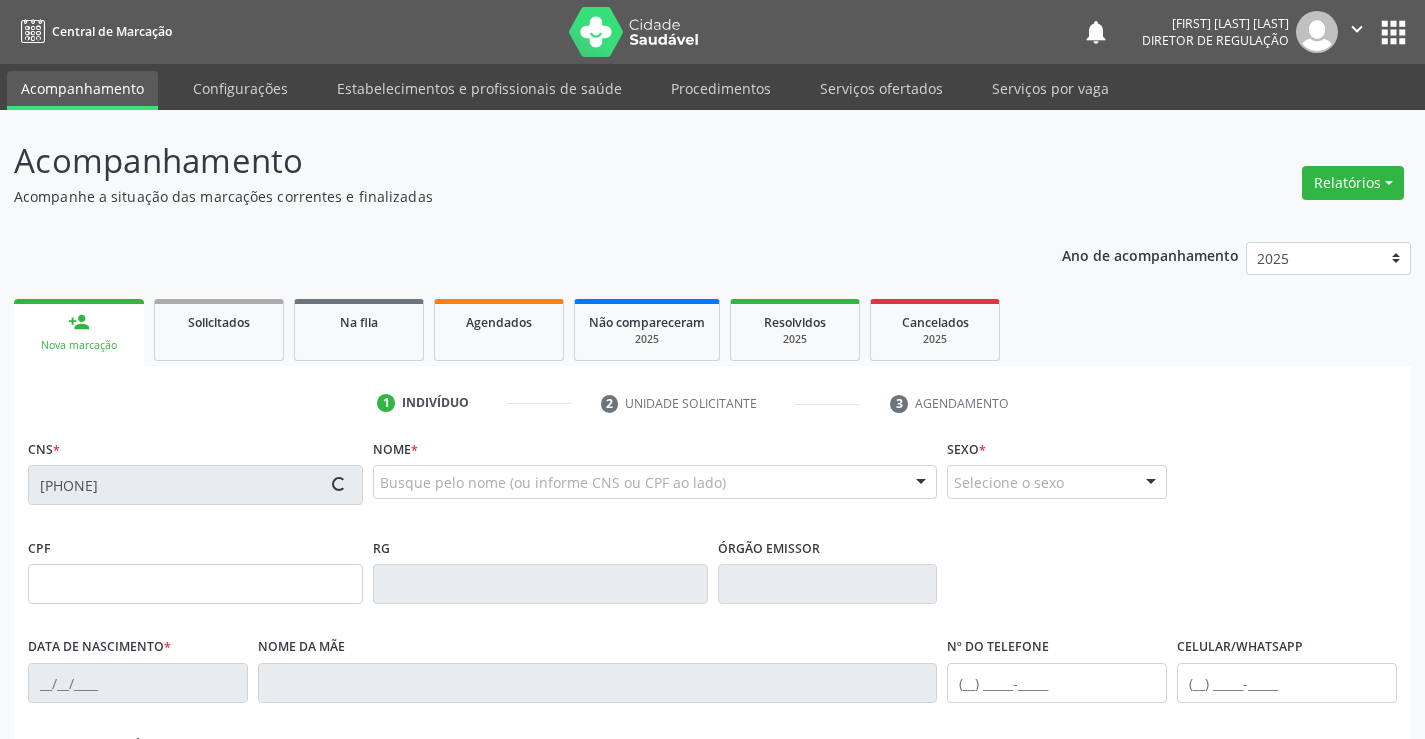 type on "9845550" 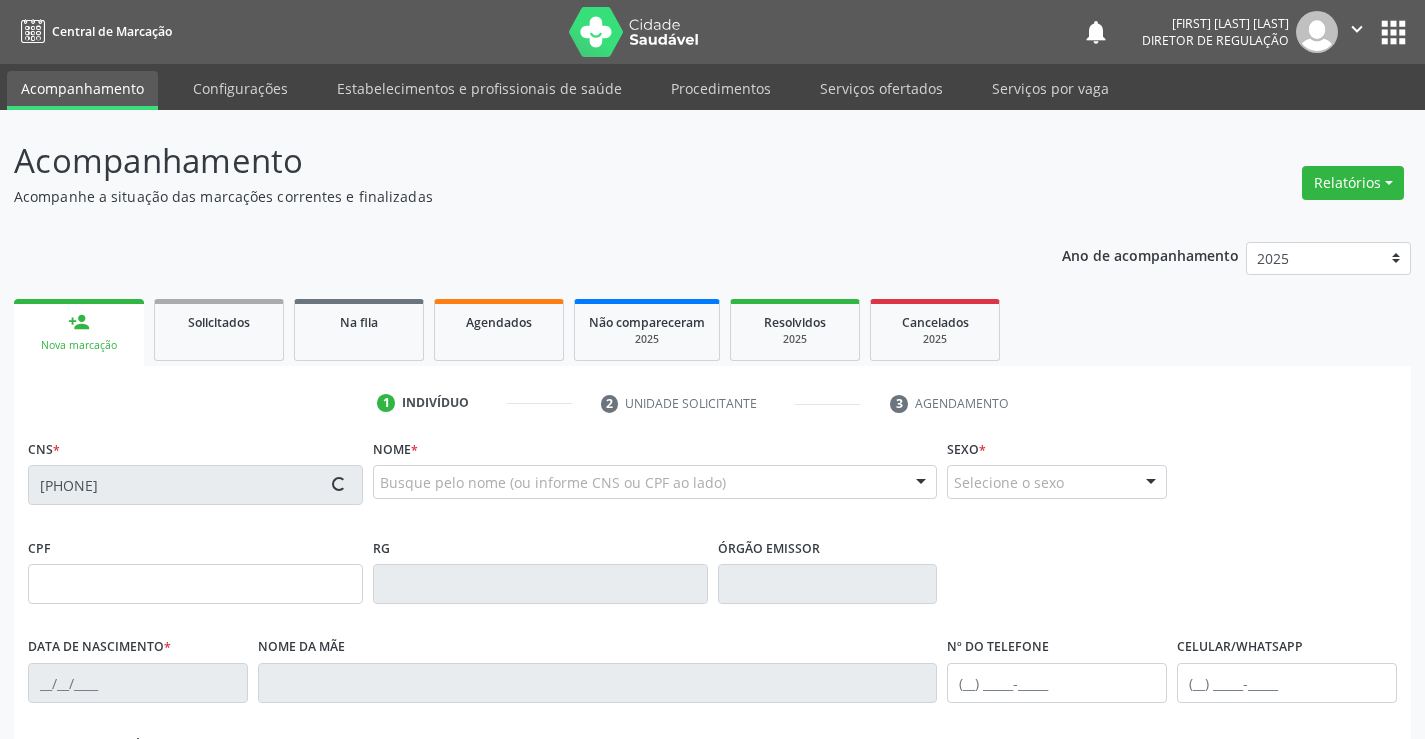 type on "03/10/1995" 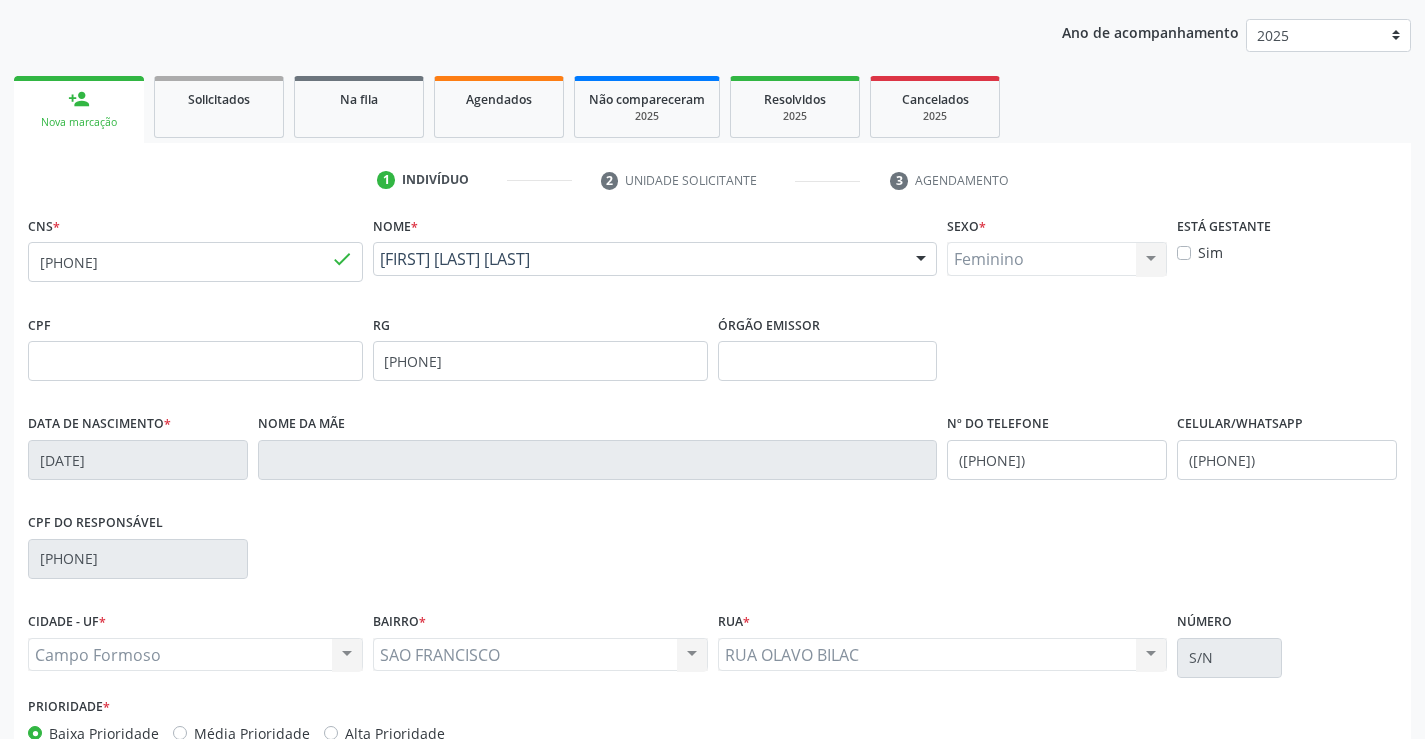 scroll, scrollTop: 345, scrollLeft: 0, axis: vertical 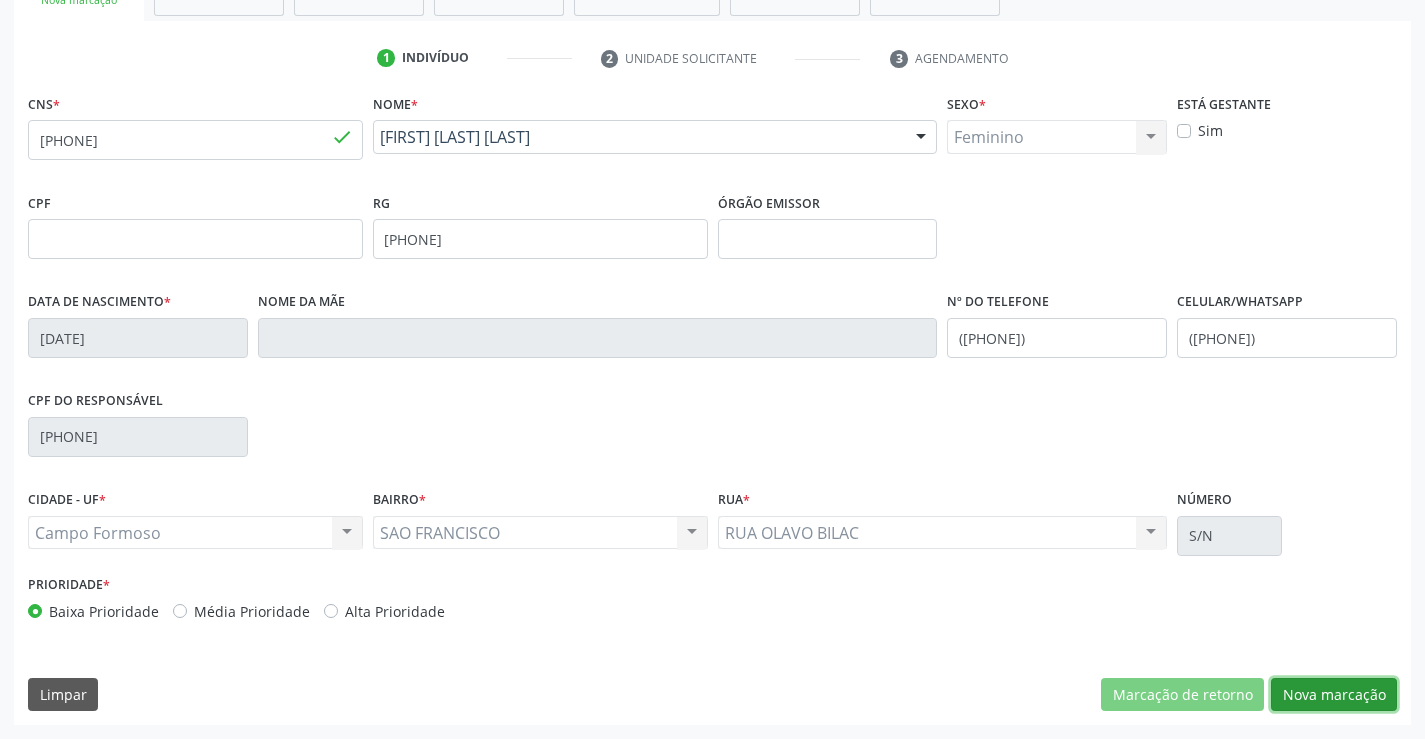 click on "Nova marcação" at bounding box center [1334, 695] 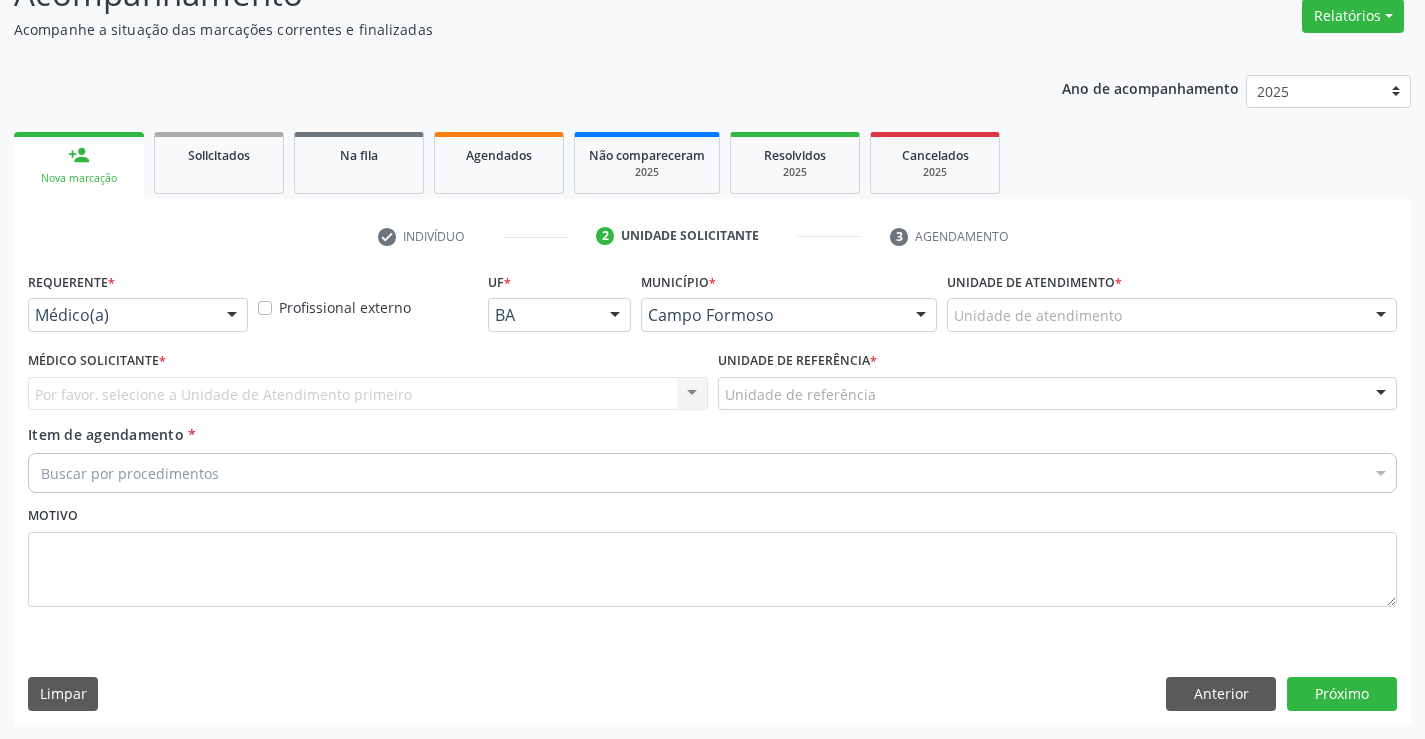 scroll, scrollTop: 167, scrollLeft: 0, axis: vertical 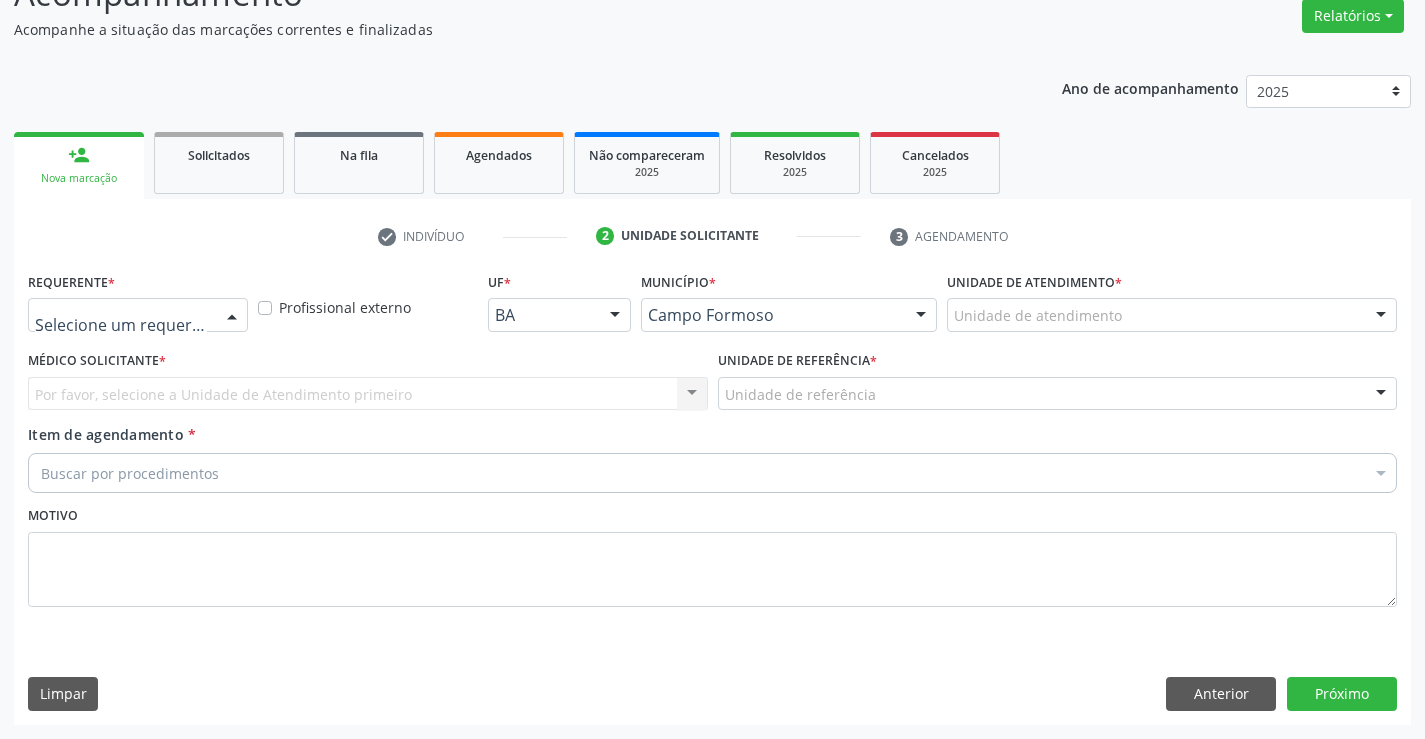 click at bounding box center (232, 316) 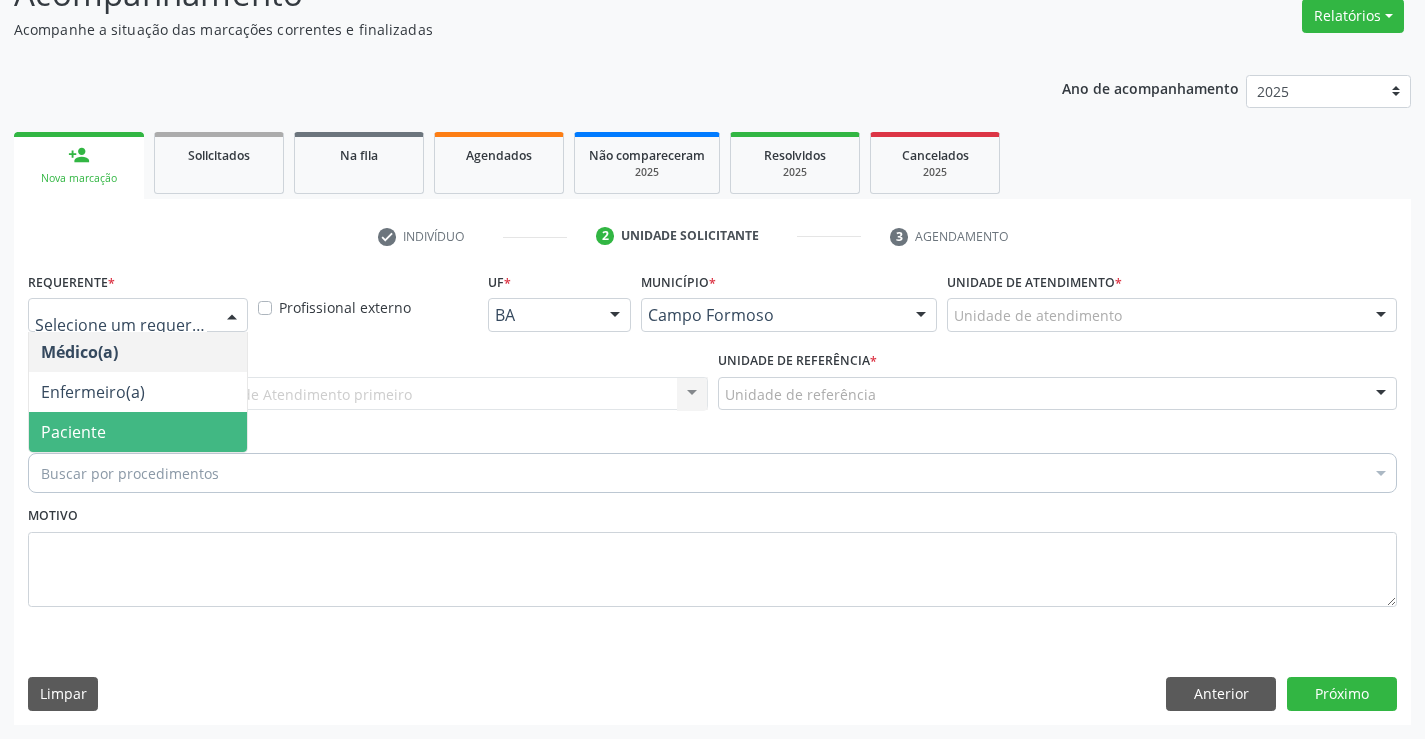 click on "Paciente" at bounding box center (138, 432) 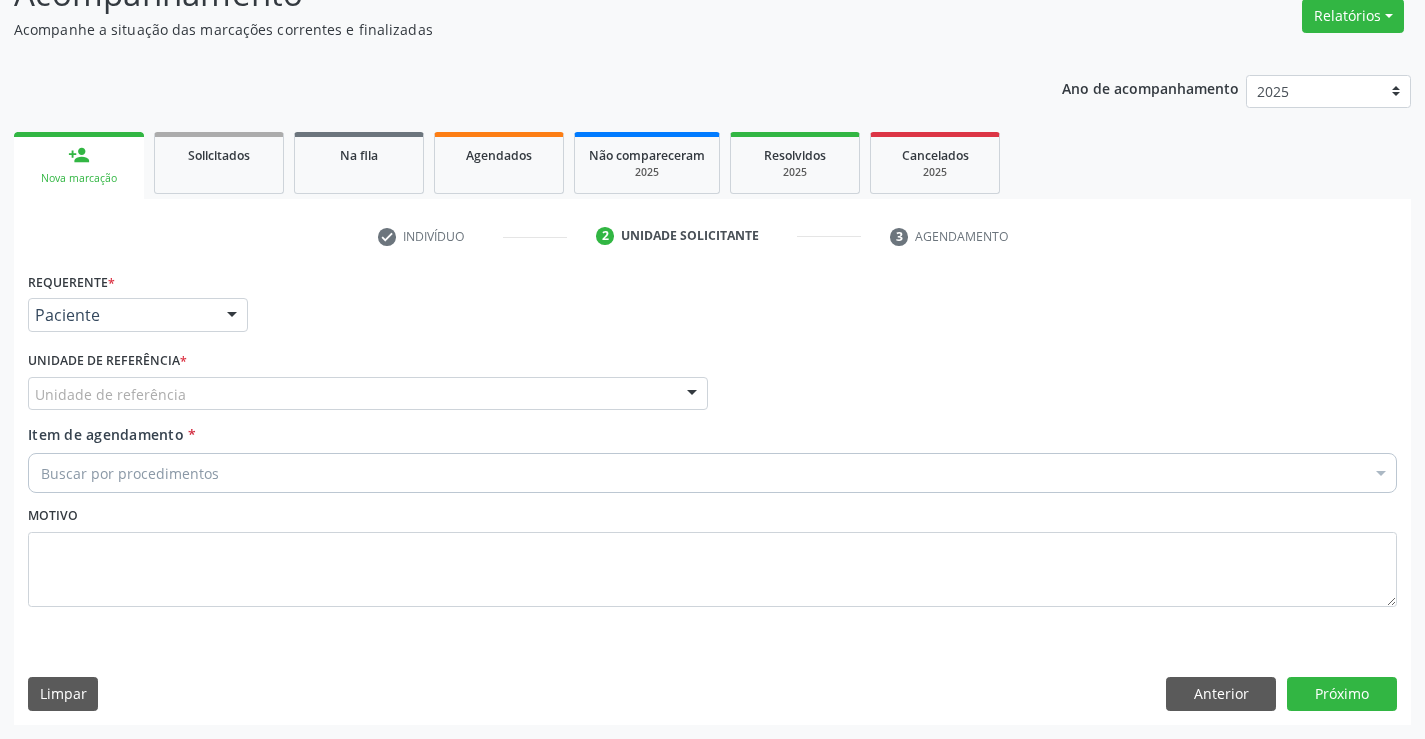 click on "Unidade de referência" at bounding box center [368, 394] 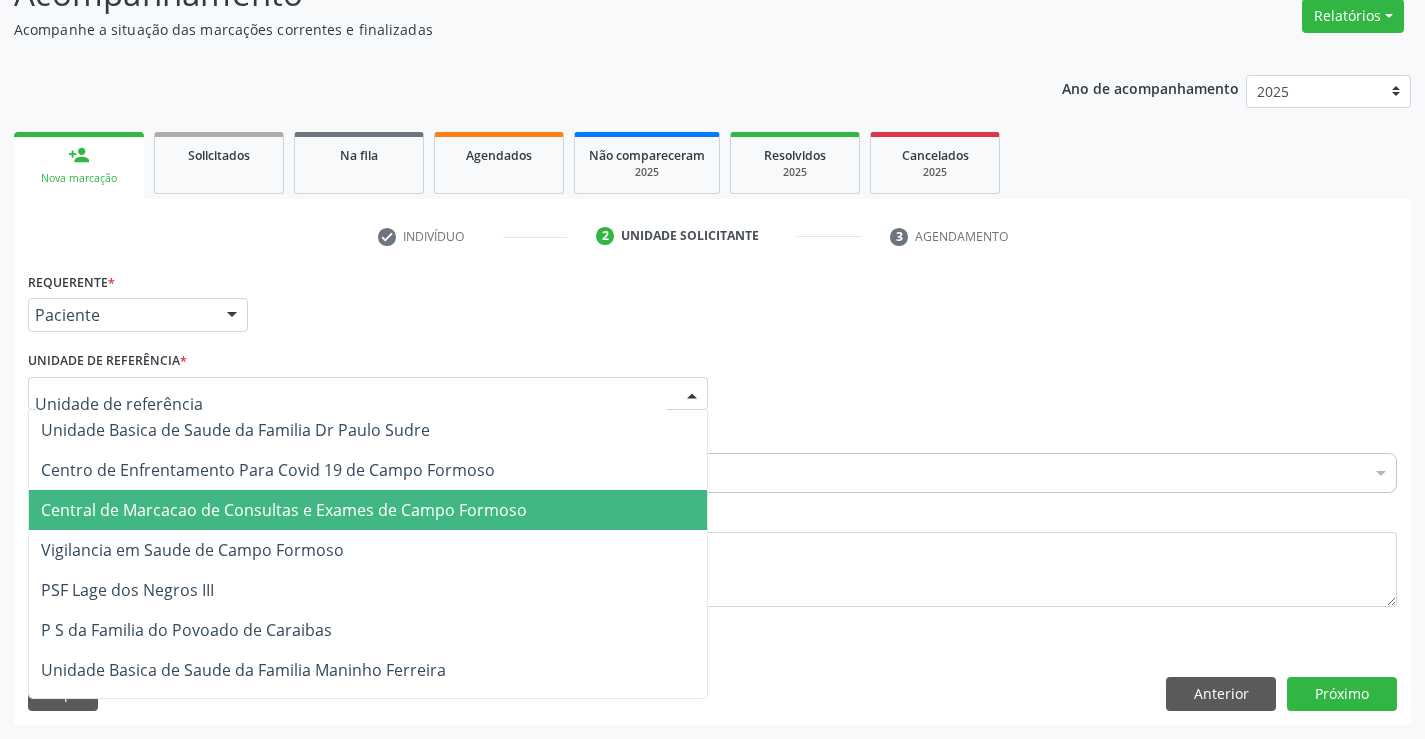 click on "Central de Marcacao de Consultas e Exames de Campo Formoso" at bounding box center (368, 510) 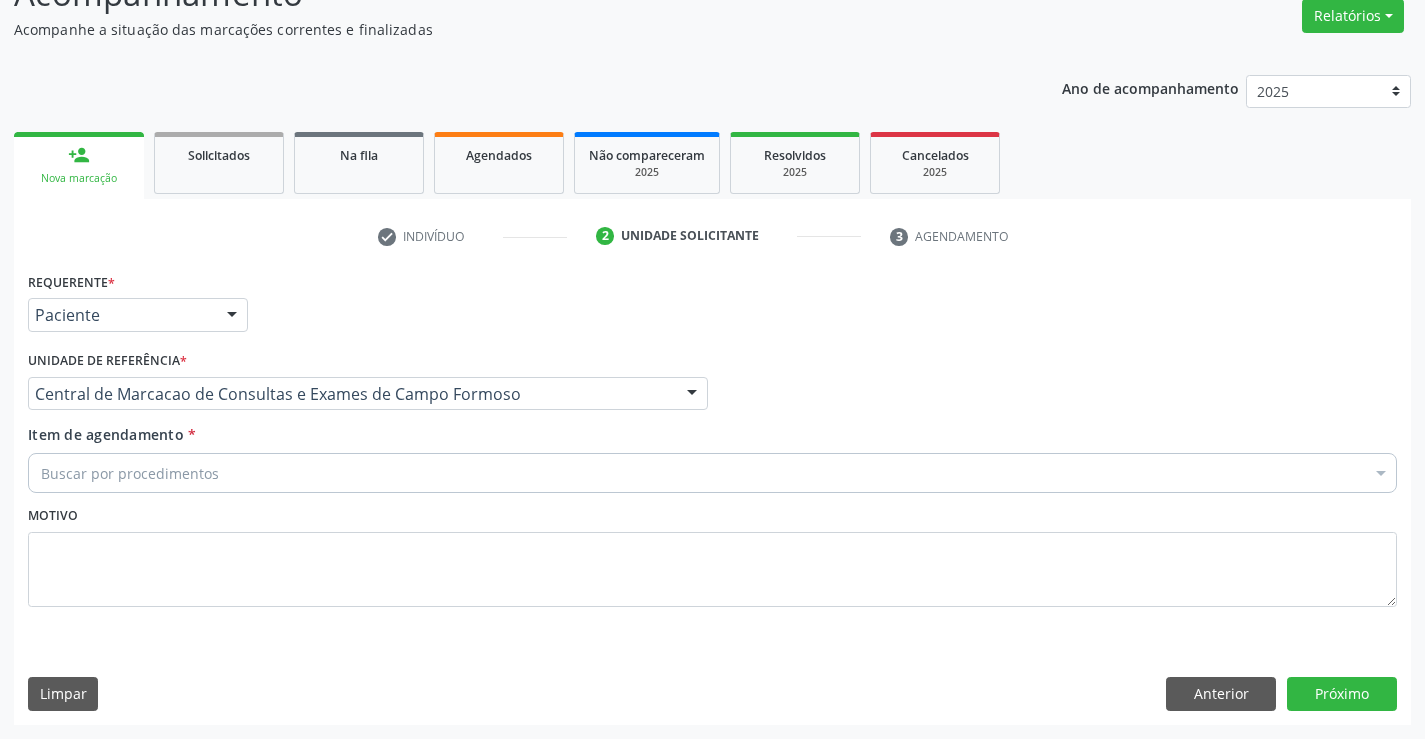 click on "Buscar por procedimentos" at bounding box center [712, 473] 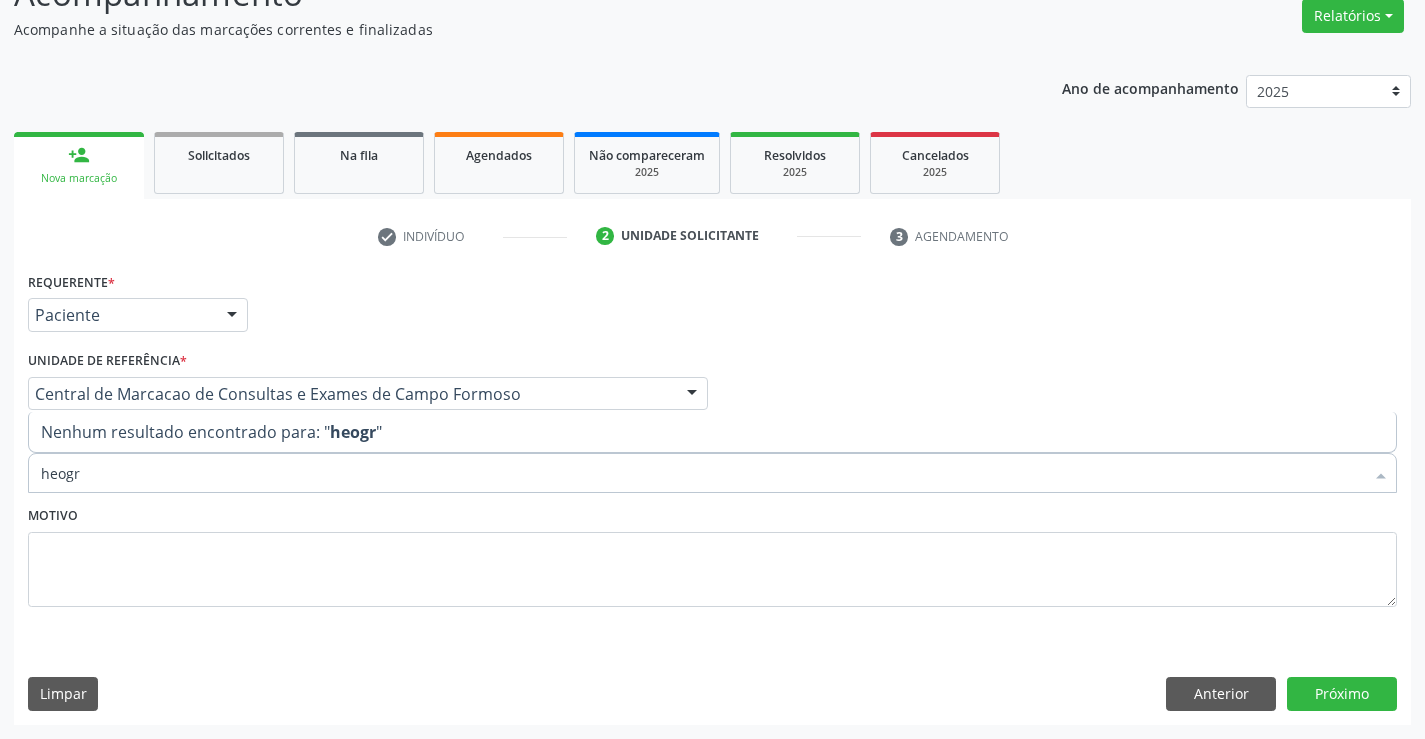 click on "heogr" at bounding box center (702, 473) 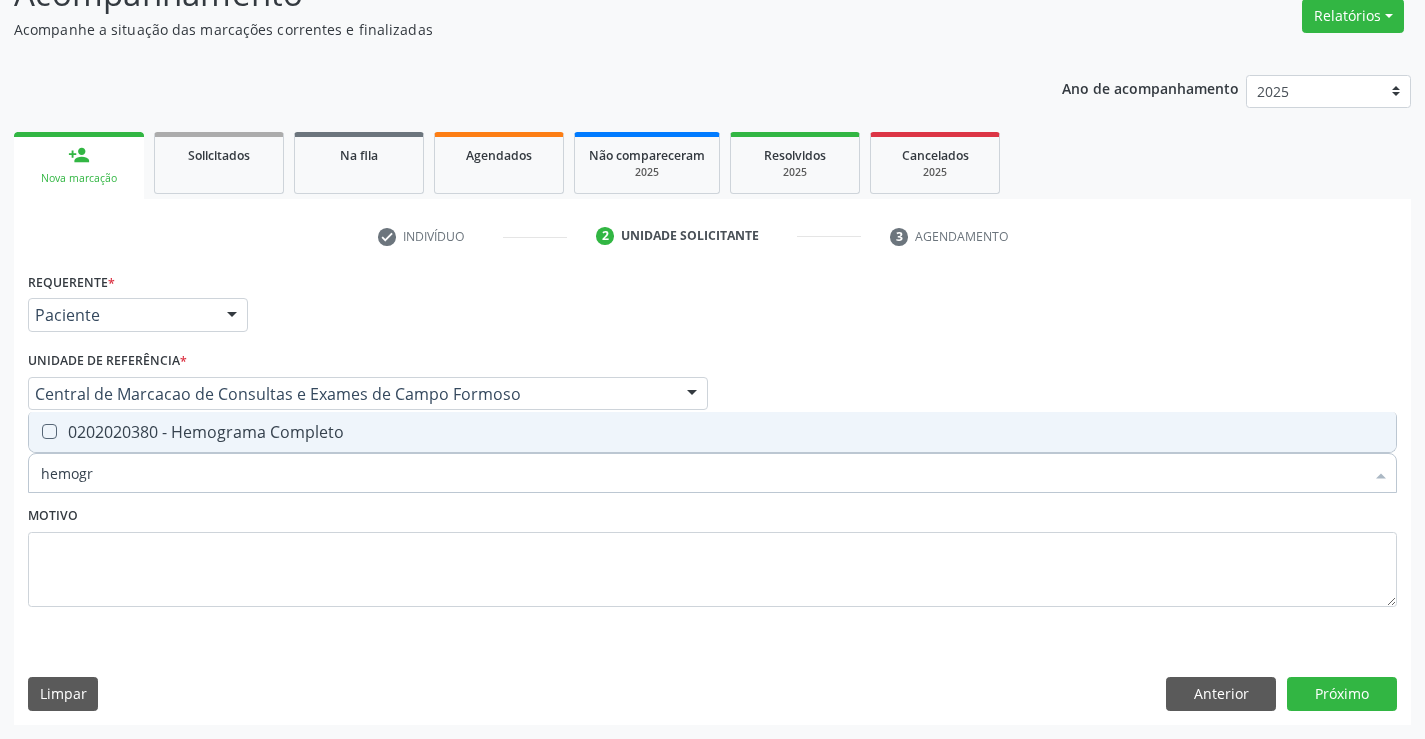 click on "0202020380 - Hemograma Completo" at bounding box center (712, 432) 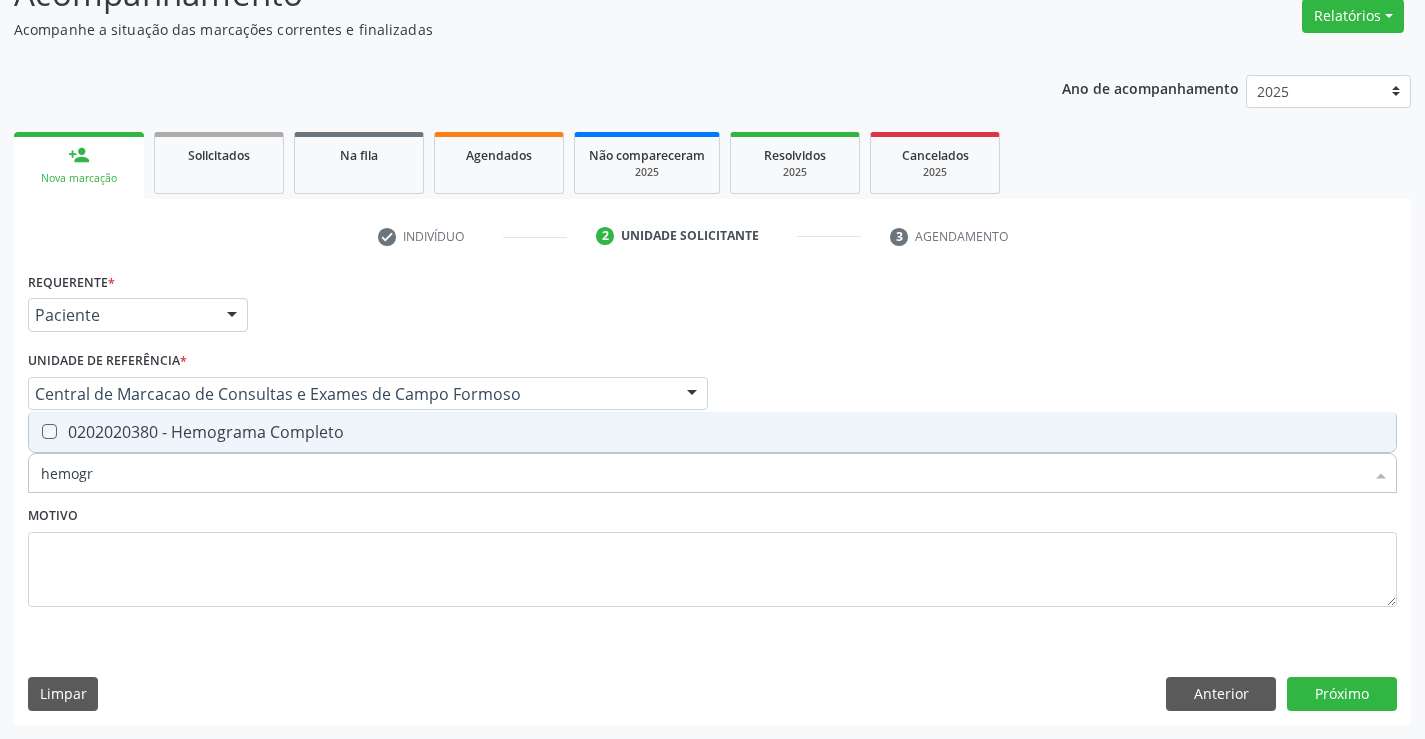 checkbox on "true" 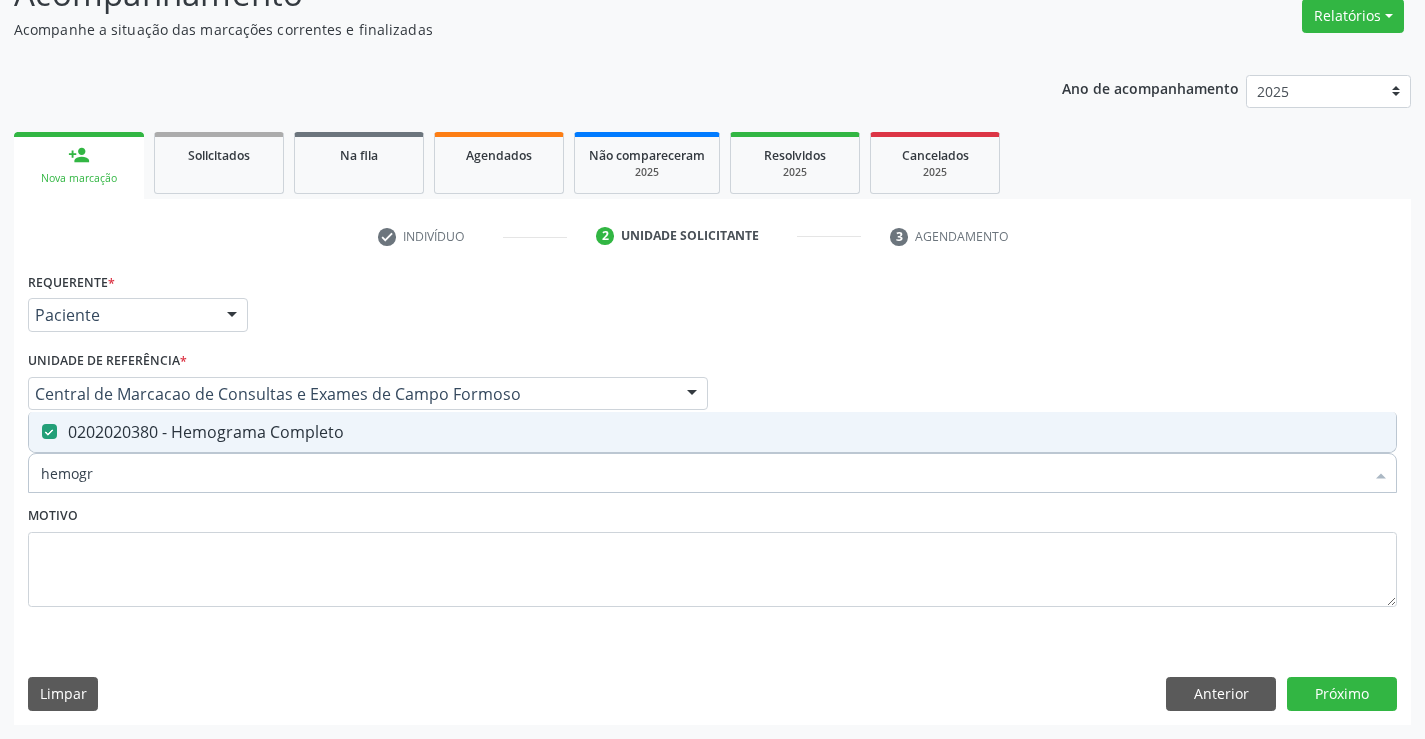 type on "hemogr" 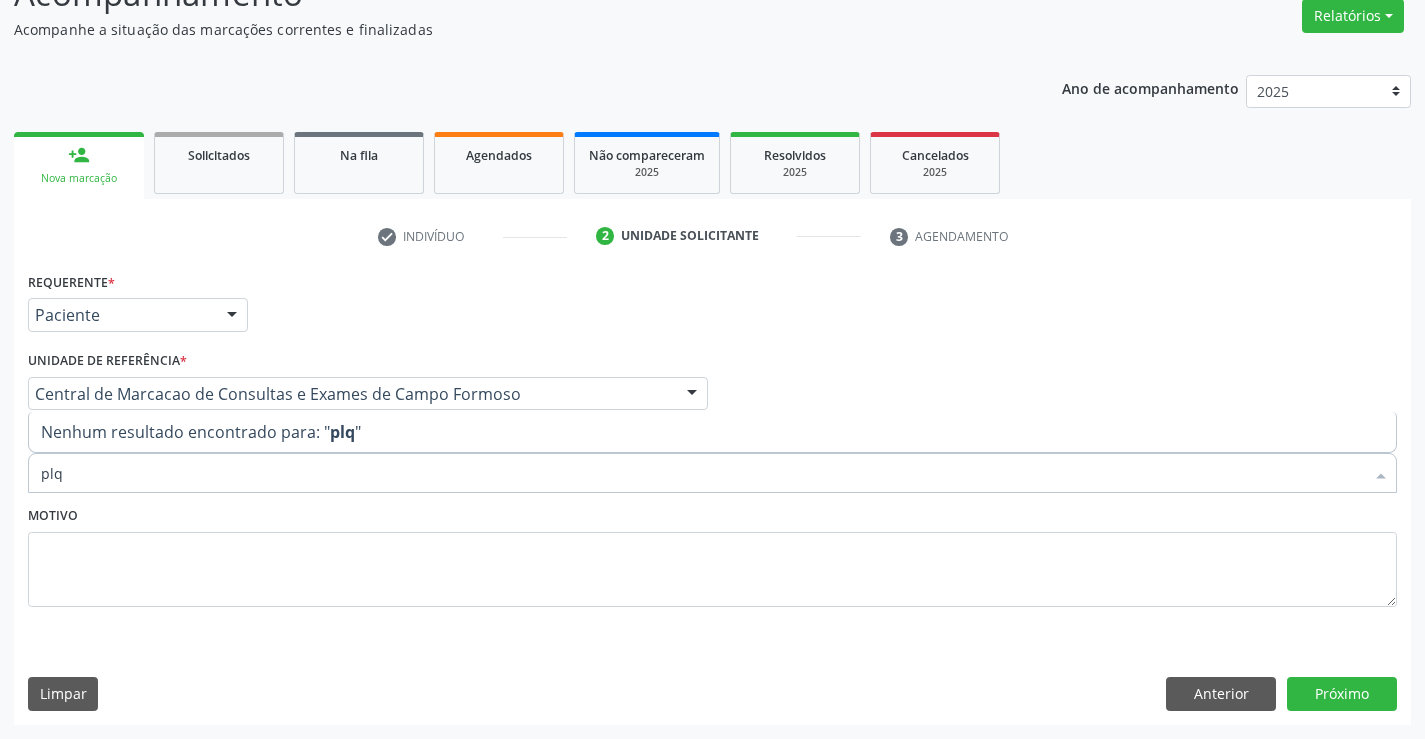 click on "plq" at bounding box center (702, 473) 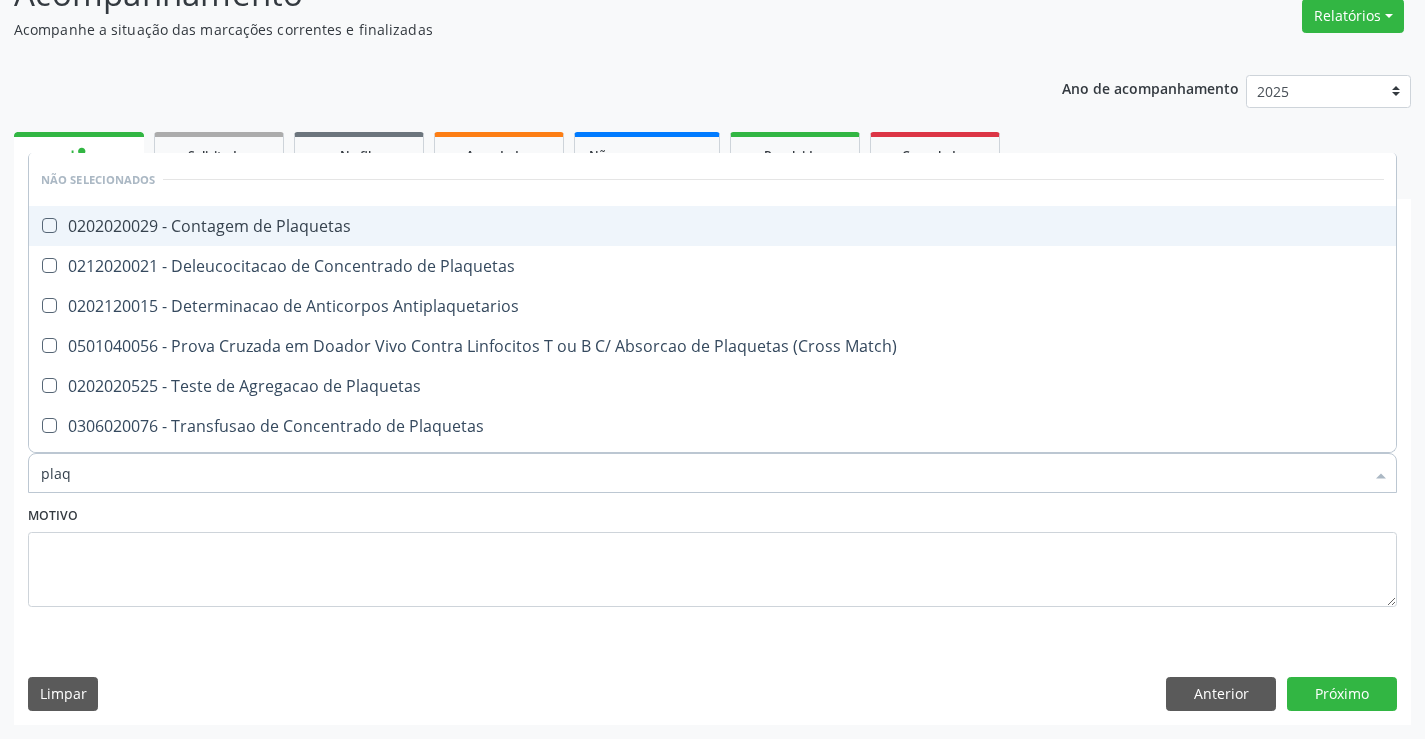 click on "0202020029 - Contagem de Plaquetas" at bounding box center (712, 226) 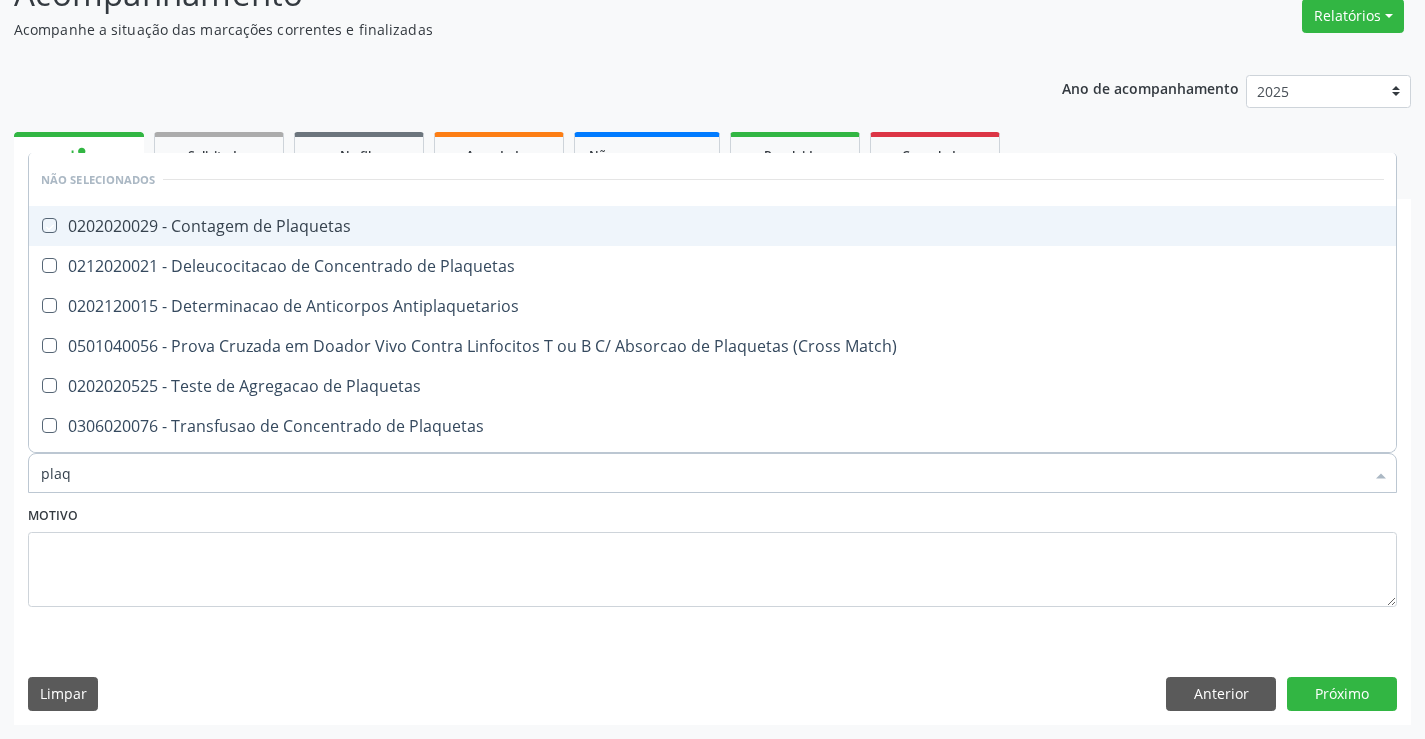 checkbox on "true" 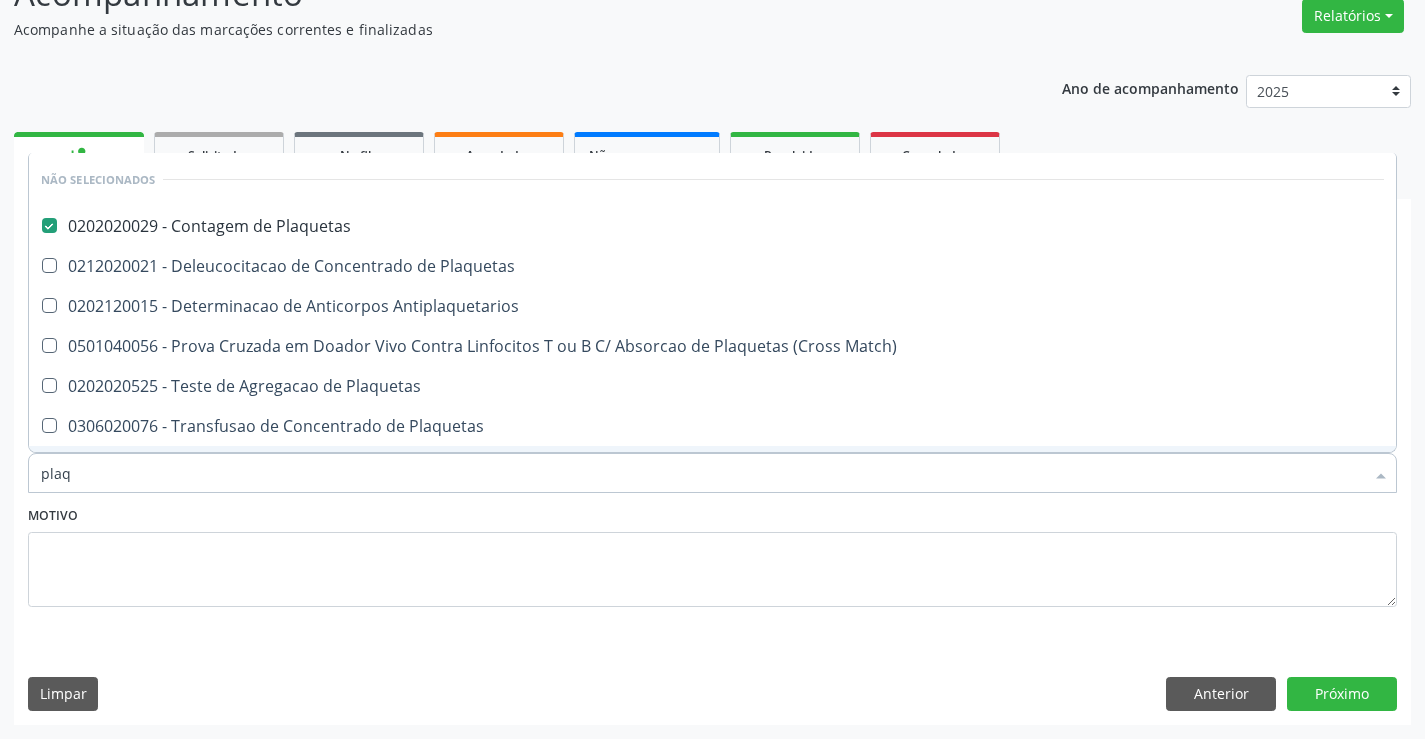 type on "plaq" 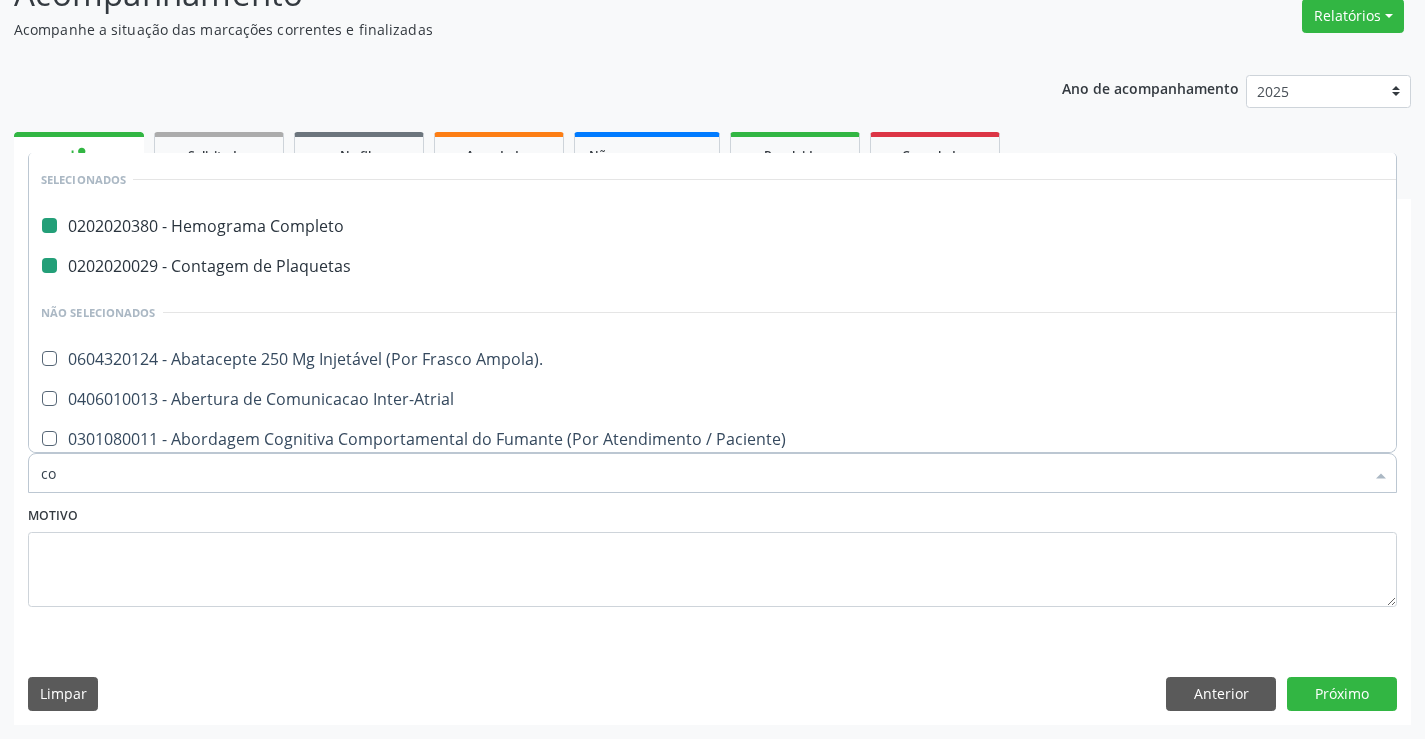 type on "col" 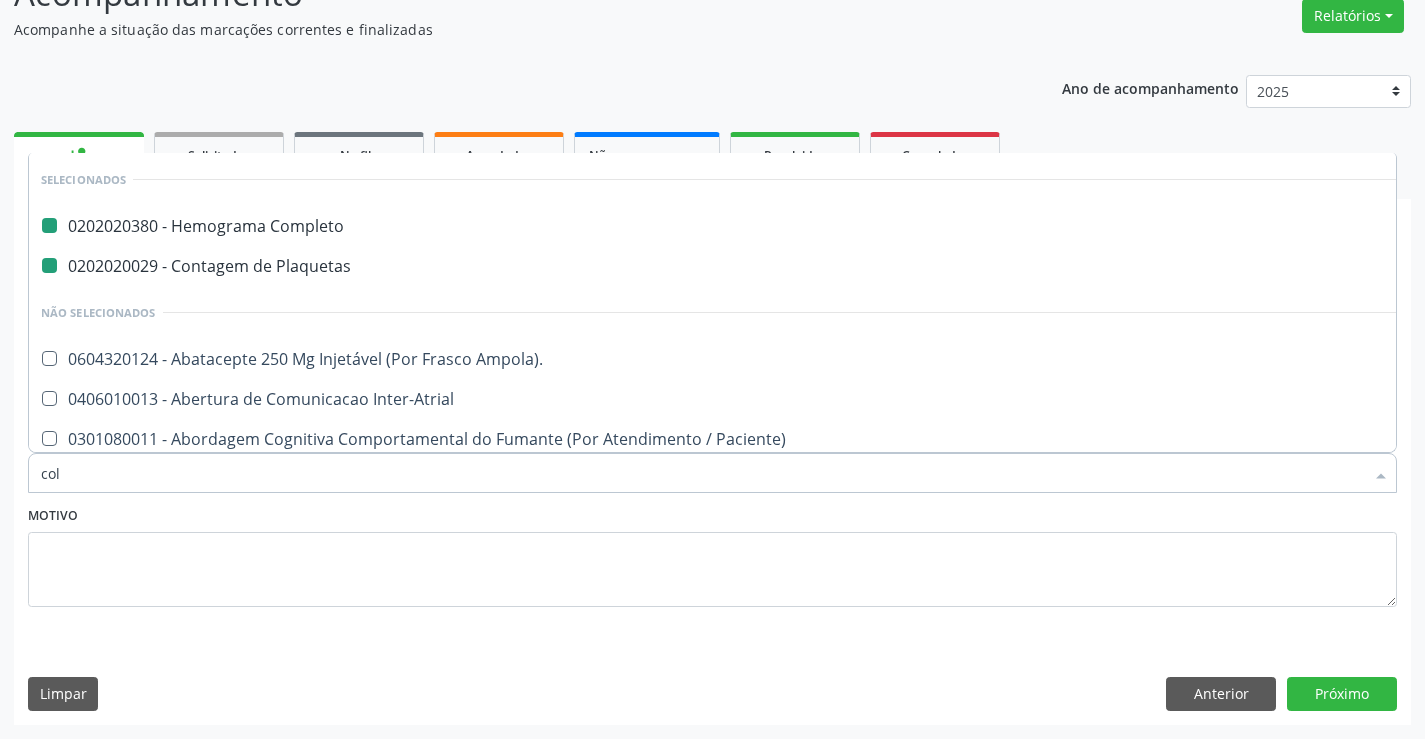 checkbox on "false" 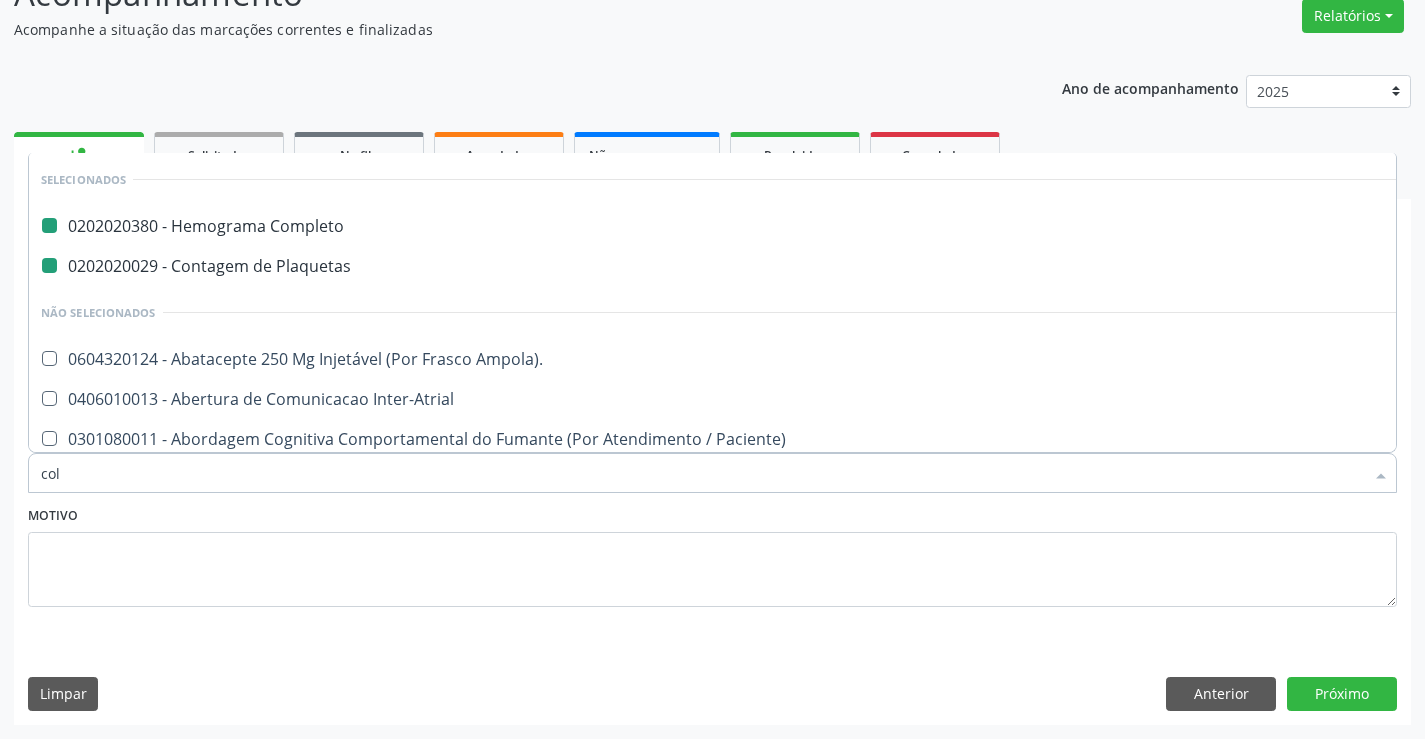 checkbox on "false" 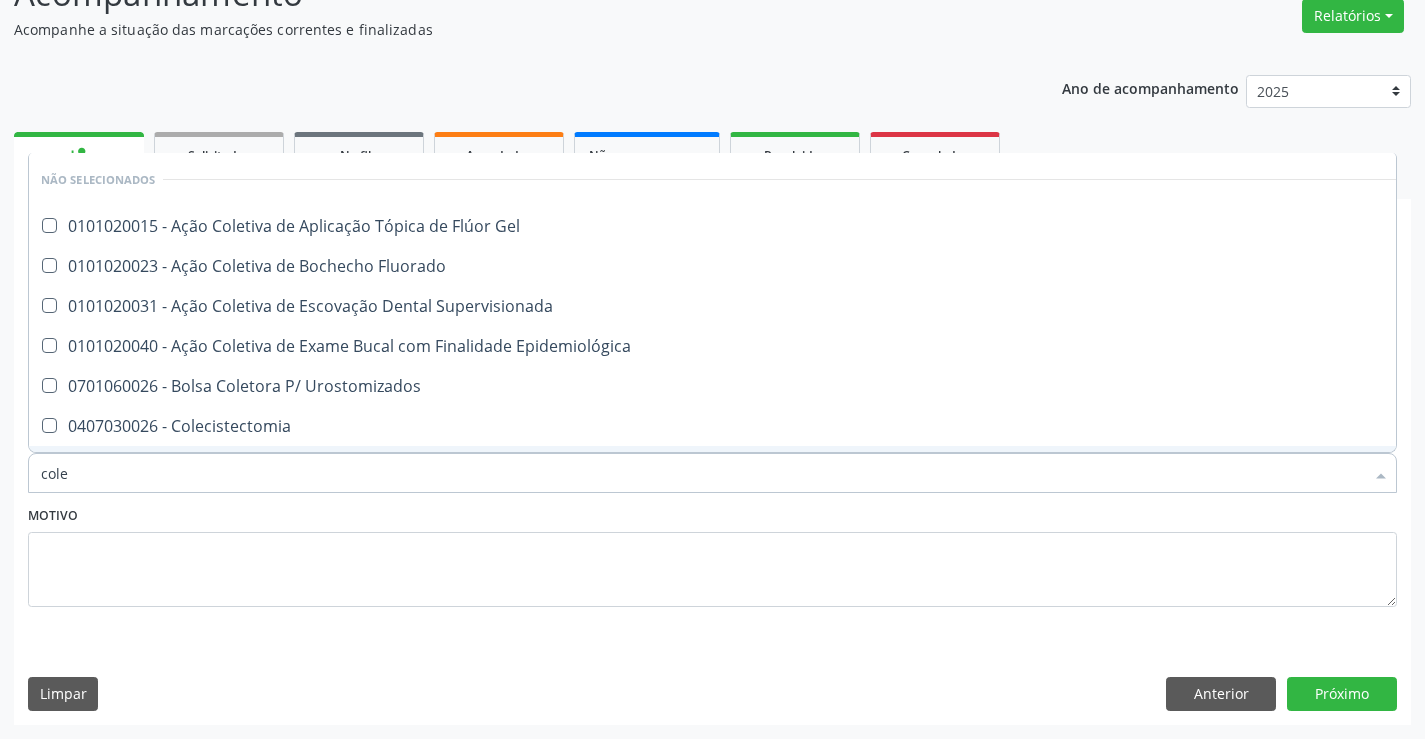 type on "coles" 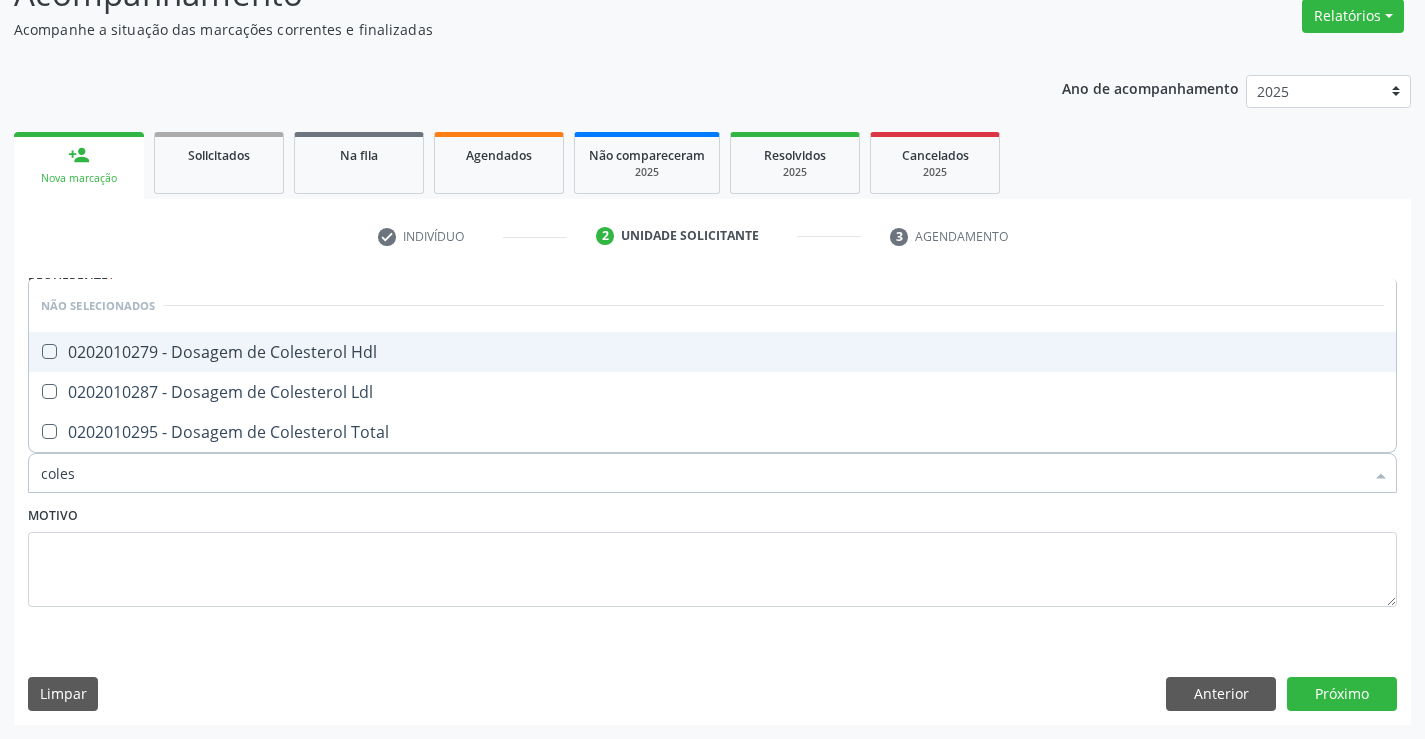click on "0202010279 - Dosagem de Colesterol Hdl" at bounding box center (712, 352) 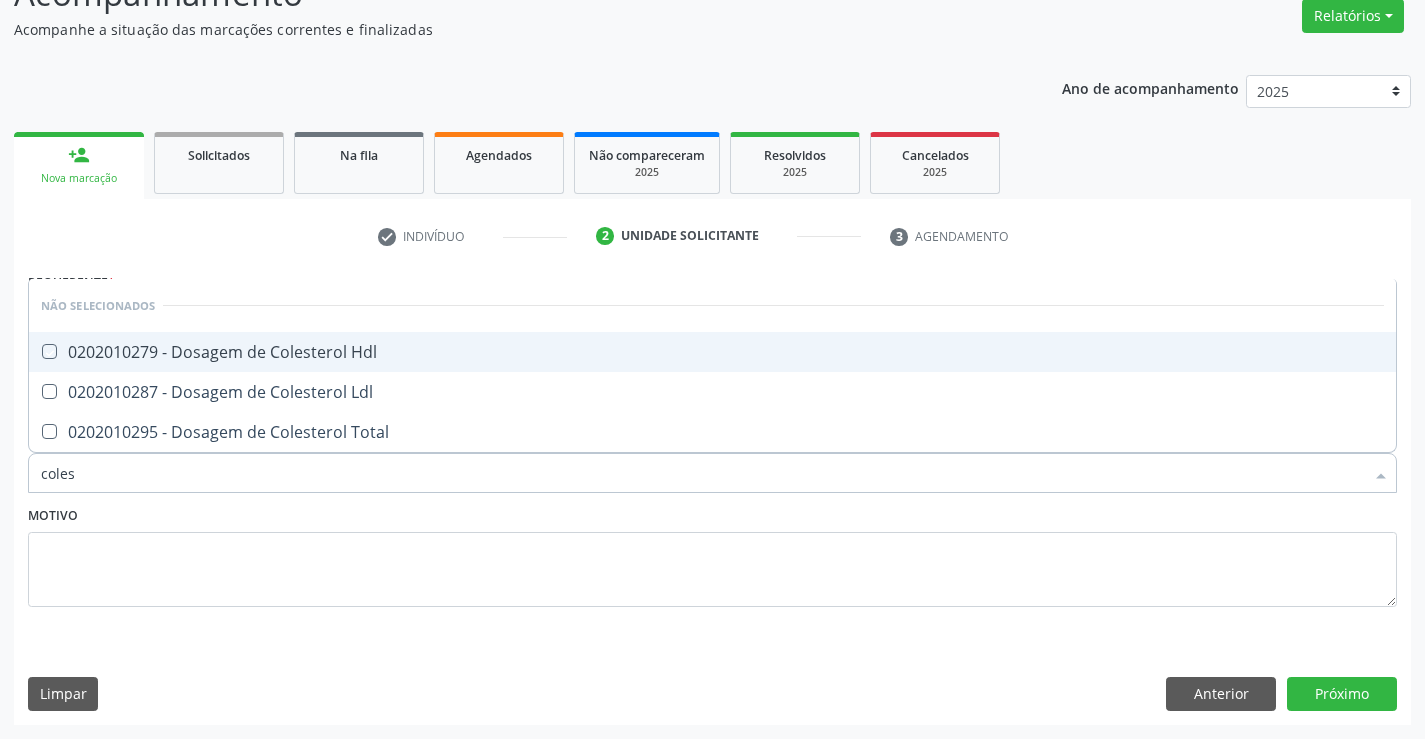 checkbox on "true" 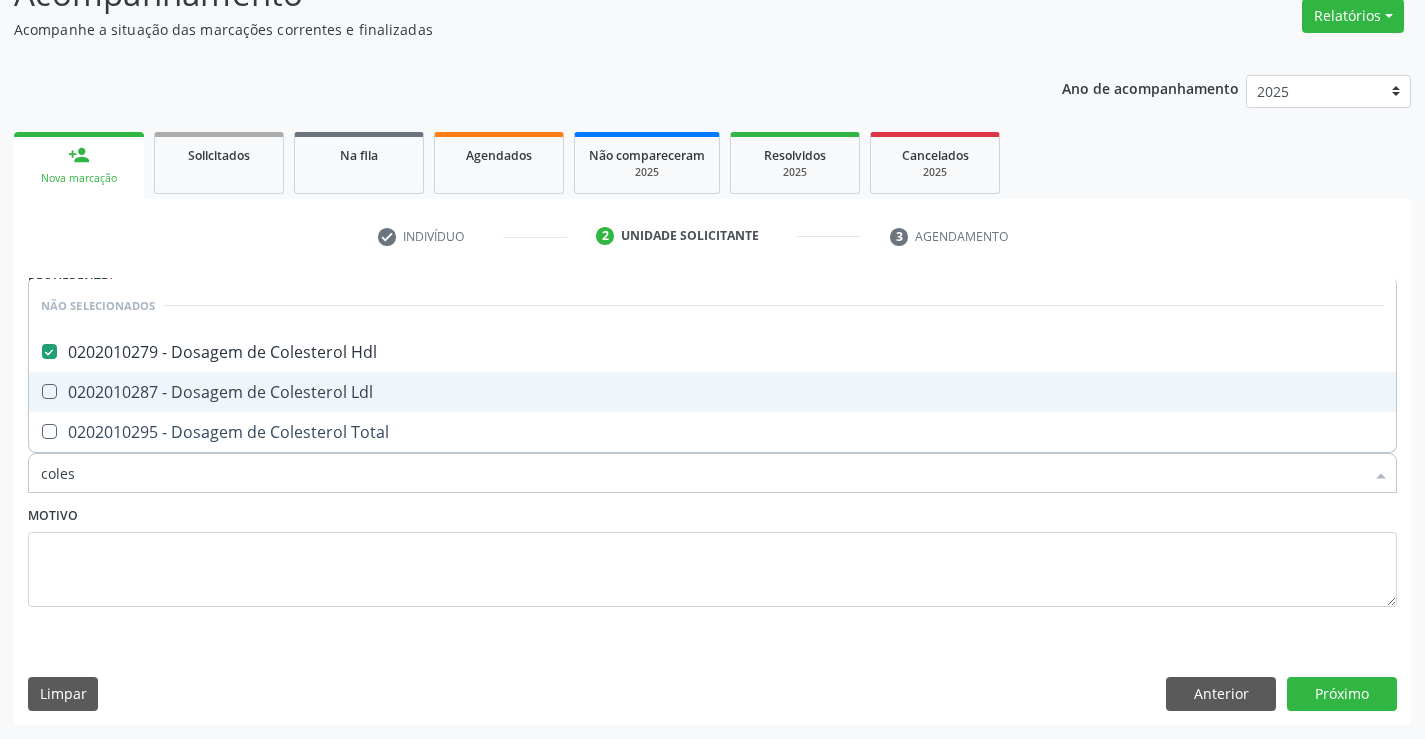 click on "0202010287 - Dosagem de Colesterol Ldl" at bounding box center (712, 392) 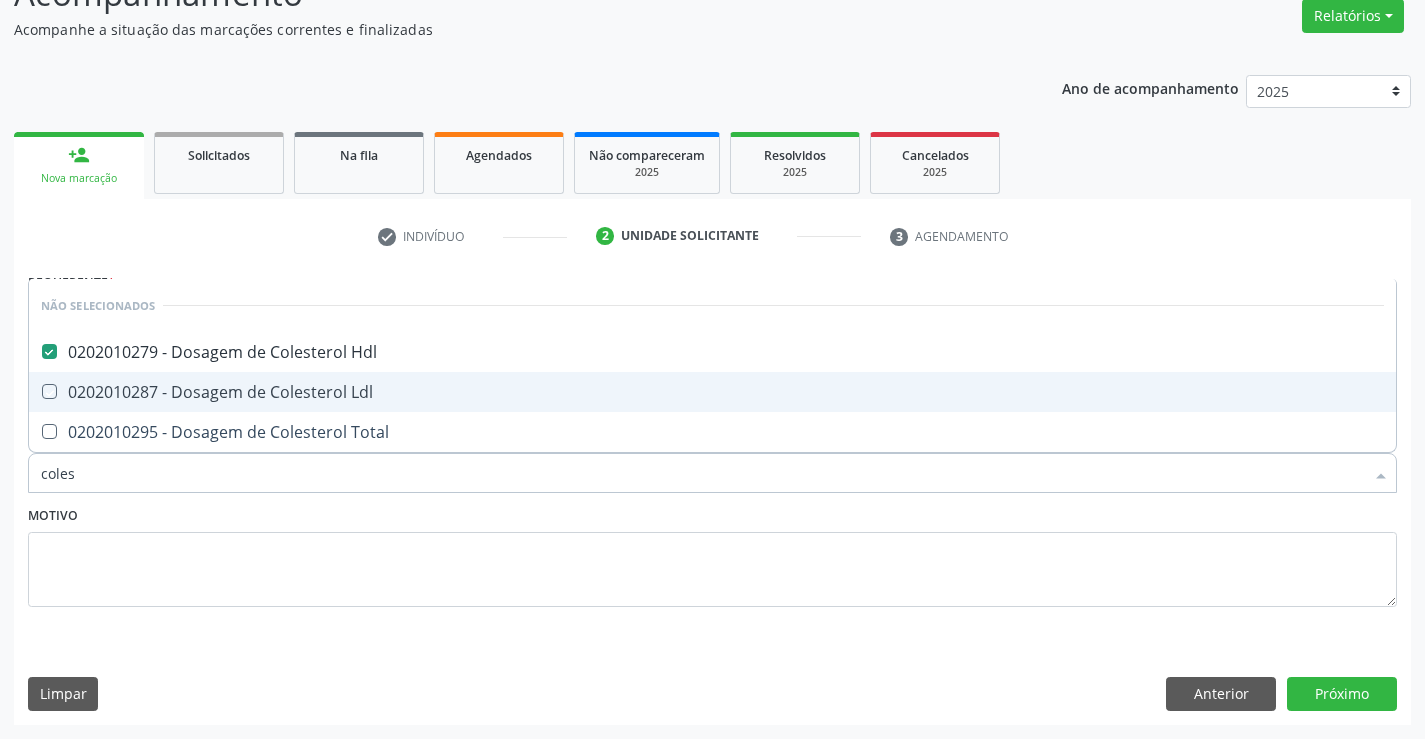 checkbox on "true" 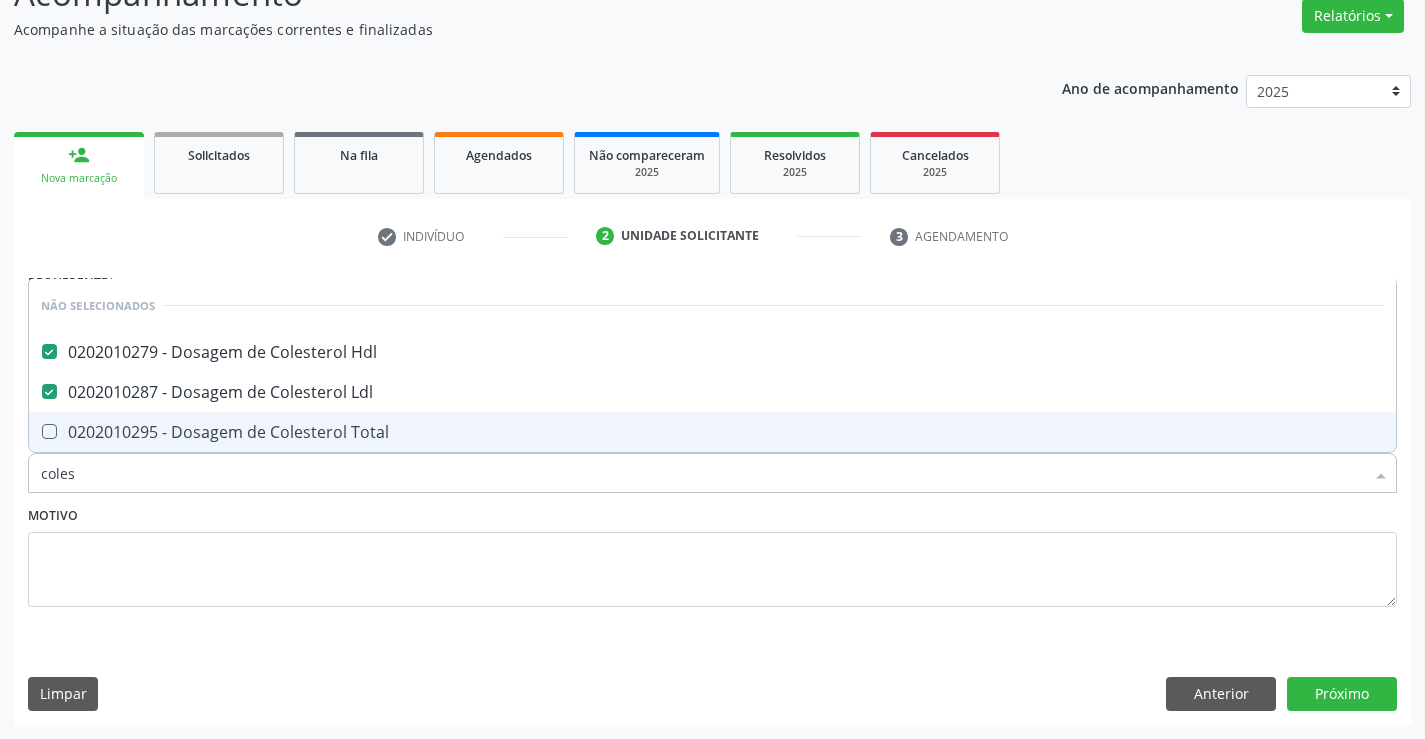 click on "0202010295 - Dosagem de Colesterol Total" at bounding box center [712, 432] 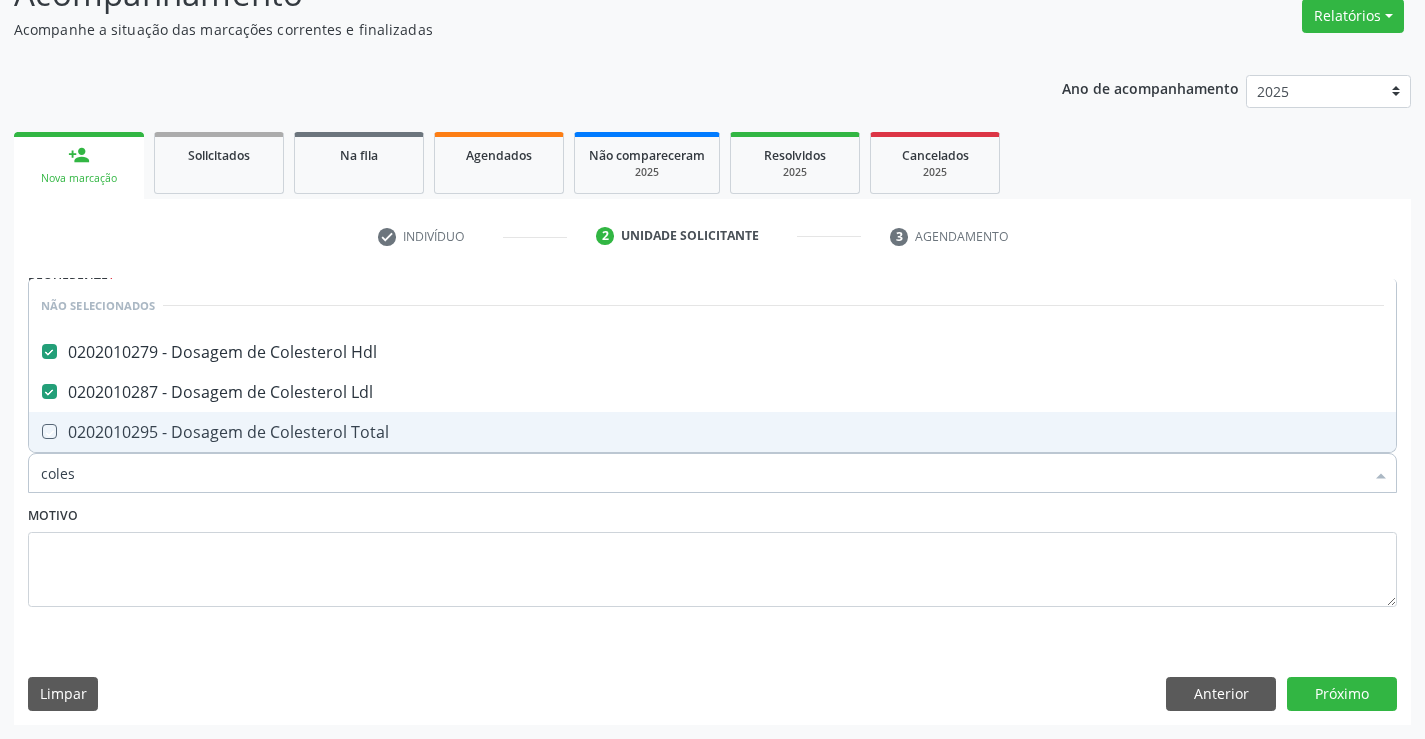 checkbox on "true" 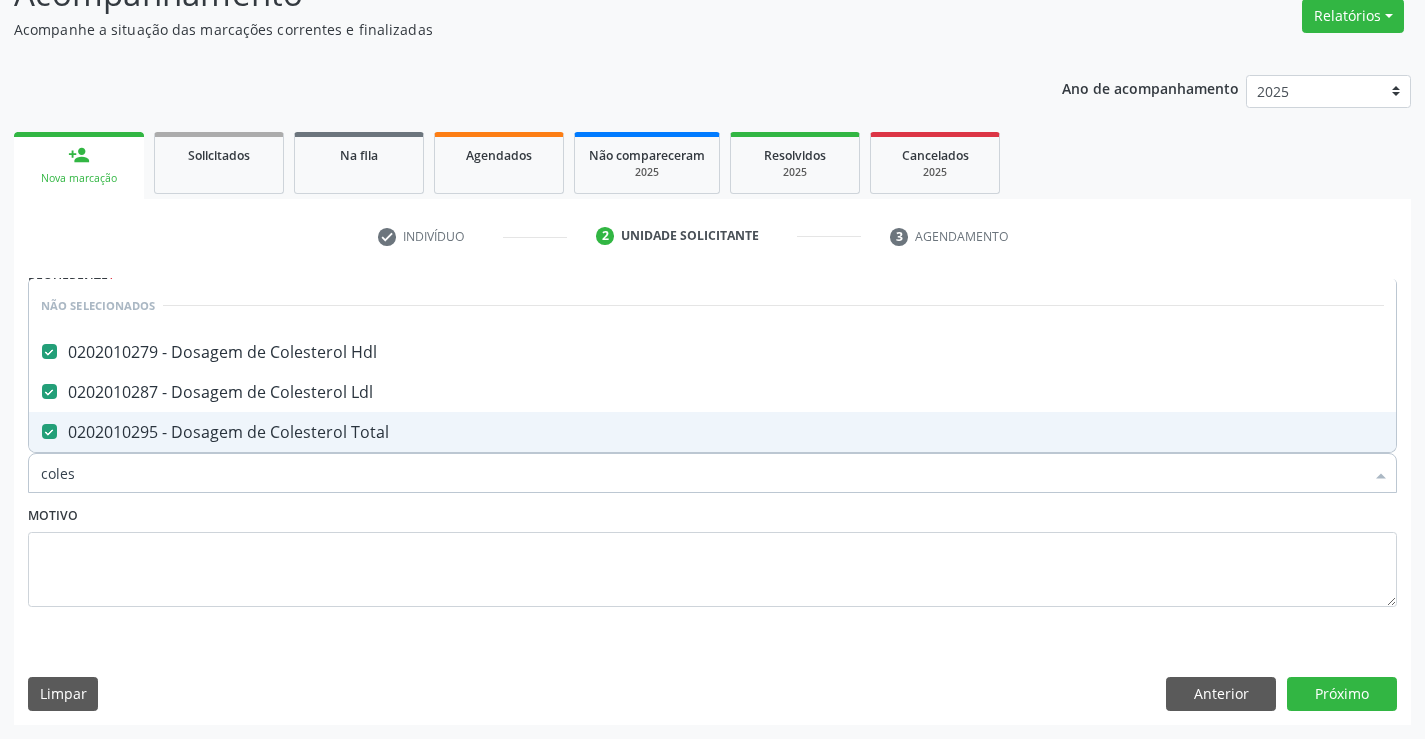 type on "coles" 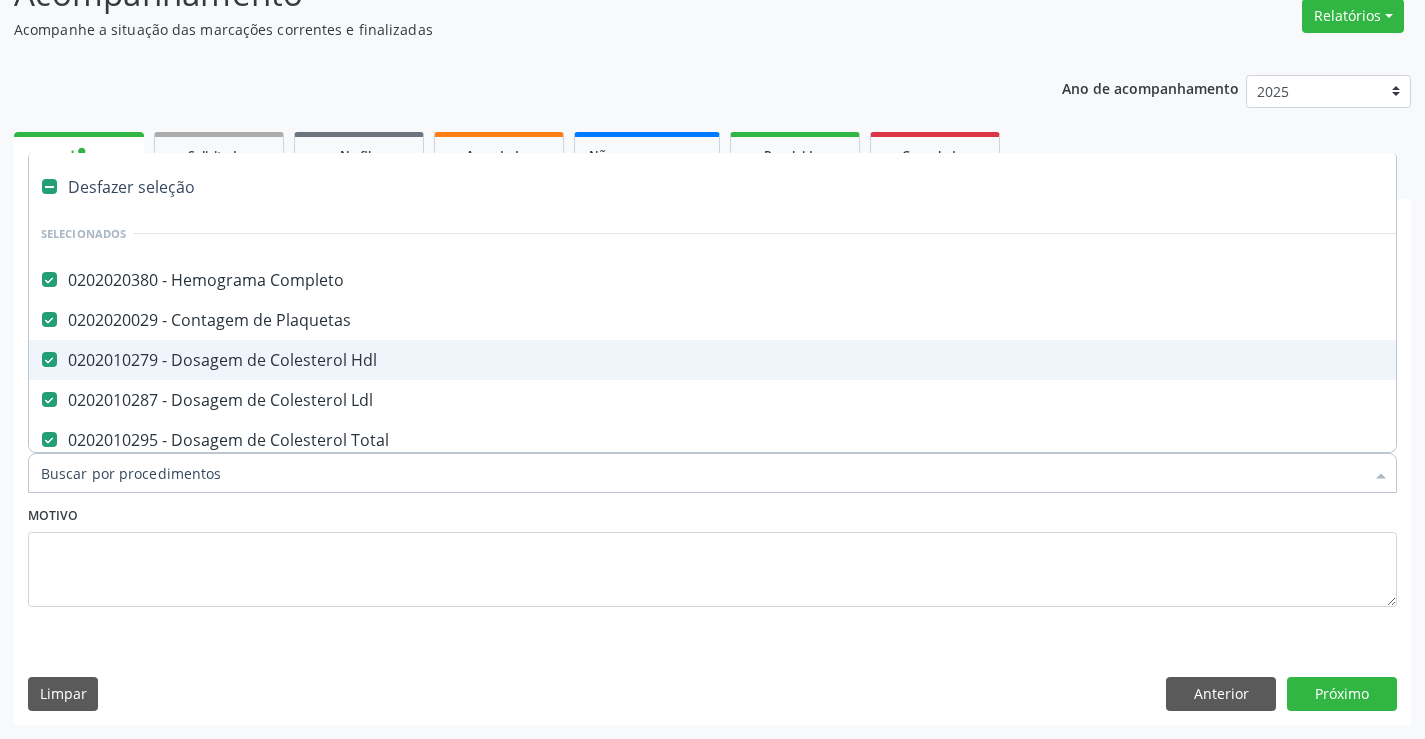 click at bounding box center (712, 473) 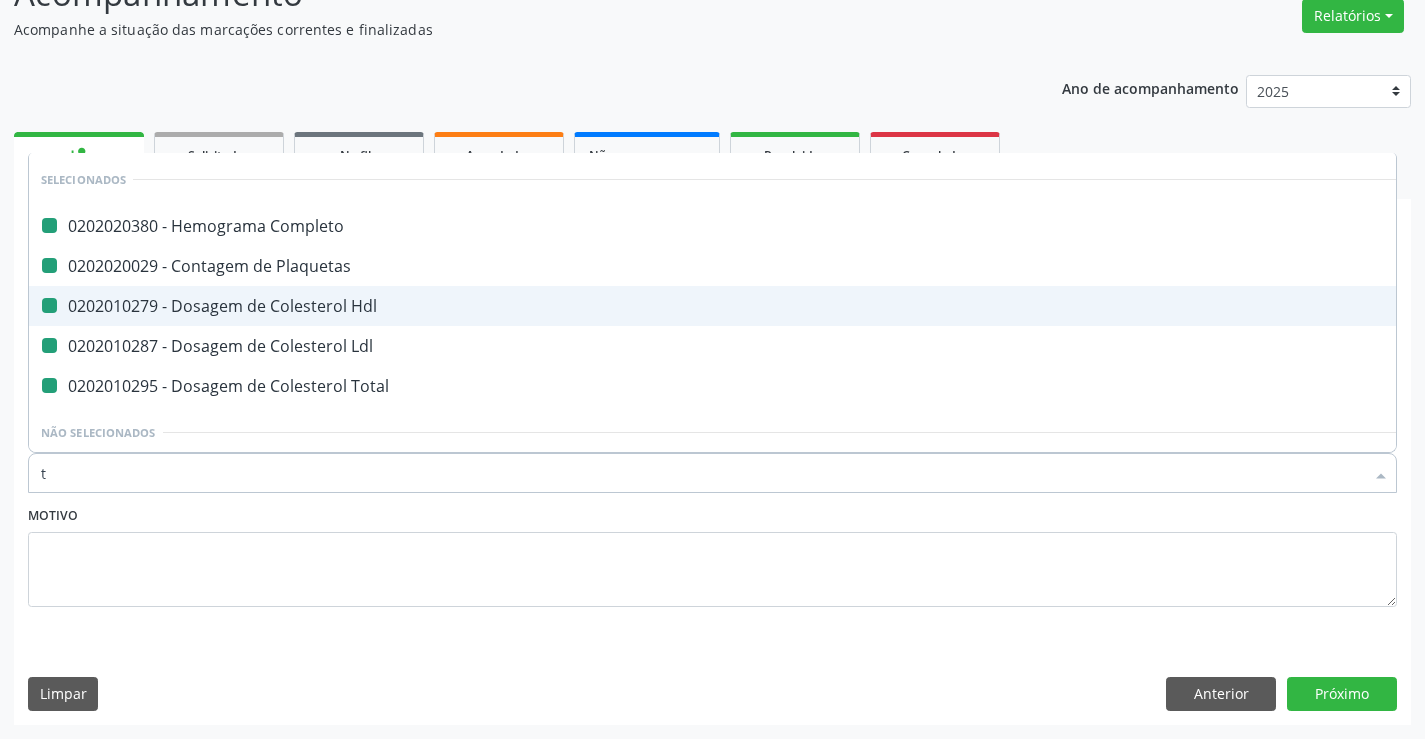 type on "tr" 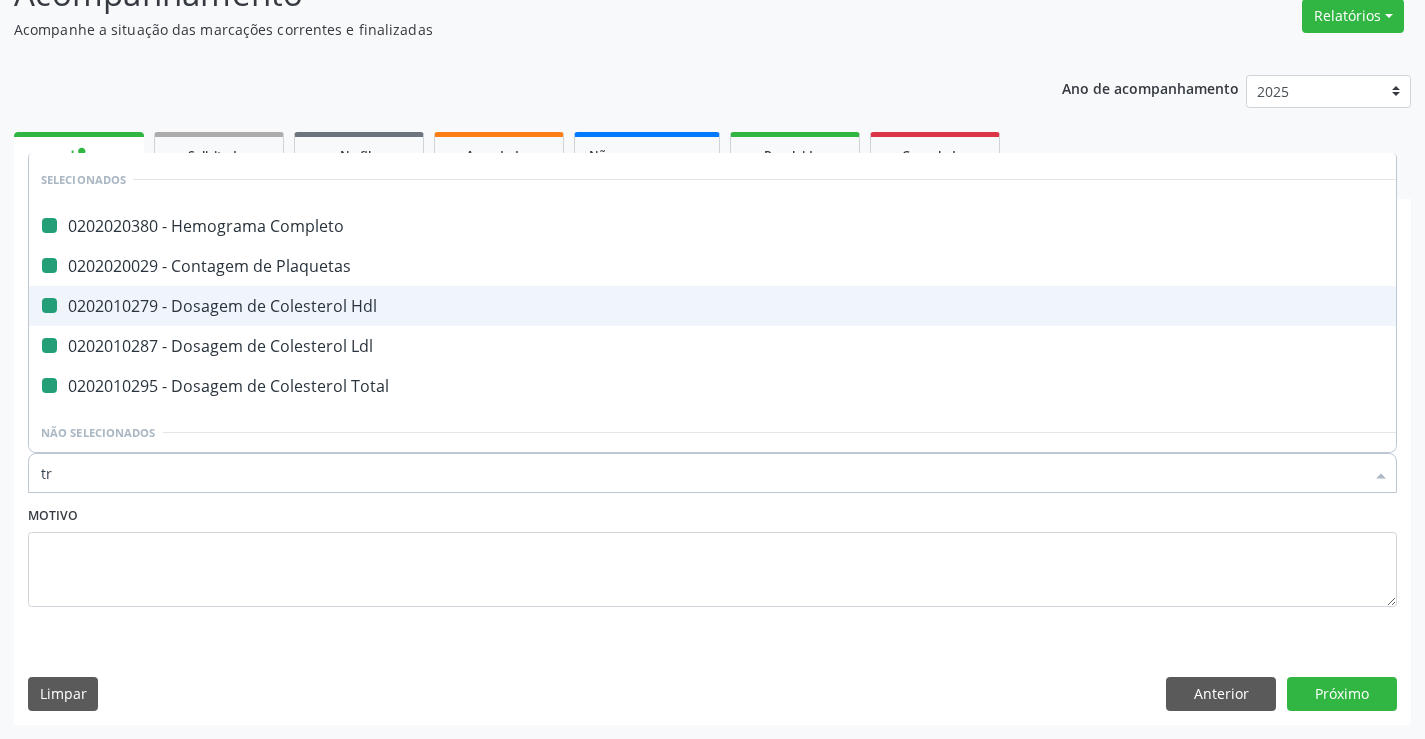 checkbox on "false" 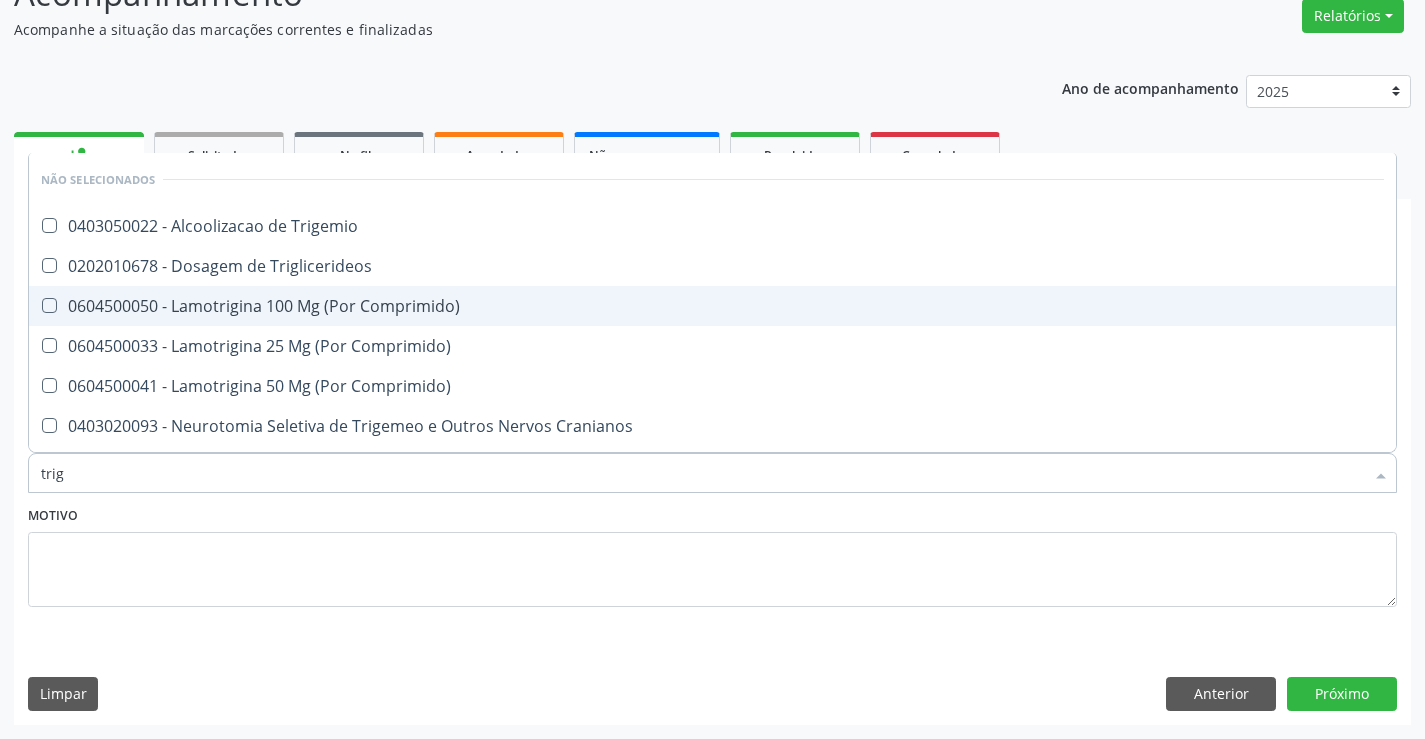 type on "trigl" 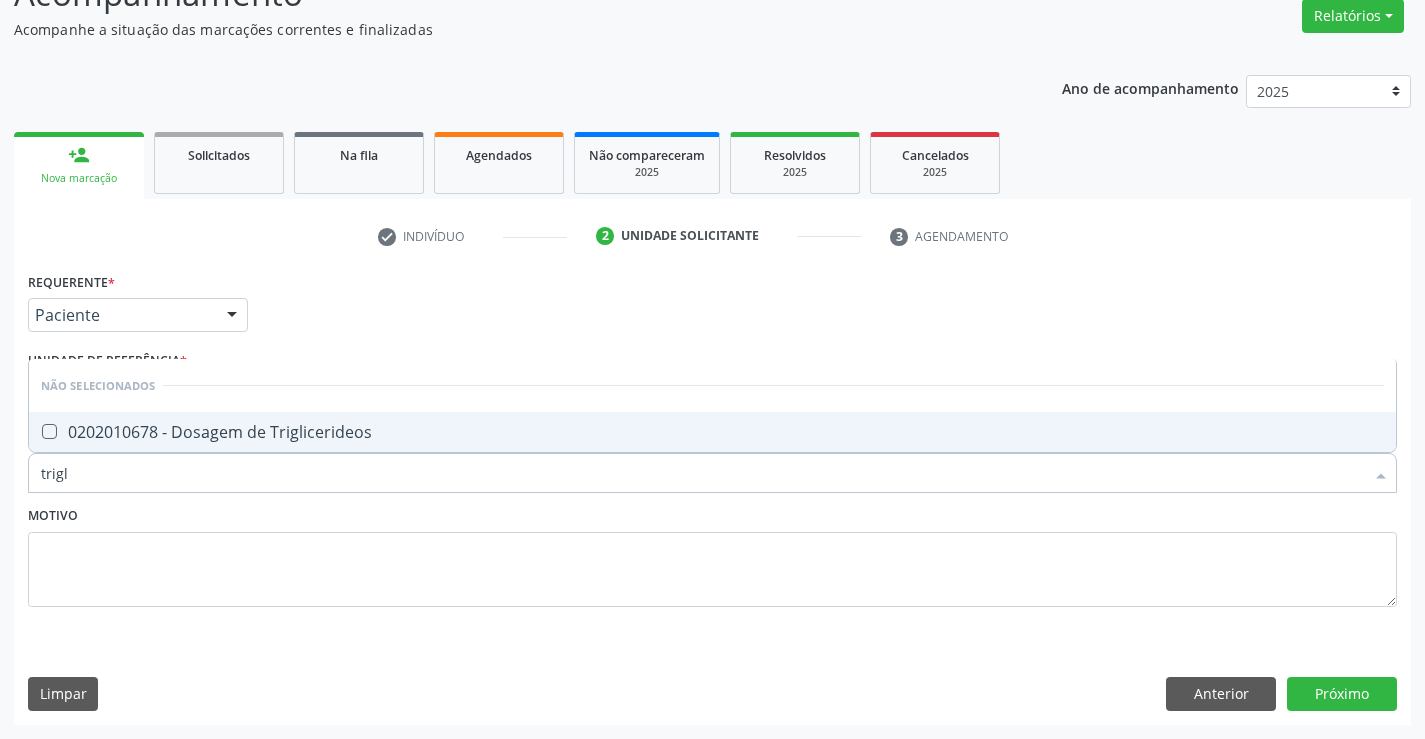 click on "0202010678 - Dosagem de Triglicerideos" at bounding box center [712, 432] 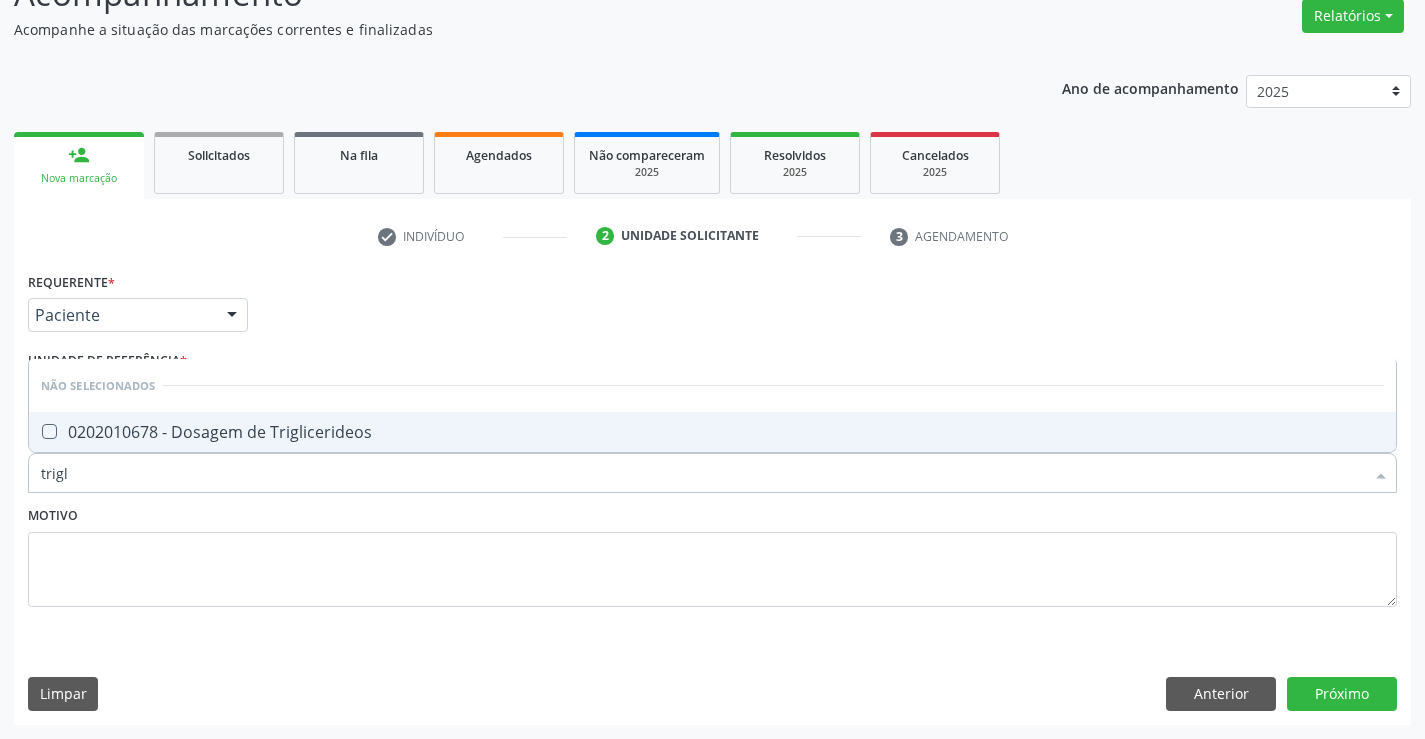 checkbox on "true" 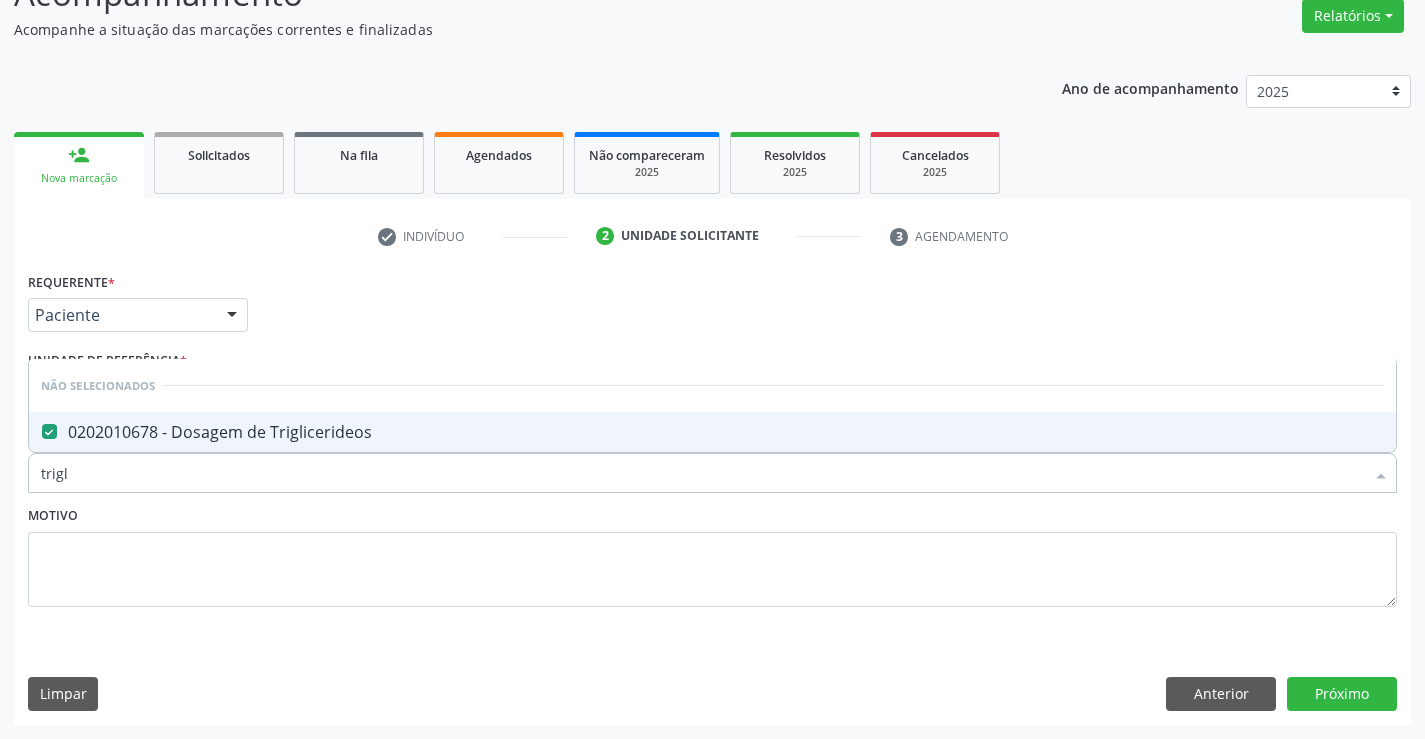 click on "Motivo" at bounding box center [712, 554] 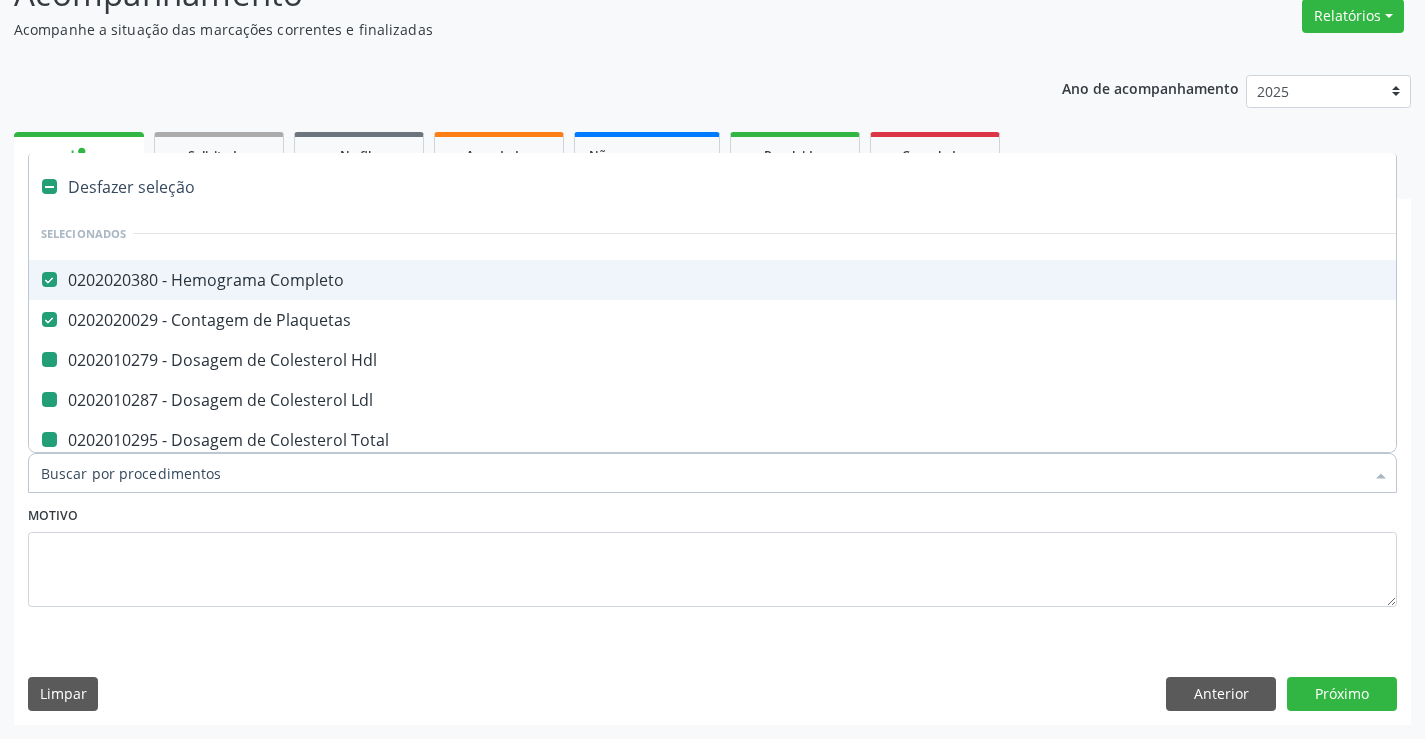 type on "u" 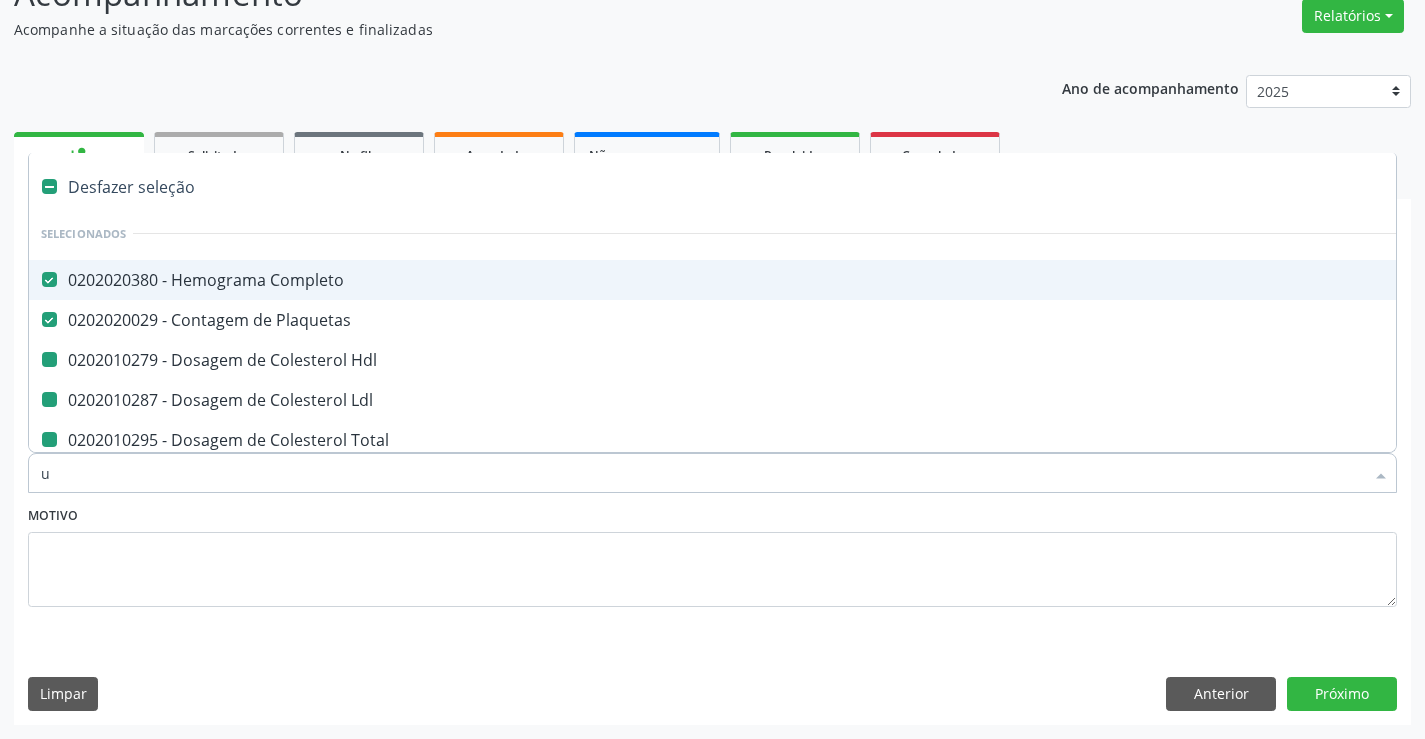checkbox on "false" 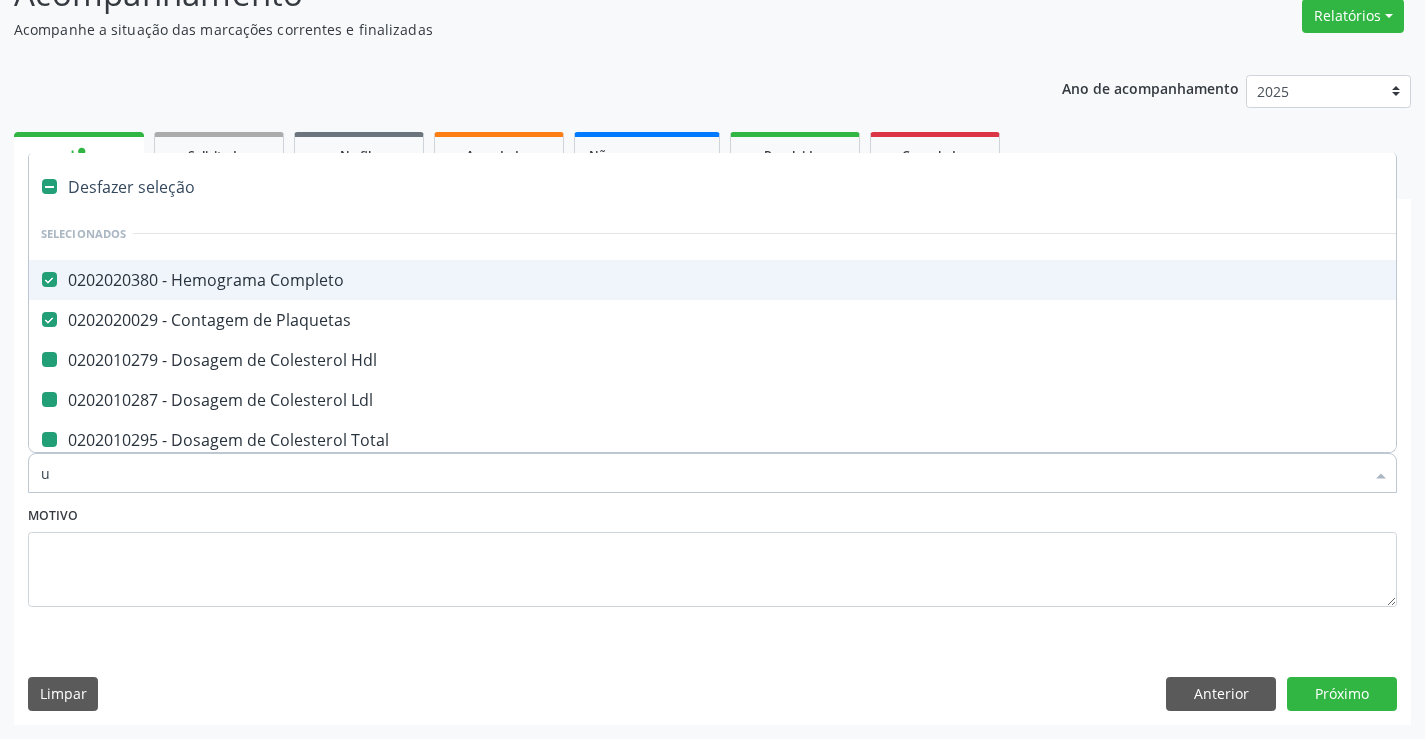 checkbox on "false" 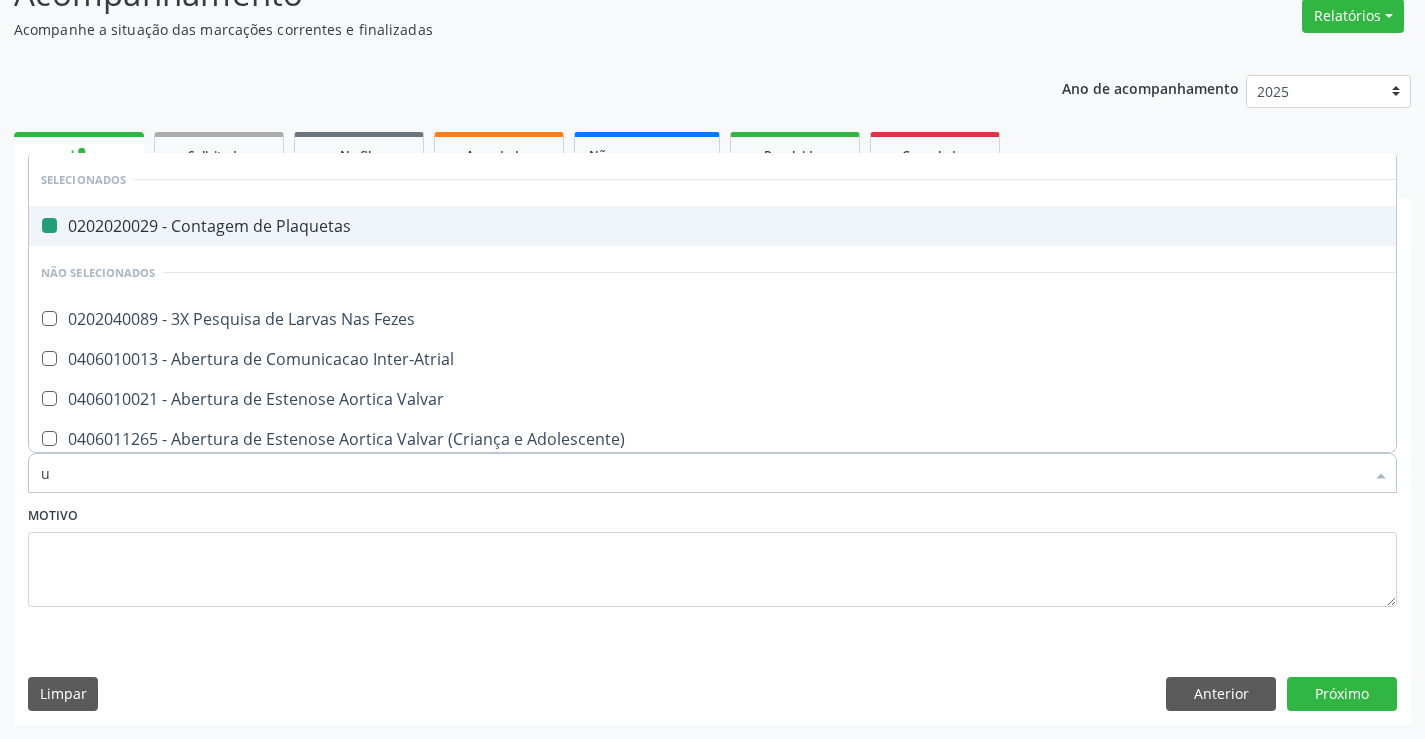type on "ur" 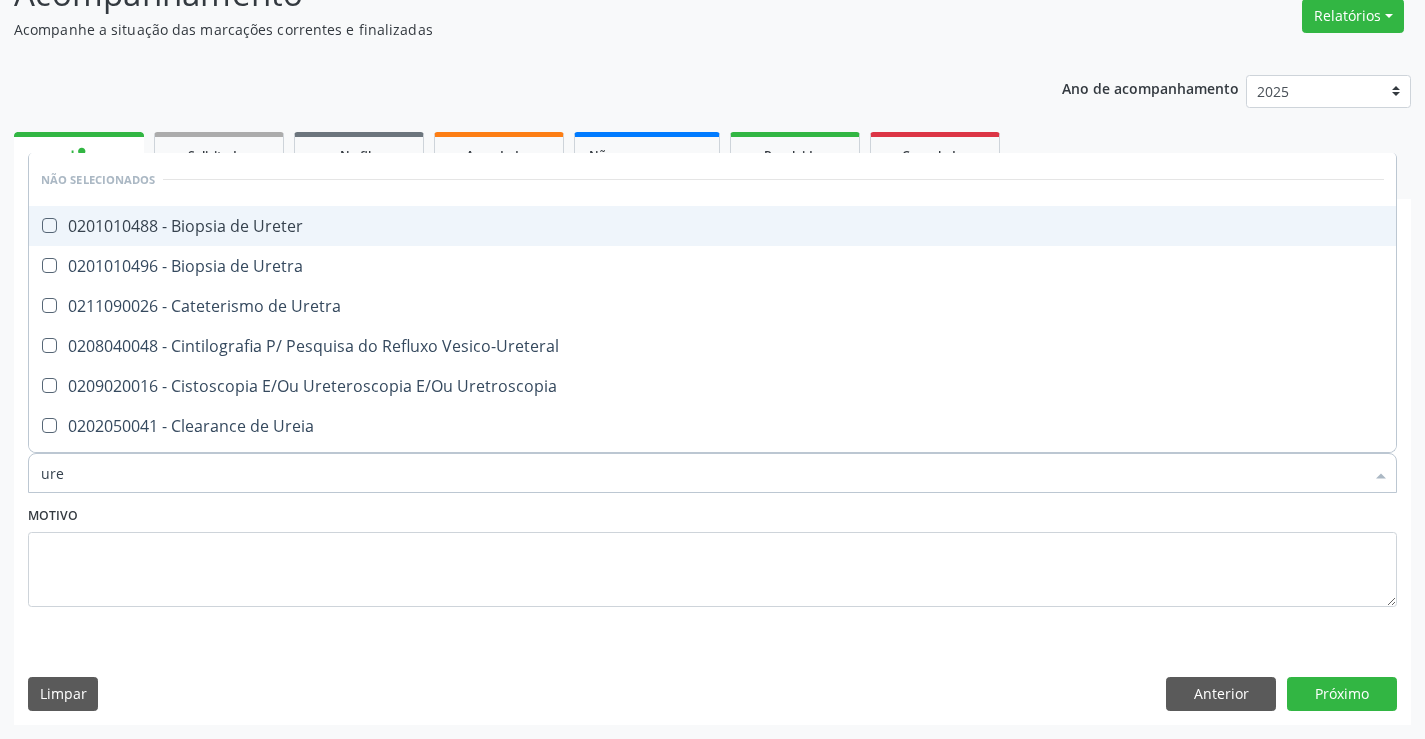 type on "urei" 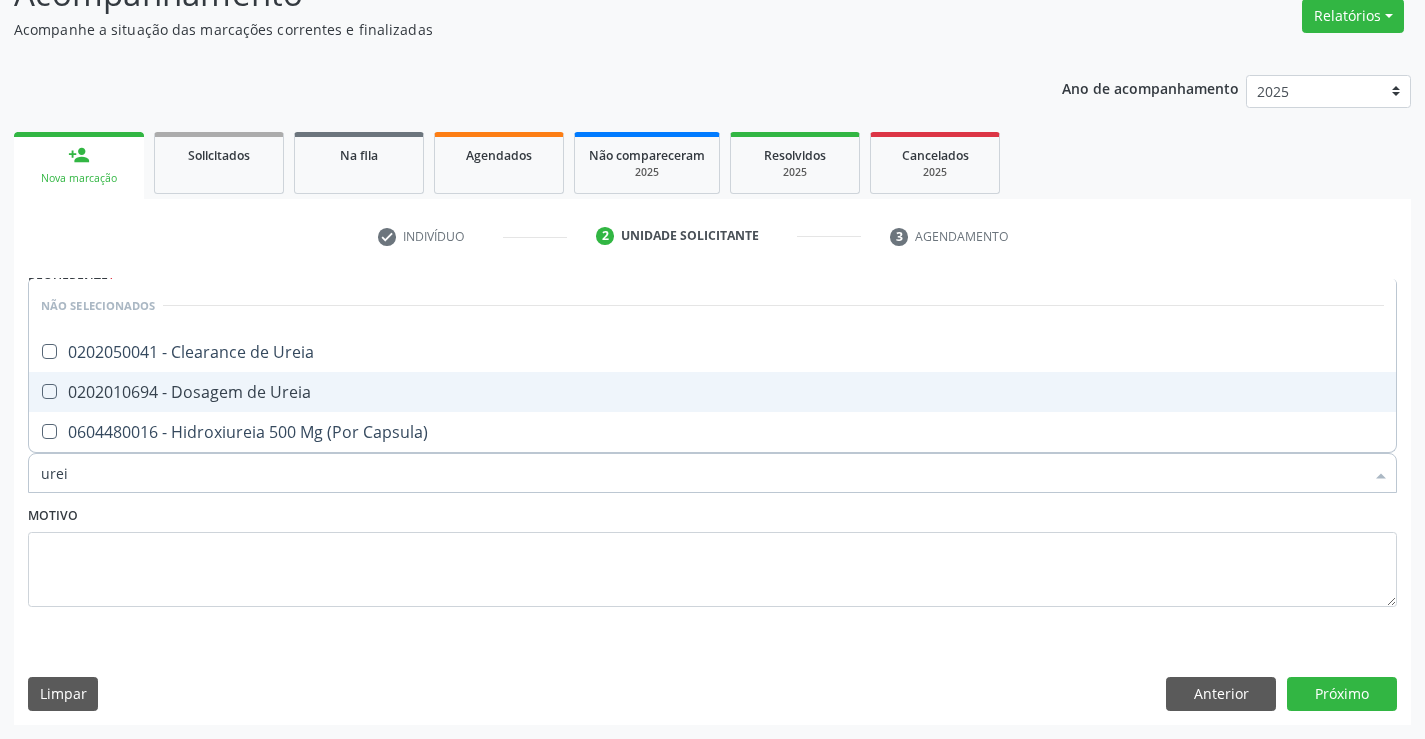 click on "0202010694 - Dosagem de Ureia" at bounding box center [712, 392] 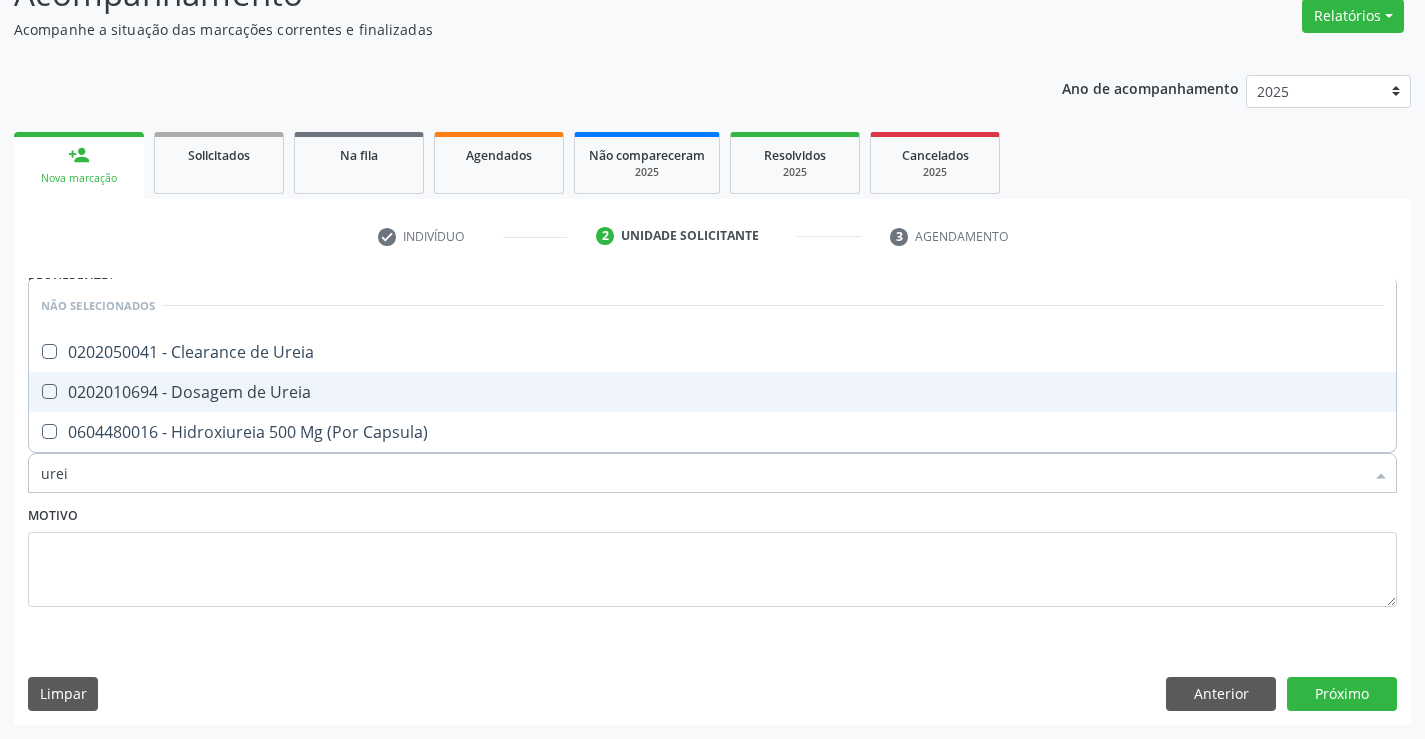 checkbox on "true" 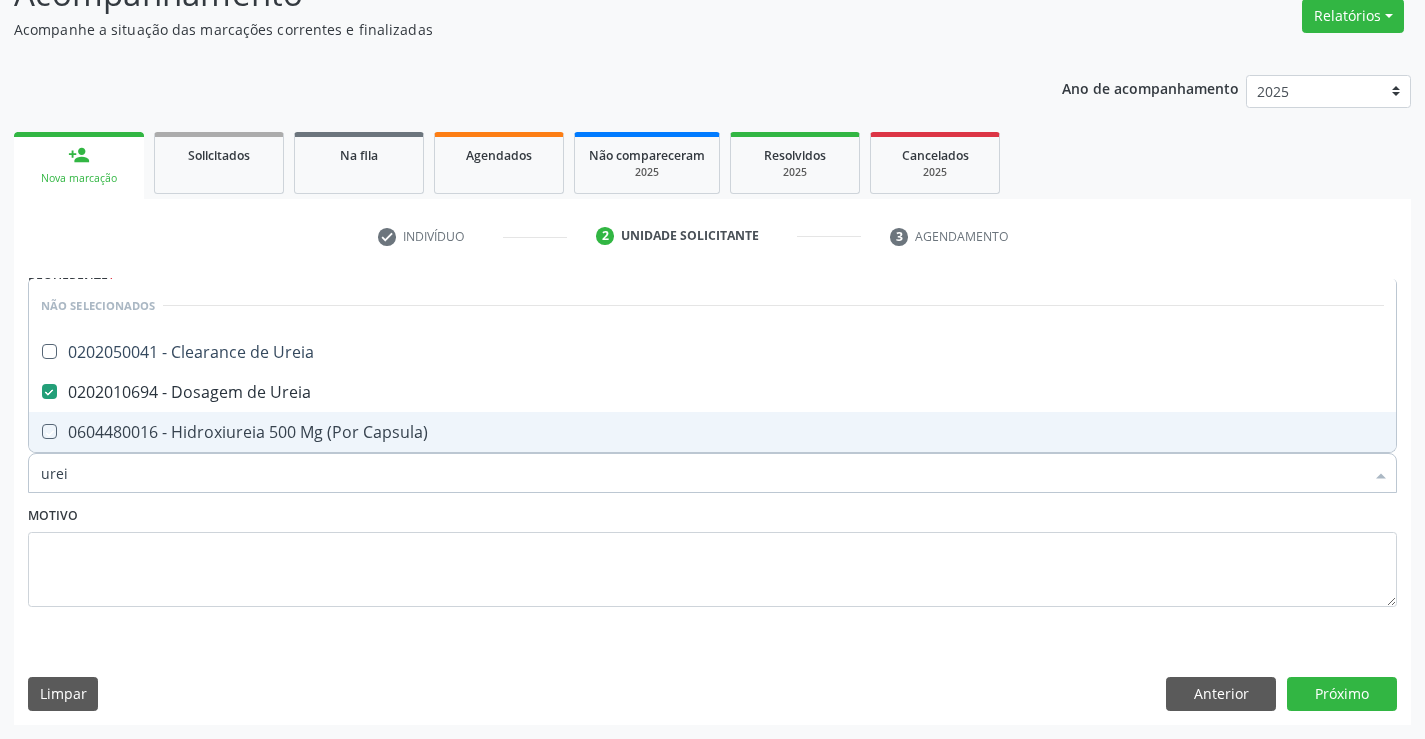 click on "Motivo" at bounding box center (712, 554) 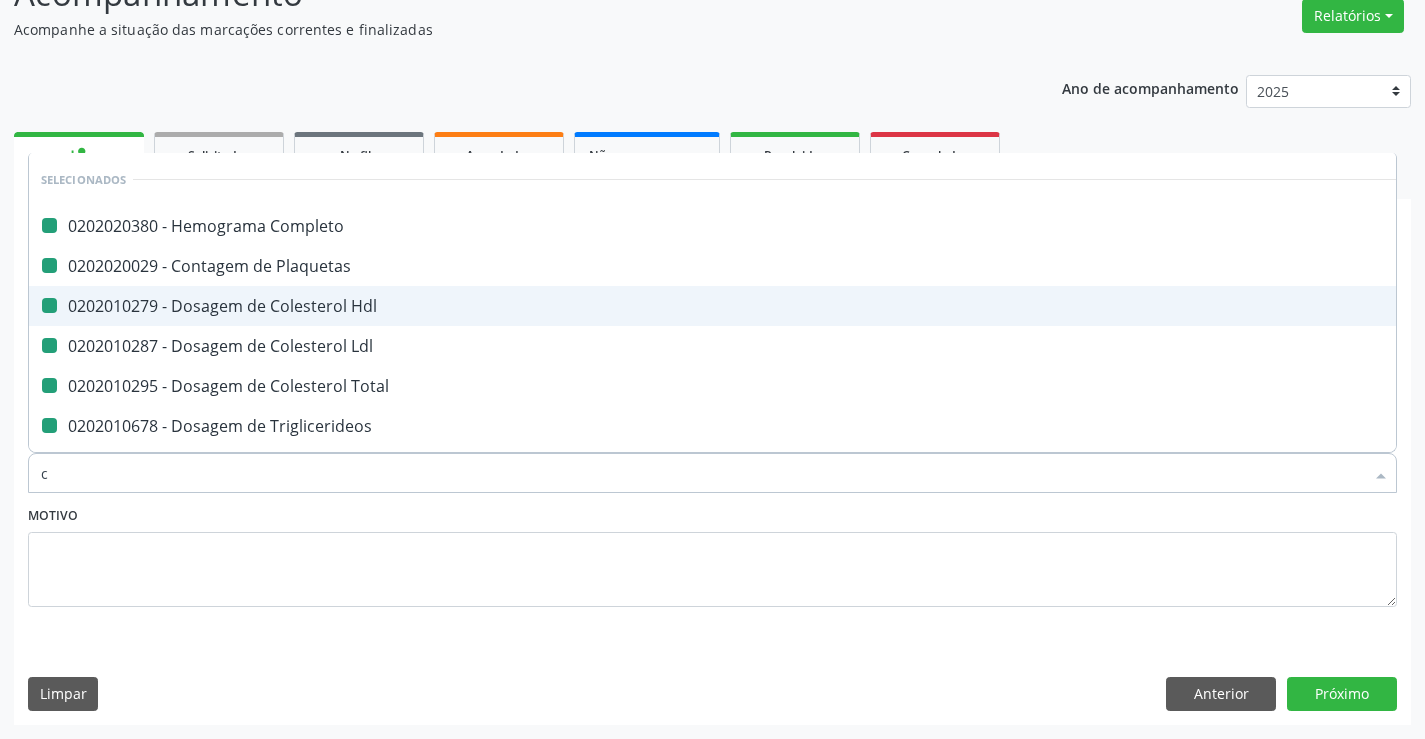 type on "cr" 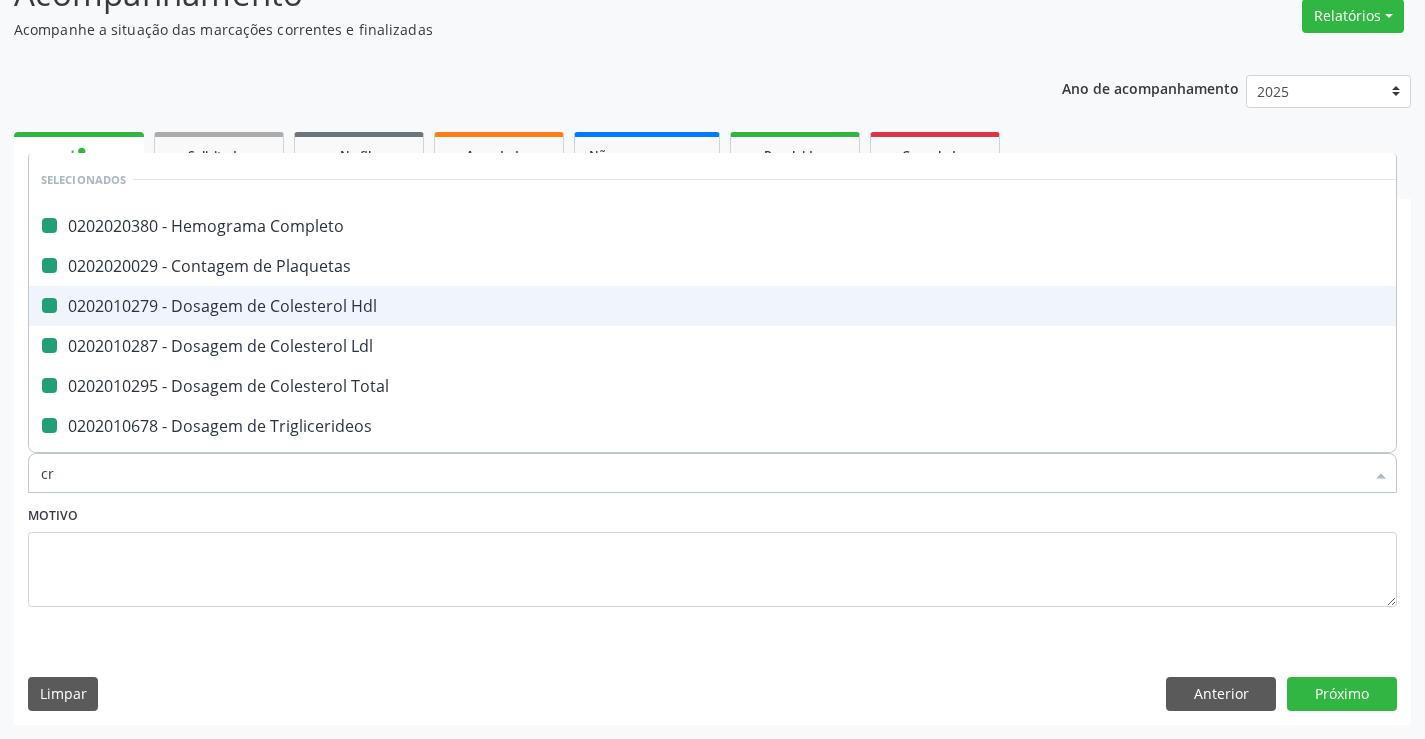 checkbox on "false" 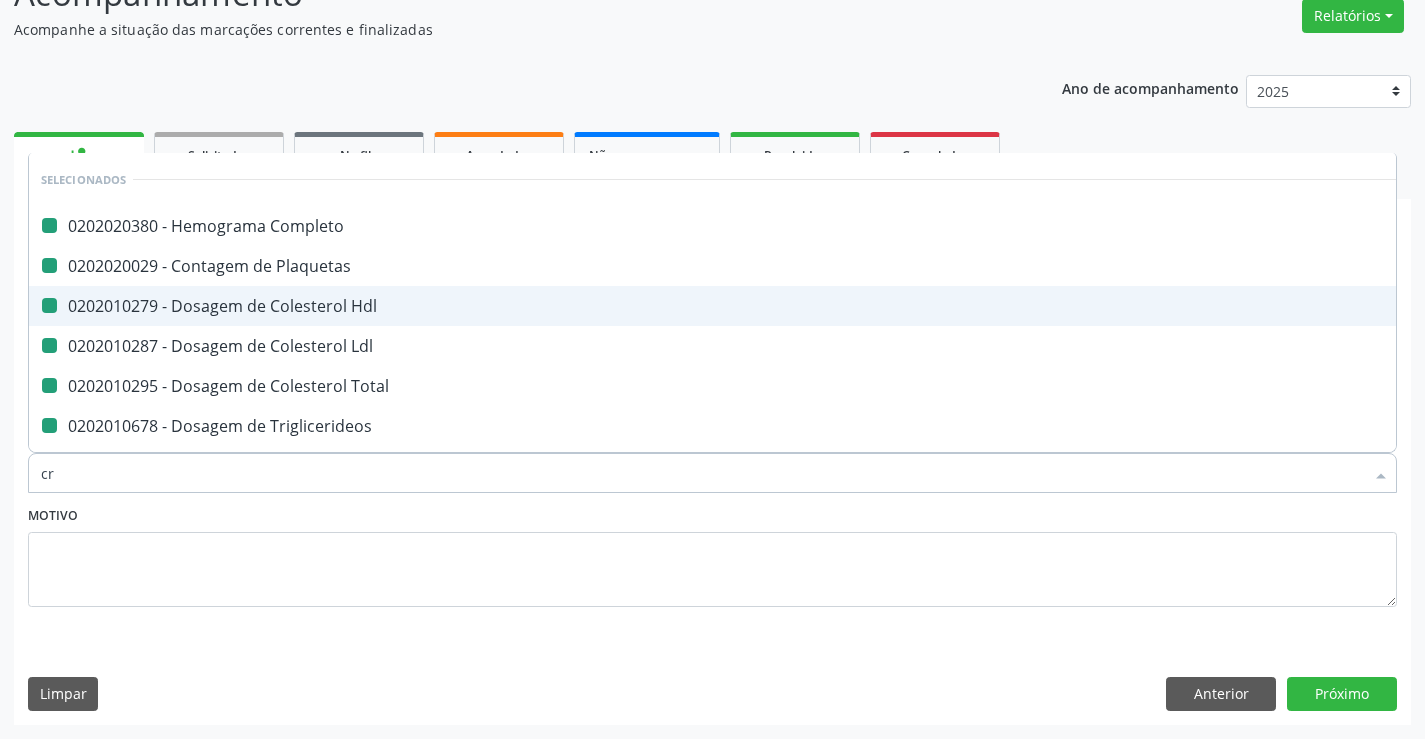 checkbox on "false" 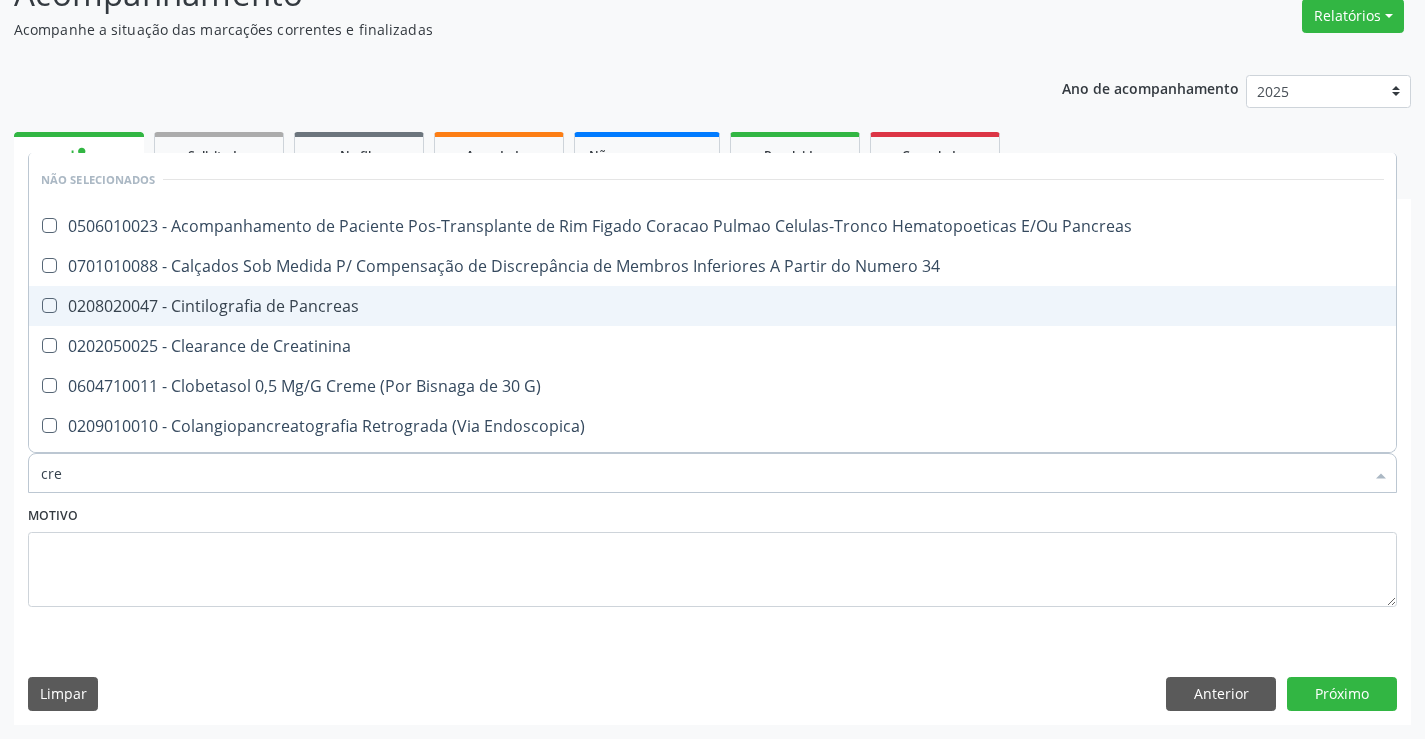 type on "crea" 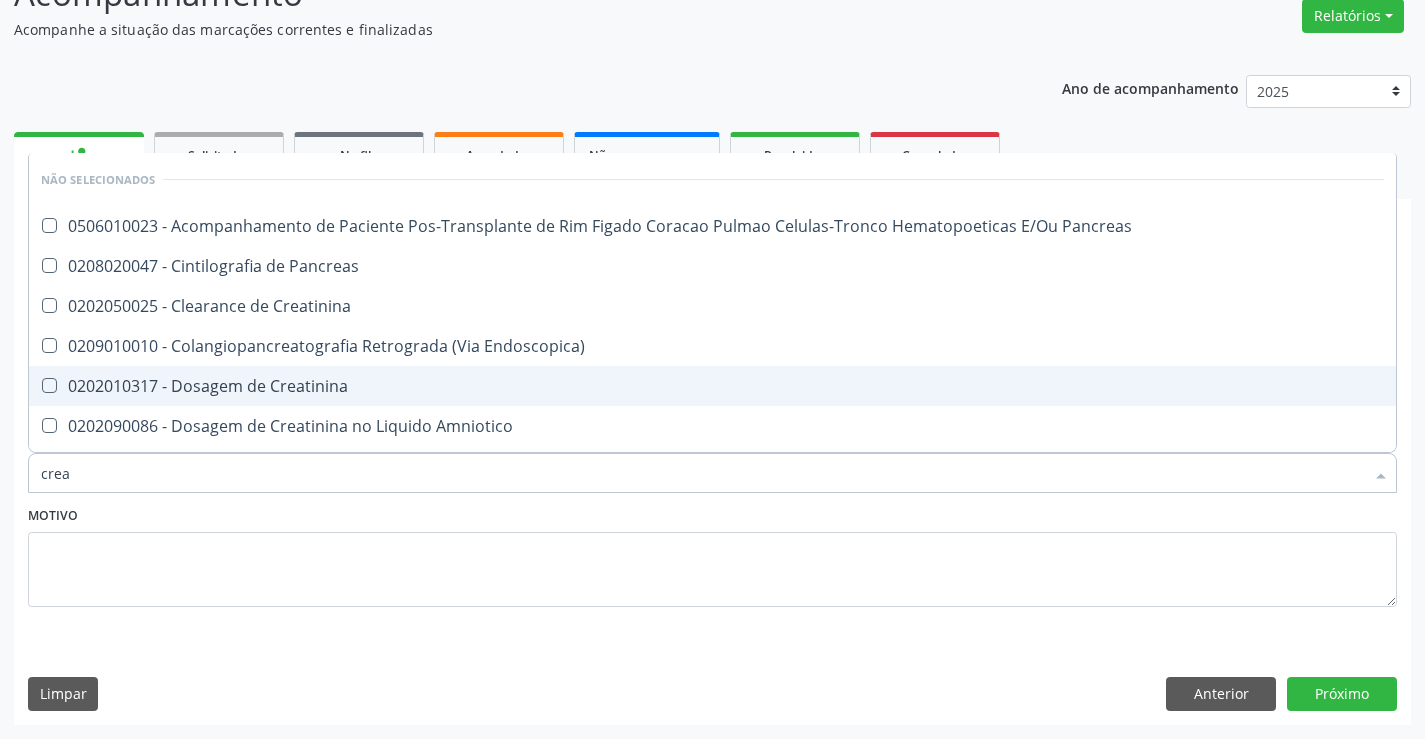 click on "0202010317 - Dosagem de Creatinina" at bounding box center [712, 386] 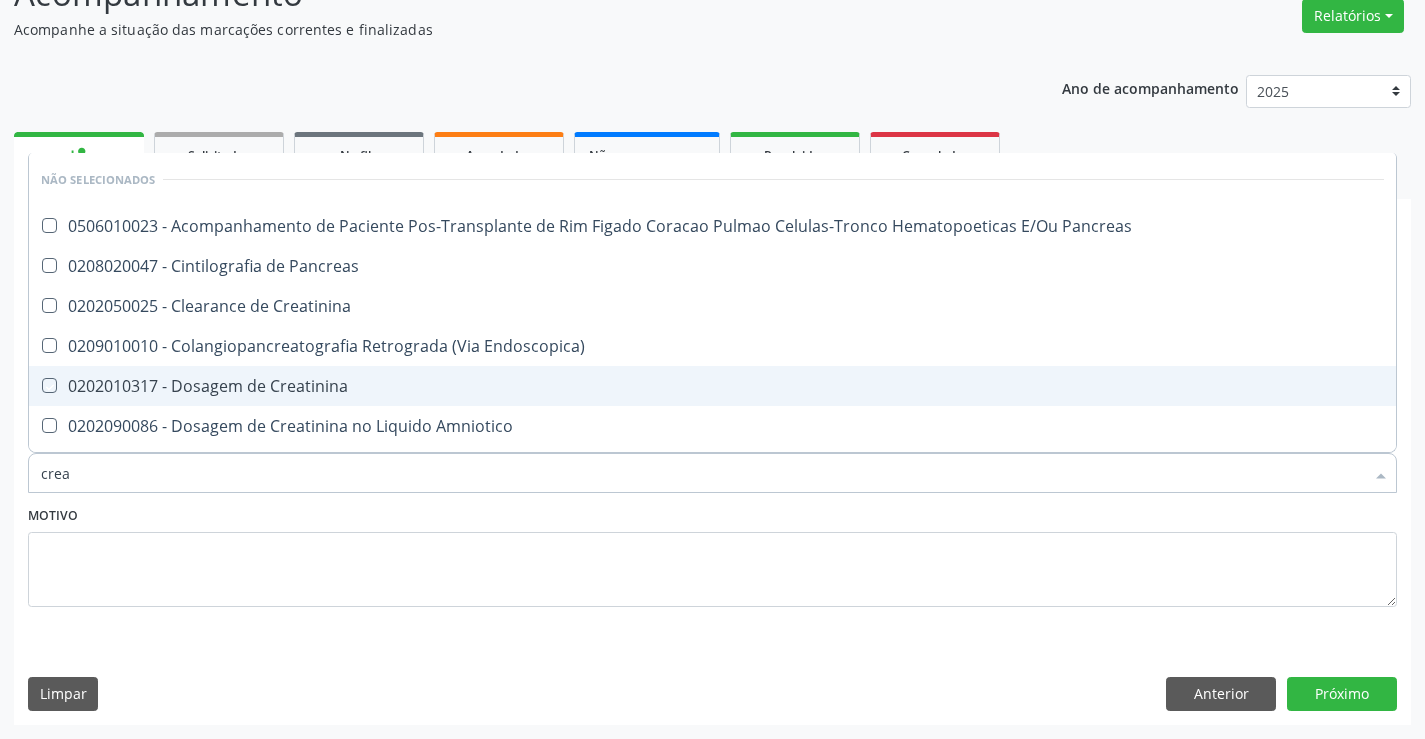 checkbox on "true" 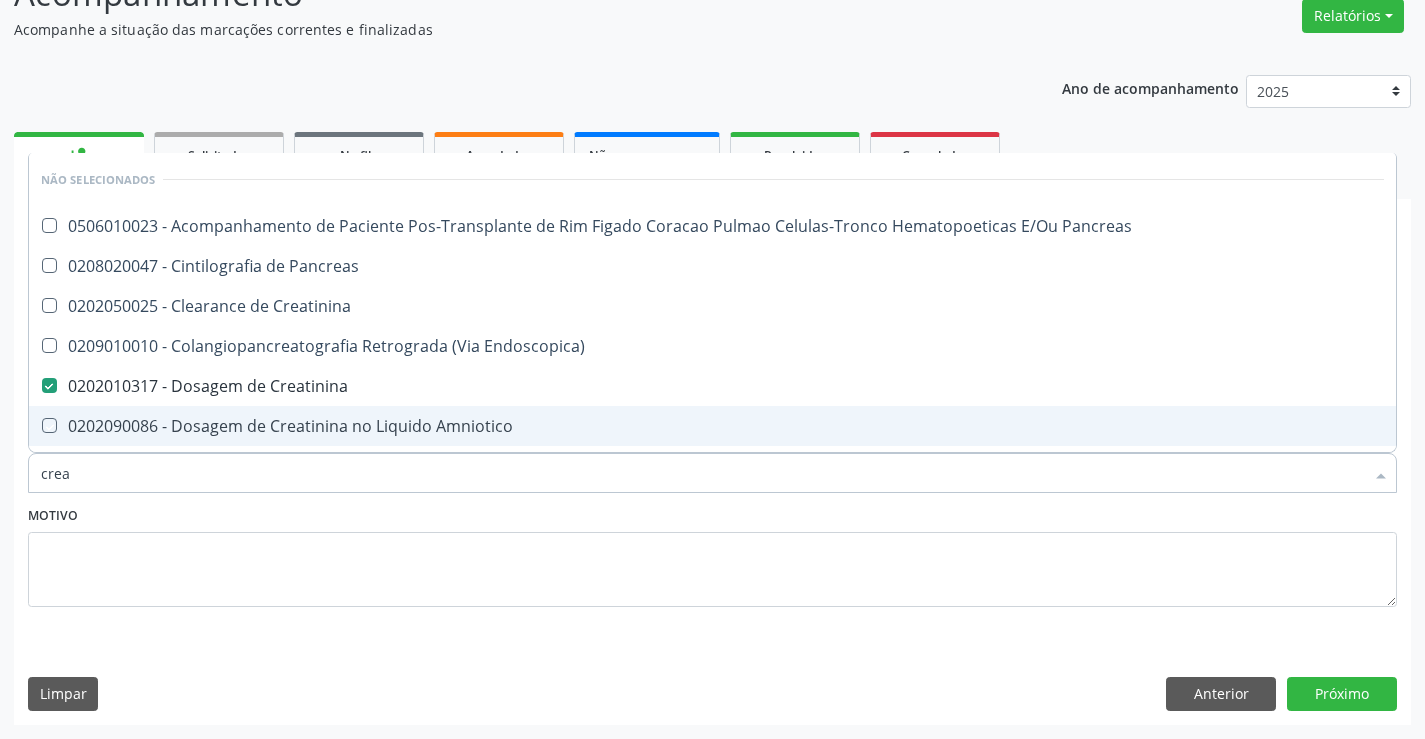 click on "Motivo" at bounding box center [712, 554] 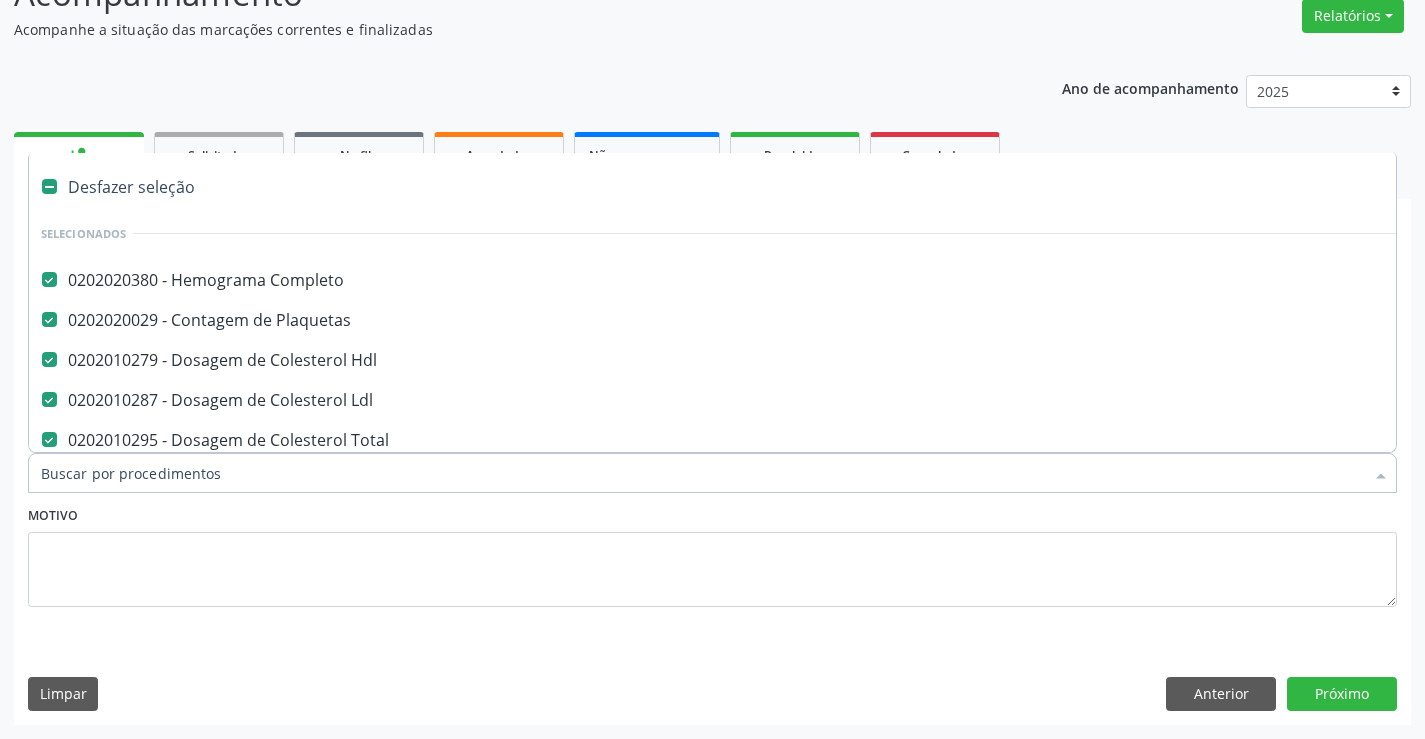 click at bounding box center (712, 473) 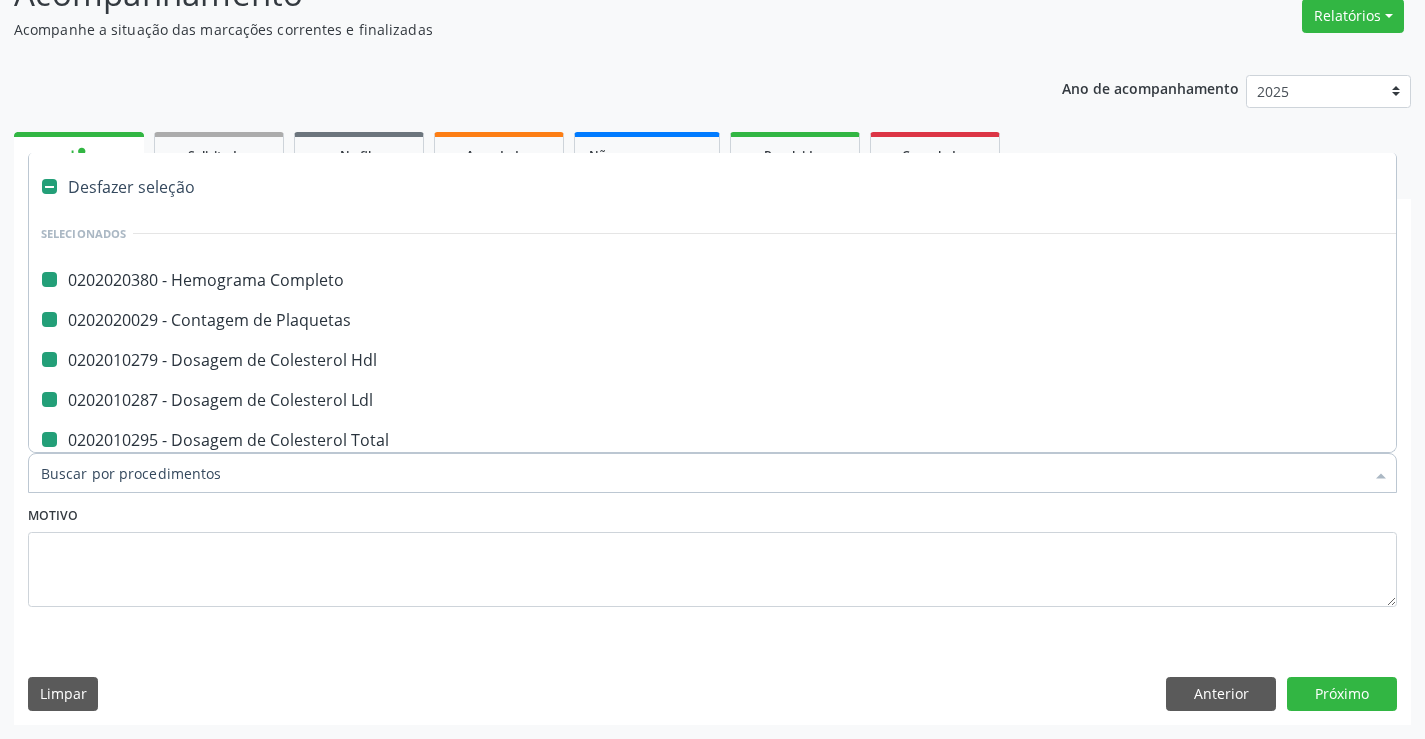 type on "f" 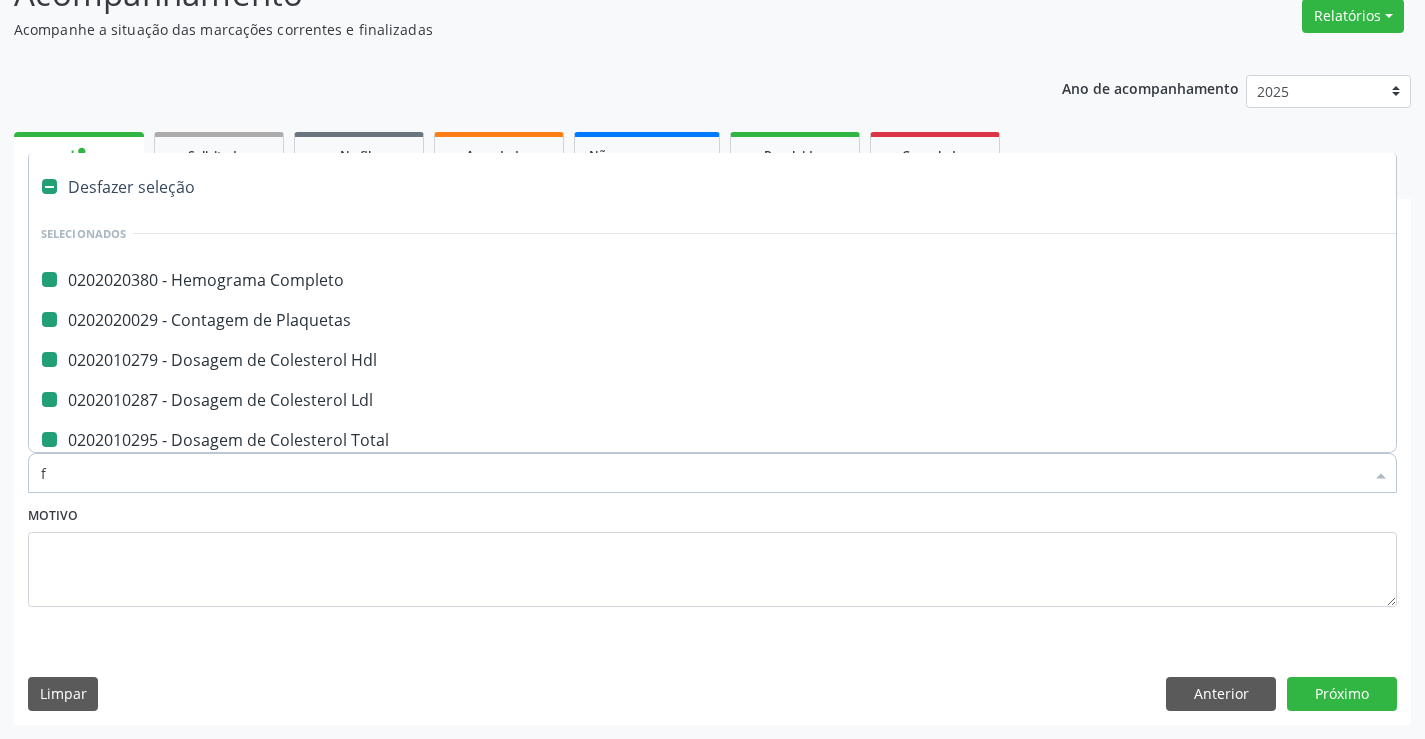 checkbox on "false" 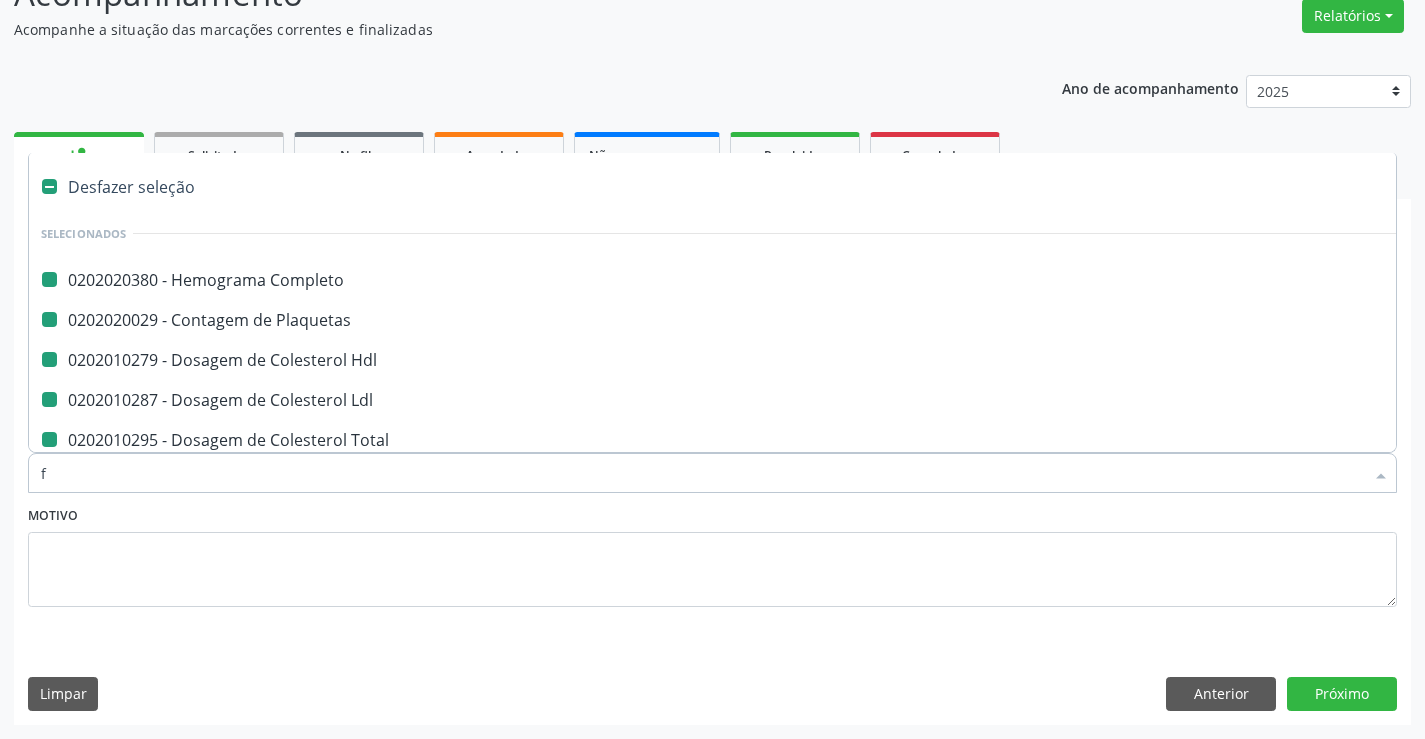 checkbox on "false" 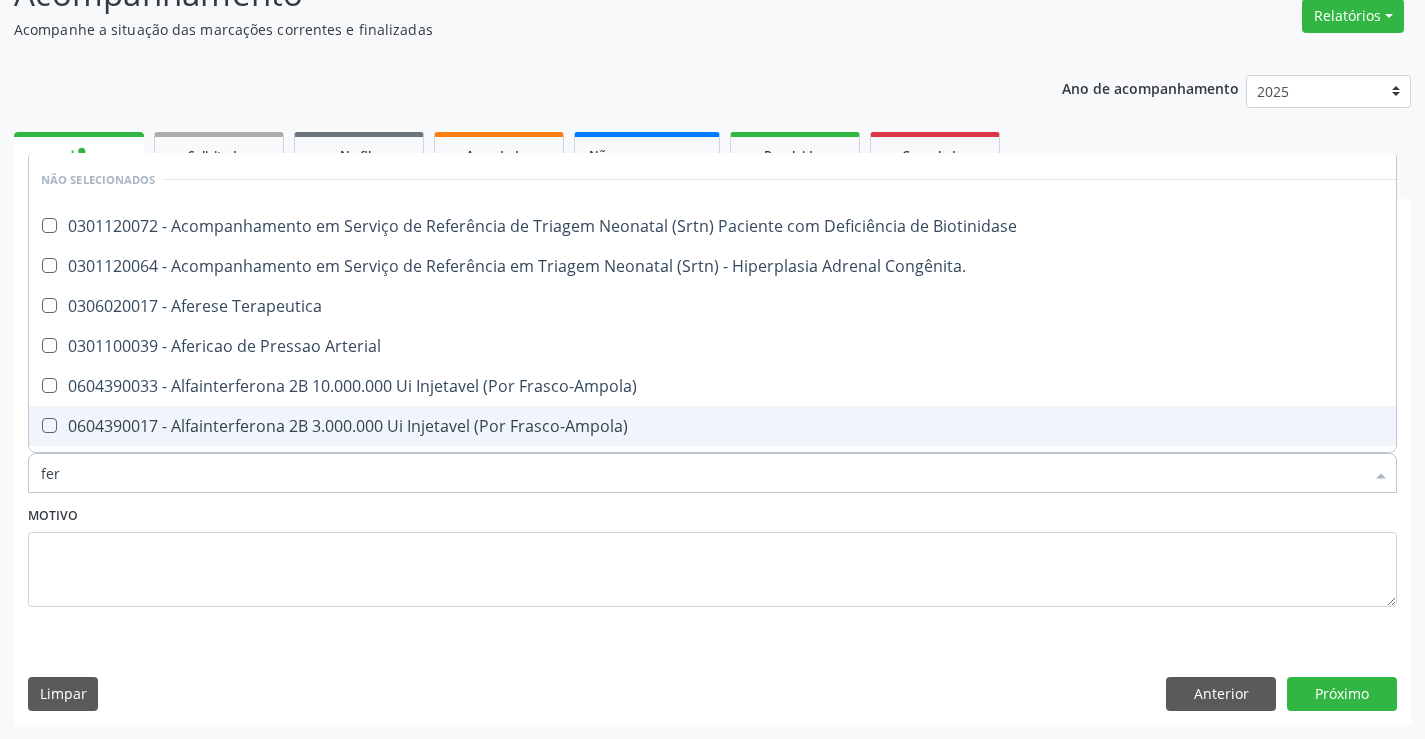 type on "ferr" 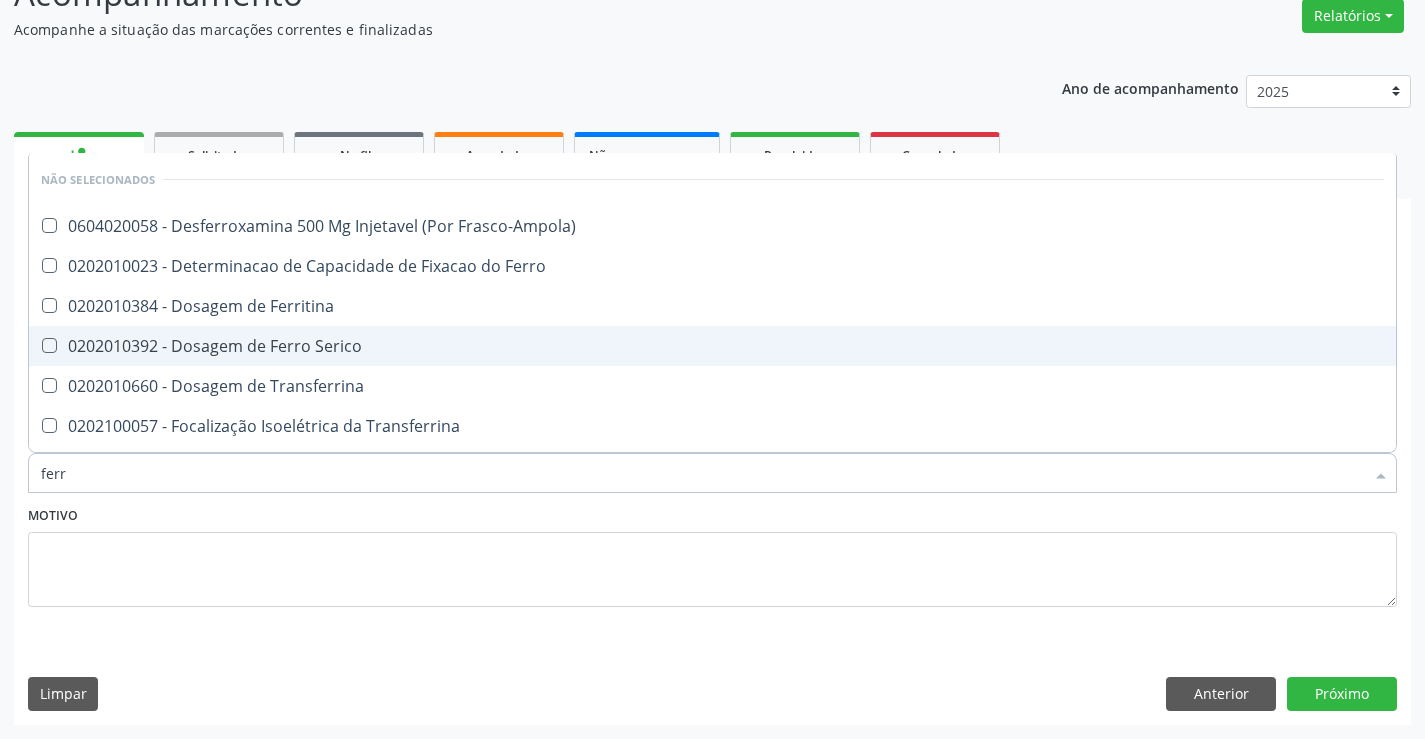 click on "0202010392 - Dosagem de Ferro Serico" at bounding box center [712, 346] 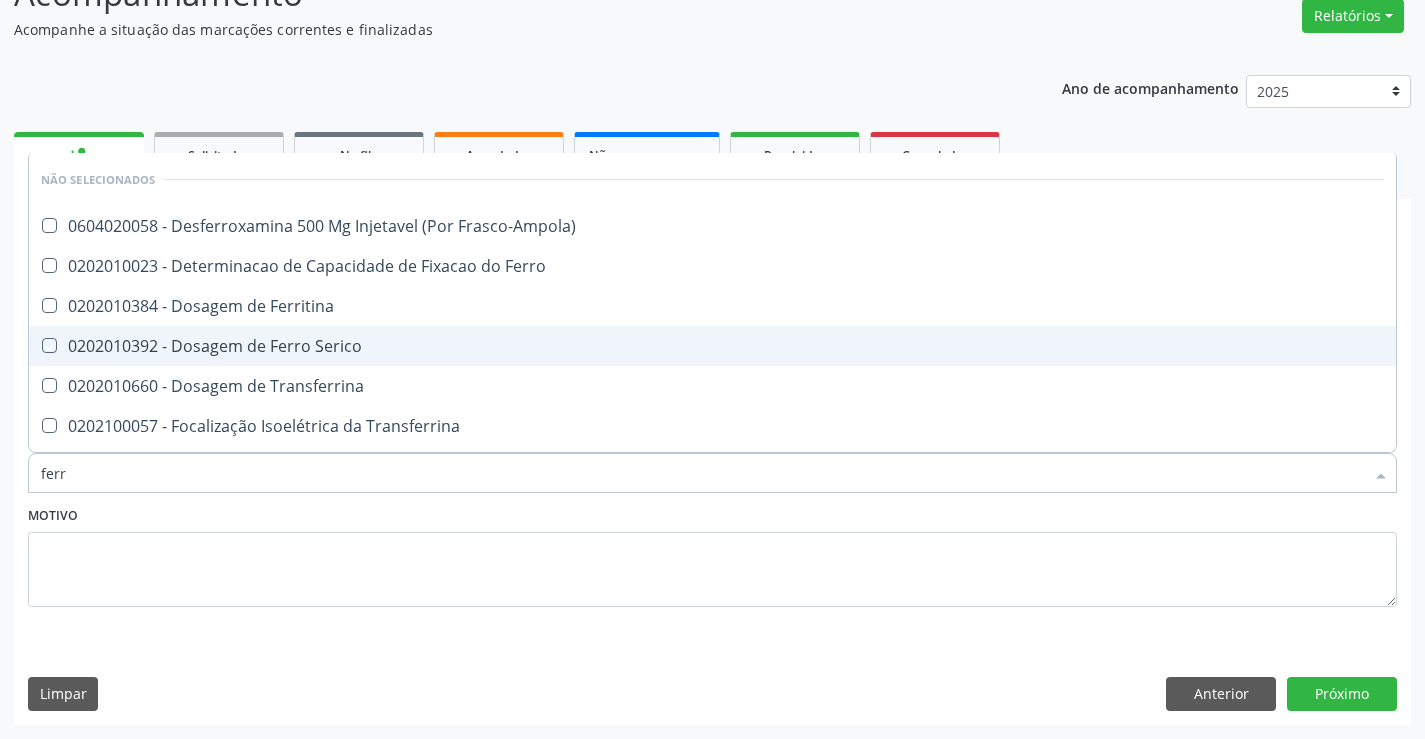 checkbox on "true" 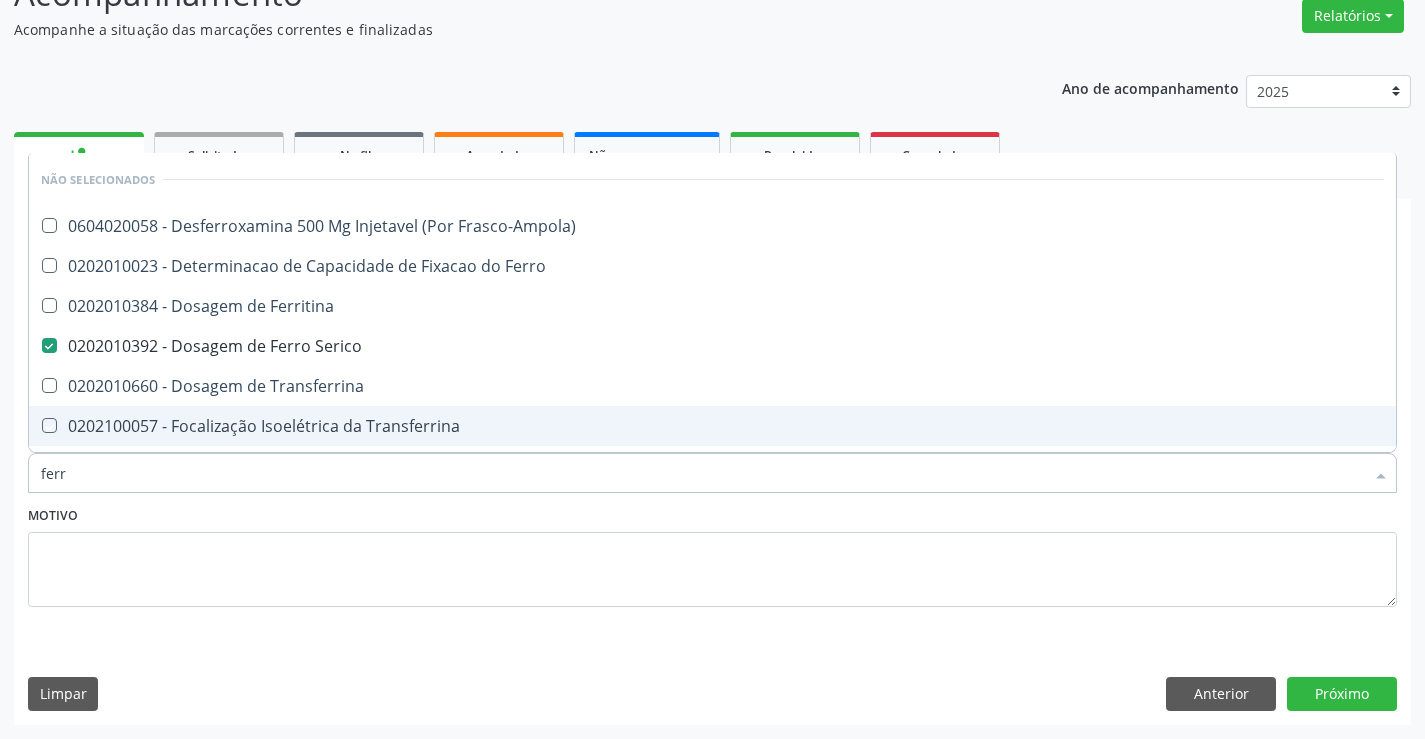 click on "Motivo" at bounding box center [712, 554] 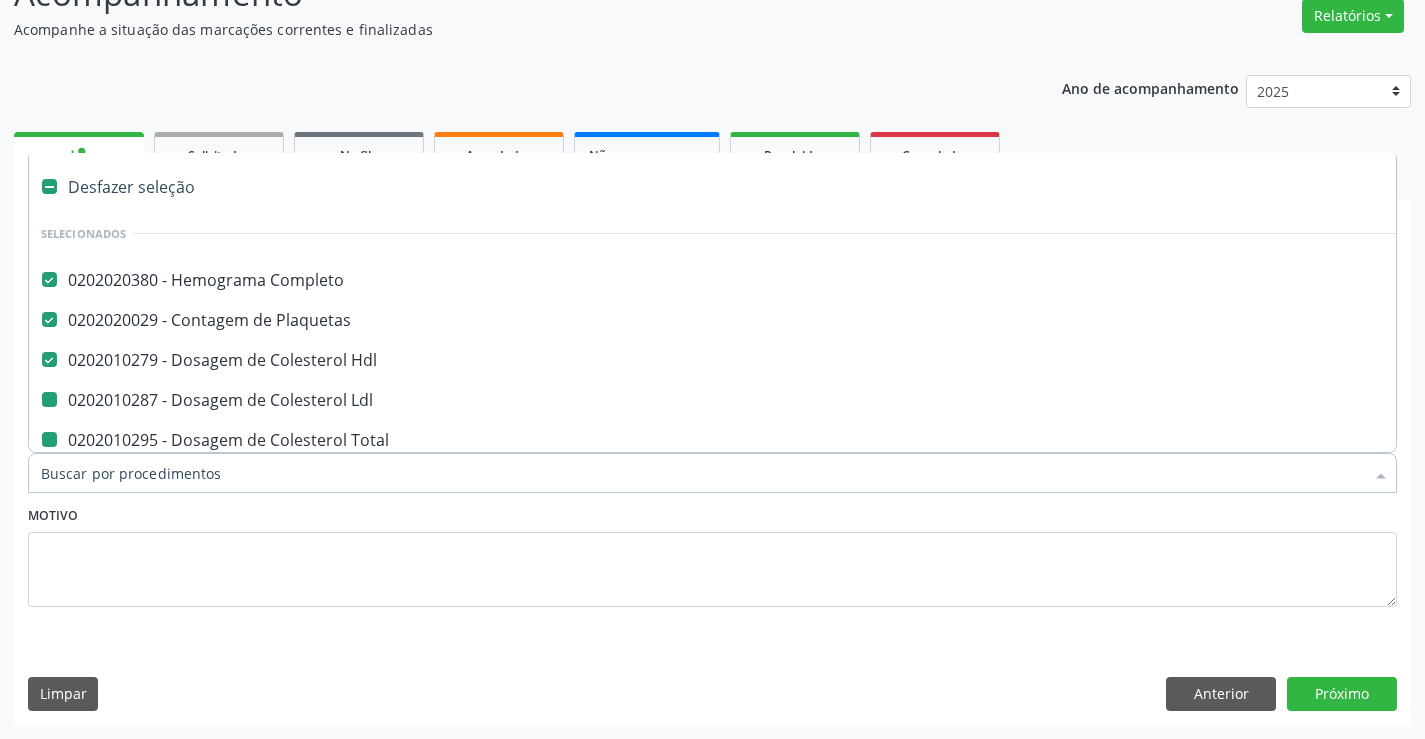 type on "u" 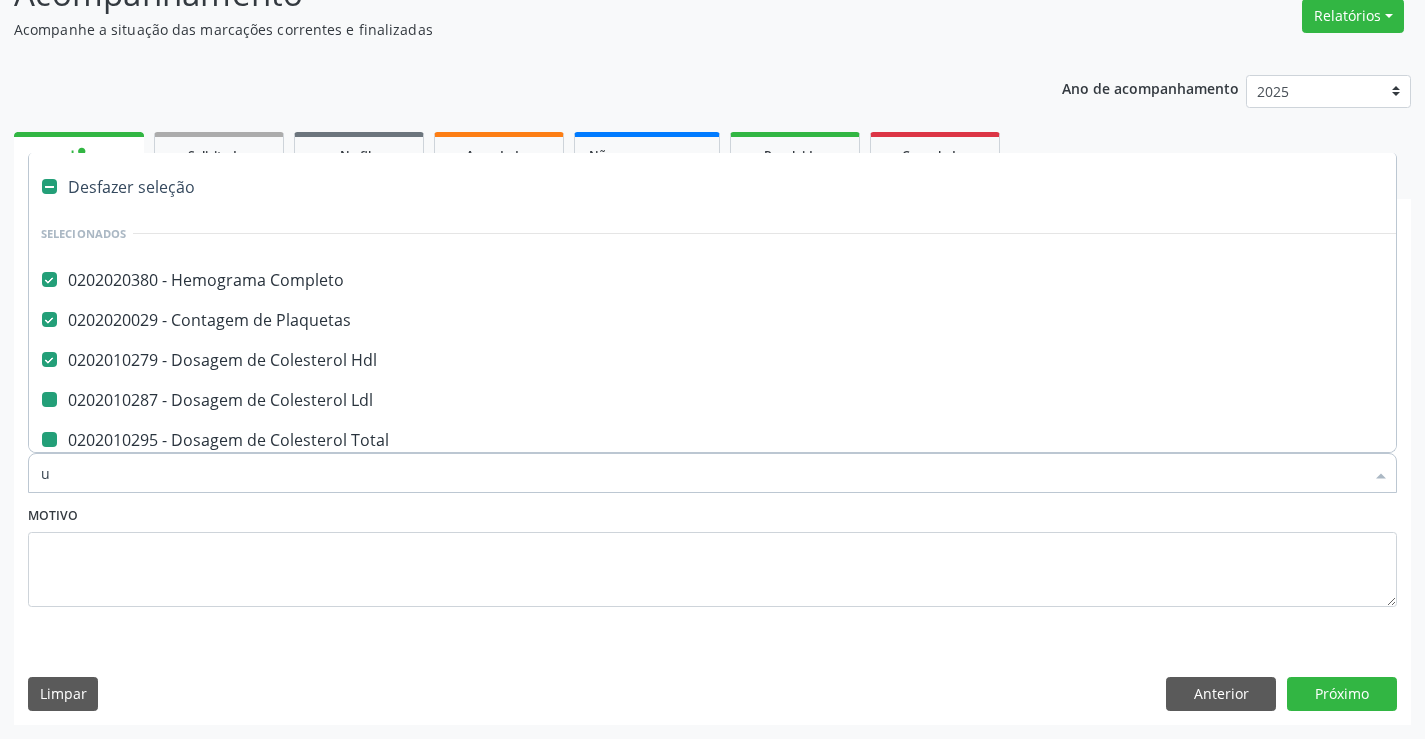 checkbox on "false" 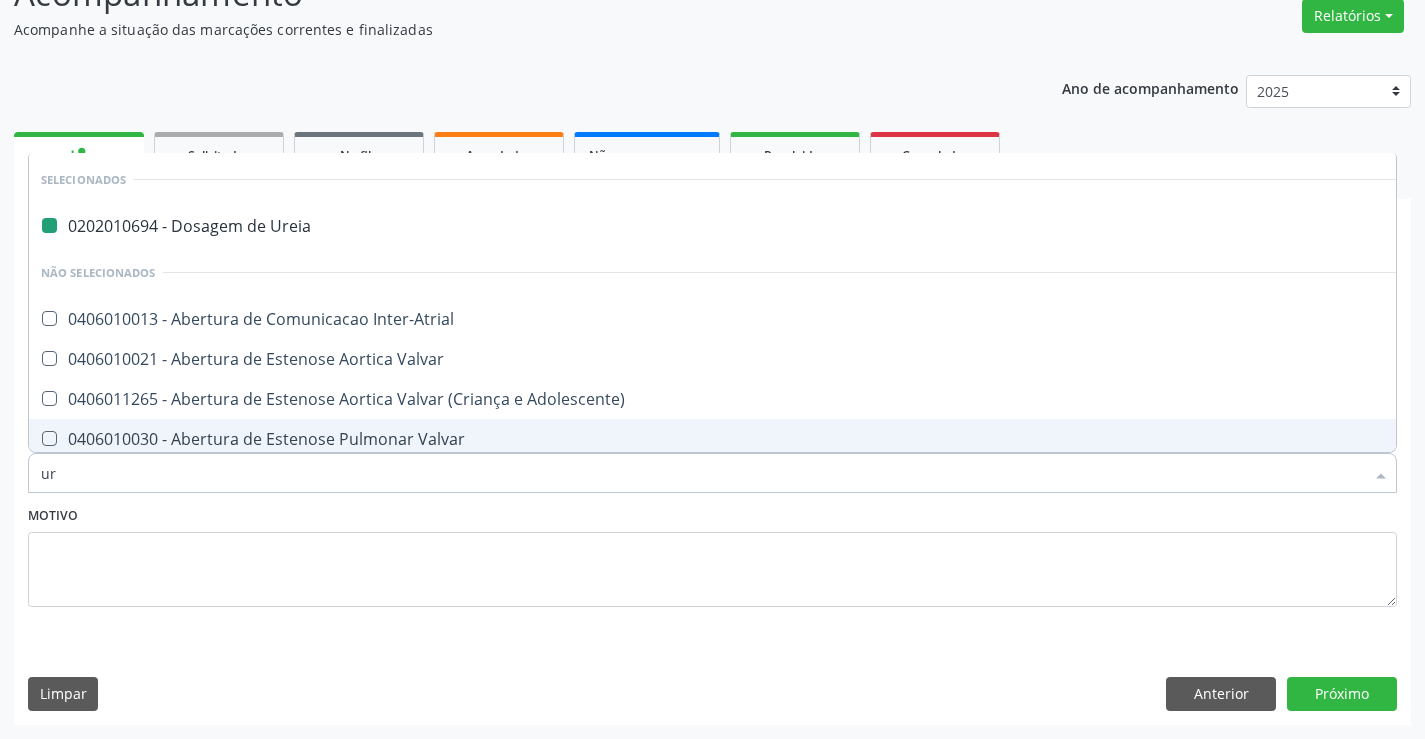 type on "uri" 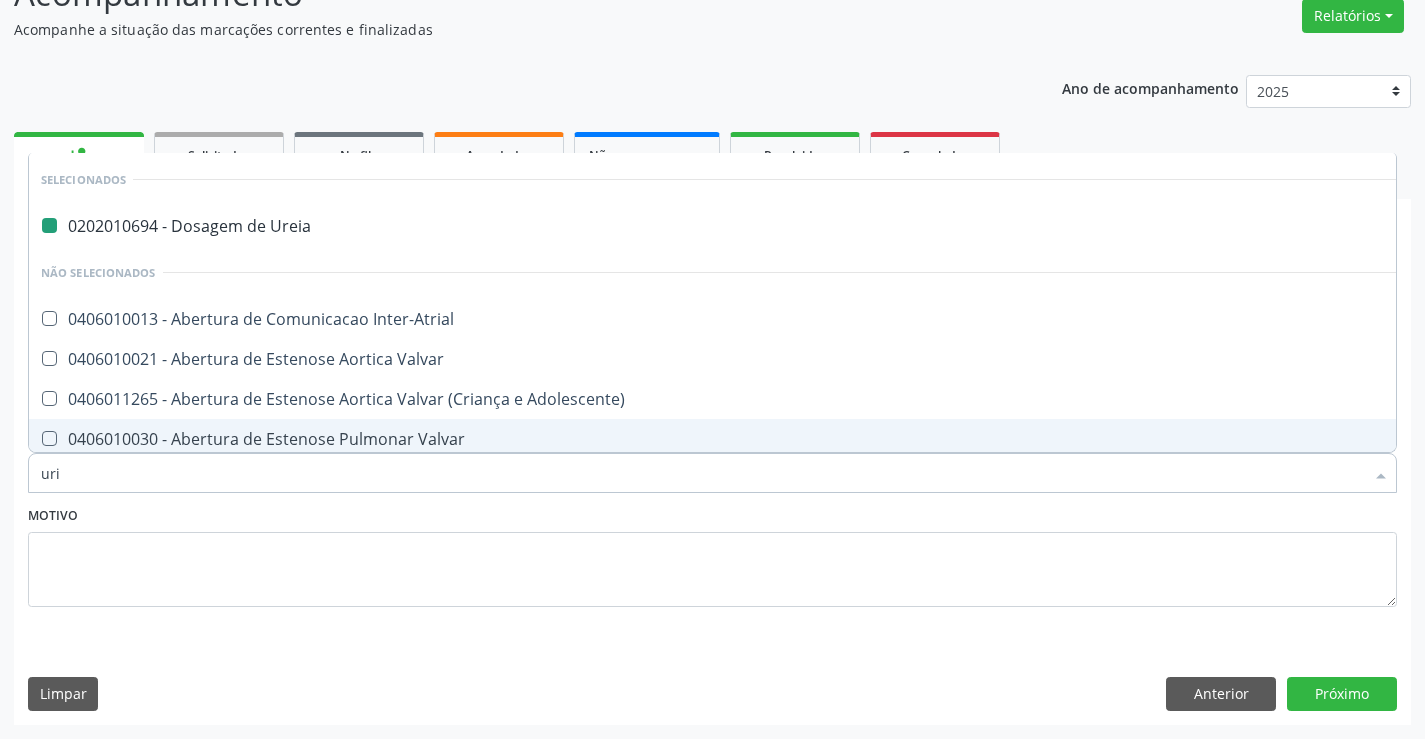 checkbox on "false" 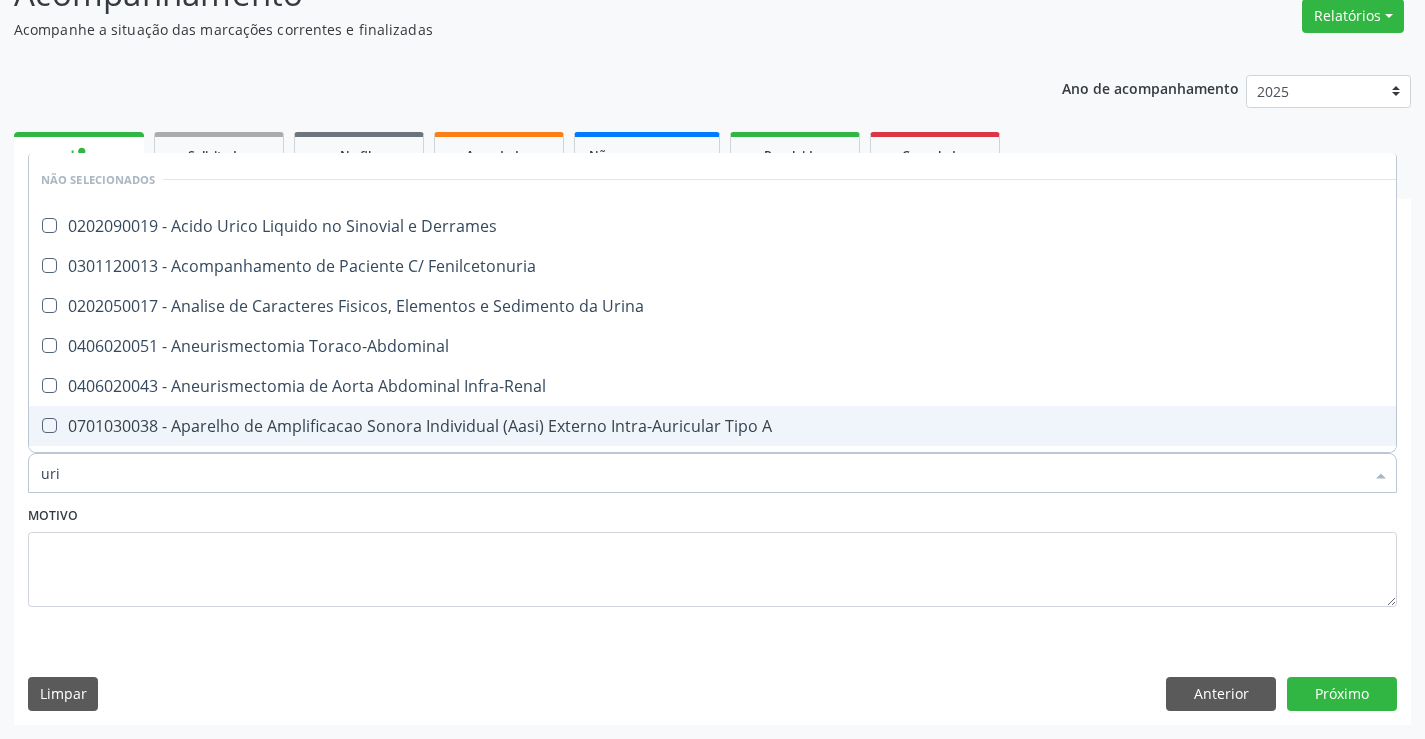 type on "urin" 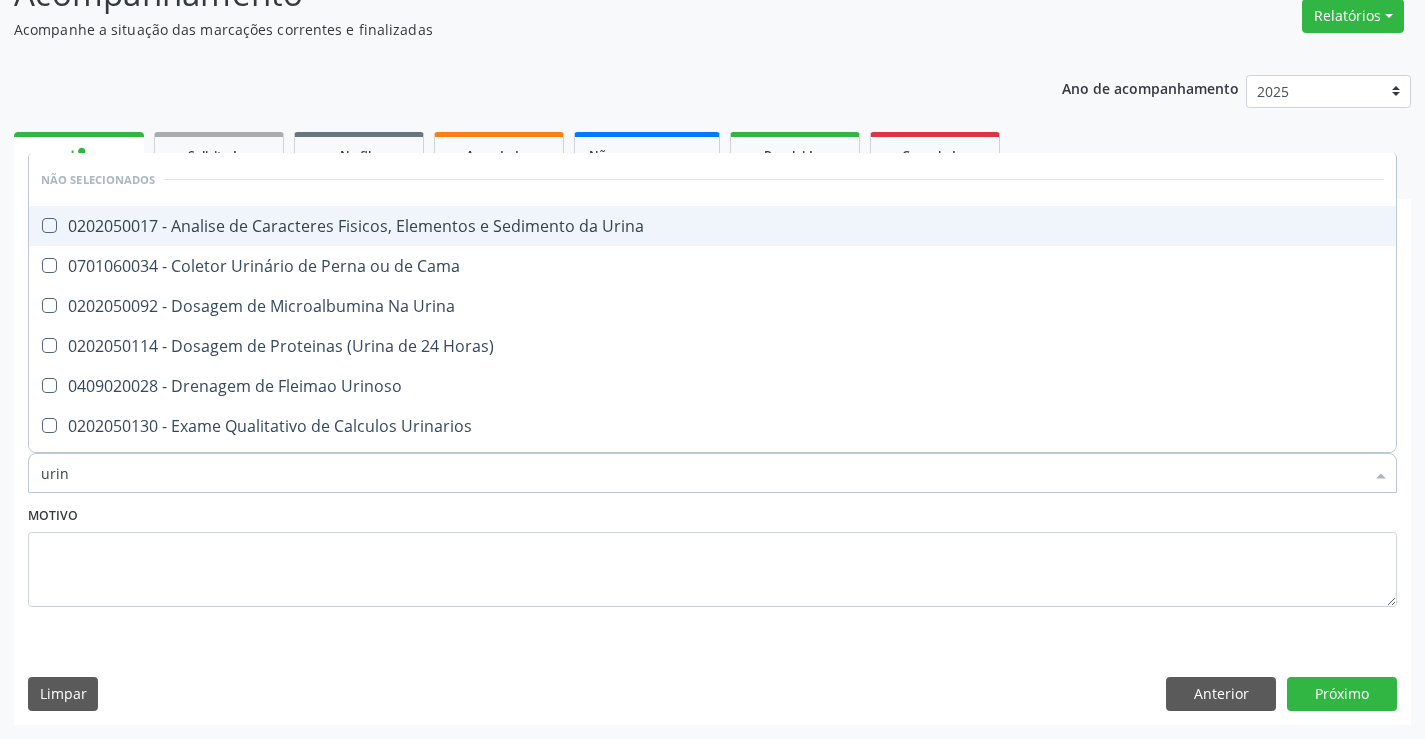 click on "0202050017 - Analise de Caracteres Fisicos, Elementos e Sedimento da Urina" at bounding box center (712, 226) 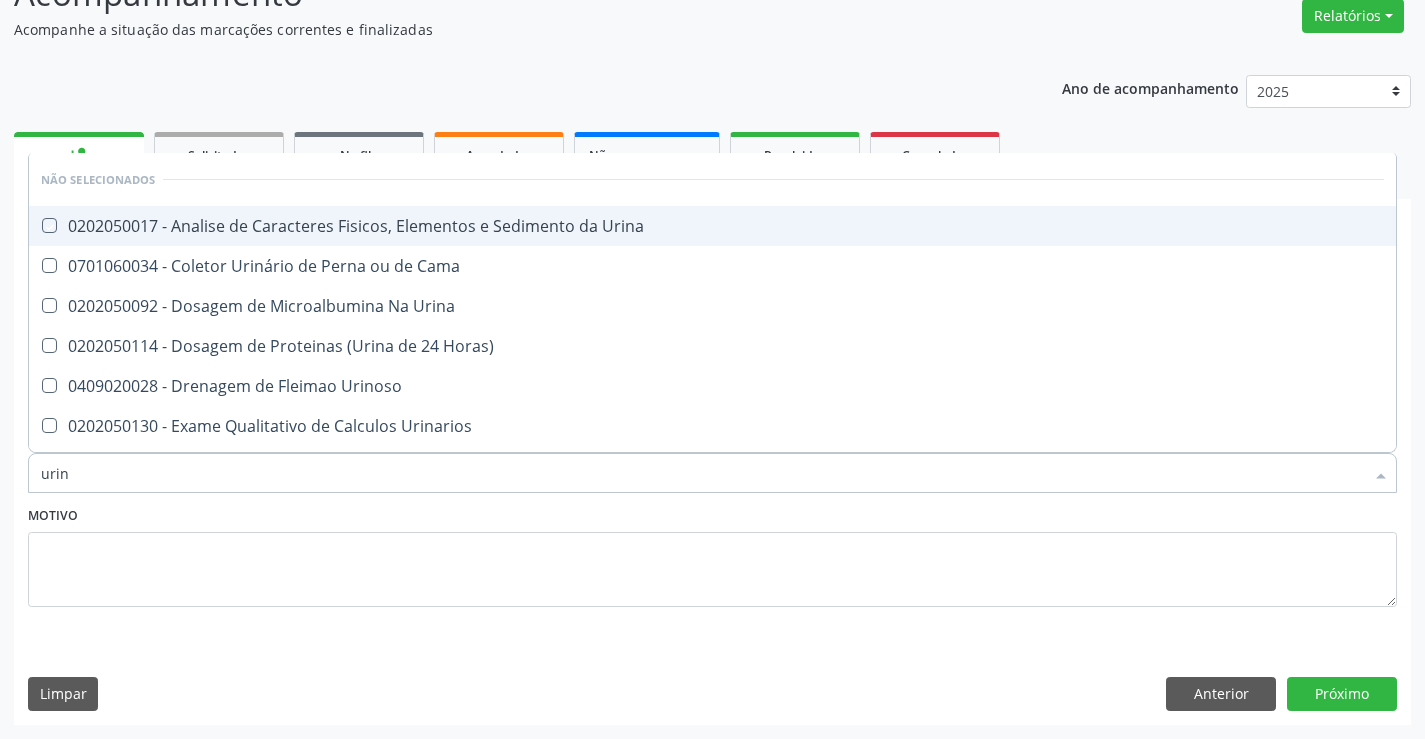 checkbox on "true" 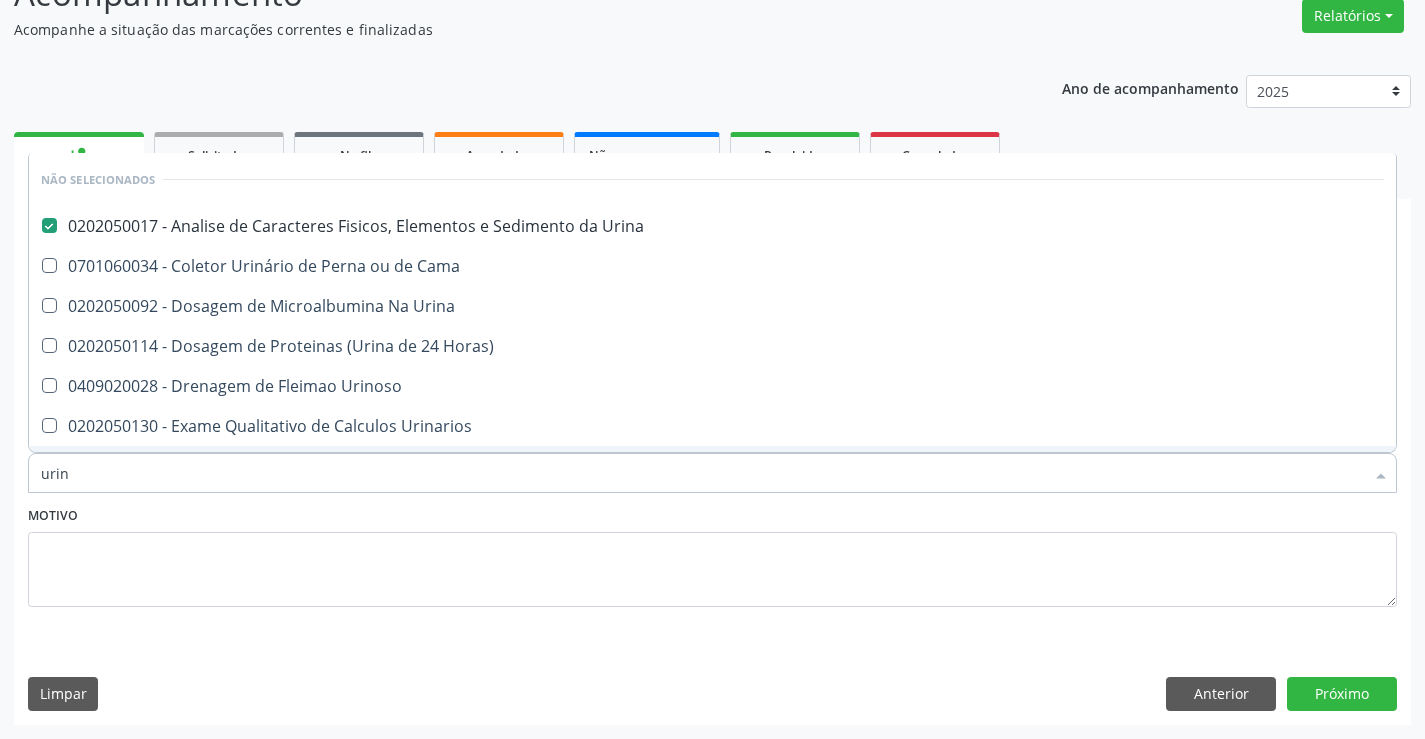 click on "Item de agendamento
*
urin
Desfazer seleção
Não selecionados
0202050017 - Analise de Caracteres Fisicos, Elementos e Sedimento da Urina
0701060034 - Coletor Urinário de Perna ou de Cama
0202050092 - Dosagem de Microalbumina Na Urina
0202050114 - Dosagem de Proteinas (Urina de 24 Horas)
0409020028 - Drenagem de Fleimao Urinoso
0202050130 - Exame Qualitativo de Calculos Urinarios
0202100120 - Identificação de Glicosaminoglicanos Urinários Por Cromatografia em Camada Delgada , Eletroforese e Dosagem Quantitativa
0202050076 - Identificação de Glicídios Urinários Por Cromatografia (Camada Delgada)
0202050157 - Pesquisa de Alcaptona Na Urina
0202050165 - Pesquisa de Aminoacidos Na Urina
0202050190 - Pesquisa de Cistina Na Urina
0202050203 - Pesquisa de Coproporfirina Na Urina" at bounding box center (712, 462) 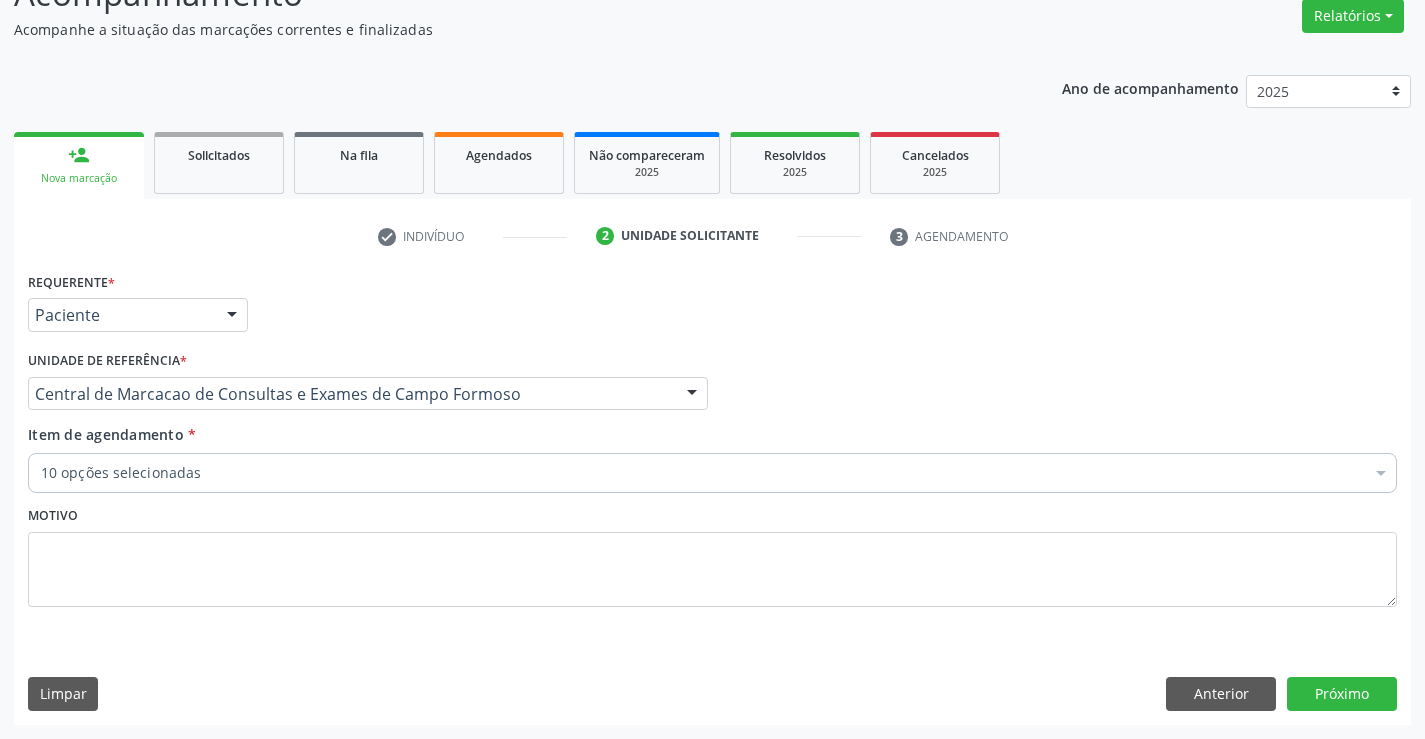 click on "10 opções selecionadas" at bounding box center [712, 473] 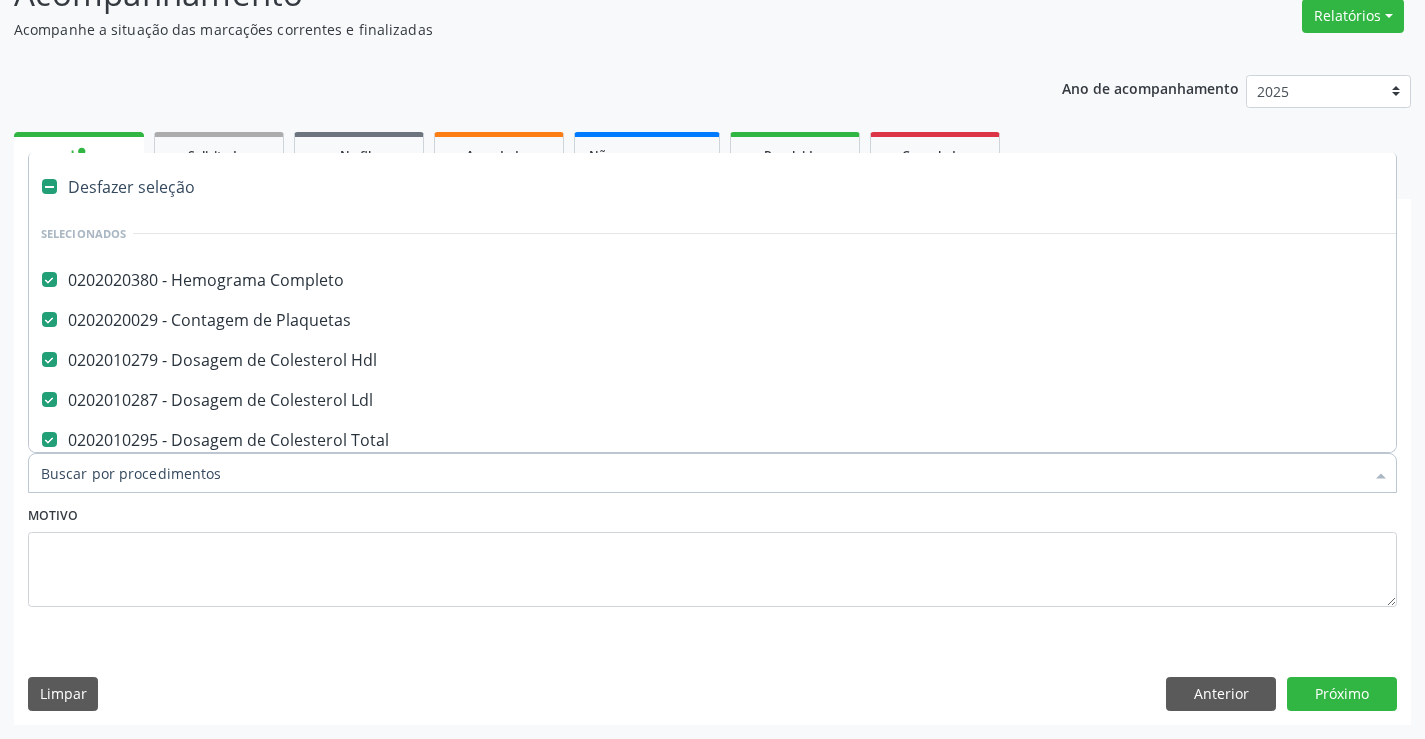 type on "t" 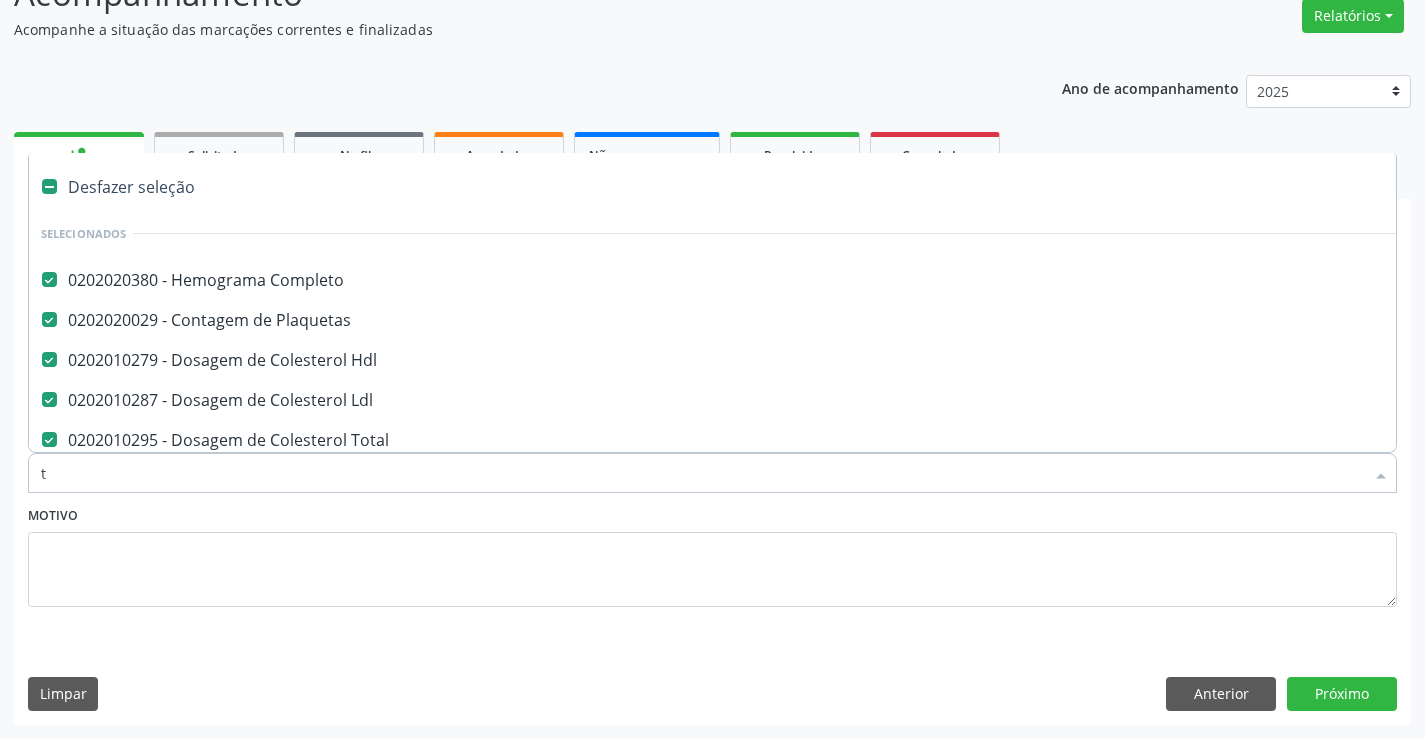 checkbox on "false" 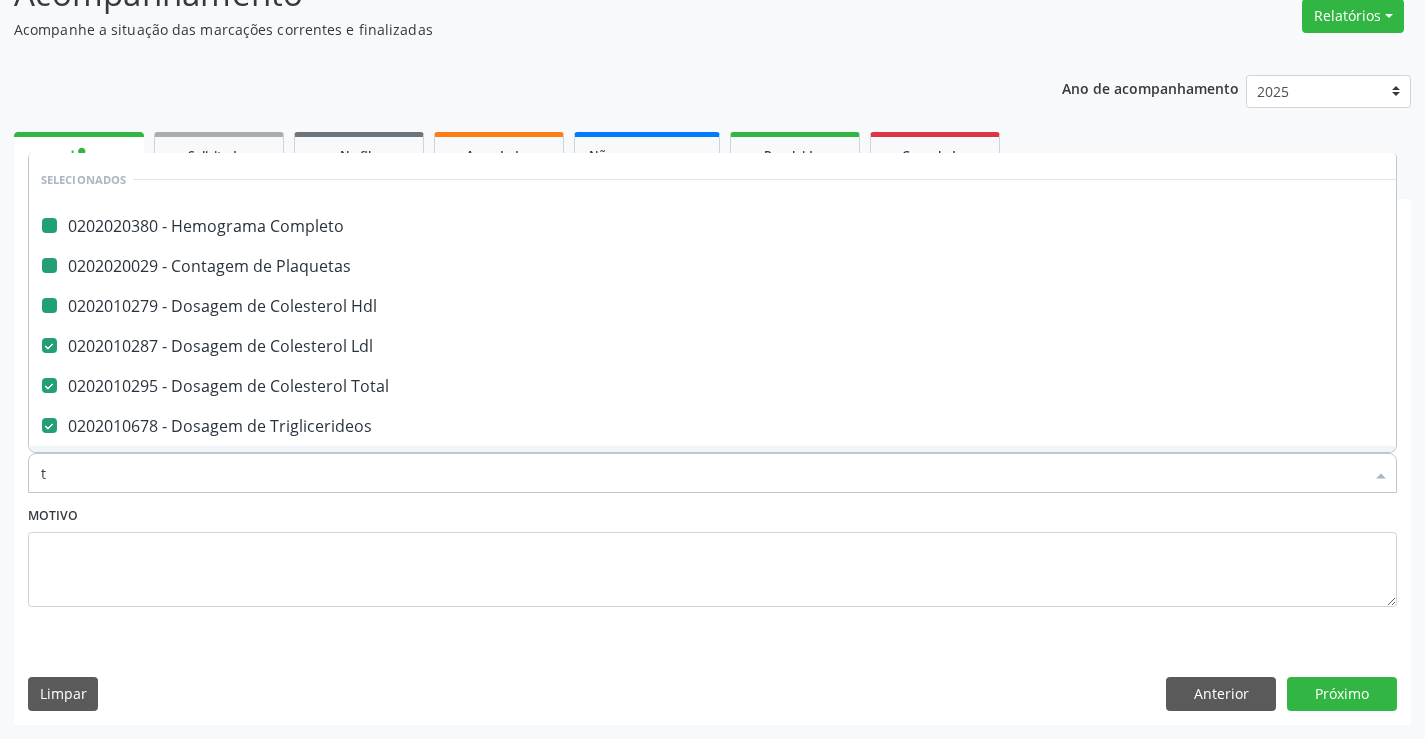 type on "tg" 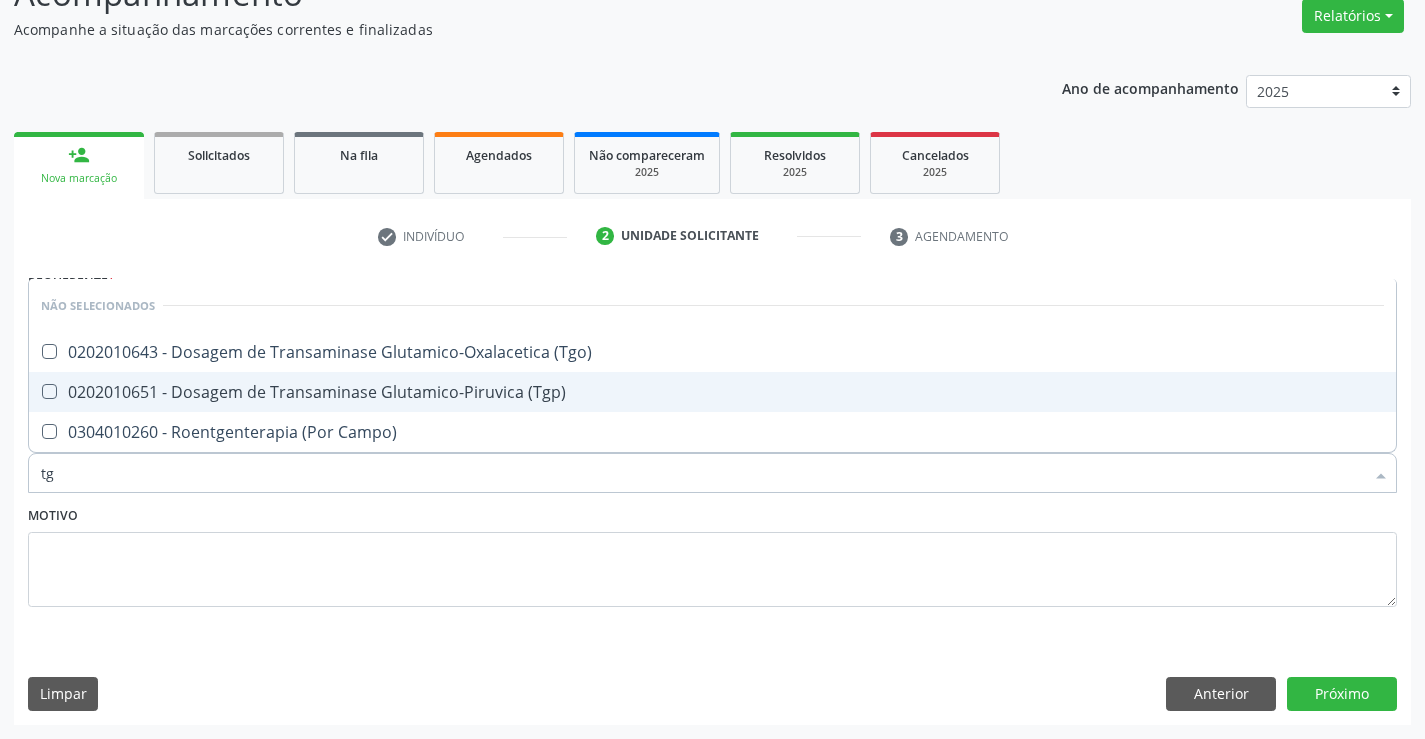 click on "0202010651 - Dosagem de Transaminase Glutamico-Piruvica (Tgp)" at bounding box center (712, 392) 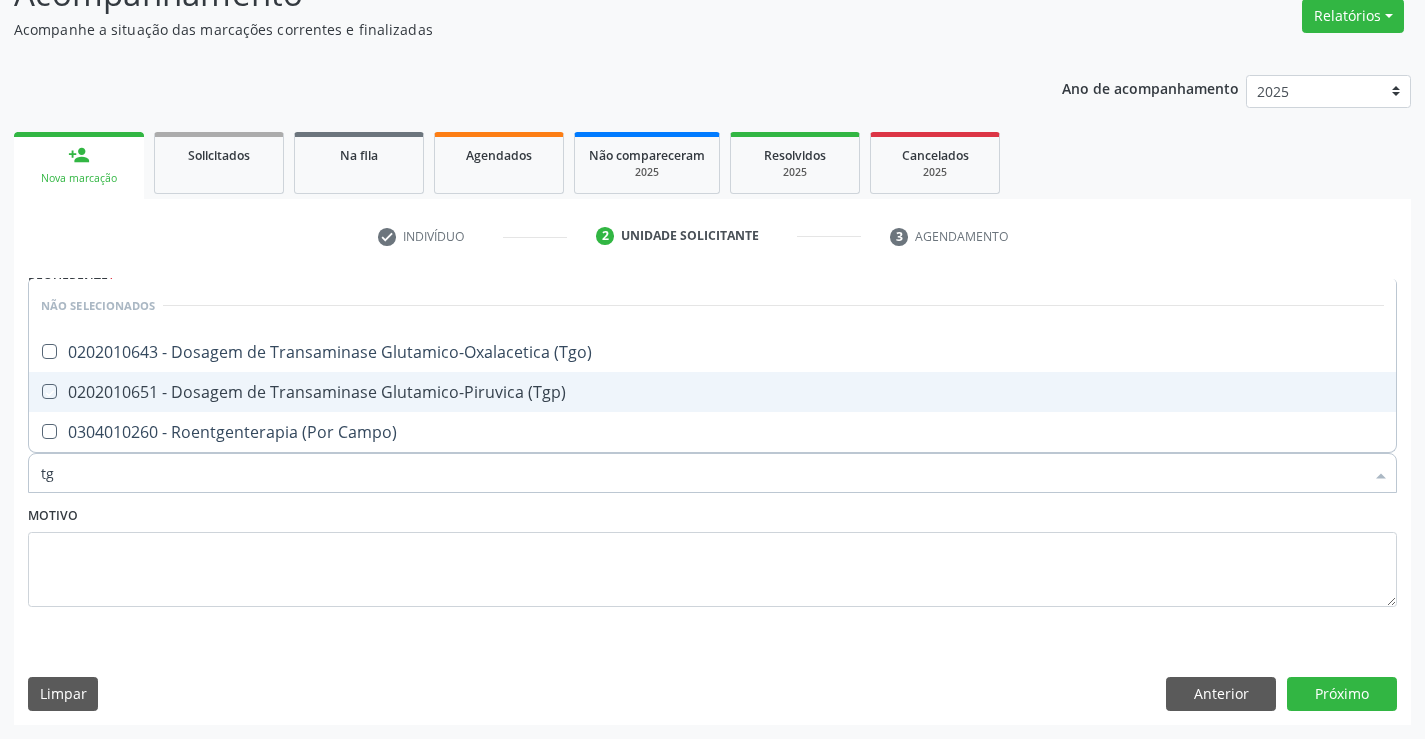 checkbox on "true" 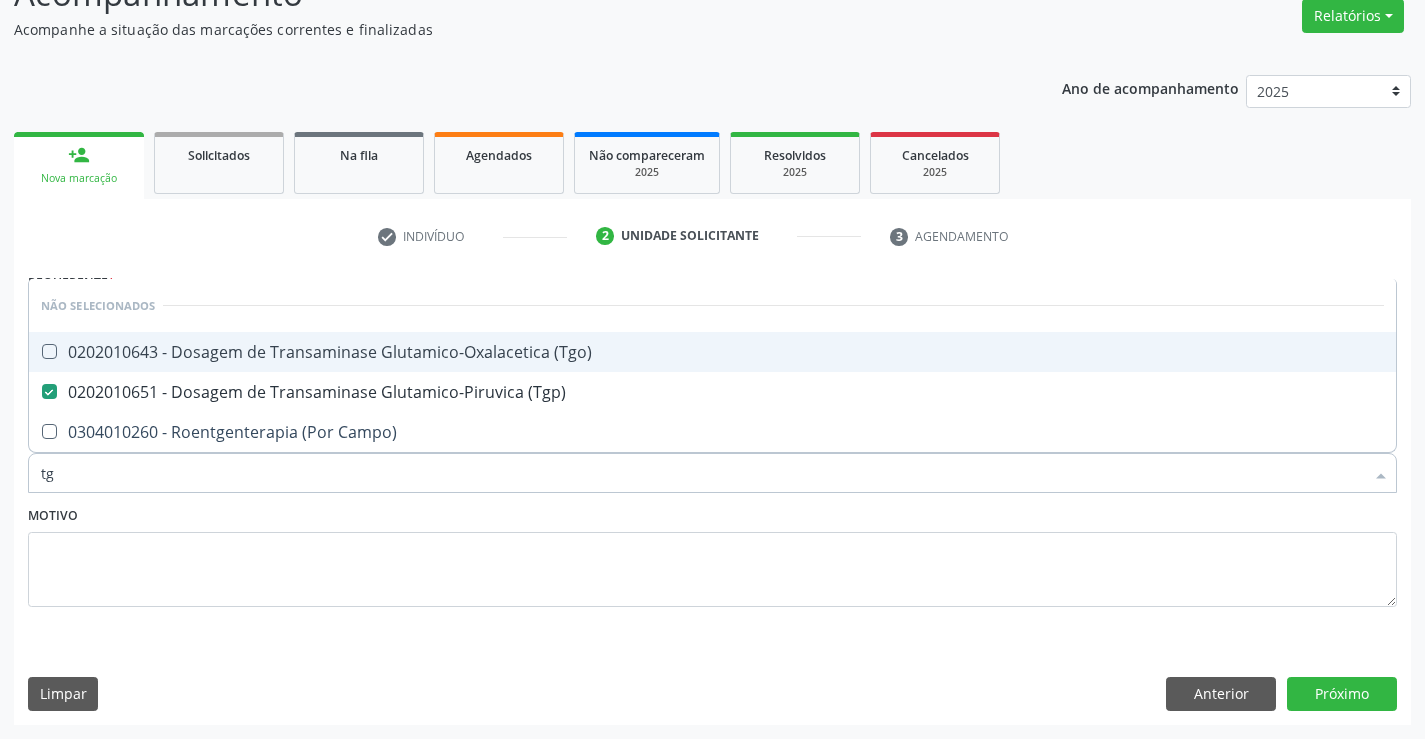 click on "0202010643 - Dosagem de Transaminase Glutamico-Oxalacetica (Tgo)" at bounding box center [712, 352] 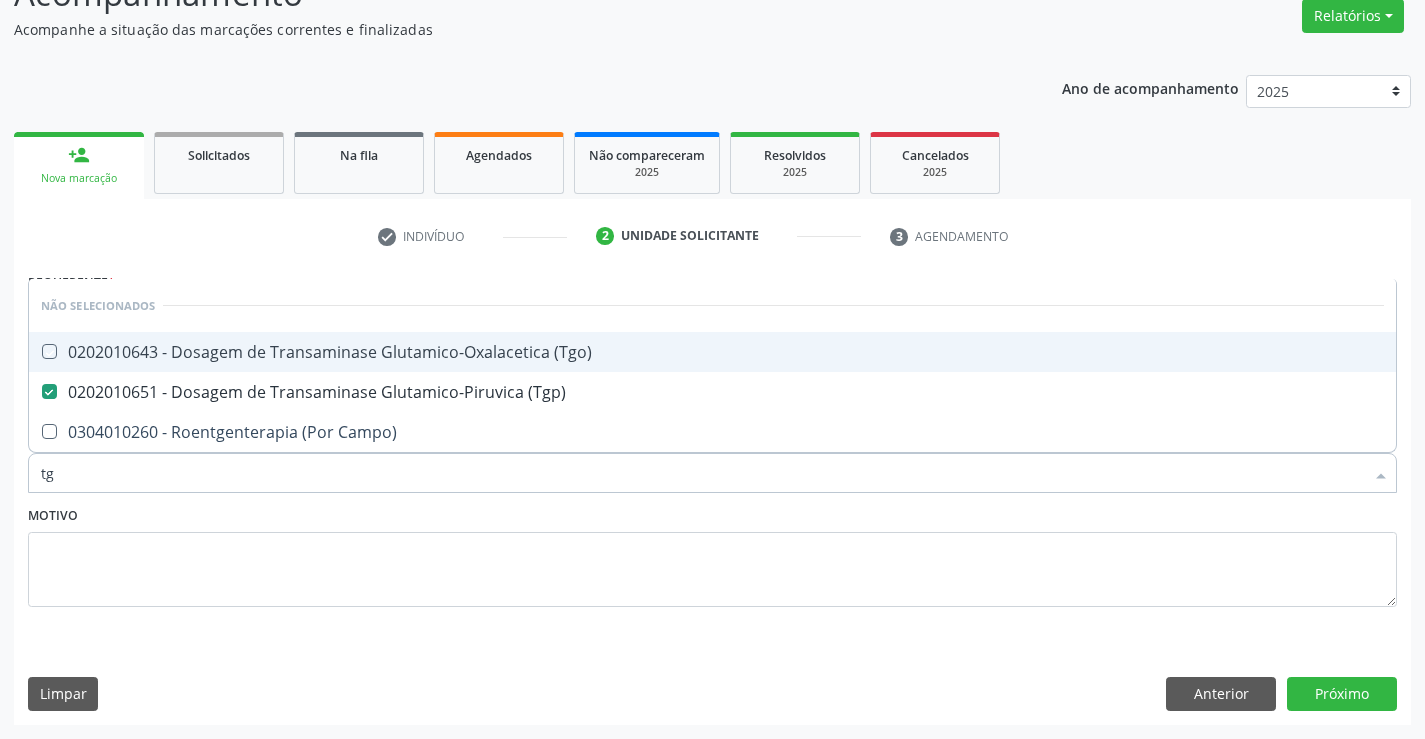 checkbox on "true" 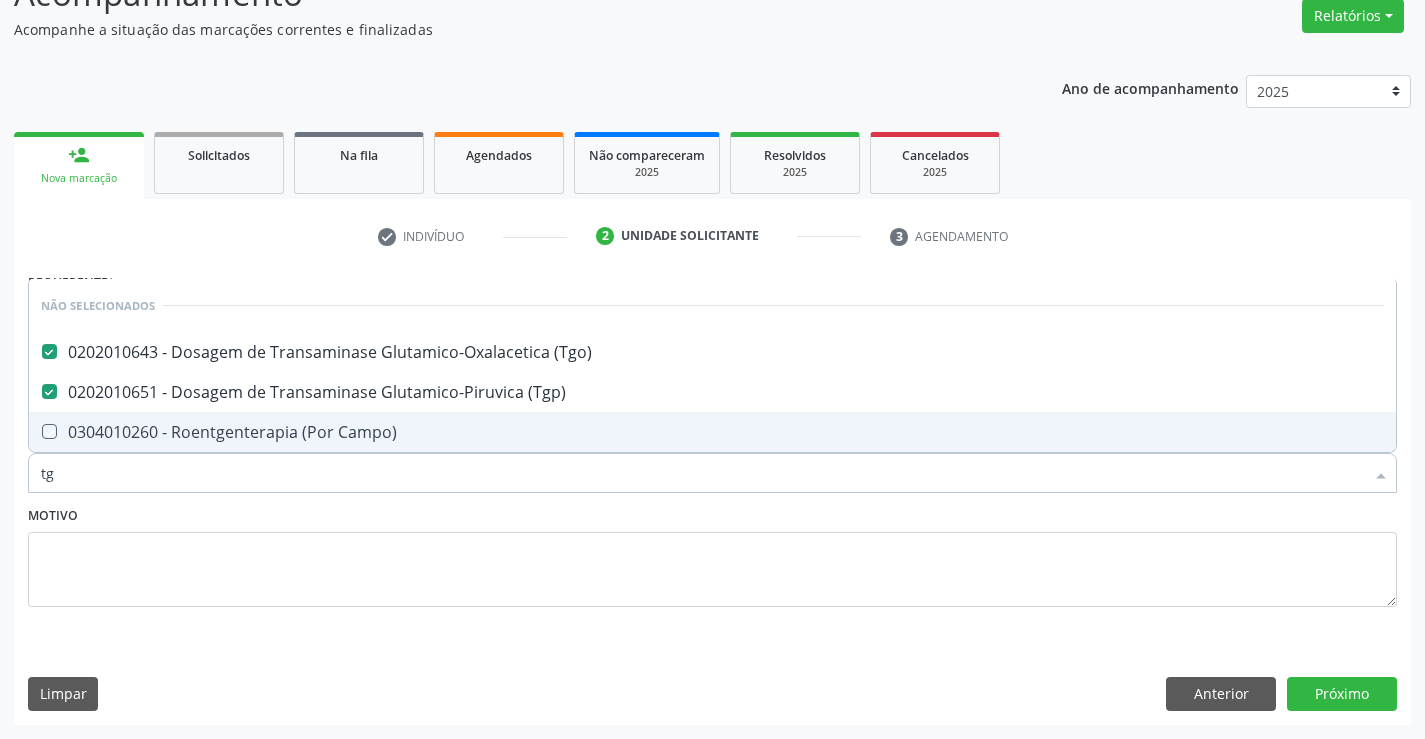 click on "Motivo" at bounding box center (712, 554) 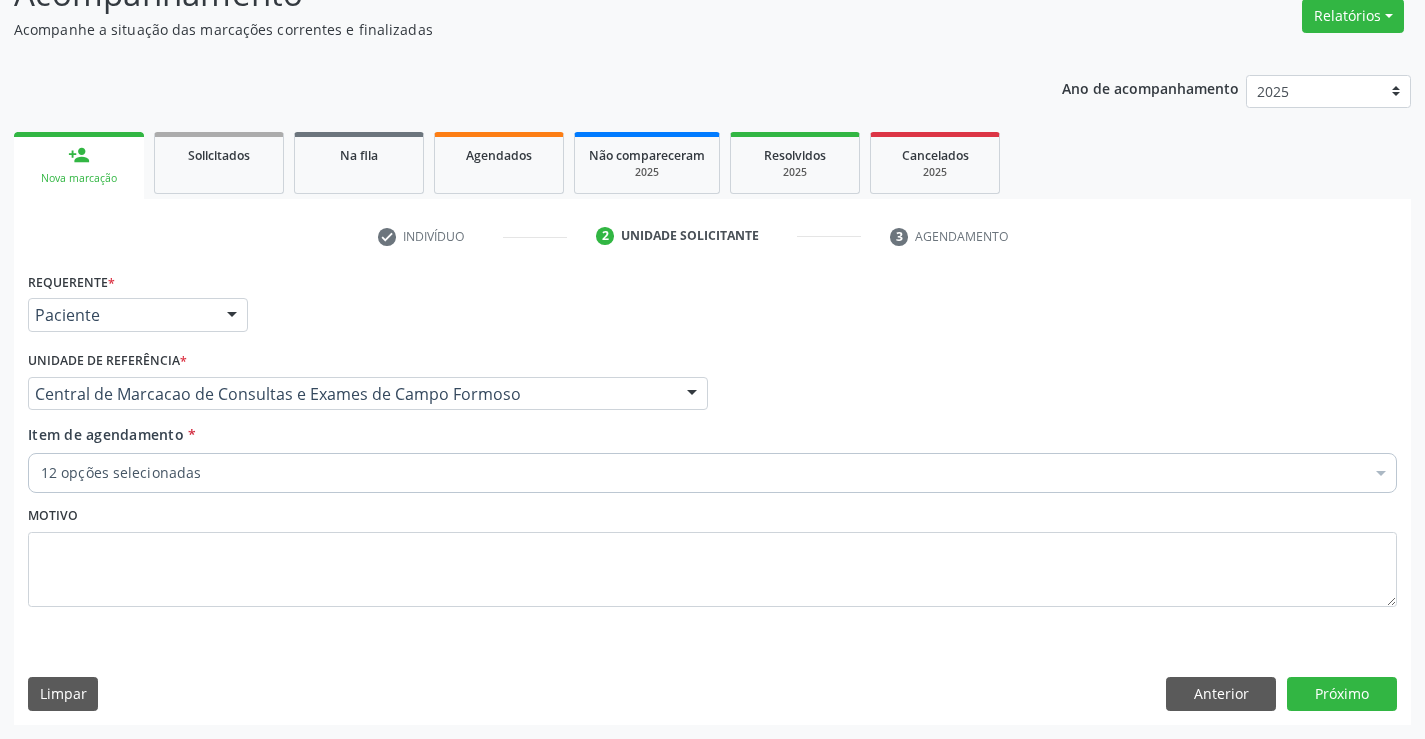 click on "12 opções selecionadas" at bounding box center (712, 473) 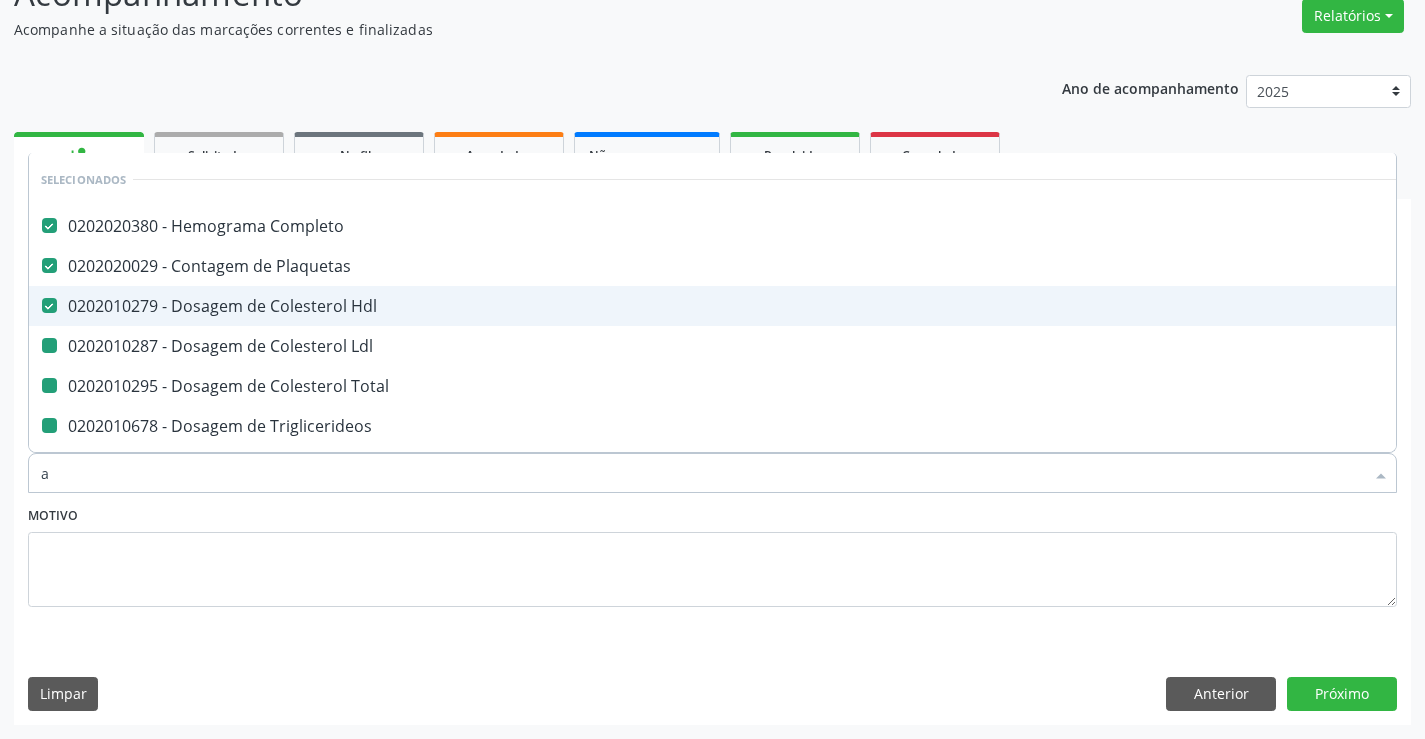 type on "ac" 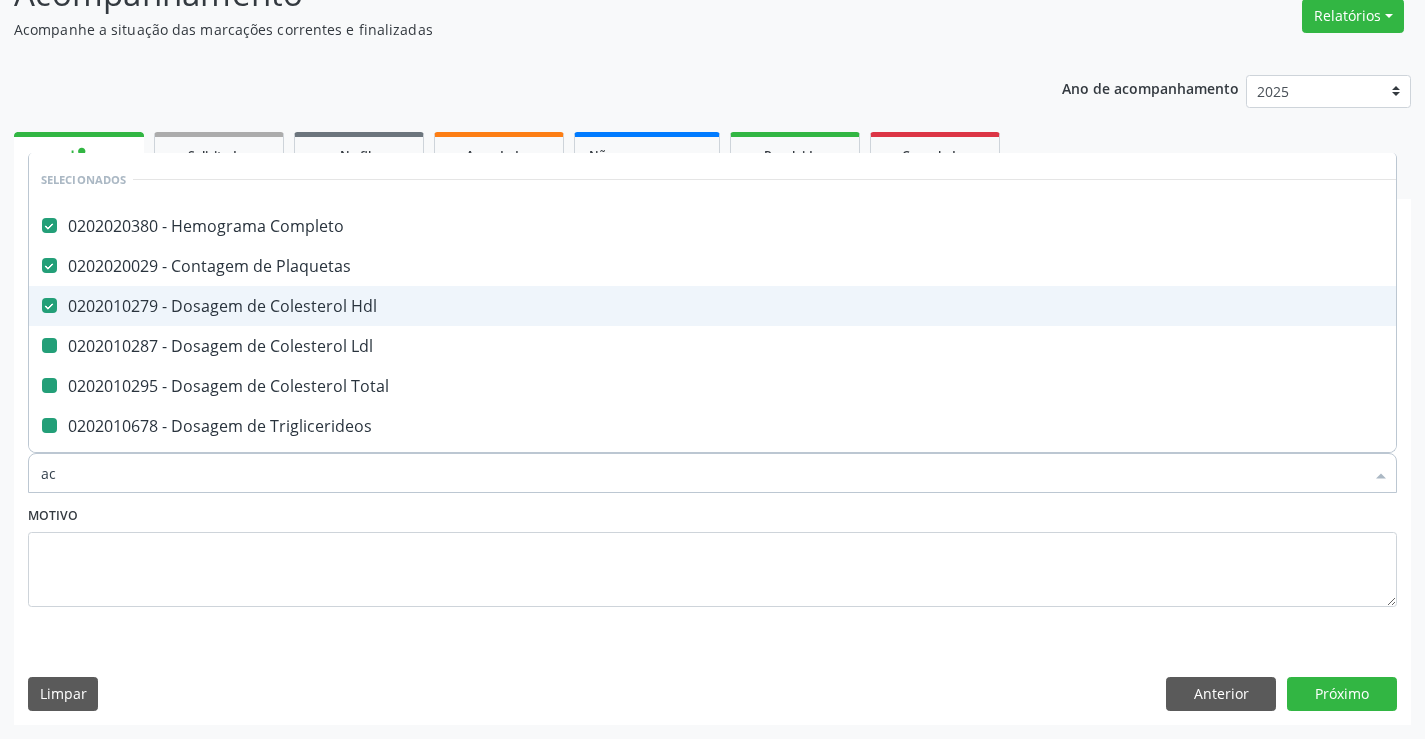 checkbox on "false" 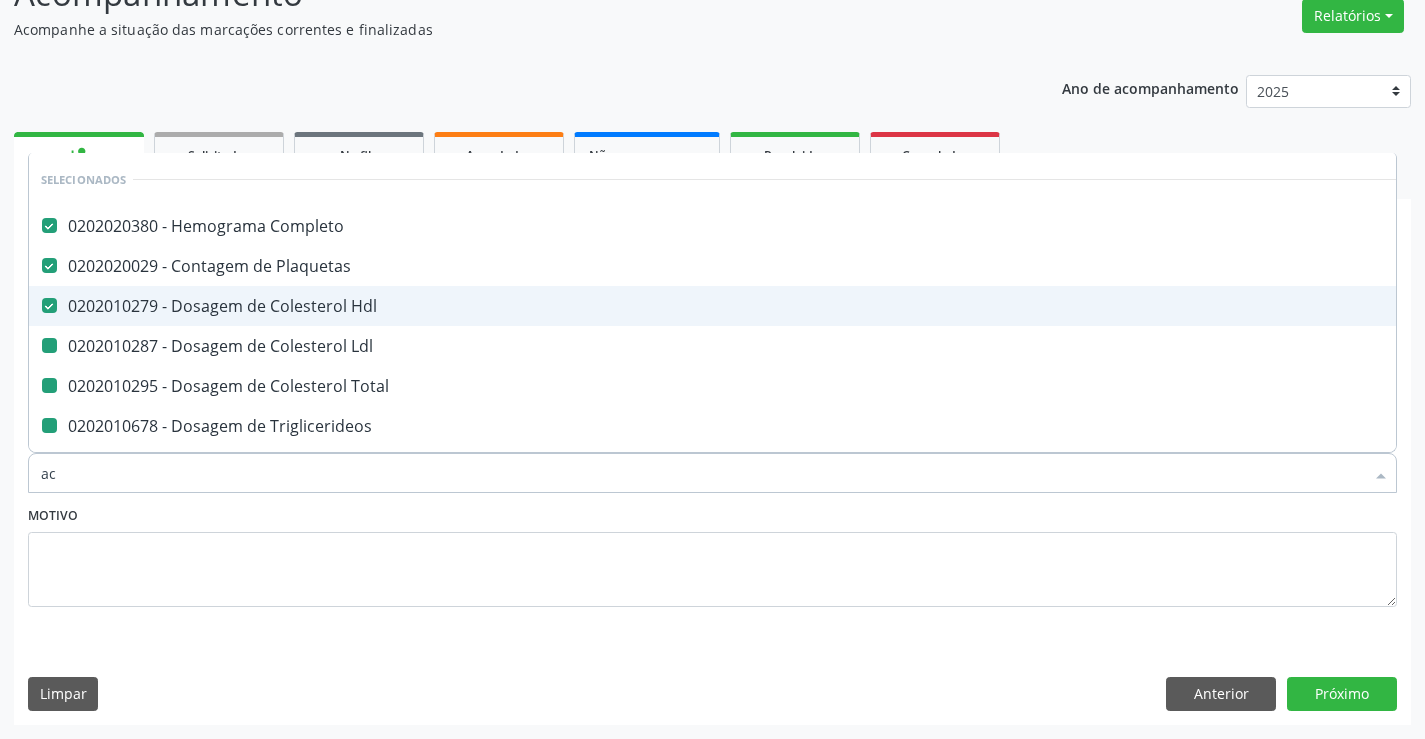 checkbox on "false" 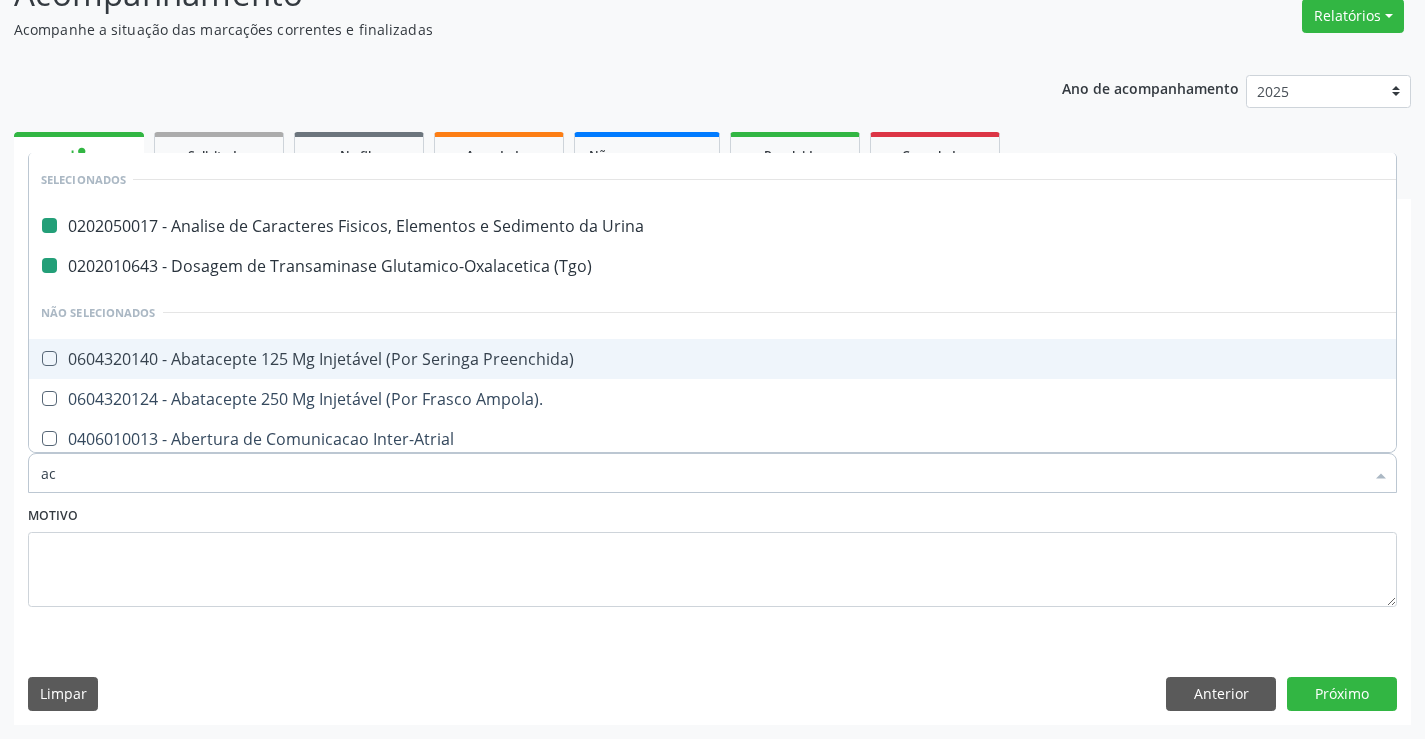 type on "aci" 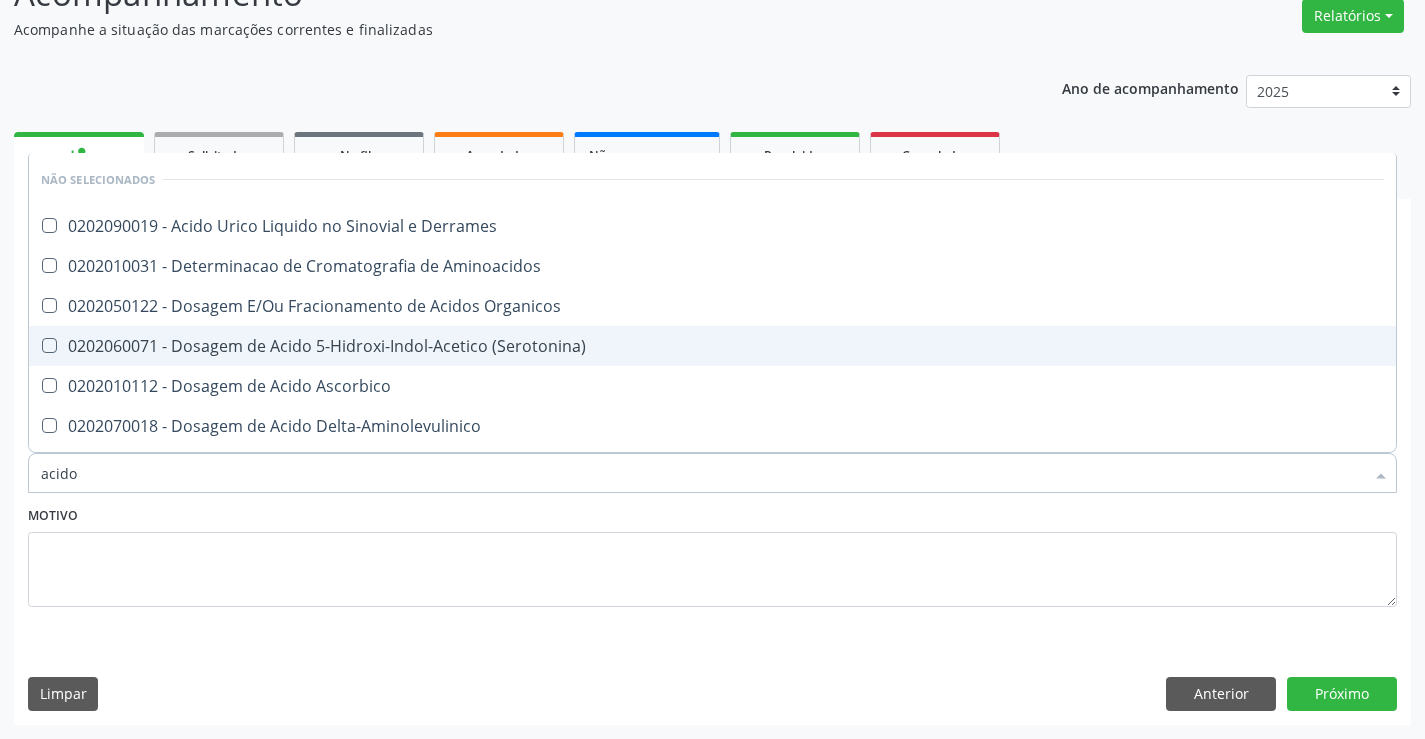 type on "acido u" 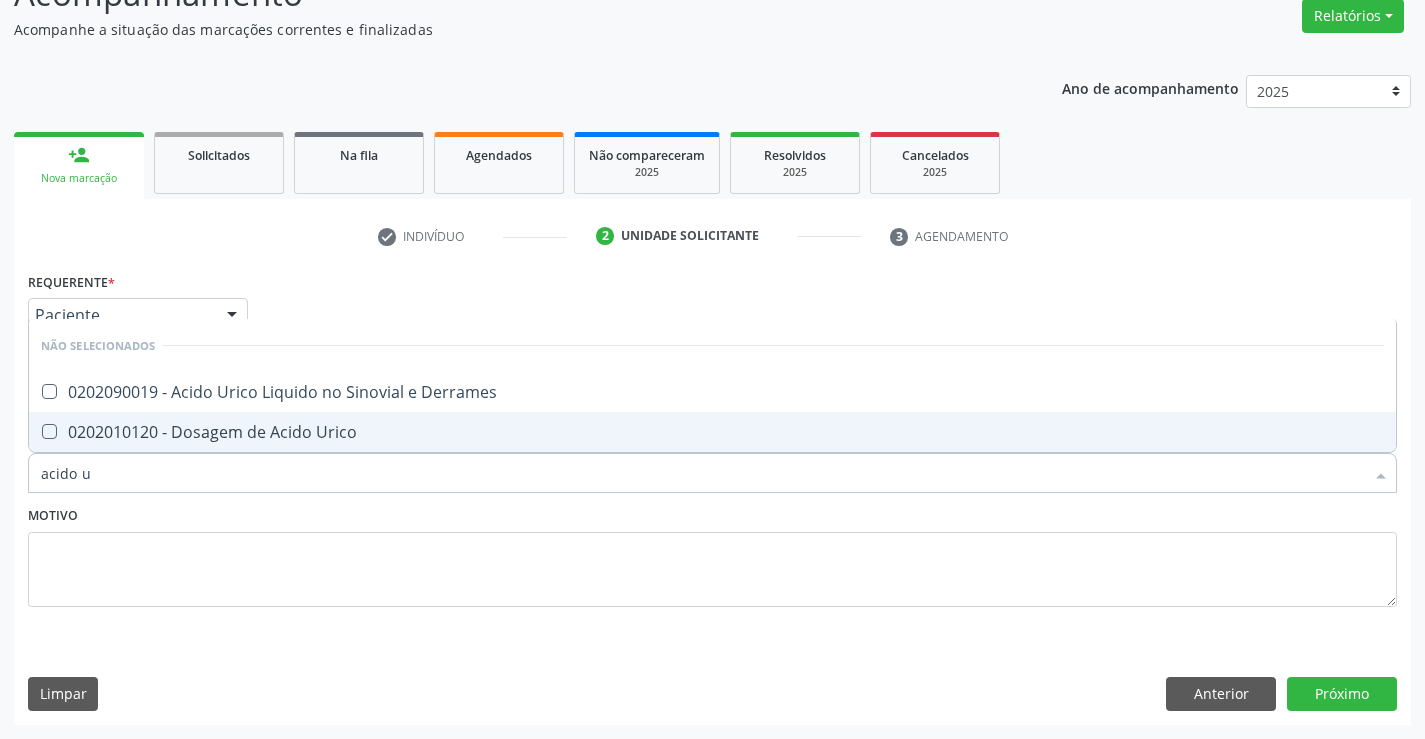 click on "0202010120 - Dosagem de Acido Urico" at bounding box center [712, 432] 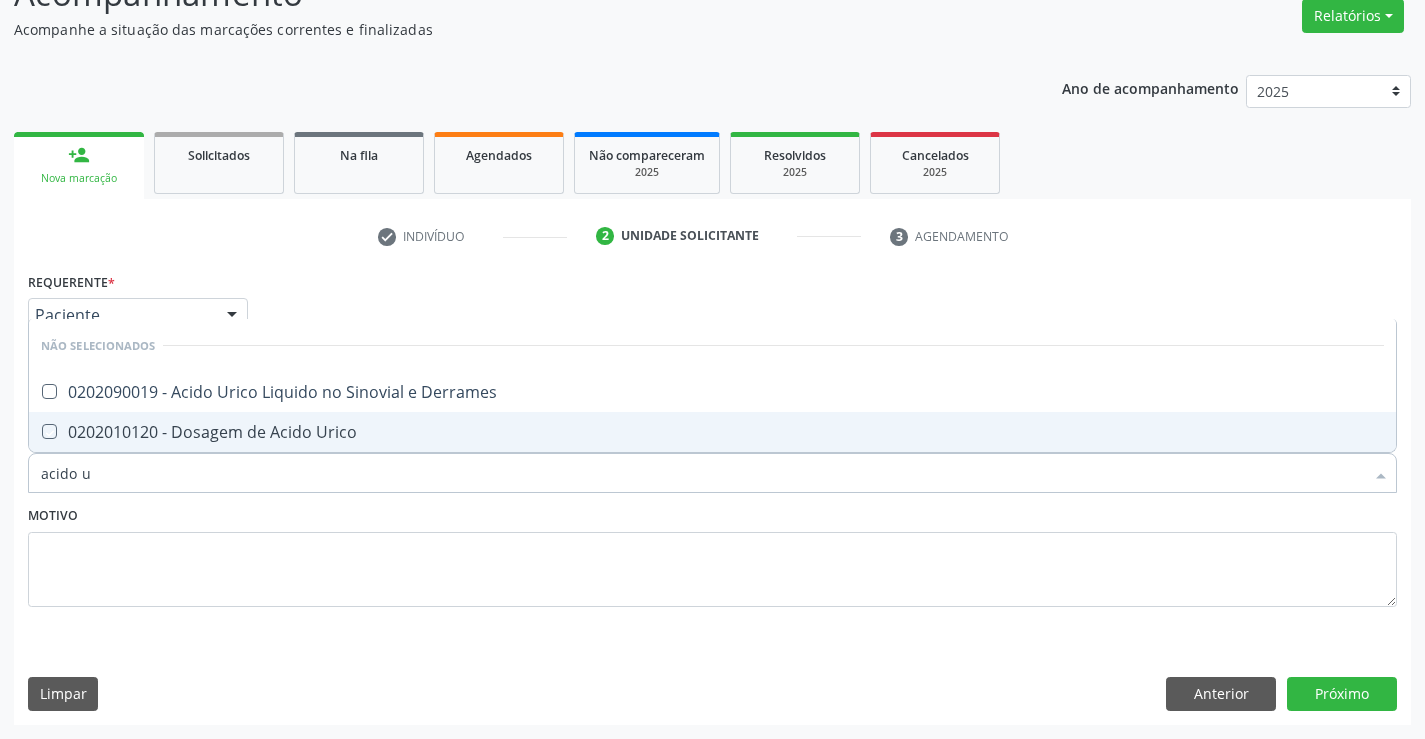 checkbox on "true" 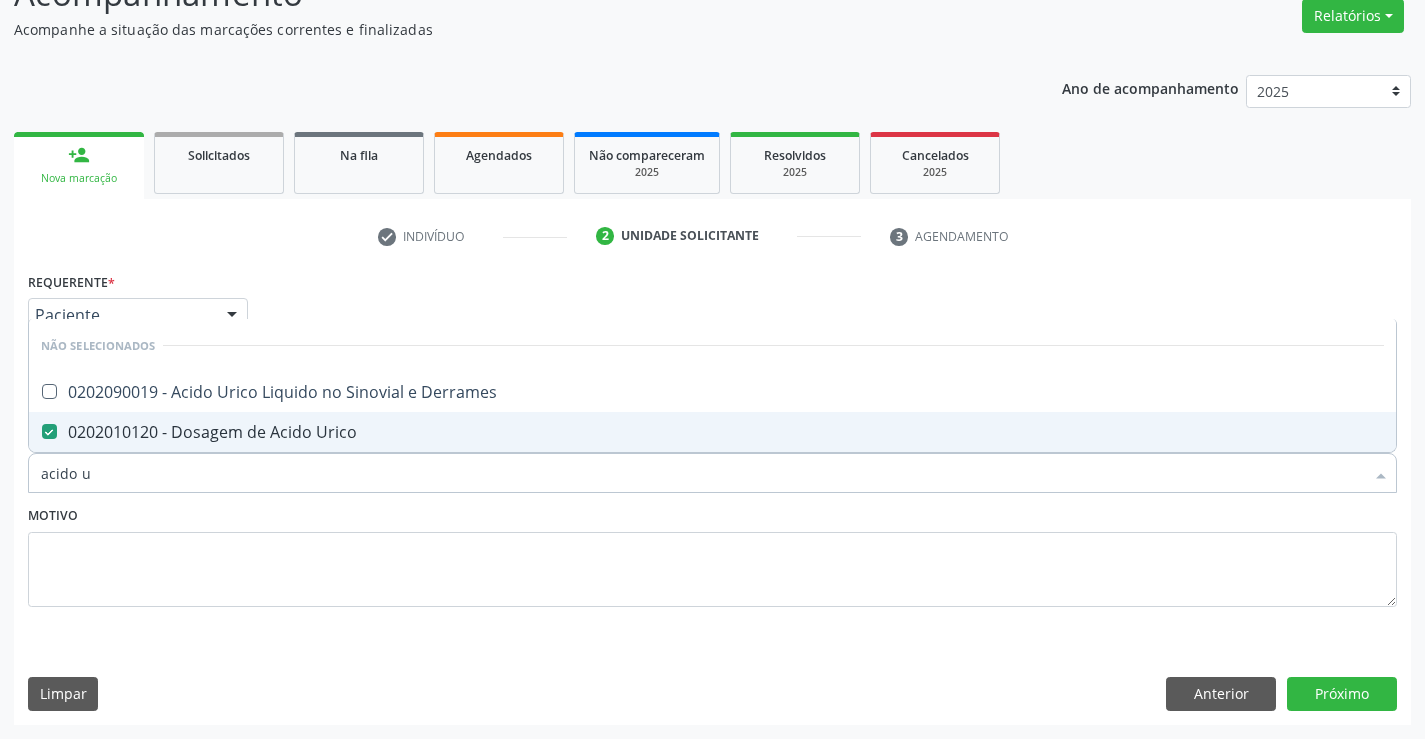 click on "Motivo" at bounding box center (712, 554) 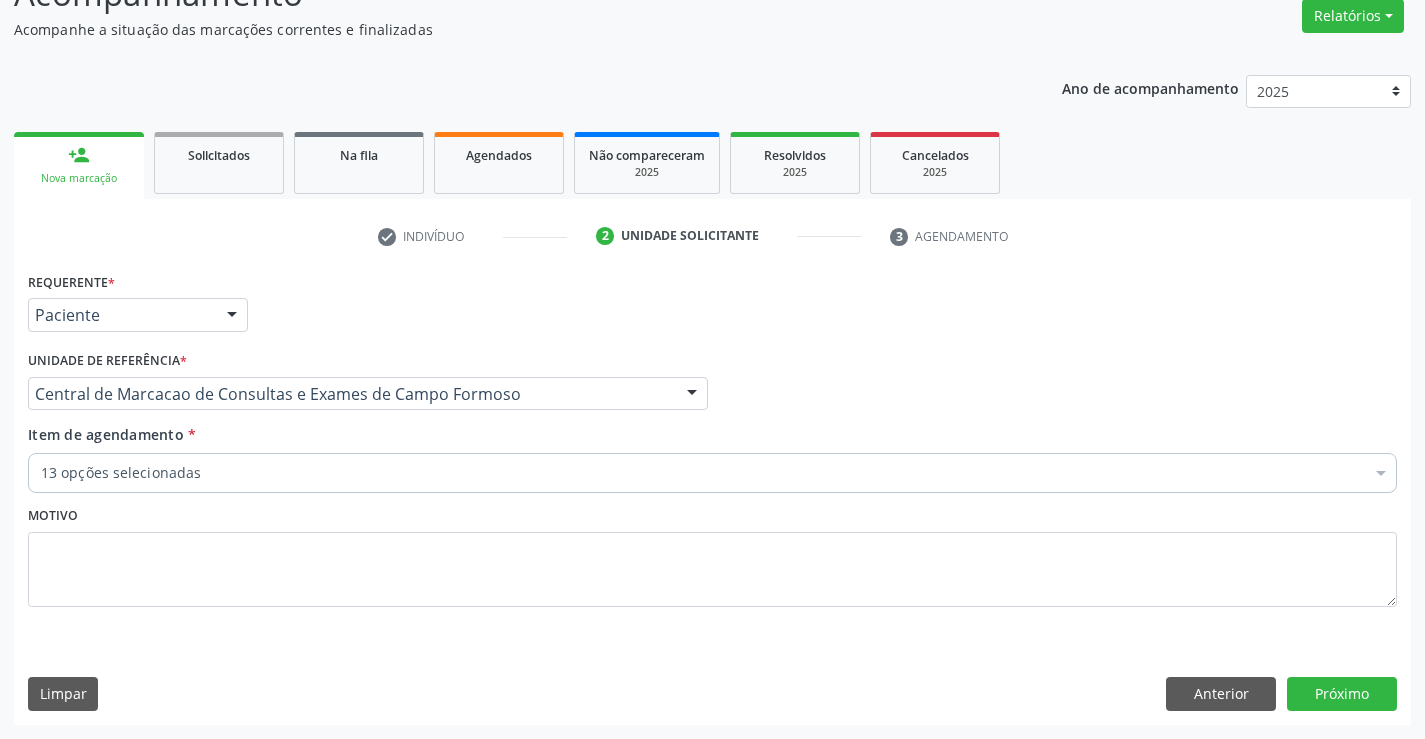 click on "13 opções selecionadas" at bounding box center (712, 473) 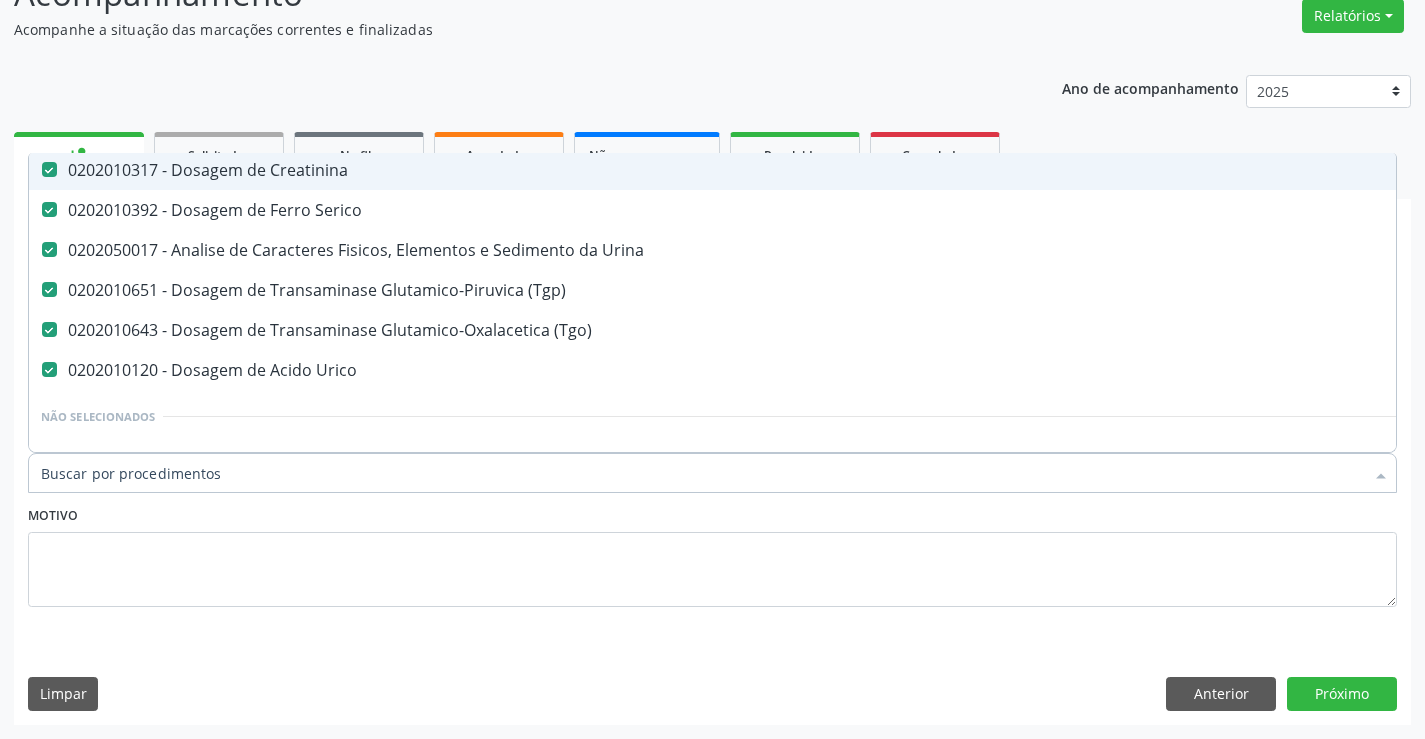scroll, scrollTop: 400, scrollLeft: 0, axis: vertical 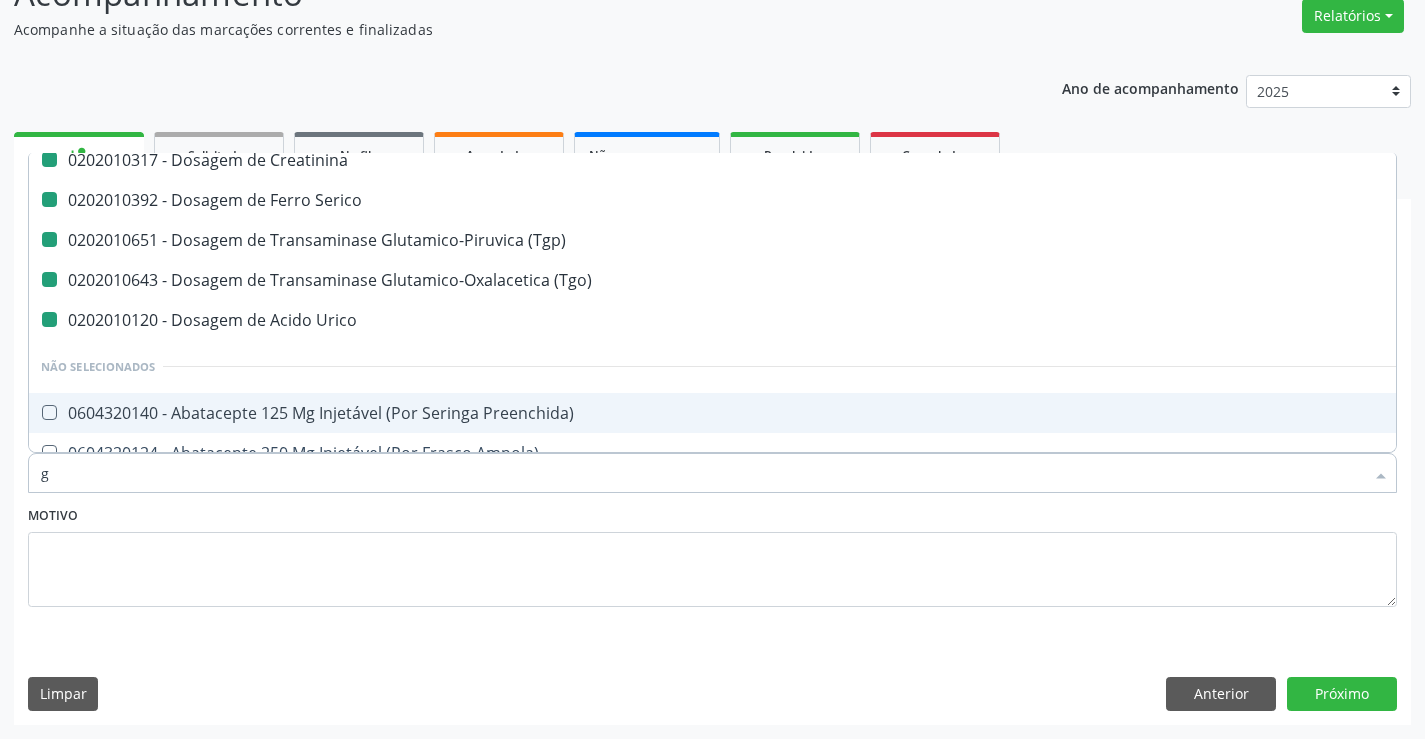 type on "gl" 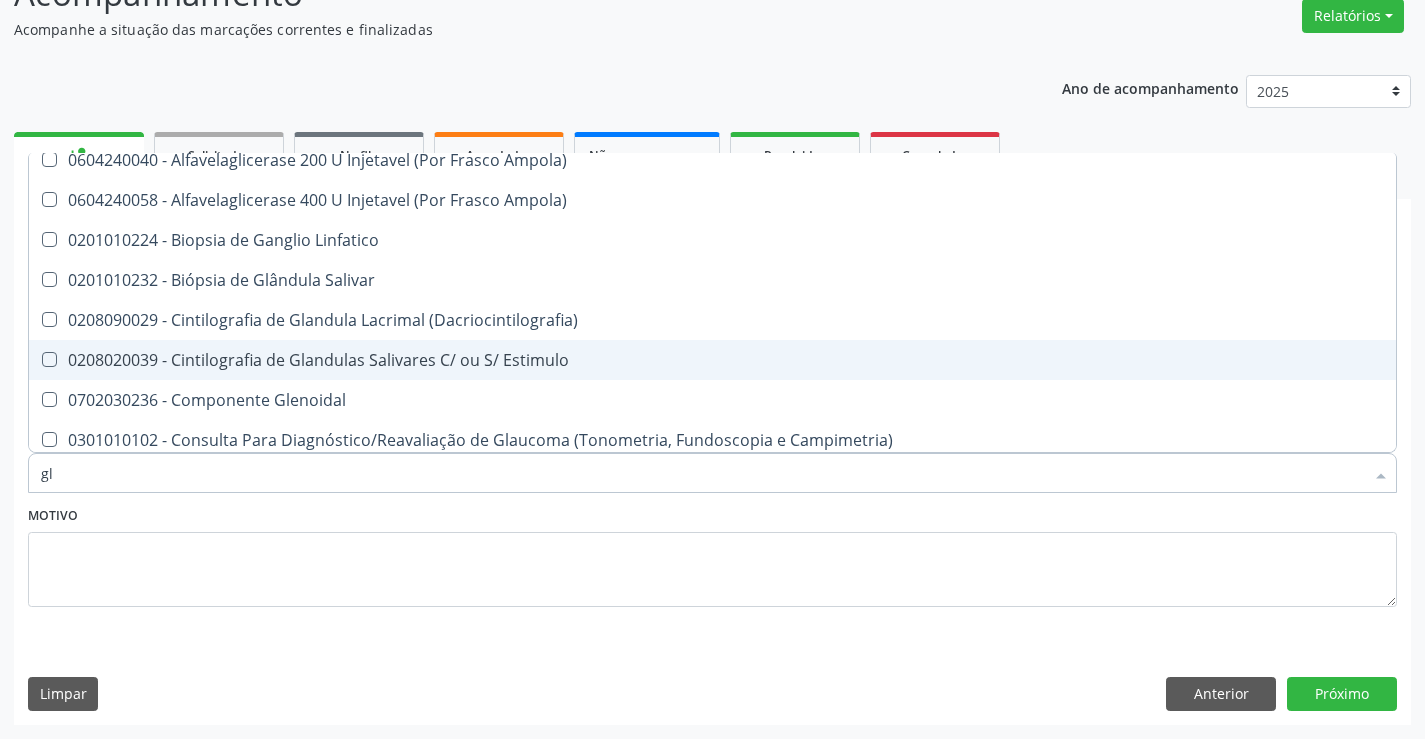 type on "gli" 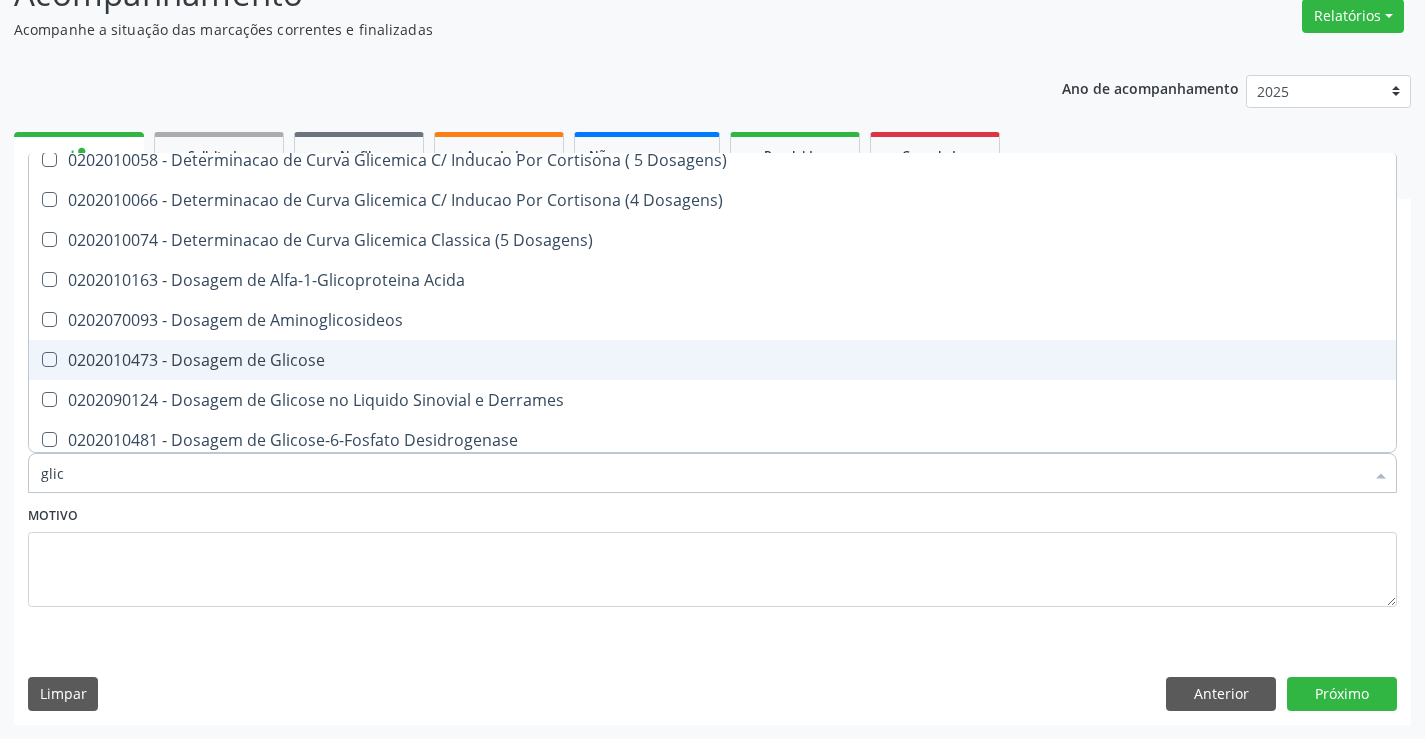type on "glico" 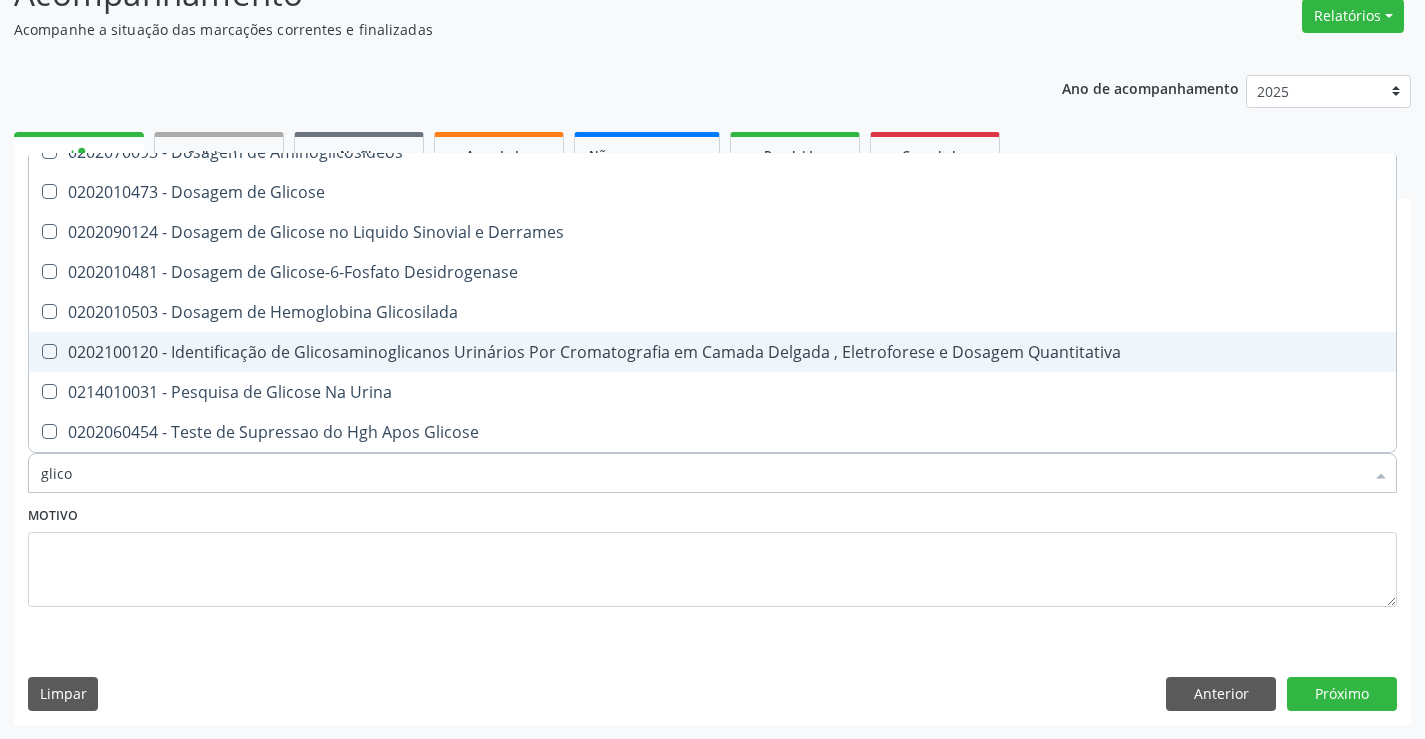 scroll, scrollTop: 114, scrollLeft: 0, axis: vertical 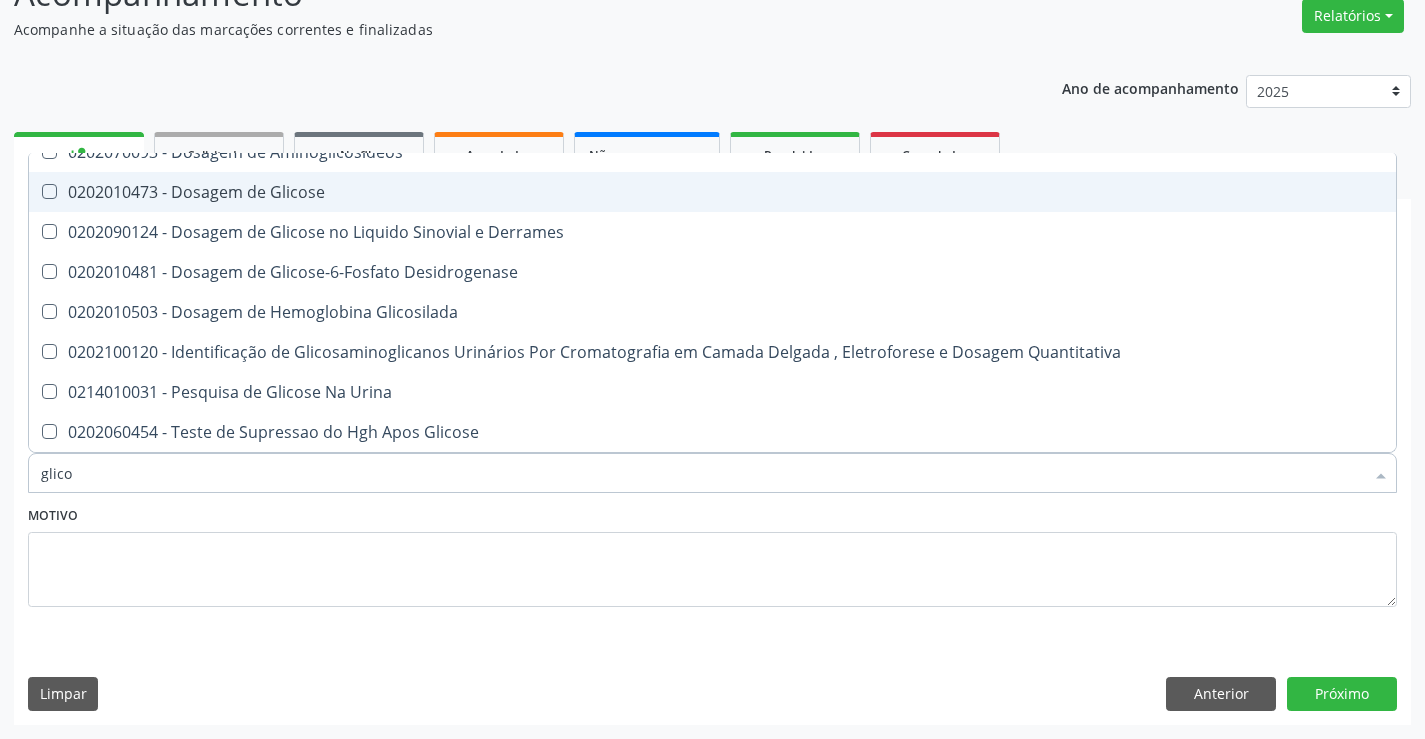 click on "0202010473 - Dosagem de Glicose" at bounding box center [712, 192] 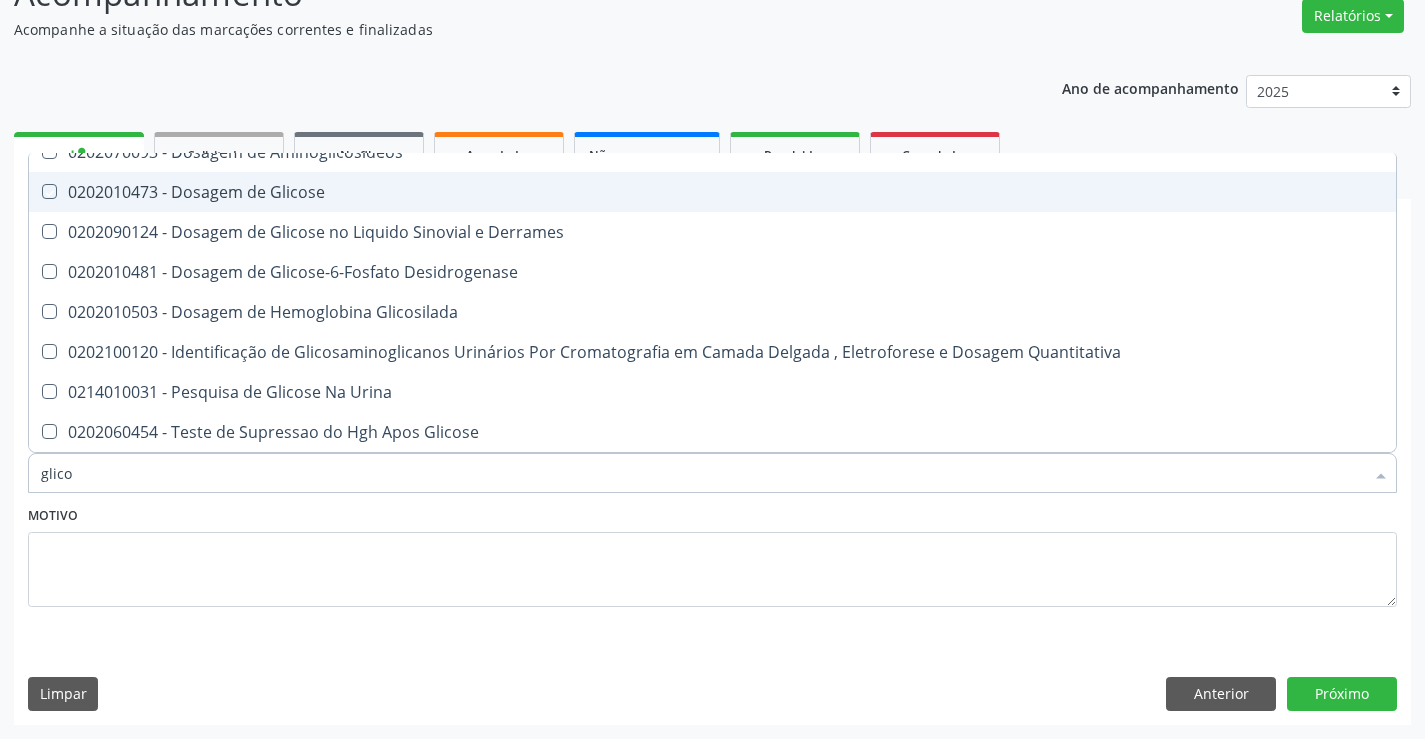 checkbox on "true" 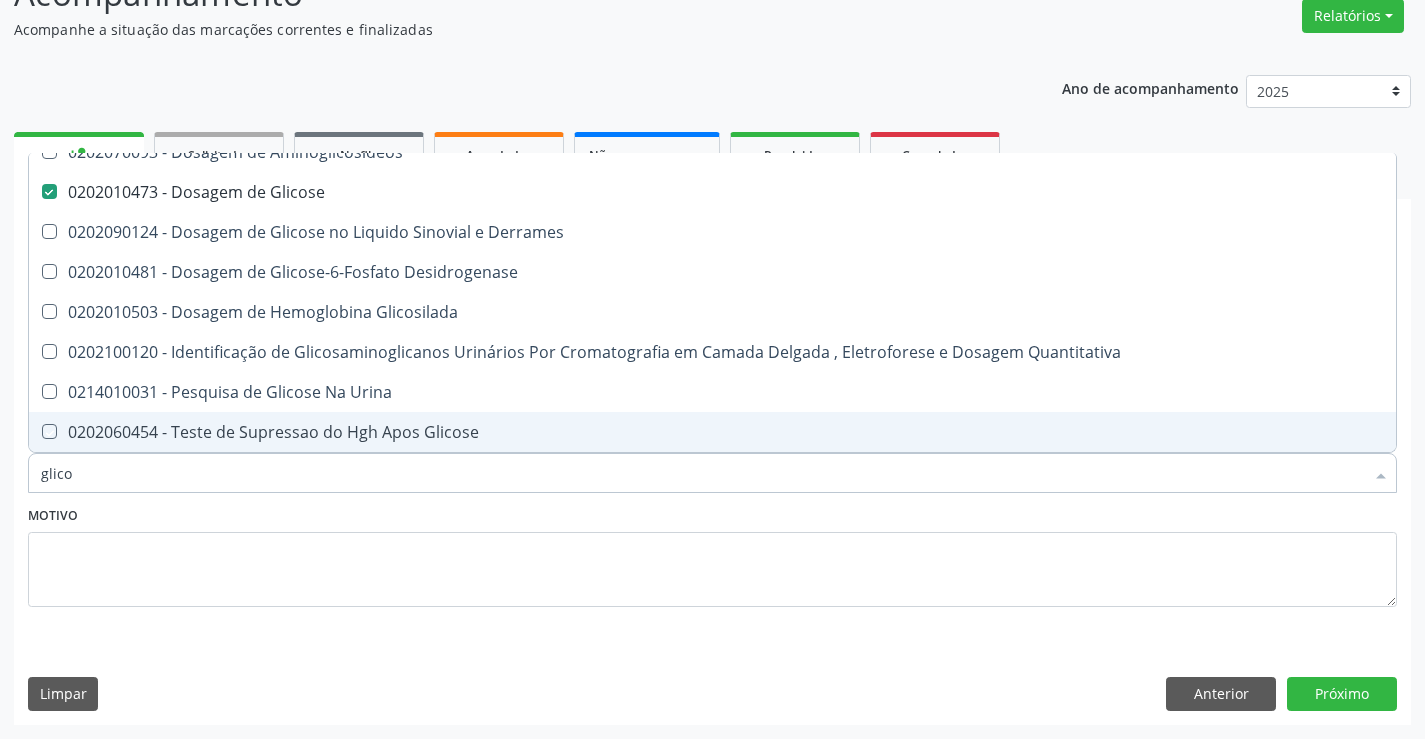 click on "Motivo" at bounding box center (712, 554) 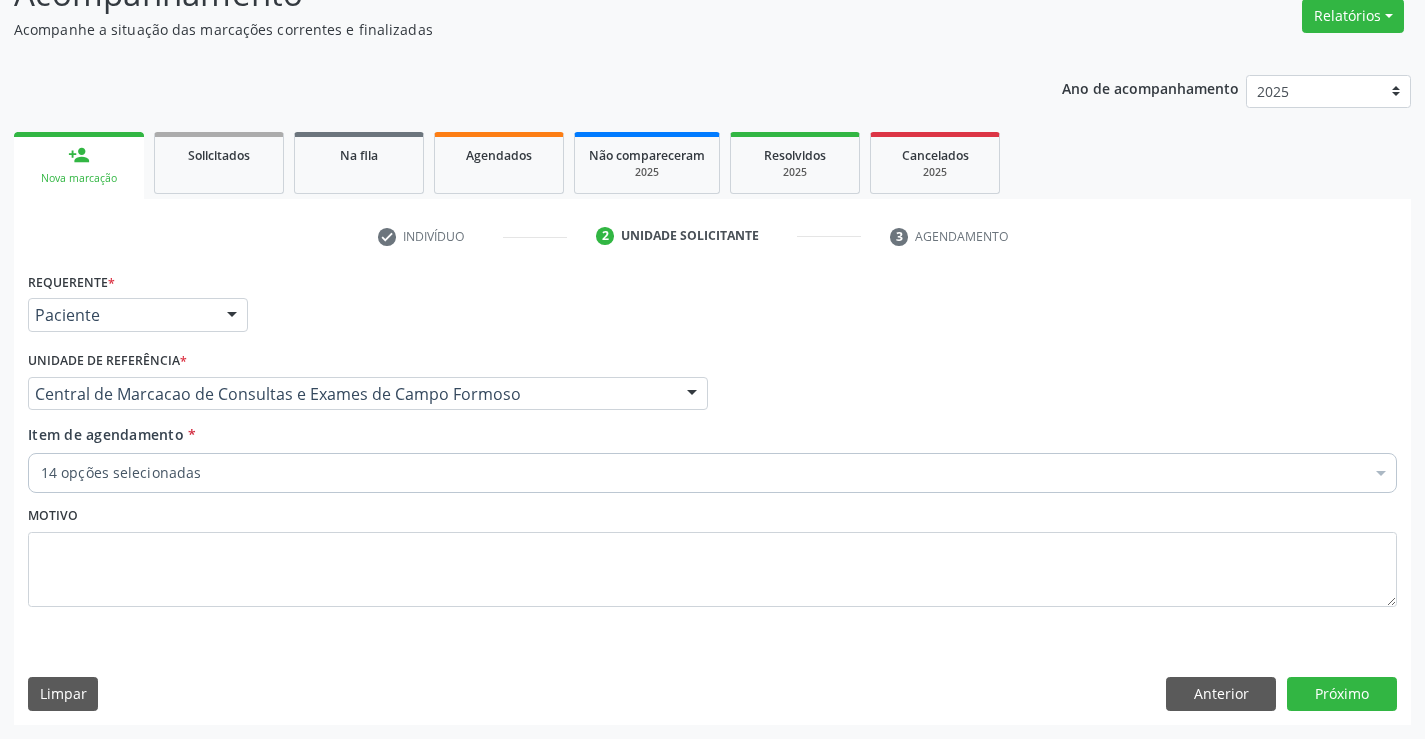 scroll, scrollTop: 0, scrollLeft: 0, axis: both 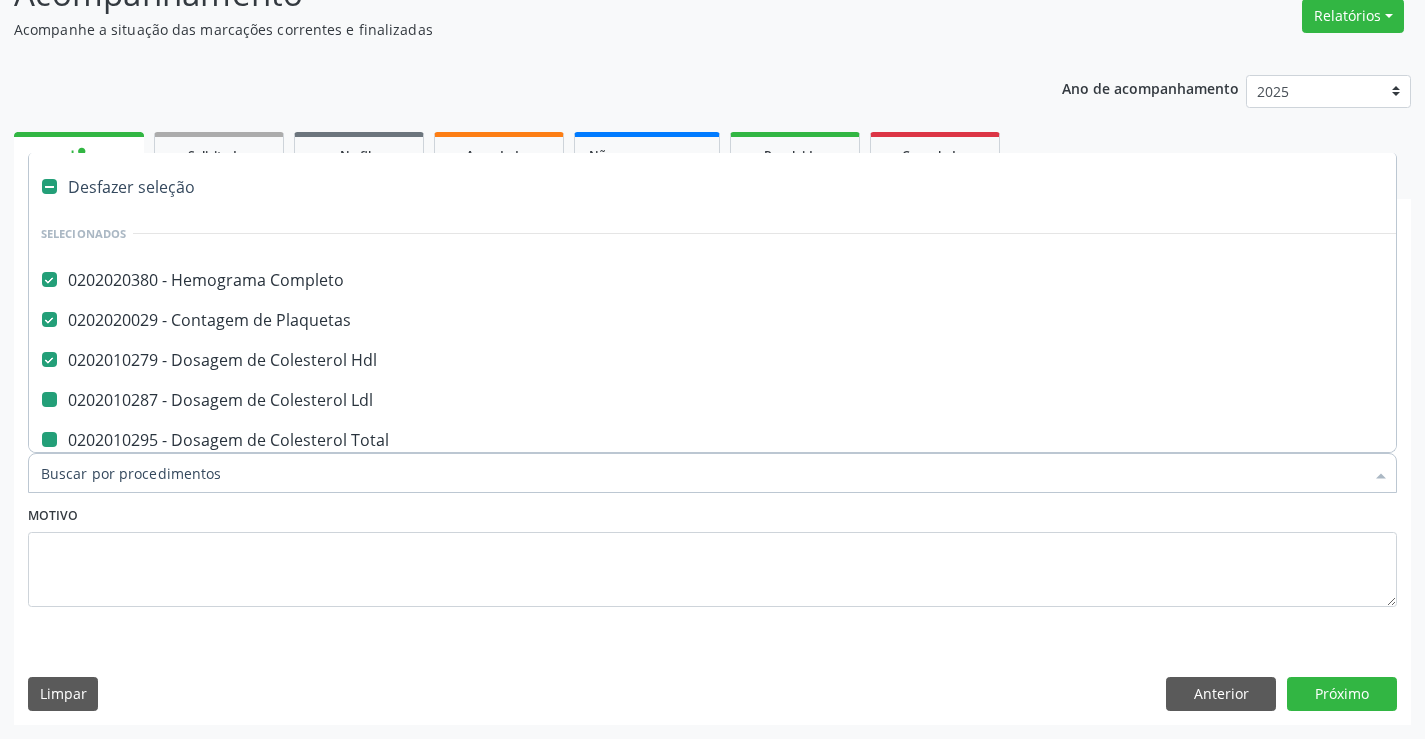 type on "f" 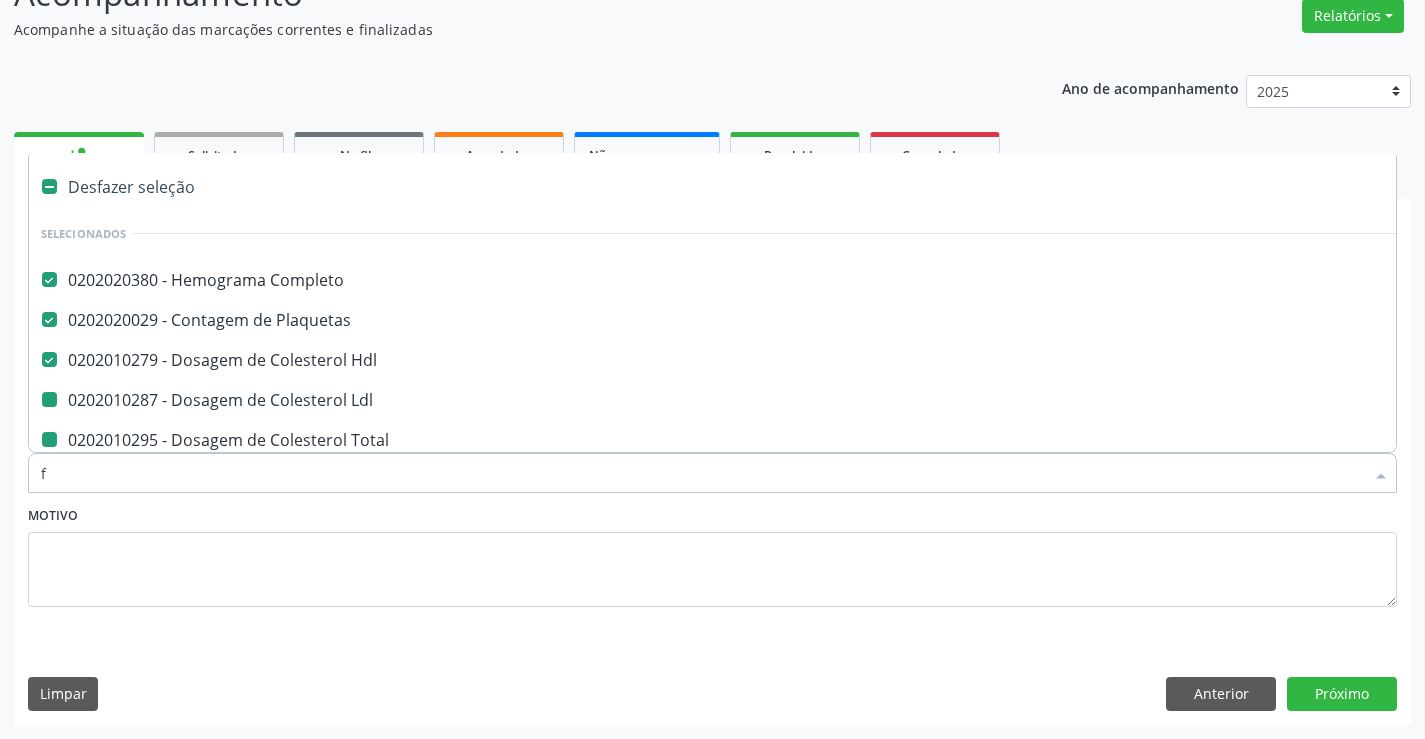 checkbox on "false" 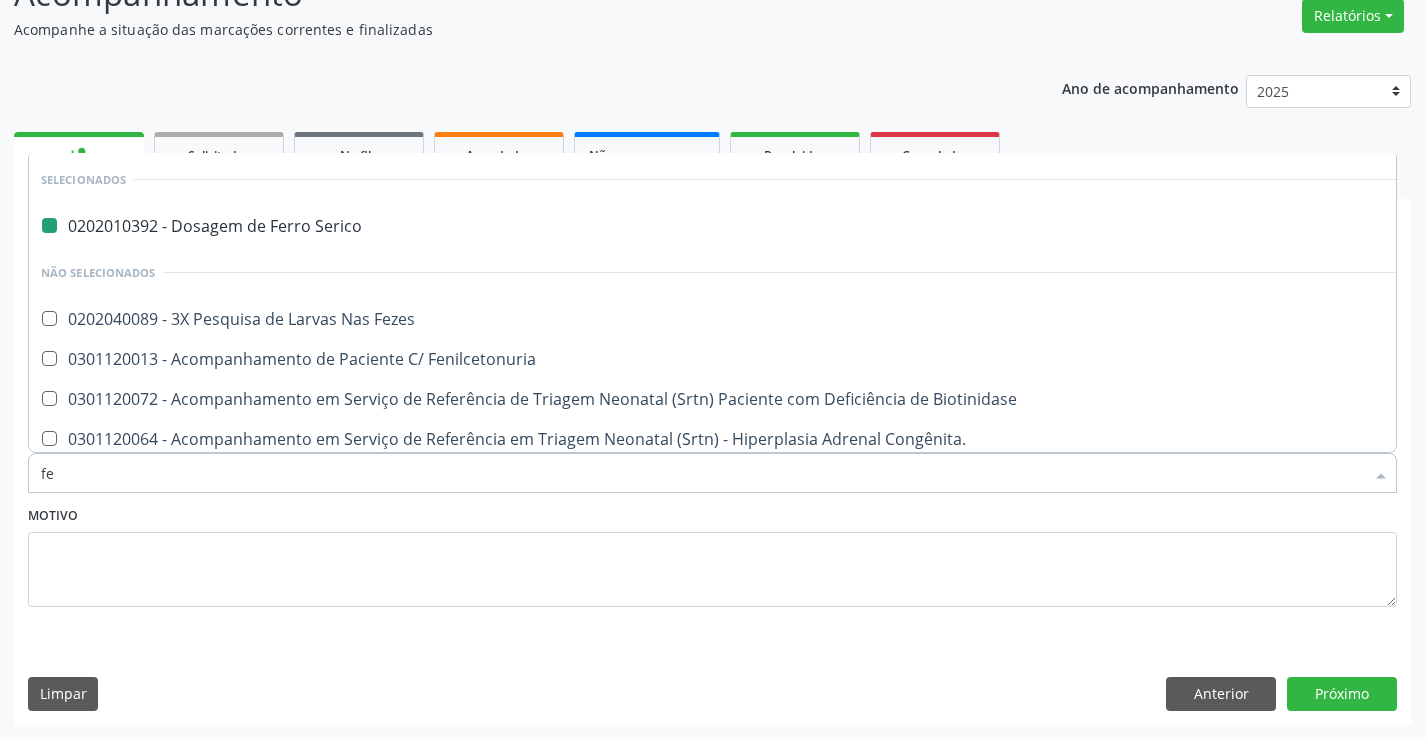 type on "fez" 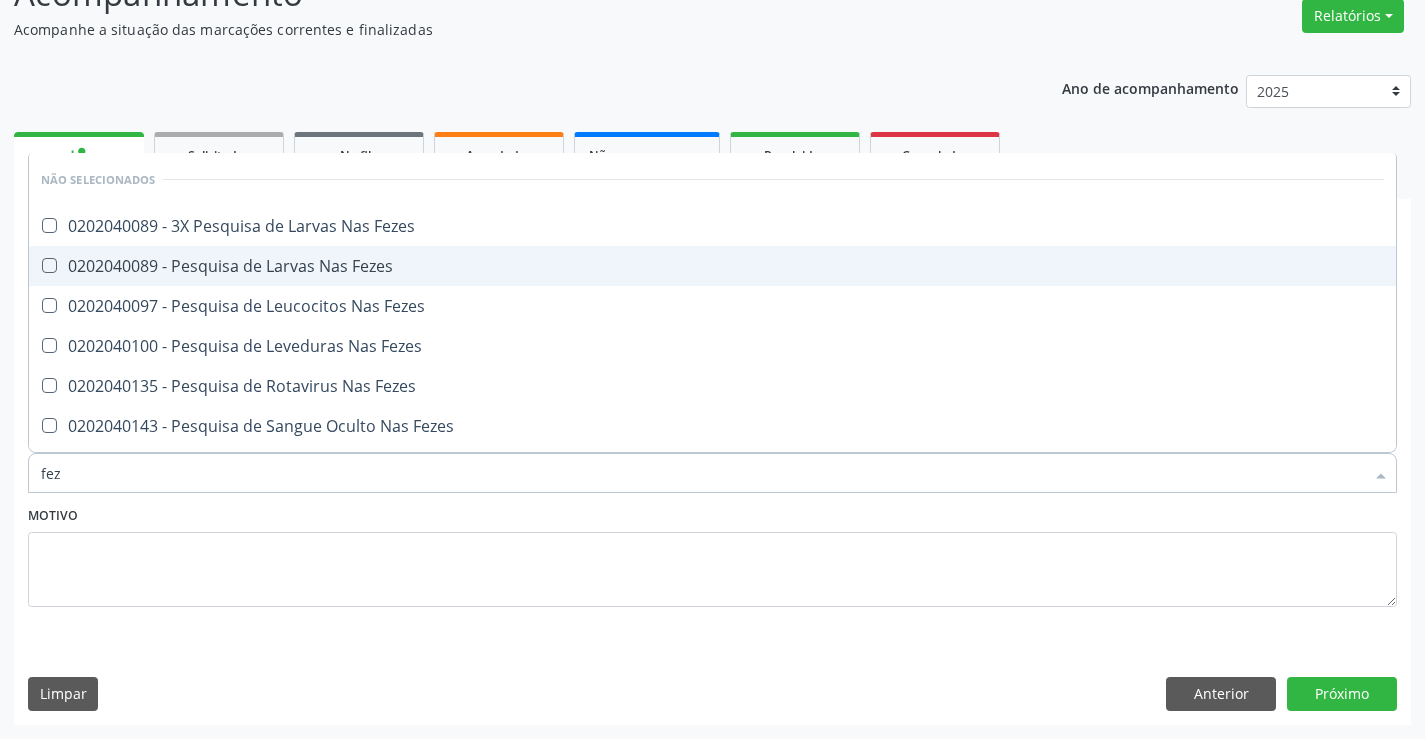 click on "0202040089 - Pesquisa de Larvas Nas Fezes" at bounding box center [712, 266] 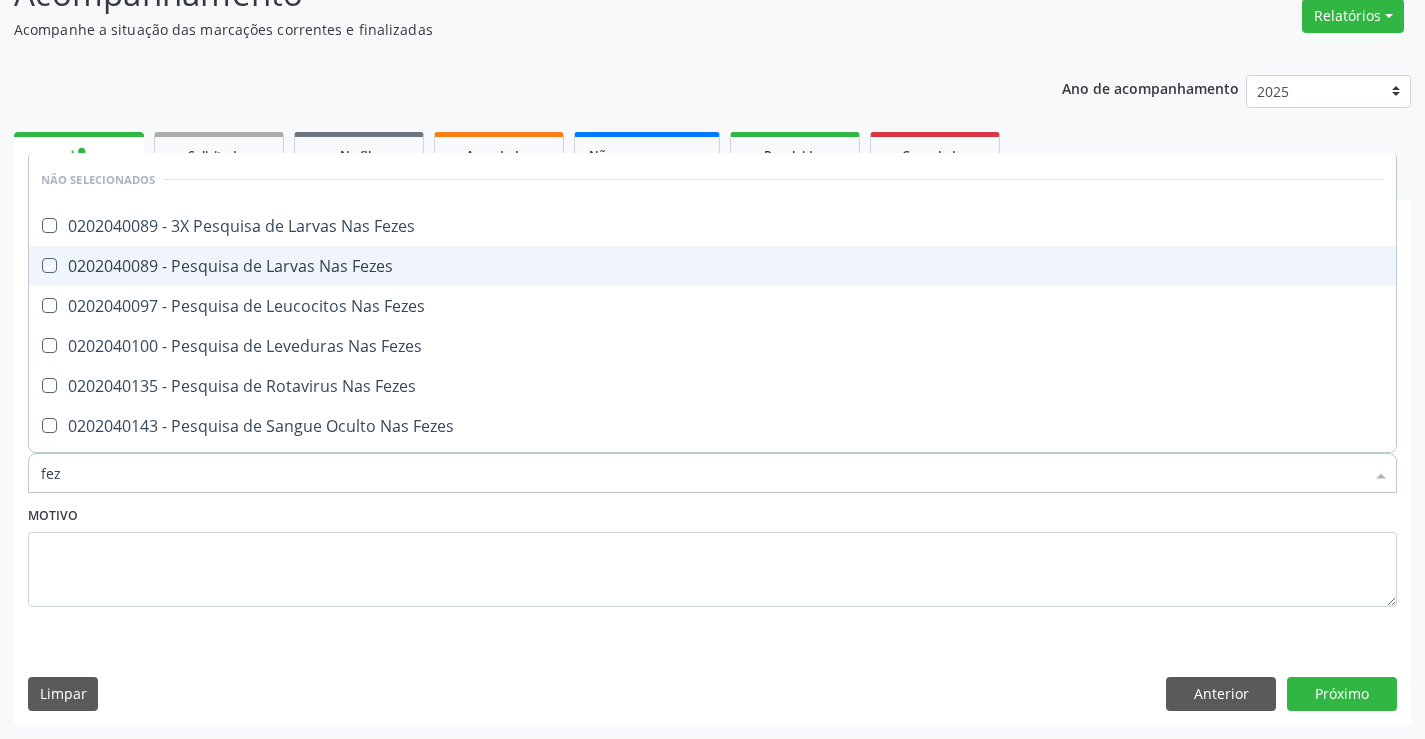 checkbox on "true" 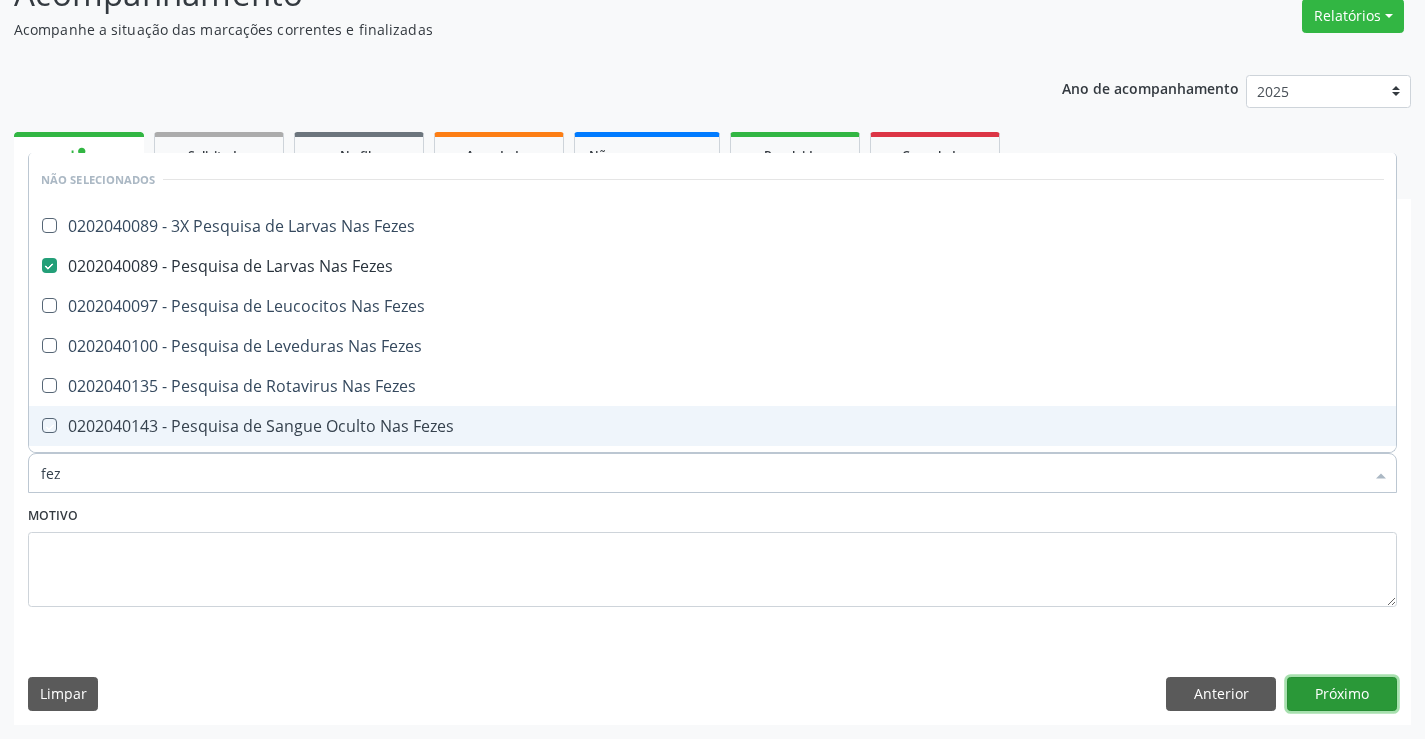 click on "Próximo" at bounding box center [1342, 694] 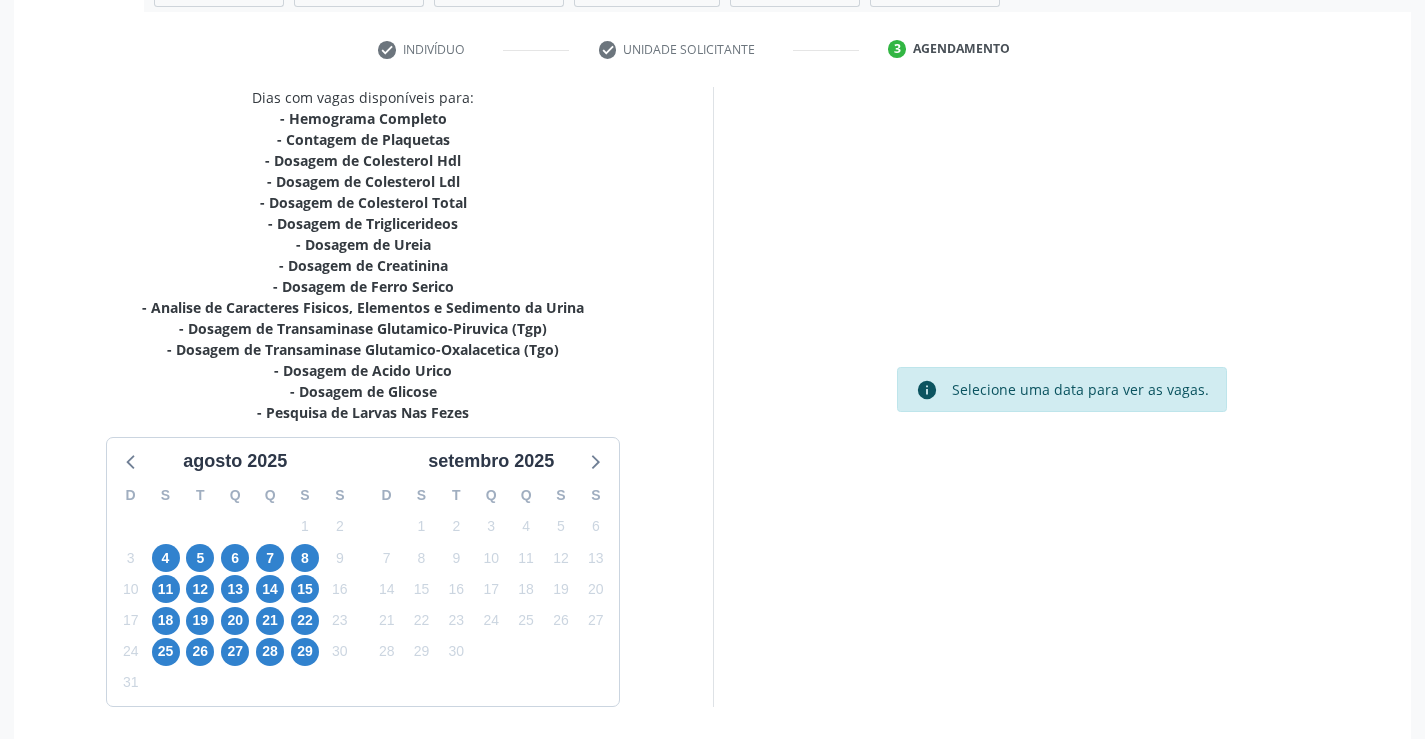scroll, scrollTop: 367, scrollLeft: 0, axis: vertical 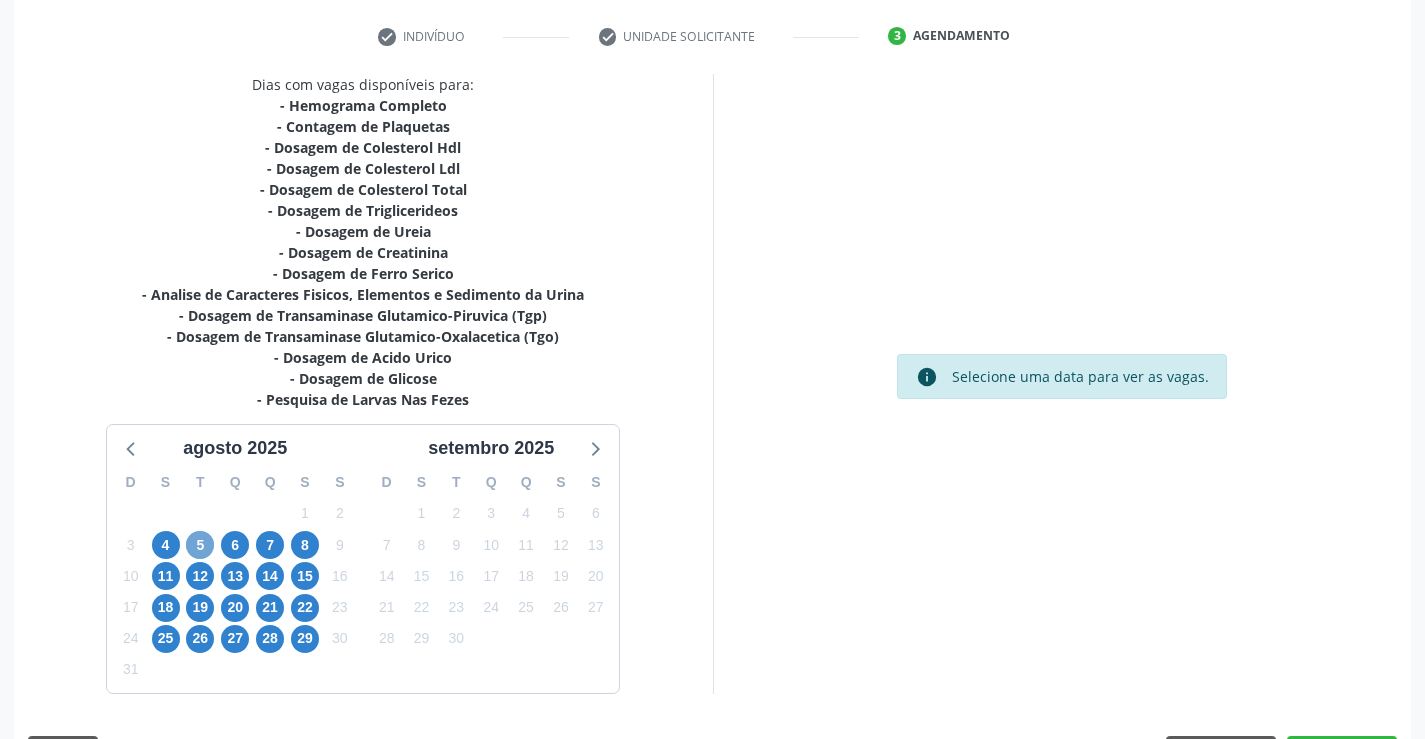 click on "5" at bounding box center [200, 545] 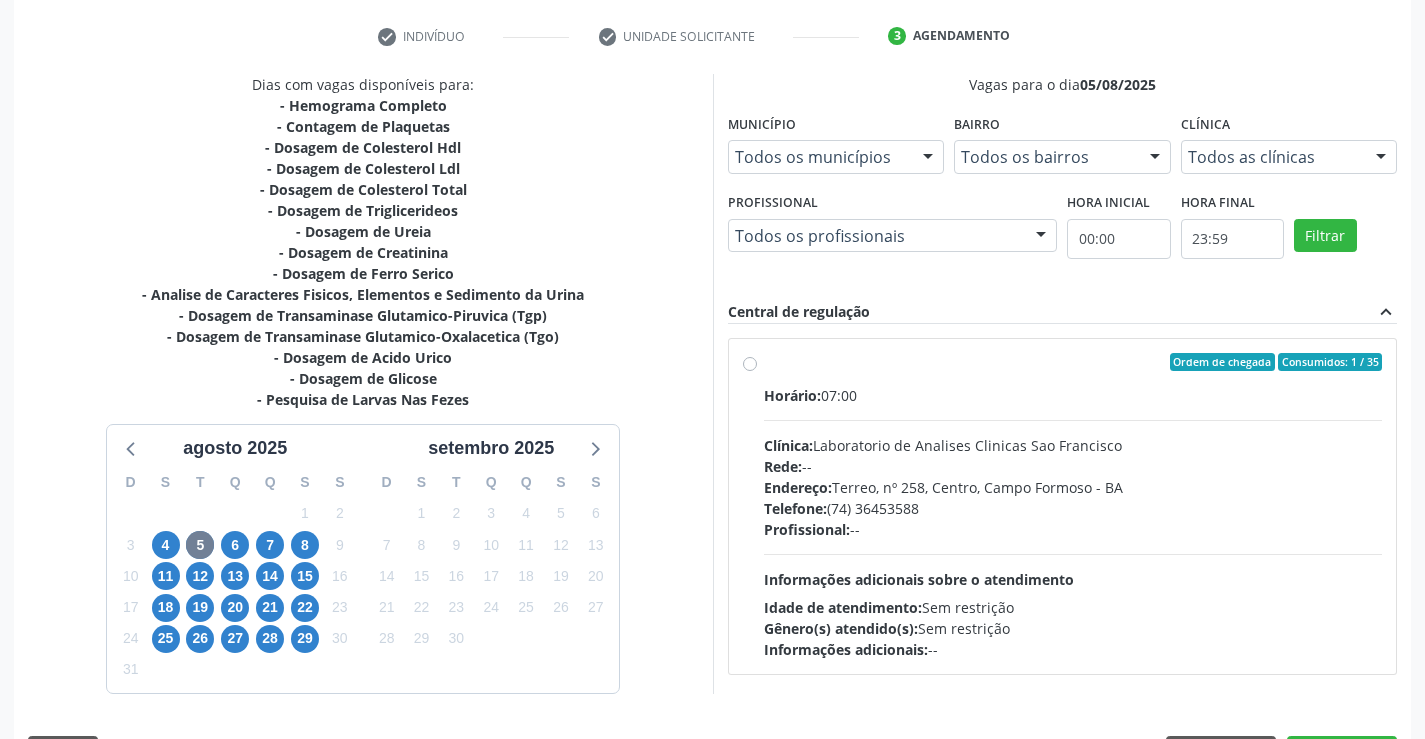 click on "Horário:   07:00
Clínica:  Laboratorio de Analises Clinicas Sao Francisco
Rede:
--
Endereço:   Terreo, nº 258, Centro, Campo Formoso - BA
Telefone:   (74) 36453588
Profissional:
--
Informações adicionais sobre o atendimento
Idade de atendimento:
Sem restrição
Gênero(s) atendido(s):
Sem restrição
Informações adicionais:
--" at bounding box center [1073, 522] 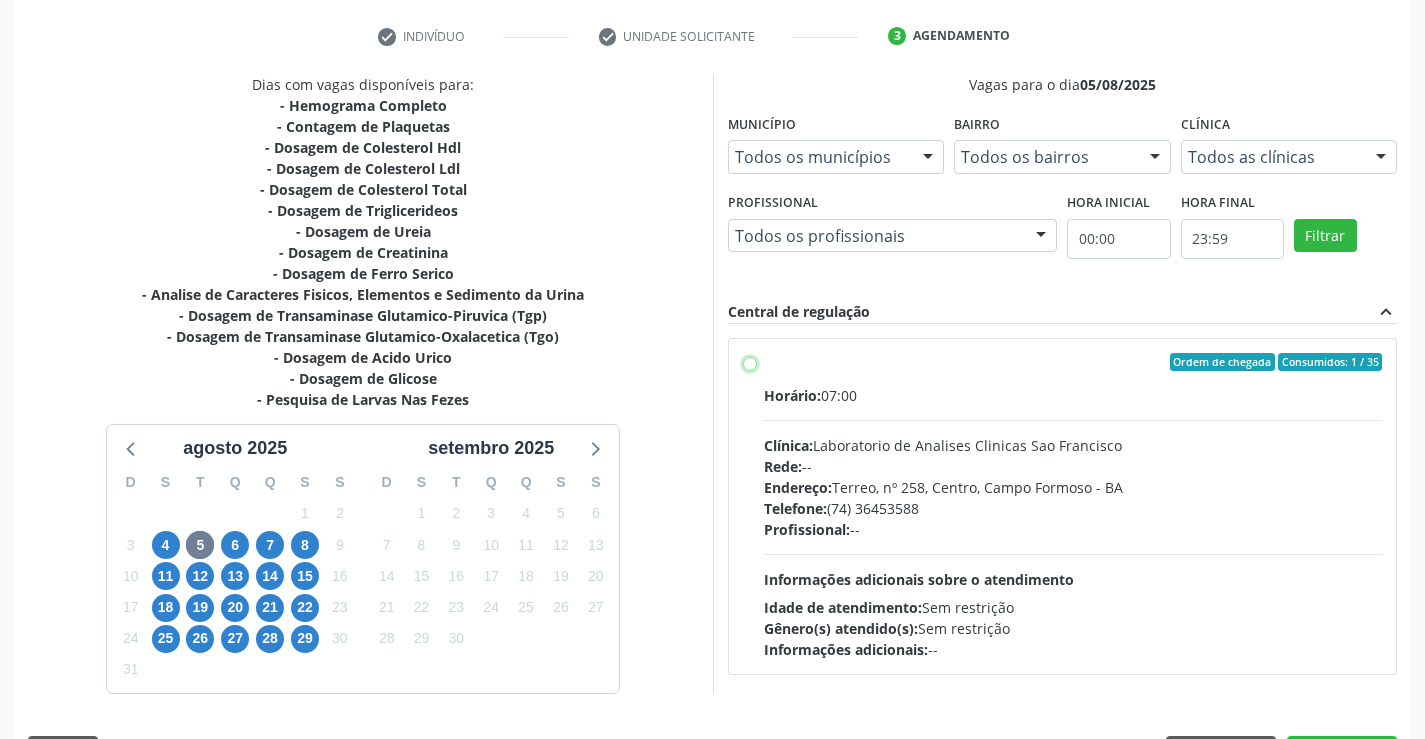 click on "Ordem de chegada
Consumidos: 1 / 35
Horário:   07:00
Clínica:  Laboratorio de Analises Clinicas Sao Francisco
Rede:
--
Endereço:   Terreo, nº 258, Centro, Campo Formoso - BA
Telefone:   (74) 36453588
Profissional:
--
Informações adicionais sobre o atendimento
Idade de atendimento:
Sem restrição
Gênero(s) atendido(s):
Sem restrição
Informações adicionais:
--" at bounding box center [750, 362] 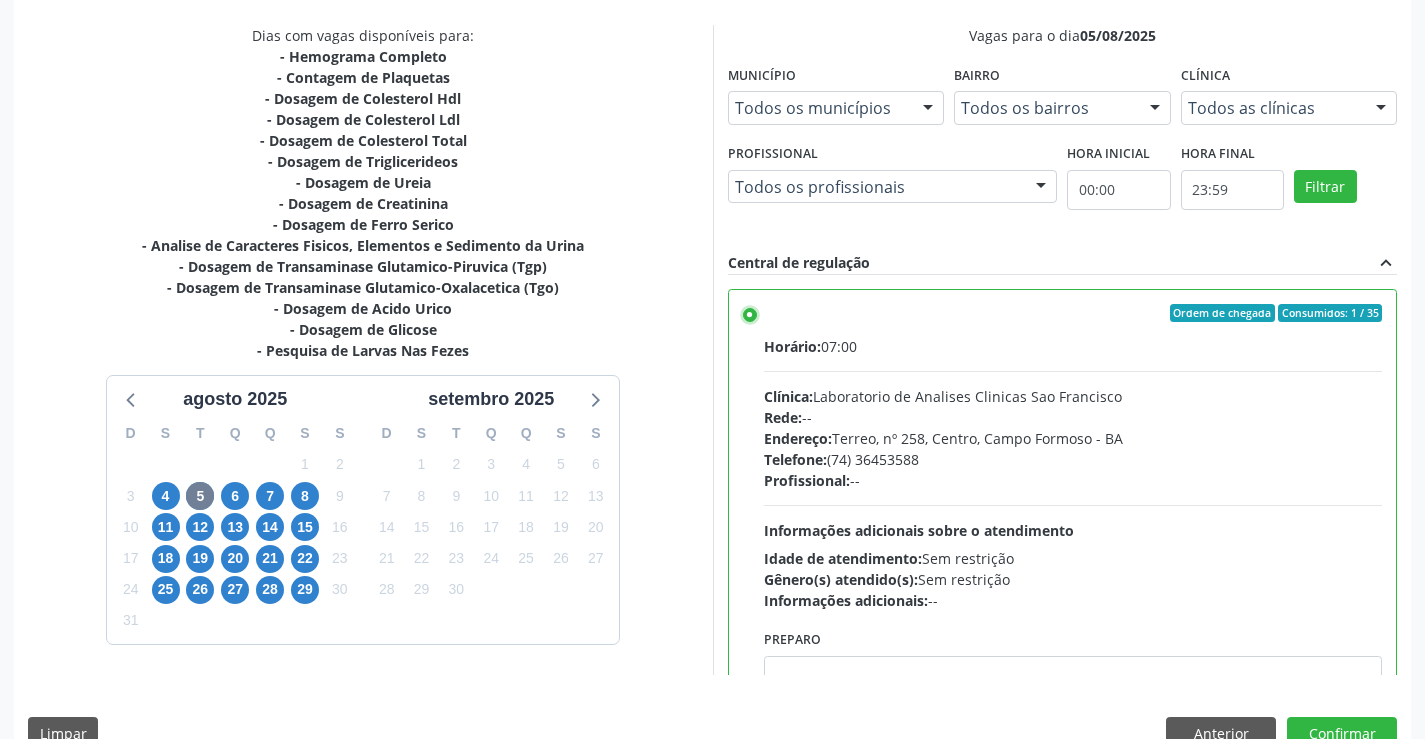 scroll, scrollTop: 456, scrollLeft: 0, axis: vertical 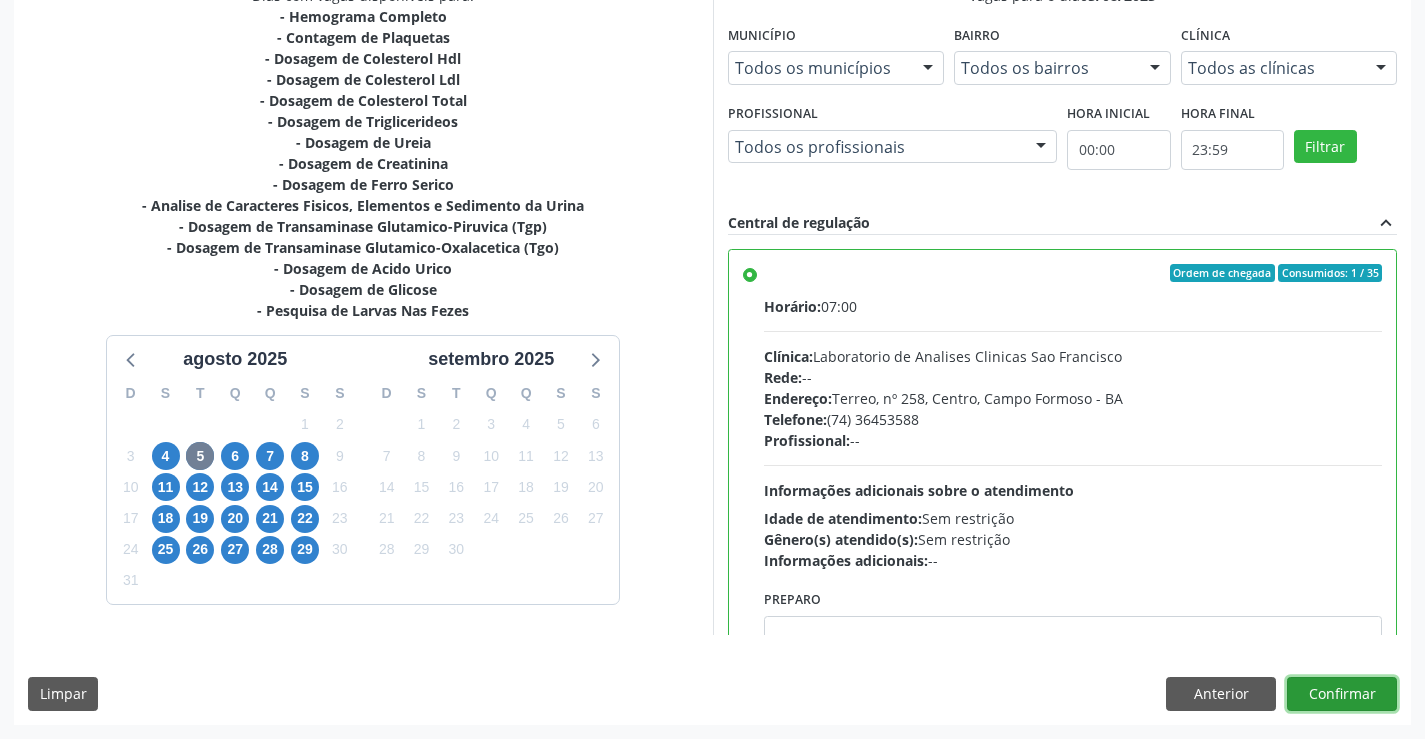 click on "Confirmar" at bounding box center (1342, 694) 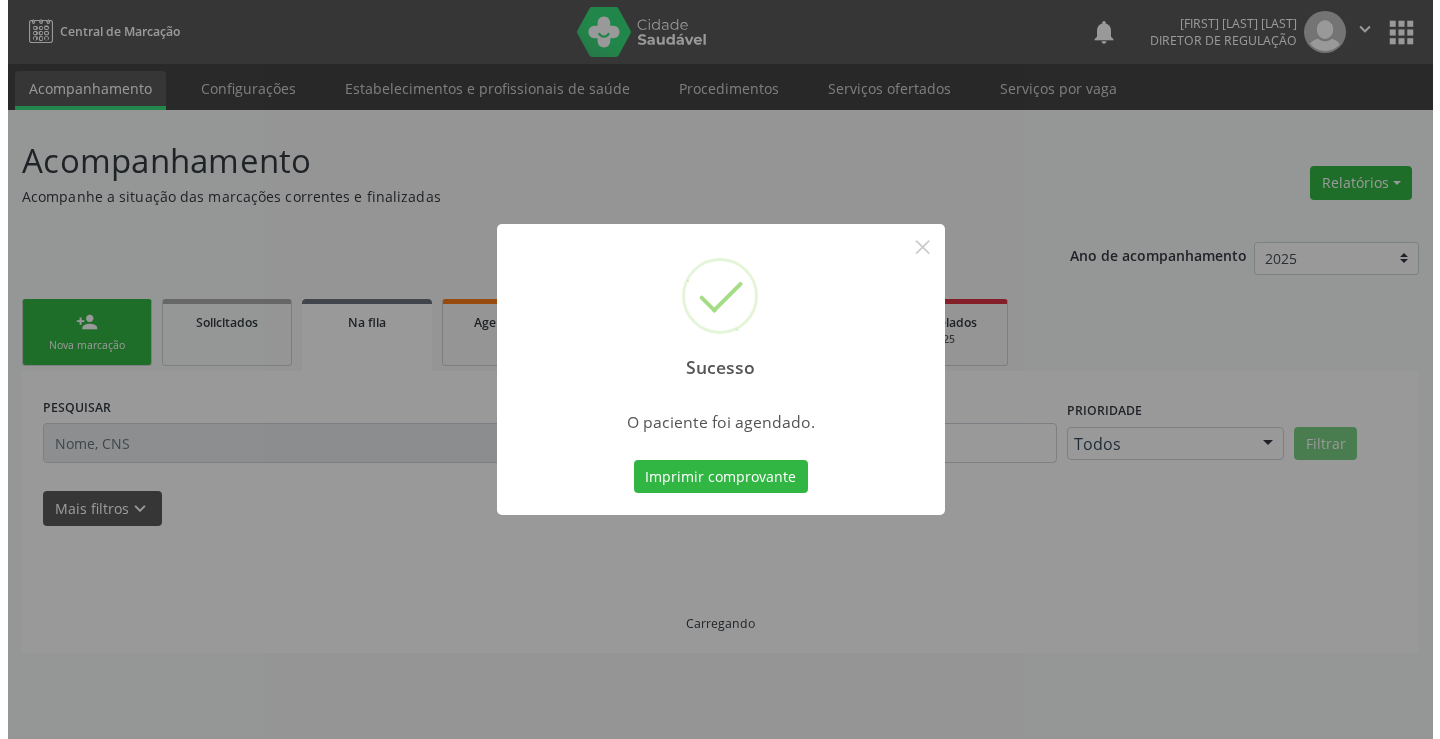 scroll, scrollTop: 0, scrollLeft: 0, axis: both 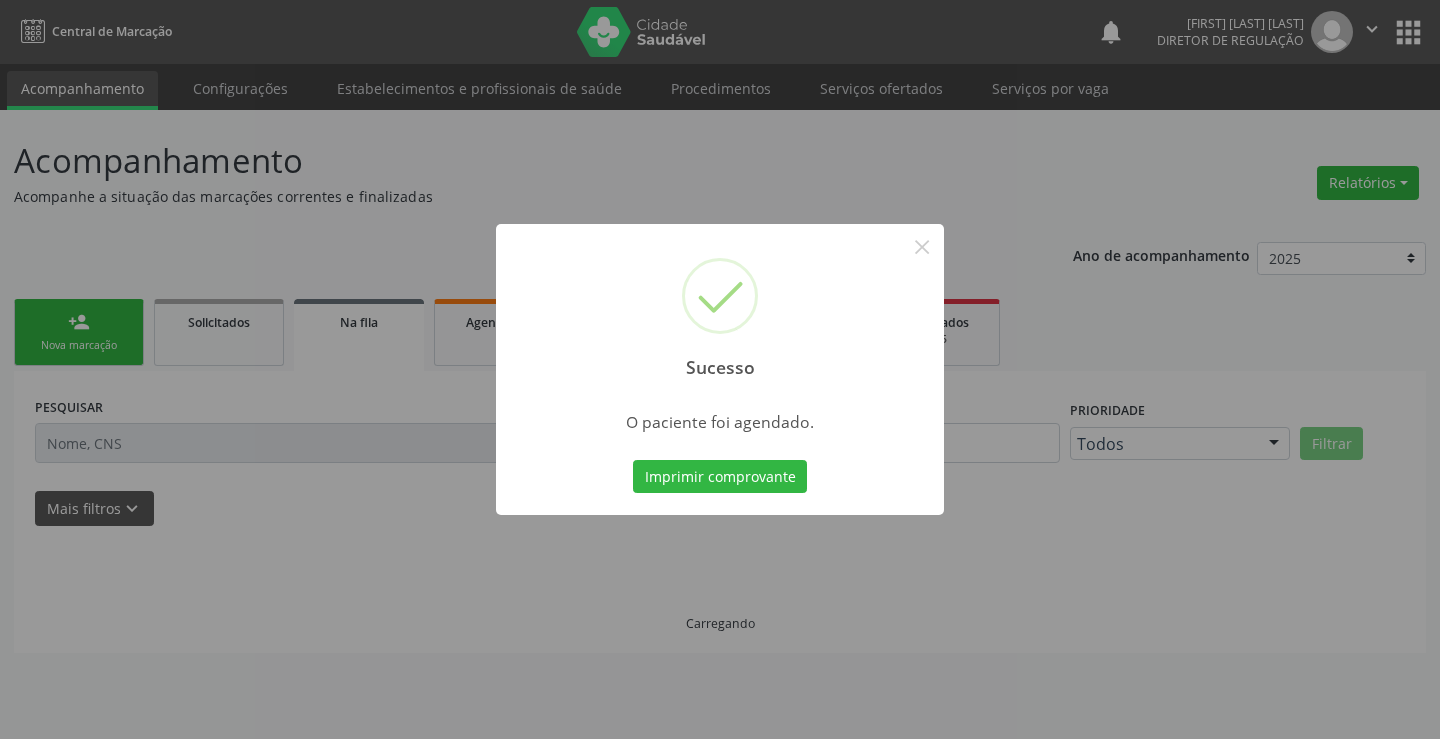 type 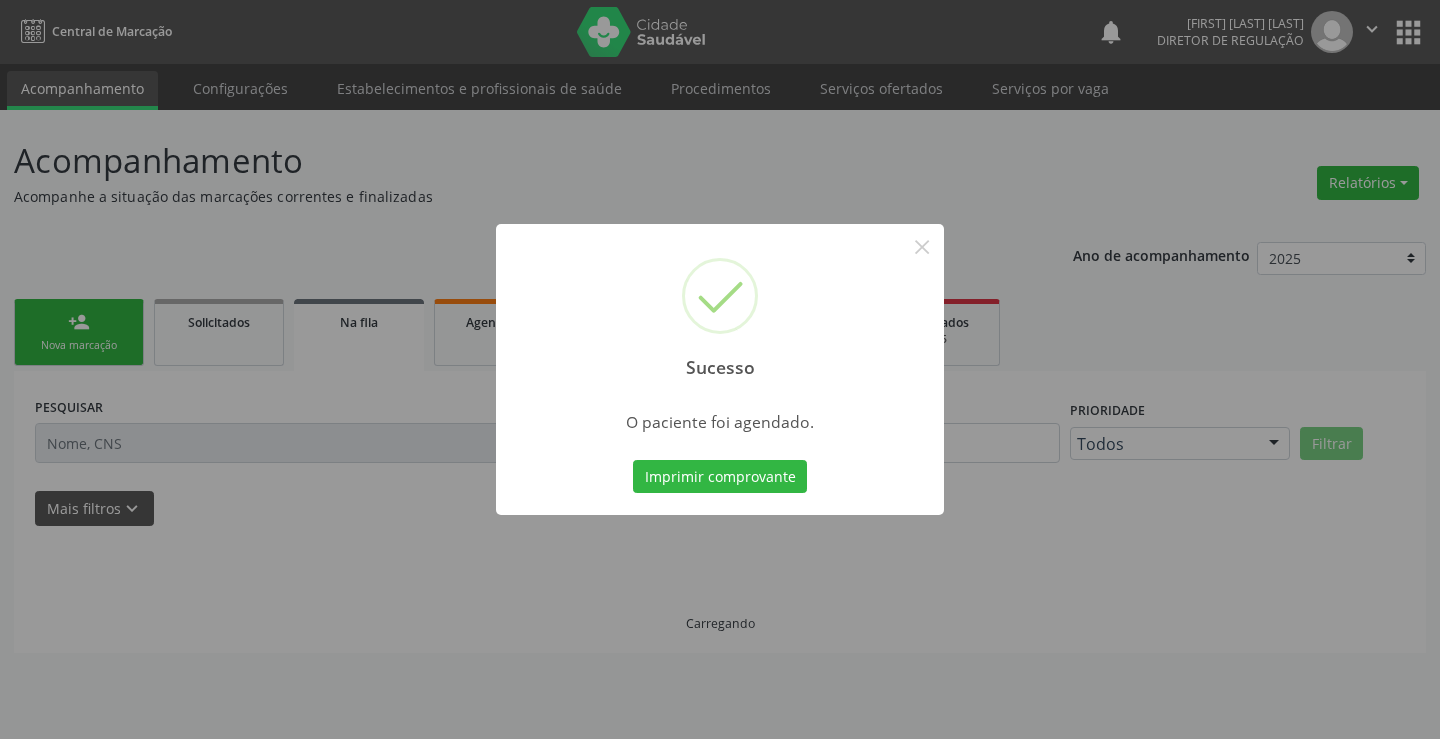 click on "Imprimir comprovante" at bounding box center (720, 477) 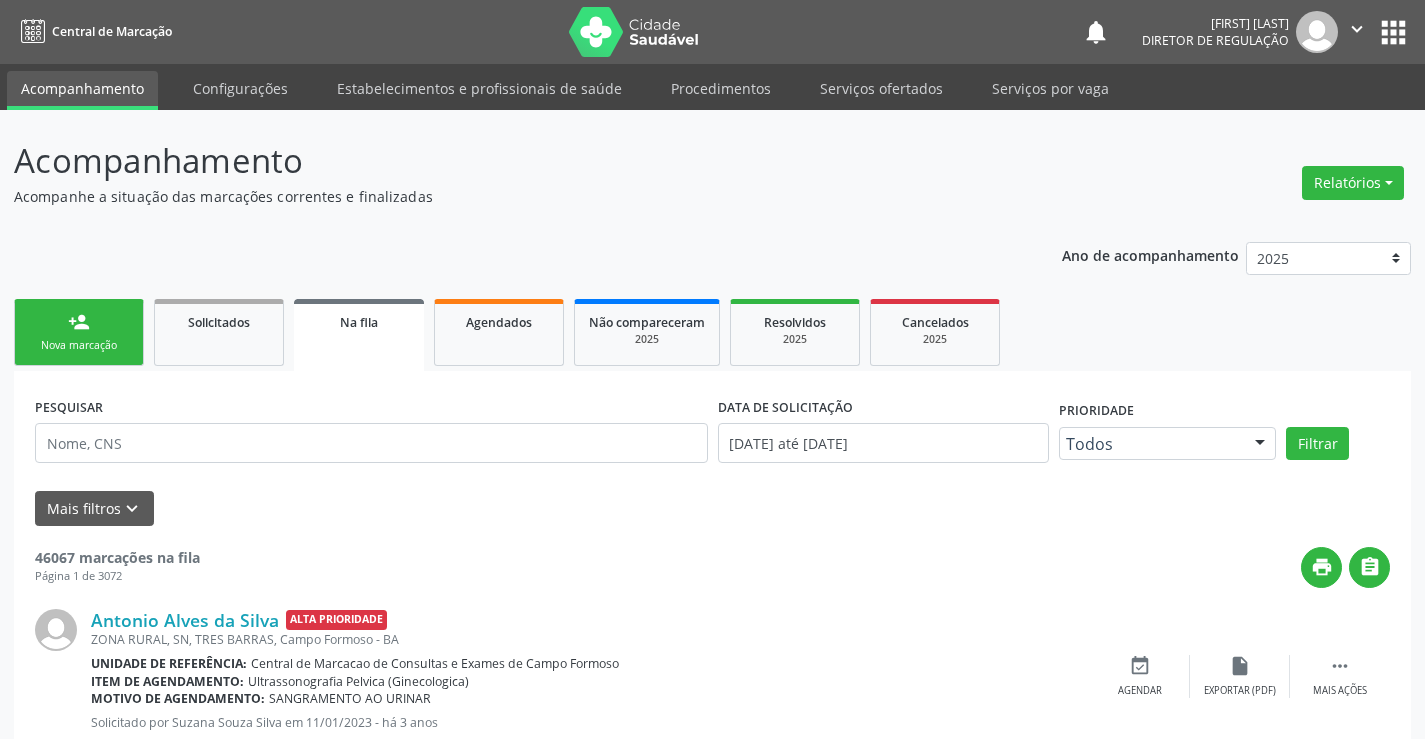 scroll, scrollTop: 0, scrollLeft: 0, axis: both 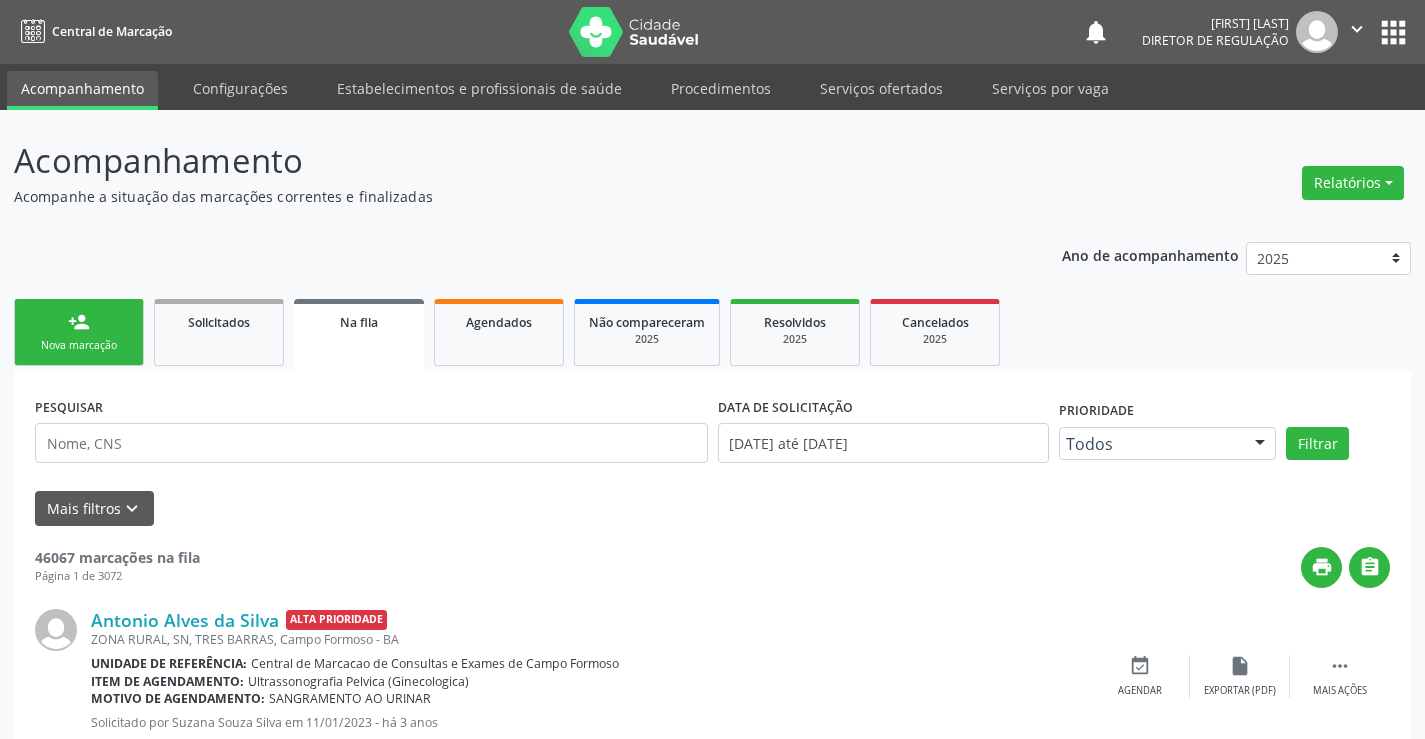 click on "Nova marcação" at bounding box center (79, 345) 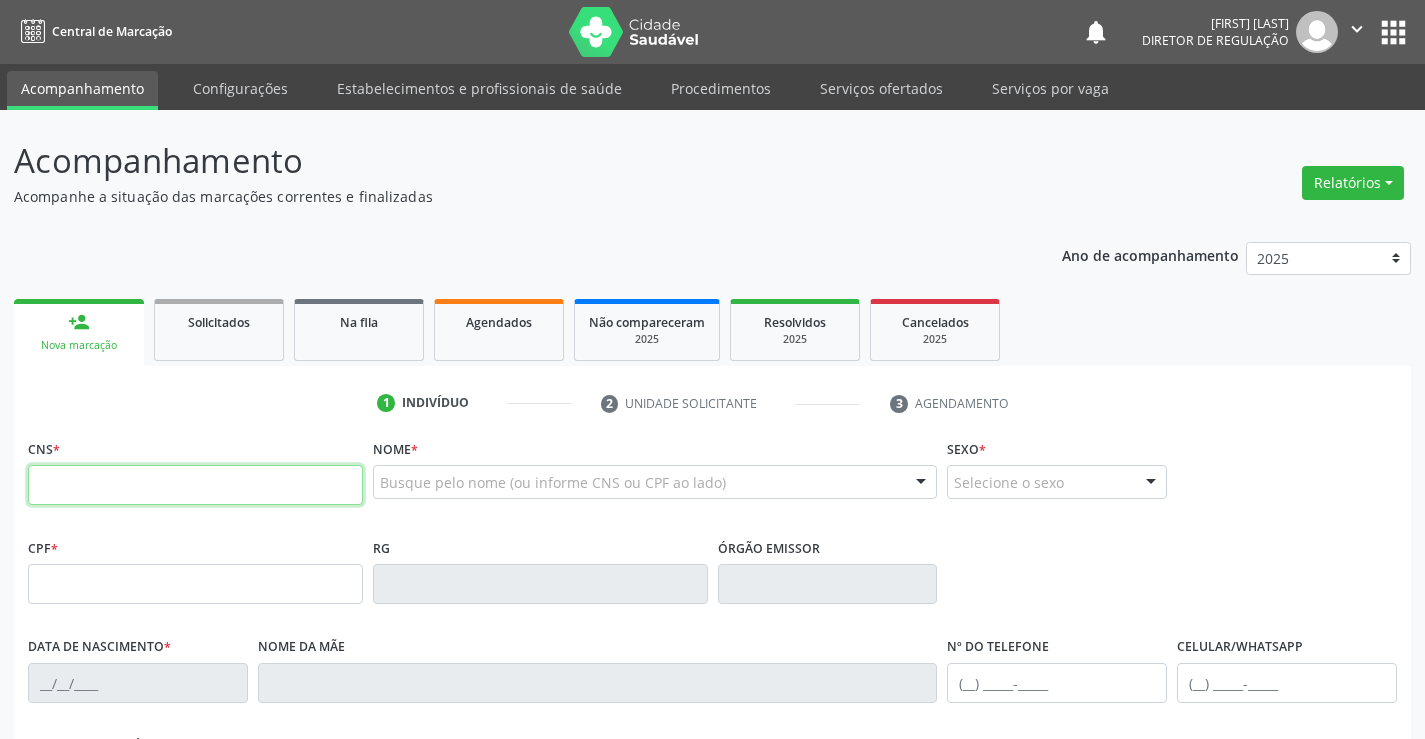 click at bounding box center (195, 485) 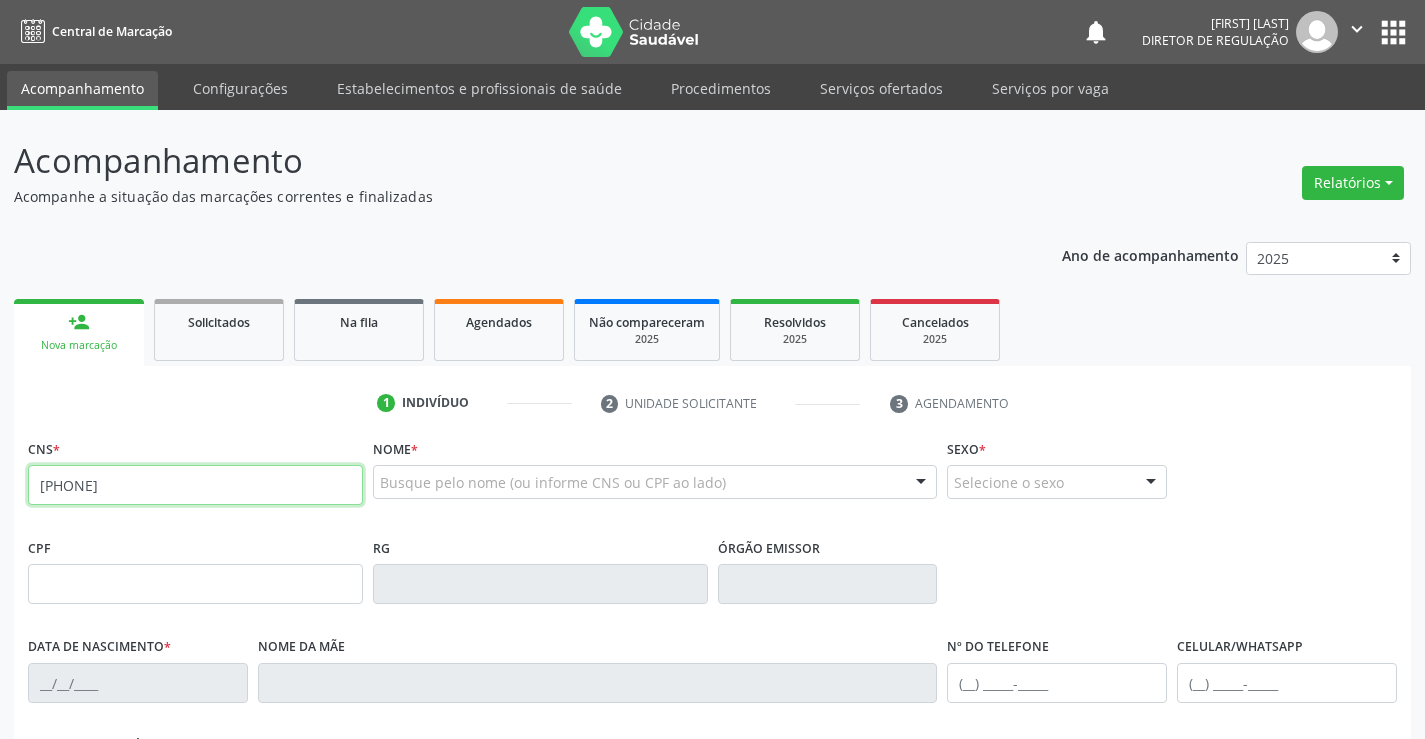 type on "704 6051 5081 5022" 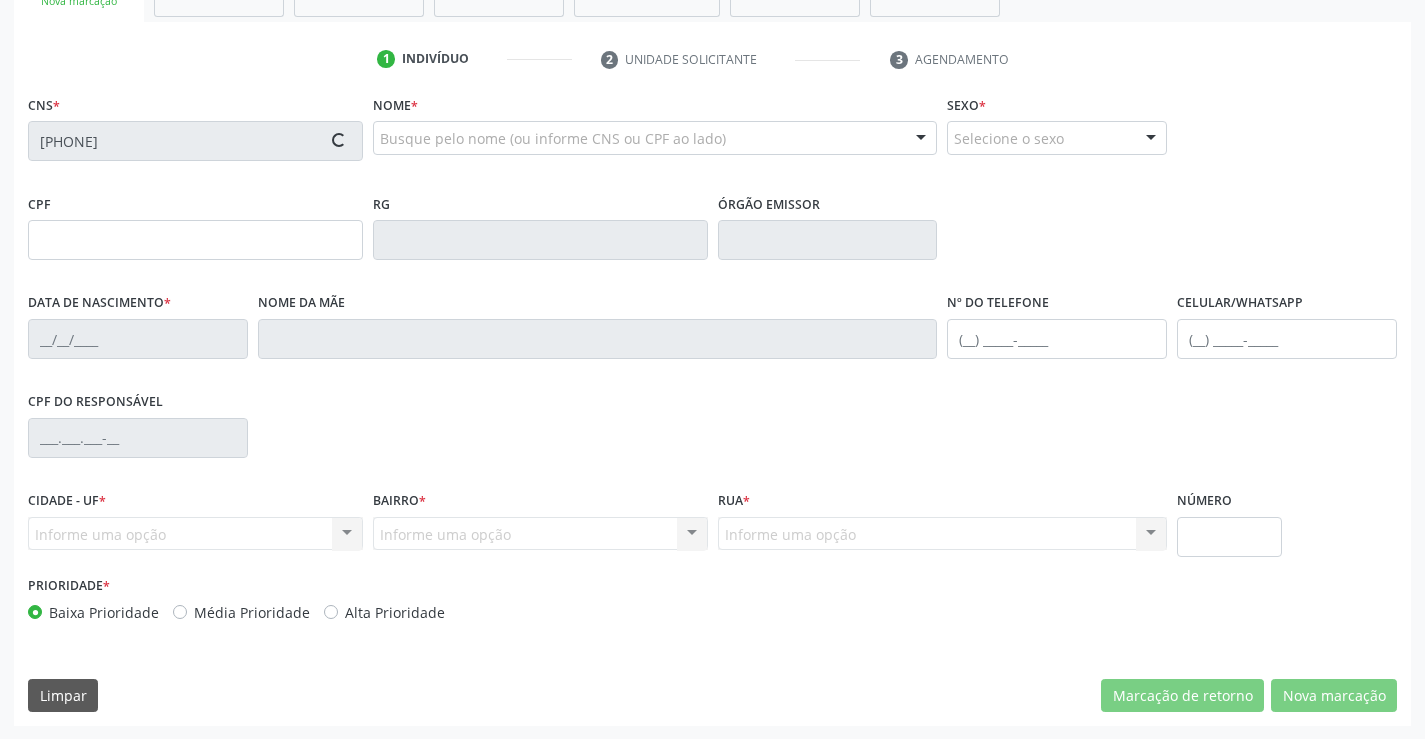 type on "1534944842" 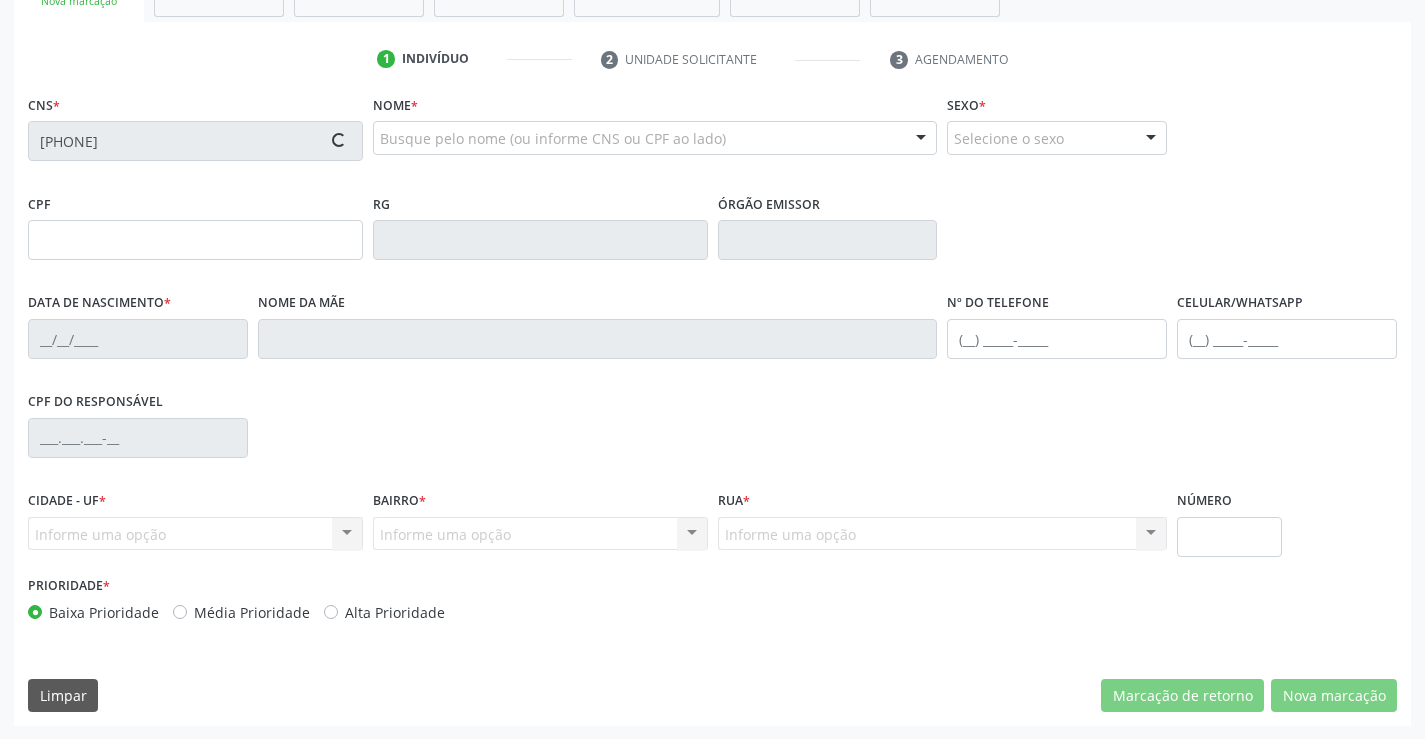 type on "02/04/1990" 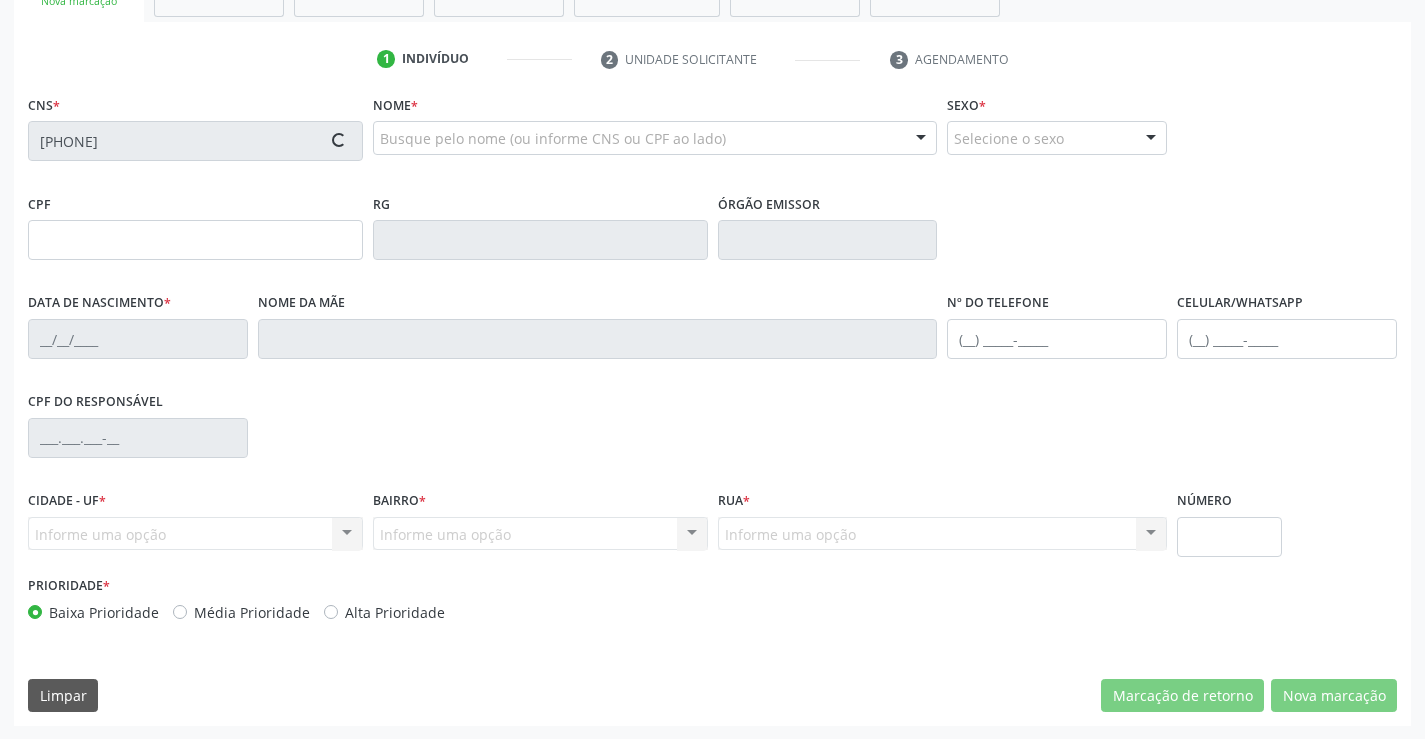 type on "(74) 99140-2435" 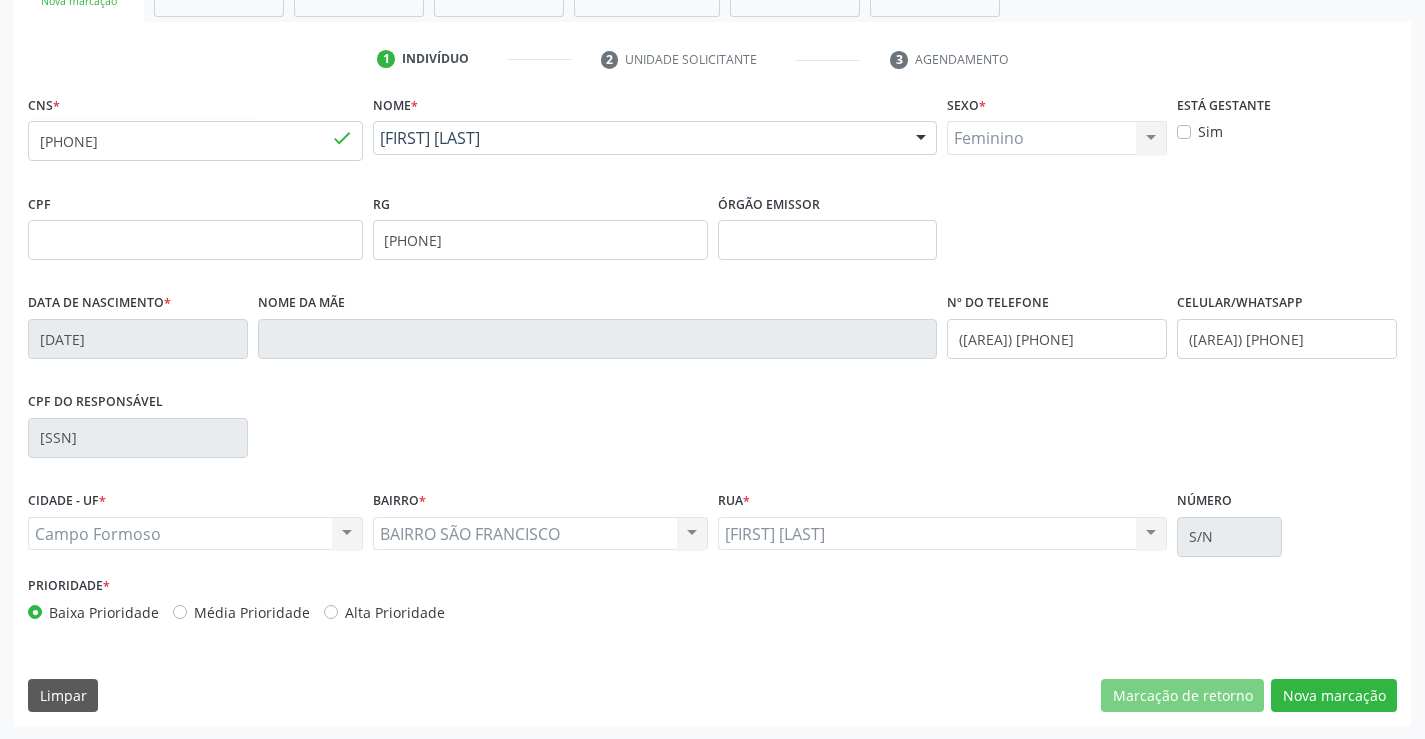 scroll, scrollTop: 345, scrollLeft: 0, axis: vertical 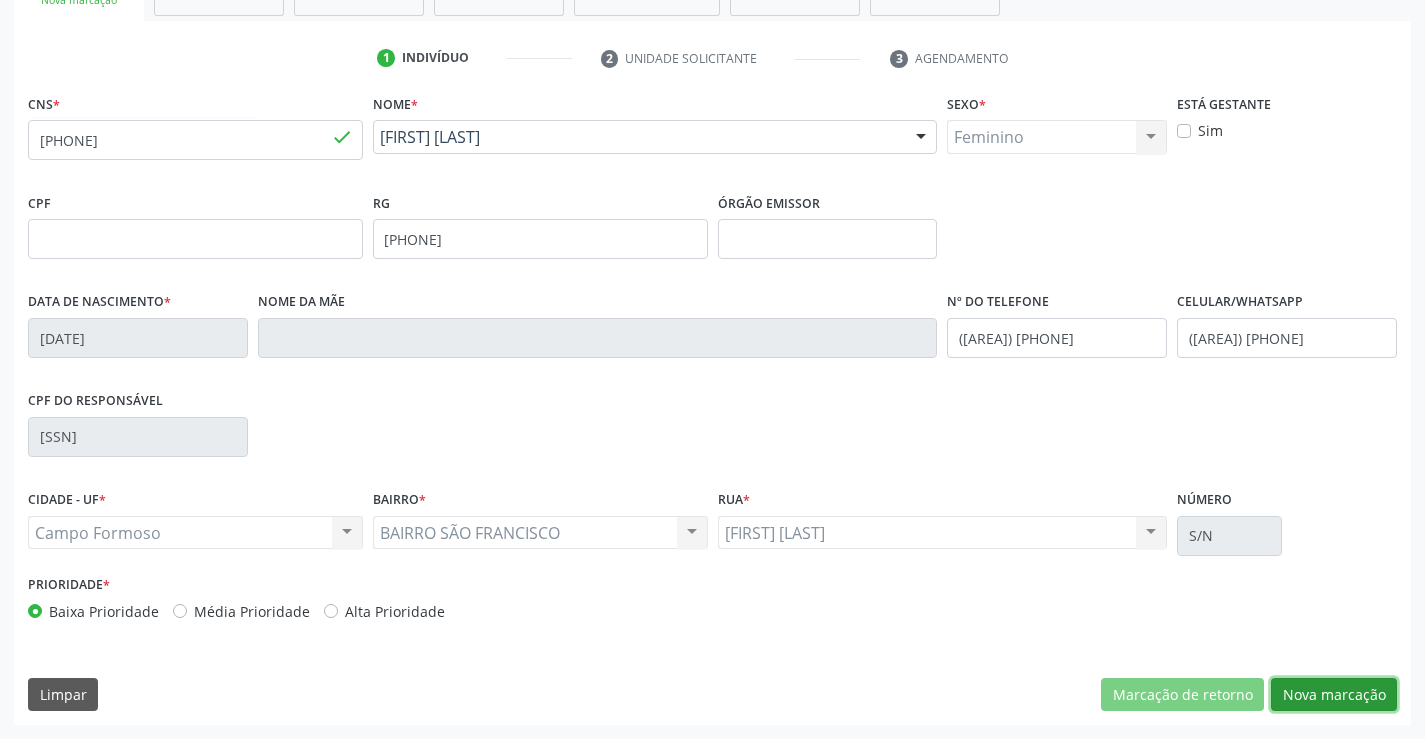 click on "Nova marcação" at bounding box center (1334, 695) 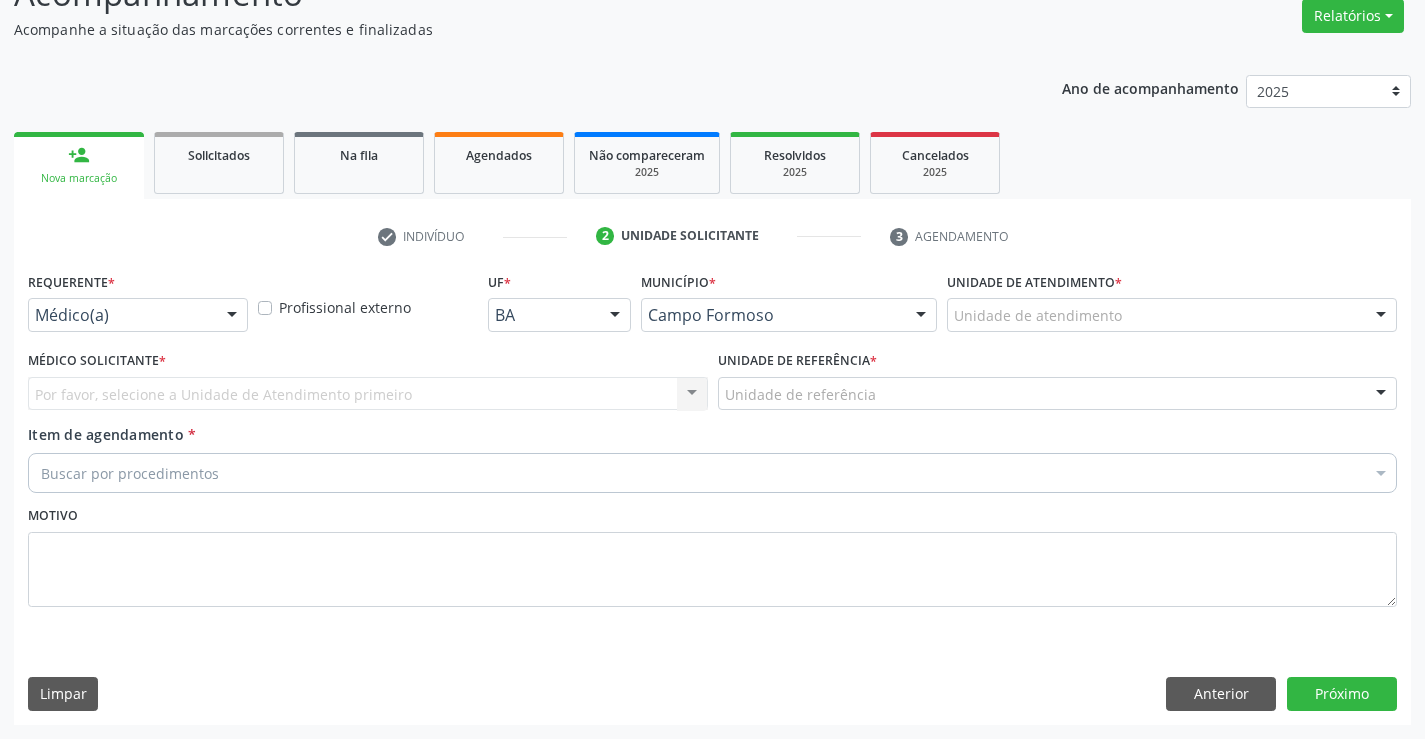 scroll, scrollTop: 167, scrollLeft: 0, axis: vertical 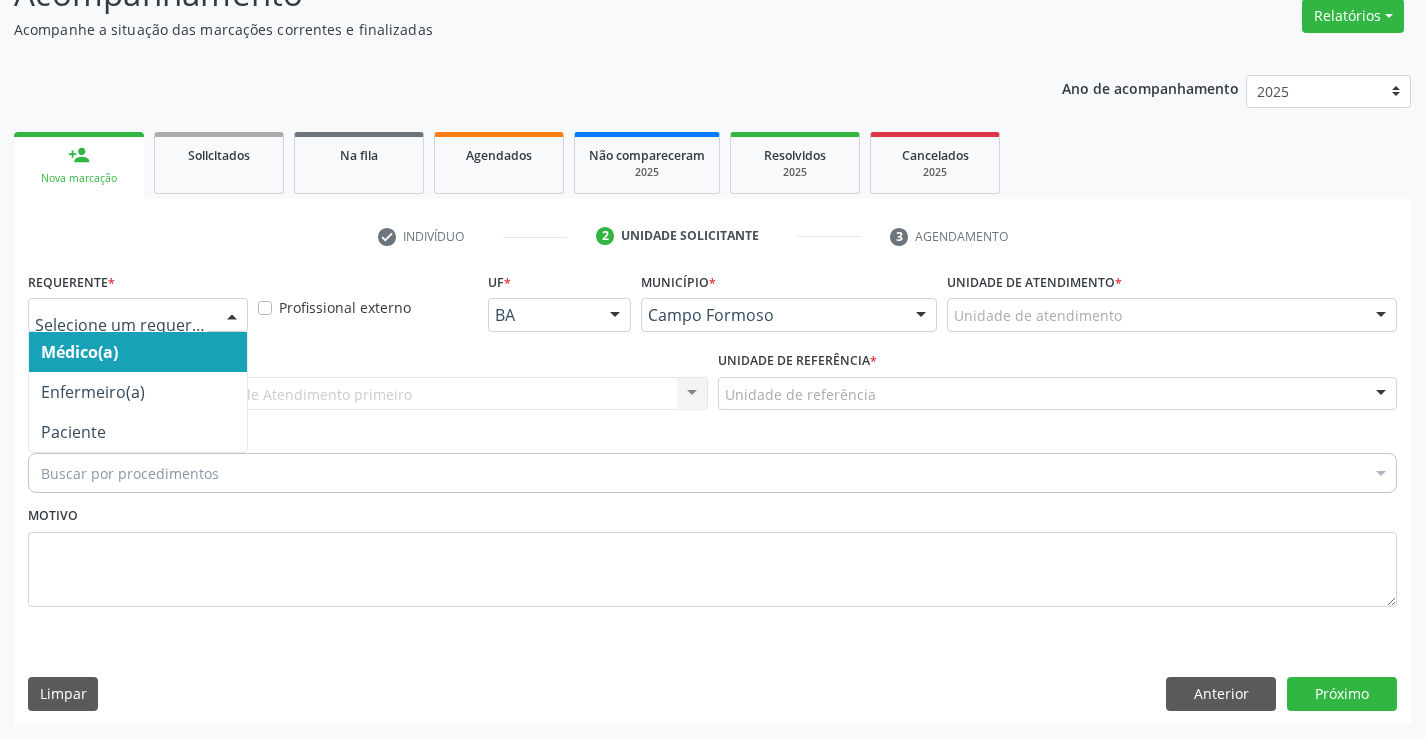 click at bounding box center (232, 316) 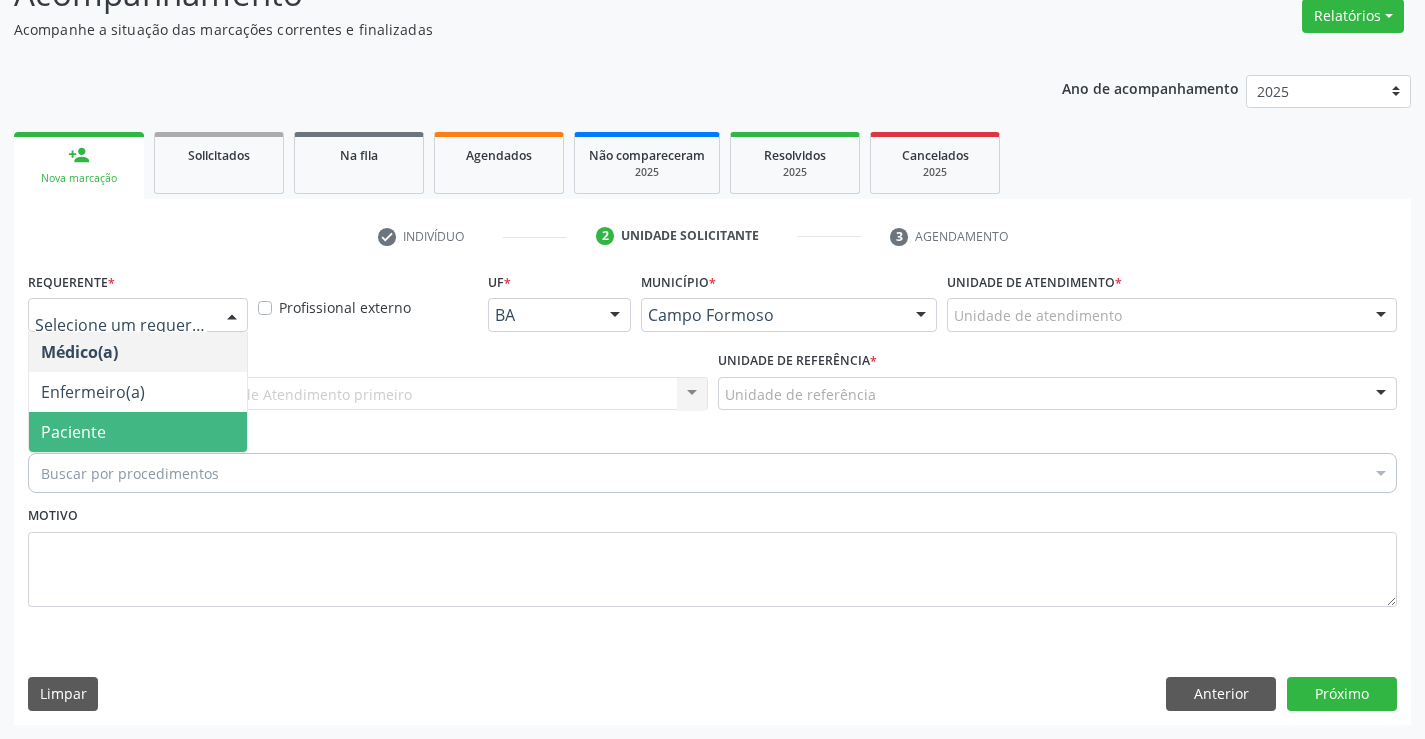 click on "Paciente" at bounding box center [138, 432] 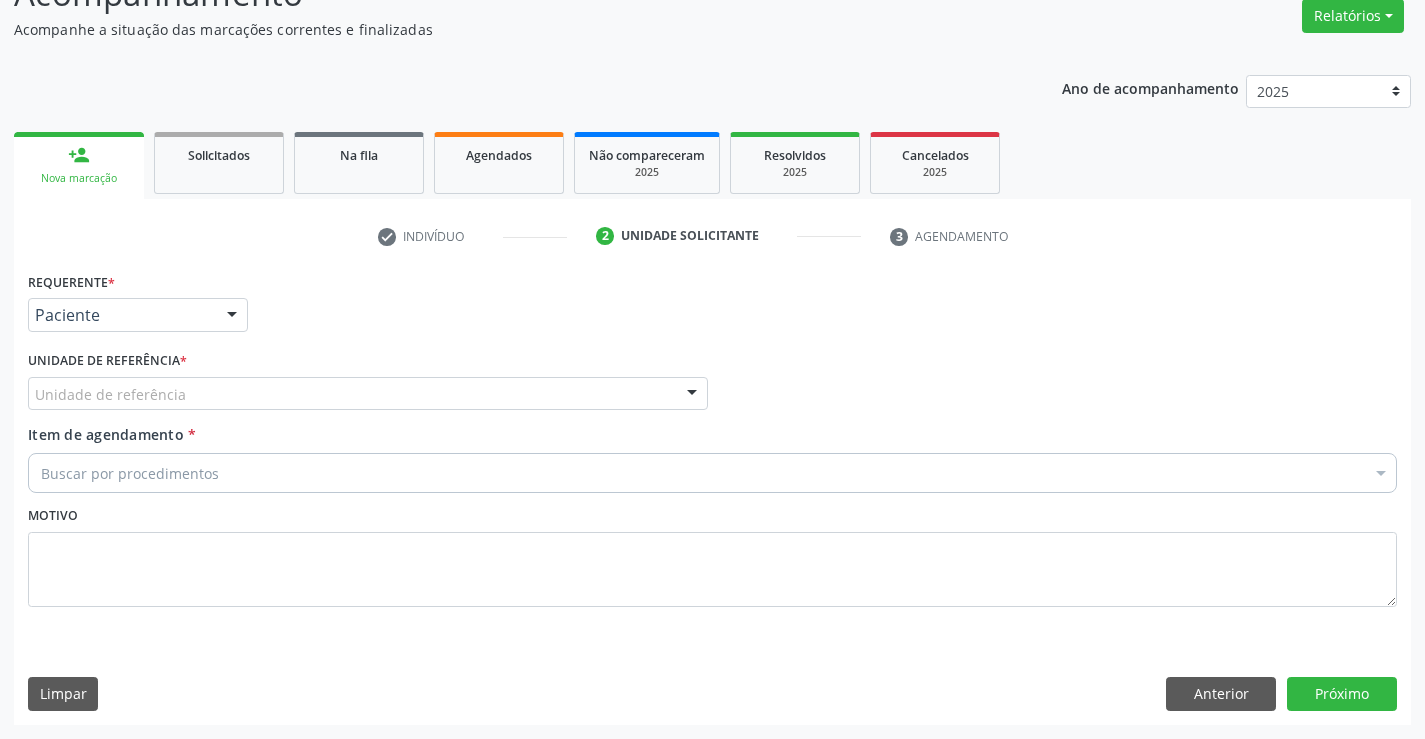 click on "Unidade de referência" at bounding box center [368, 394] 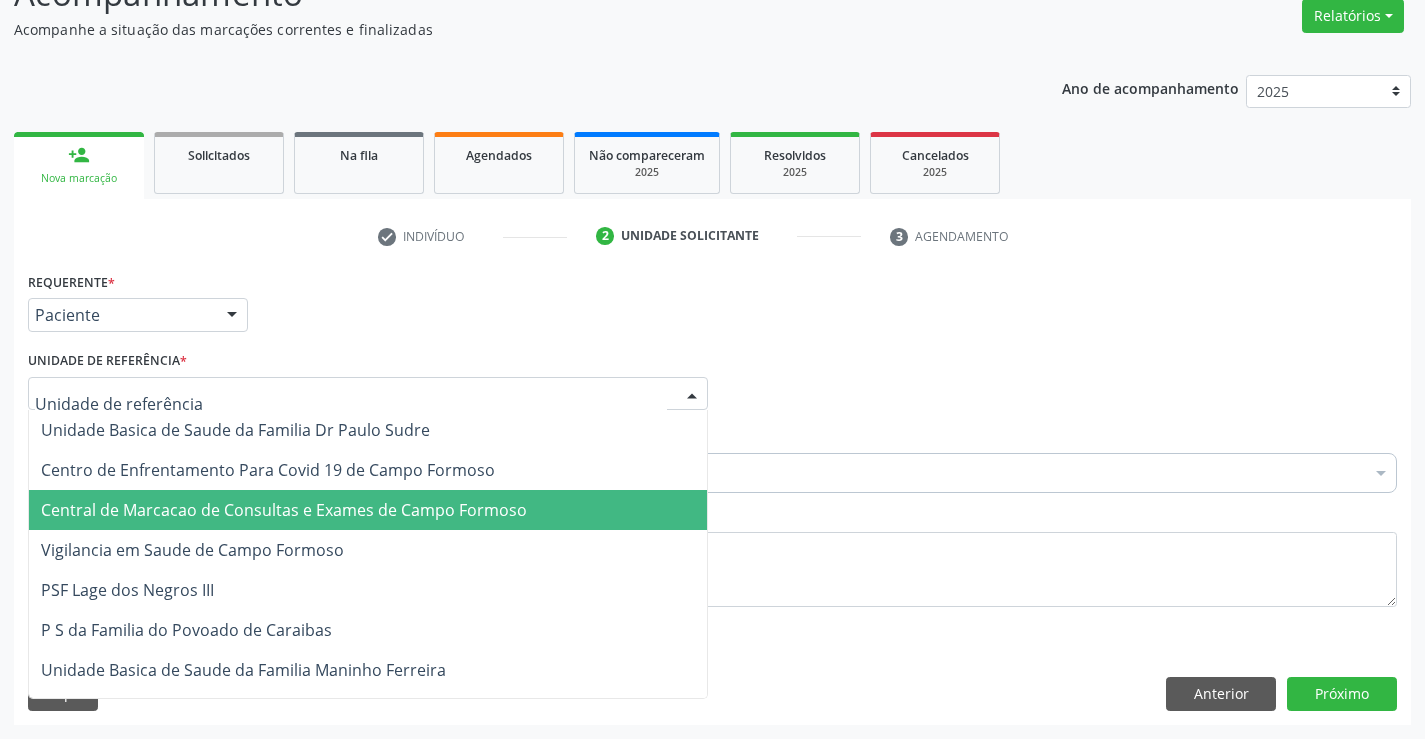 click on "Central de Marcacao de Consultas e Exames de Campo Formoso" at bounding box center (368, 510) 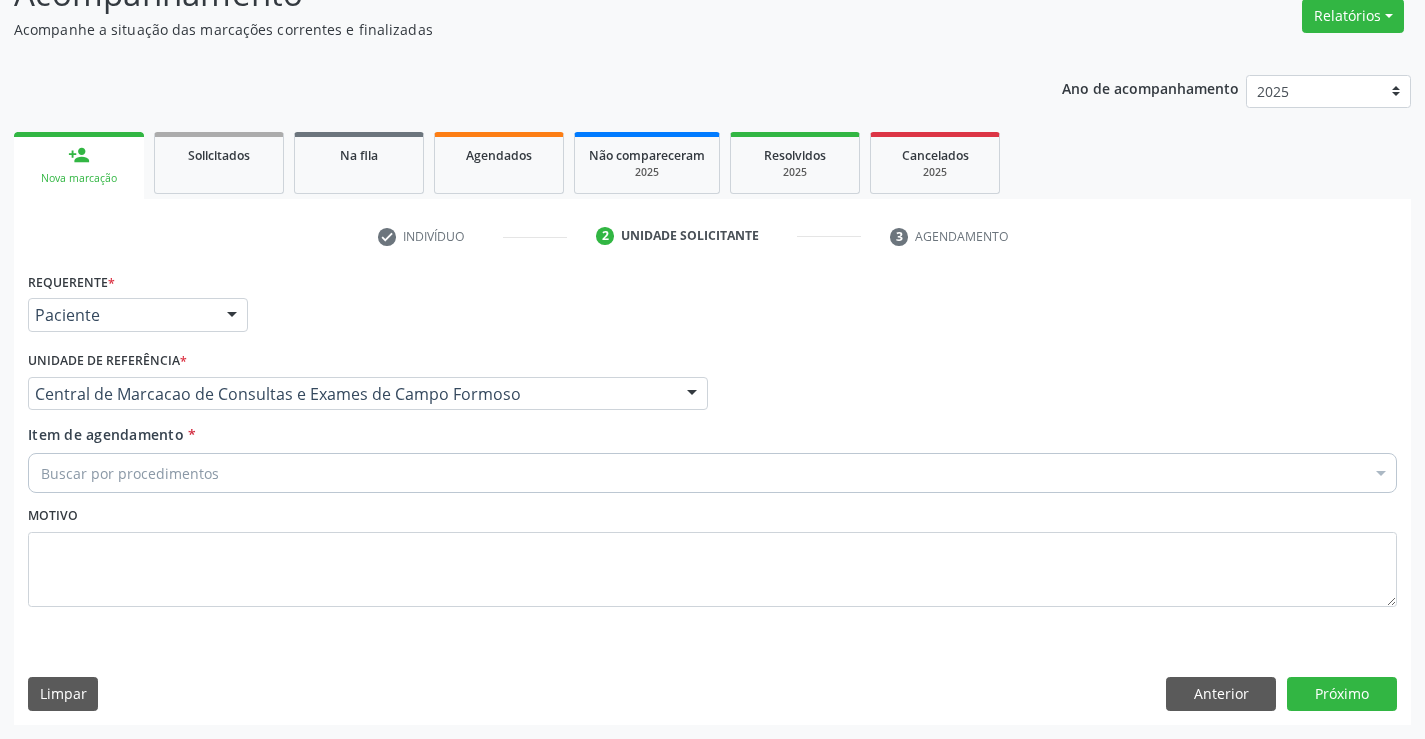 click on "Buscar por procedimentos" at bounding box center (712, 473) 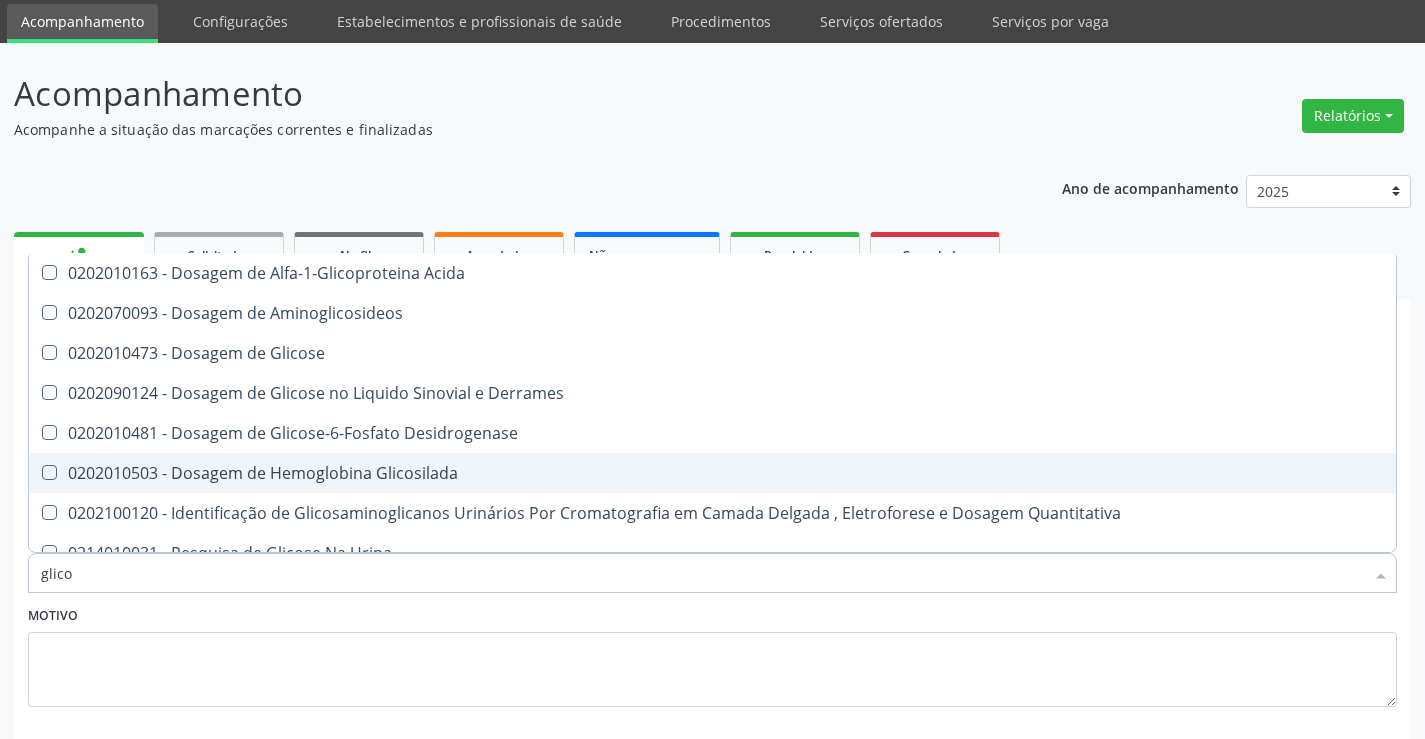 scroll, scrollTop: 0, scrollLeft: 0, axis: both 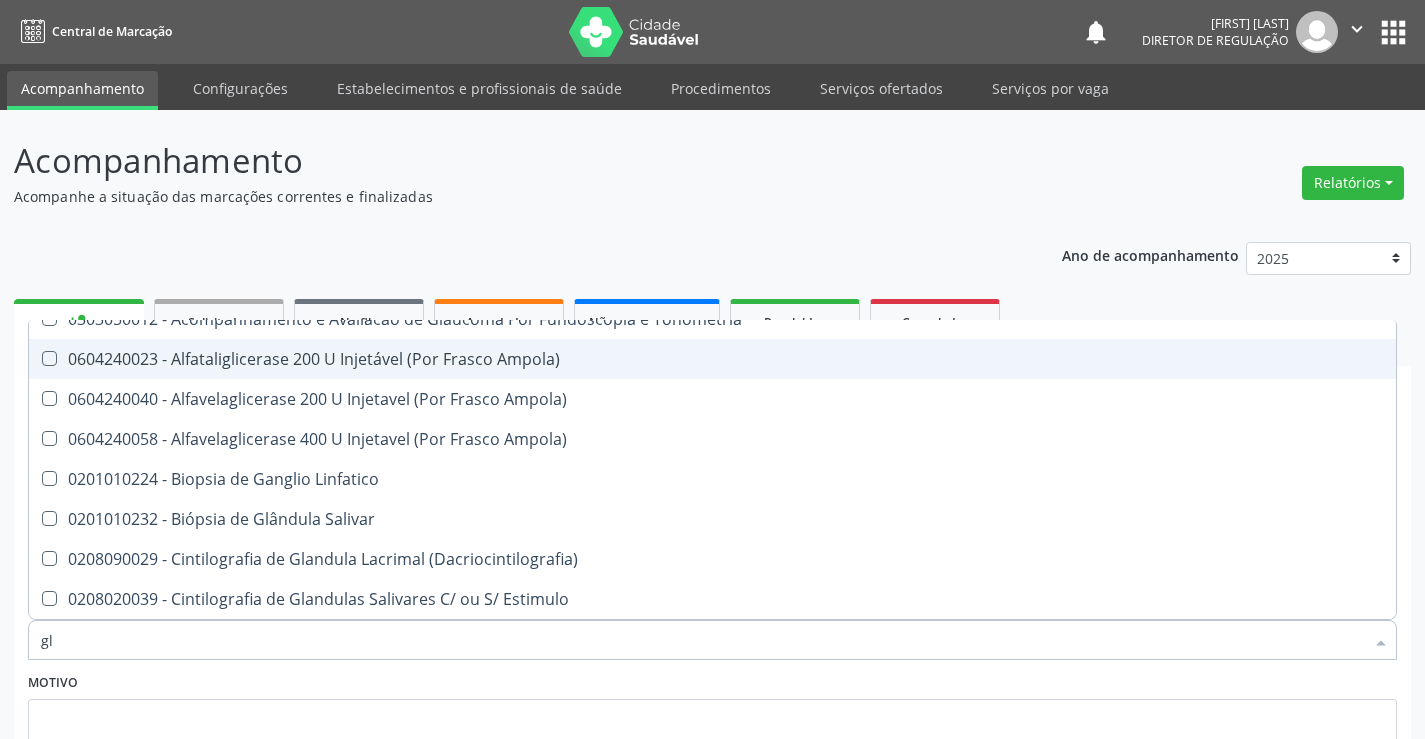 type on "g" 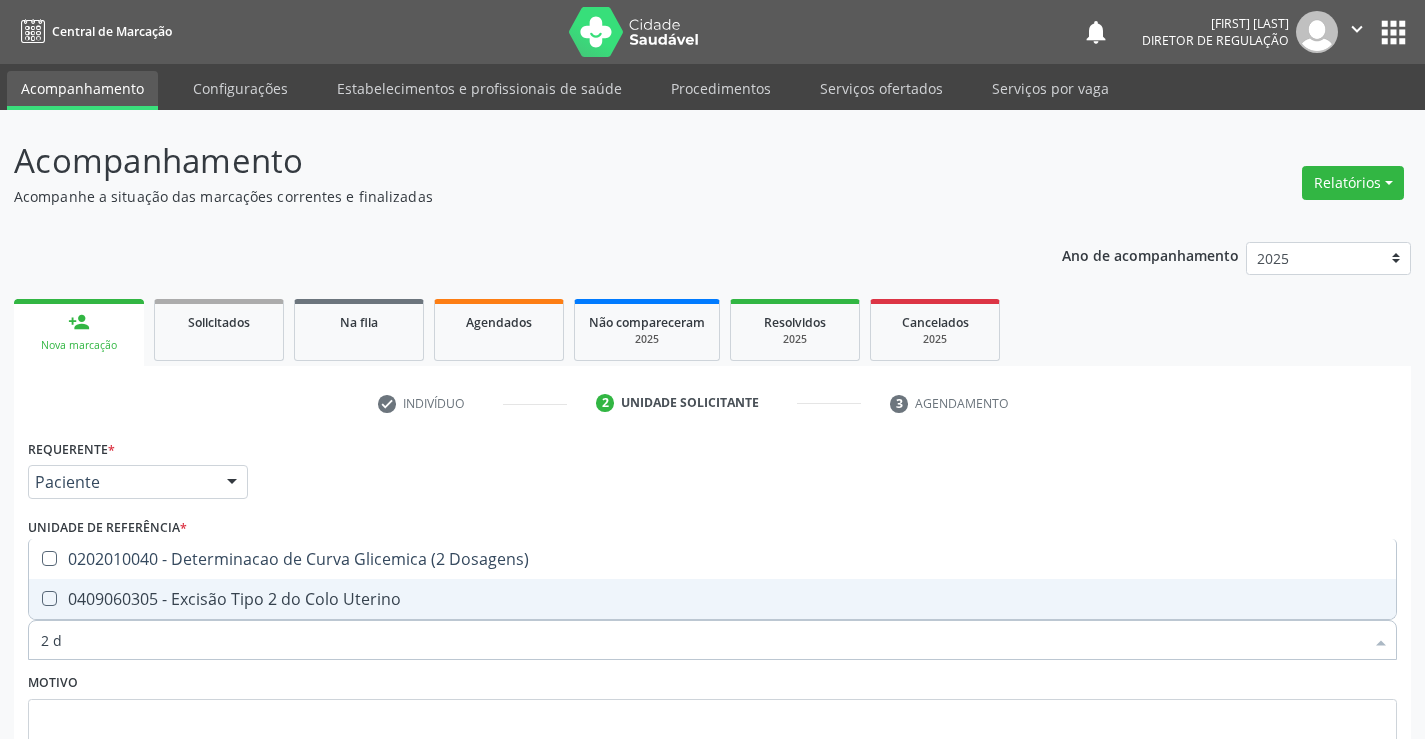 scroll, scrollTop: 0, scrollLeft: 0, axis: both 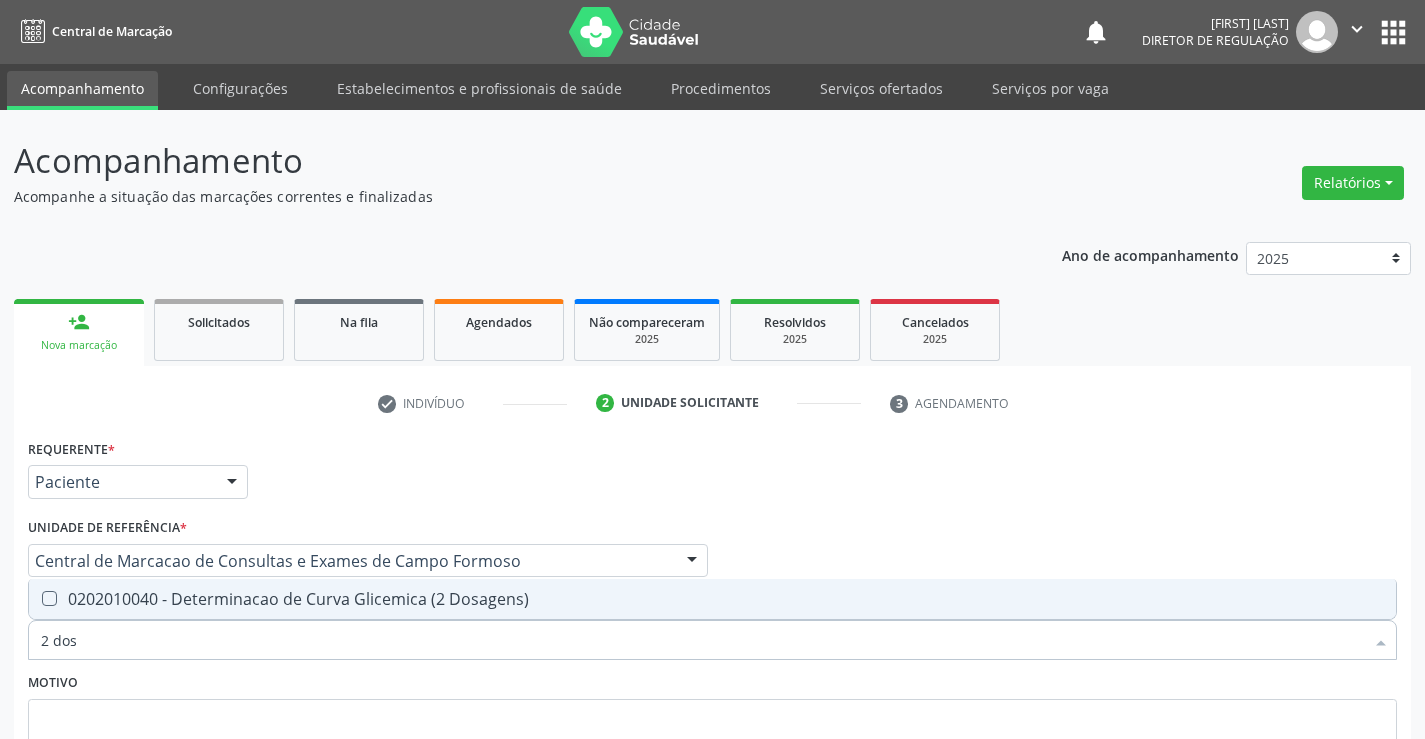 type on "2 dosa" 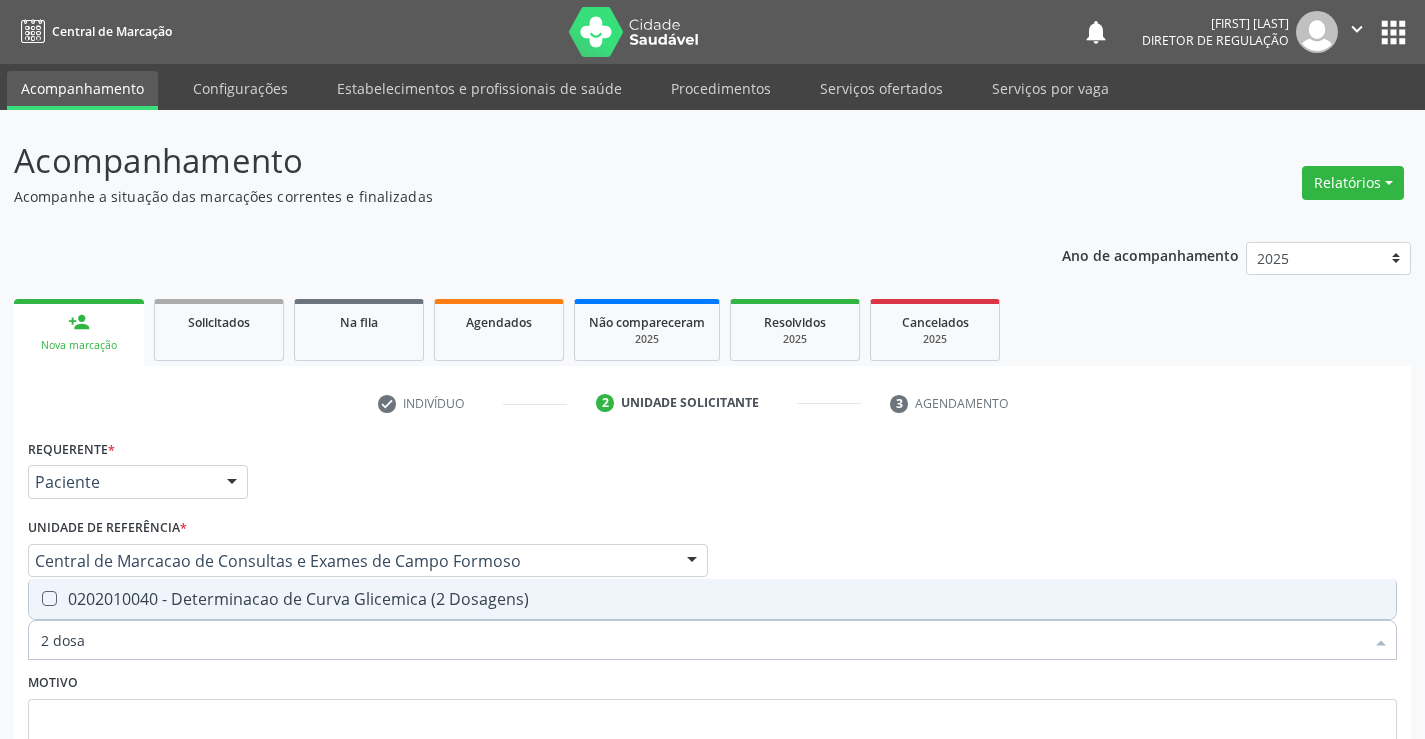 click on "0202010040 - Determinacao de Curva Glicemica (2 Dosagens)" at bounding box center [712, 599] 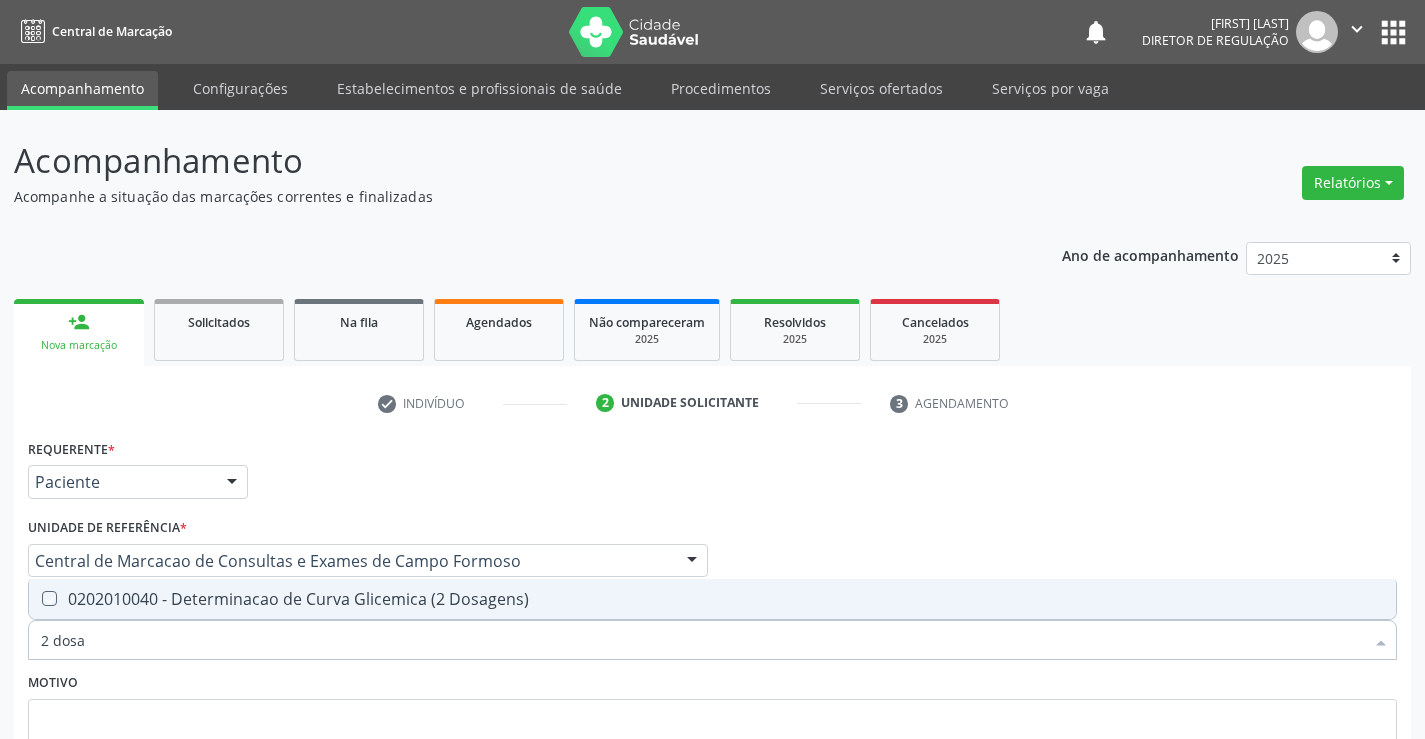 checkbox on "true" 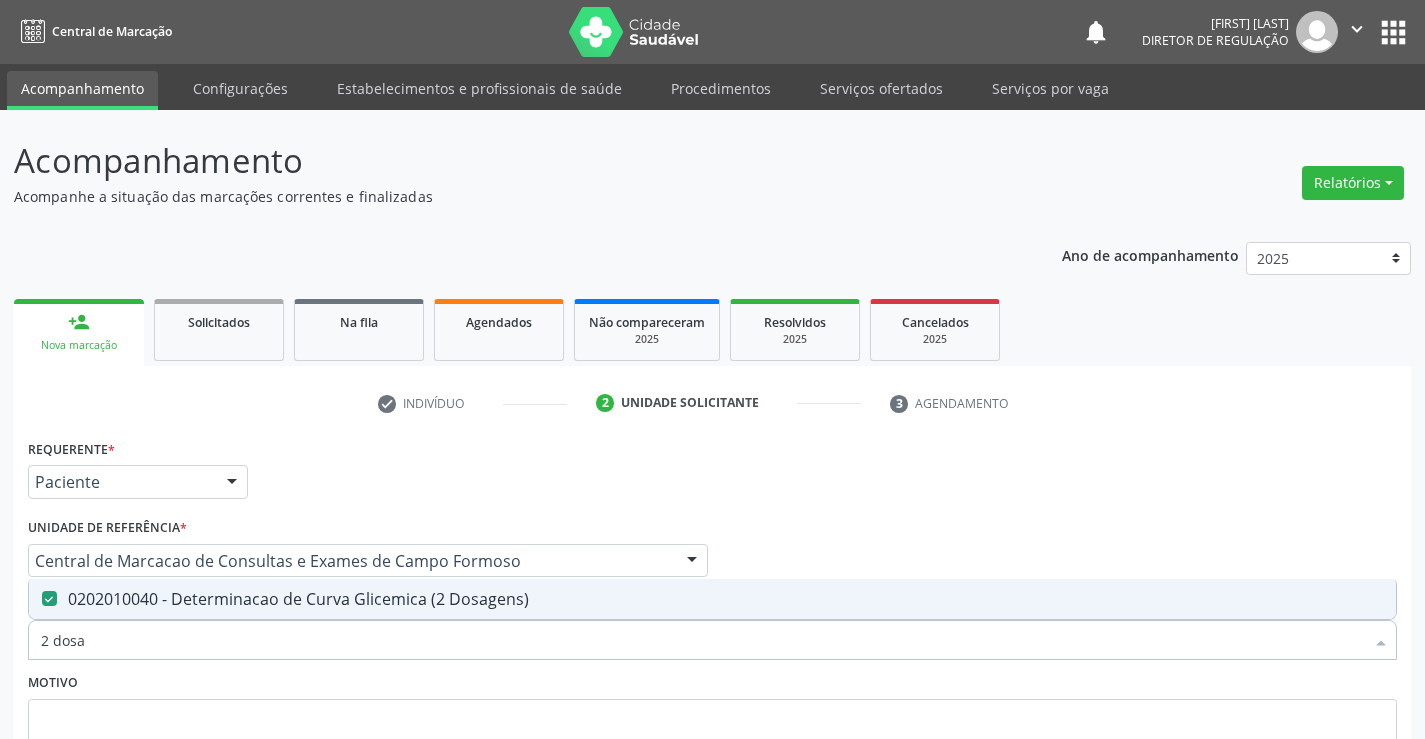 type on "2 dosa" 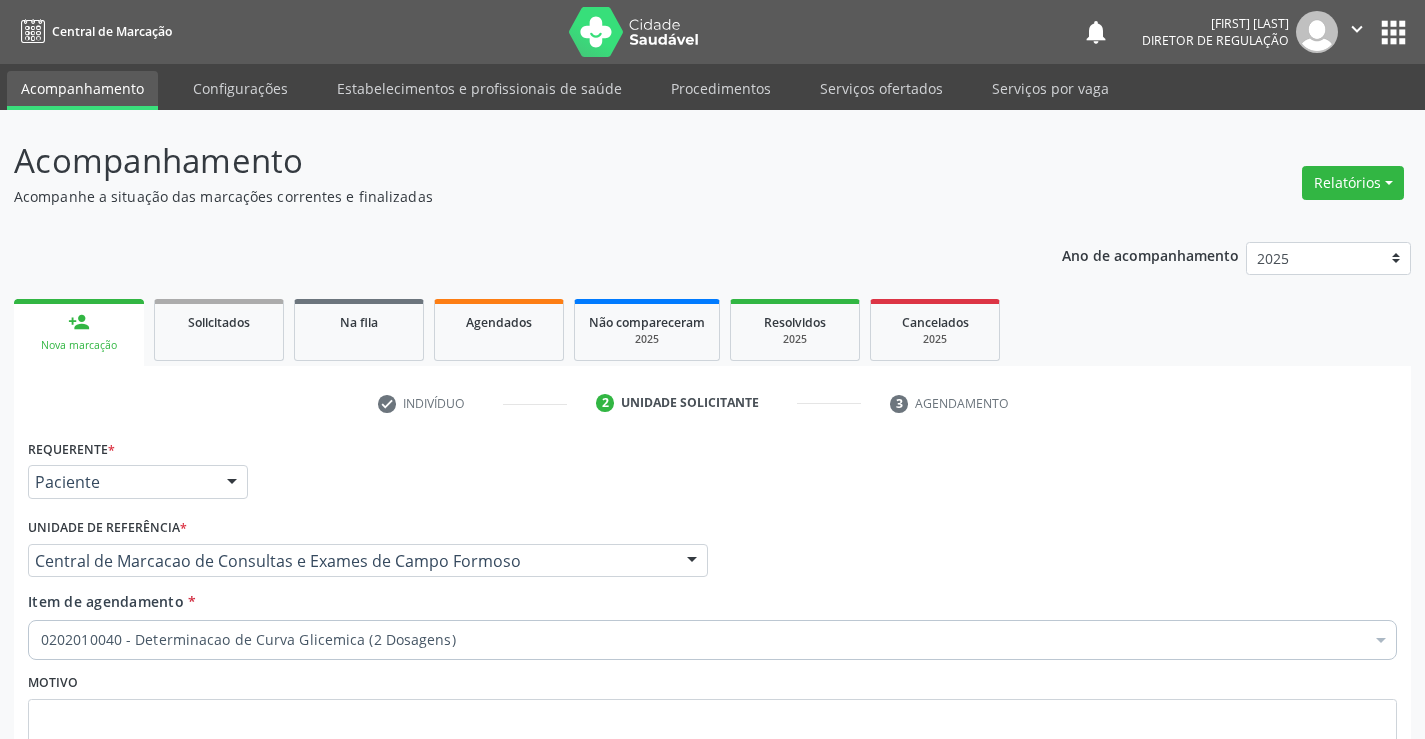 scroll, scrollTop: 167, scrollLeft: 0, axis: vertical 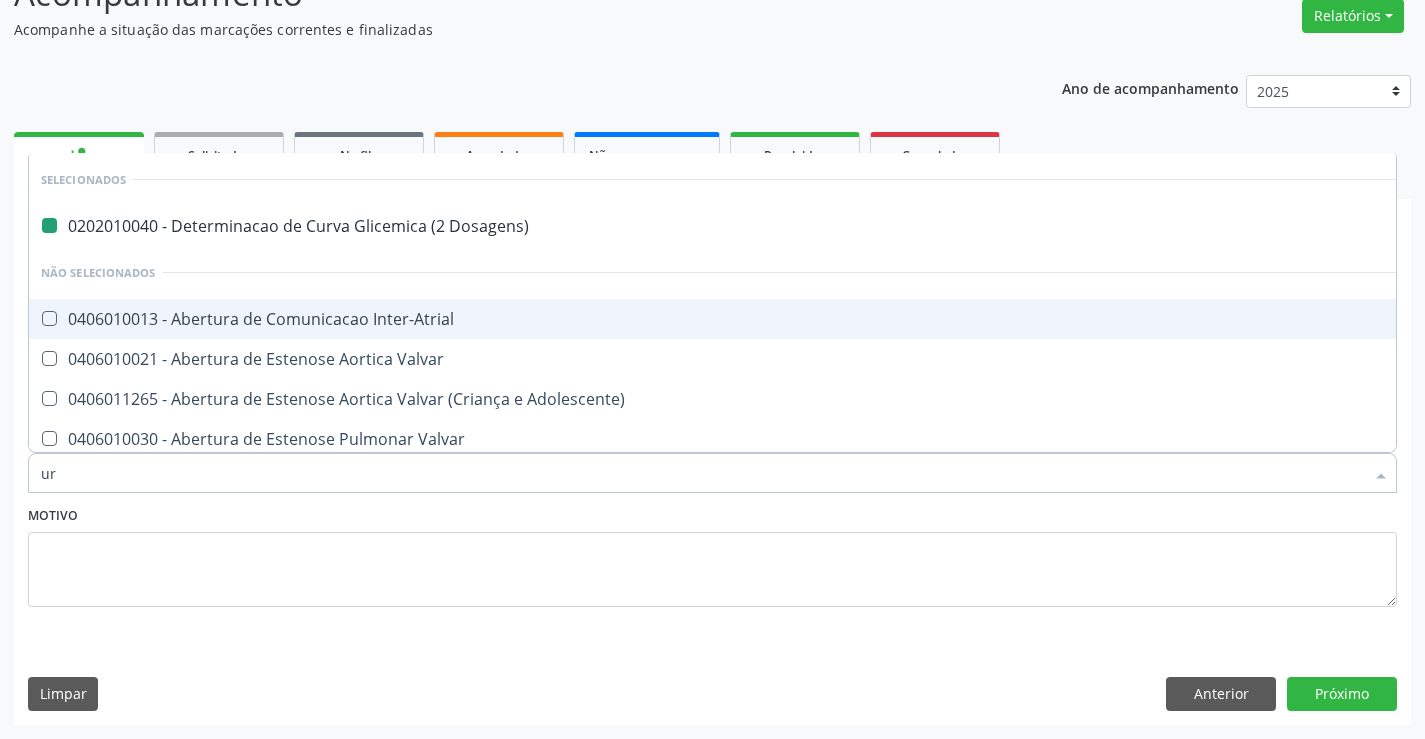 type on "uri" 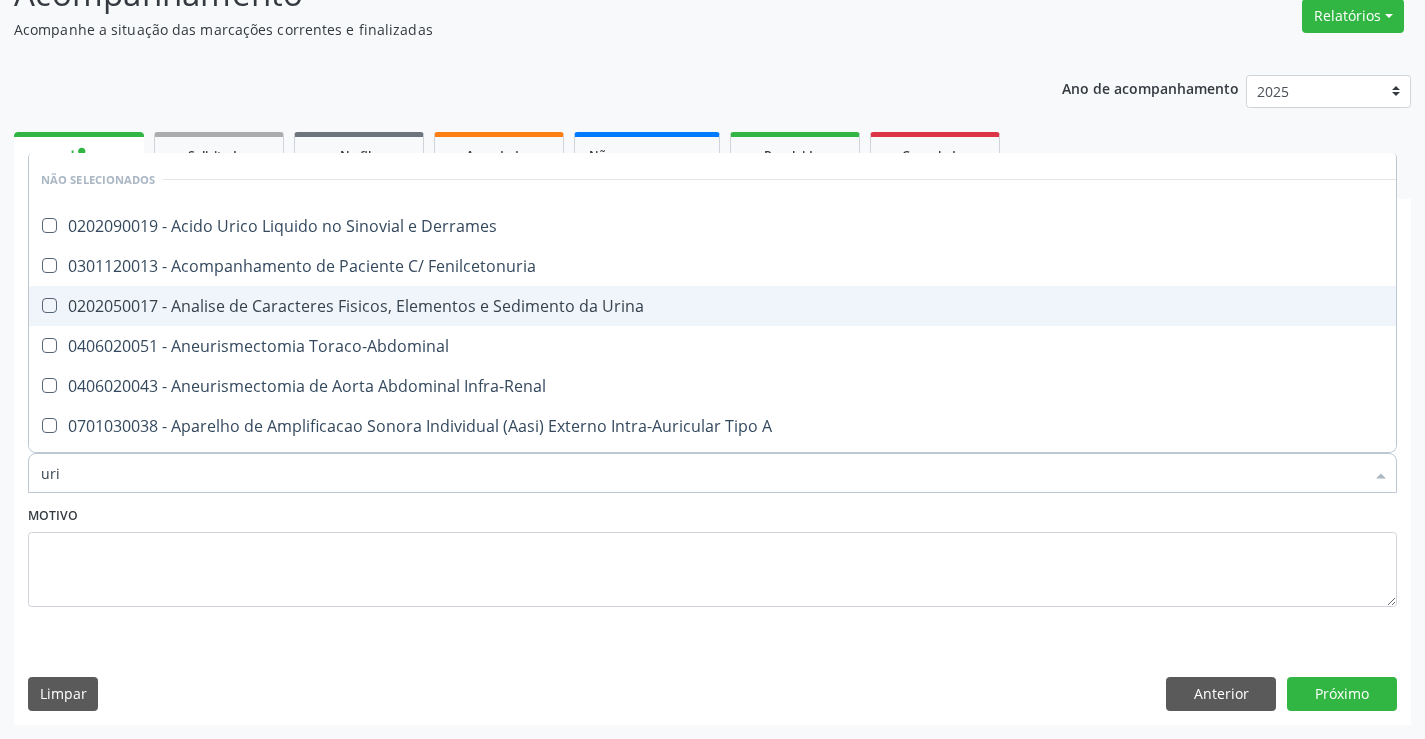 type on "urin" 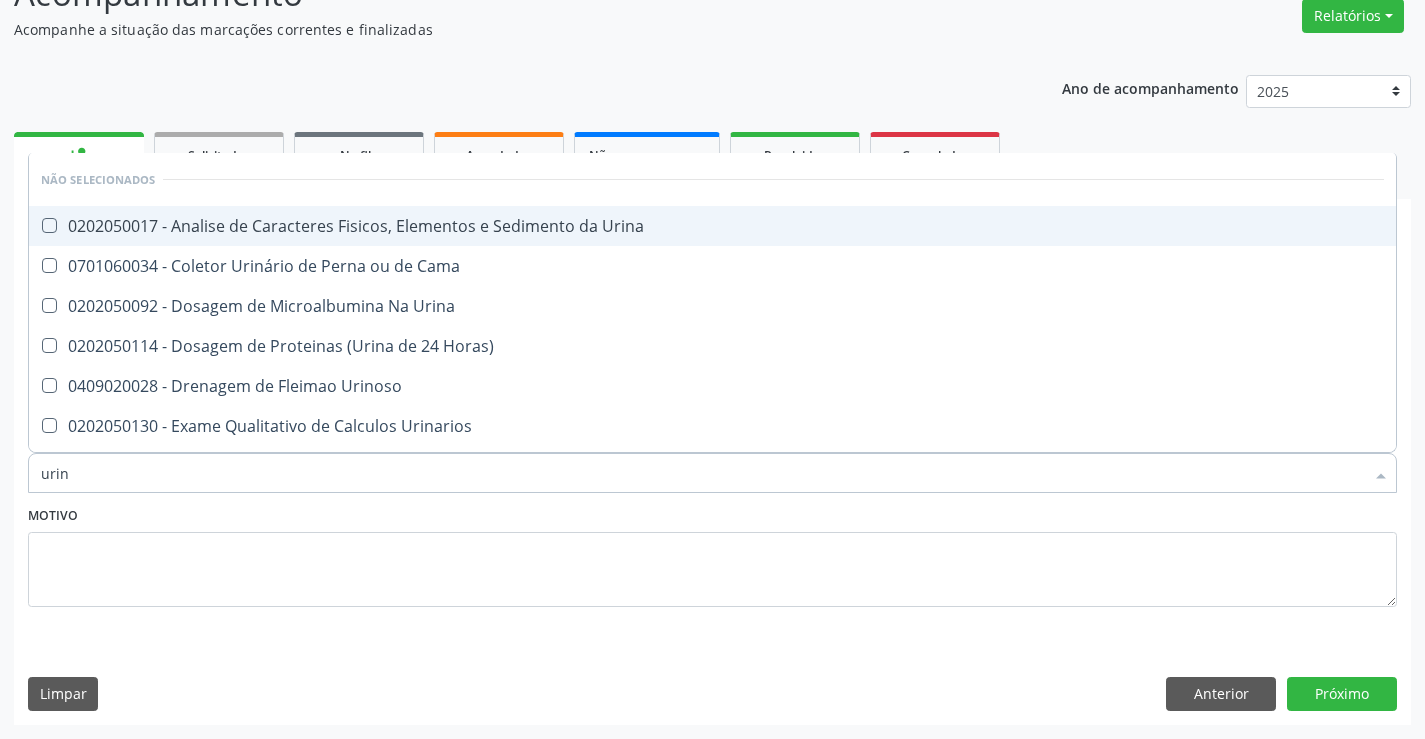 click on "0202050017 - Analise de Caracteres Fisicos, Elementos e Sedimento da Urina" at bounding box center (712, 226) 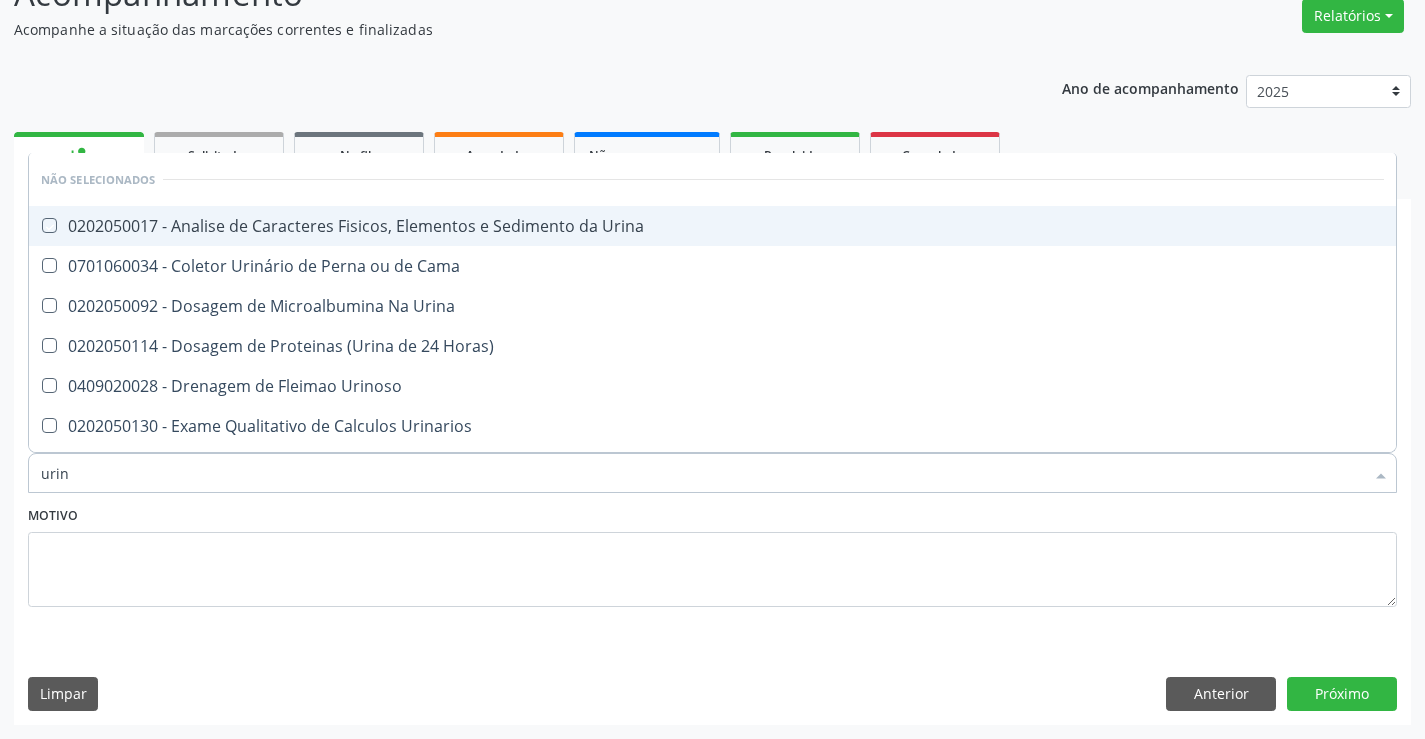 checkbox on "true" 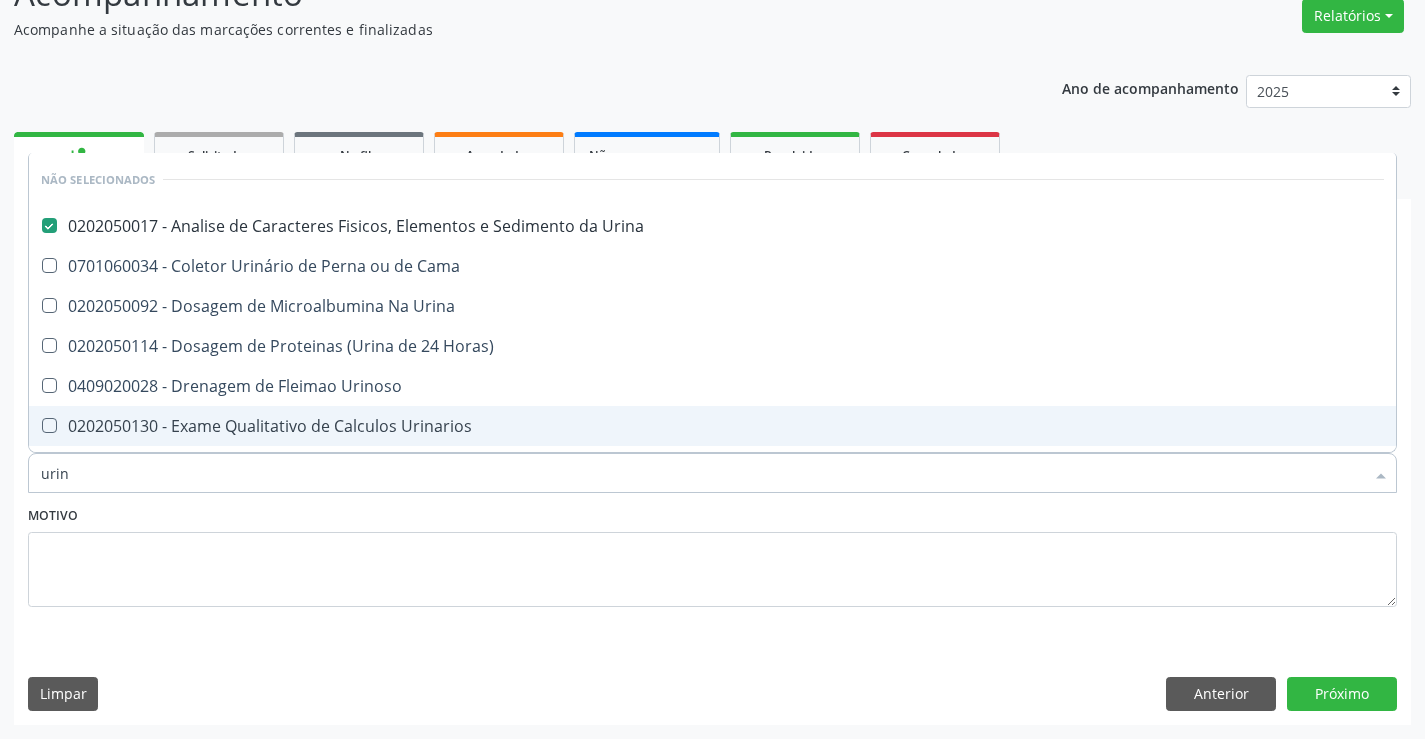 click on "Motivo" at bounding box center (712, 554) 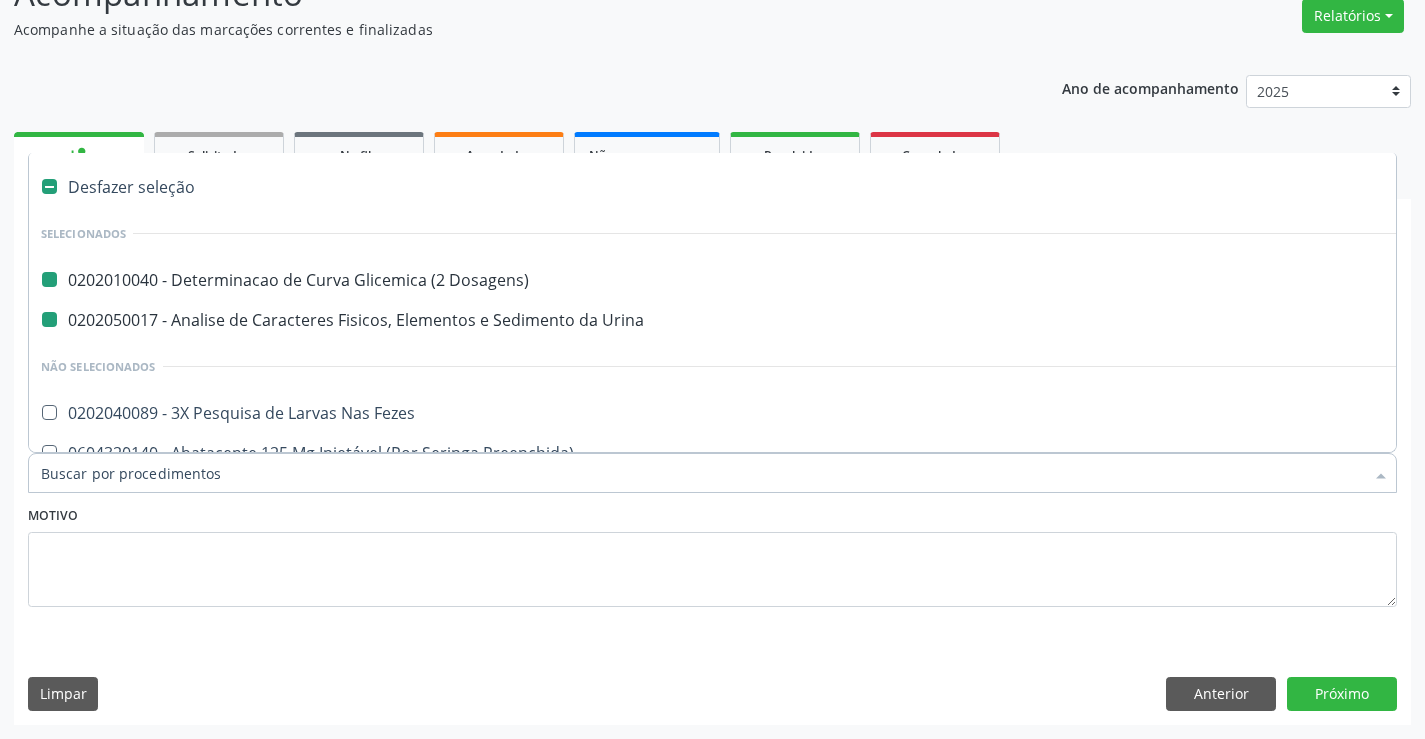type on "h" 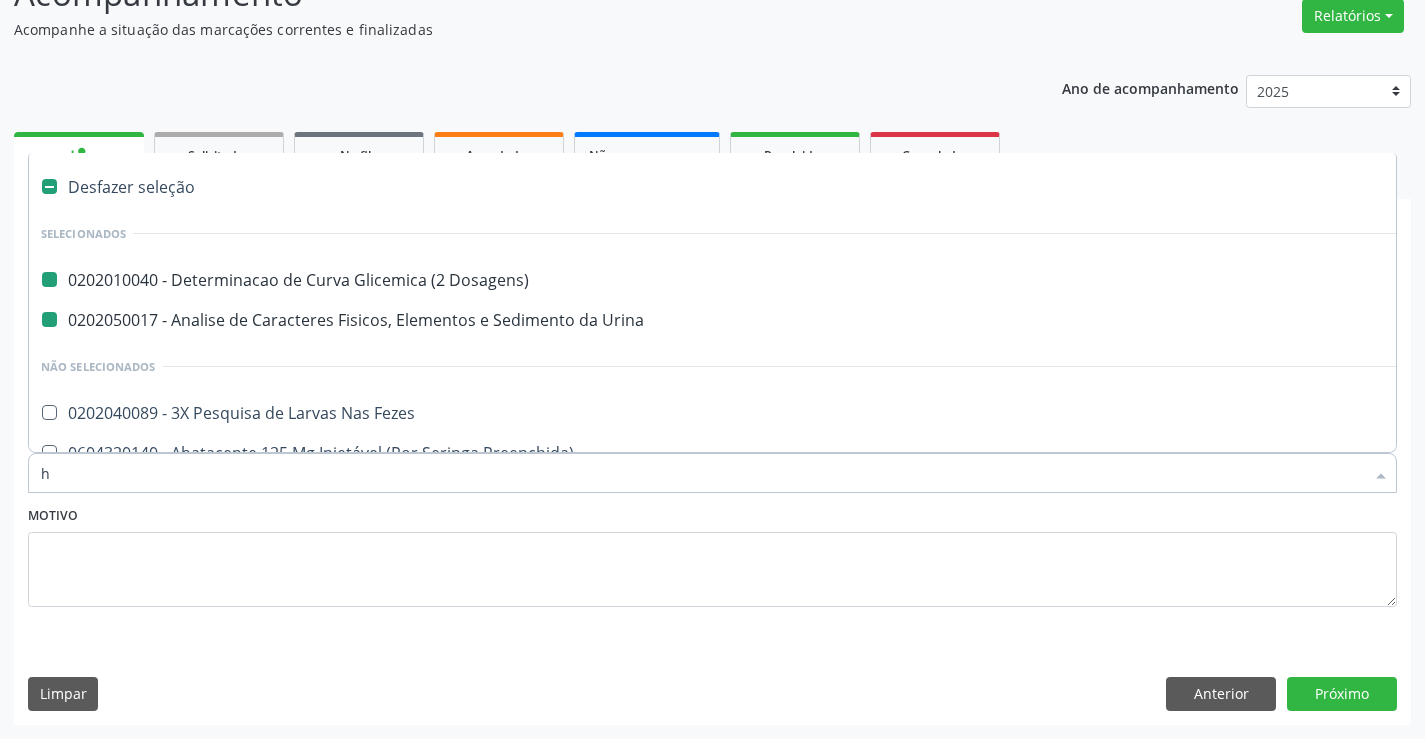 checkbox on "false" 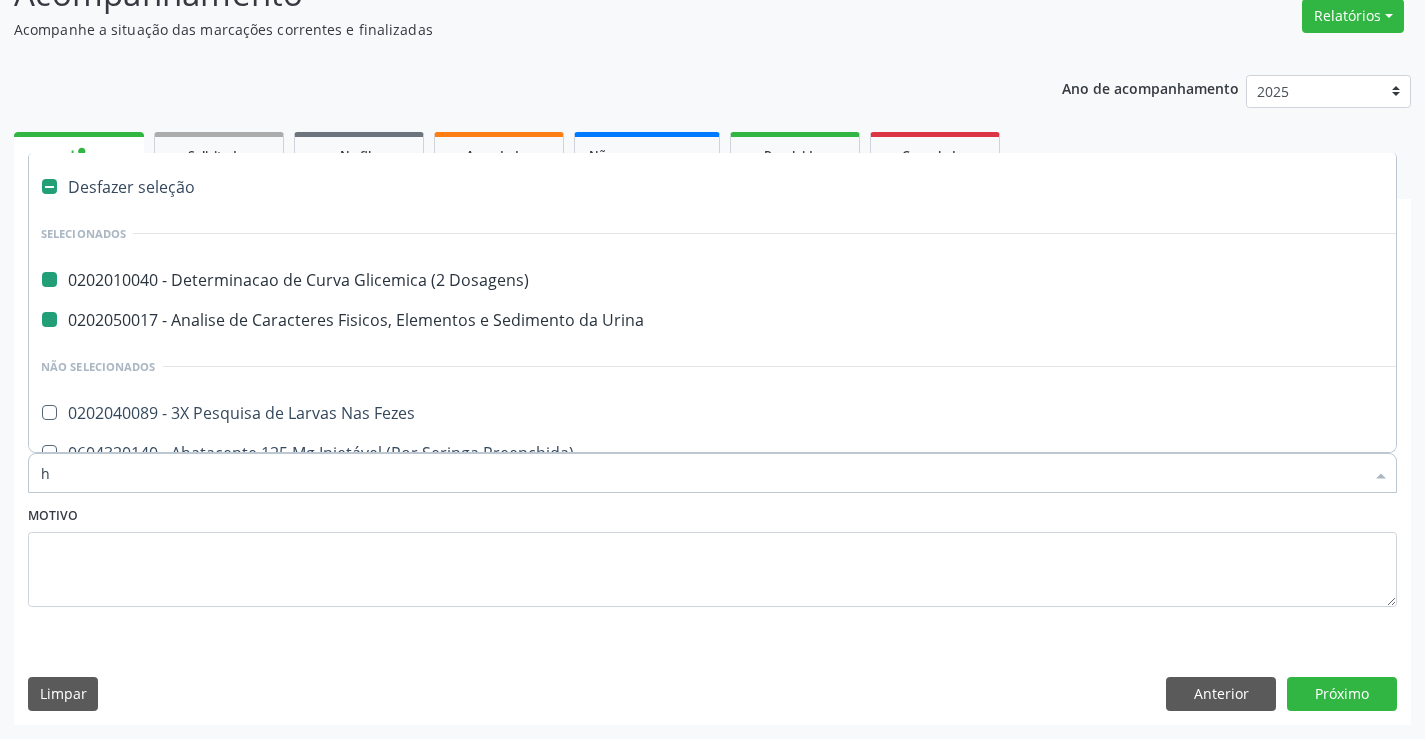 checkbox on "false" 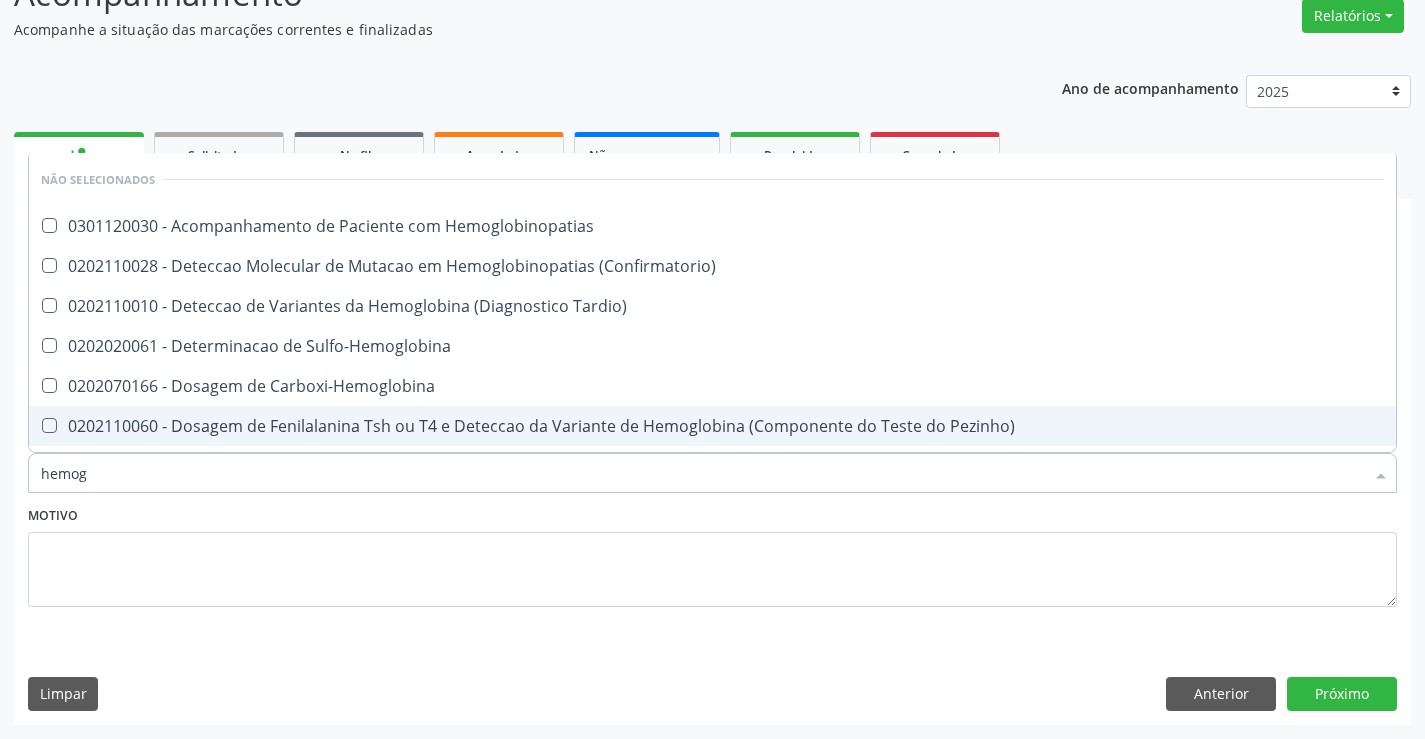 type on "hemogr" 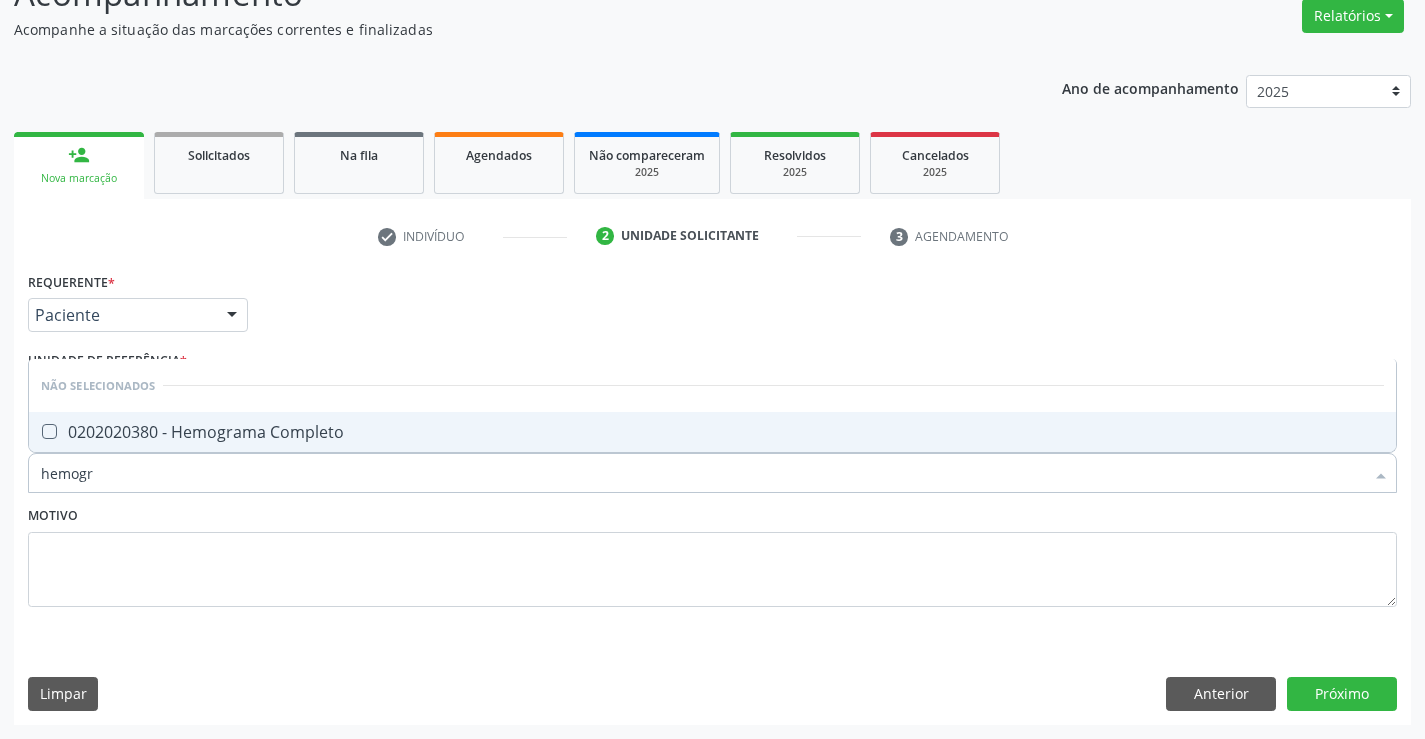 click on "0202020380 - Hemograma Completo" at bounding box center (712, 432) 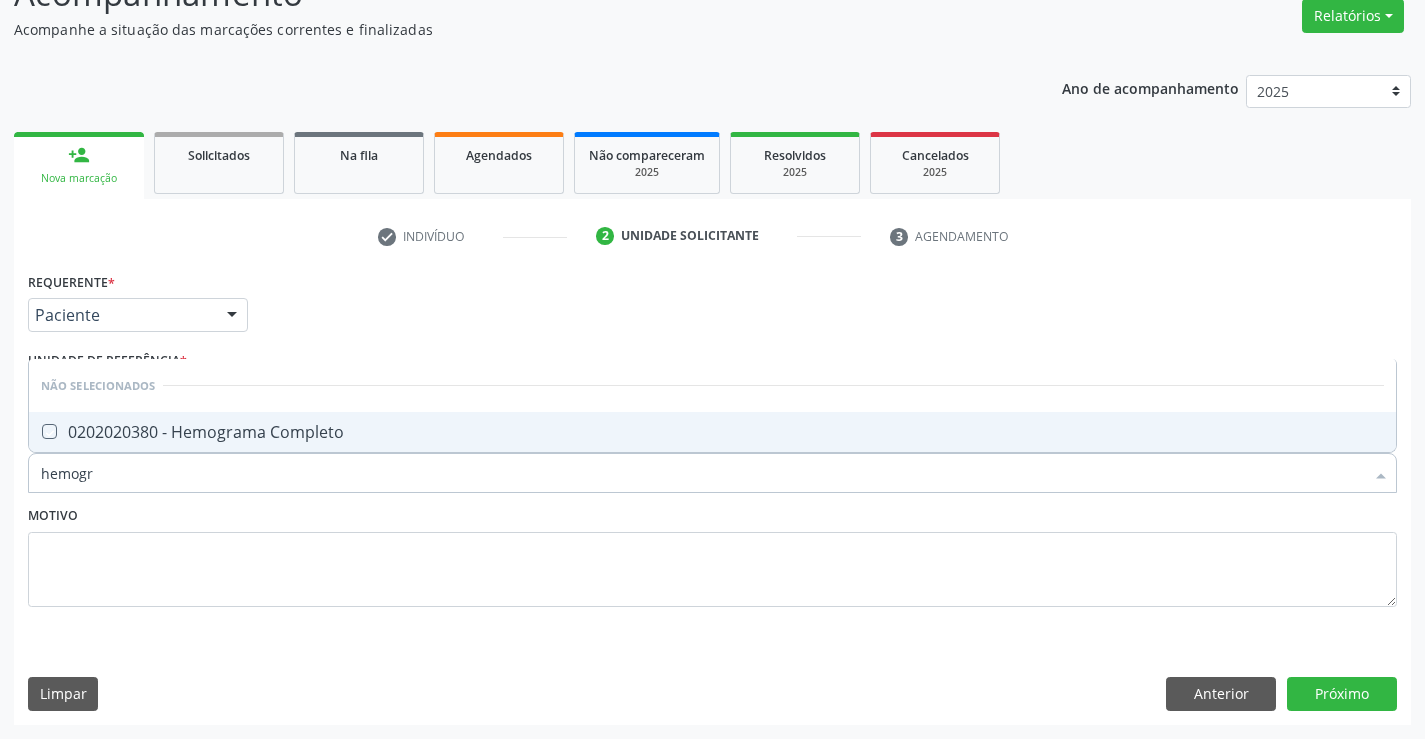 checkbox on "true" 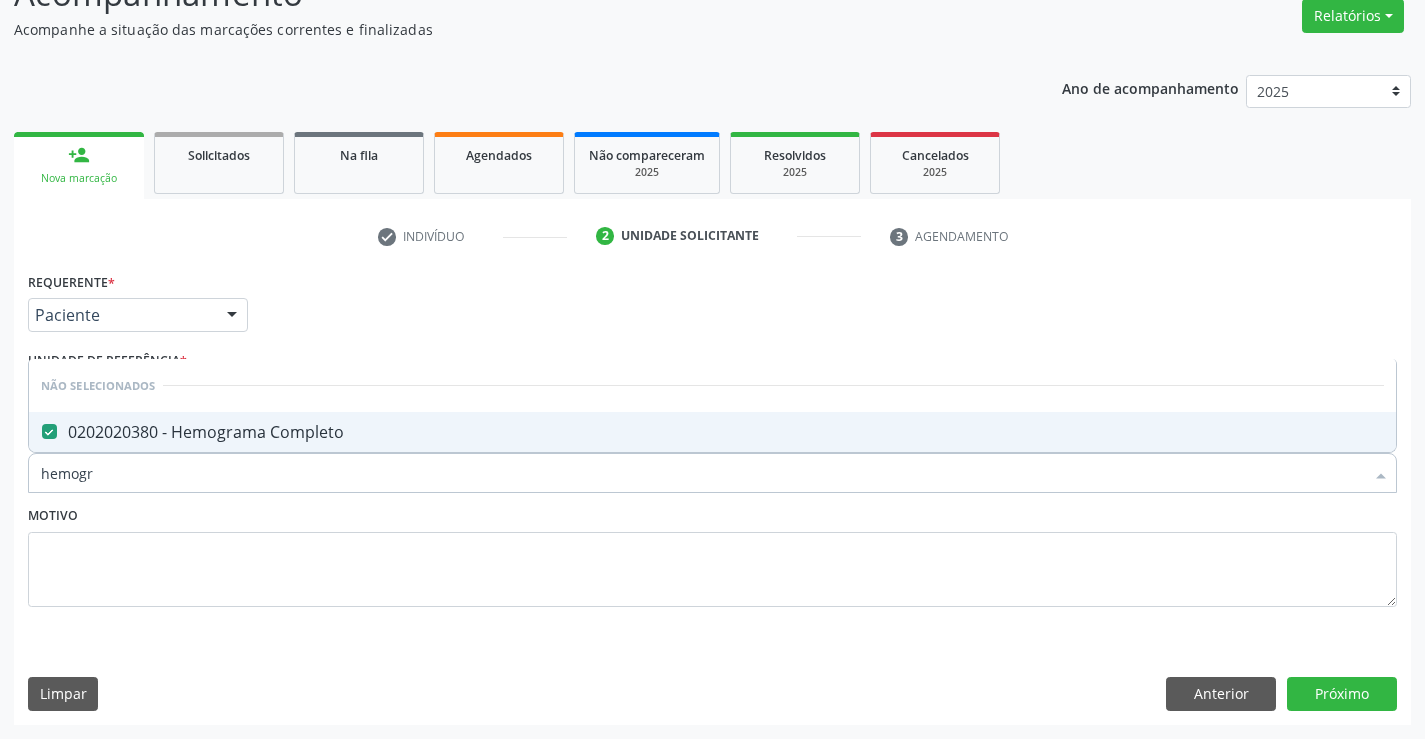 click on "Motivo" at bounding box center [712, 554] 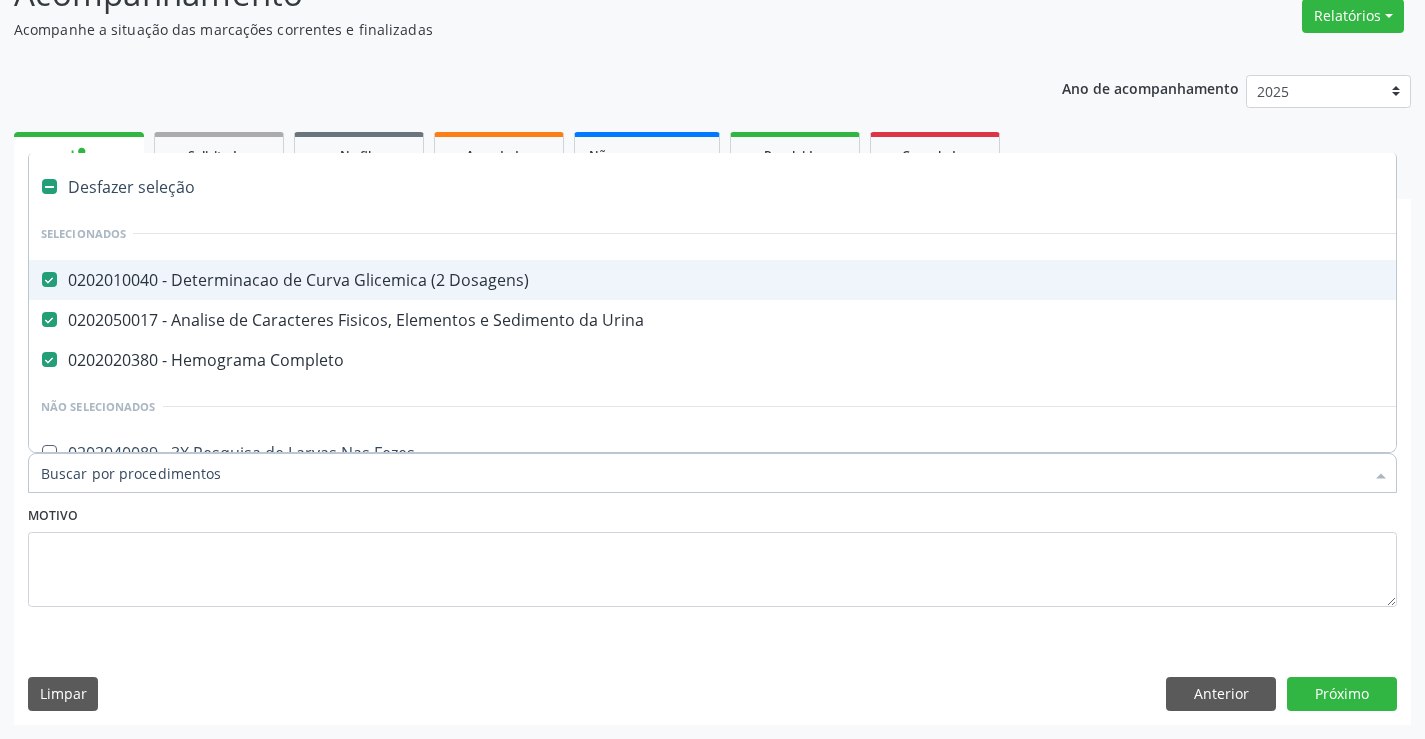 click at bounding box center [712, 473] 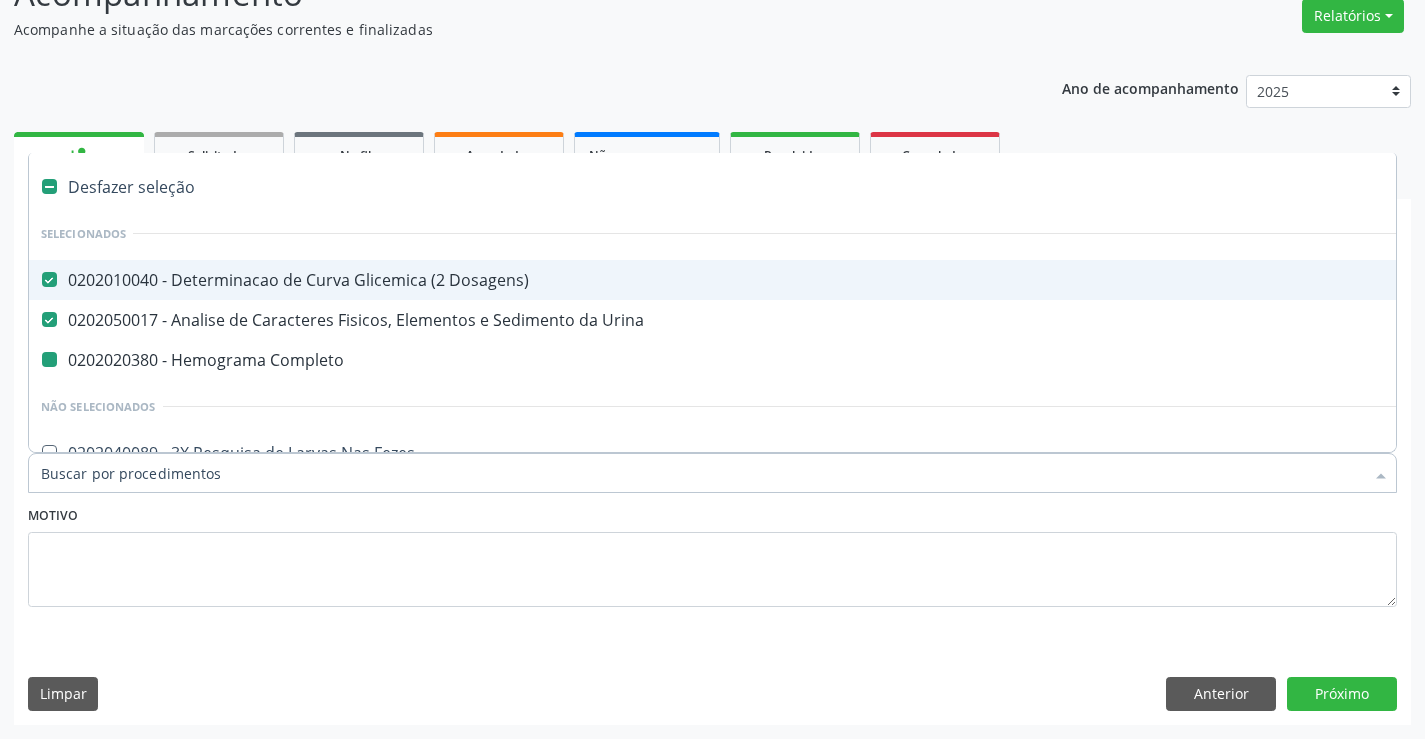 type on "p" 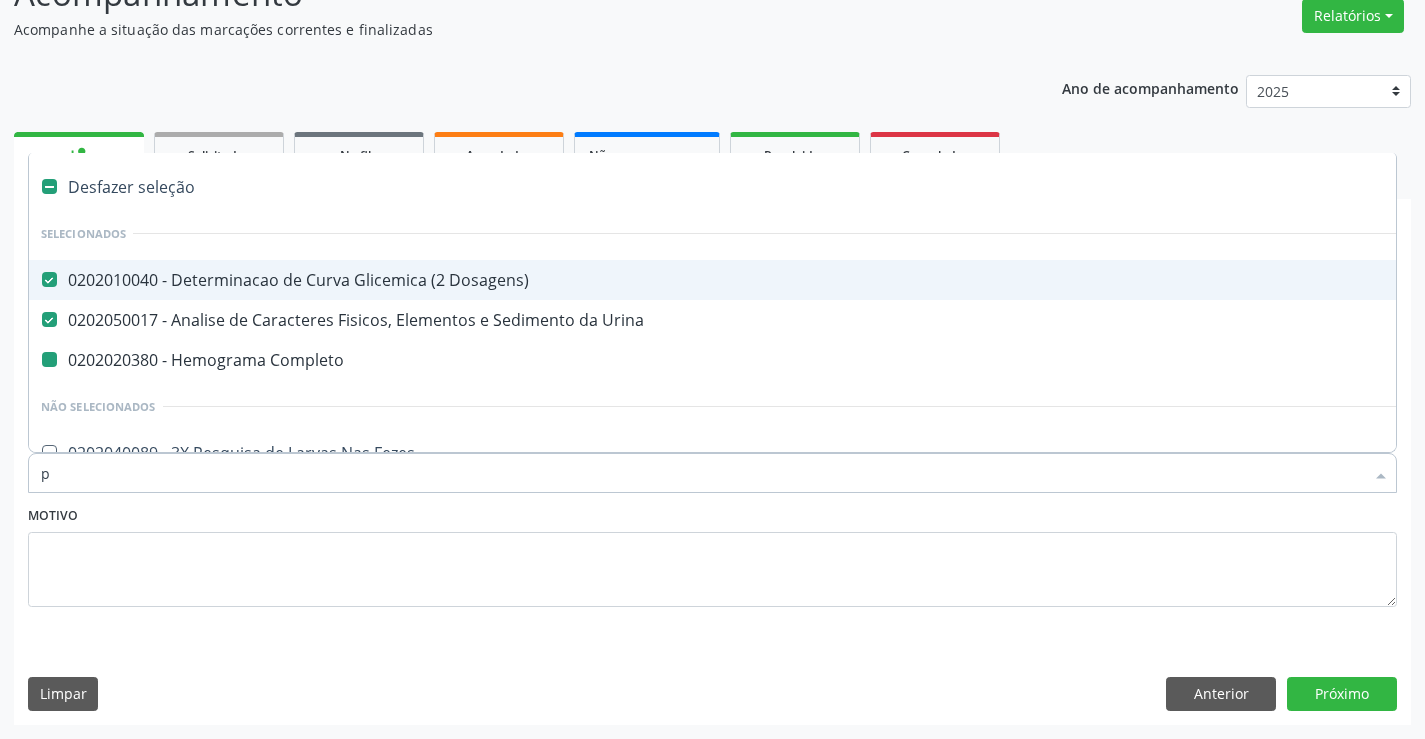 checkbox on "false" 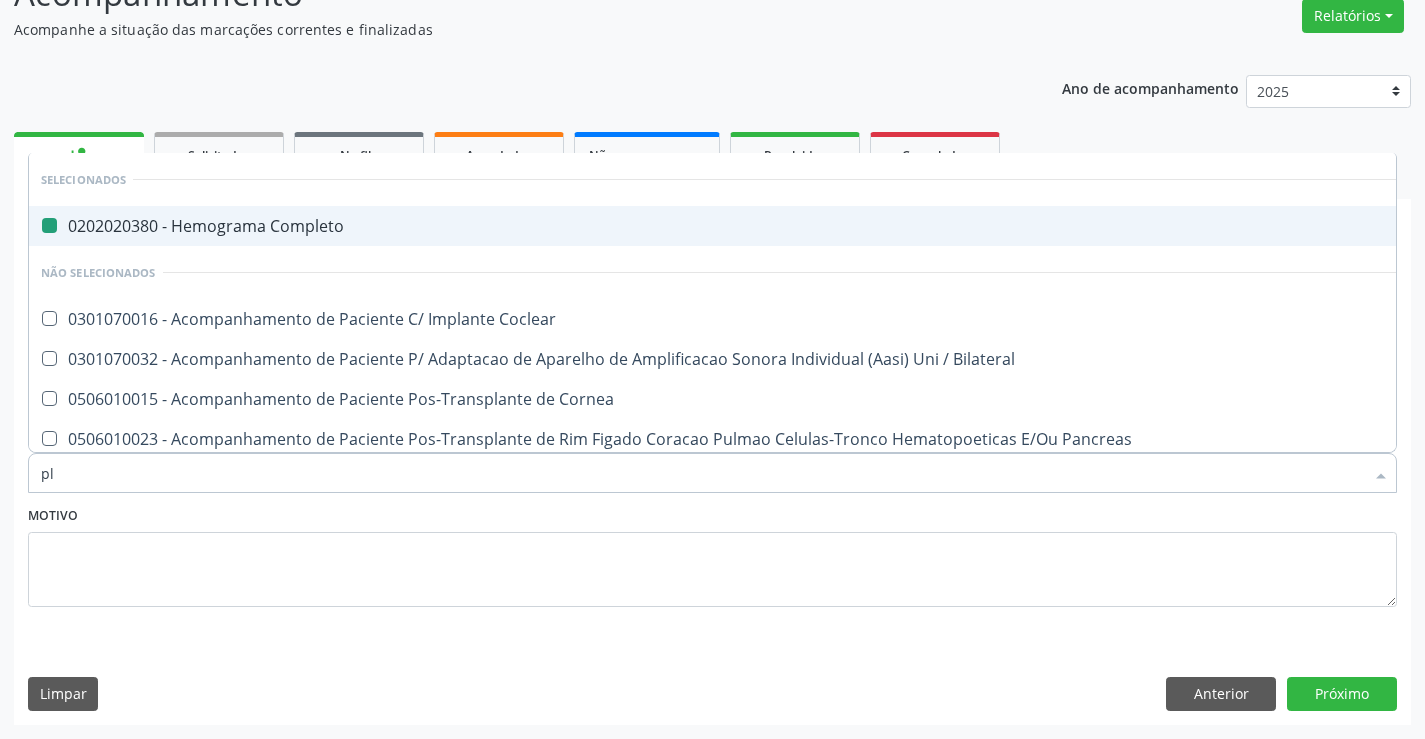 type on "pla" 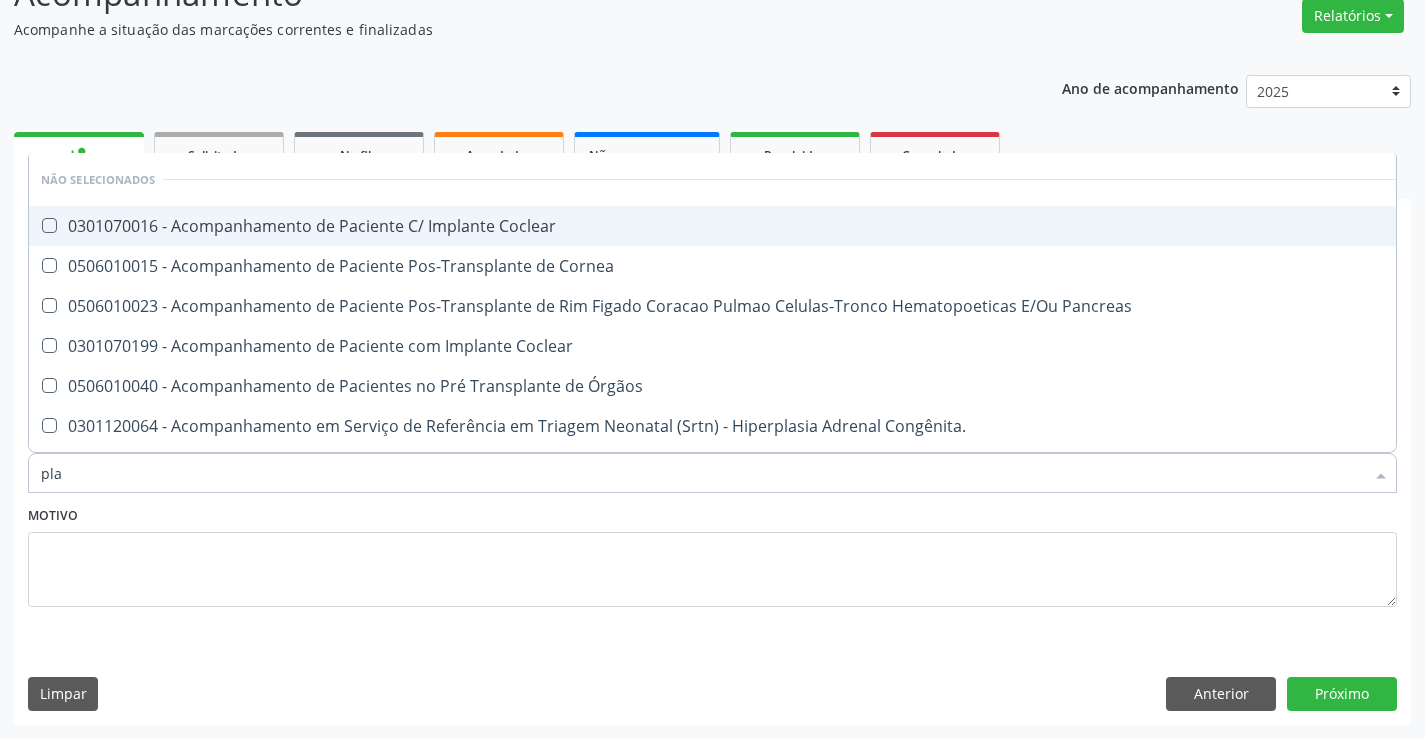 type on "plaq" 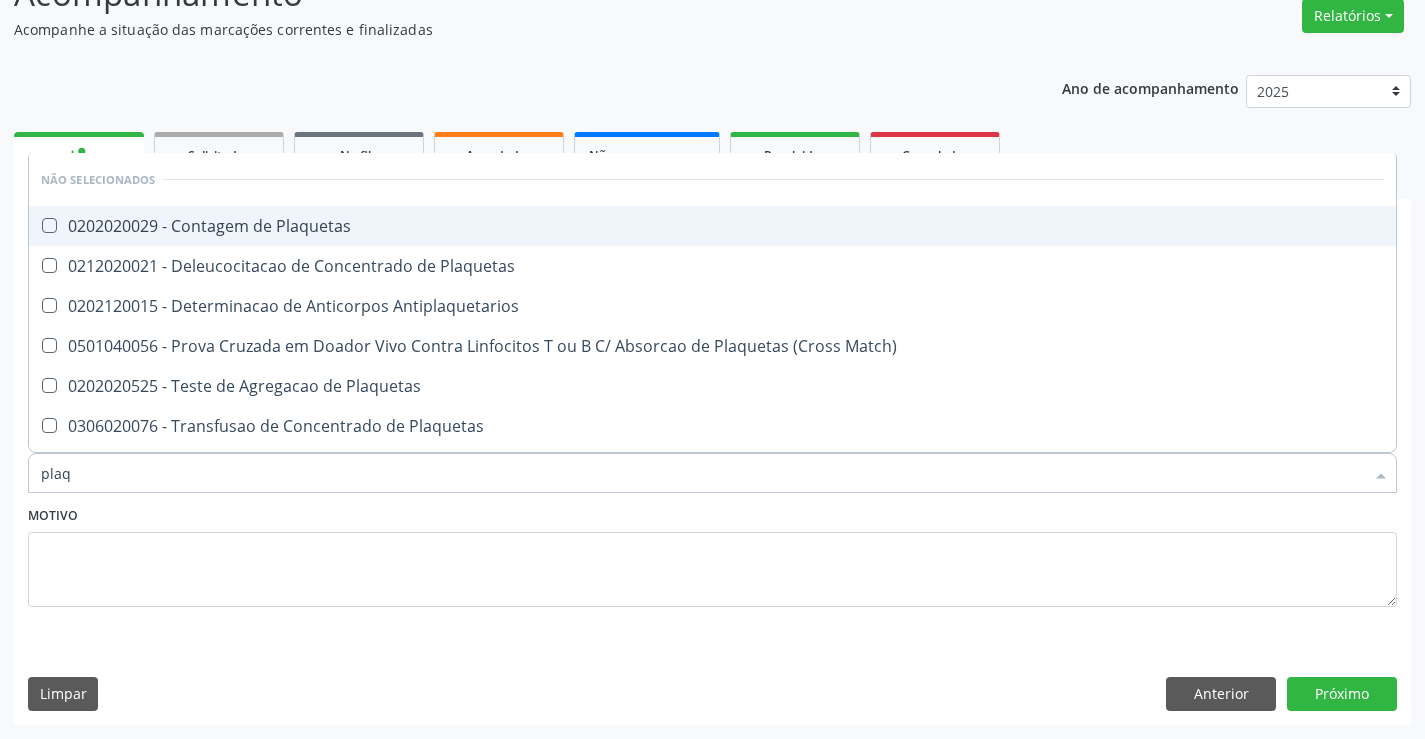 click on "0202020029 - Contagem de Plaquetas" at bounding box center (712, 226) 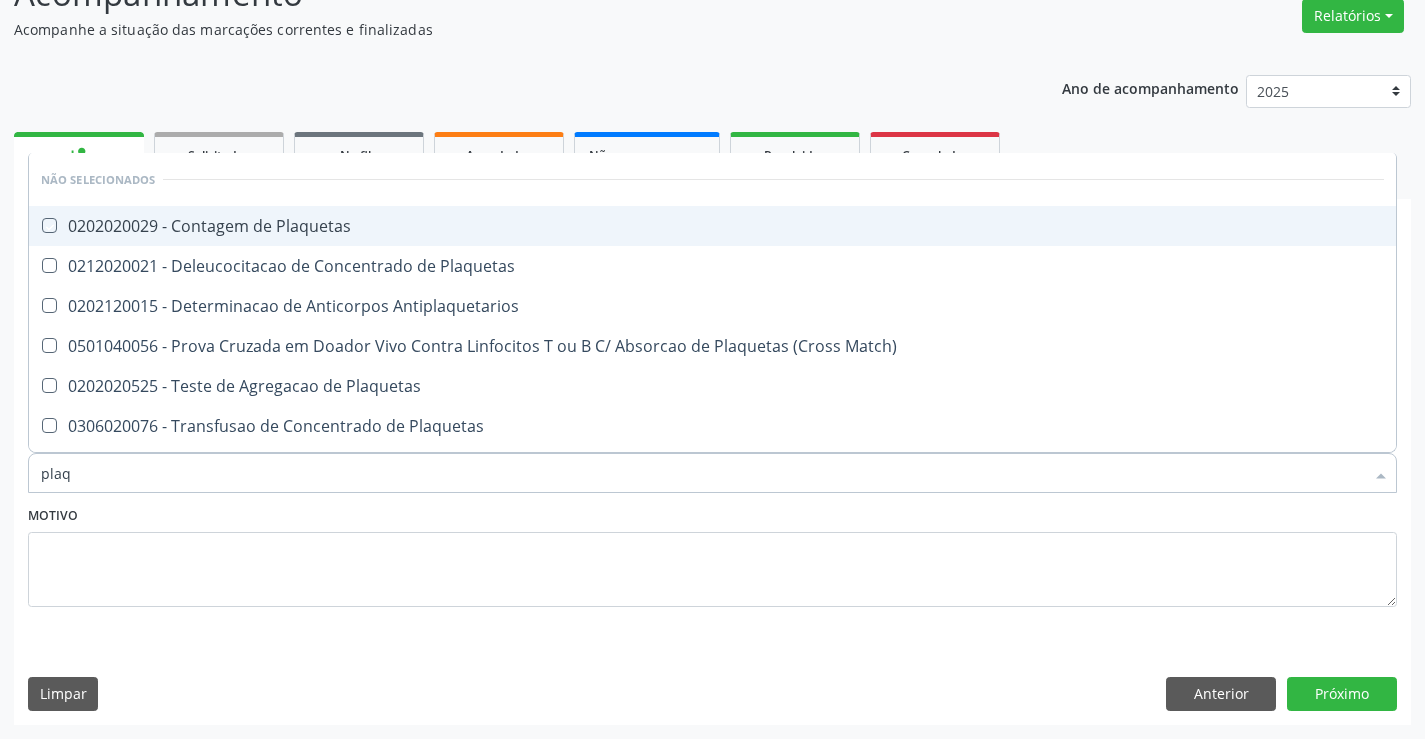 checkbox on "true" 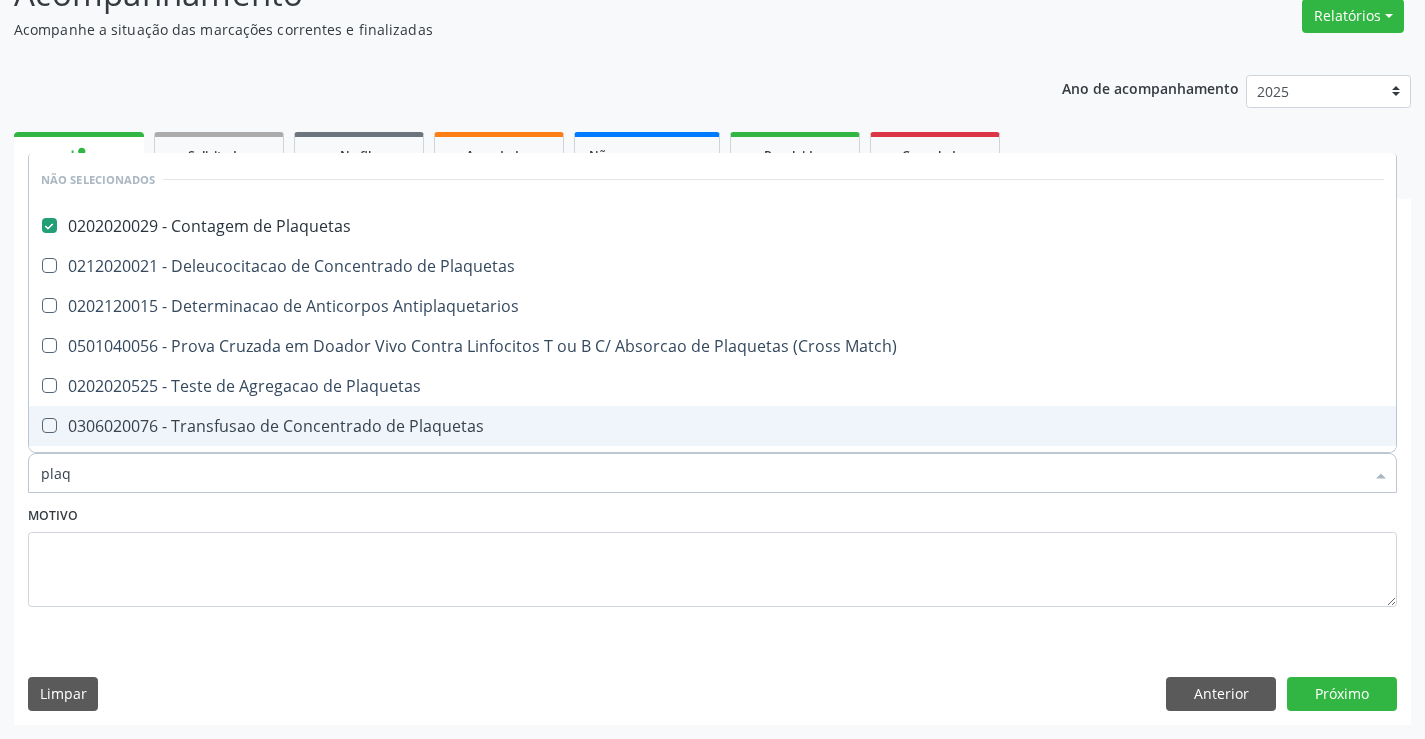 click on "Motivo" at bounding box center (712, 554) 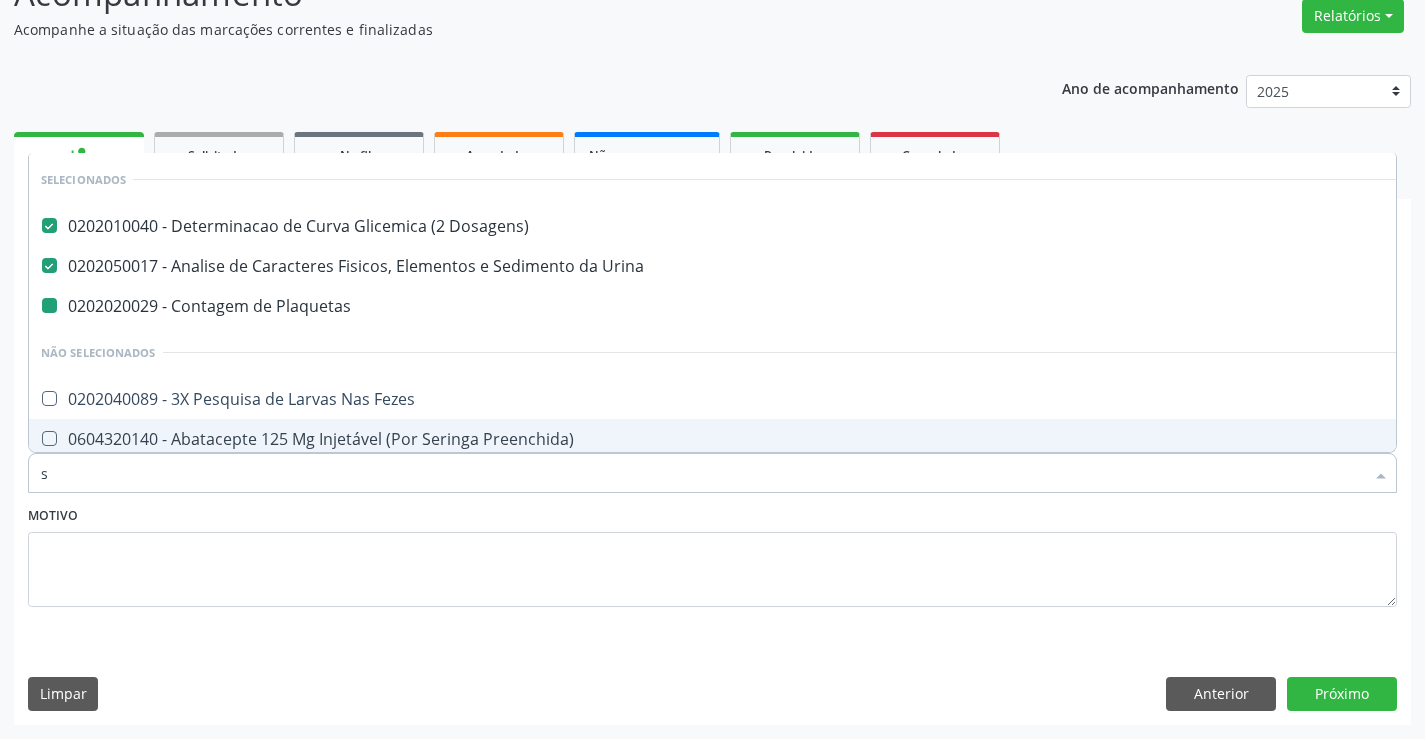 type on "si" 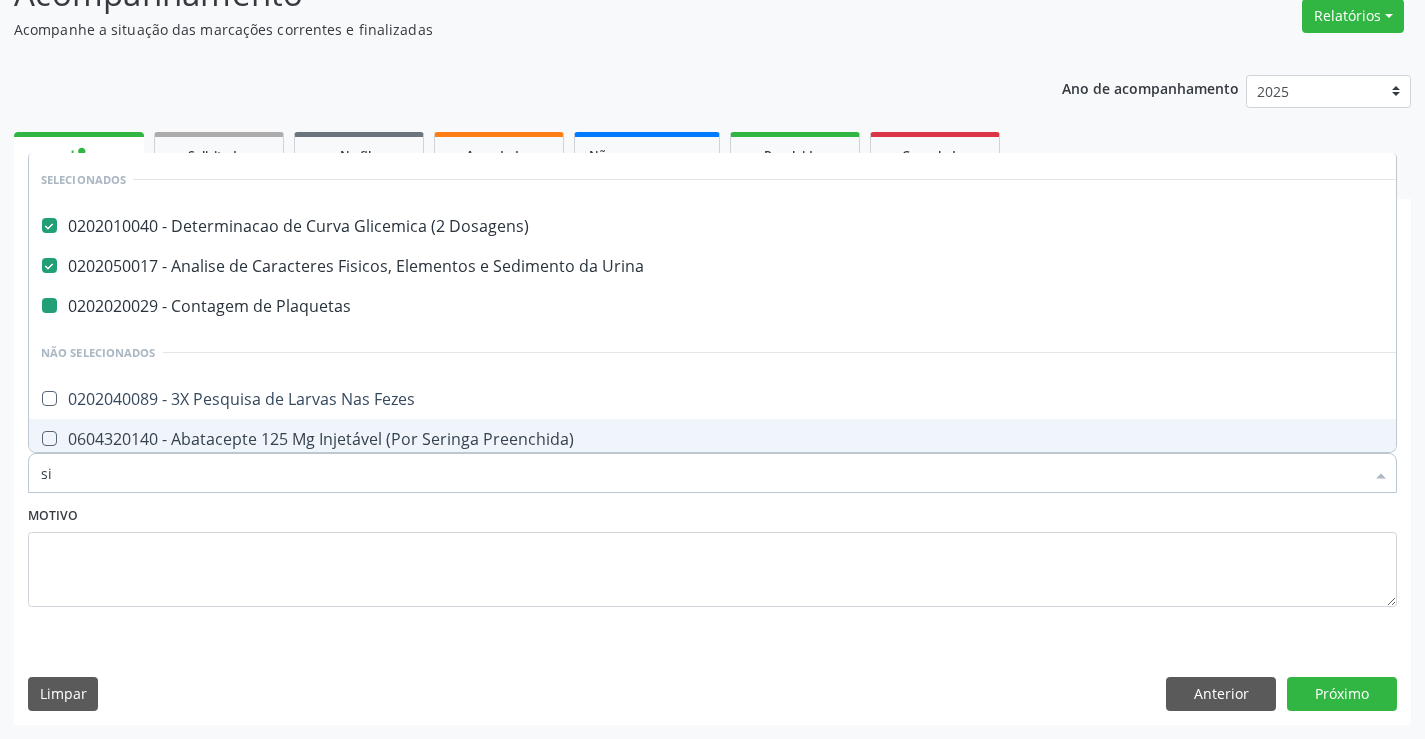checkbox on "false" 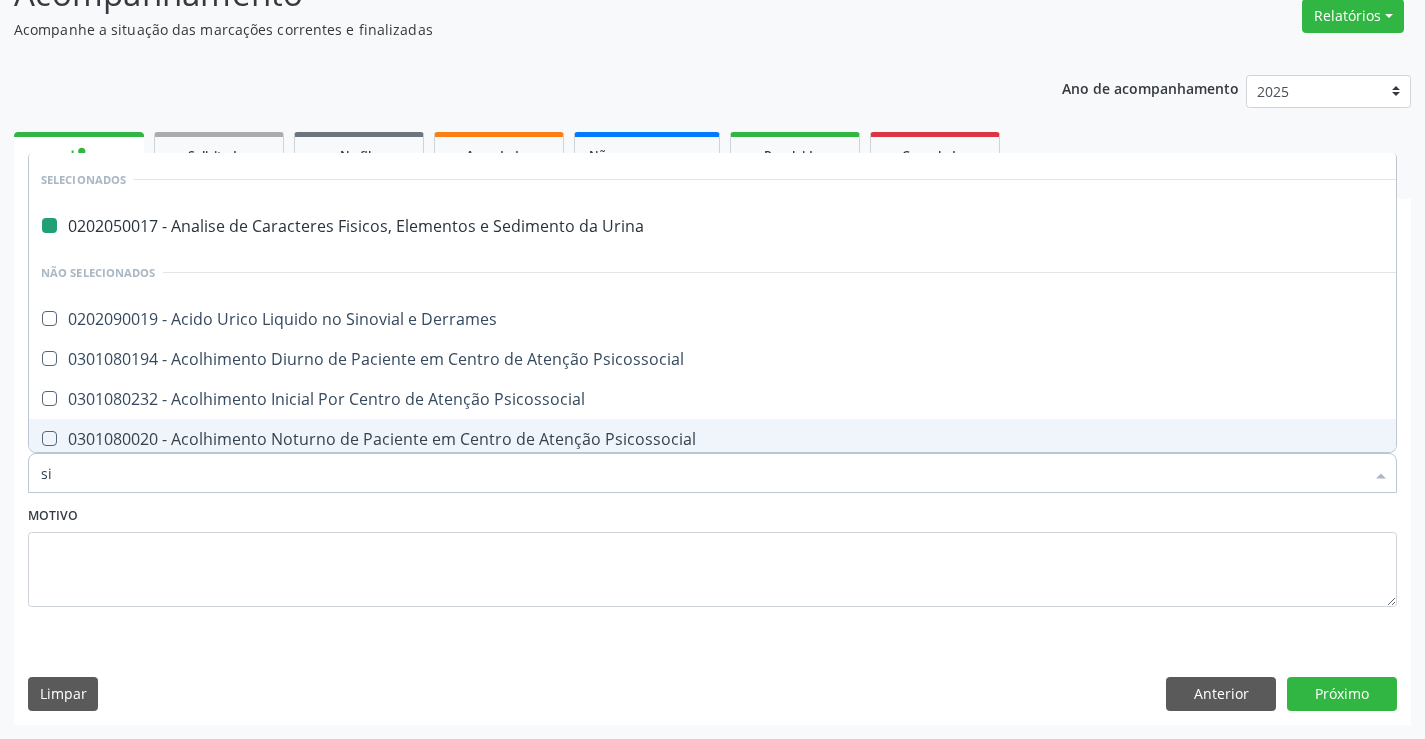 type on "sif" 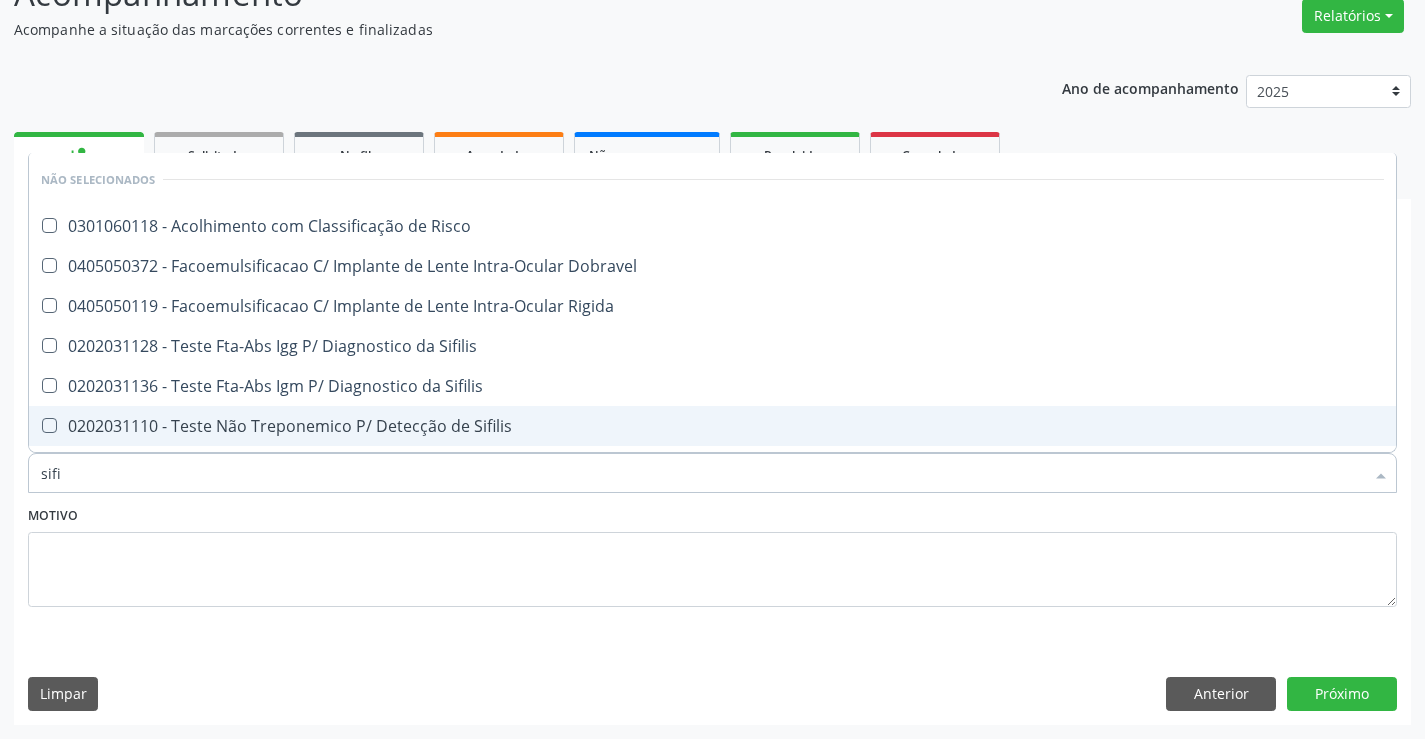 type on "sifil" 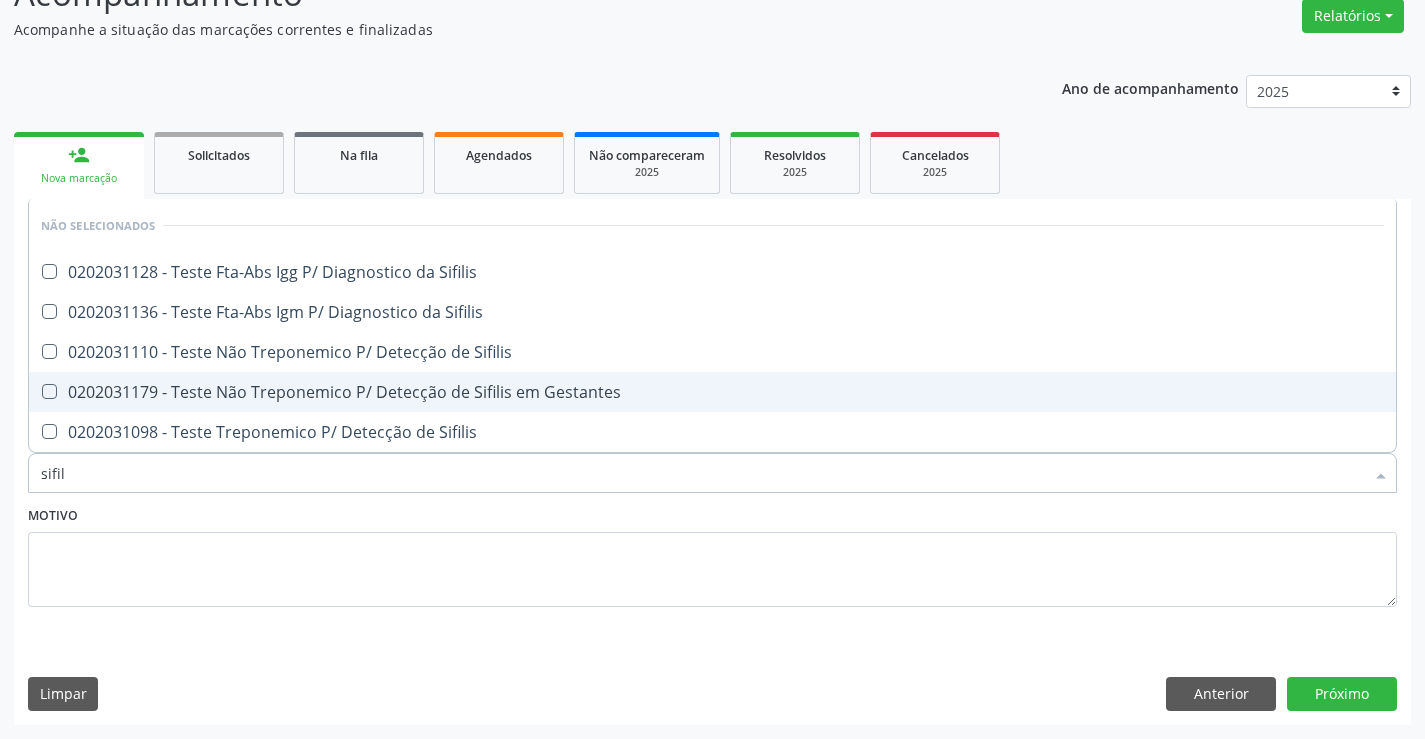 click on "0202031179 - Teste Não Treponemico P/ Detecção de Sifilis em Gestantes" at bounding box center [712, 392] 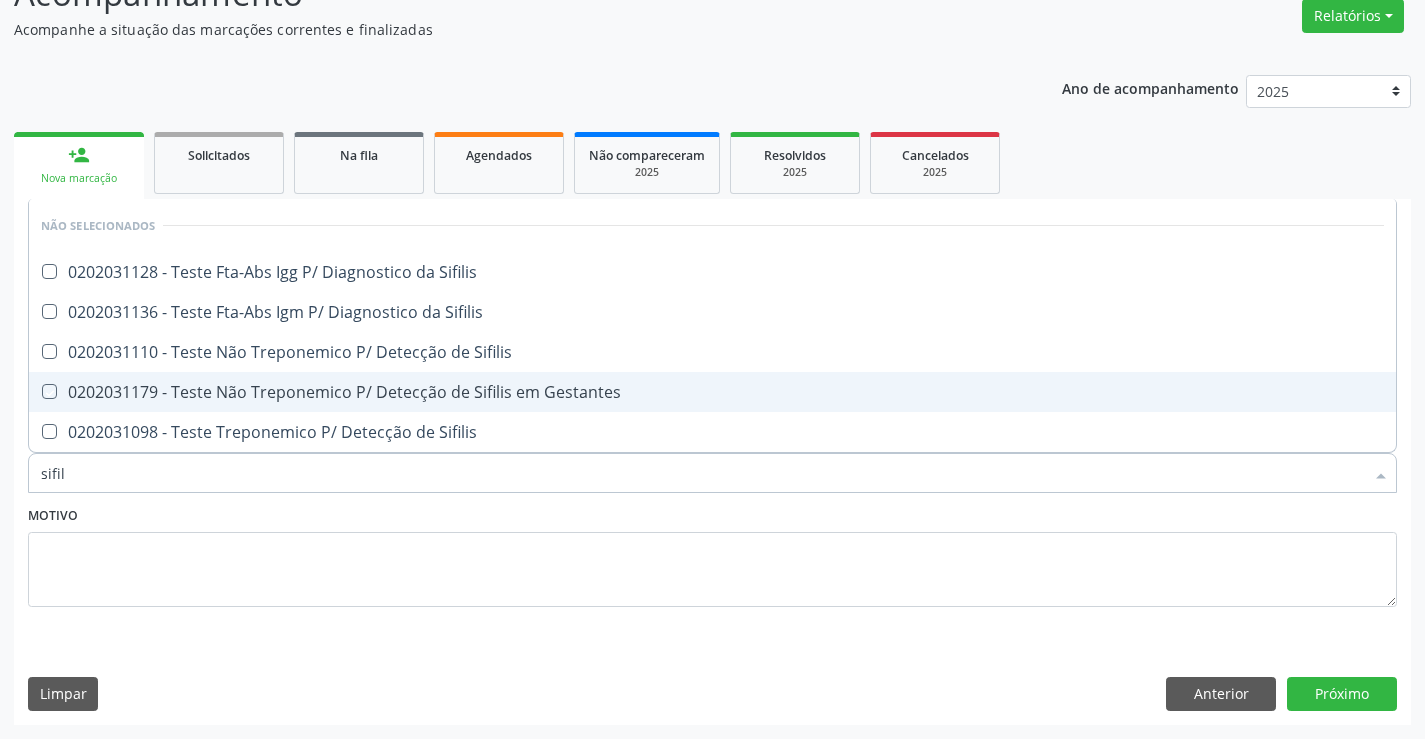 checkbox on "true" 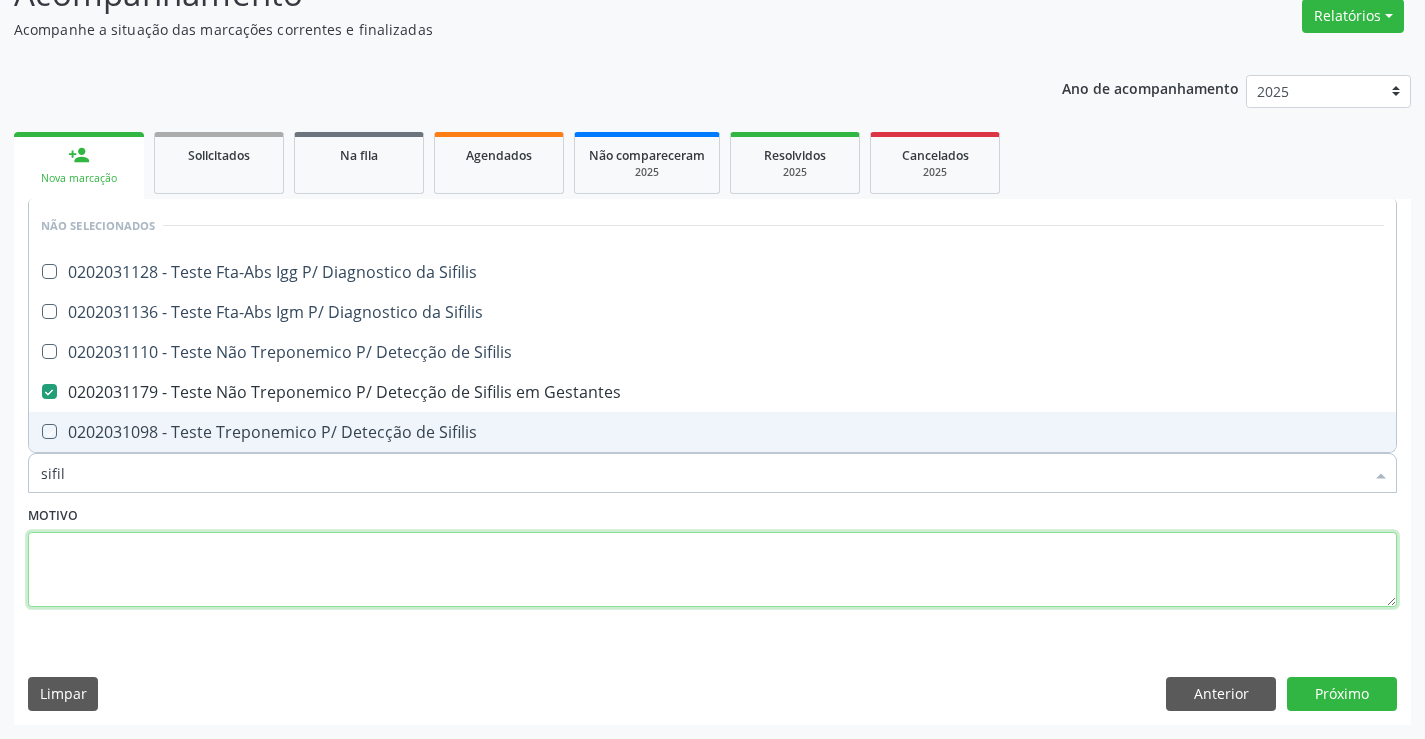 click at bounding box center [712, 570] 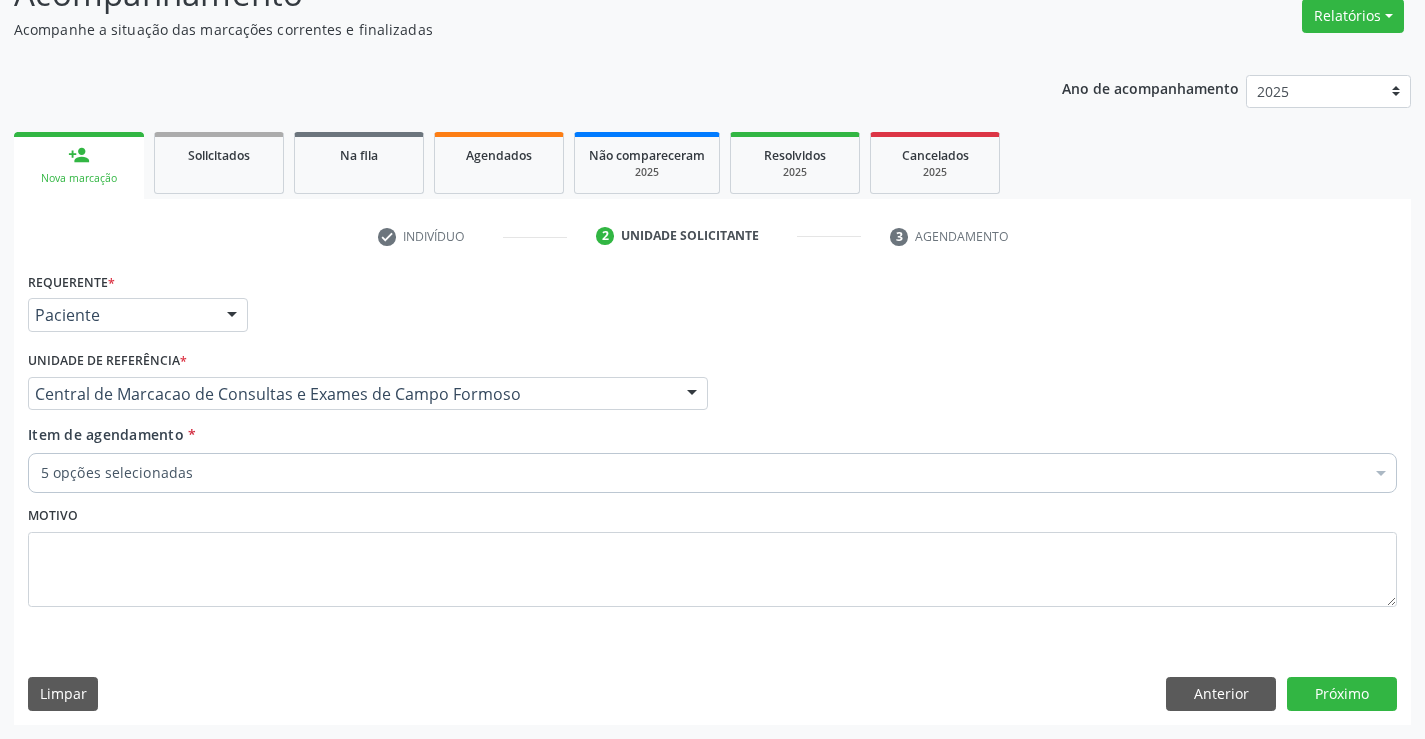 click on "5 opções selecionadas" at bounding box center [712, 473] 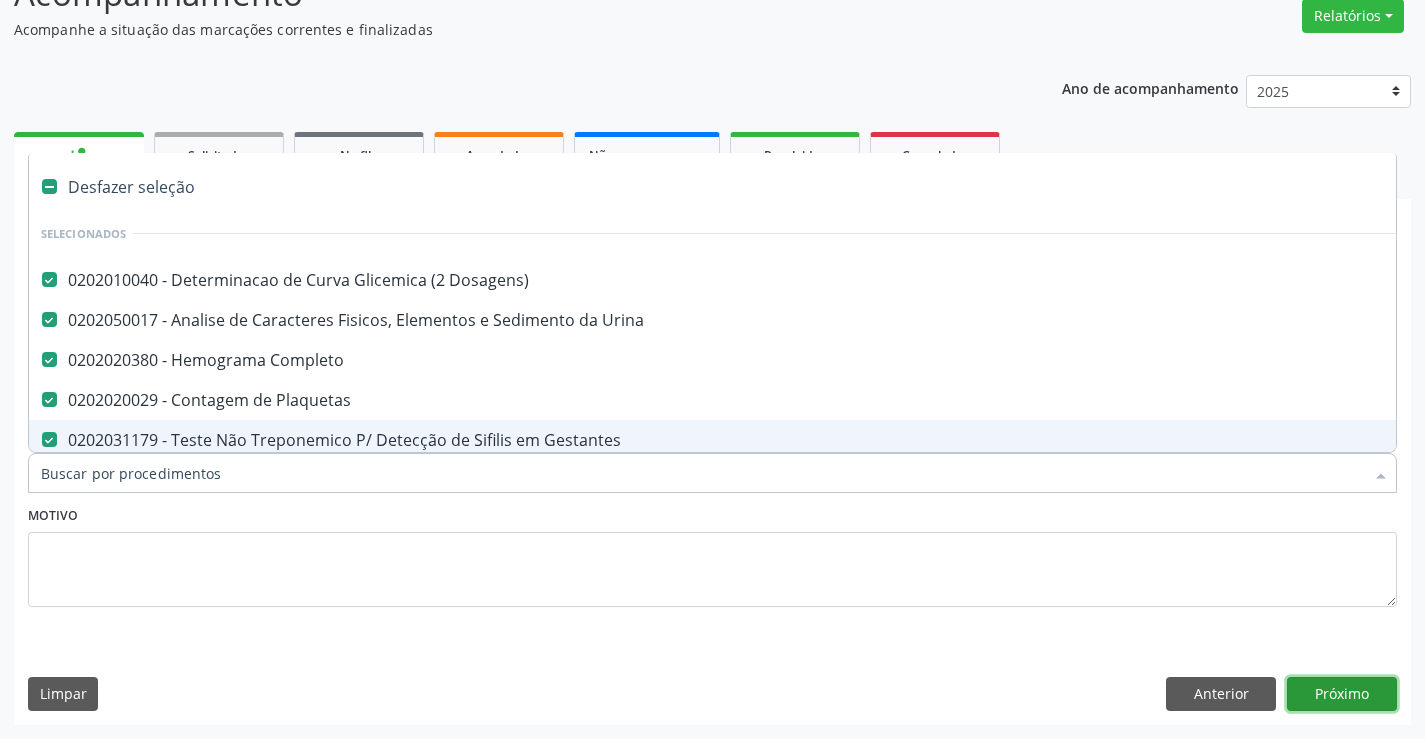 click on "Próximo" at bounding box center [1342, 694] 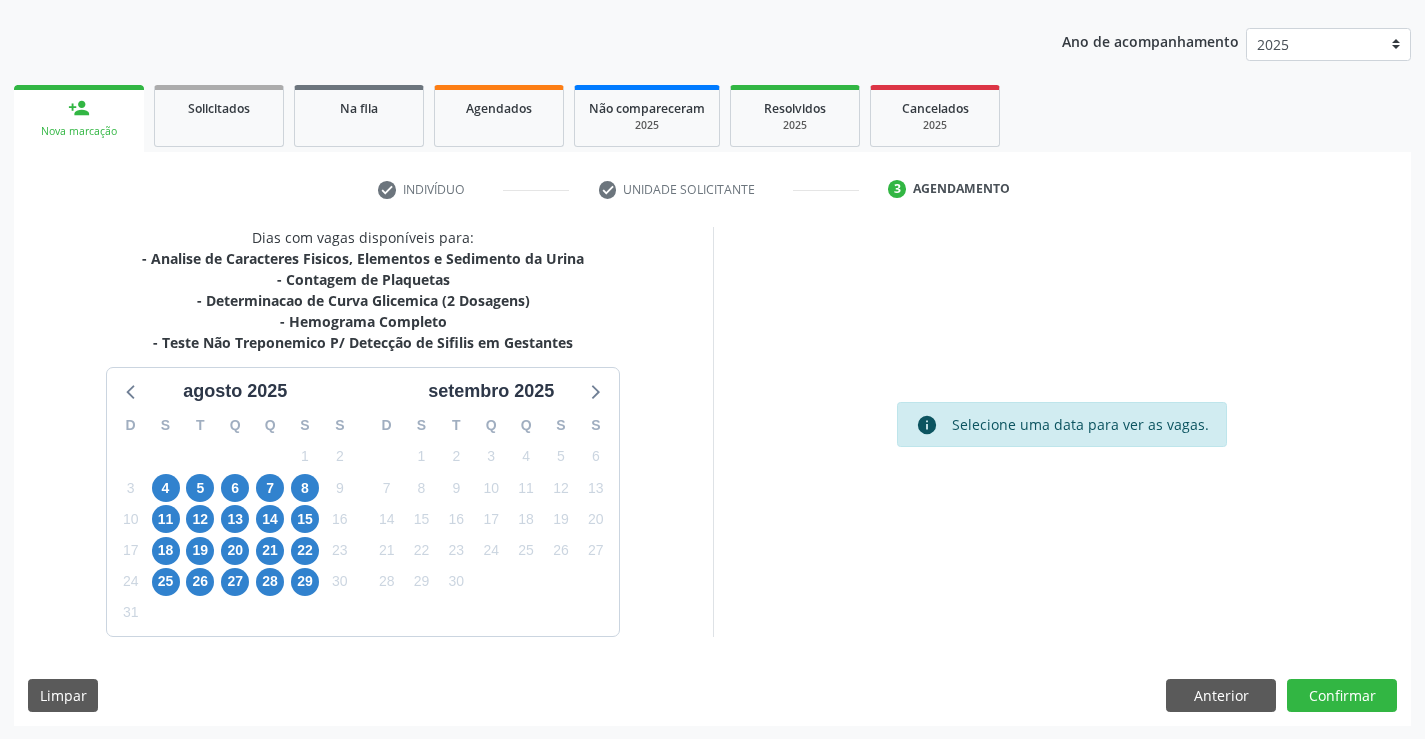 scroll, scrollTop: 215, scrollLeft: 0, axis: vertical 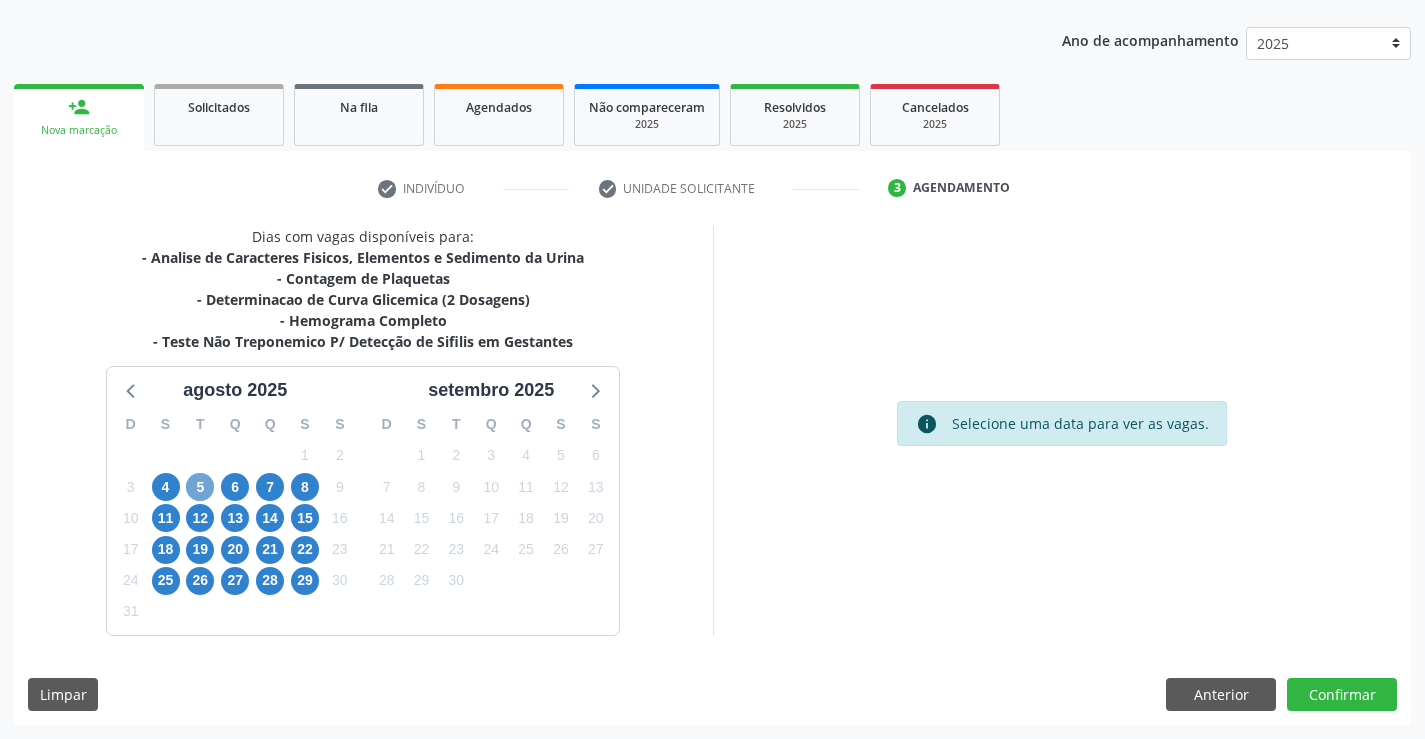 click on "5" at bounding box center (200, 487) 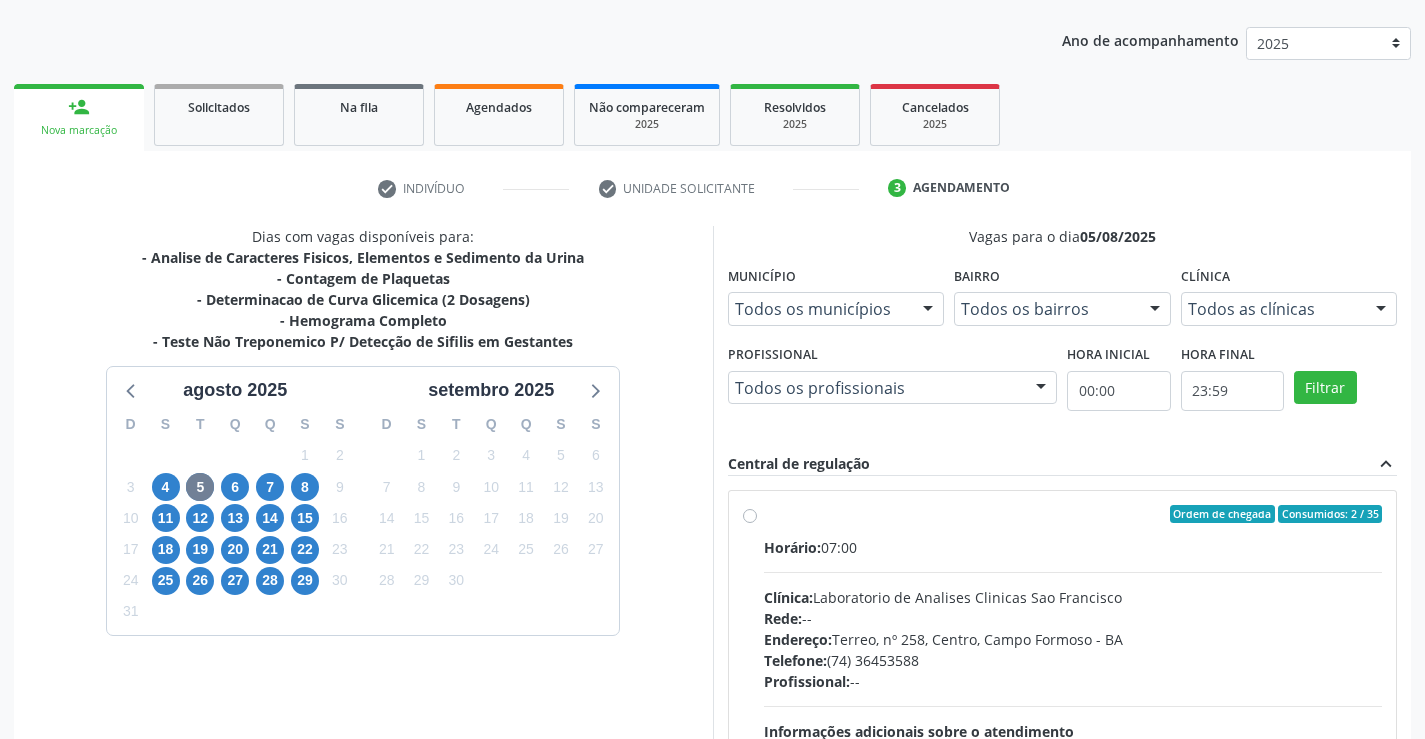 click on "Horário:   07:00
Clínica:  Laboratorio de Analises Clinicas Sao Francisco
Rede:
--
Endereço:   Terreo, nº 258, Centro, Campo Formoso - BA
Telefone:   (74) 36453588
Profissional:
--
Informações adicionais sobre o atendimento
Idade de atendimento:
Sem restrição
Gênero(s) atendido(s):
Sem restrição
Informações adicionais:
--" at bounding box center [1073, 674] 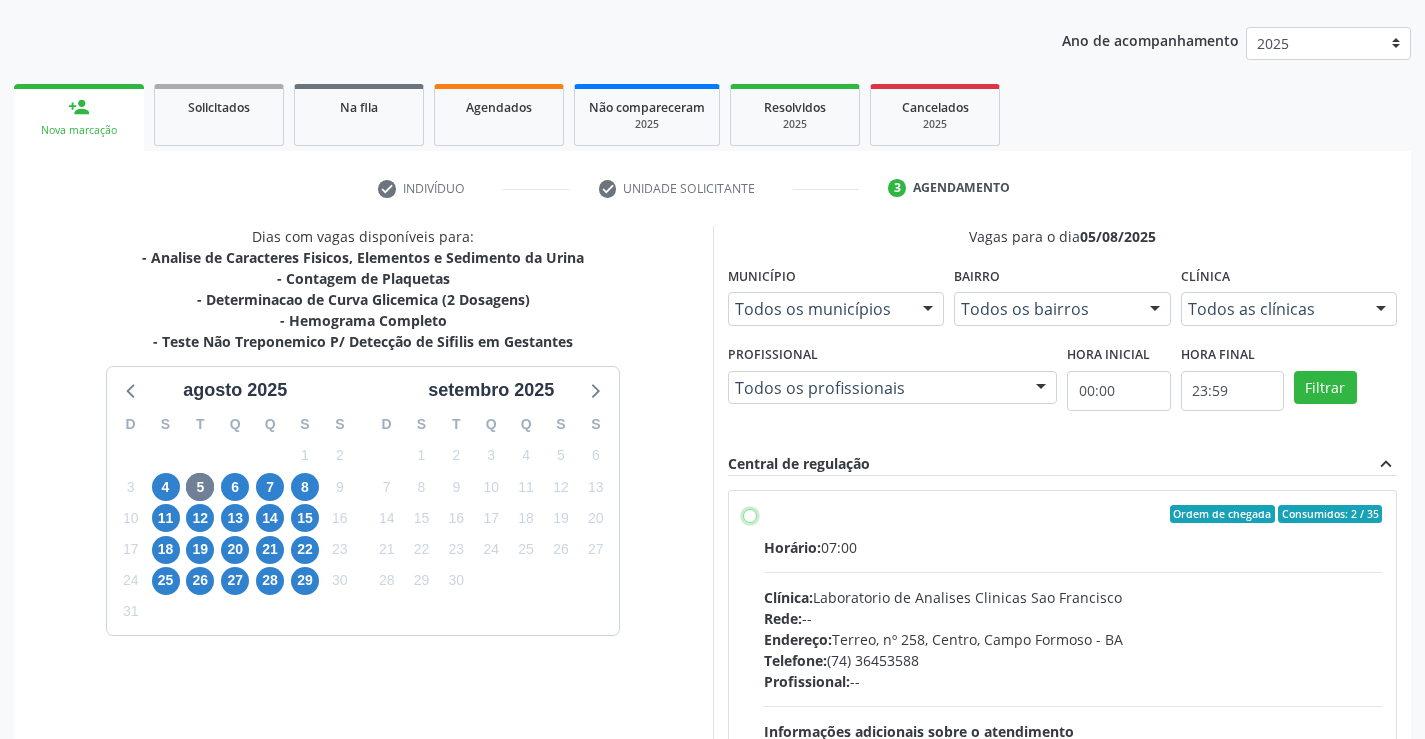 click on "Ordem de chegada
Consumidos: 2 / 35
Horário:   07:00
Clínica:  Laboratorio de Analises Clinicas Sao Francisco
Rede:
--
Endereço:   Terreo, nº 258, Centro, Campo Formoso - BA
Telefone:   (74) 36453588
Profissional:
--
Informações adicionais sobre o atendimento
Idade de atendimento:
Sem restrição
Gênero(s) atendido(s):
Sem restrição
Informações adicionais:
--" at bounding box center [750, 514] 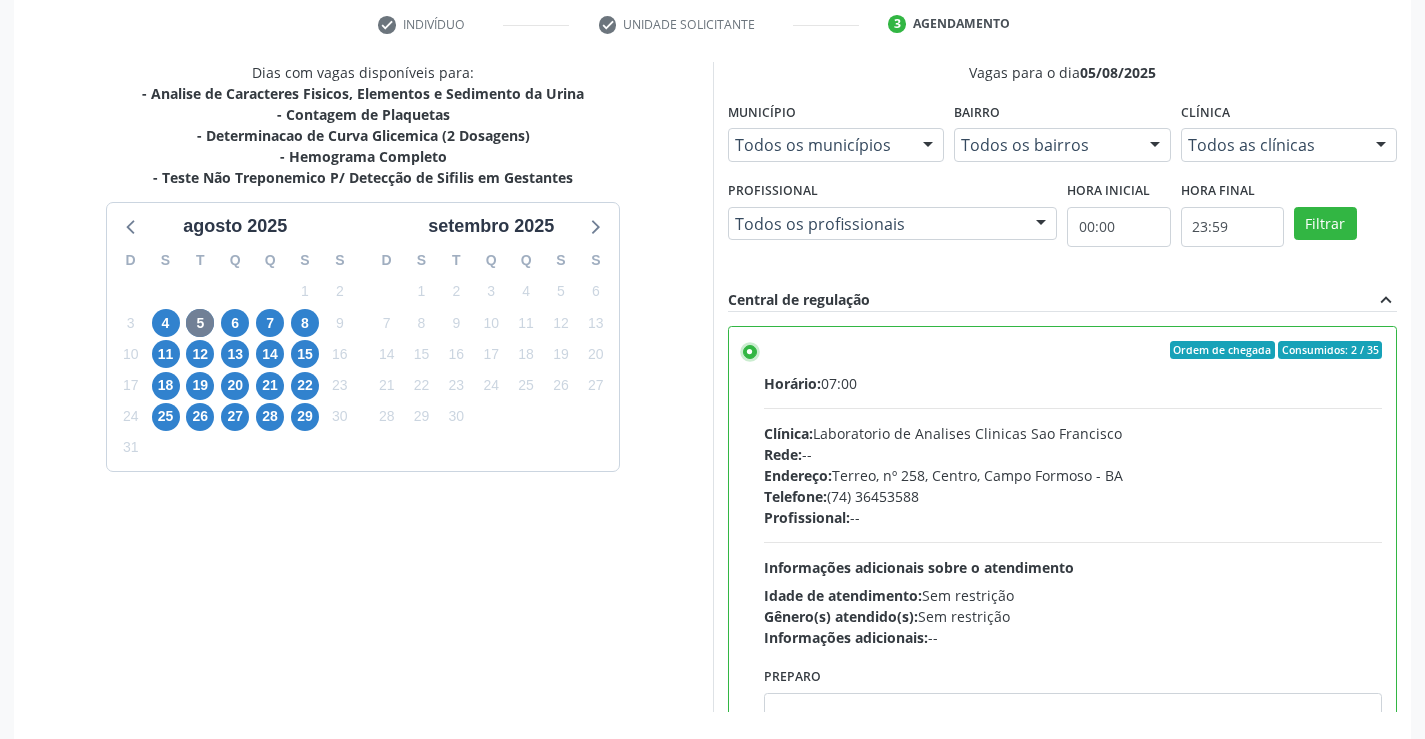 scroll, scrollTop: 456, scrollLeft: 0, axis: vertical 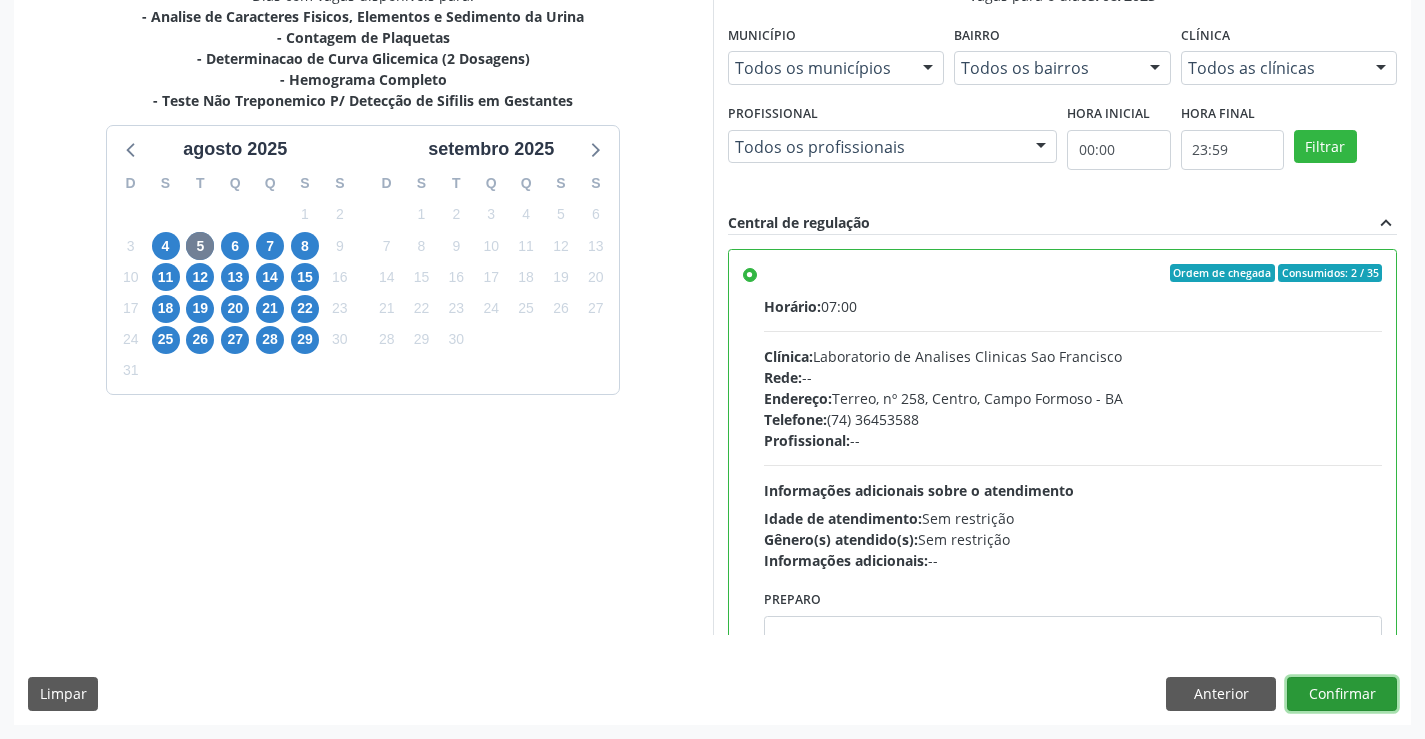 click on "Confirmar" at bounding box center (1342, 694) 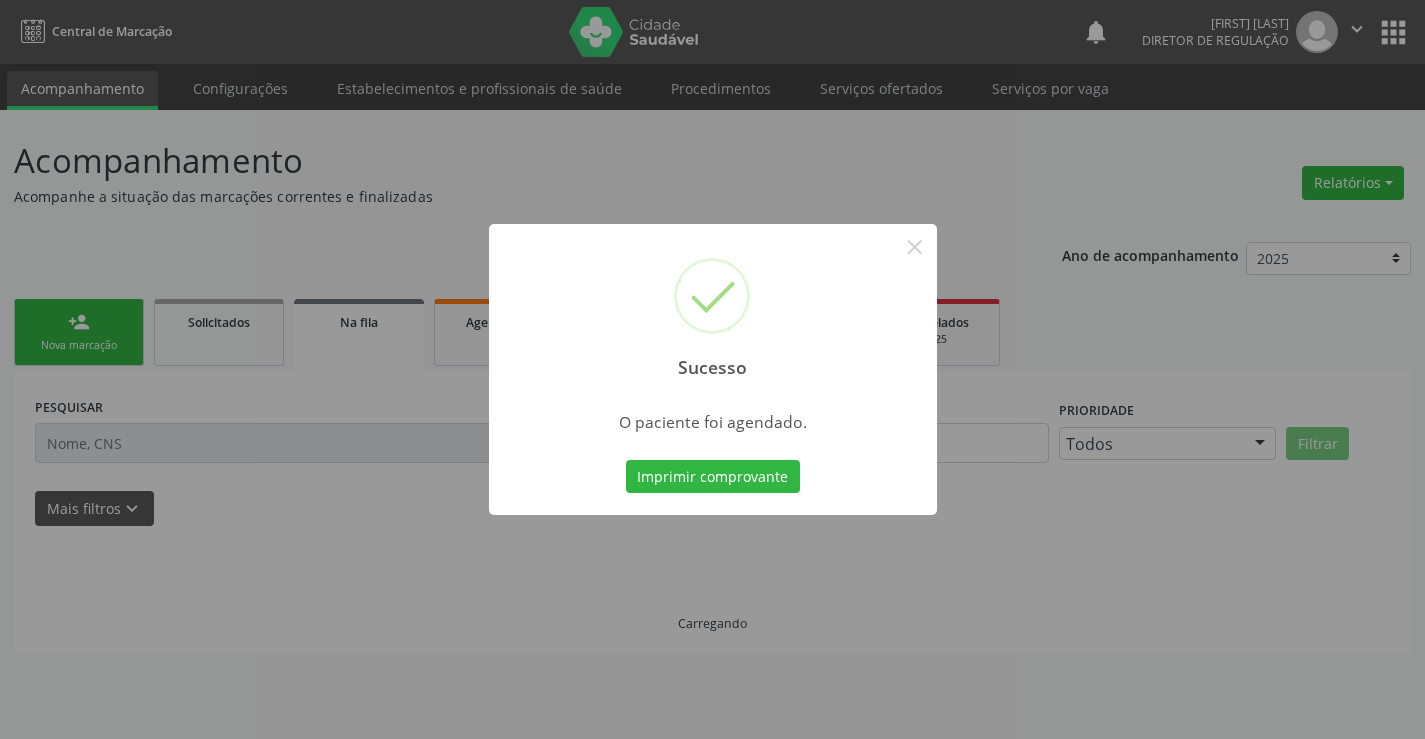 scroll, scrollTop: 0, scrollLeft: 0, axis: both 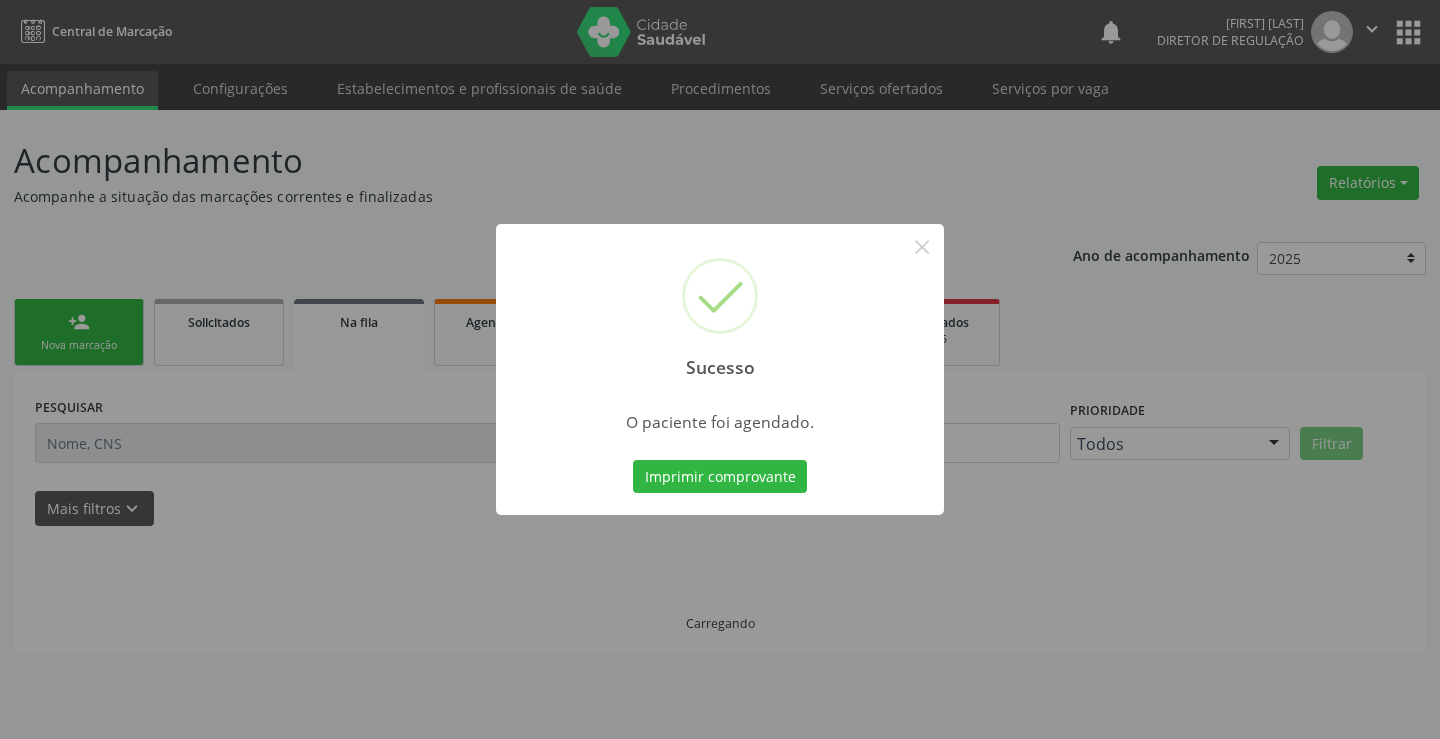 type 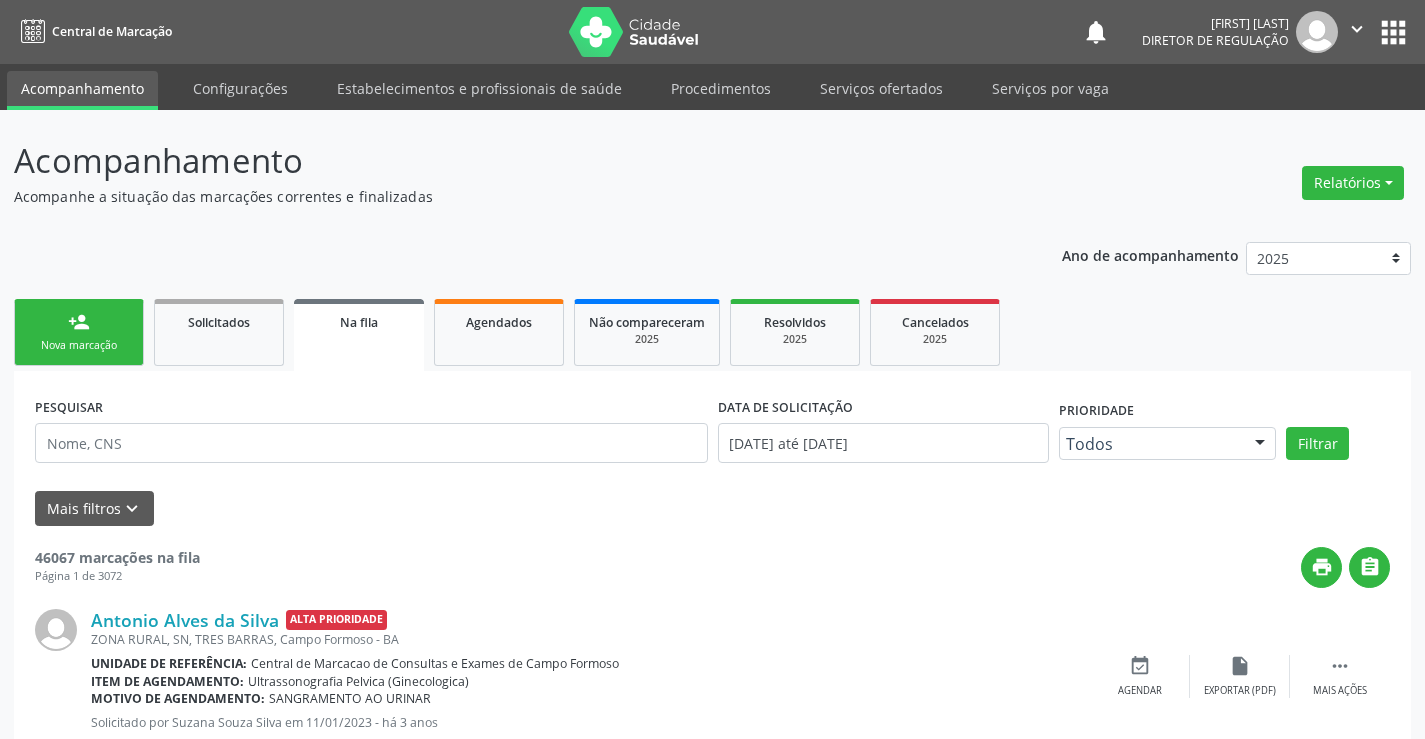 click on "person_add
Nova marcação" at bounding box center (79, 332) 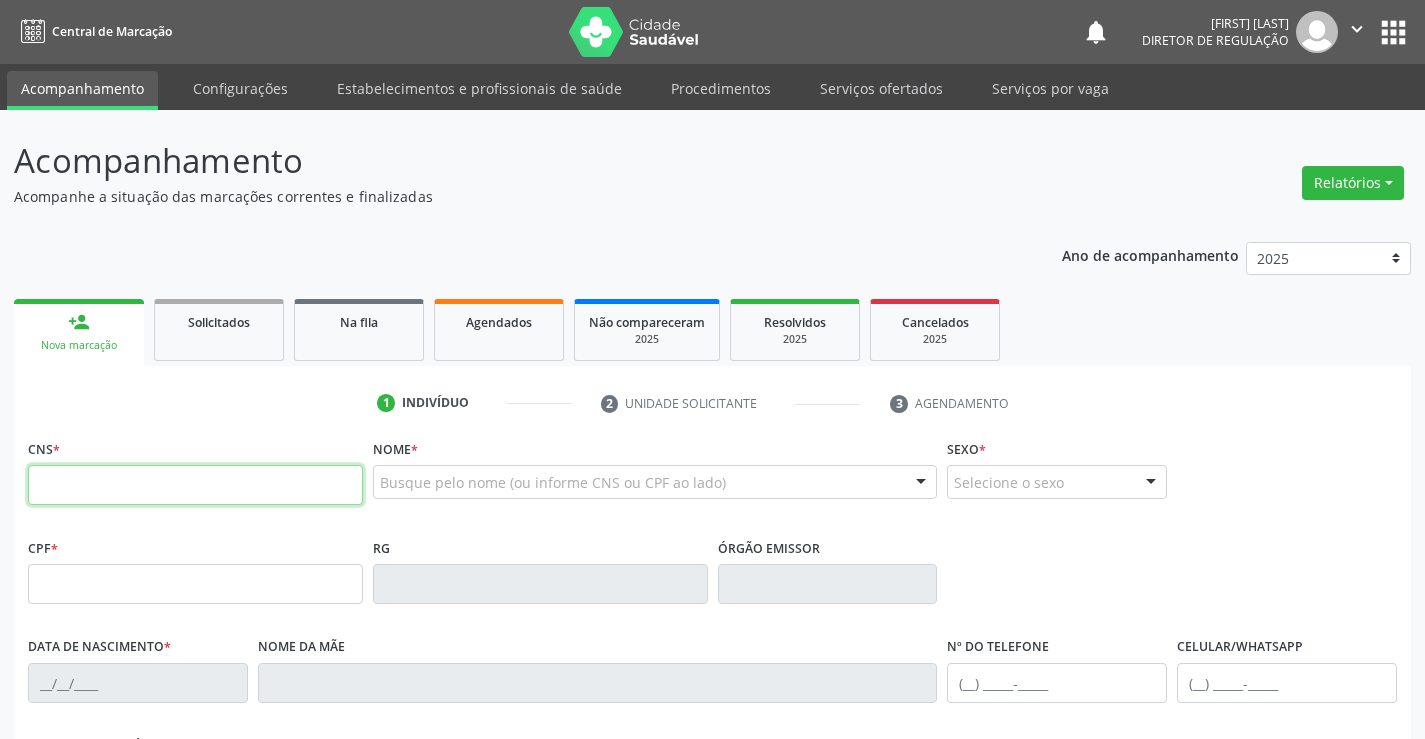 click at bounding box center [195, 485] 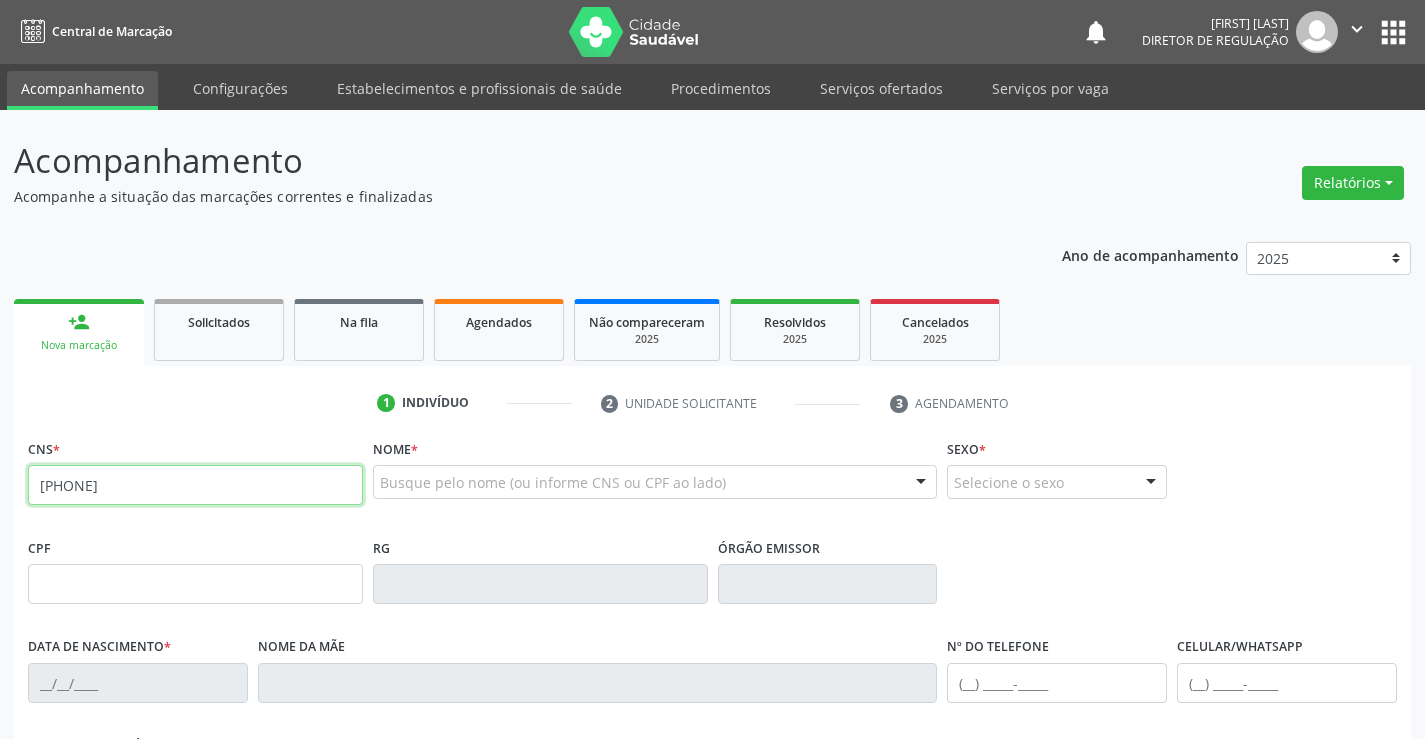 type on "704 6051 5081 5022" 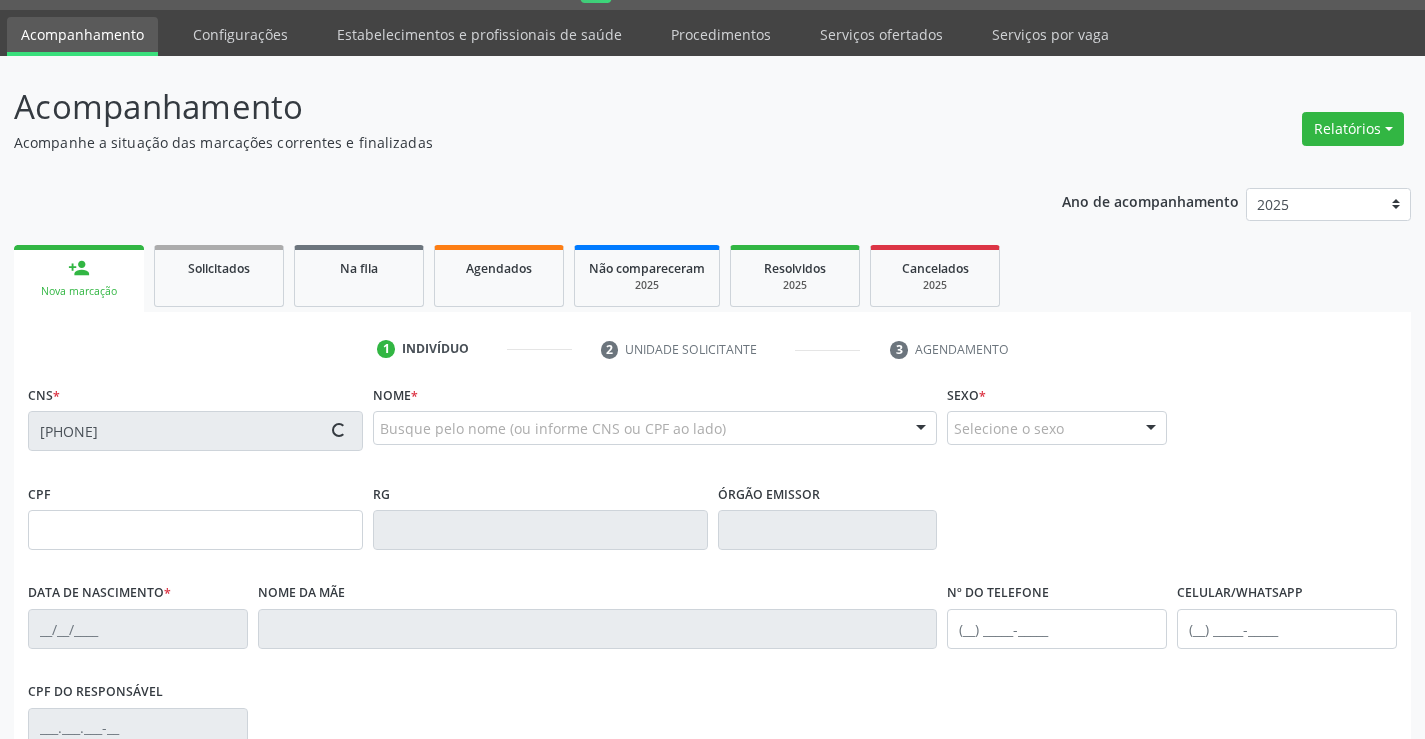 type on "1534944842" 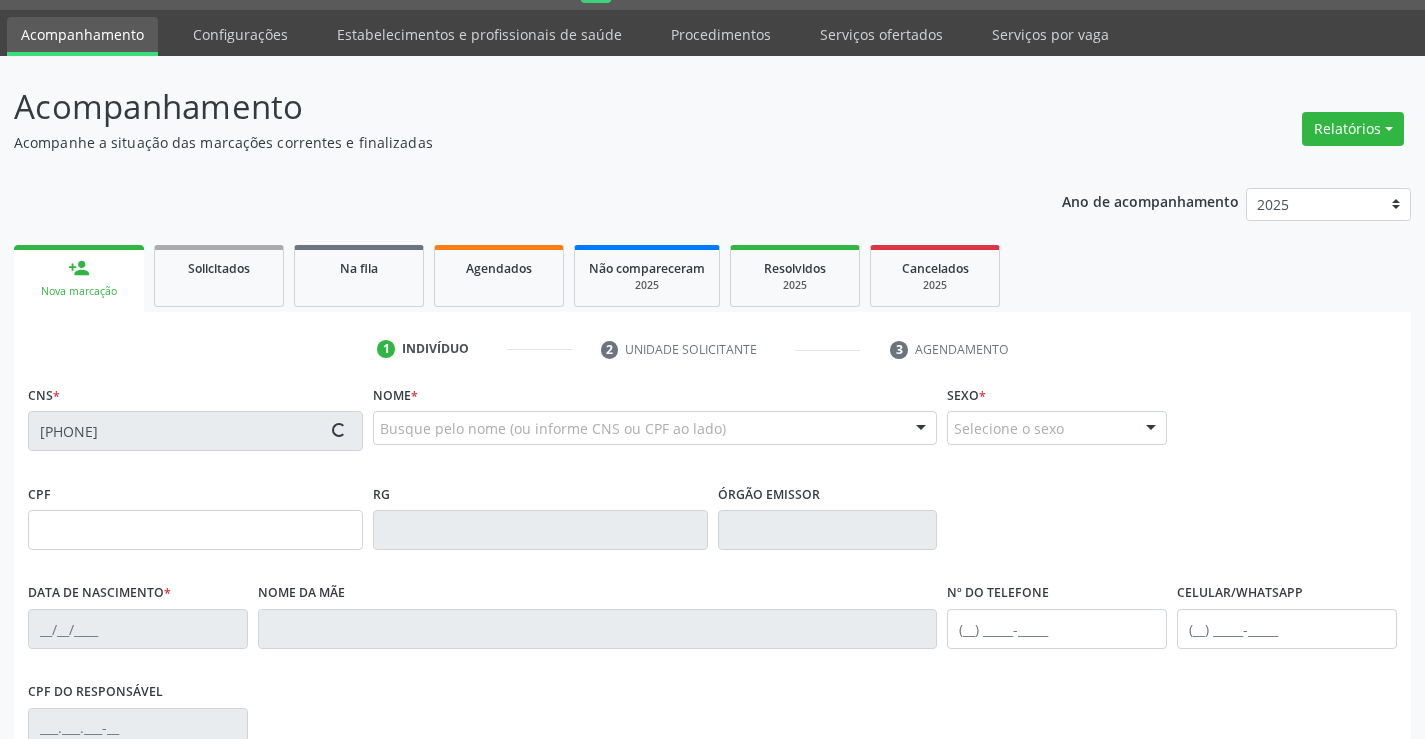 type on "02/04/1990" 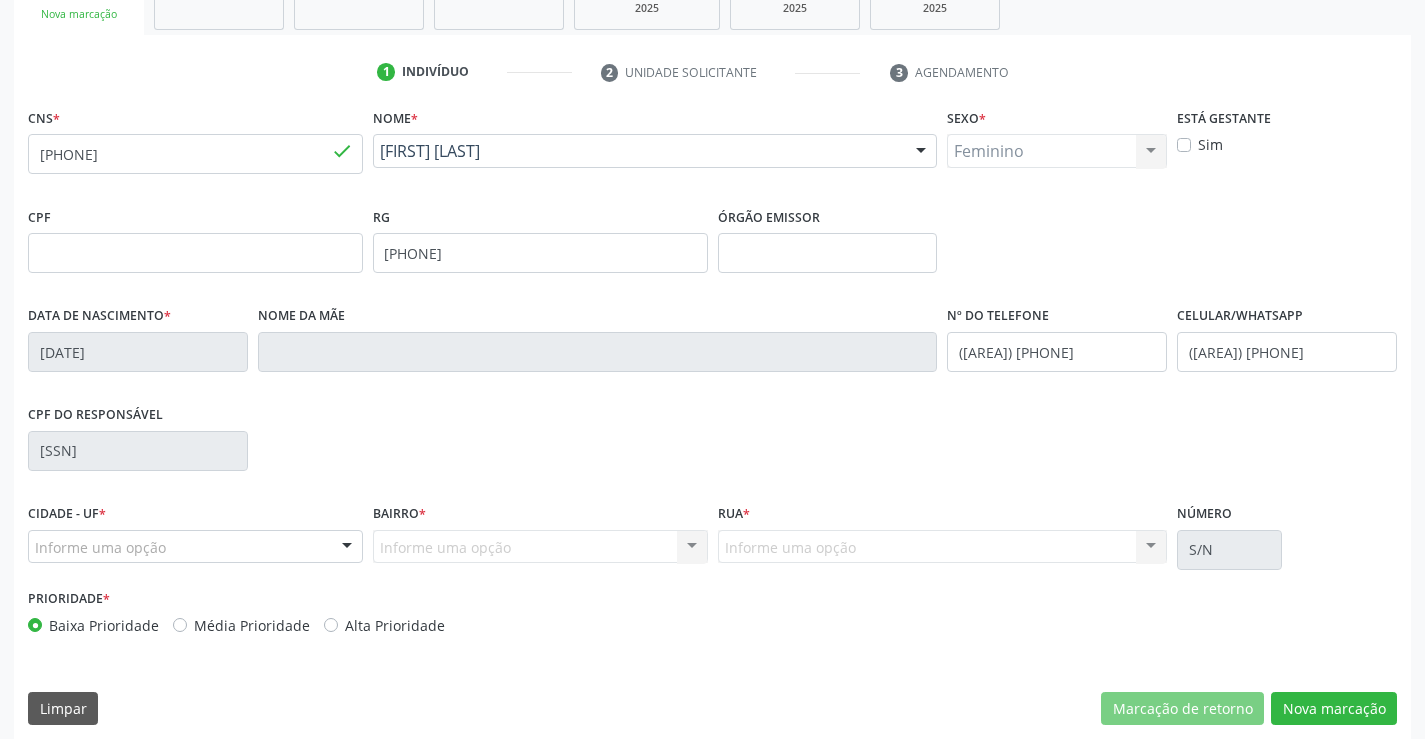 scroll, scrollTop: 345, scrollLeft: 0, axis: vertical 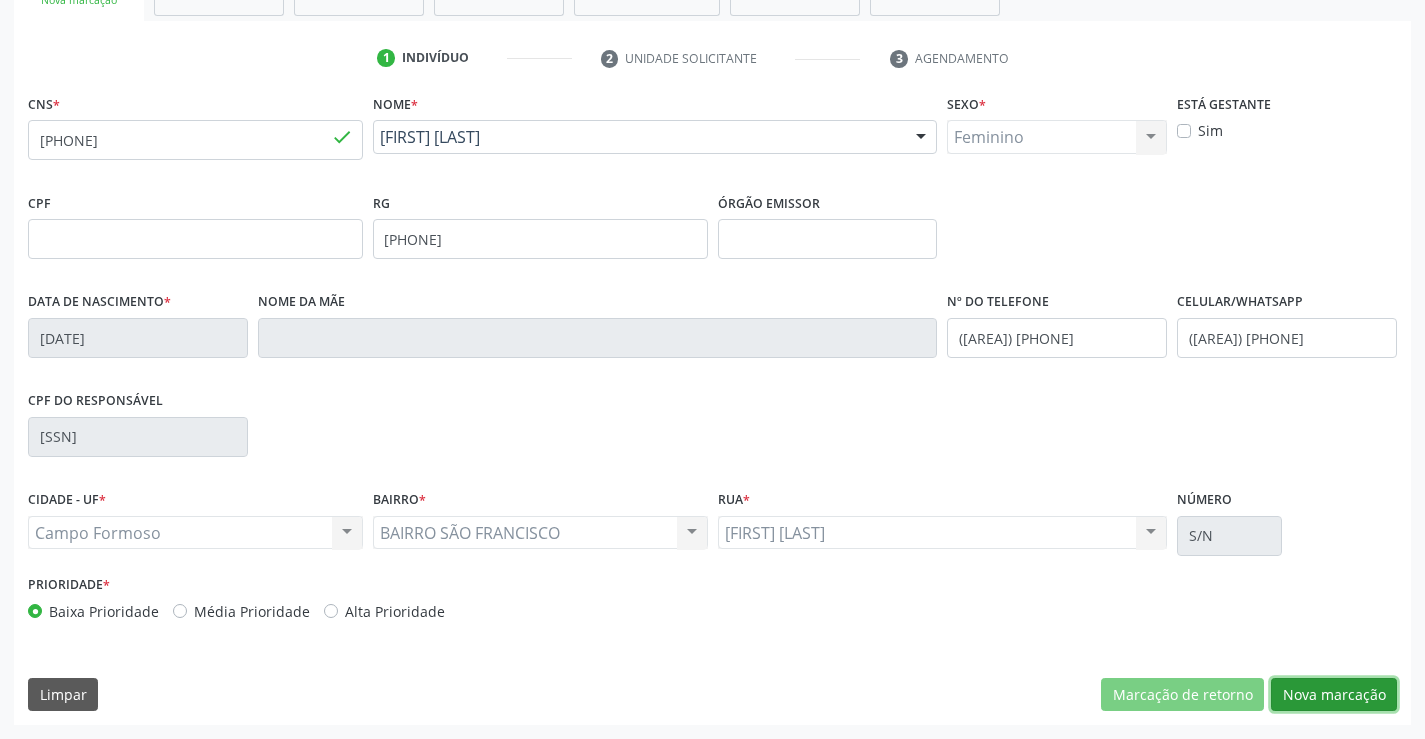 click on "Nova marcação" at bounding box center (1334, 695) 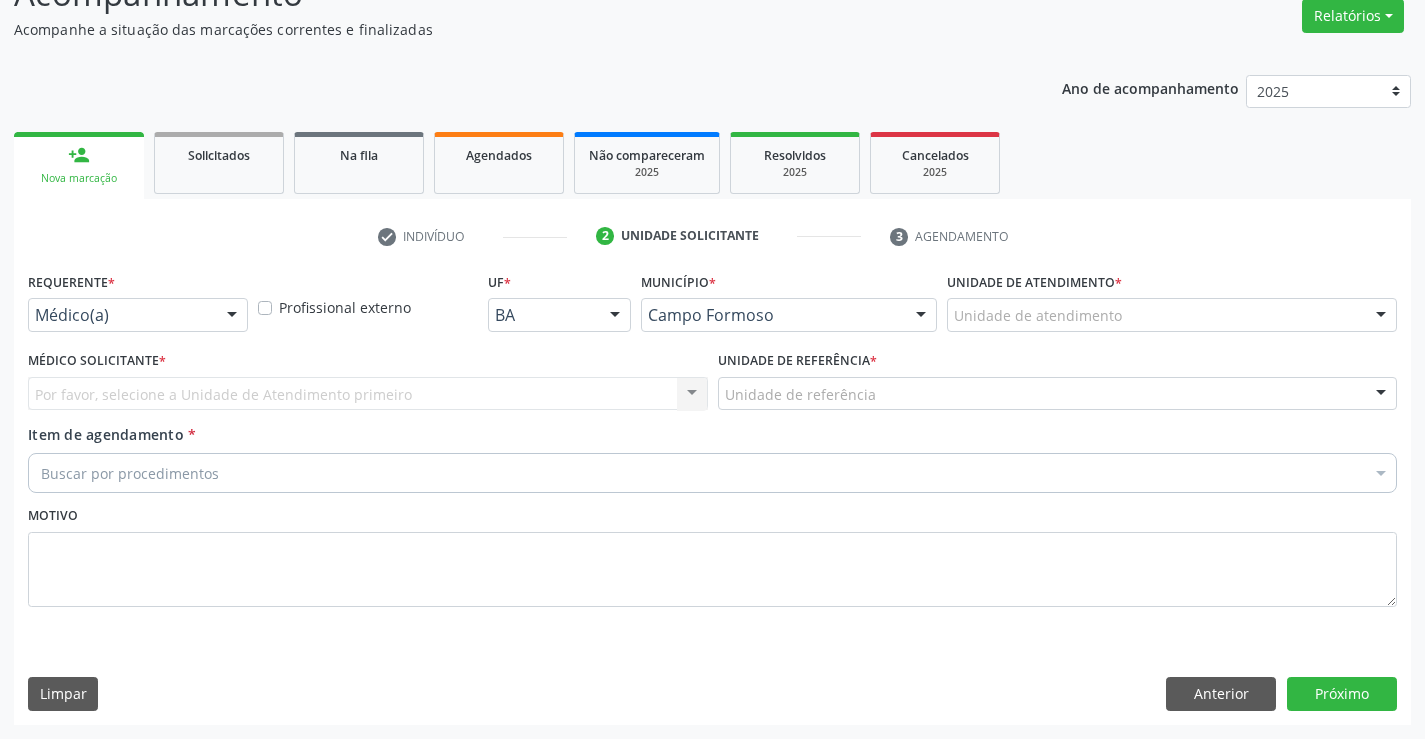scroll, scrollTop: 167, scrollLeft: 0, axis: vertical 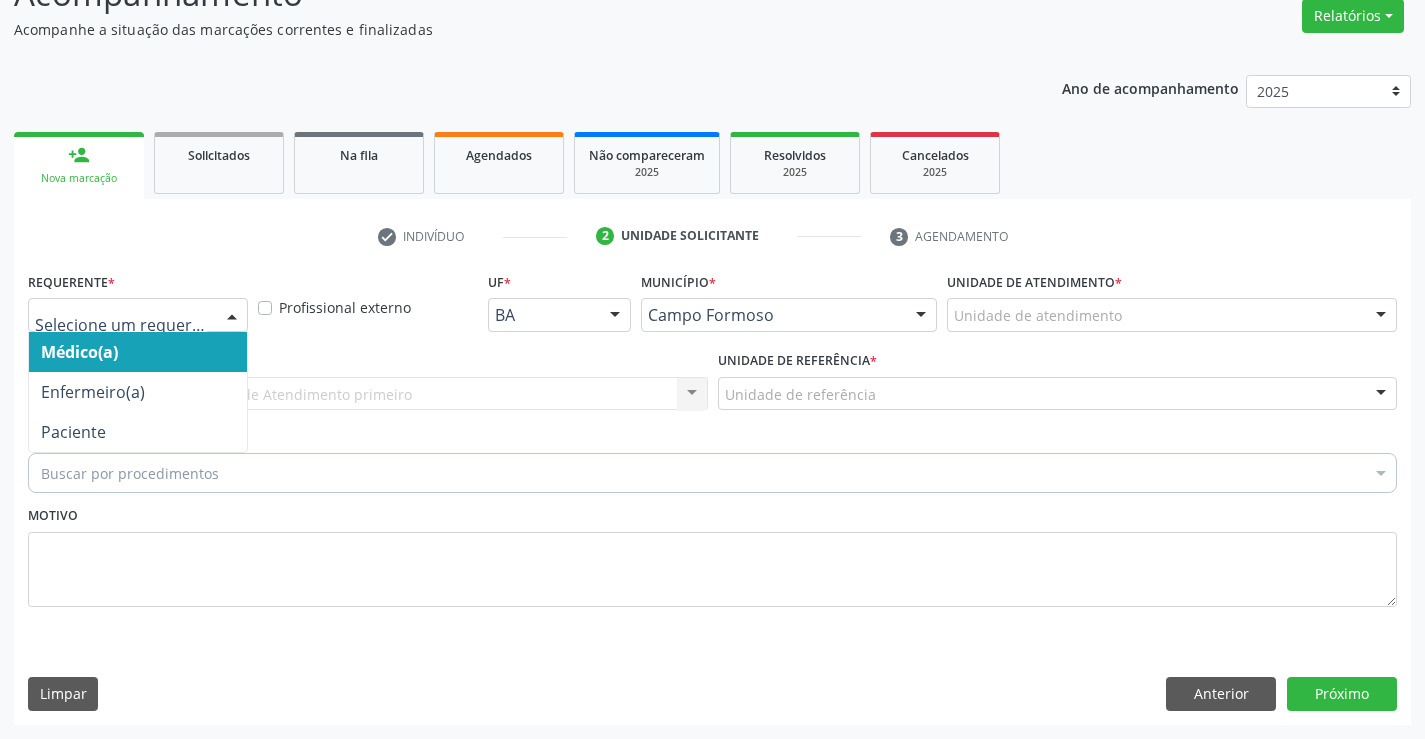 click at bounding box center [232, 316] 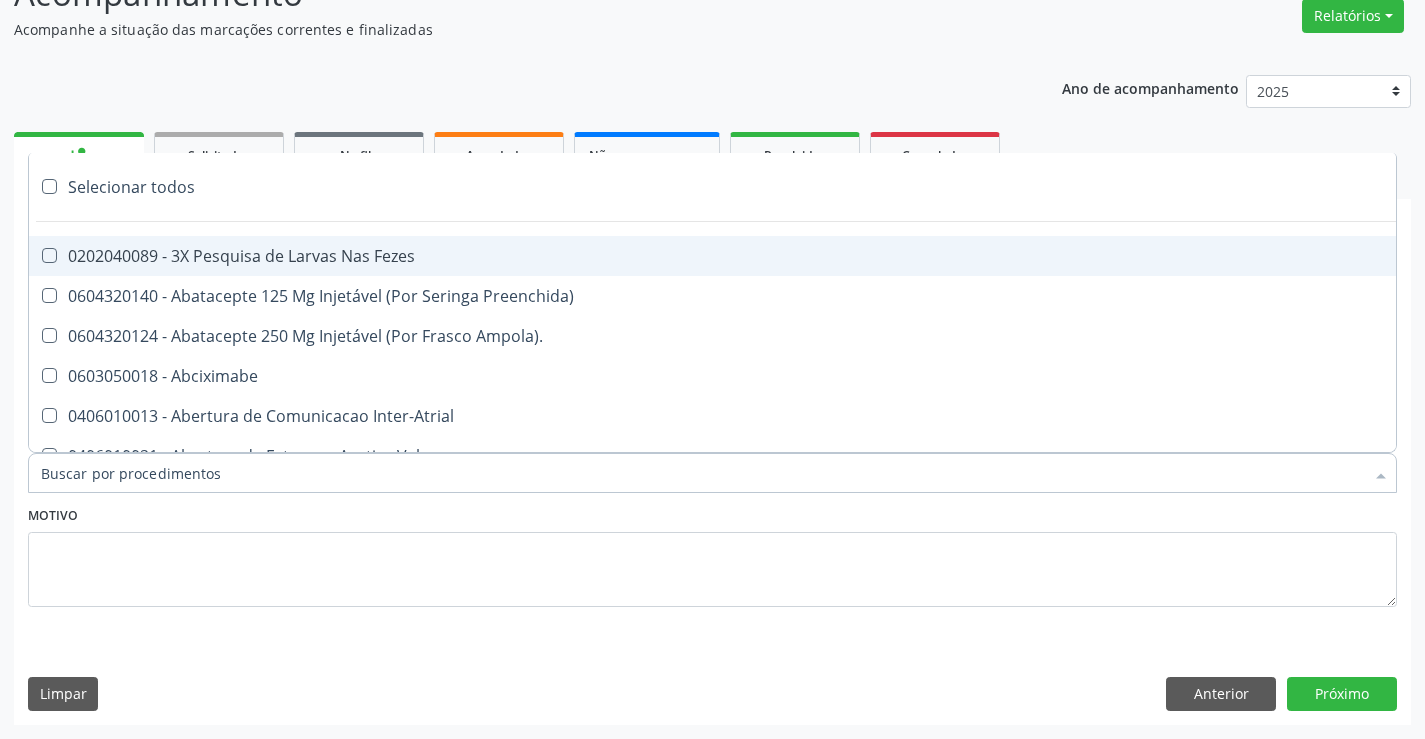 click on "Motivo" at bounding box center (712, 554) 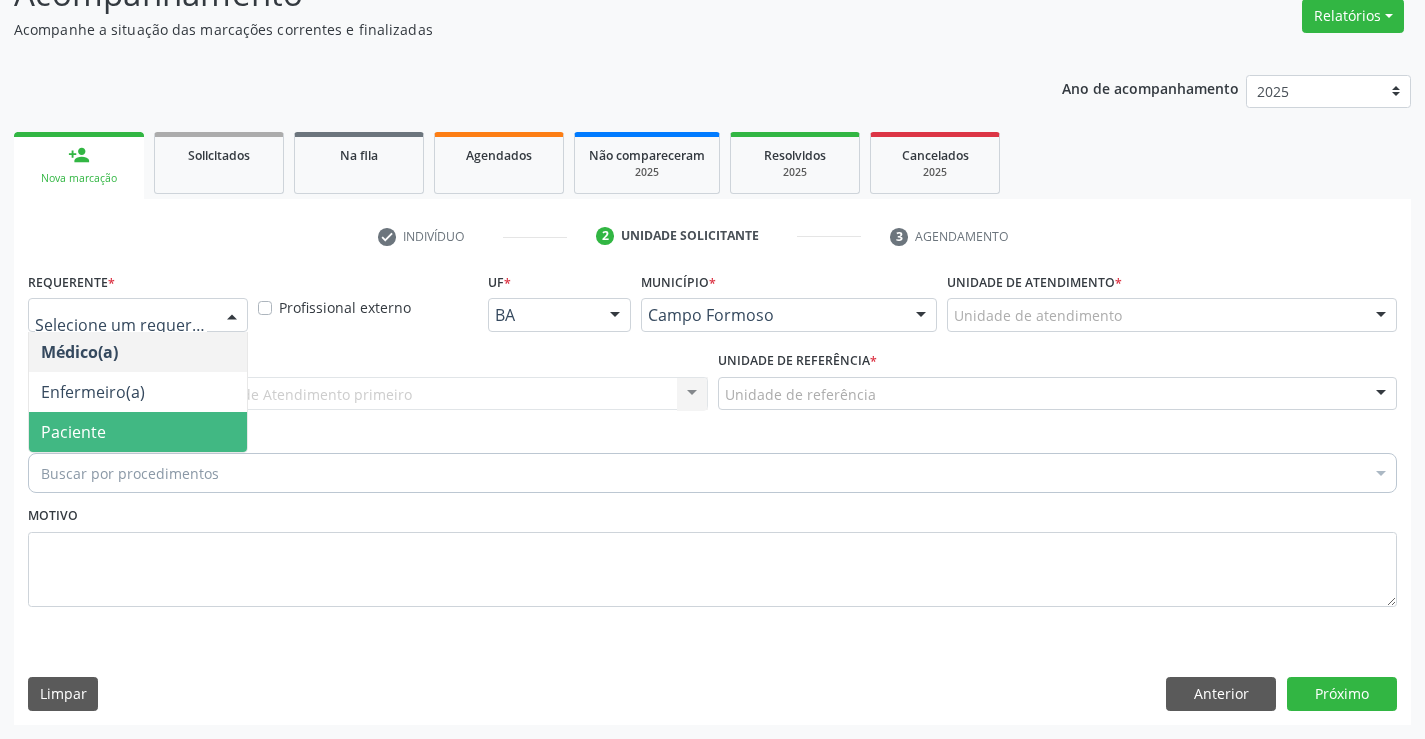 click at bounding box center [232, 316] 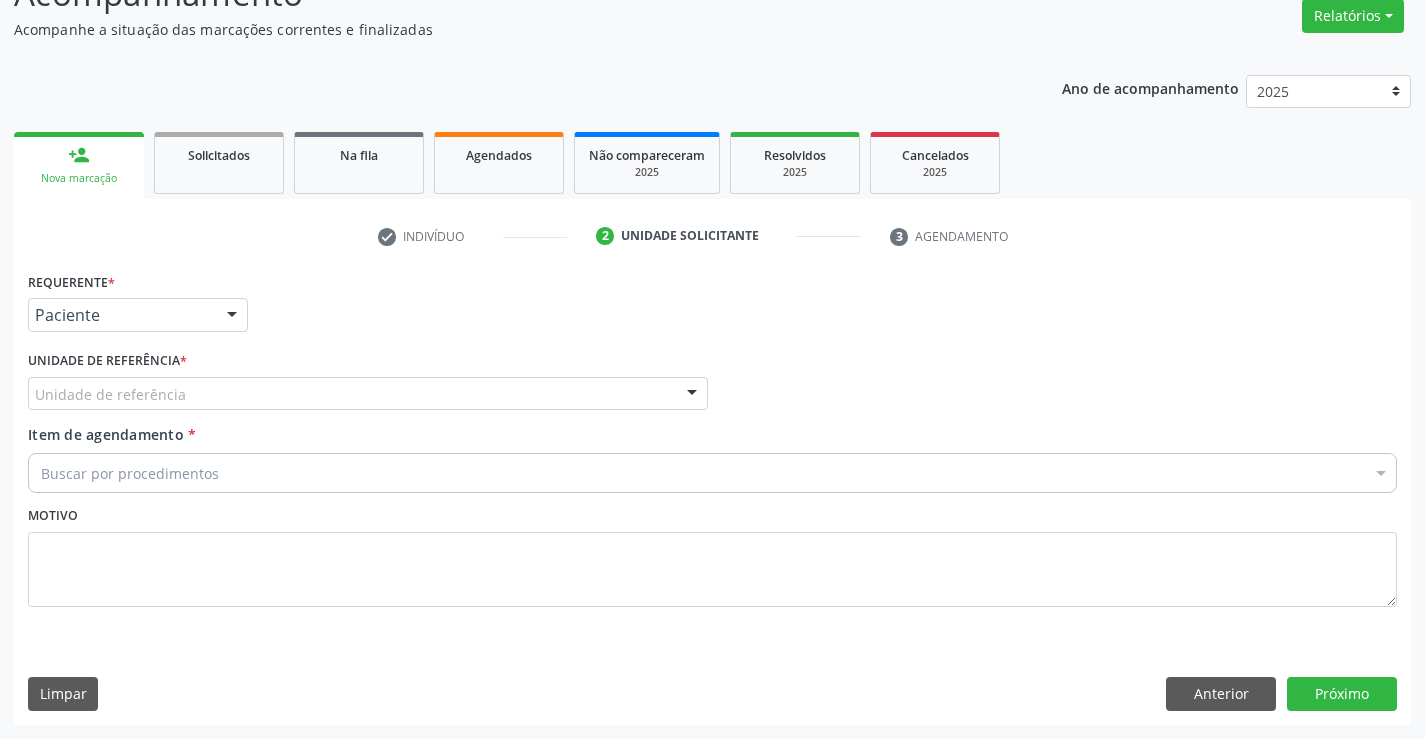 click on "Unidade de referência" at bounding box center [368, 394] 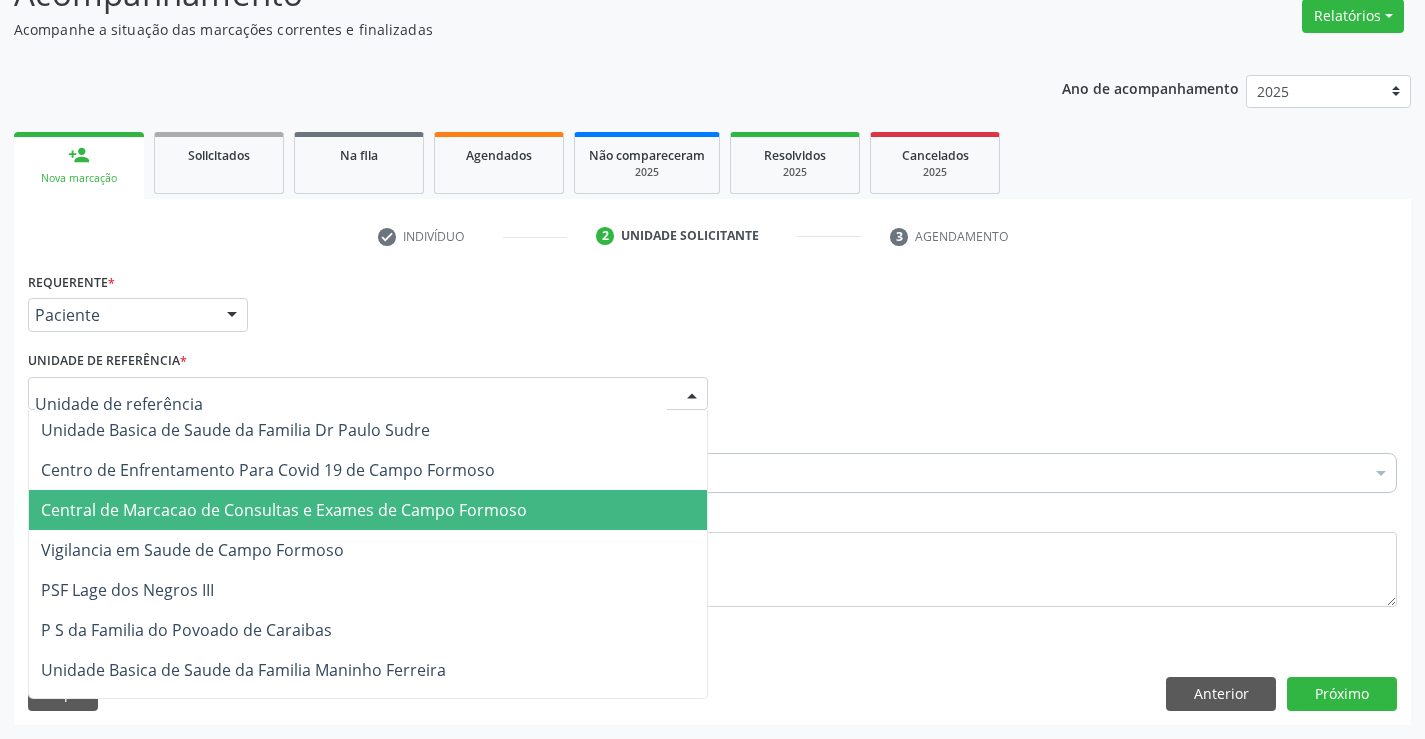 click on "Central de Marcacao de Consultas e Exames de Campo Formoso" at bounding box center [284, 510] 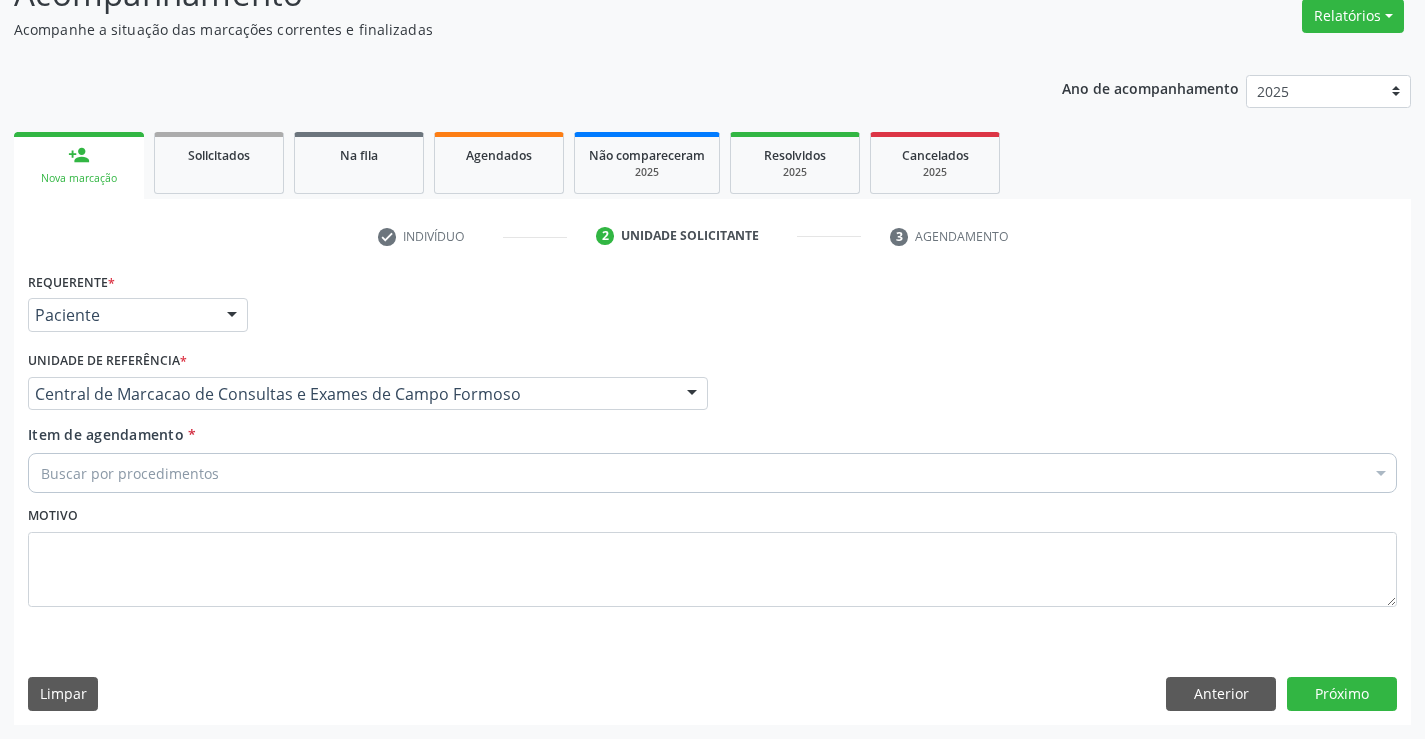 click on "Buscar por procedimentos" at bounding box center [712, 473] 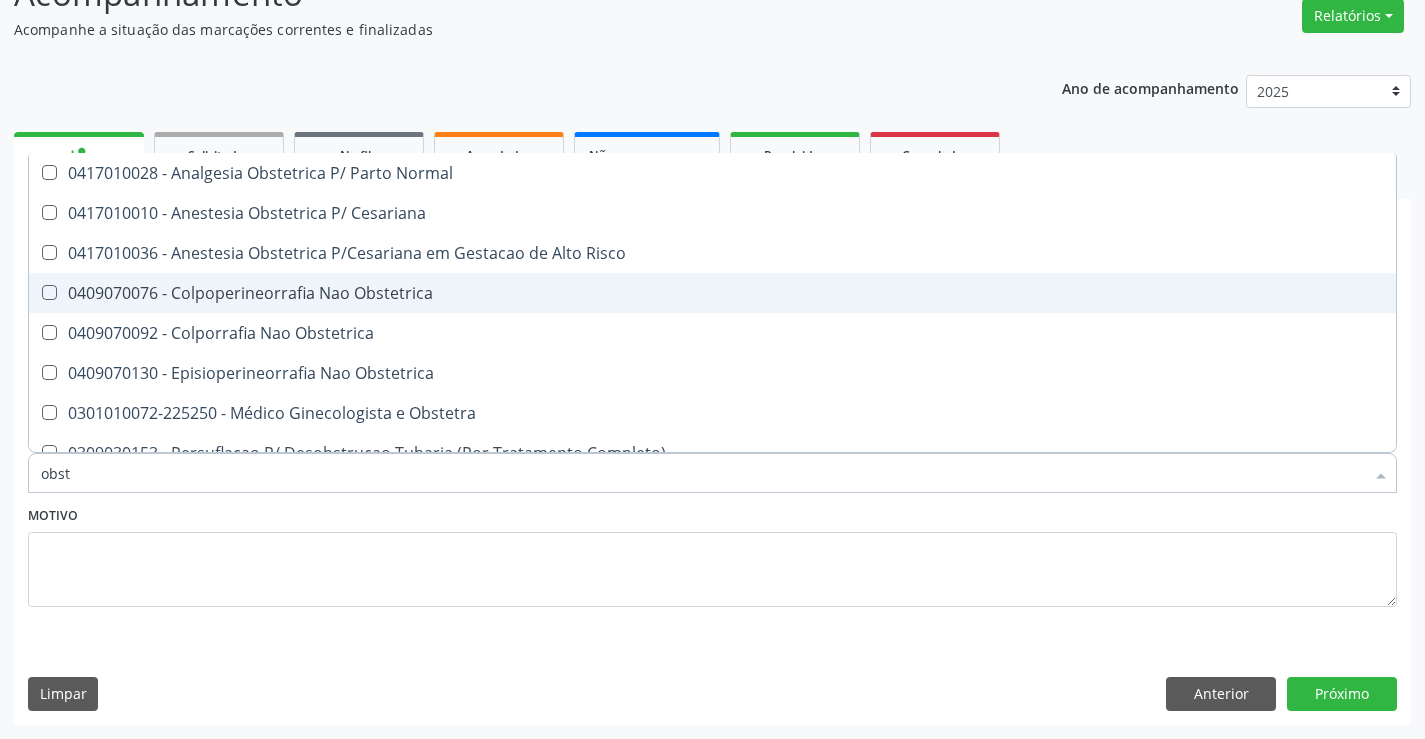type on "obste" 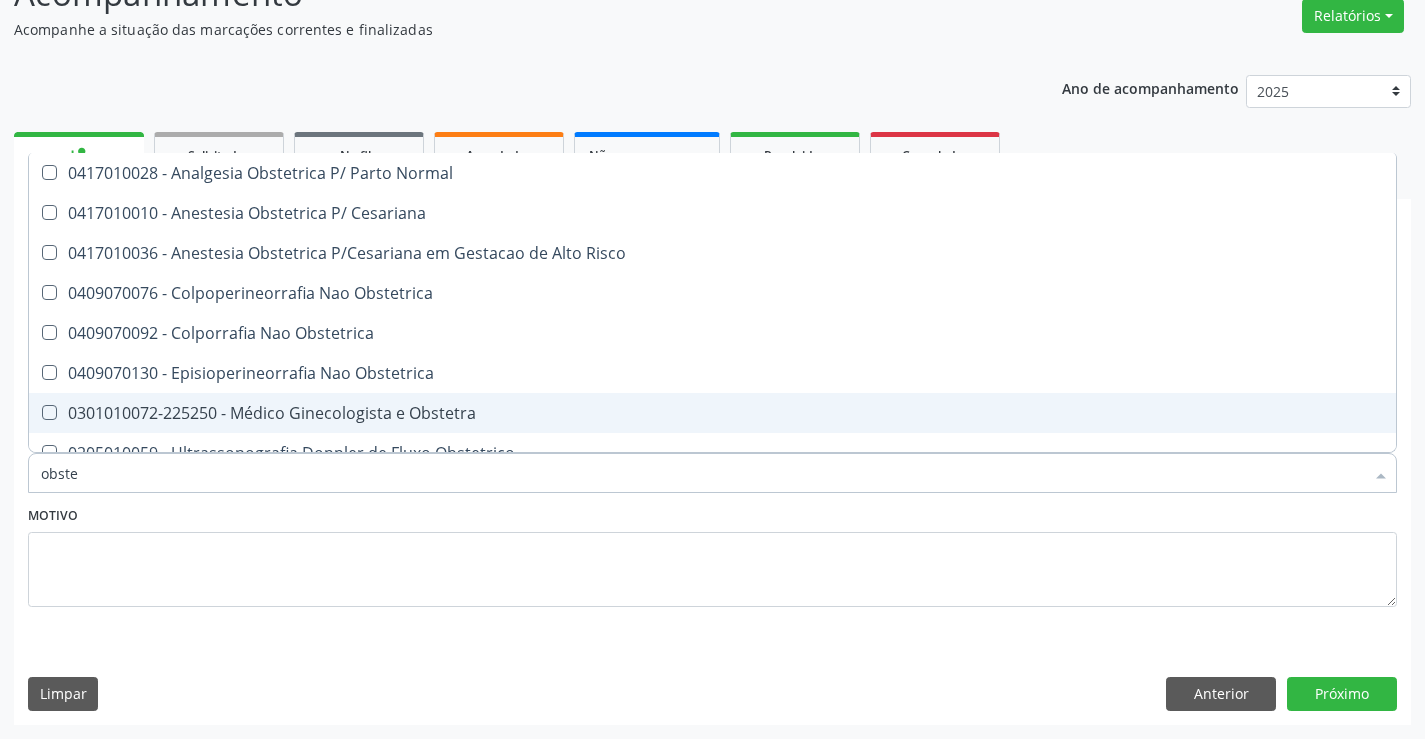 click on "0301010072-225250 - Médico Ginecologista e Obstetra" at bounding box center (712, 413) 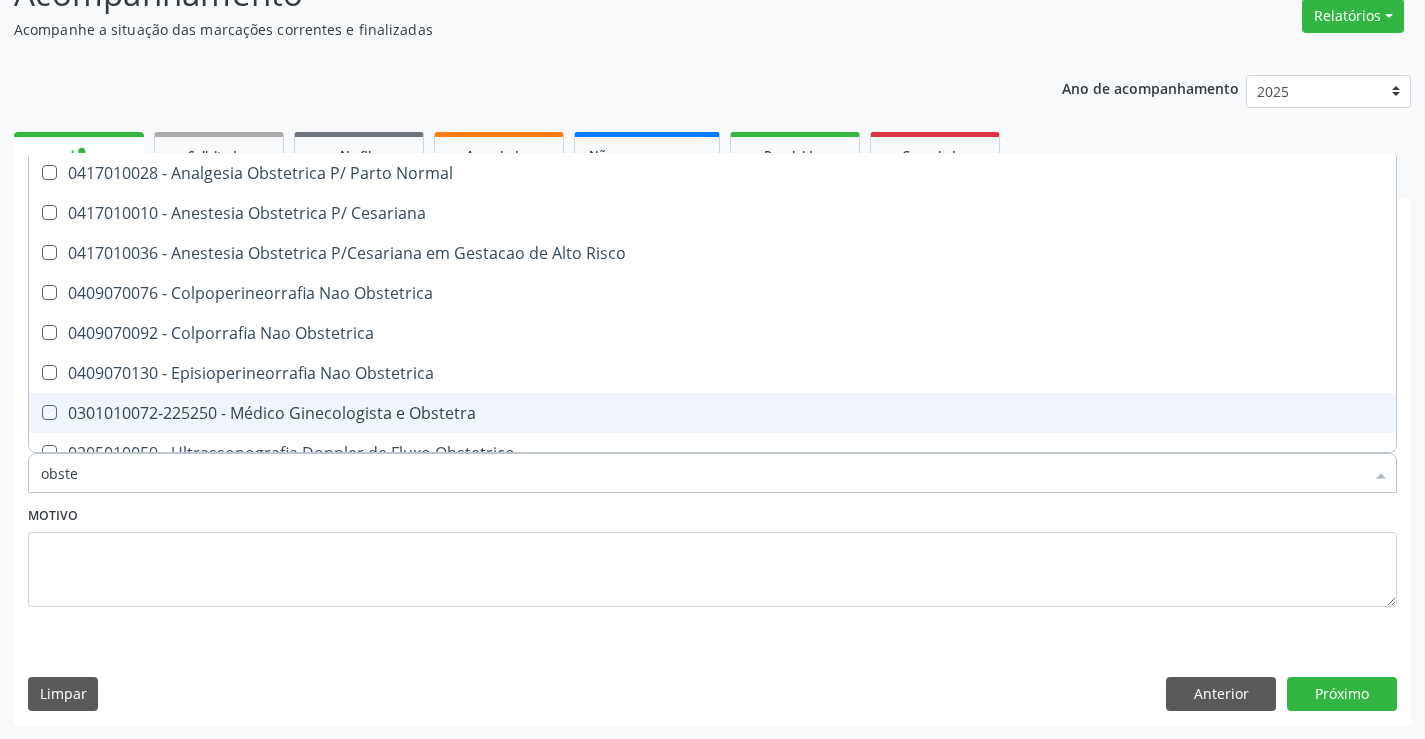 checkbox on "true" 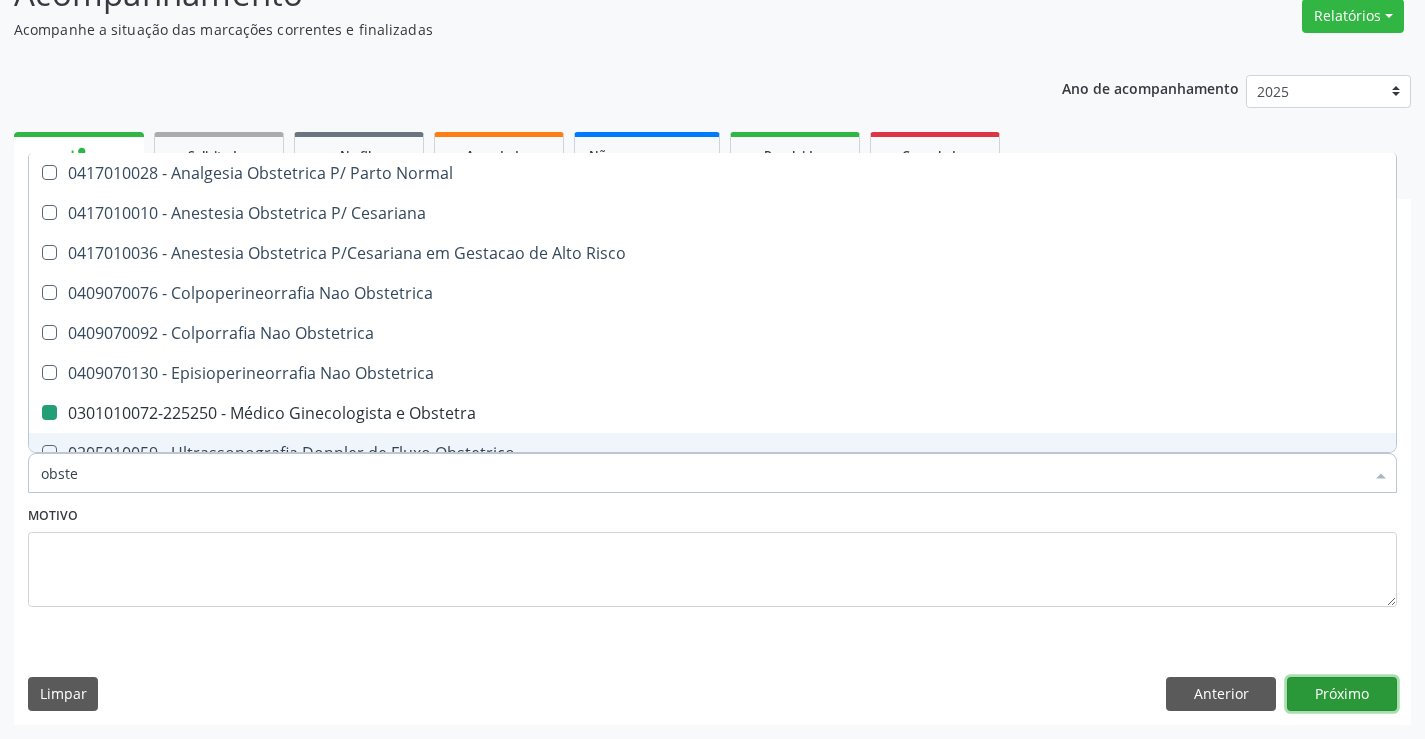 click on "Próximo" at bounding box center [1342, 694] 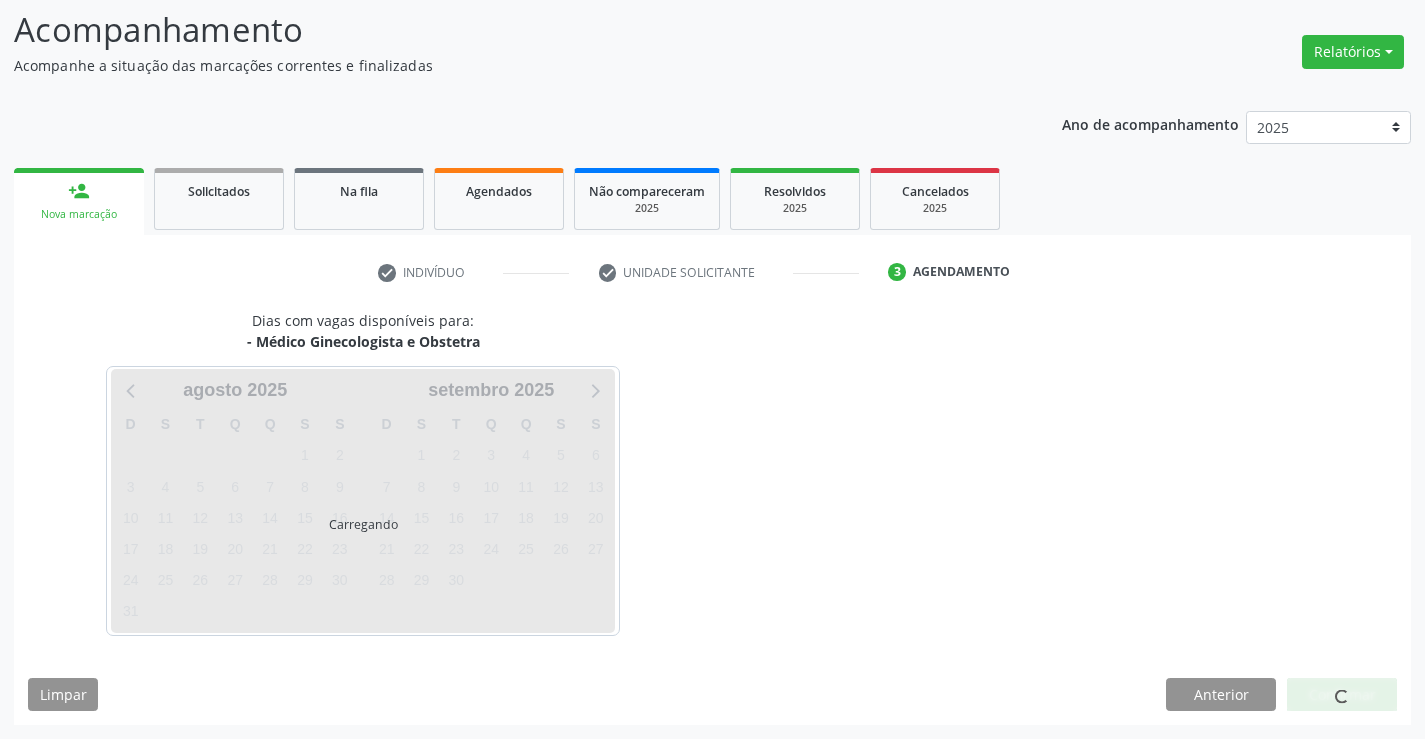 scroll, scrollTop: 131, scrollLeft: 0, axis: vertical 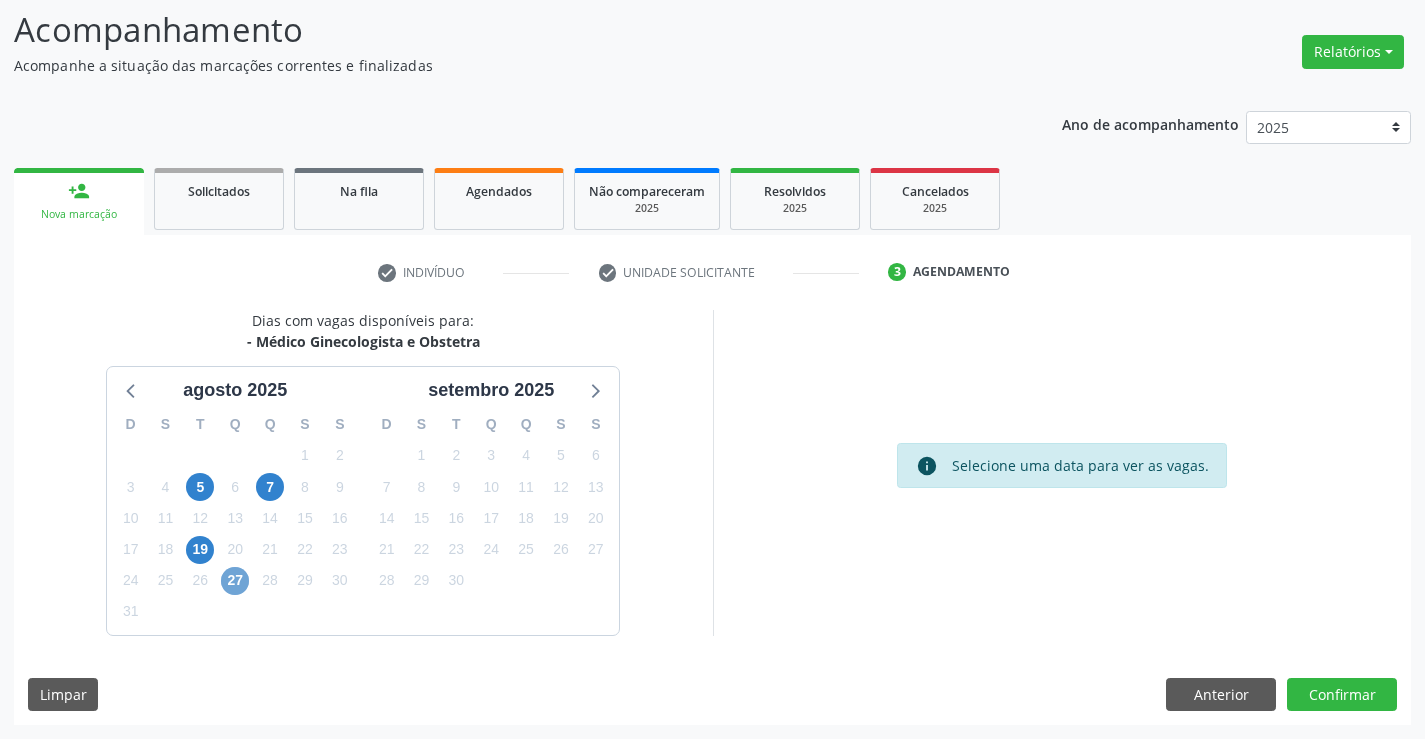 click on "27" at bounding box center [235, 581] 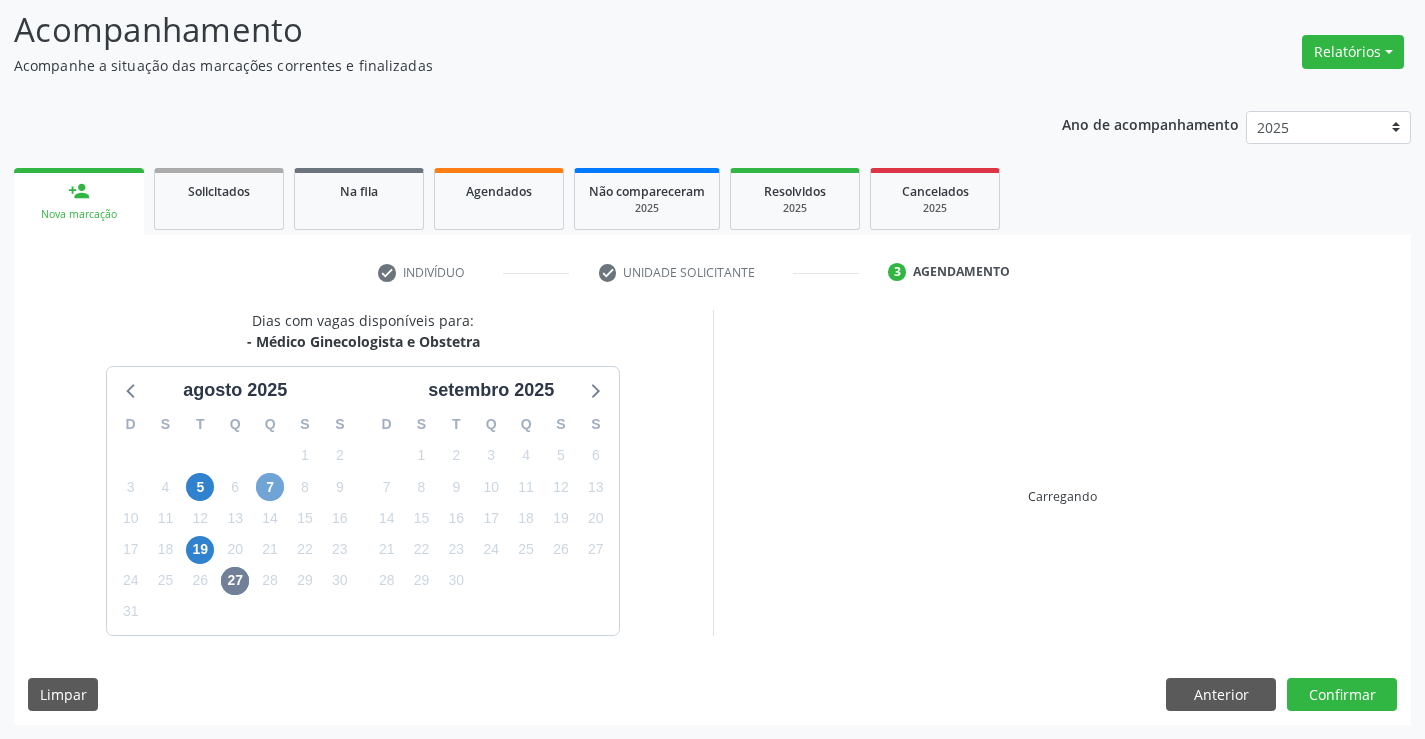 click on "7" at bounding box center (270, 487) 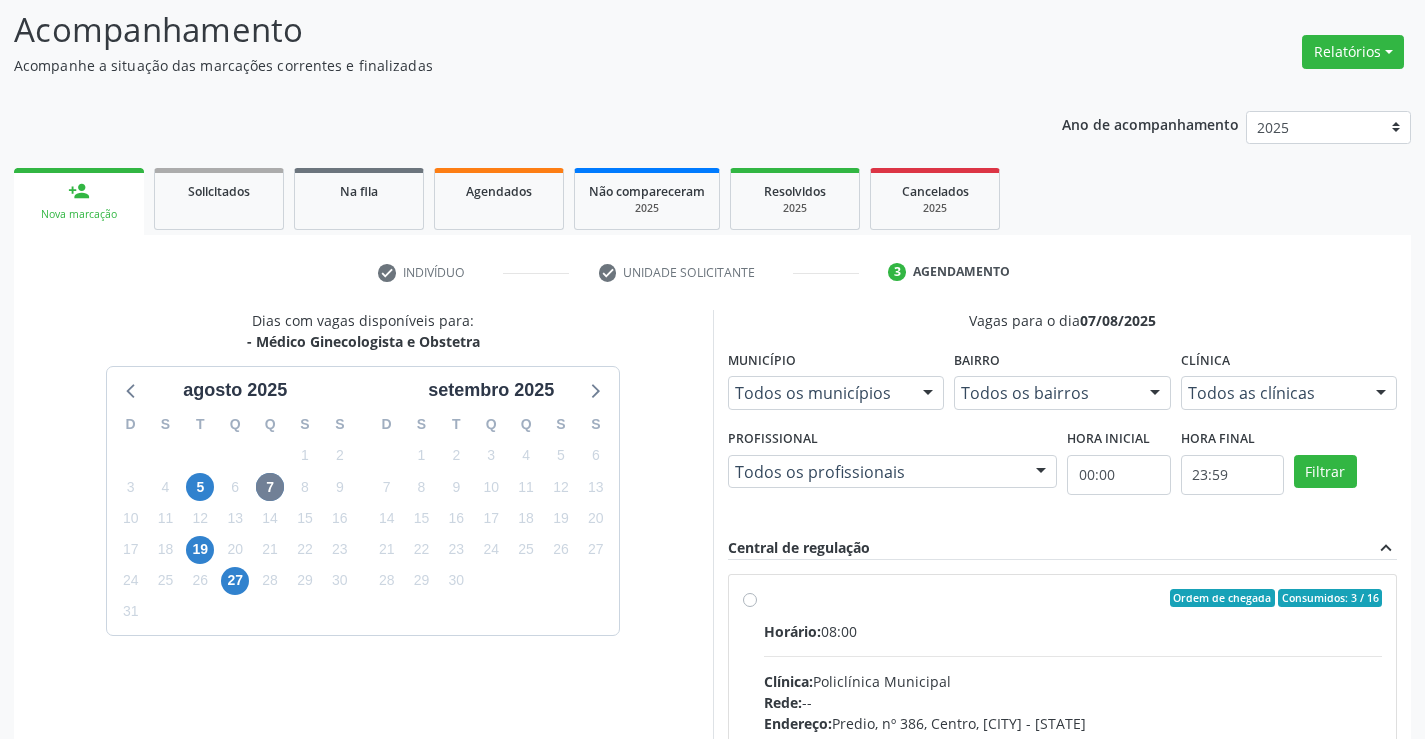 drag, startPoint x: 893, startPoint y: 633, endPoint x: 1439, endPoint y: 600, distance: 546.99634 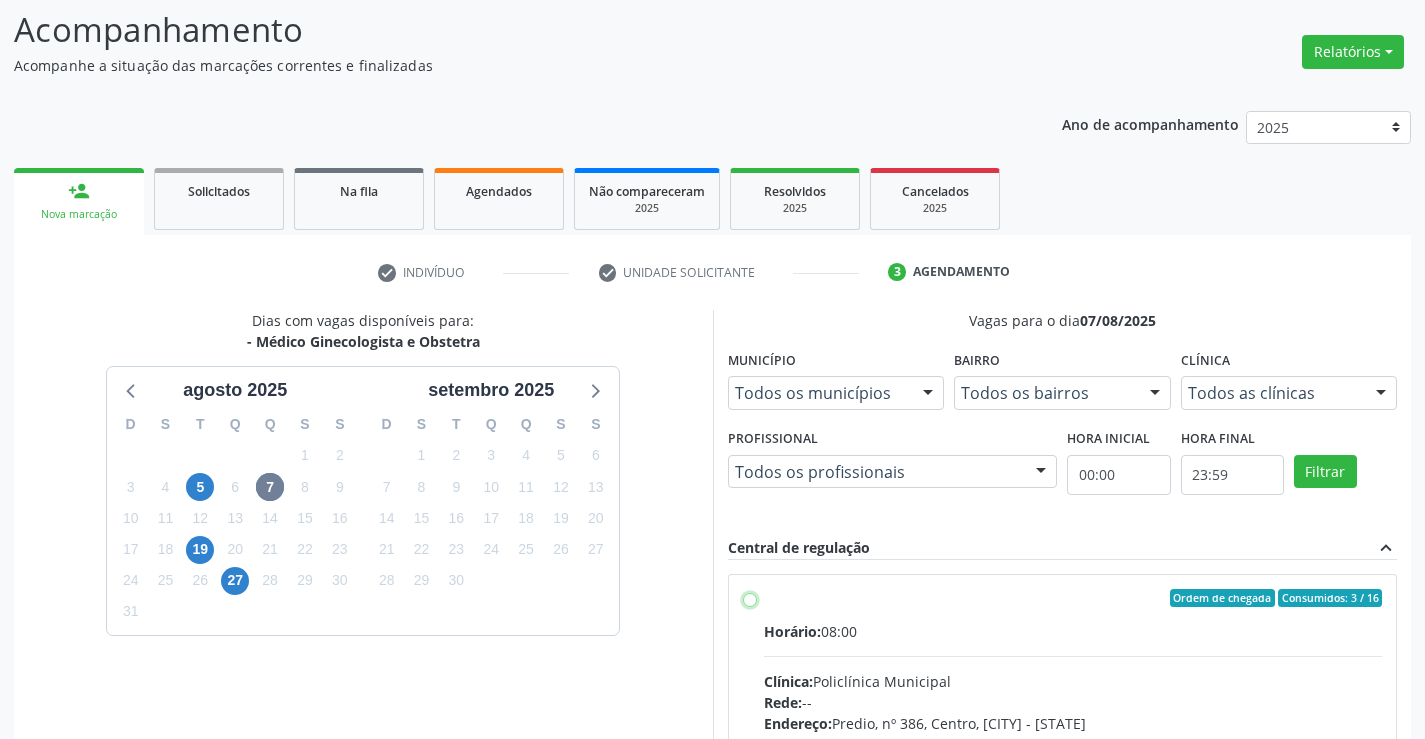 click on "Ordem de chegada
Consumidos: 3 / 16
Horário:   08:00
Clínica:  Policlínica Municipal
Rede:
--
Endereço:   Predio, nº 386, Centro, Campo Formoso - BA
Telefone:   (74) 6451312
Profissional:
Orlindo Carvalho dos Santos
Informações adicionais sobre o atendimento
Idade de atendimento:
de 0 a 120 anos
Gênero(s) atendido(s):
Masculino e Feminino
Informações adicionais:
--" at bounding box center (750, 598) 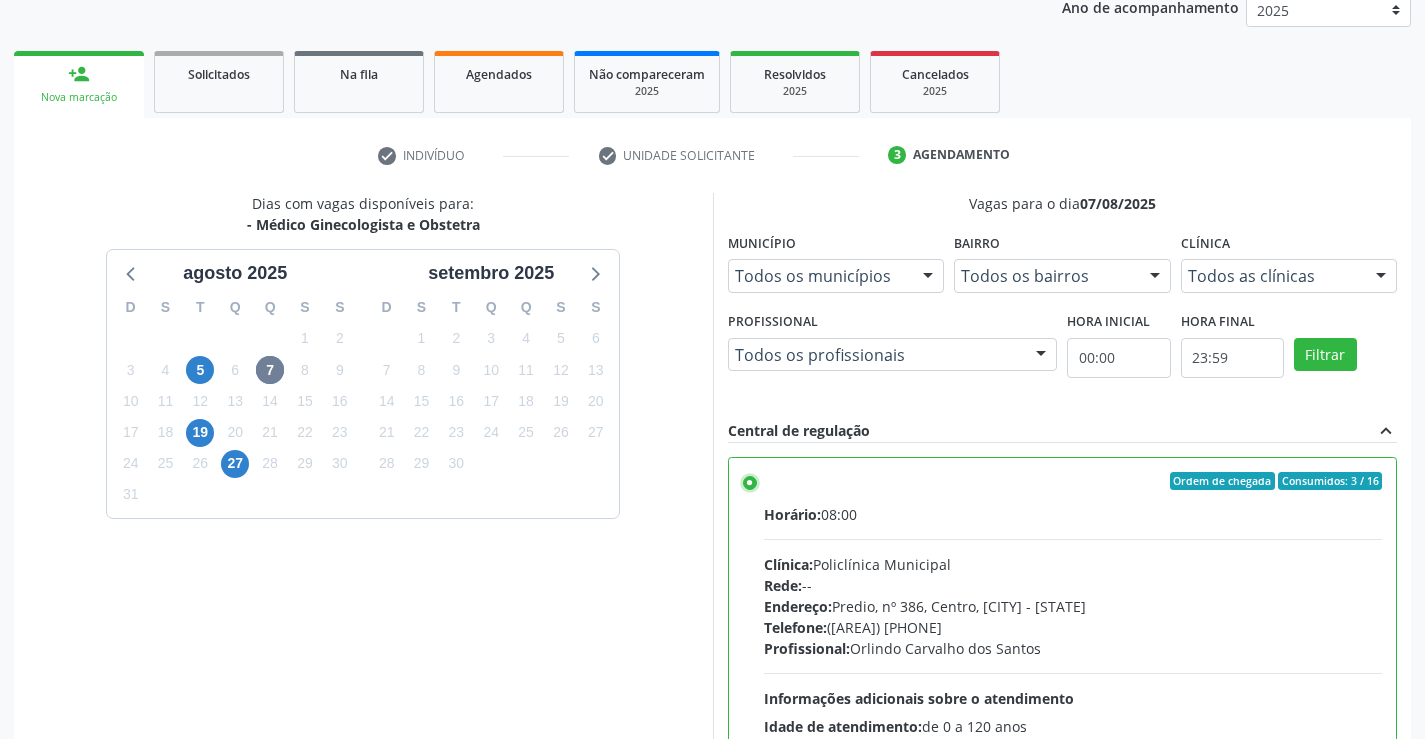 scroll, scrollTop: 456, scrollLeft: 0, axis: vertical 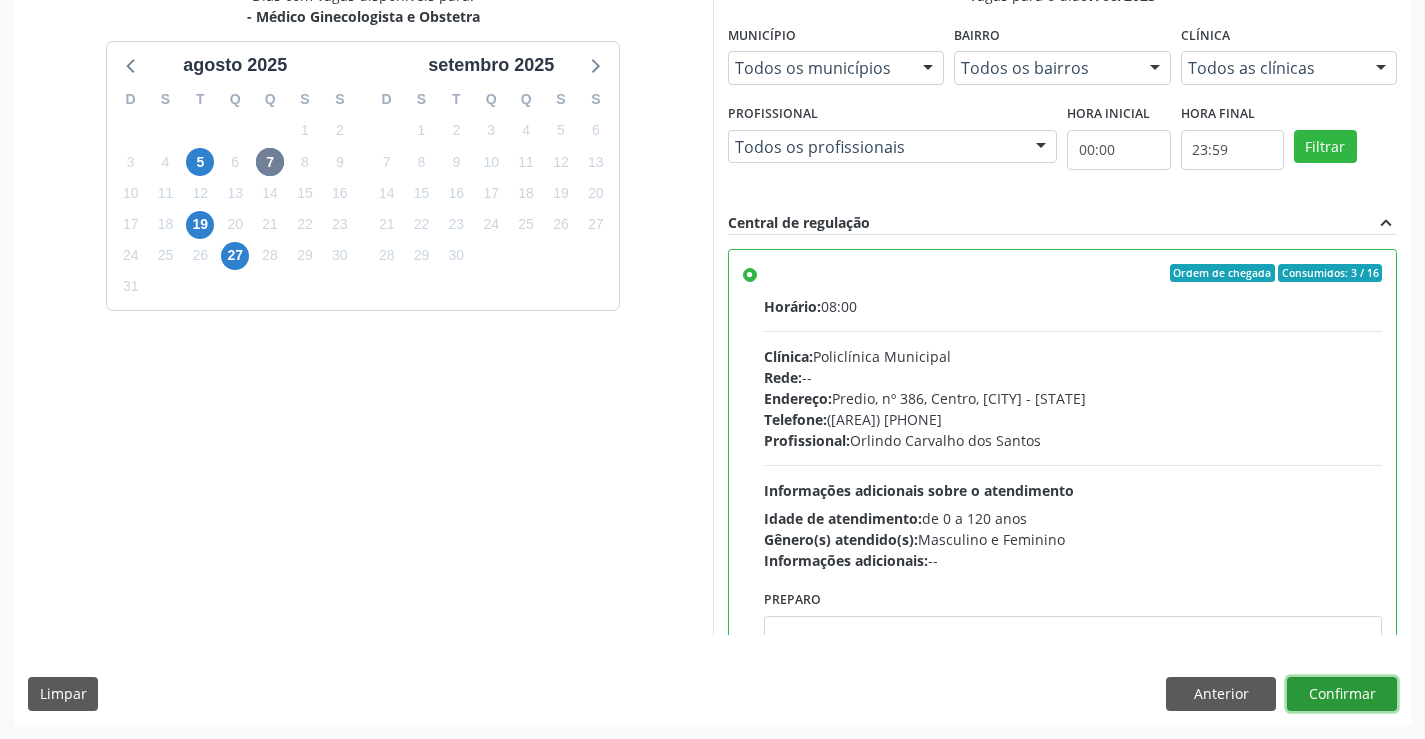 click on "Confirmar" at bounding box center (1342, 694) 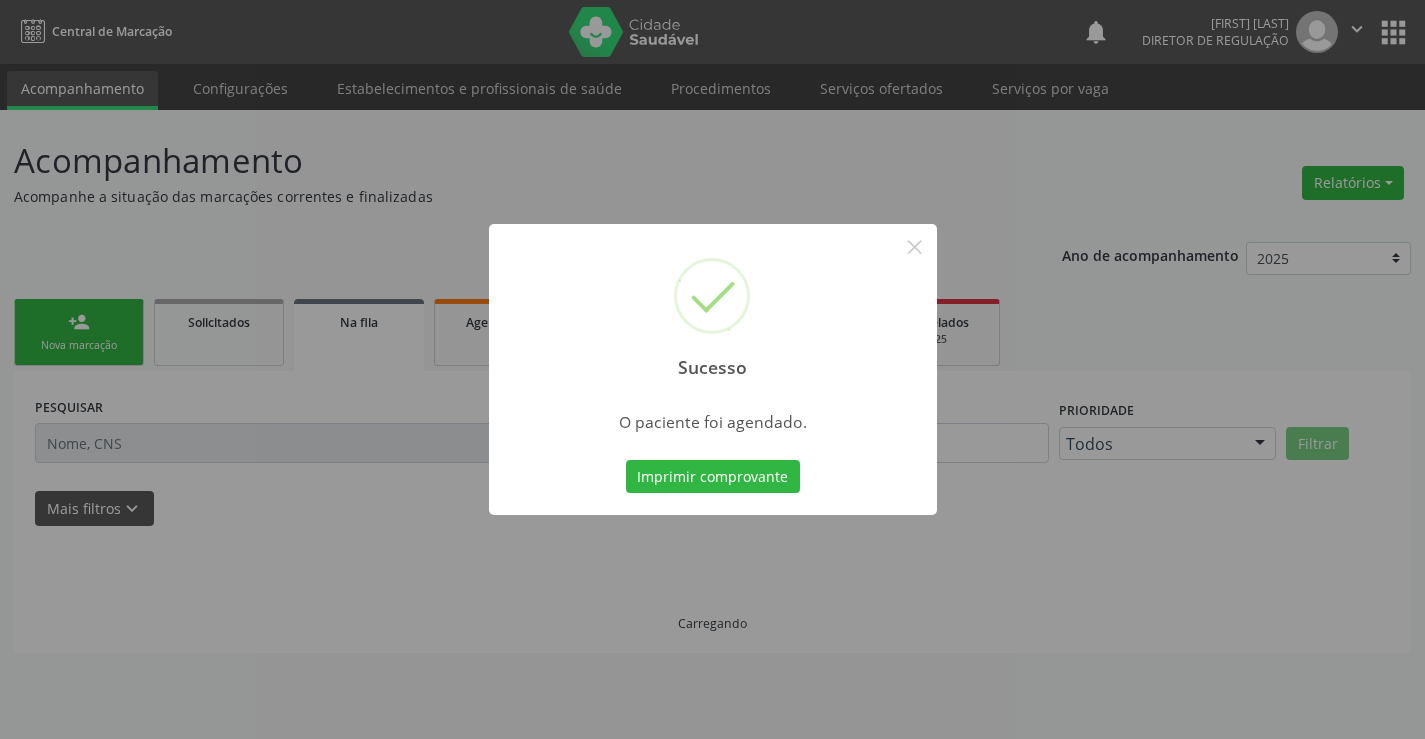scroll, scrollTop: 0, scrollLeft: 0, axis: both 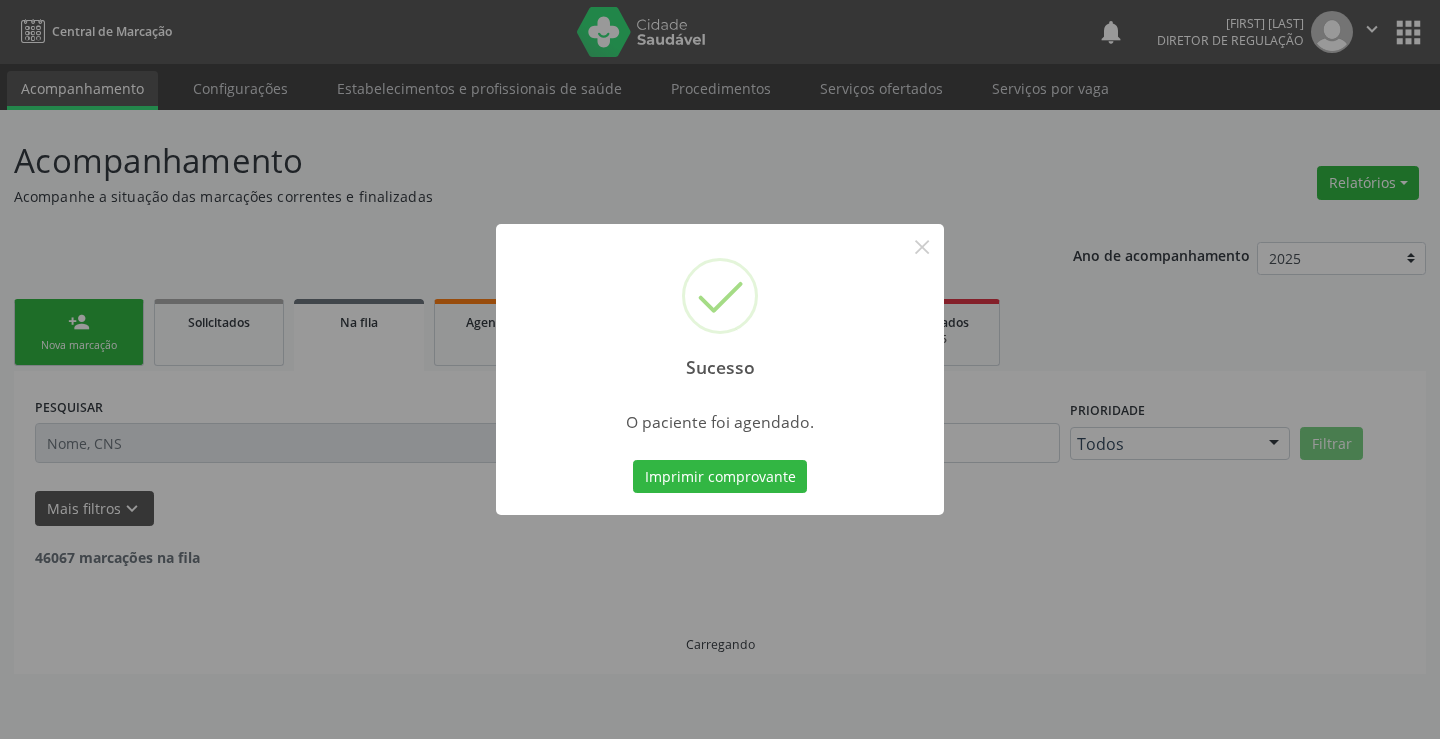 type 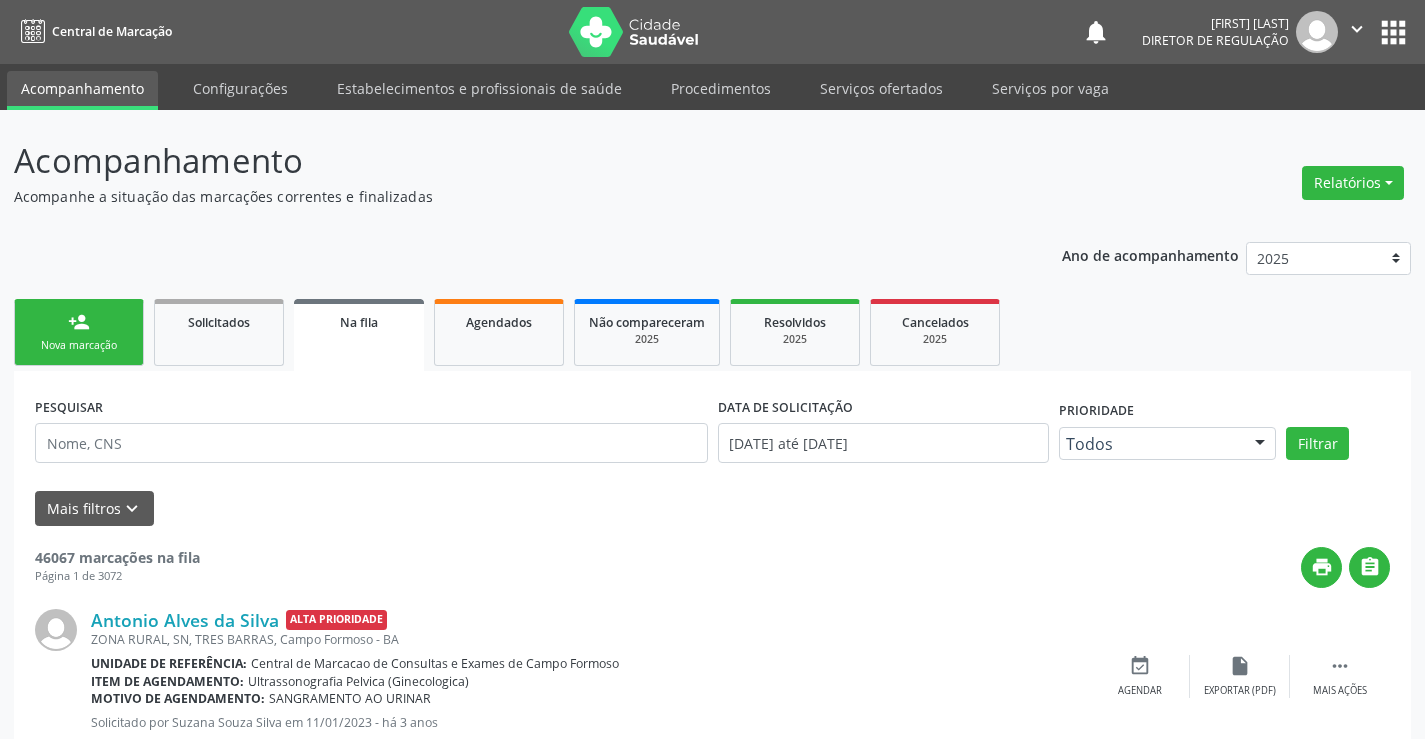click on "person_add
Nova marcação" at bounding box center [79, 332] 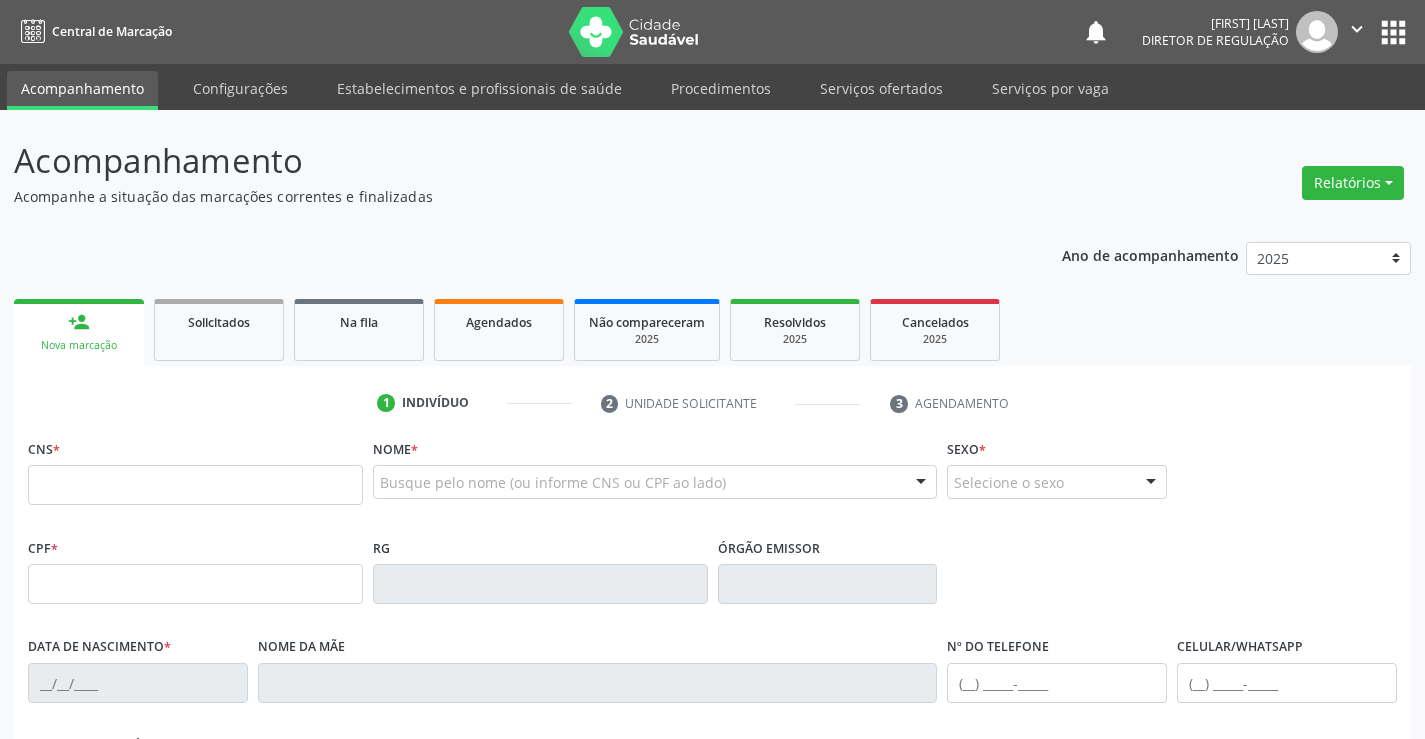 click on "CNS
*" at bounding box center [195, 469] 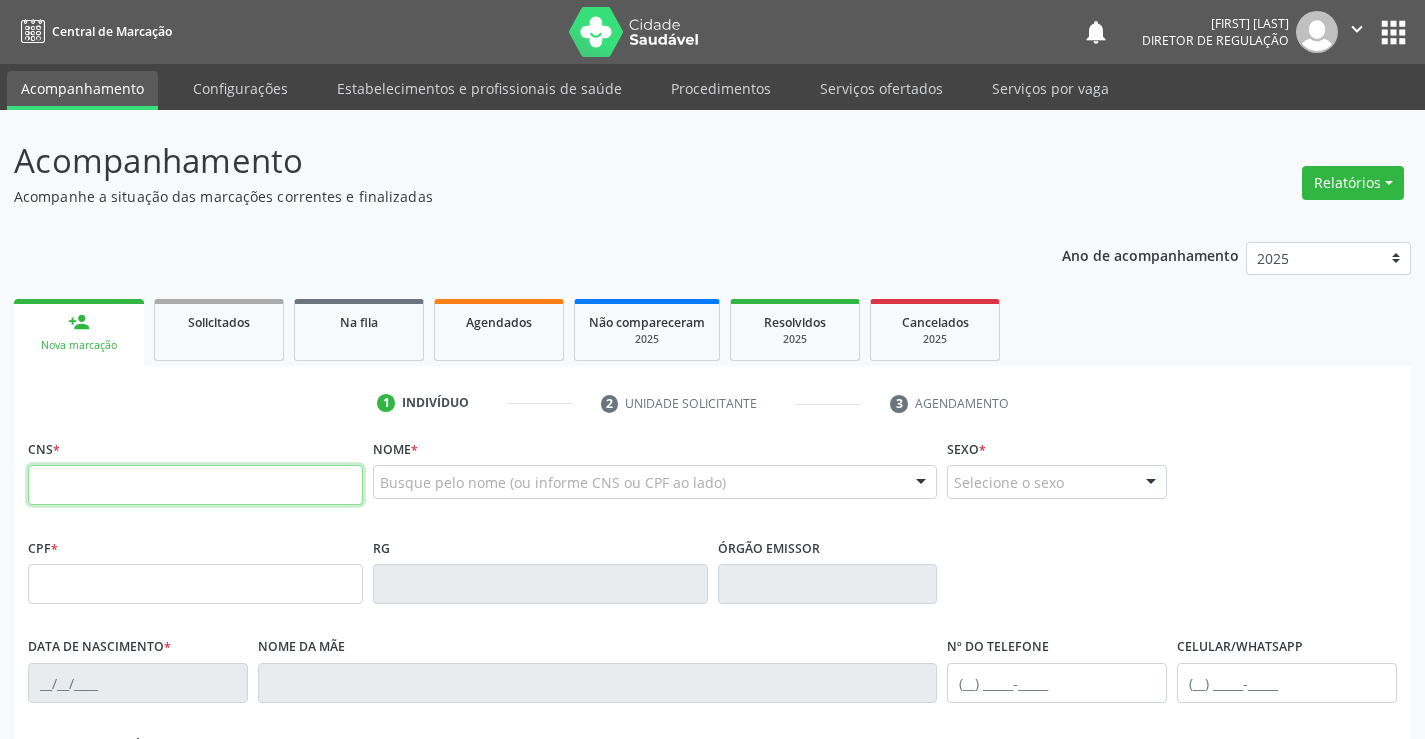 click at bounding box center (195, 485) 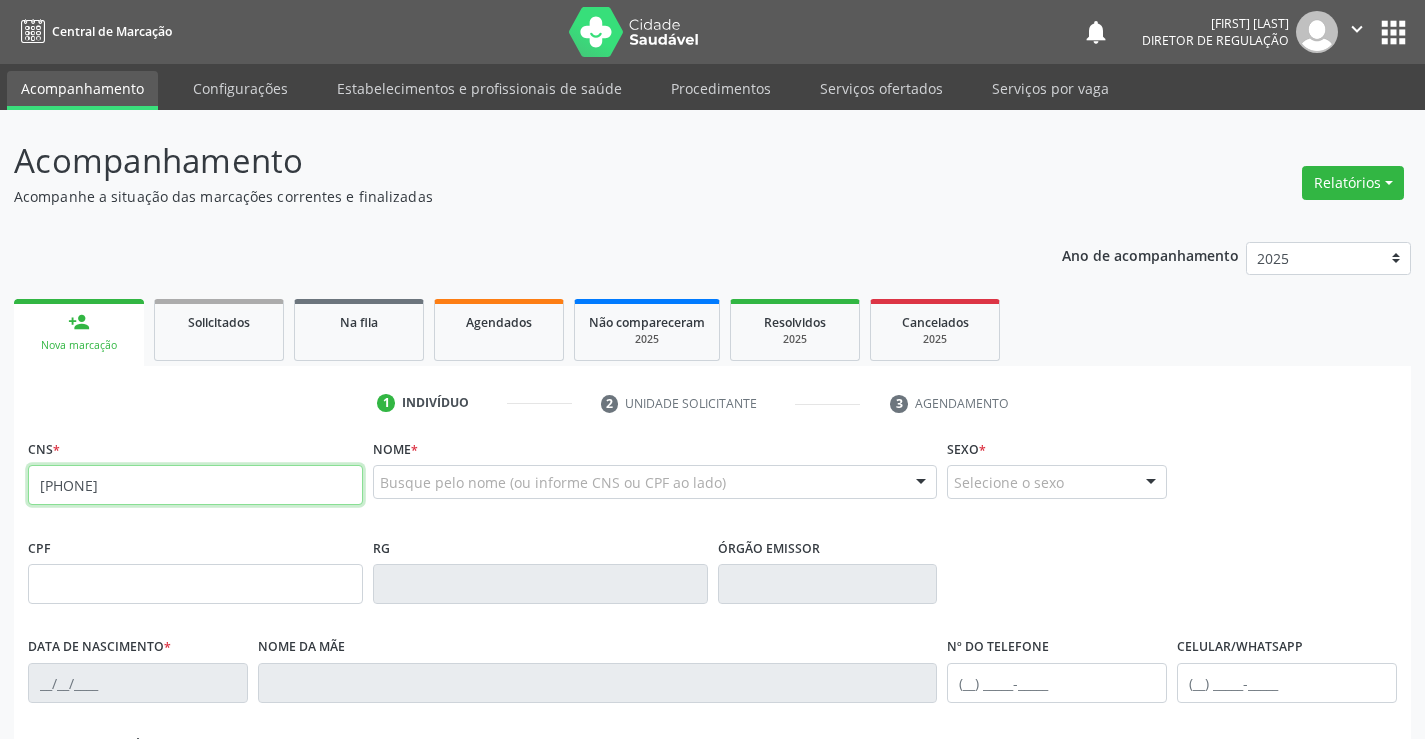 type on "700 2034 9609 7828" 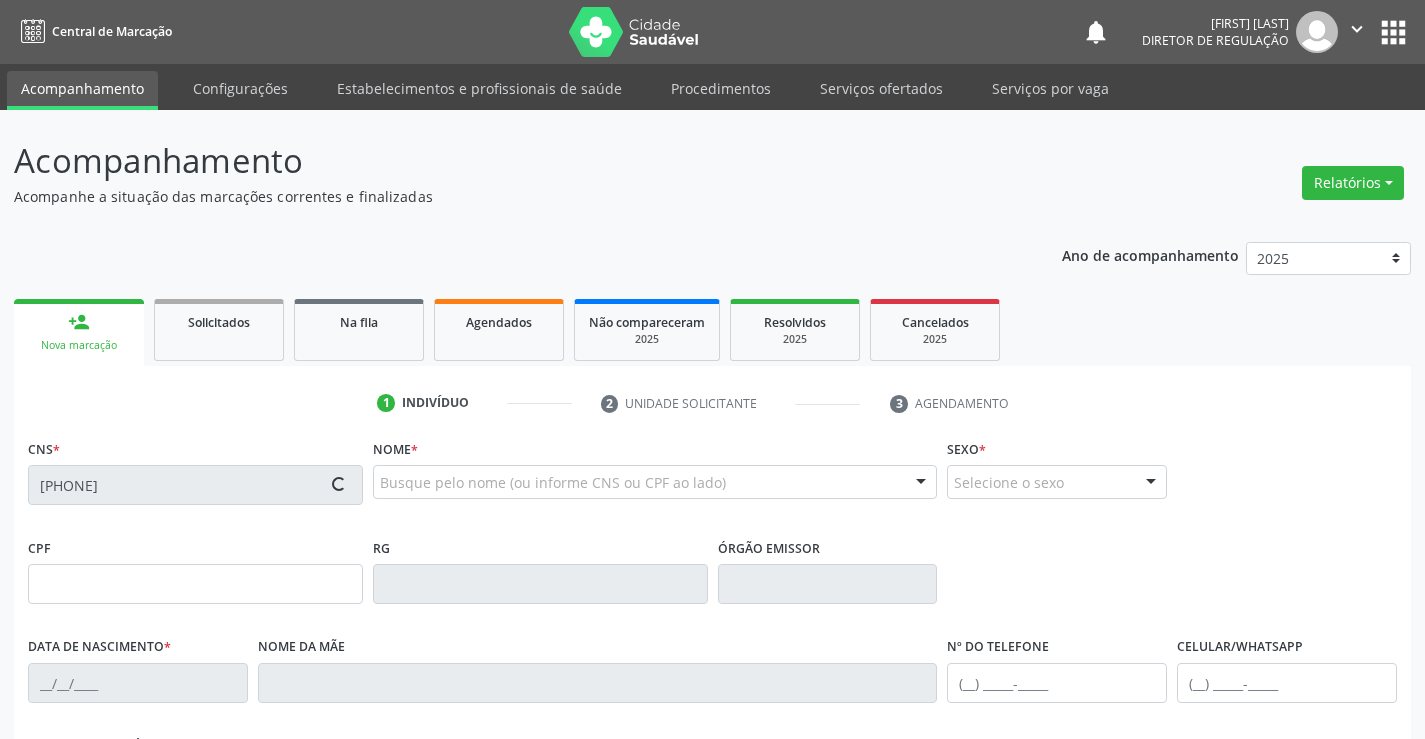 type on "0762826355" 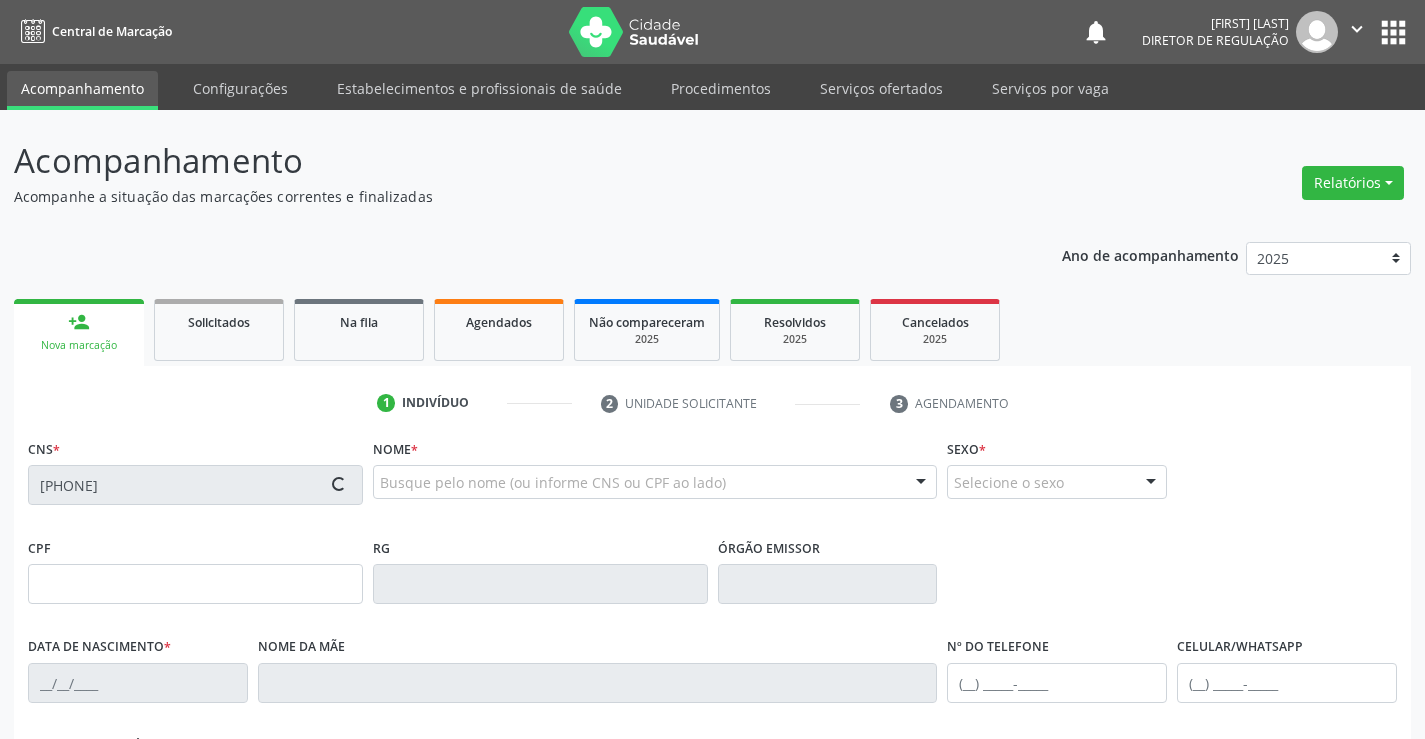 type on "13/03/1945" 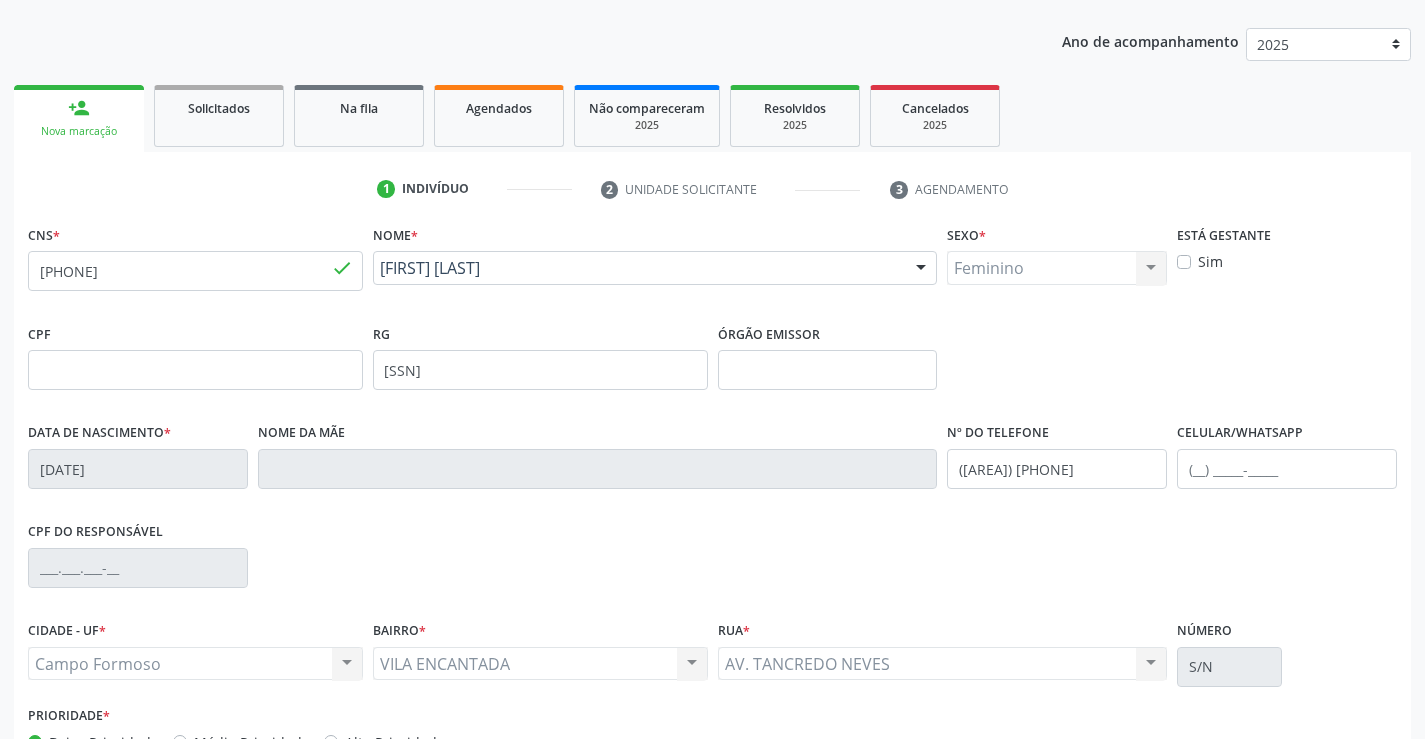 scroll, scrollTop: 345, scrollLeft: 0, axis: vertical 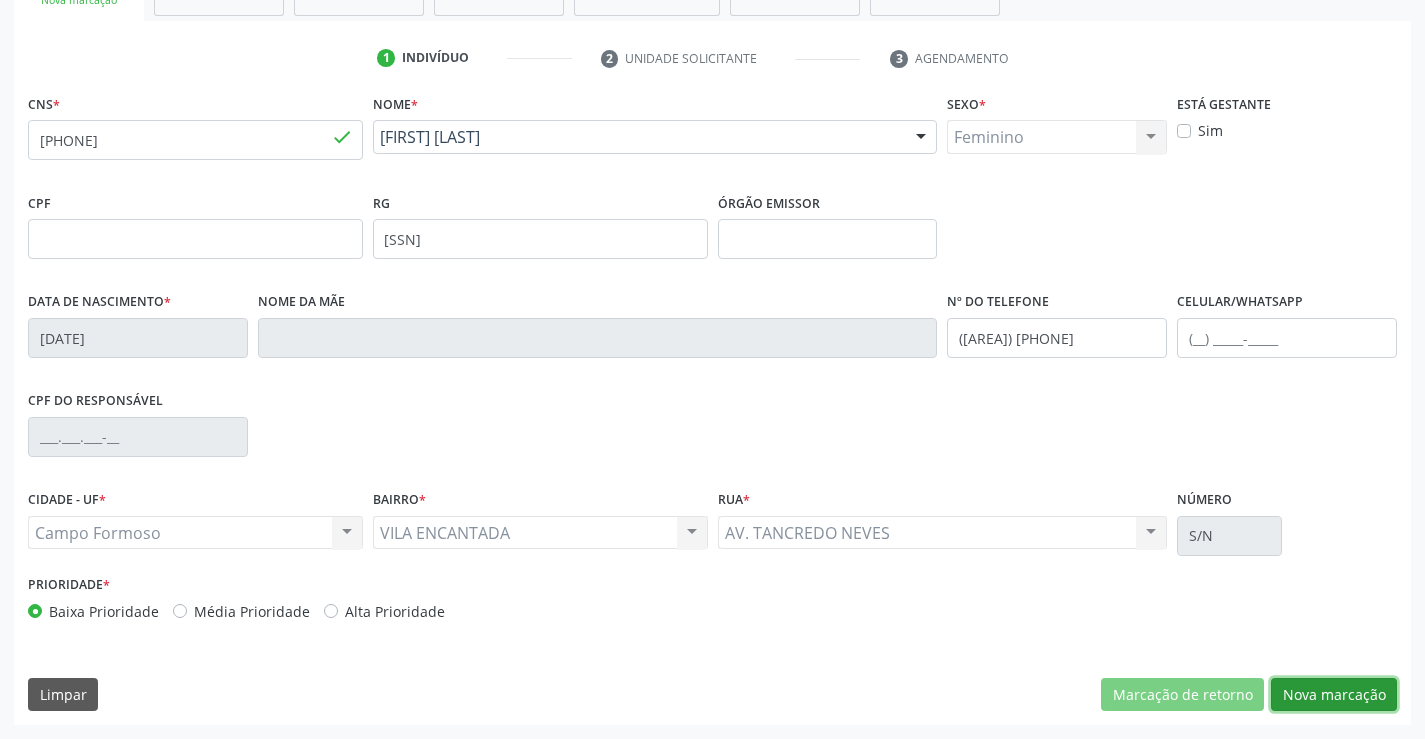 click on "Nova marcação" at bounding box center [1334, 695] 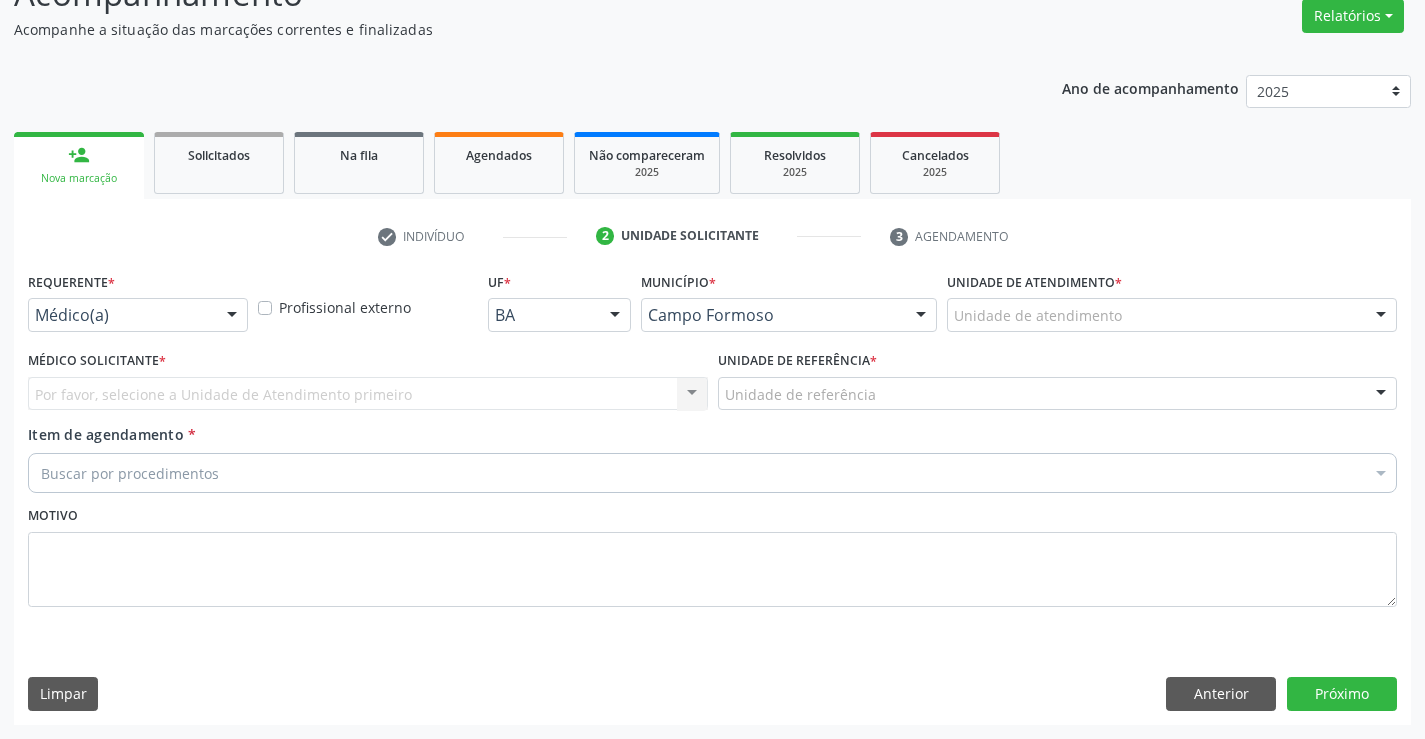 scroll, scrollTop: 167, scrollLeft: 0, axis: vertical 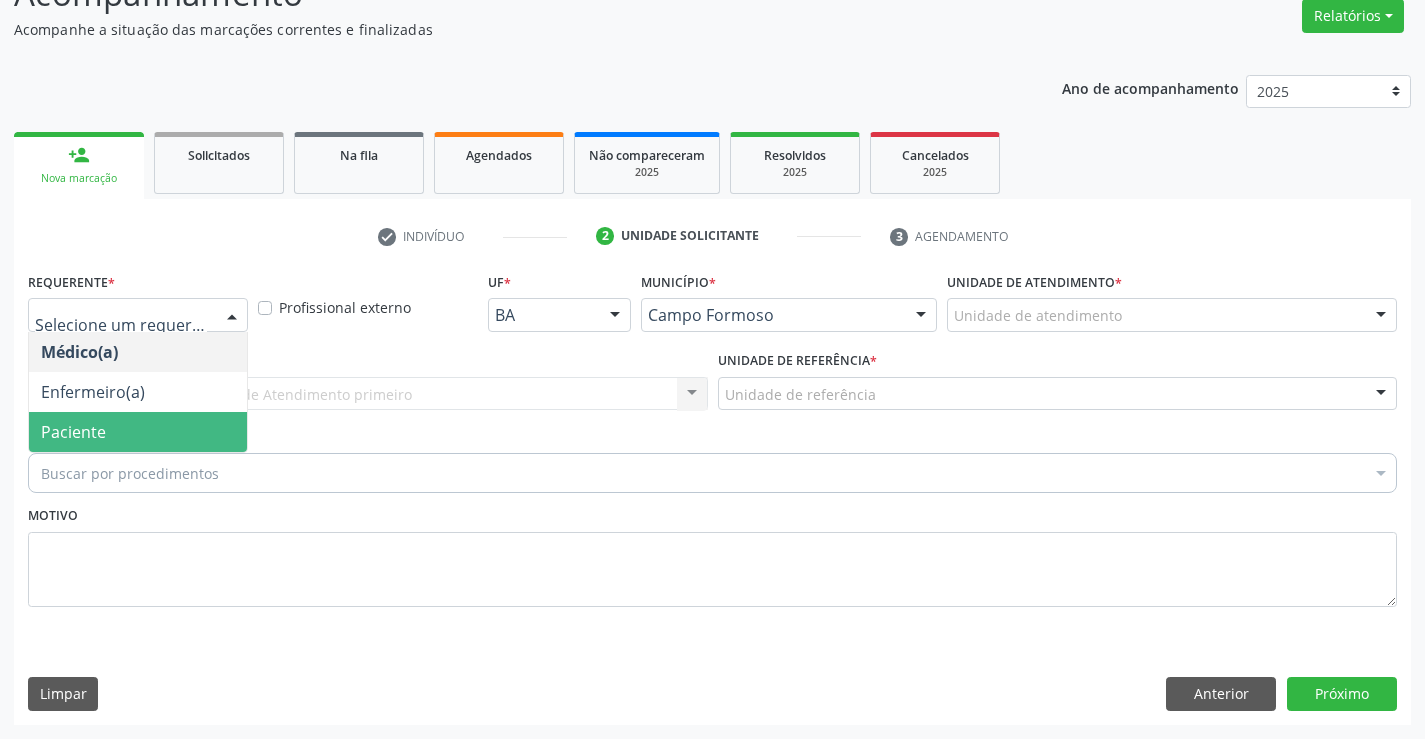 click on "Paciente" at bounding box center [138, 432] 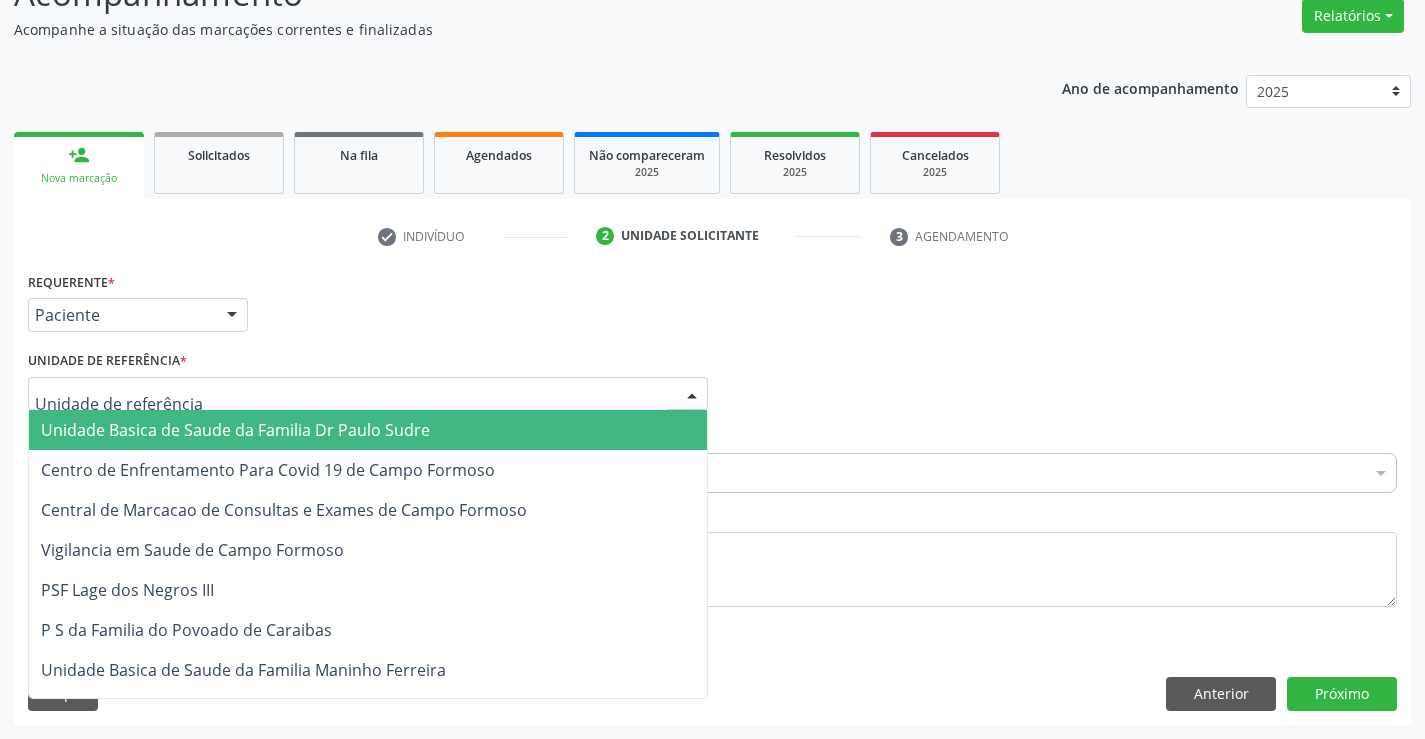 click at bounding box center (368, 394) 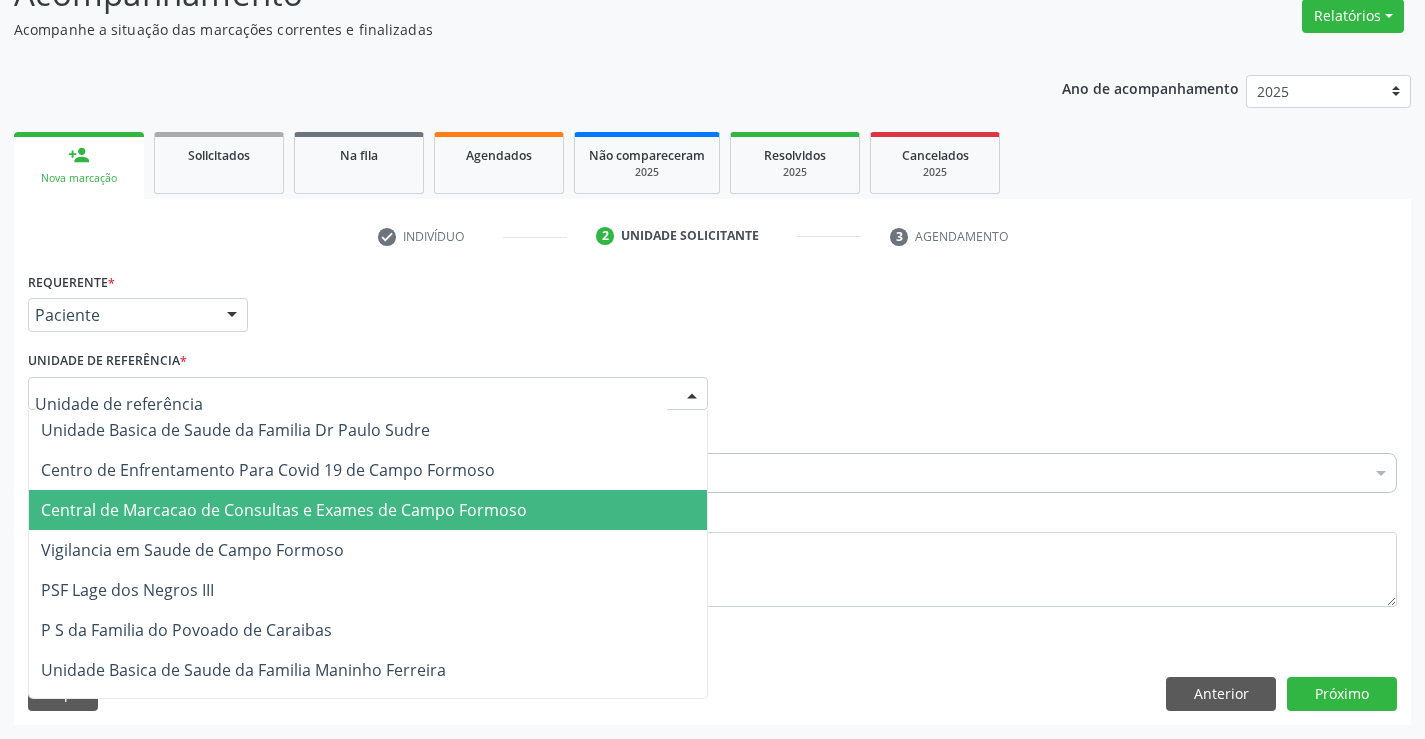 click on "Central de Marcacao de Consultas e Exames de Campo Formoso" at bounding box center (368, 510) 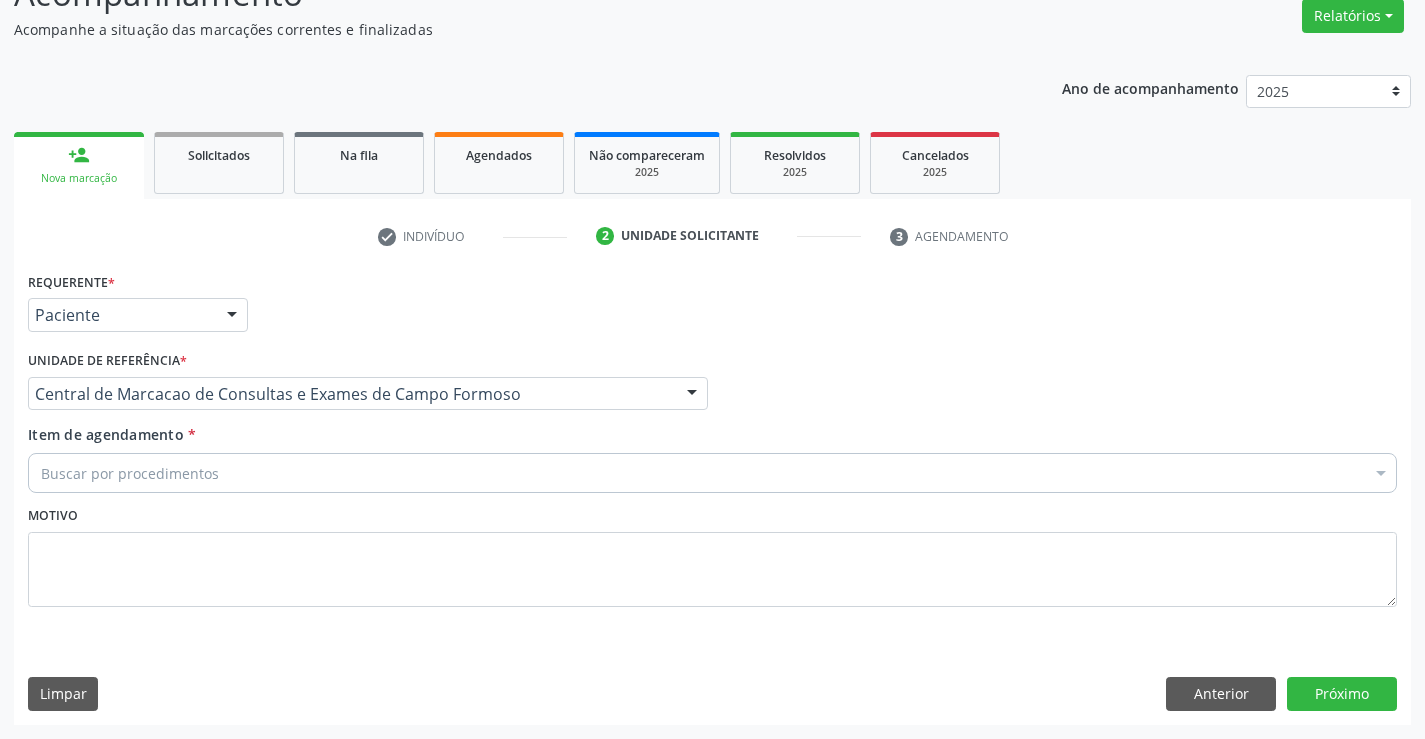 click on "Buscar por procedimentos" at bounding box center (712, 473) 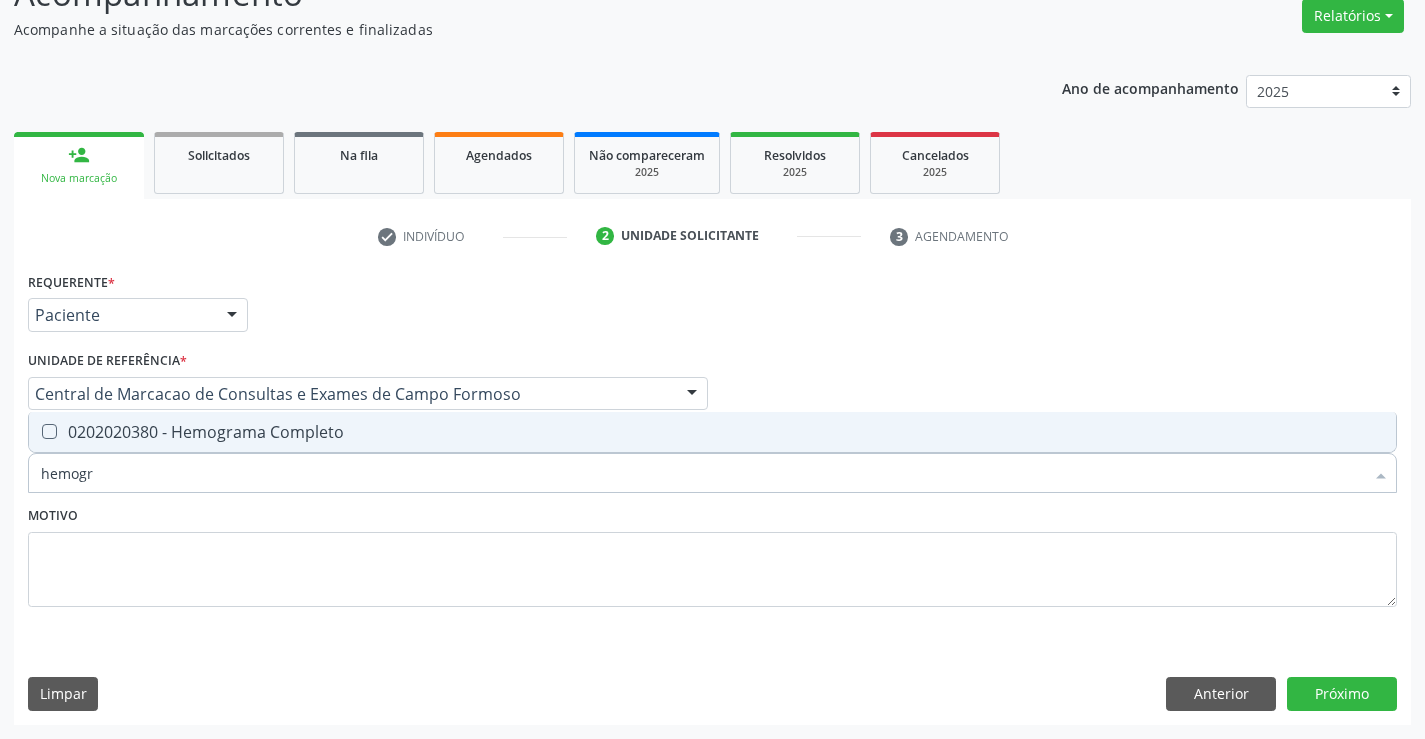 type on "hemogr" 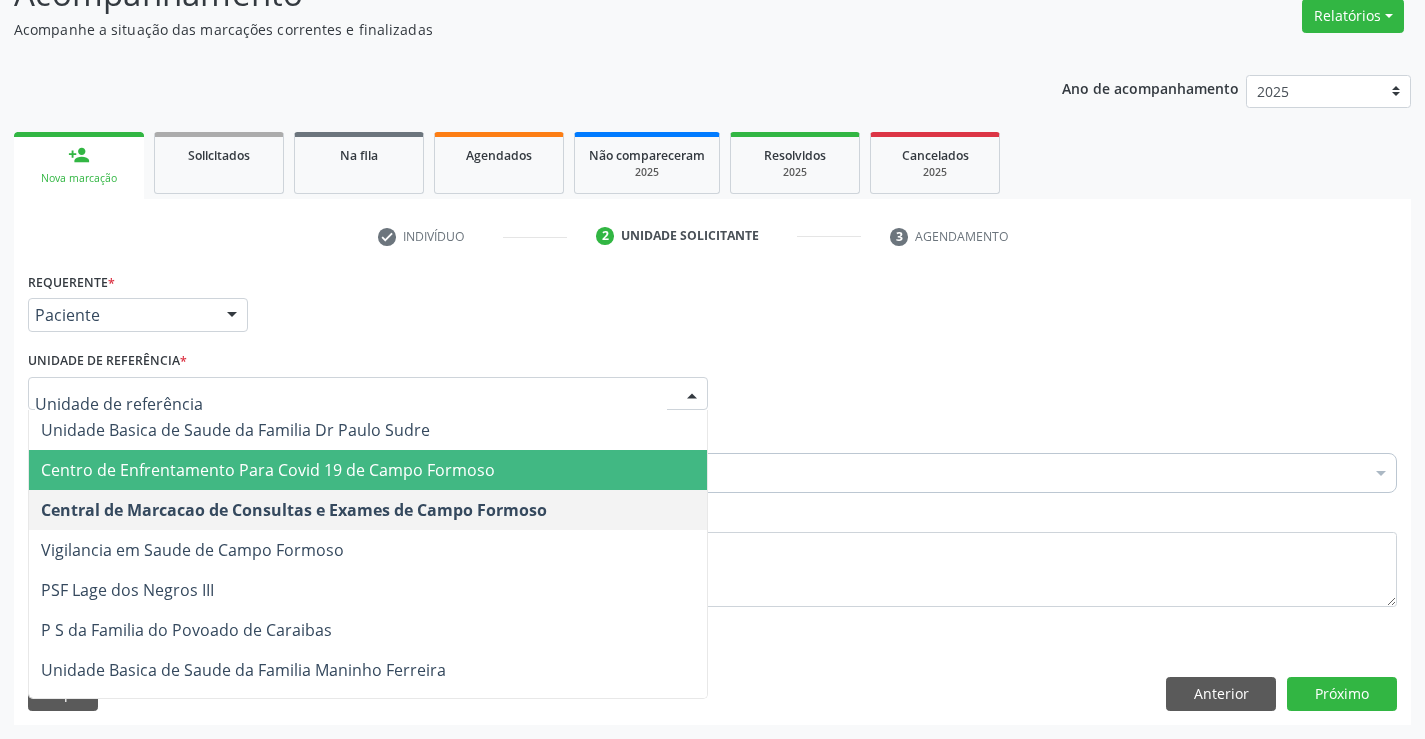 click on "Unidade Basica de Saude da Familia Dr Paulo Sudre" at bounding box center [368, 430] 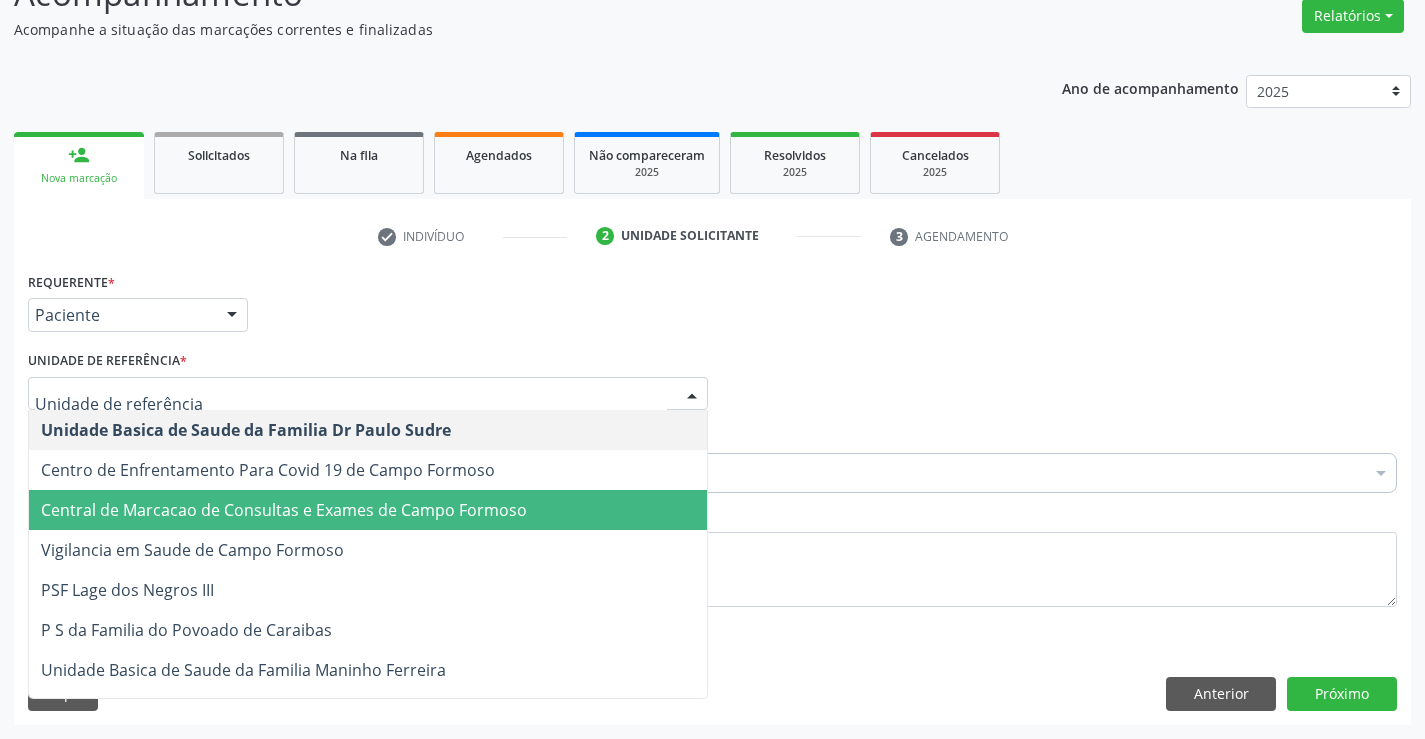 click on "Central de Marcacao de Consultas e Exames de Campo Formoso" at bounding box center [284, 510] 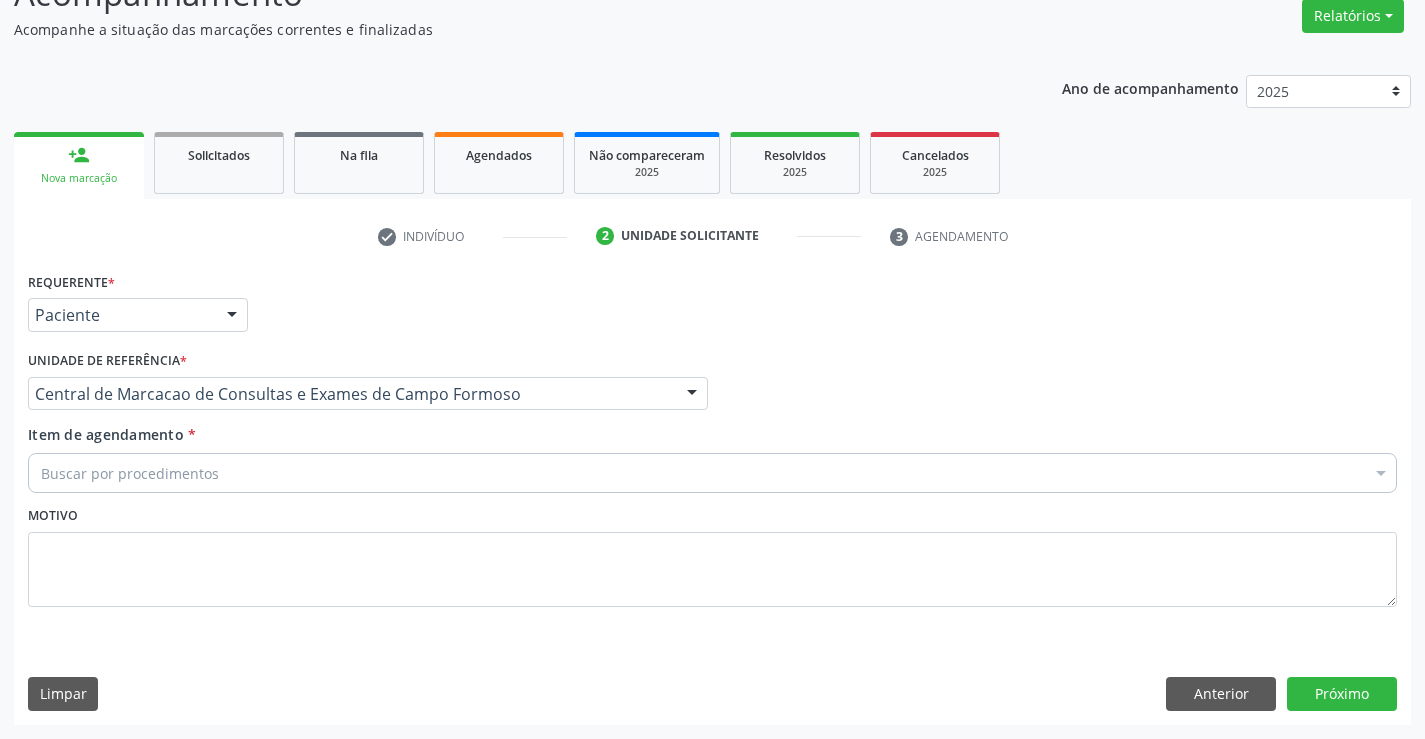 click on "Buscar por procedimentos" at bounding box center (712, 473) 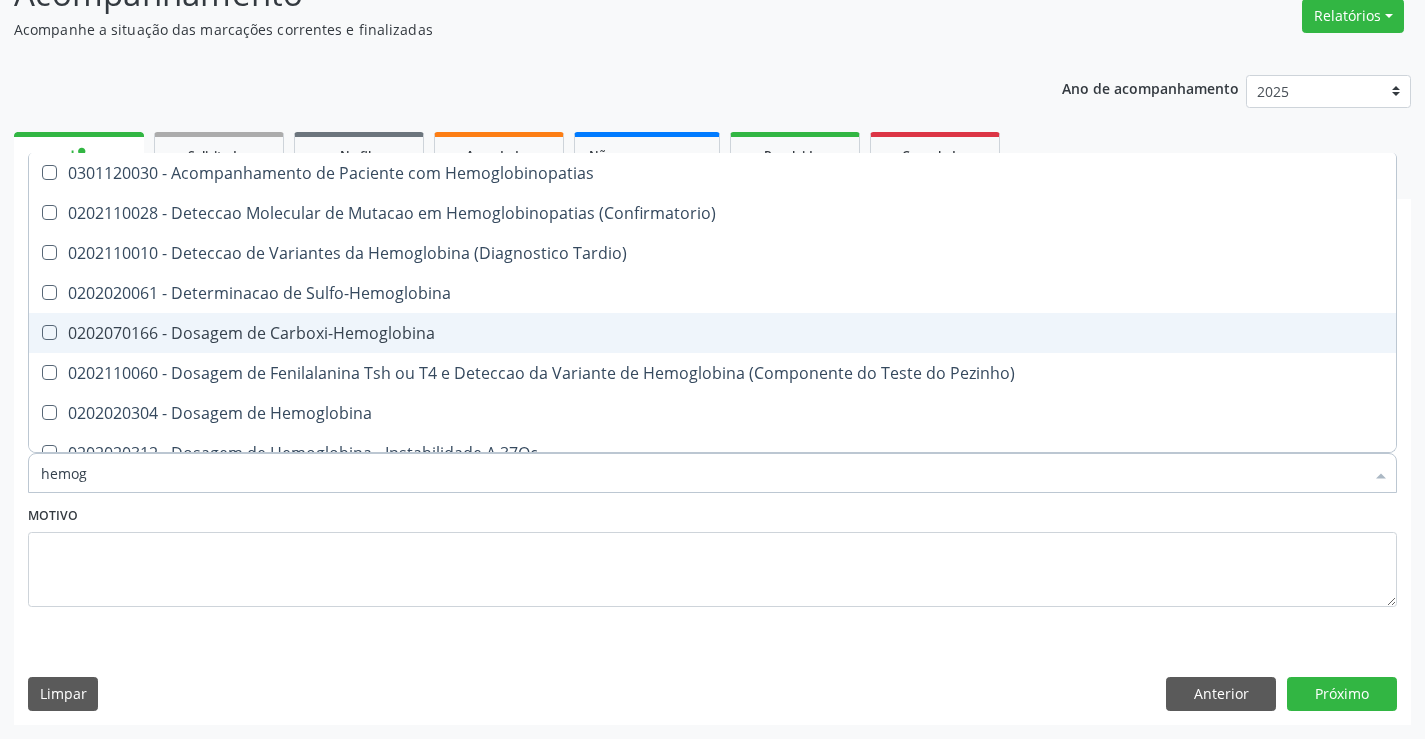 type on "hemogr" 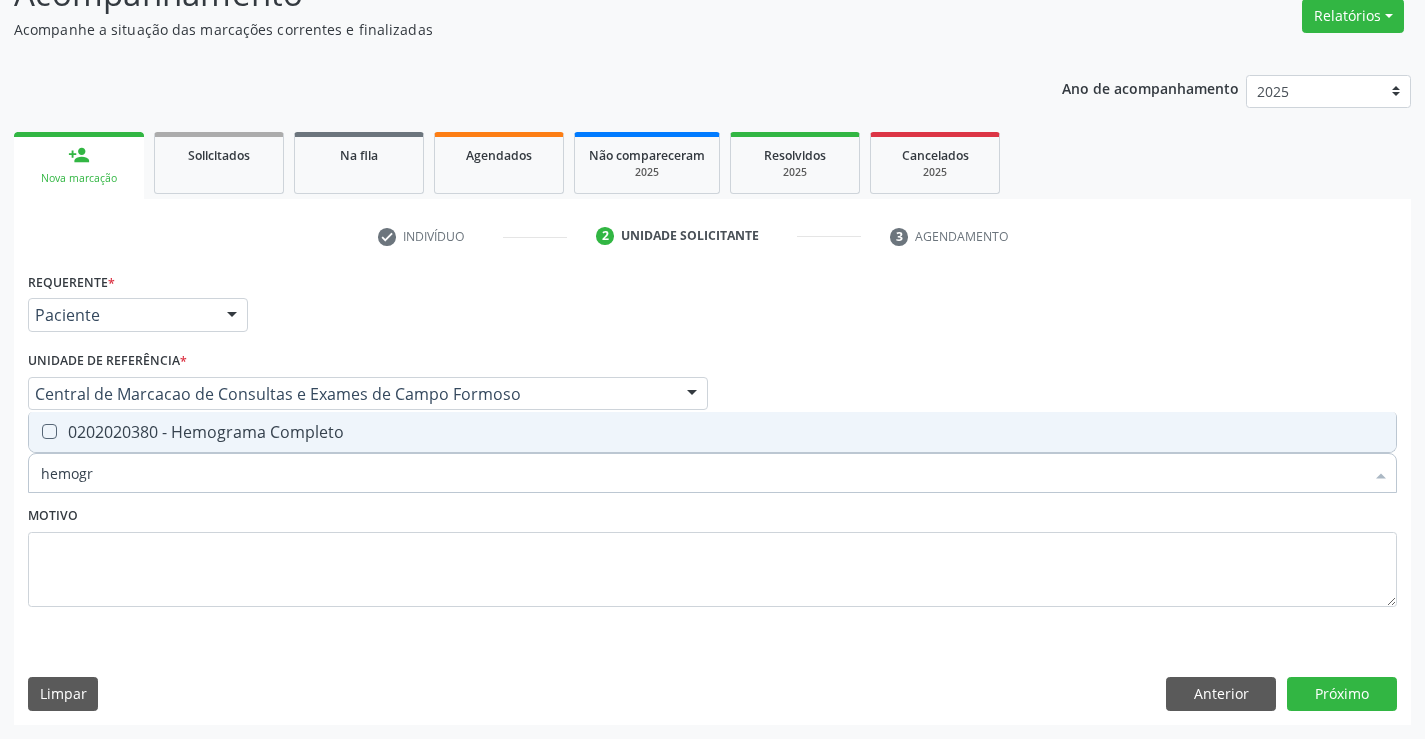 click on "0202020380 - Hemograma Completo" at bounding box center (712, 432) 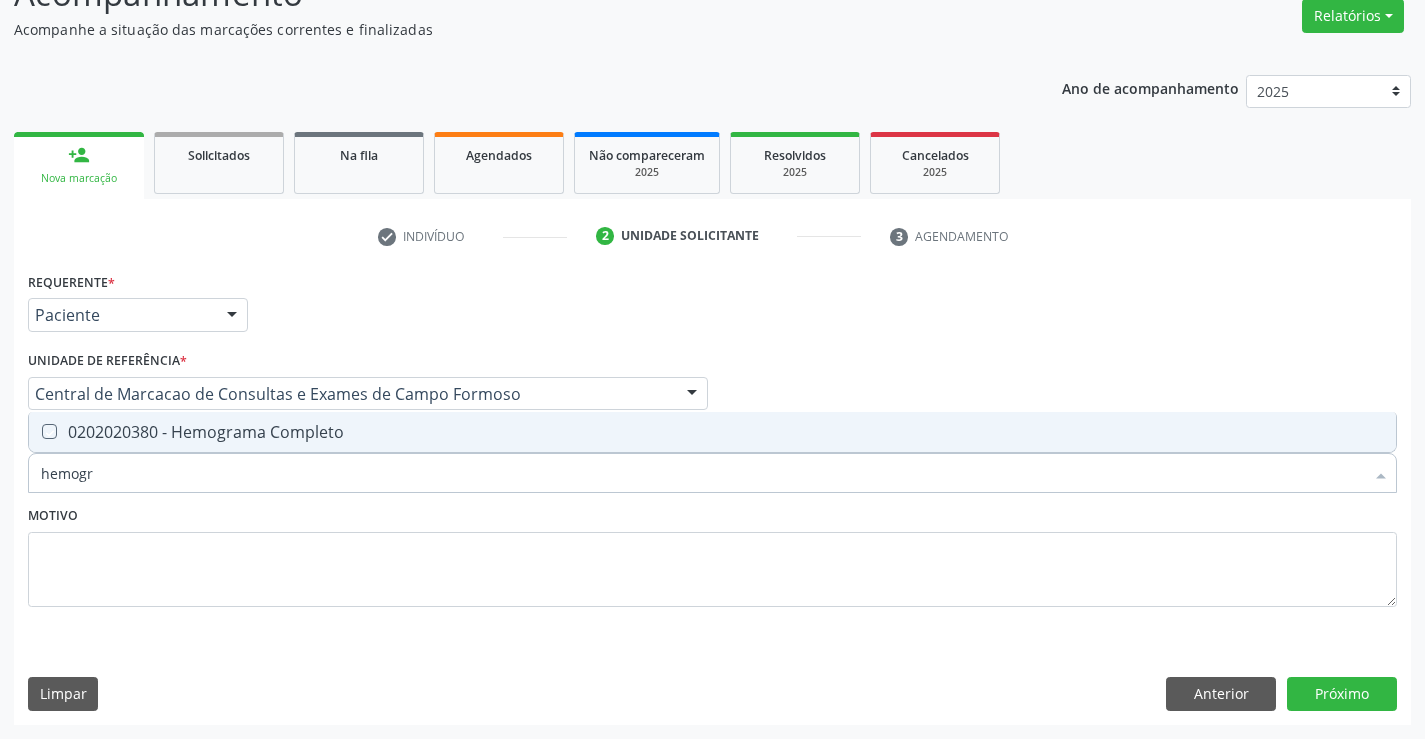 checkbox on "true" 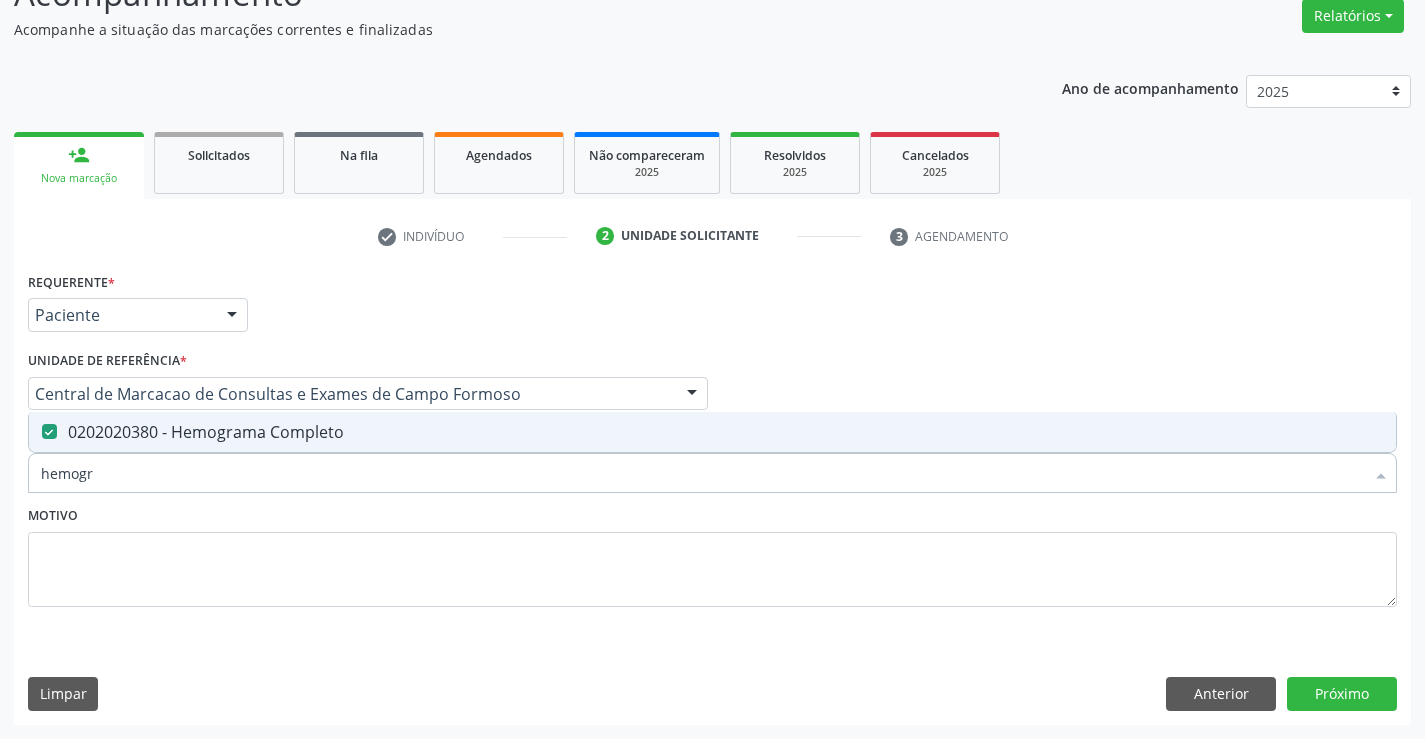 type on "hemogr" 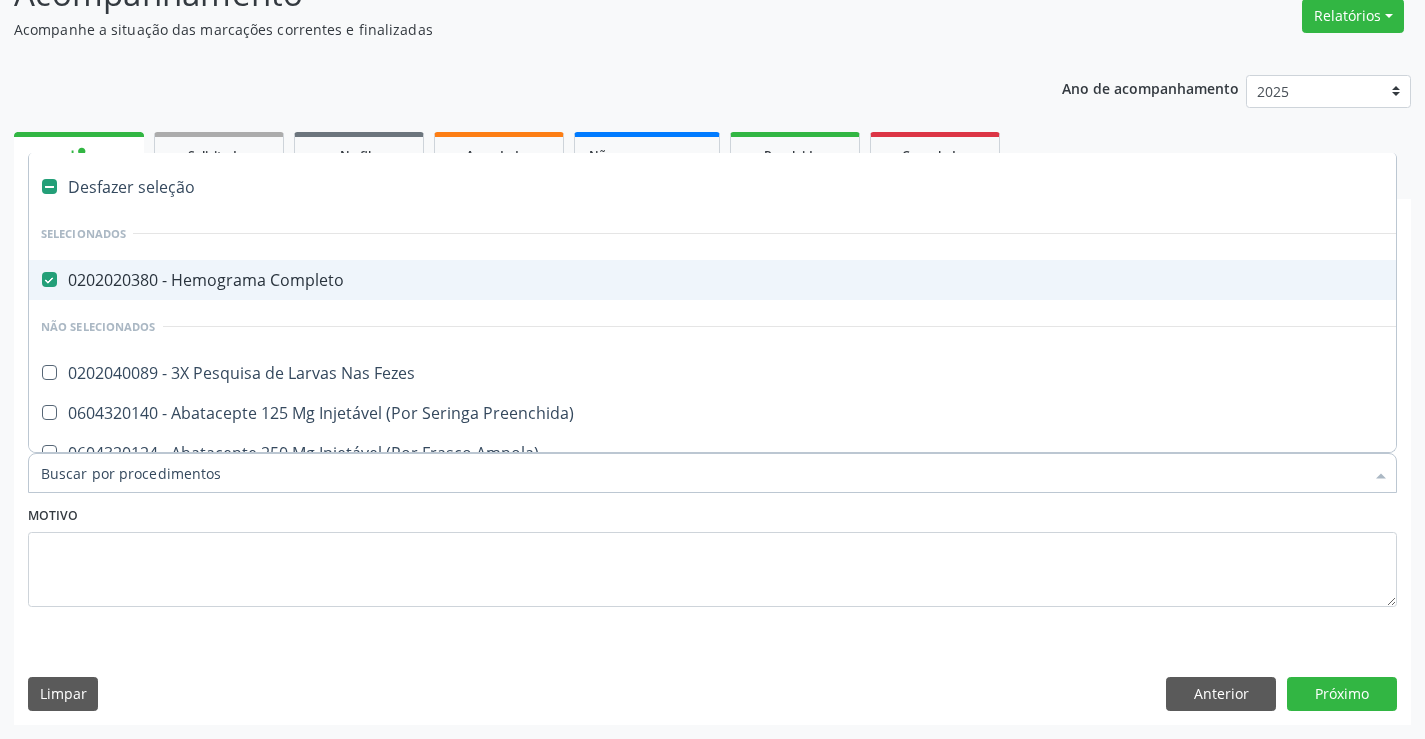 type on "p" 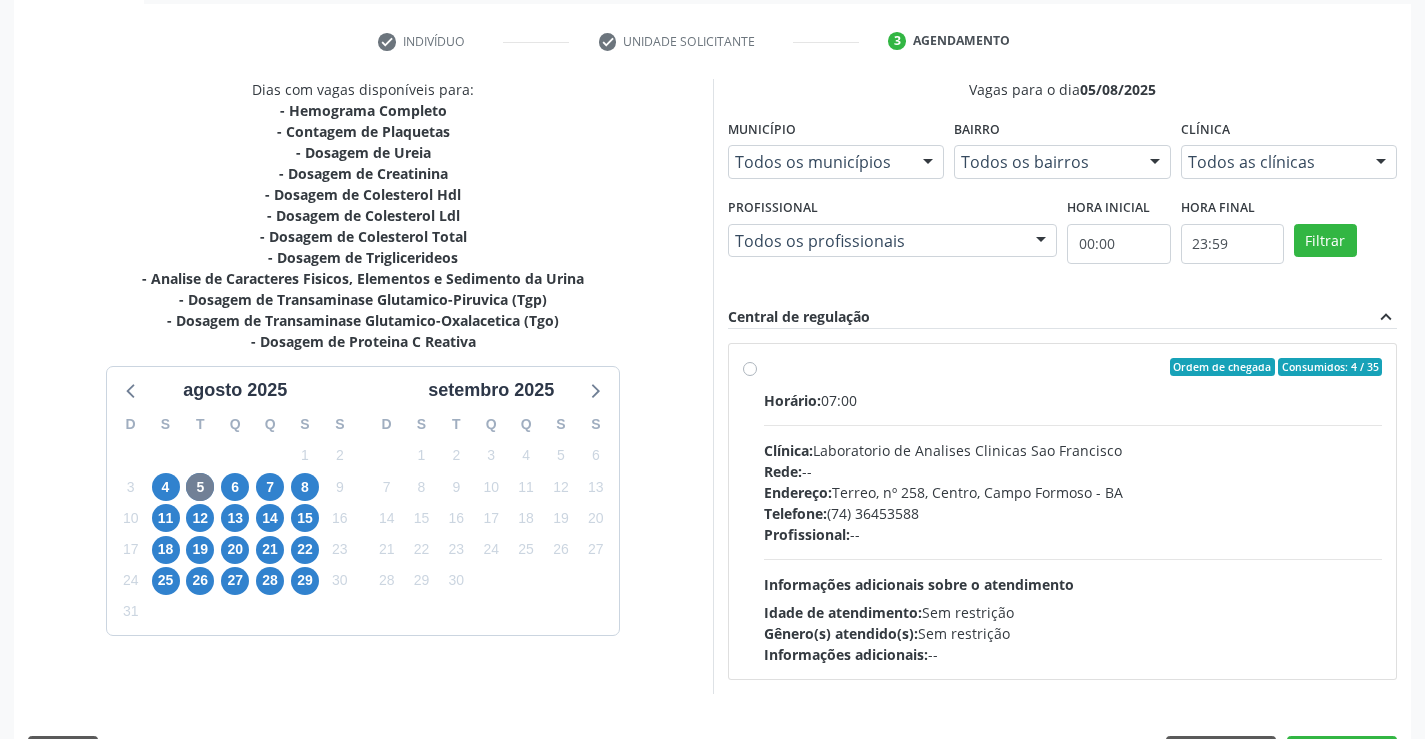 click on "Profissional:" at bounding box center [807, 534] 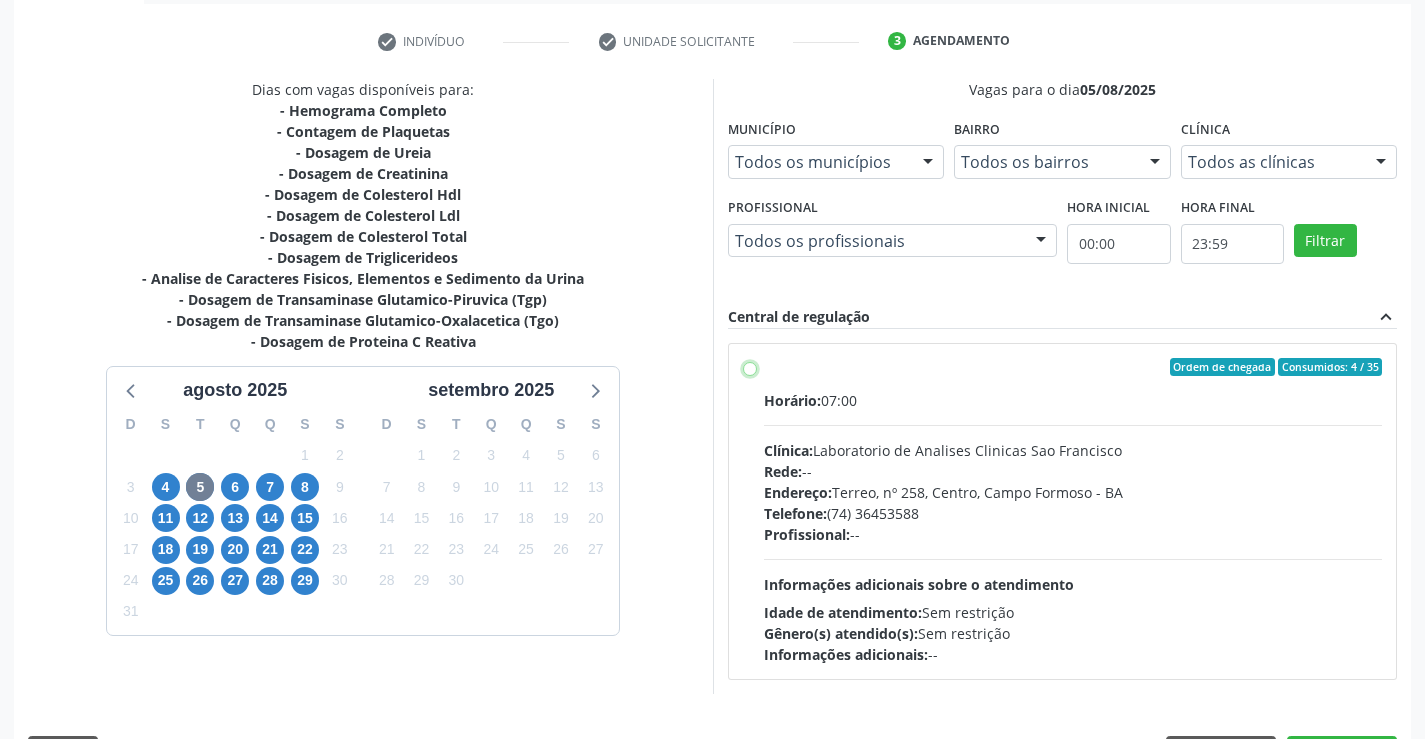 click on "Ordem de chegada
Consumidos: 4 / 35
Horário:   07:00
Clínica:  Laboratorio de Analises Clinicas Sao Francisco
Rede:
--
Endereço:   Terreo, nº 258, Centro, Campo Formoso - BA
Telefone:   (74) 36453588
Profissional:
--
Informações adicionais sobre o atendimento
Idade de atendimento:
Sem restrição
Gênero(s) atendido(s):
Sem restrição
Informações adicionais:
--" at bounding box center [750, 367] 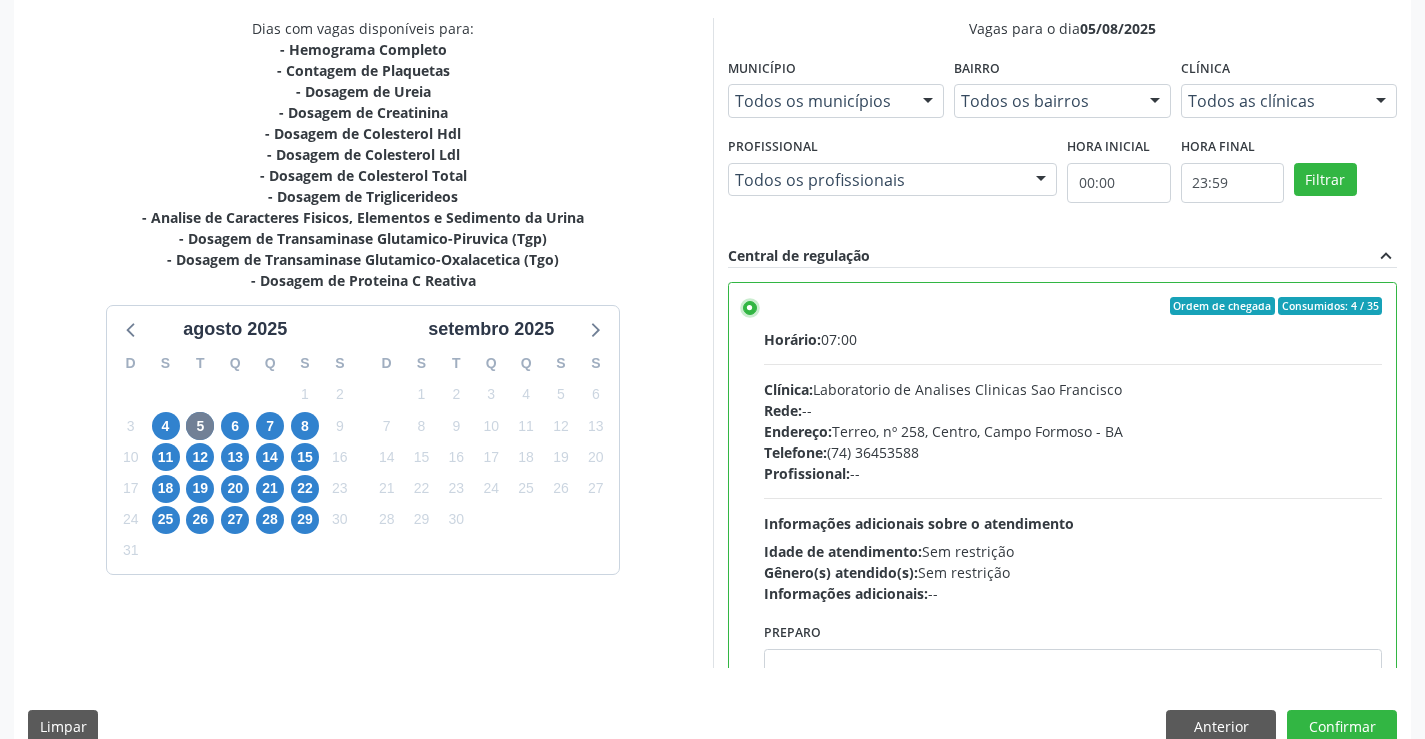 scroll, scrollTop: 456, scrollLeft: 0, axis: vertical 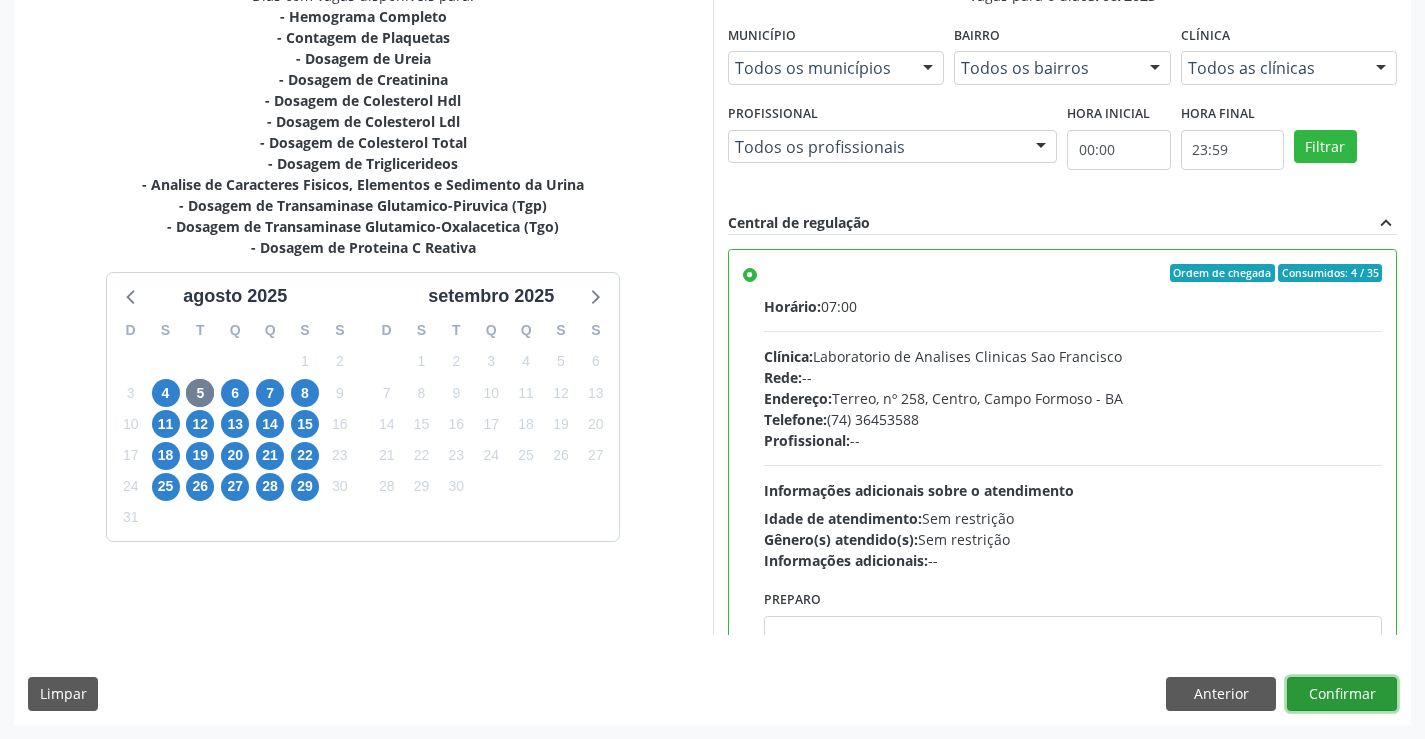 click on "Confirmar" at bounding box center [1342, 694] 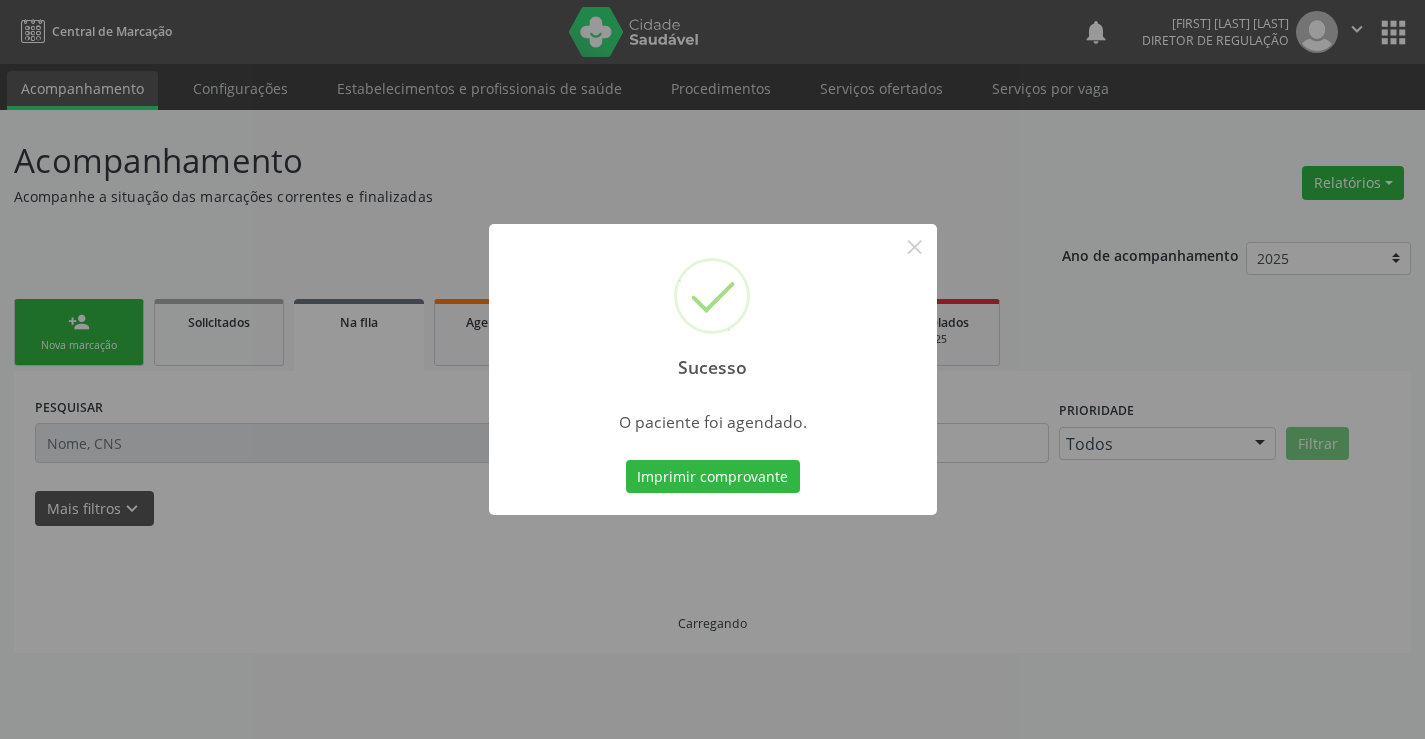 scroll, scrollTop: 0, scrollLeft: 0, axis: both 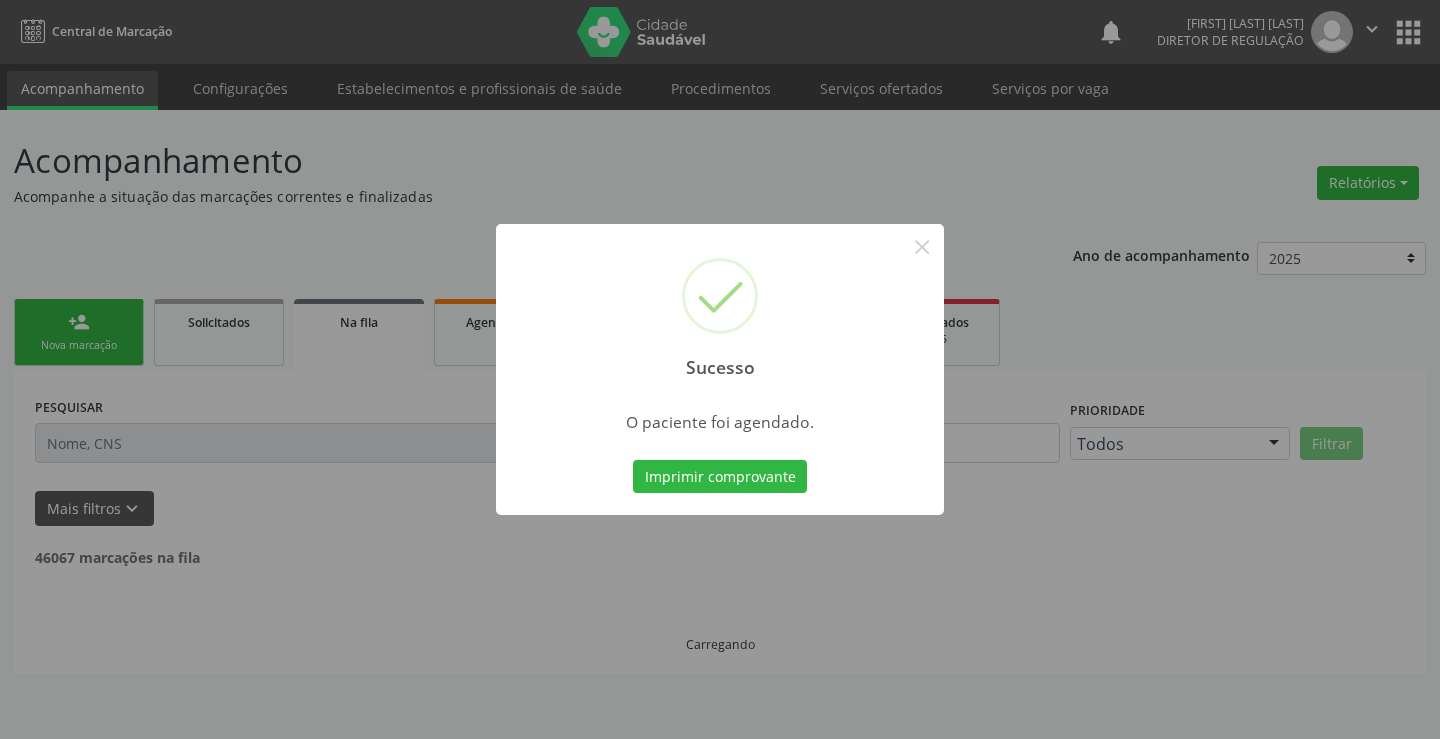 type 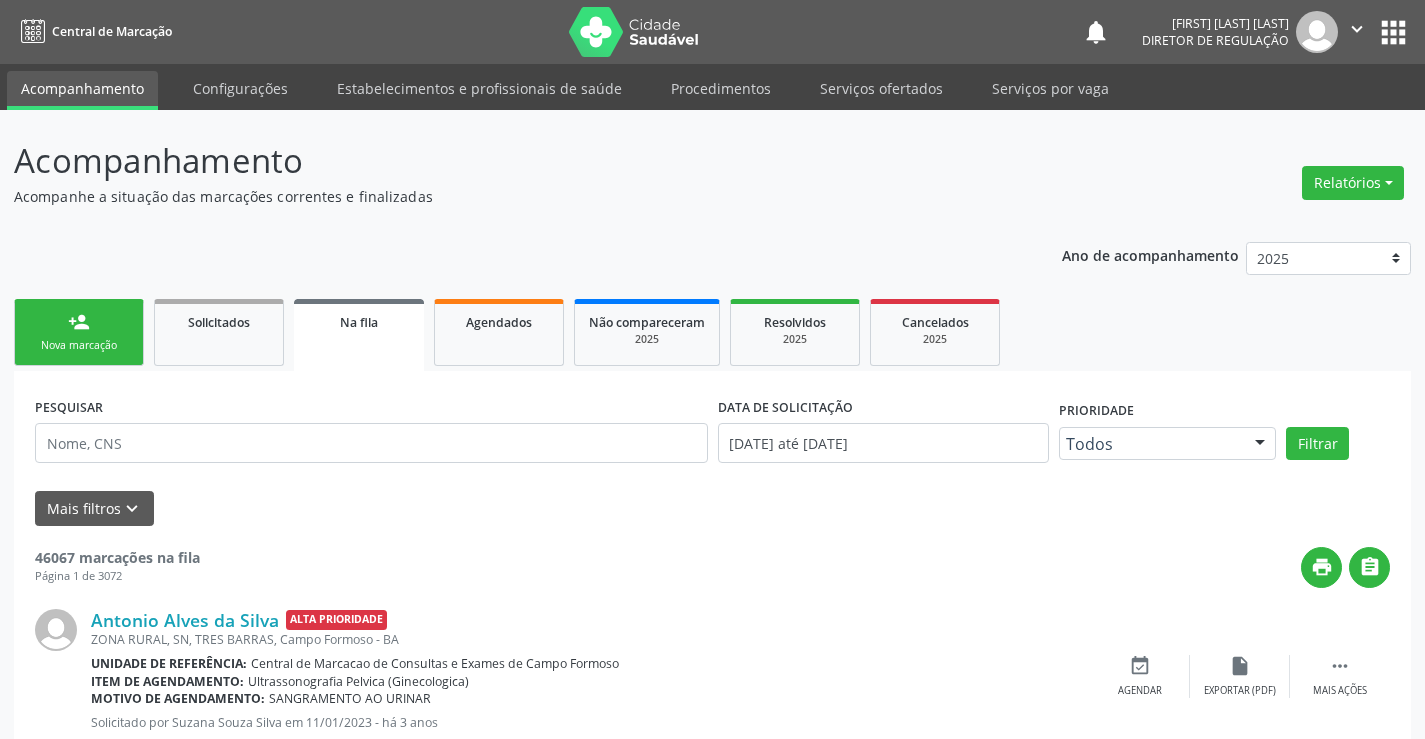 click on "person_add
Nova marcação" at bounding box center (79, 332) 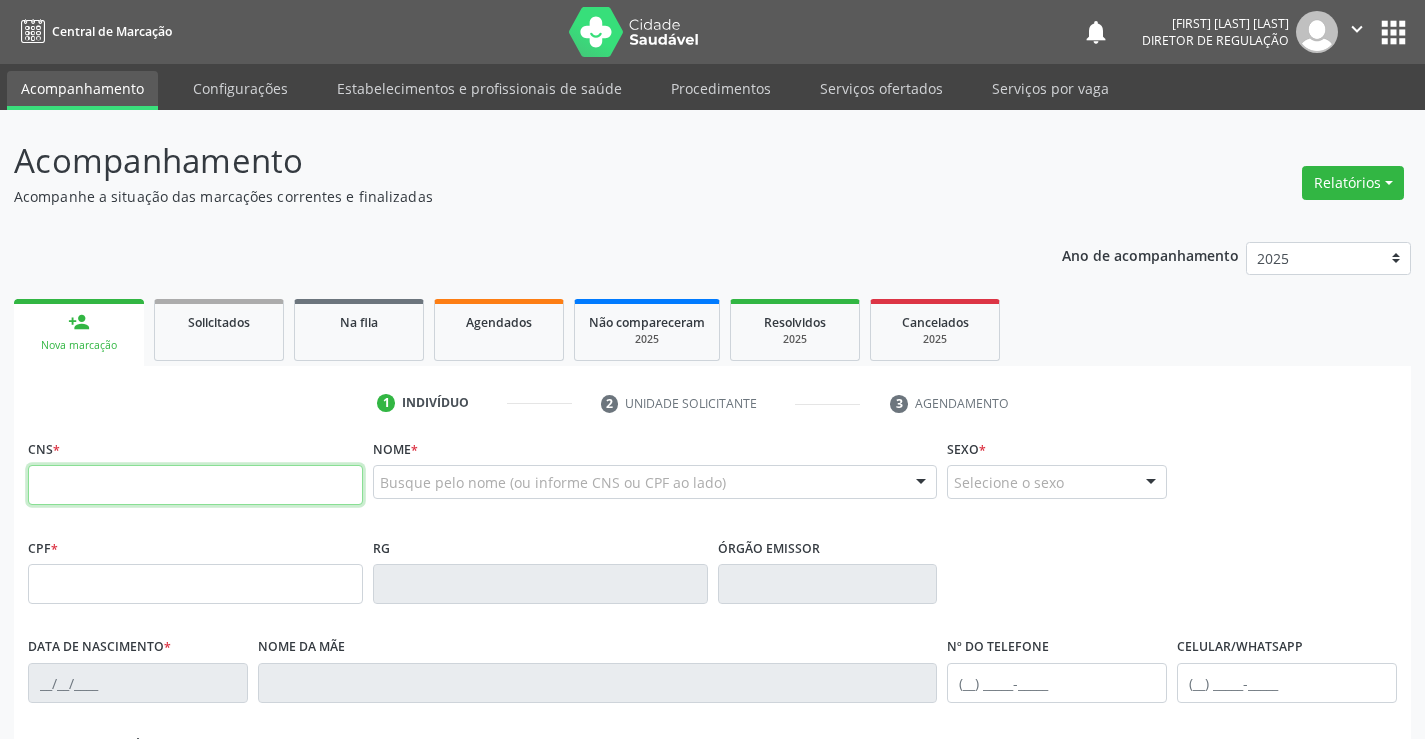 click at bounding box center (195, 485) 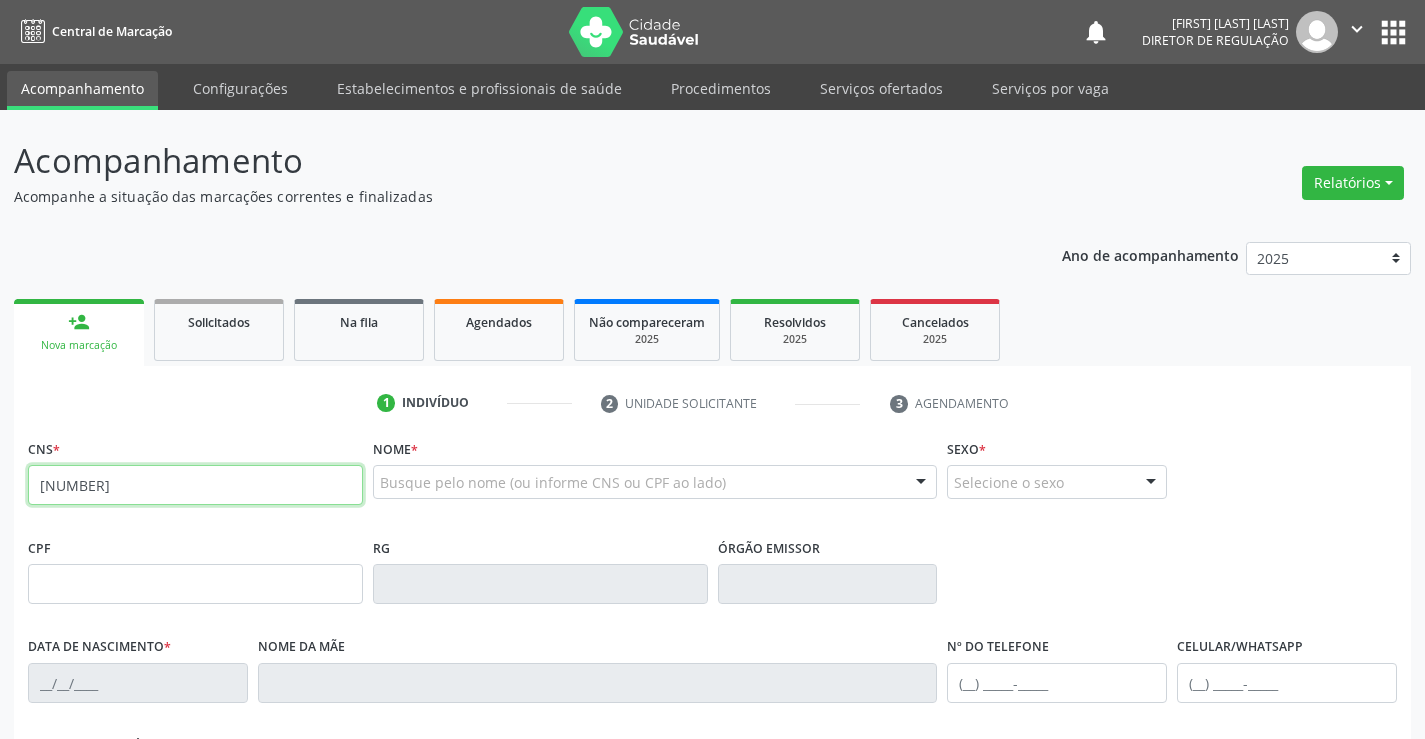 type on "701 0008 9838 9596" 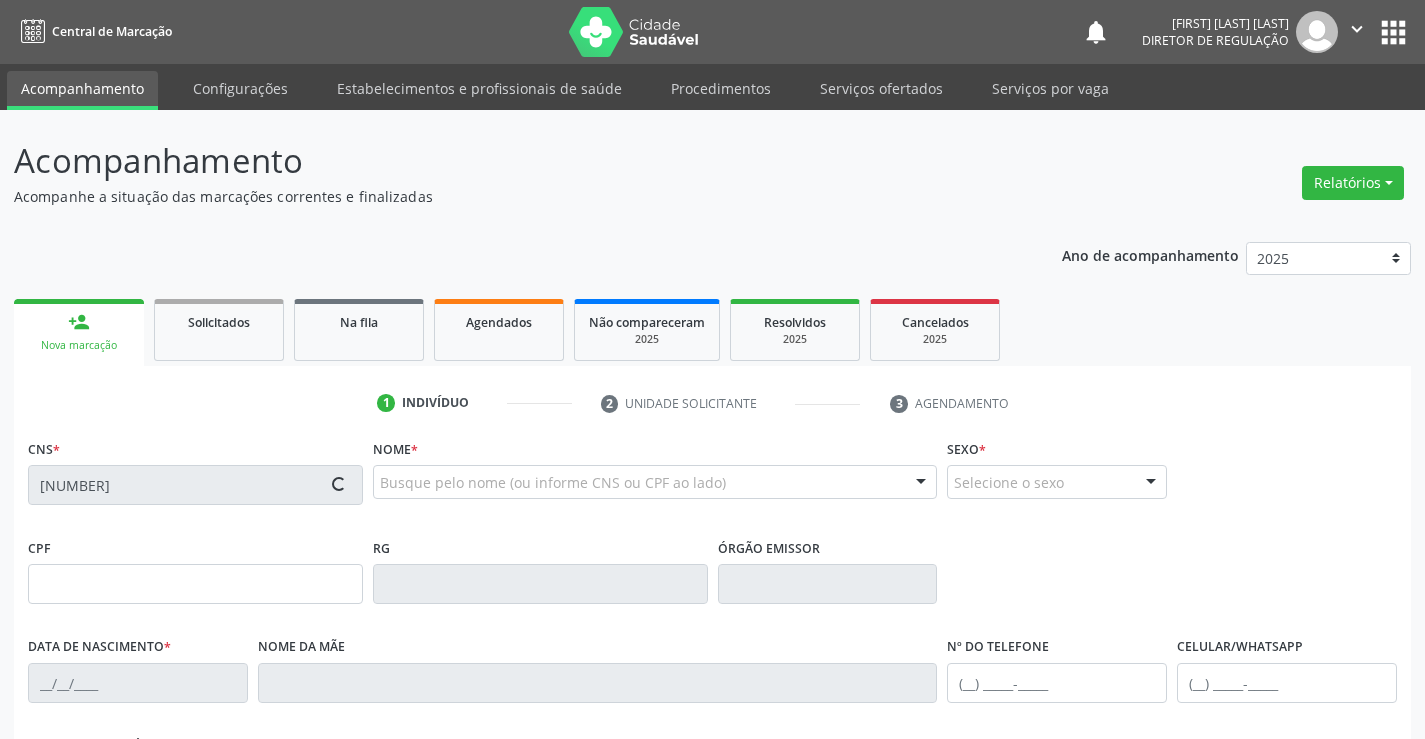 type on "037.094.355-44" 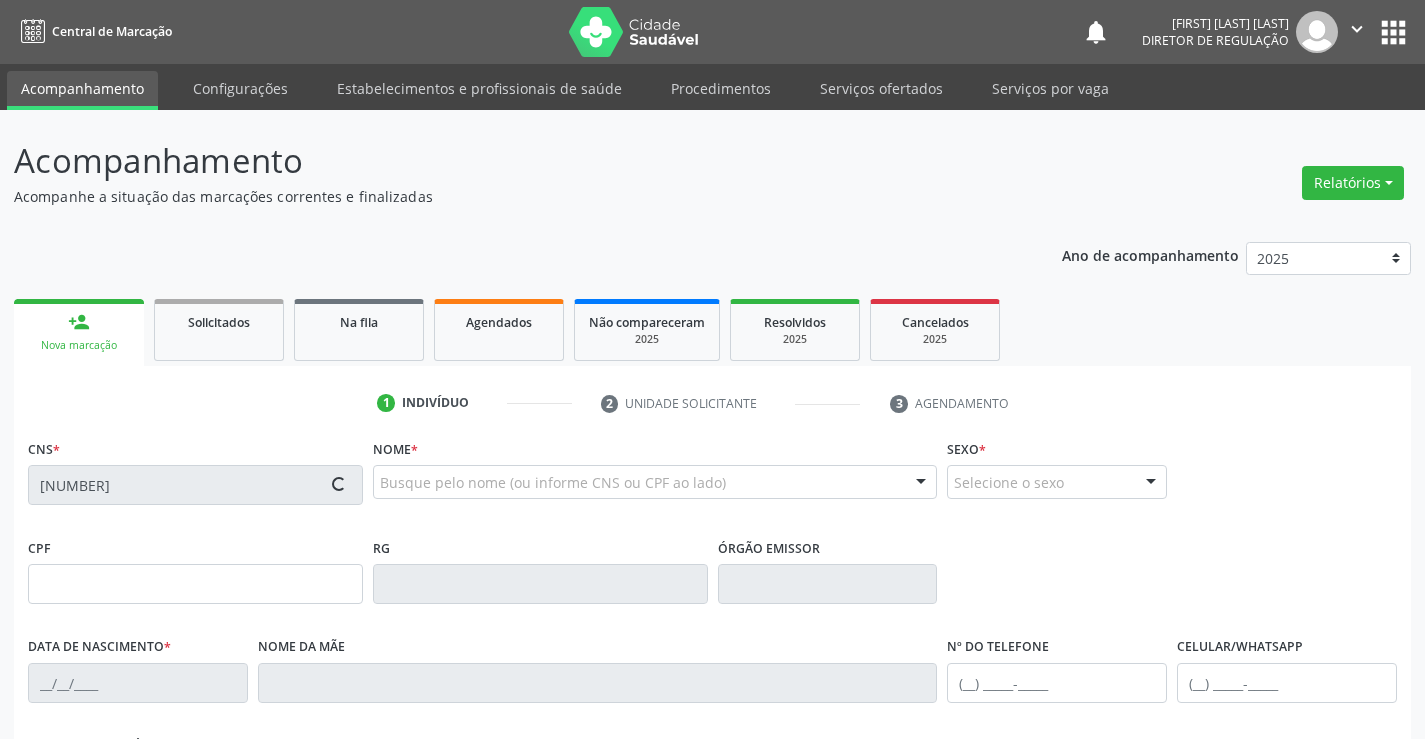 type on "1169477305" 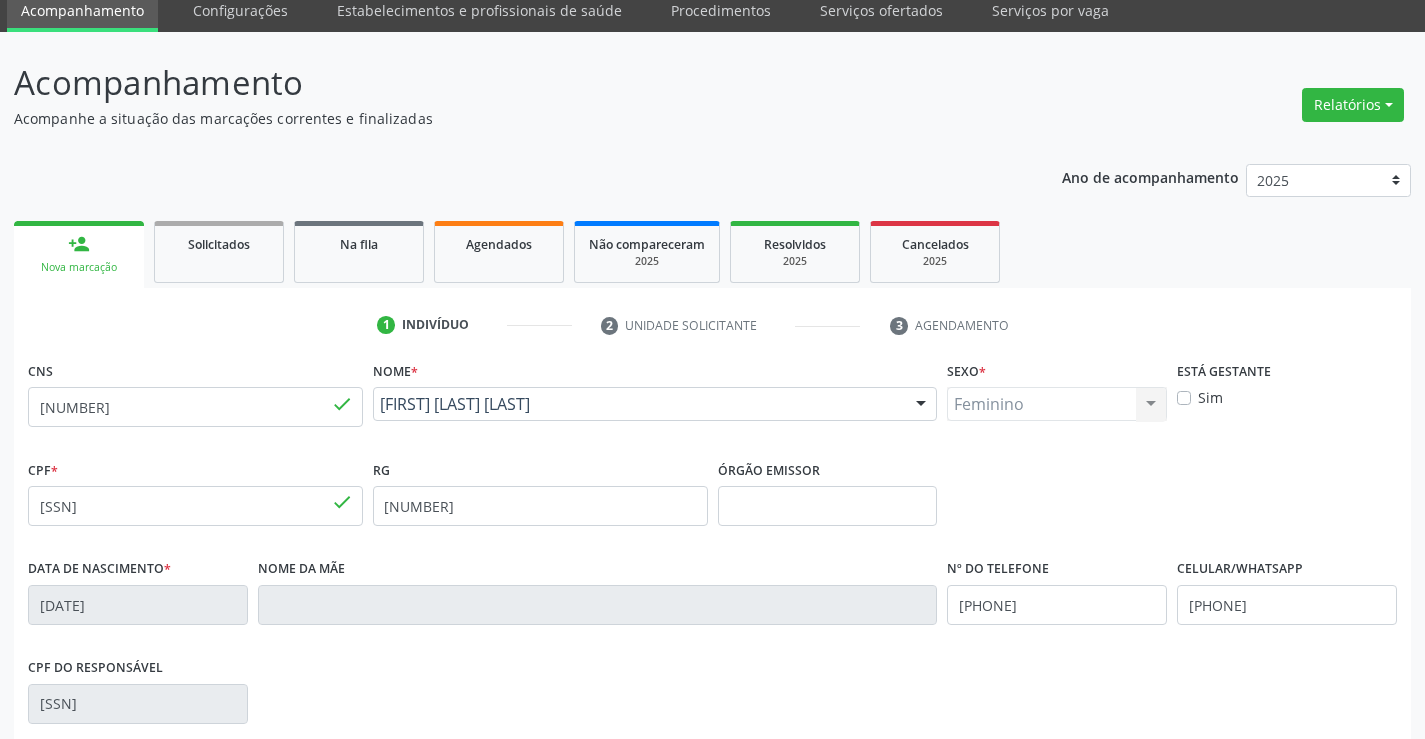 scroll, scrollTop: 345, scrollLeft: 0, axis: vertical 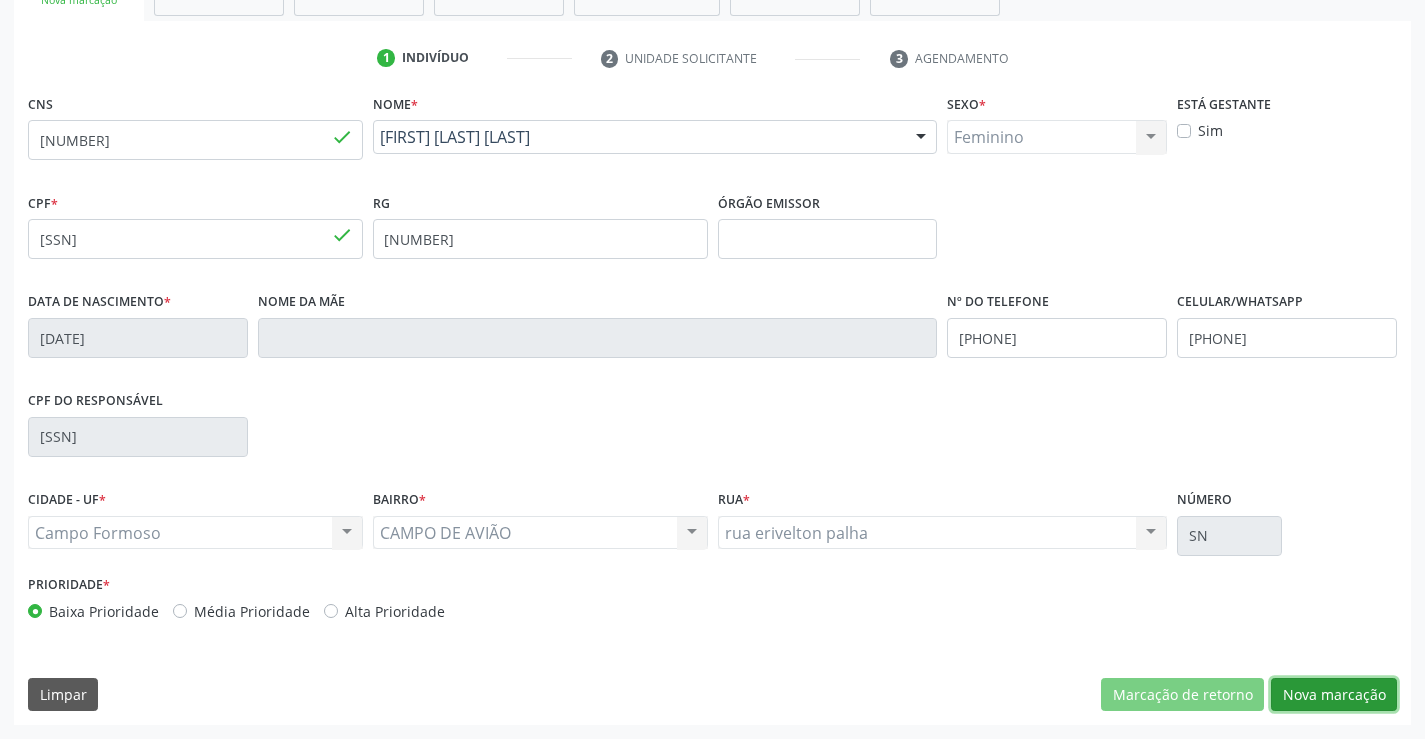 click on "Nova marcação" at bounding box center (1334, 695) 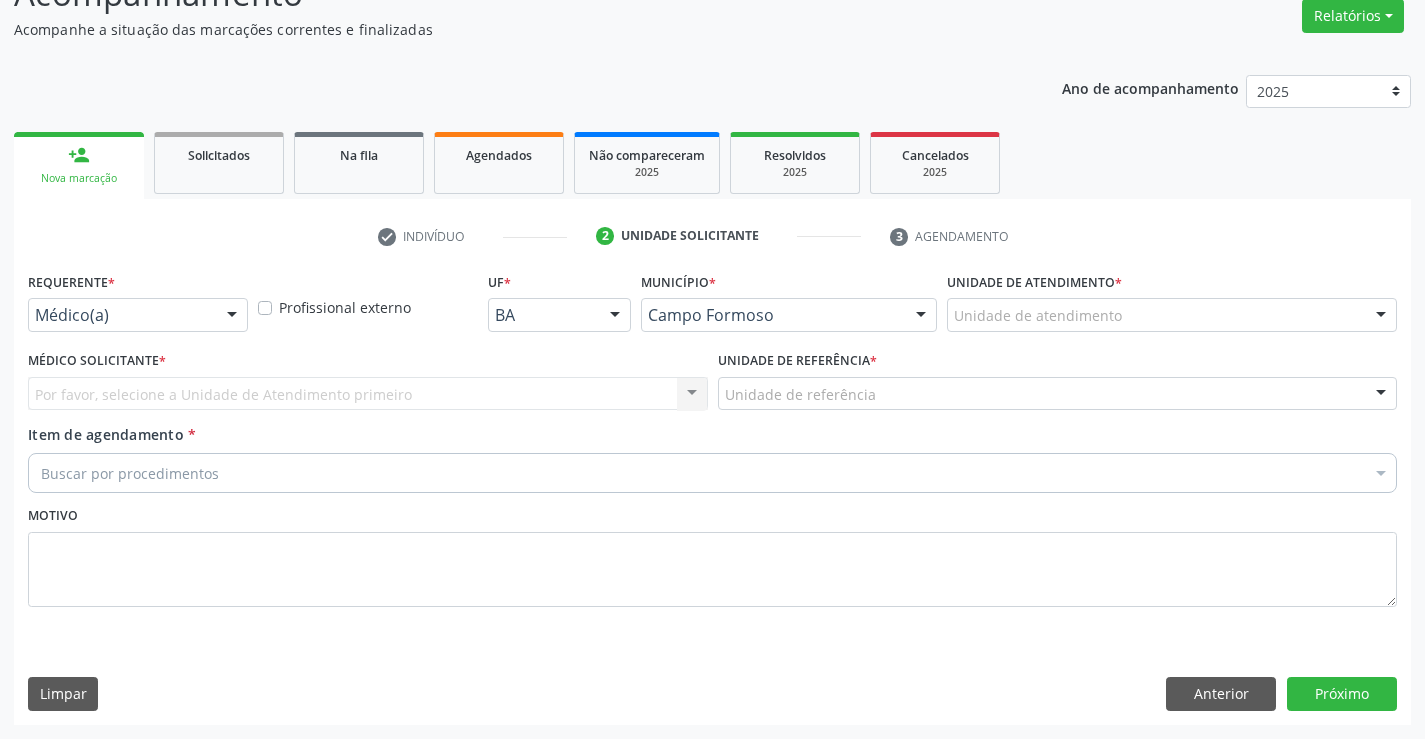 scroll, scrollTop: 167, scrollLeft: 0, axis: vertical 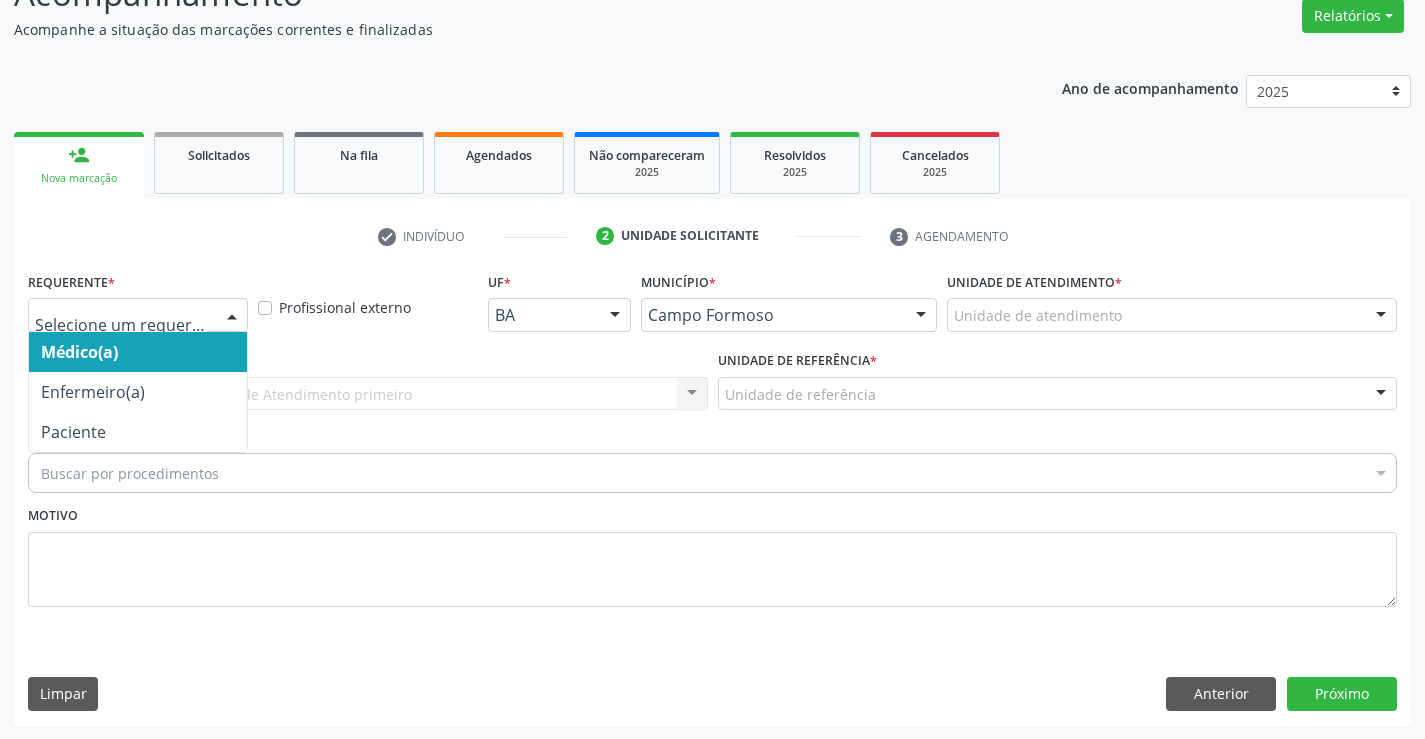 click at bounding box center (138, 315) 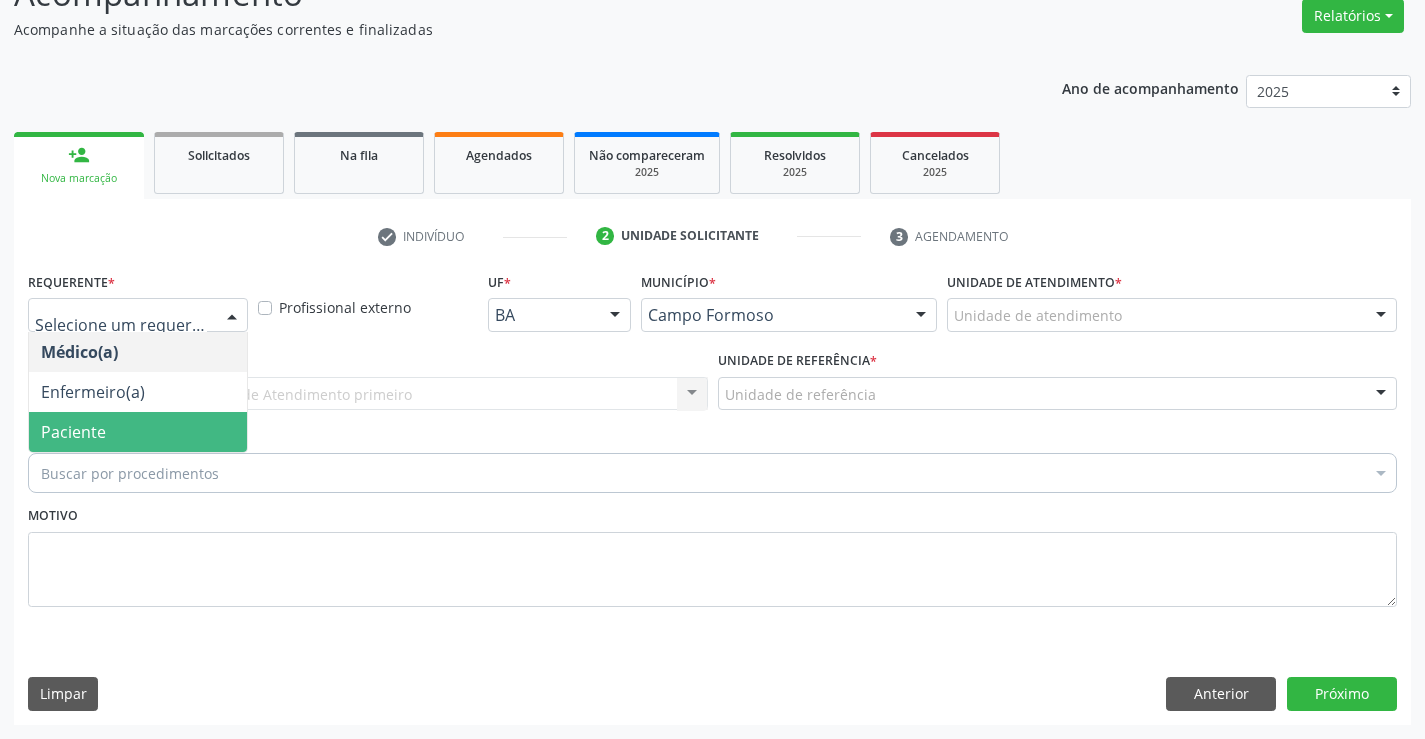 click on "Paciente" at bounding box center [138, 432] 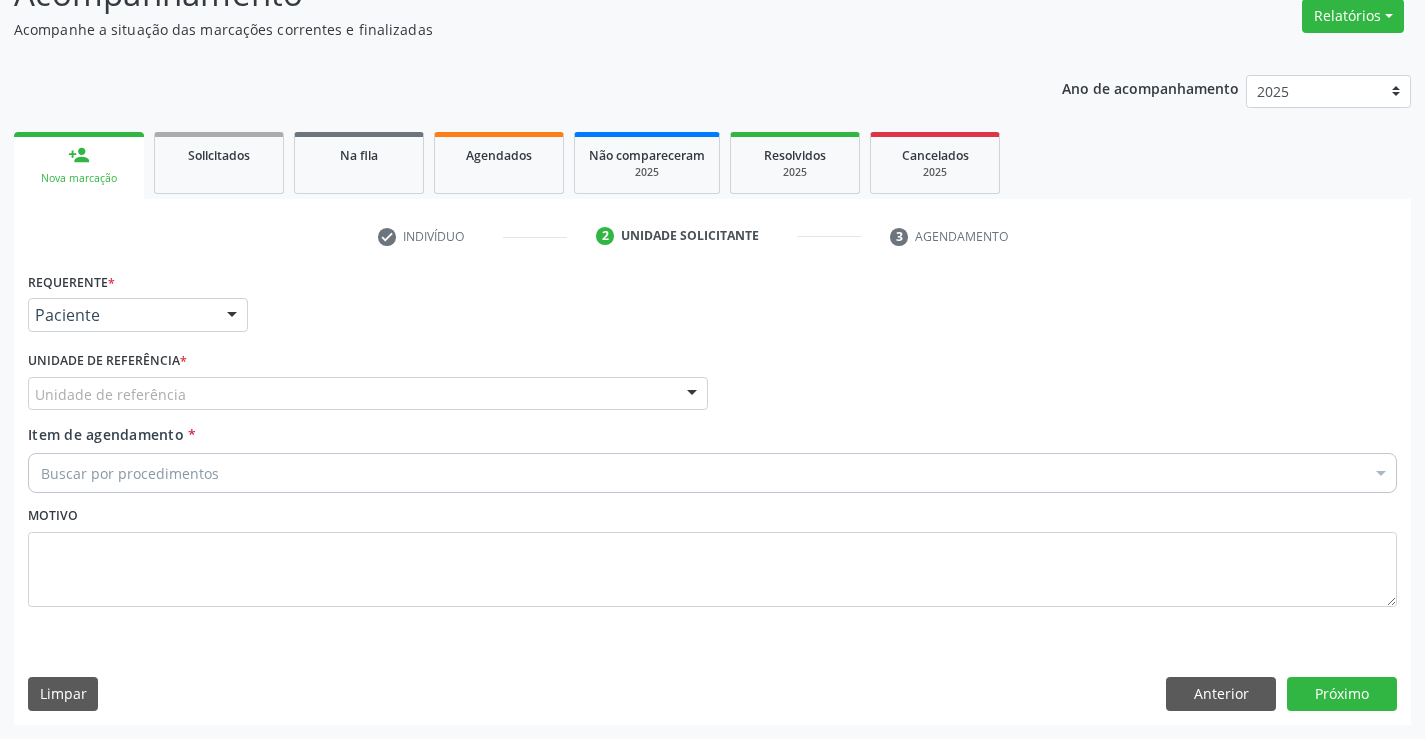 click on "Unidade de referência" at bounding box center [368, 394] 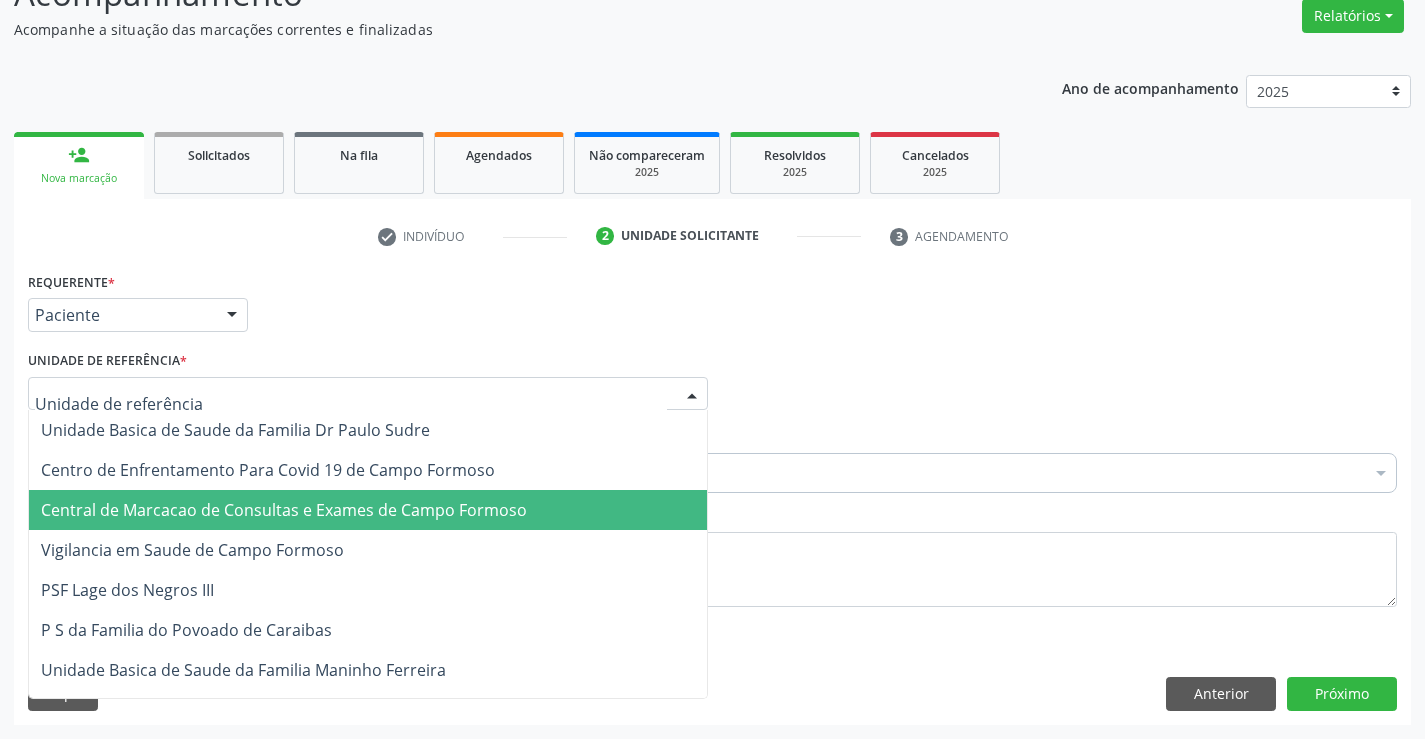 click on "Central de Marcacao de Consultas e Exames de Campo Formoso" at bounding box center [368, 510] 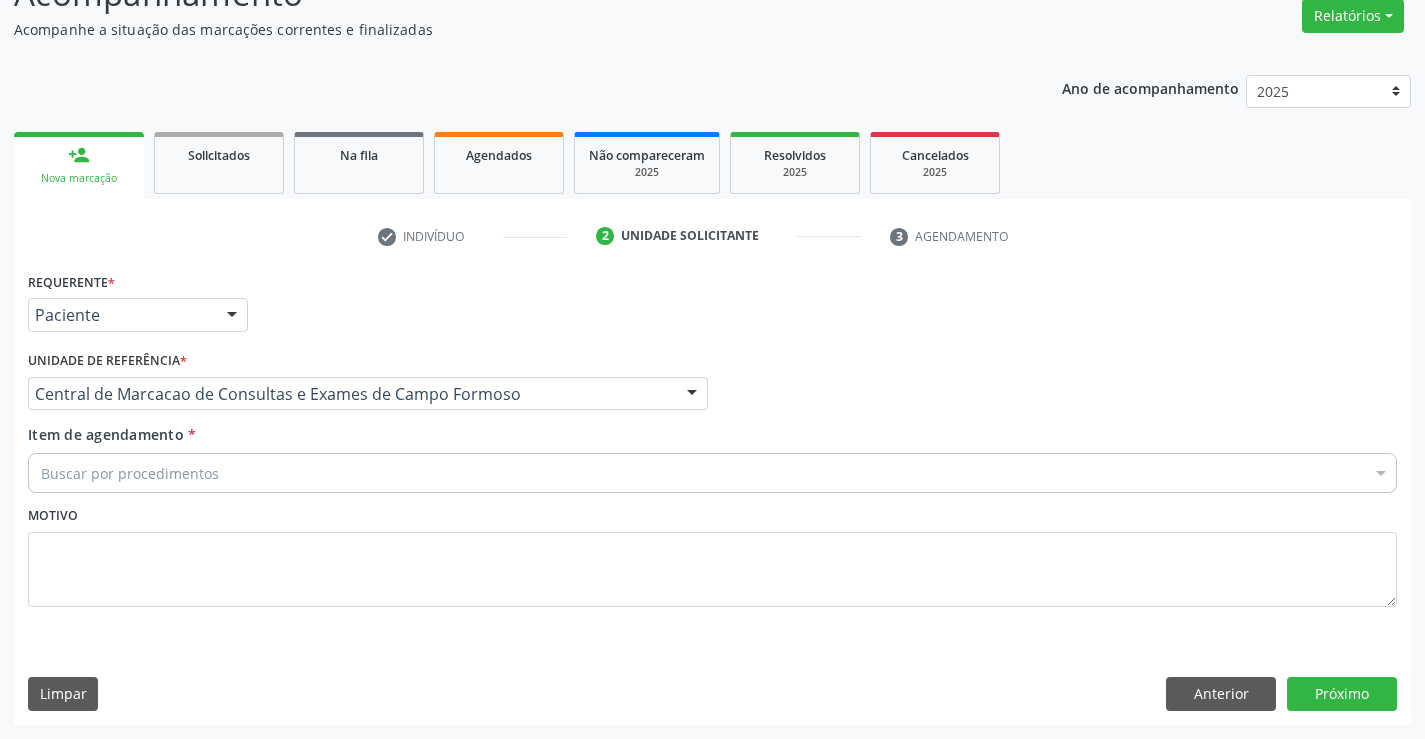 click on "Buscar por procedimentos" at bounding box center [712, 473] 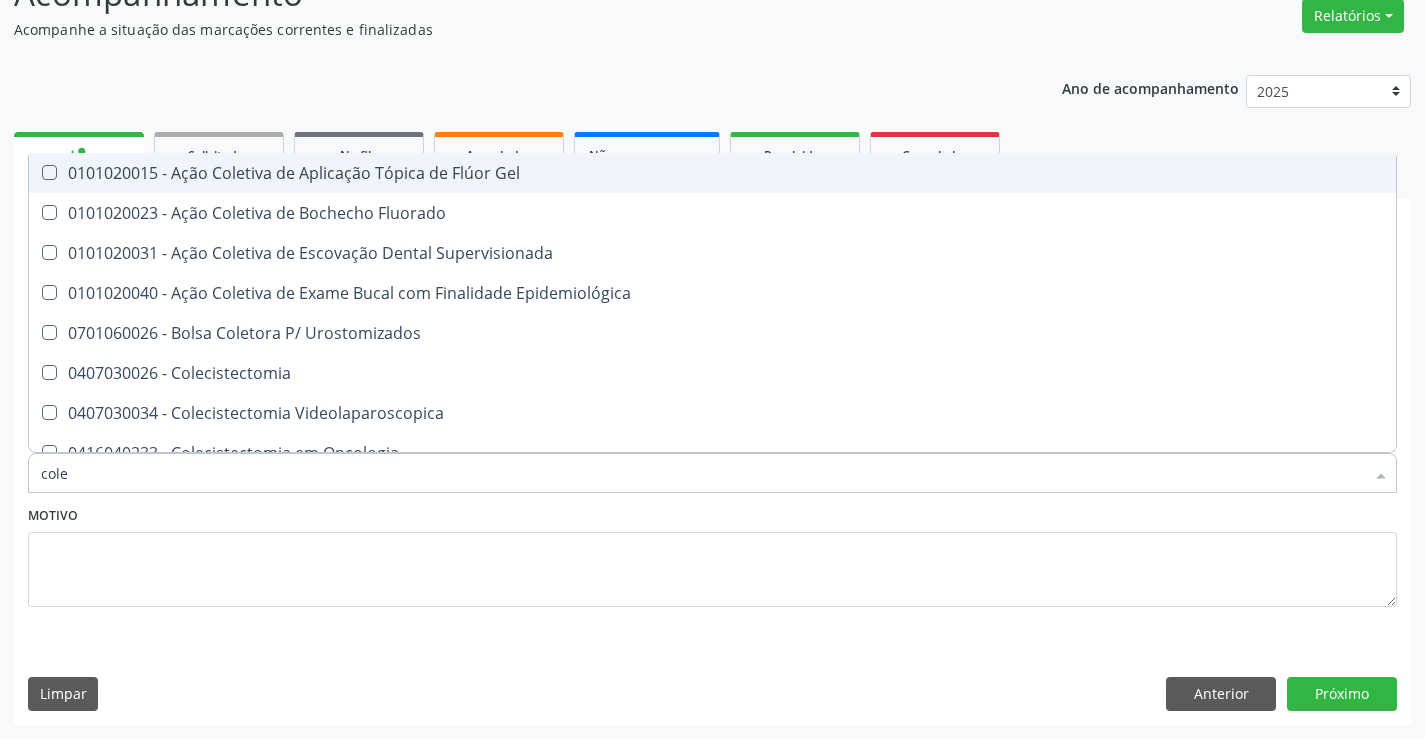 type on "coles" 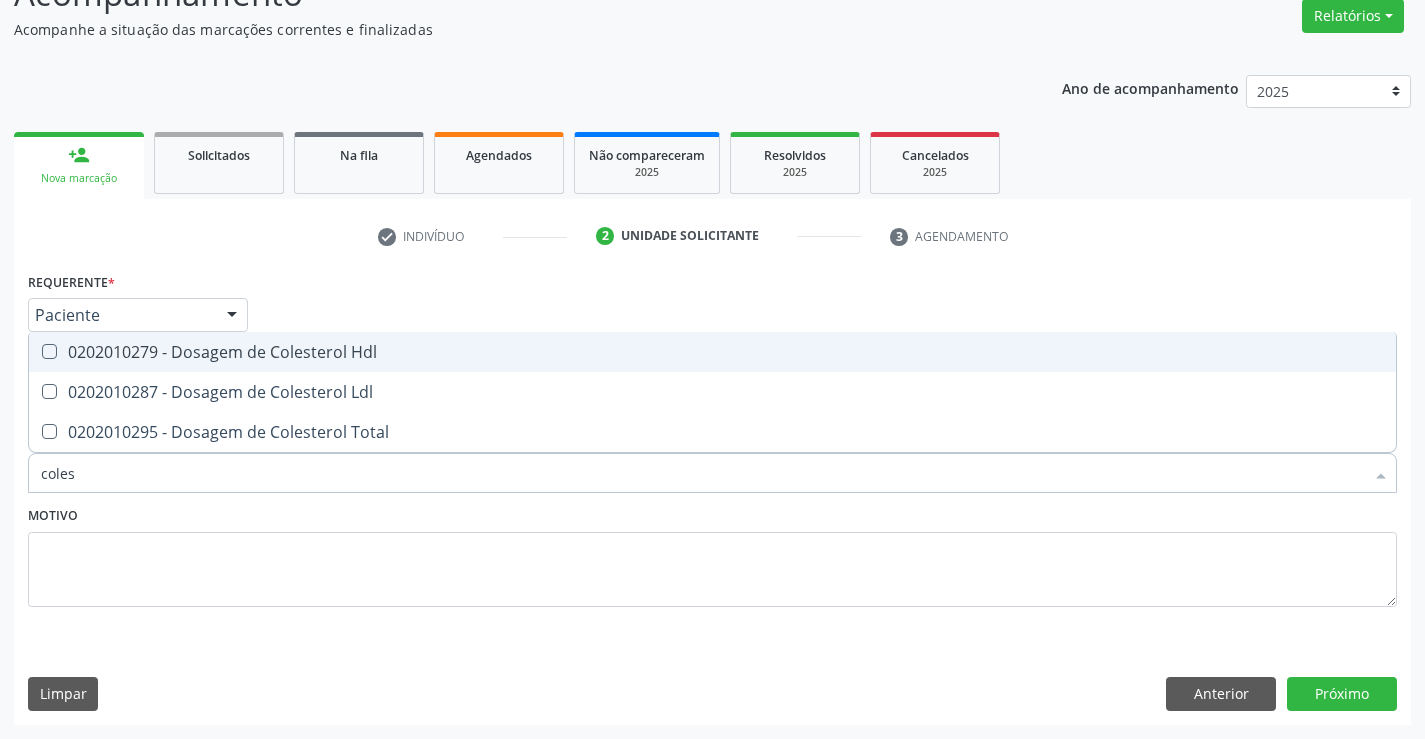 click on "0202010279 - Dosagem de Colesterol Hdl" at bounding box center [712, 352] 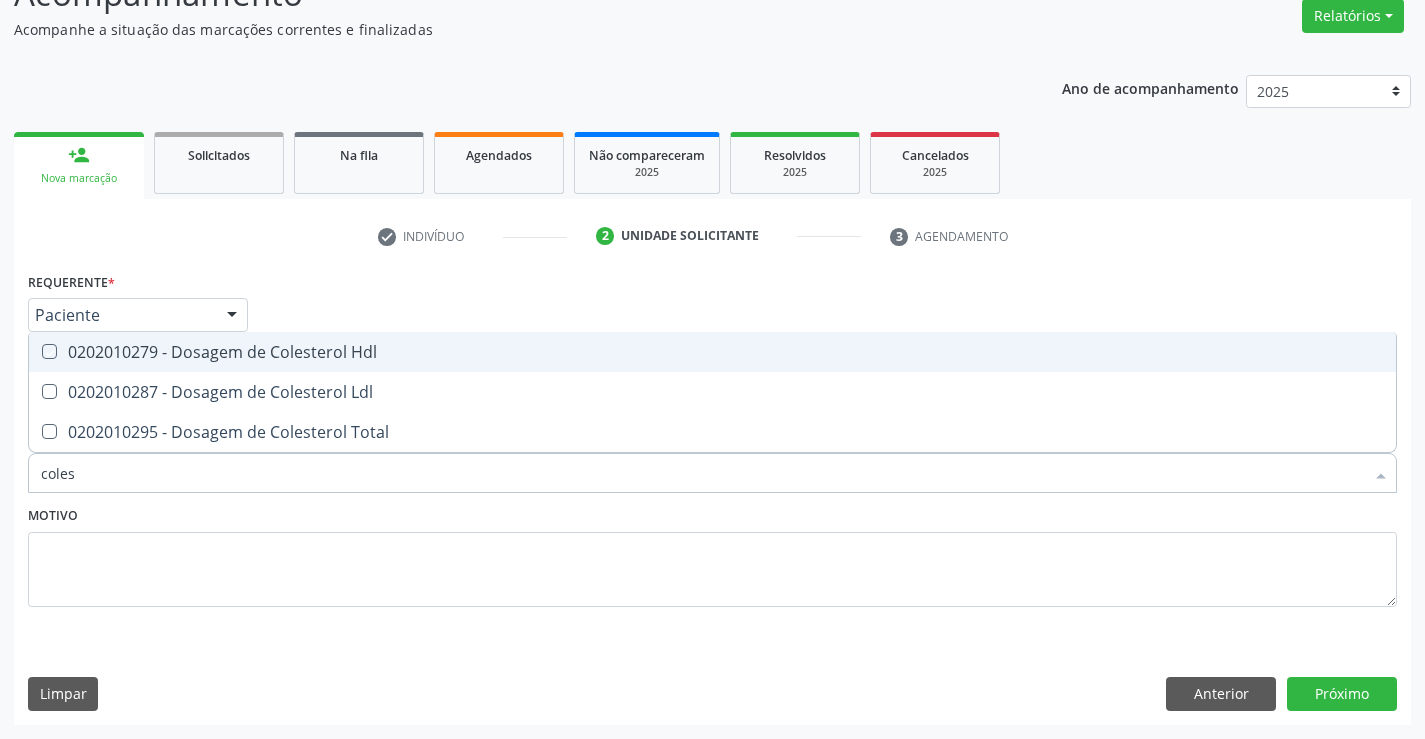 checkbox on "true" 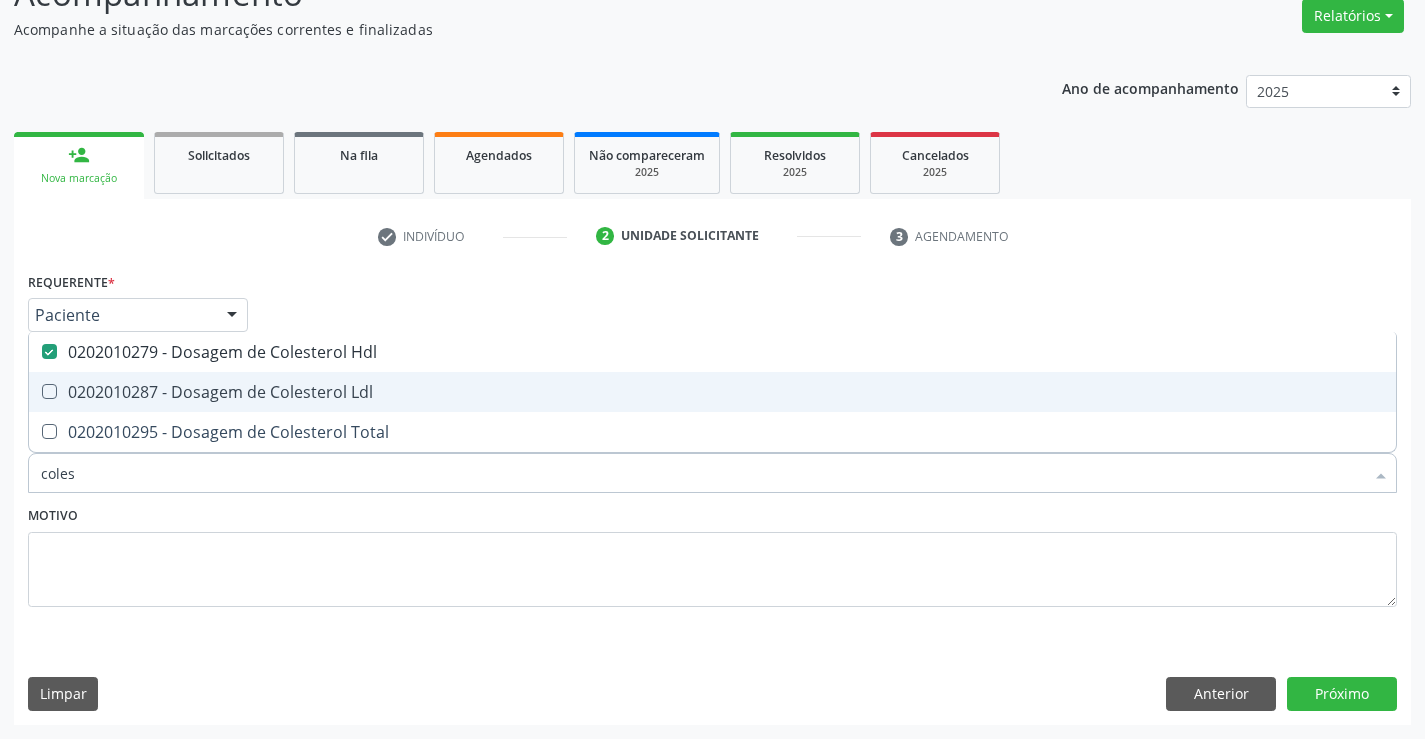 click on "0202010287 - Dosagem de Colesterol Ldl" at bounding box center [712, 392] 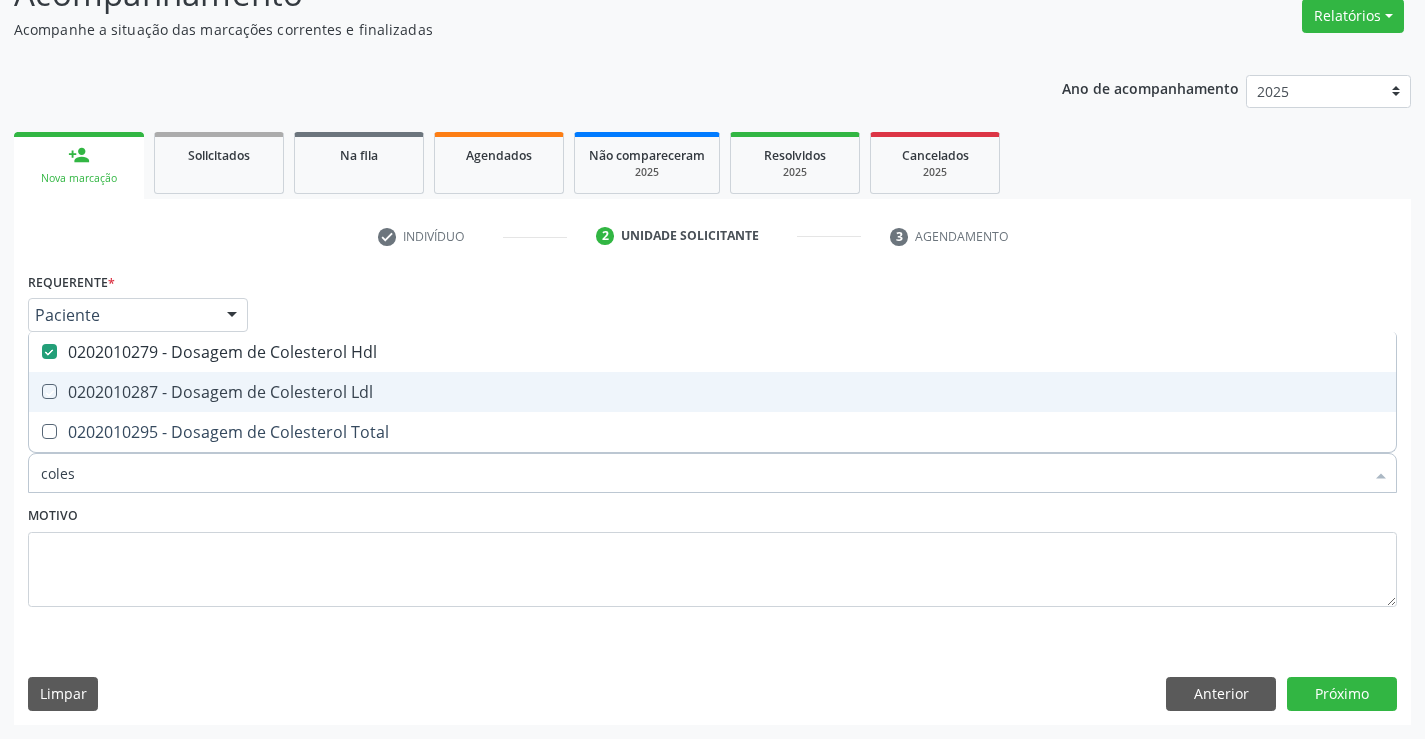 checkbox on "true" 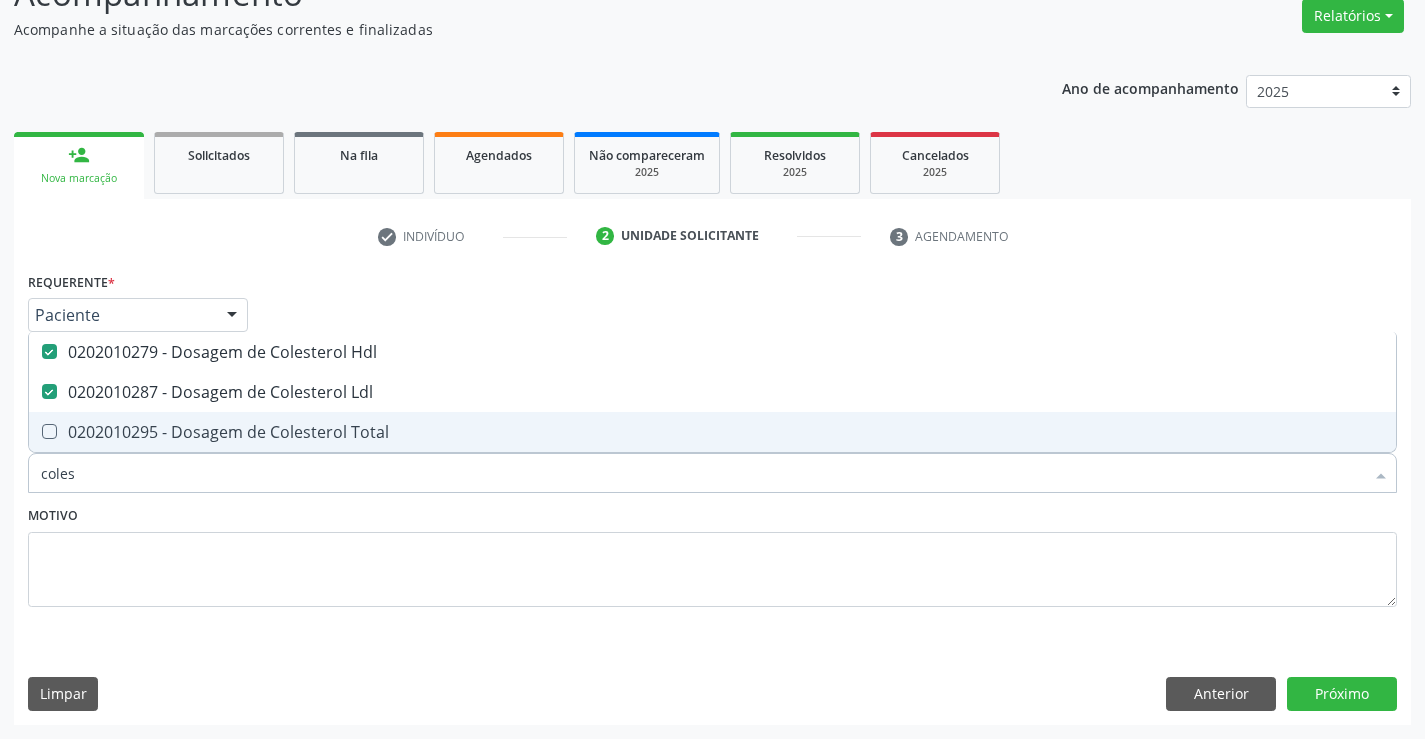 click on "0202010295 - Dosagem de Colesterol Total" at bounding box center [712, 432] 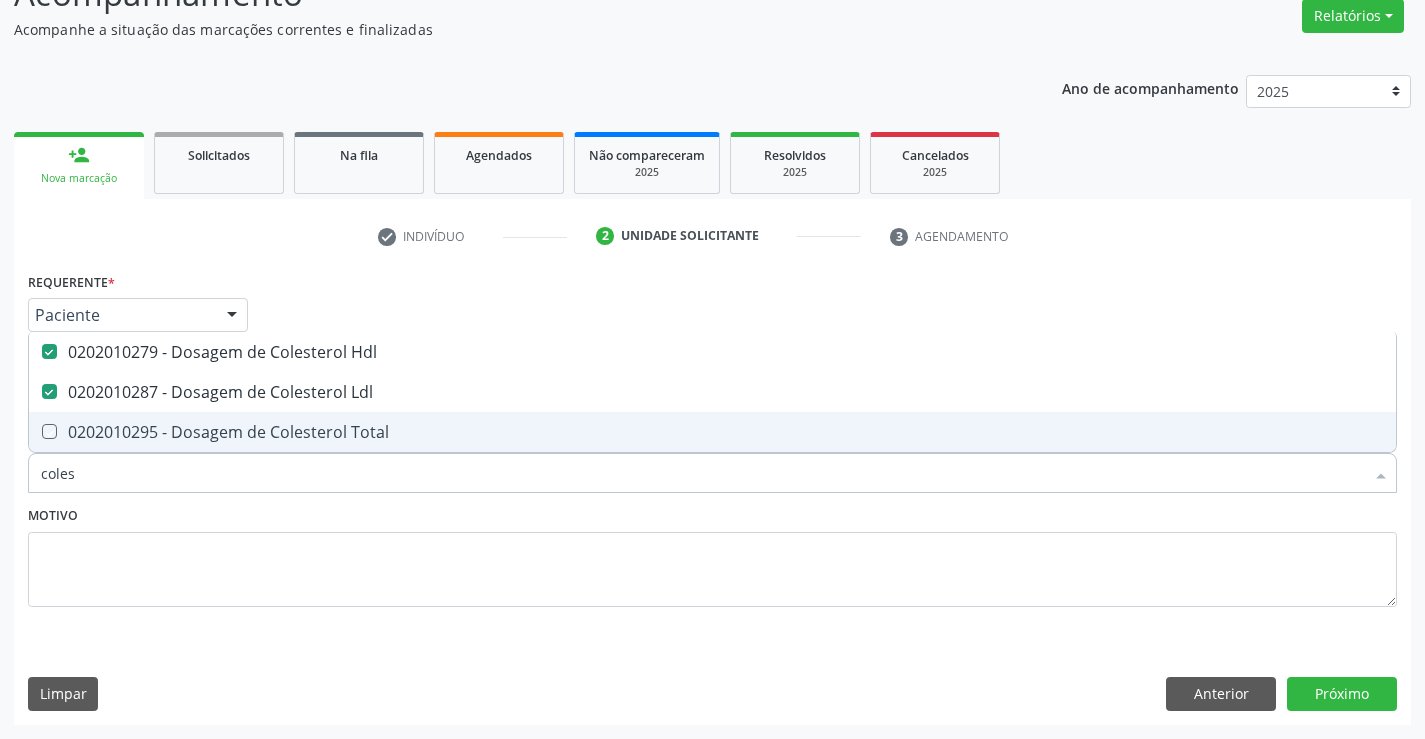checkbox on "true" 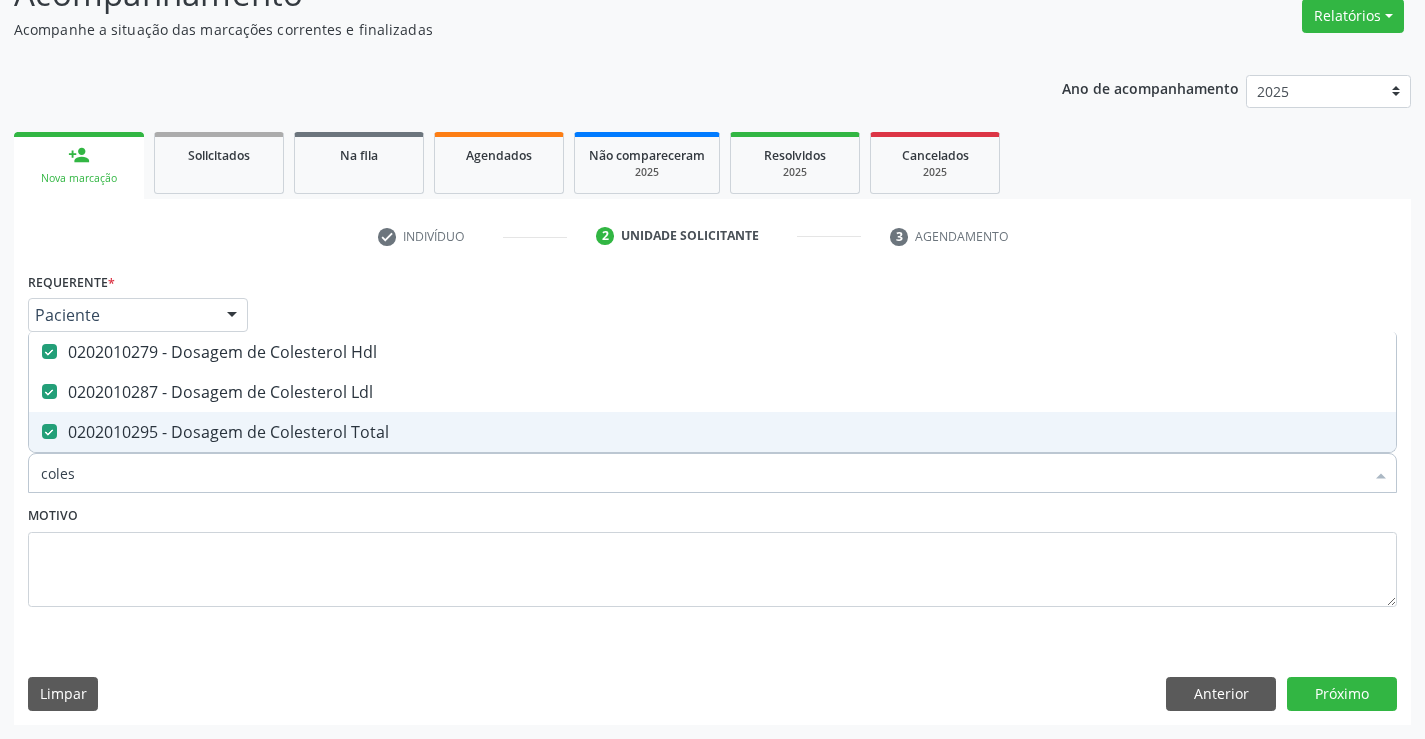 click on "Motivo" at bounding box center (712, 554) 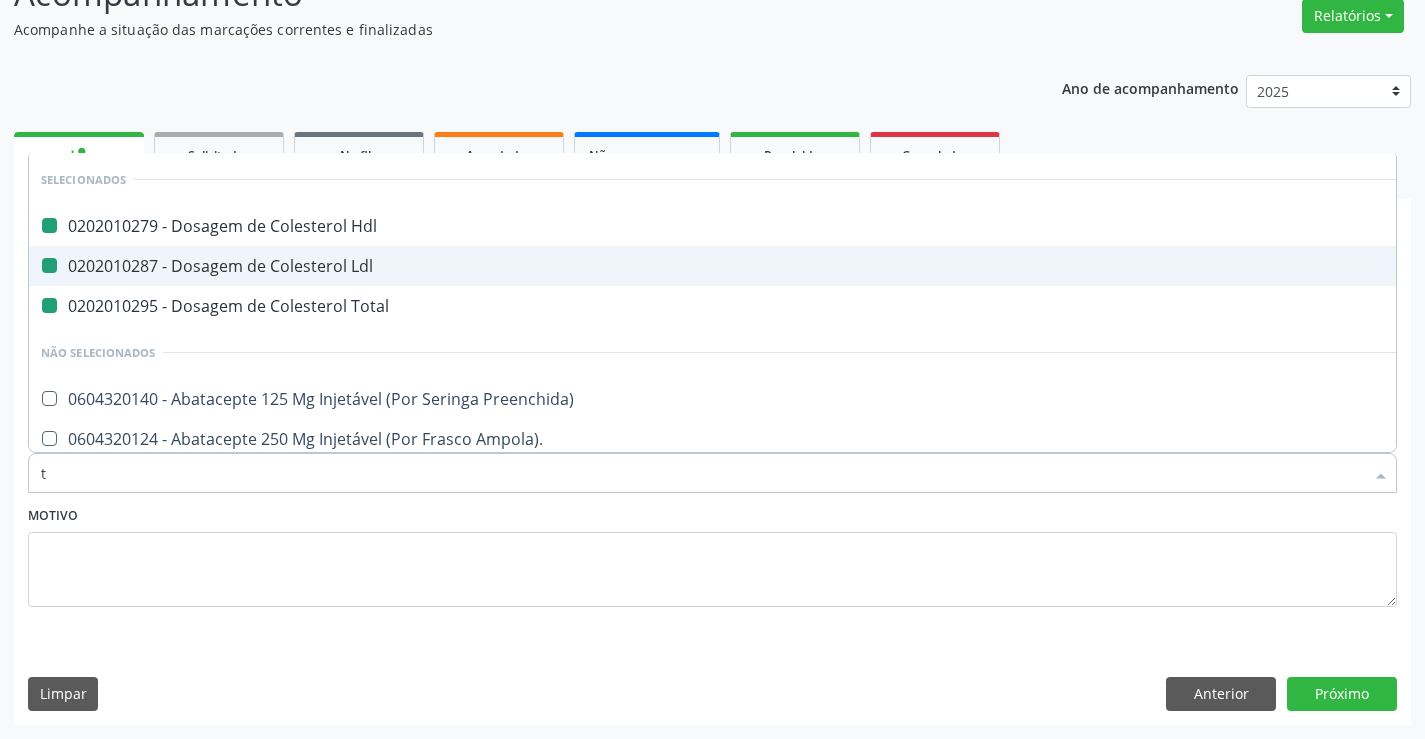 type on "tr" 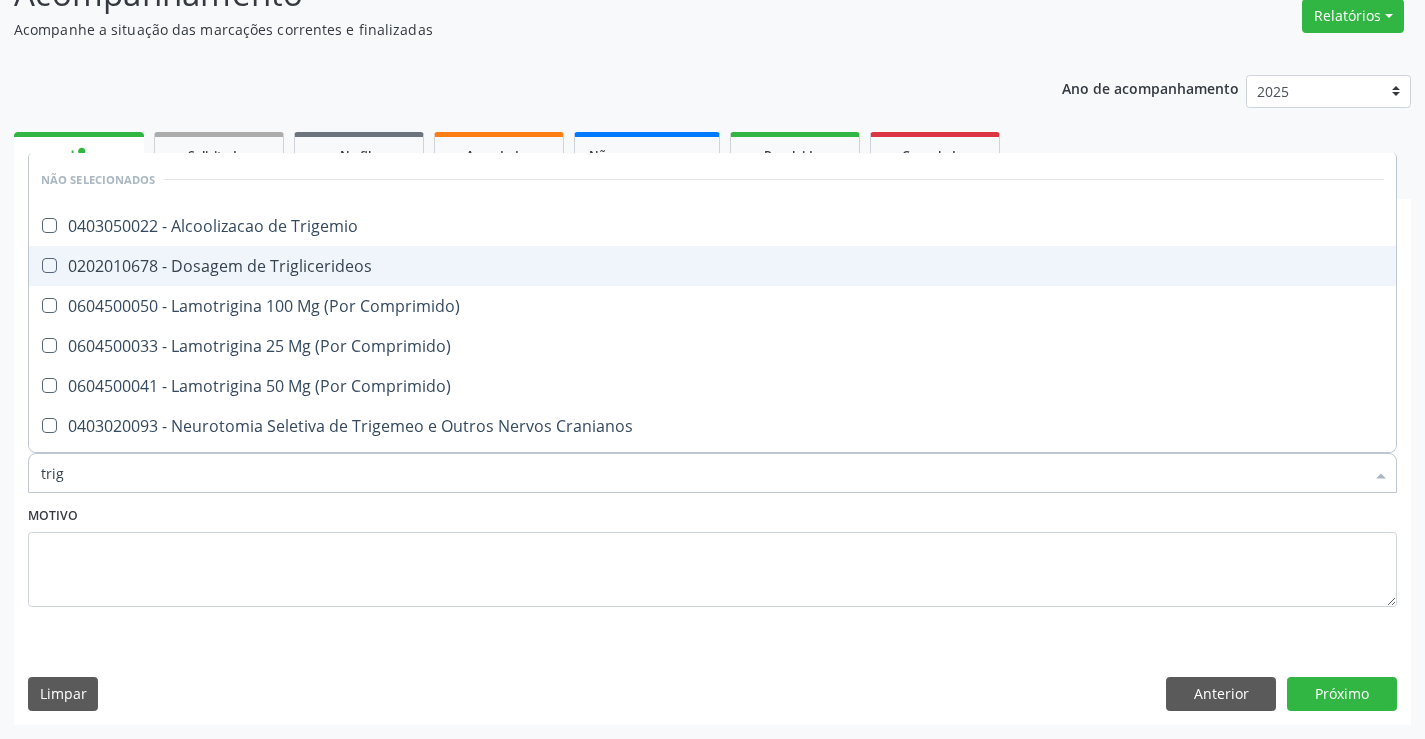 type on "trigl" 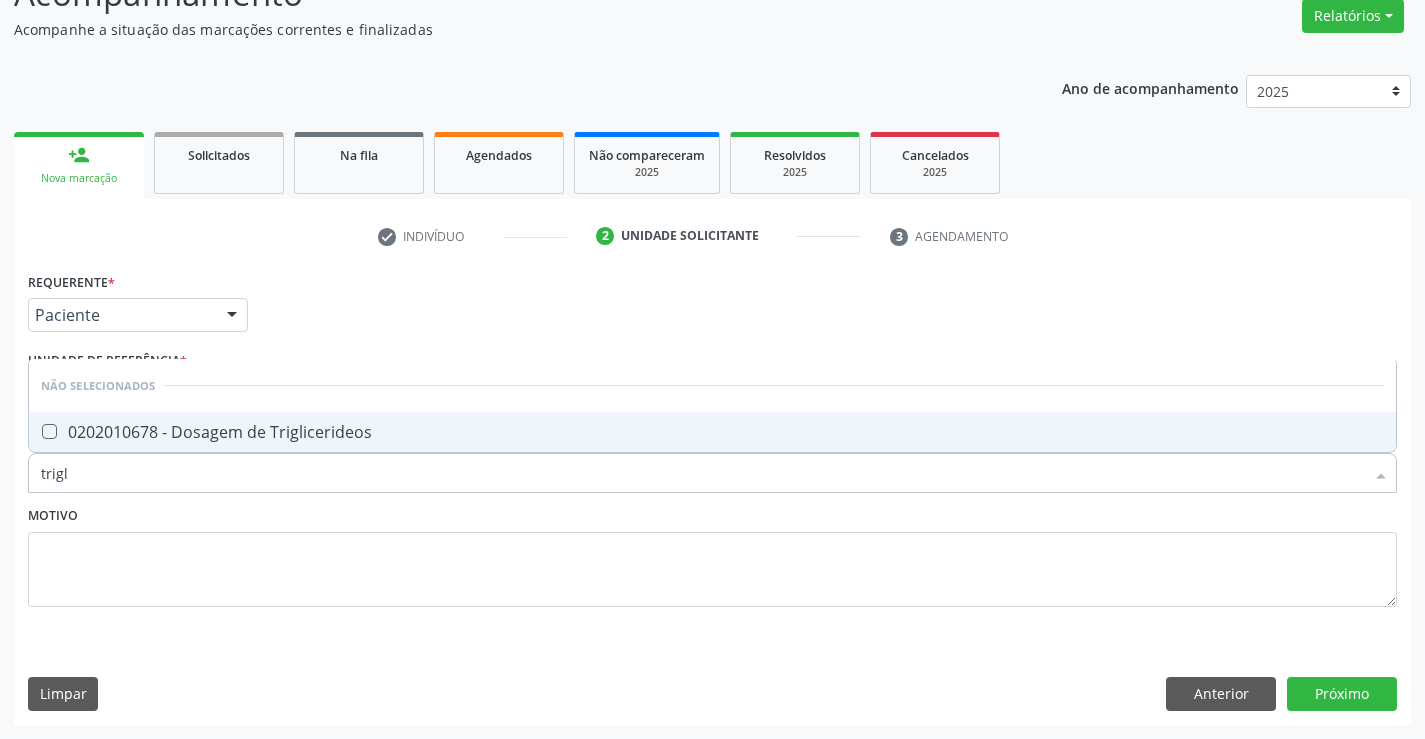 click on "0202010678 - Dosagem de Triglicerideos" at bounding box center (712, 432) 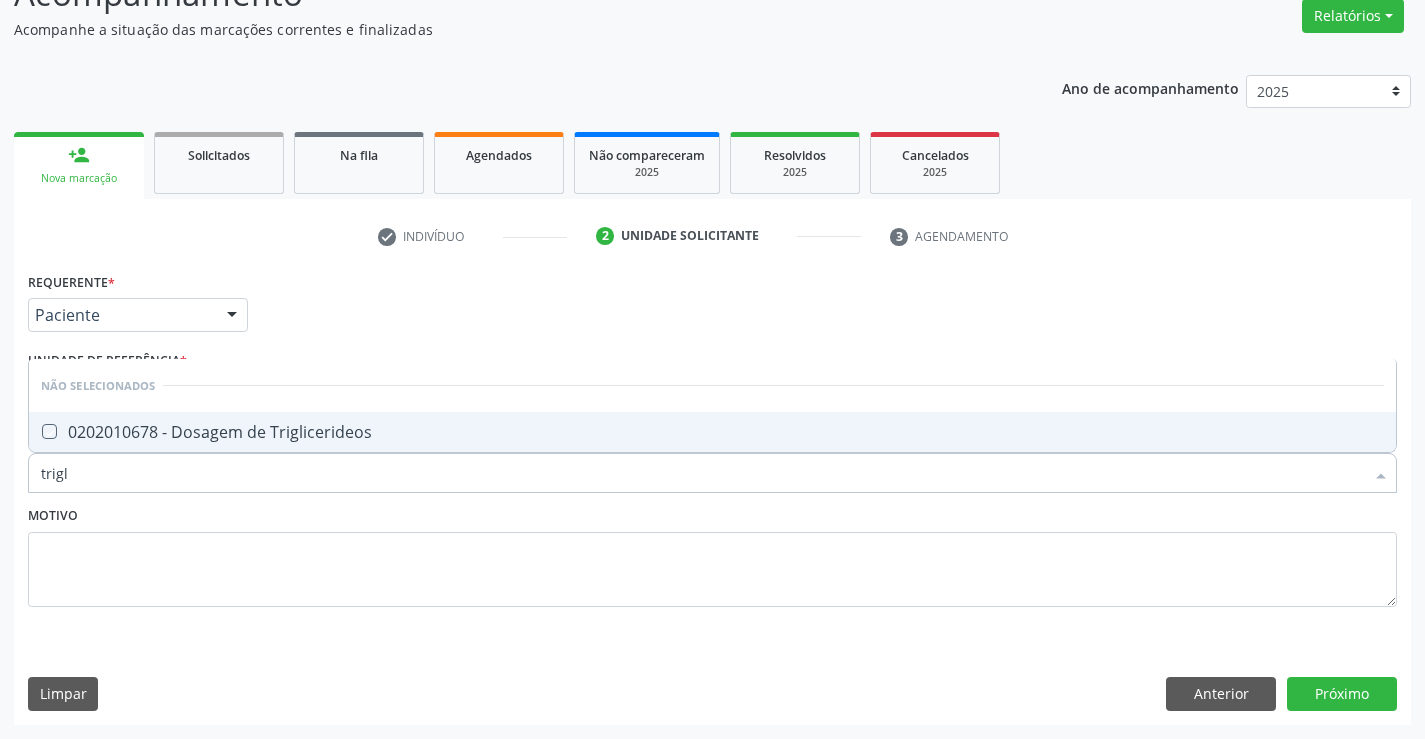 checkbox on "true" 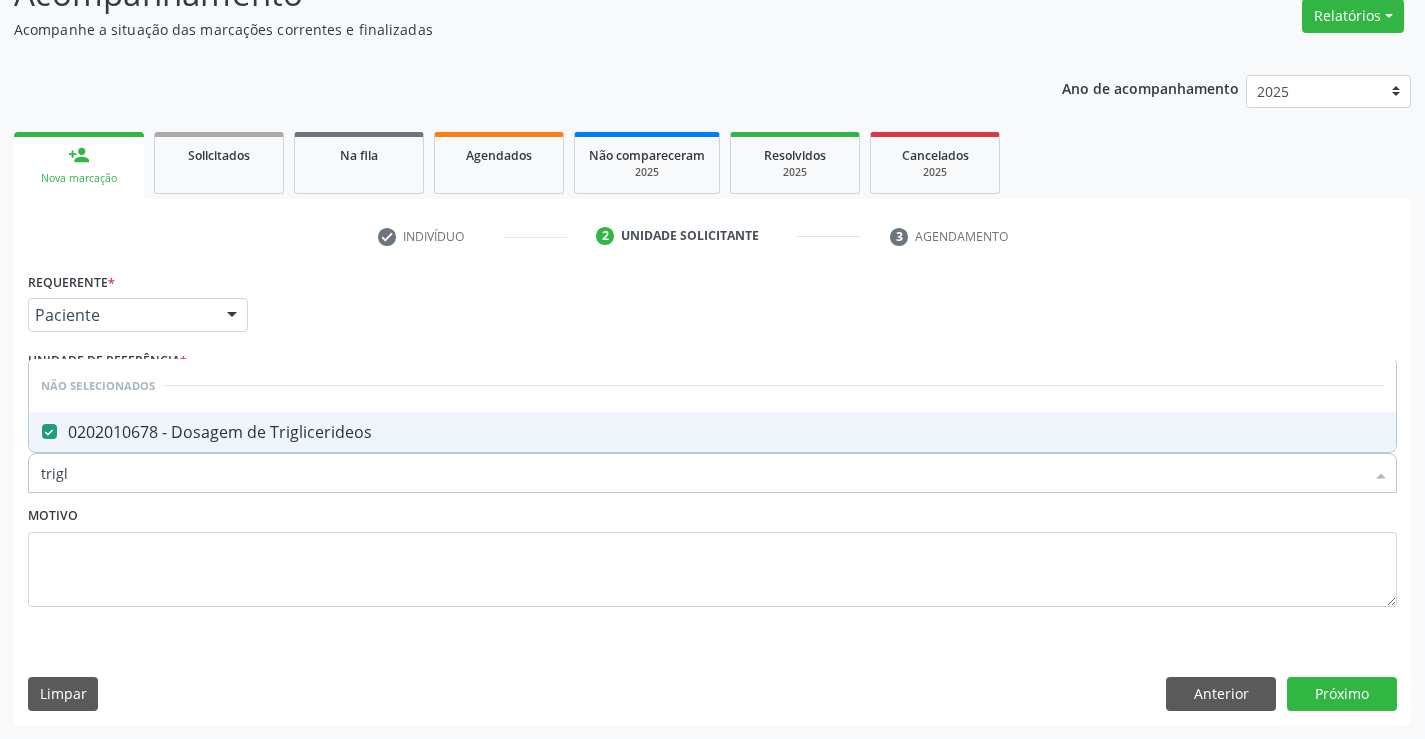 click on "trigl" at bounding box center (702, 473) 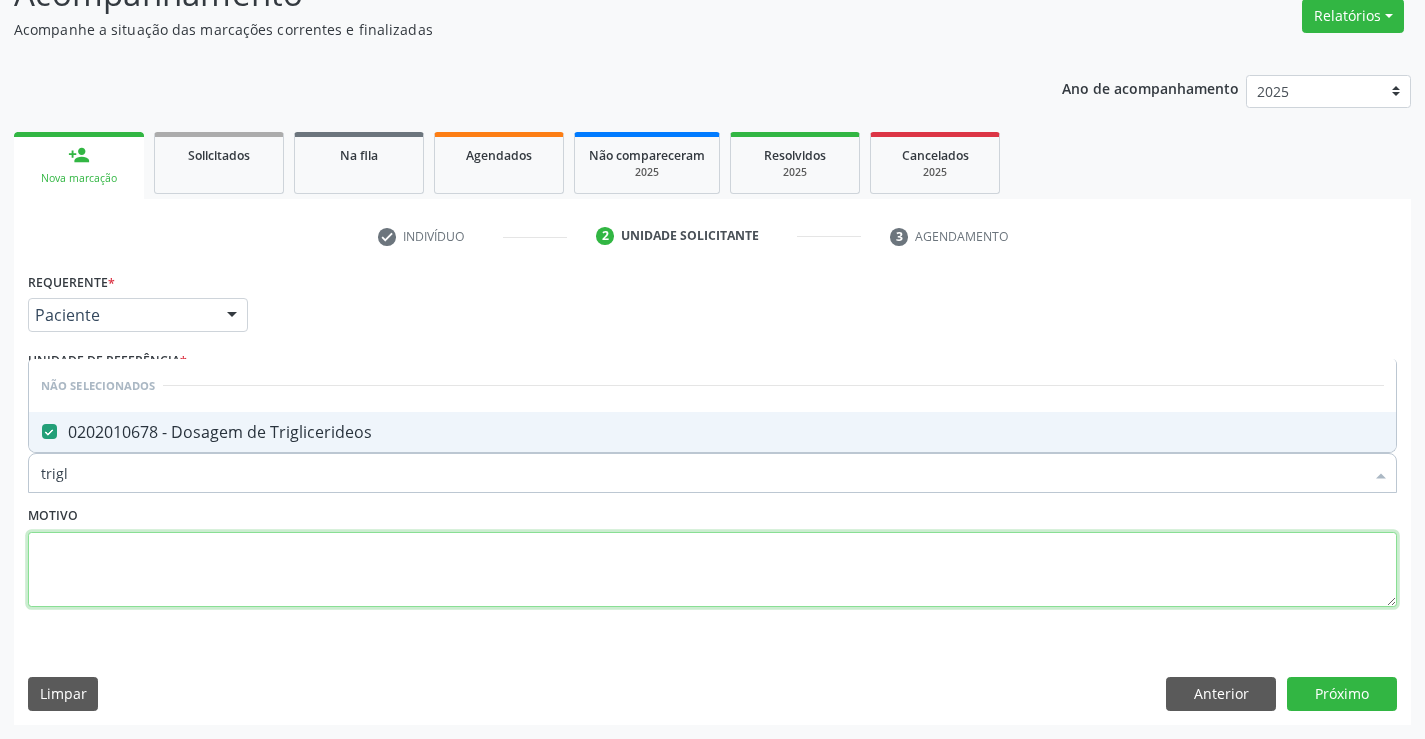 click at bounding box center [712, 570] 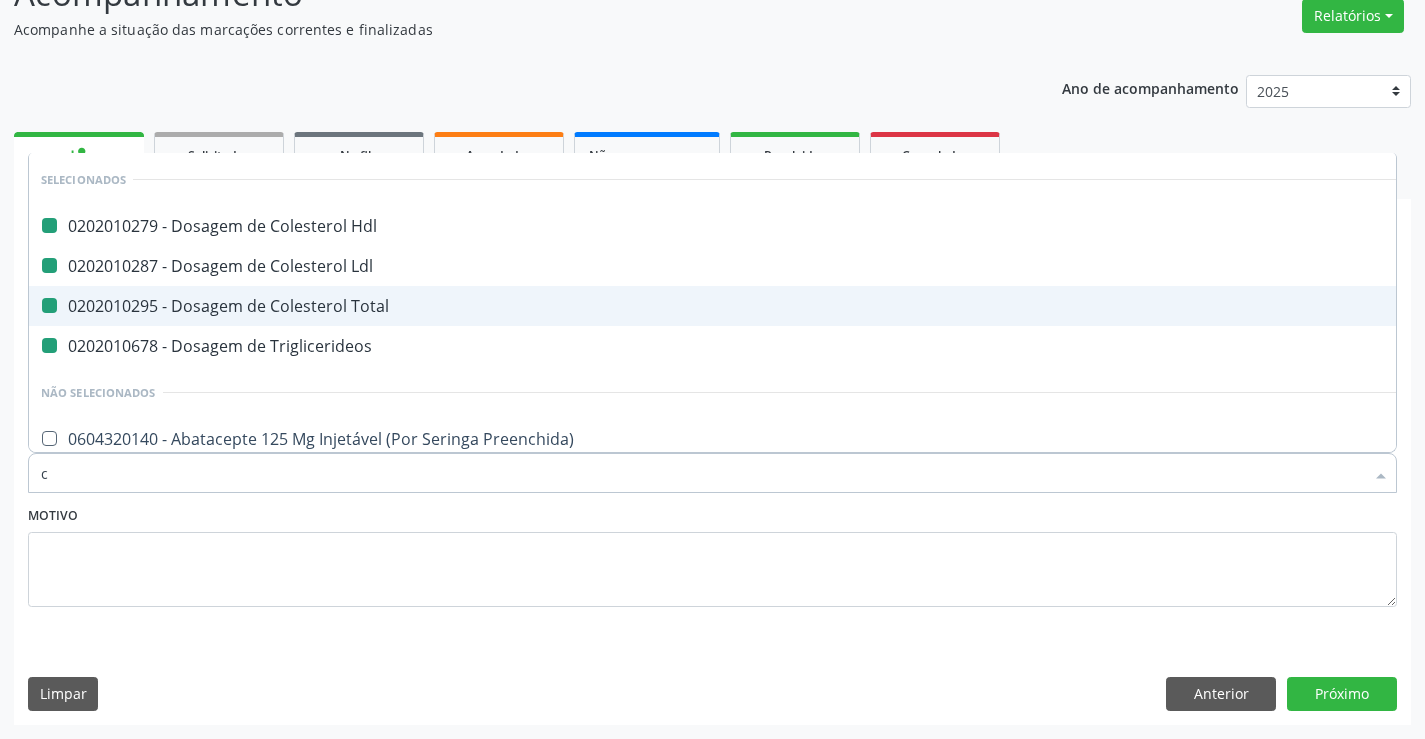 type on "cr" 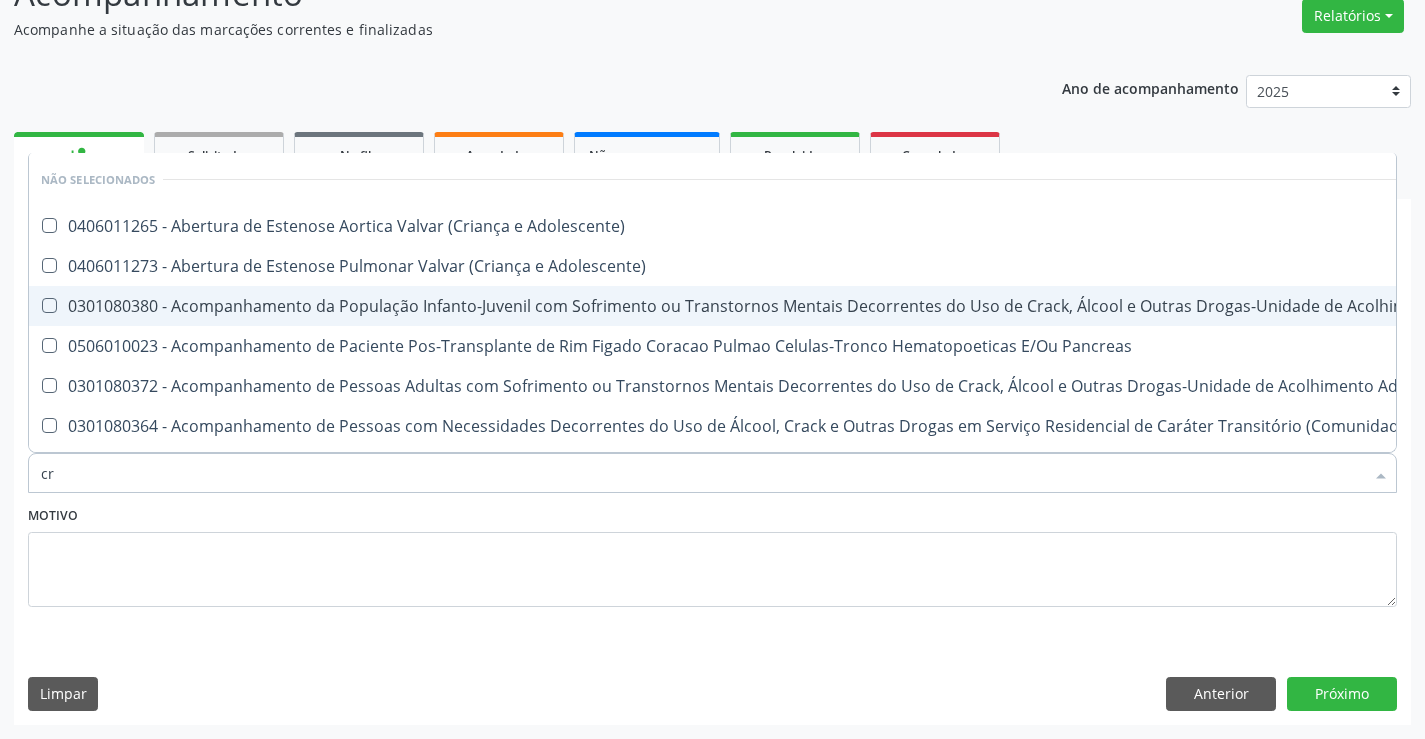 checkbox on "false" 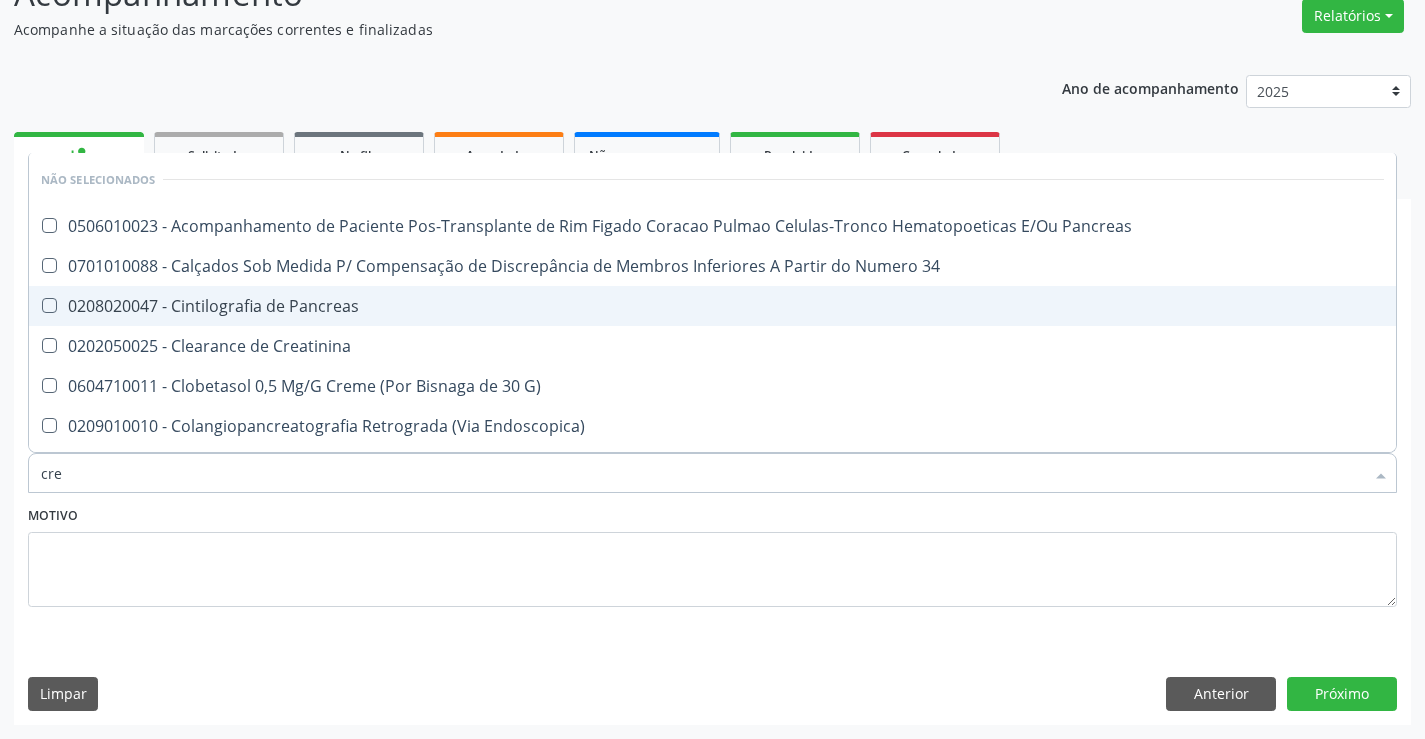 type on "crea" 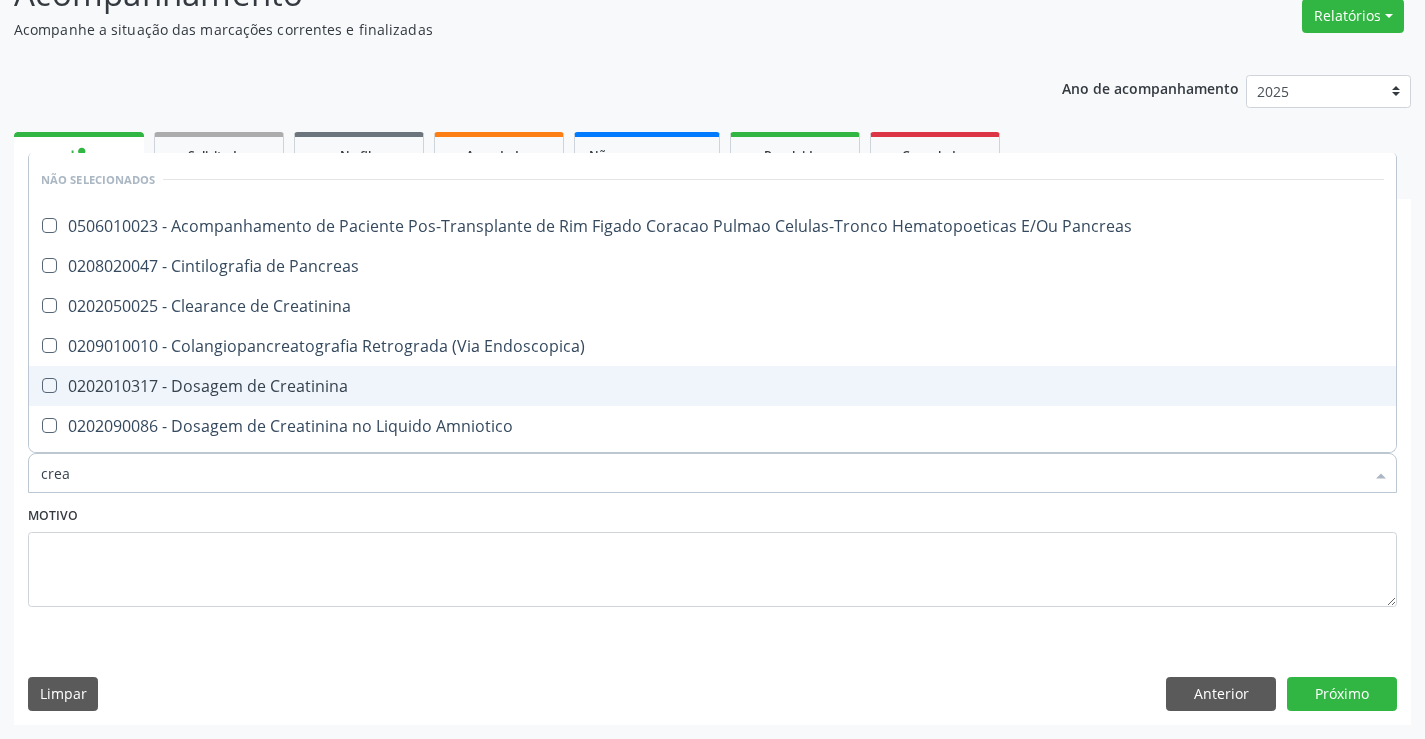 click on "0202010317 - Dosagem de Creatinina" at bounding box center [712, 386] 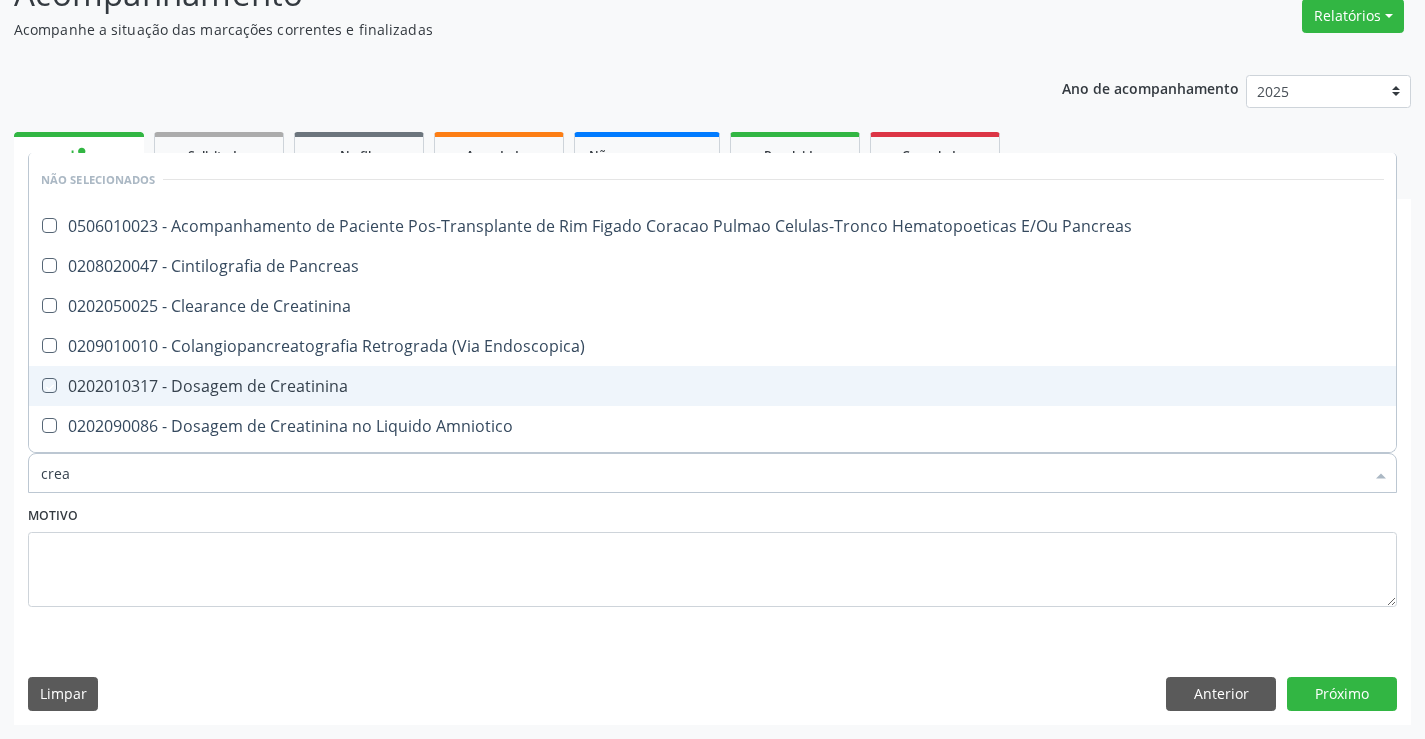 checkbox on "true" 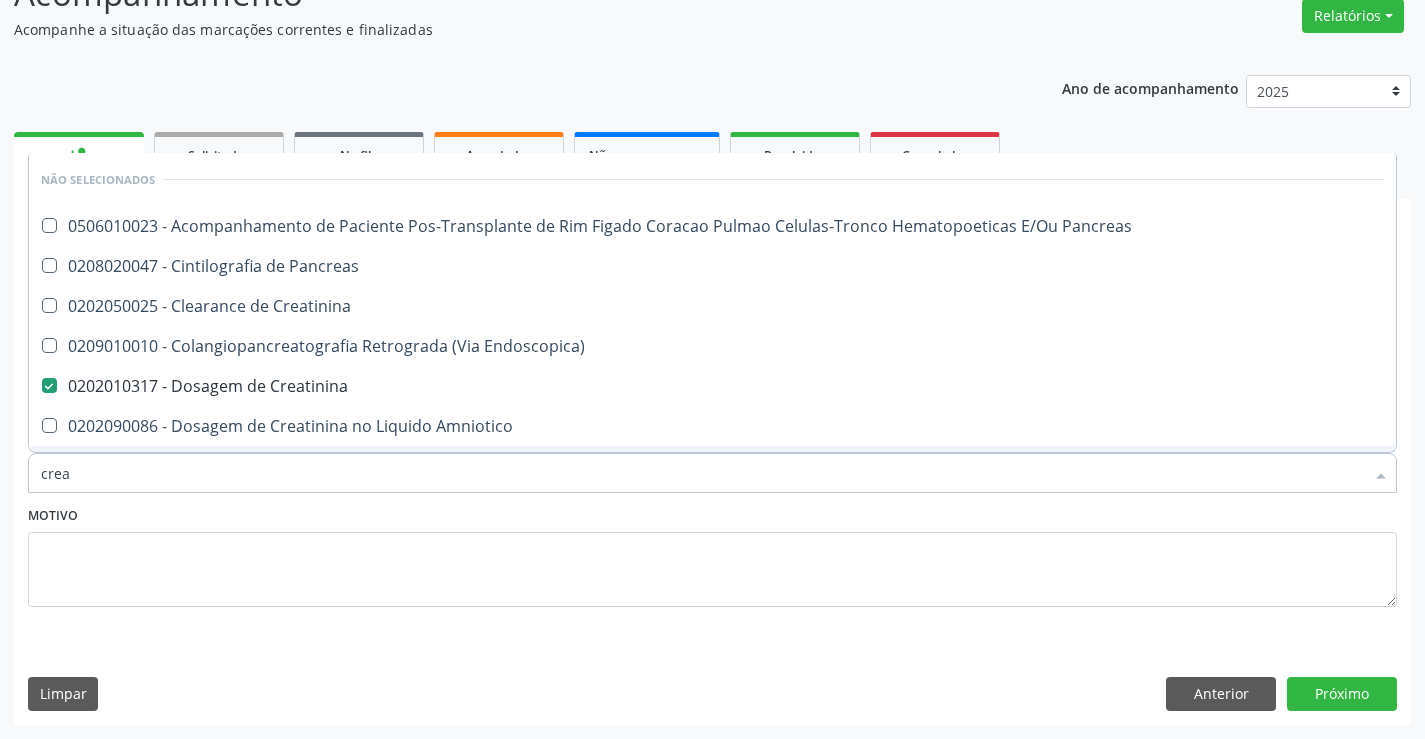 click on "Item de agendamento
*
crea
Desfazer seleção
Não selecionados
0506010023 - Acompanhamento de Paciente Pos-Transplante de Rim Figado Coracao Pulmao Celulas-Tronco Hematopoeticas E/Ou Pancreas
0208020047 - Cintilografia de Pancreas
0202050025 - Clearance de Creatinina
0209010010 - Colangiopancreatografia Retrograda (Via Endoscopica)
0202010317 - Dosagem de Creatinina
0202090086 - Dosagem de Creatinina no Liquido Amniotico
0202010325 - Dosagem de Creatinofosfoquinase (Cpk)
0202010333 - Dosagem de Creatinofosfoquinase Fracao Mb
0416040128 - Duodenopancreatectomia em Oncologia
0501070079 - Exames Para Inclusao em Lista de Candidatos A Transplante Conjugado de Pancreas e Rim
0501070060 - Exames Para Inclusão em Lista de Candidatos A Transplante de Pâncreas, Pulmão ou Rim" at bounding box center [712, 462] 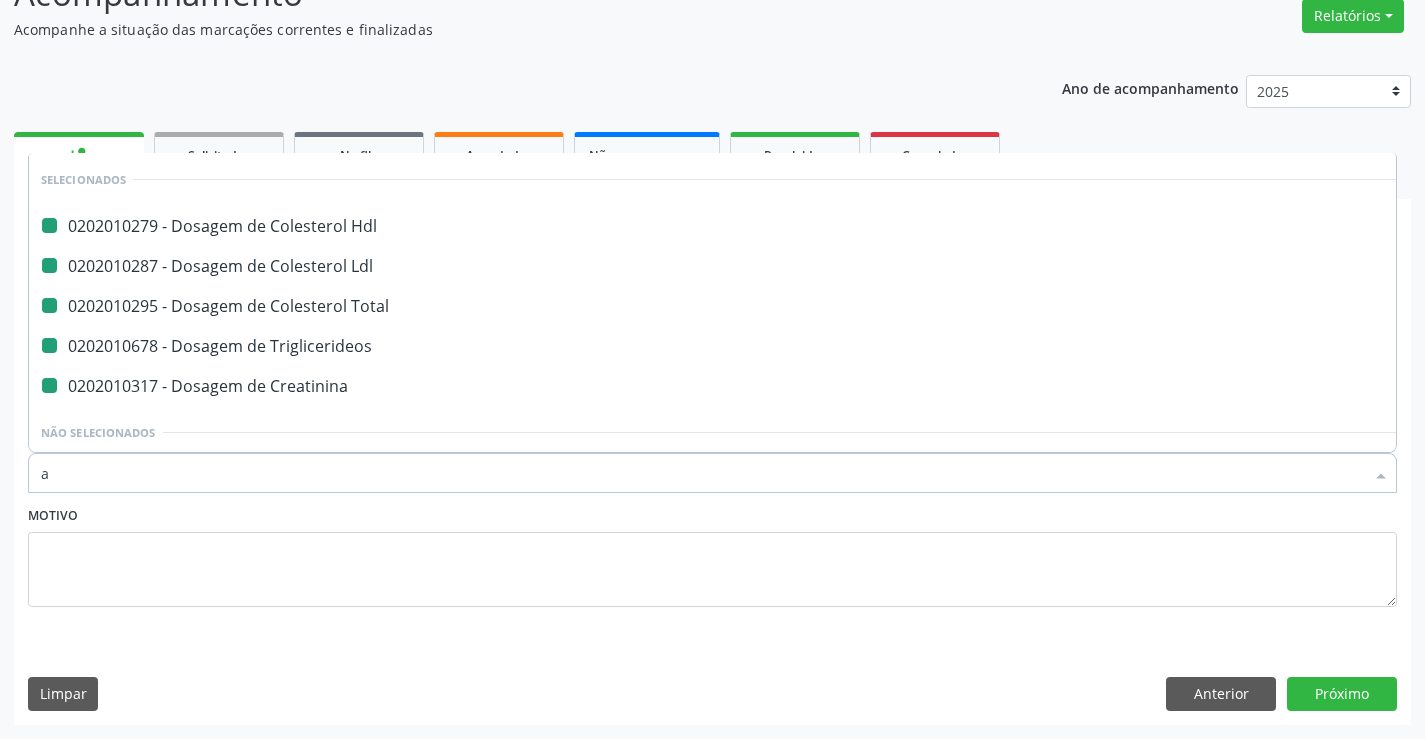 type on "ac" 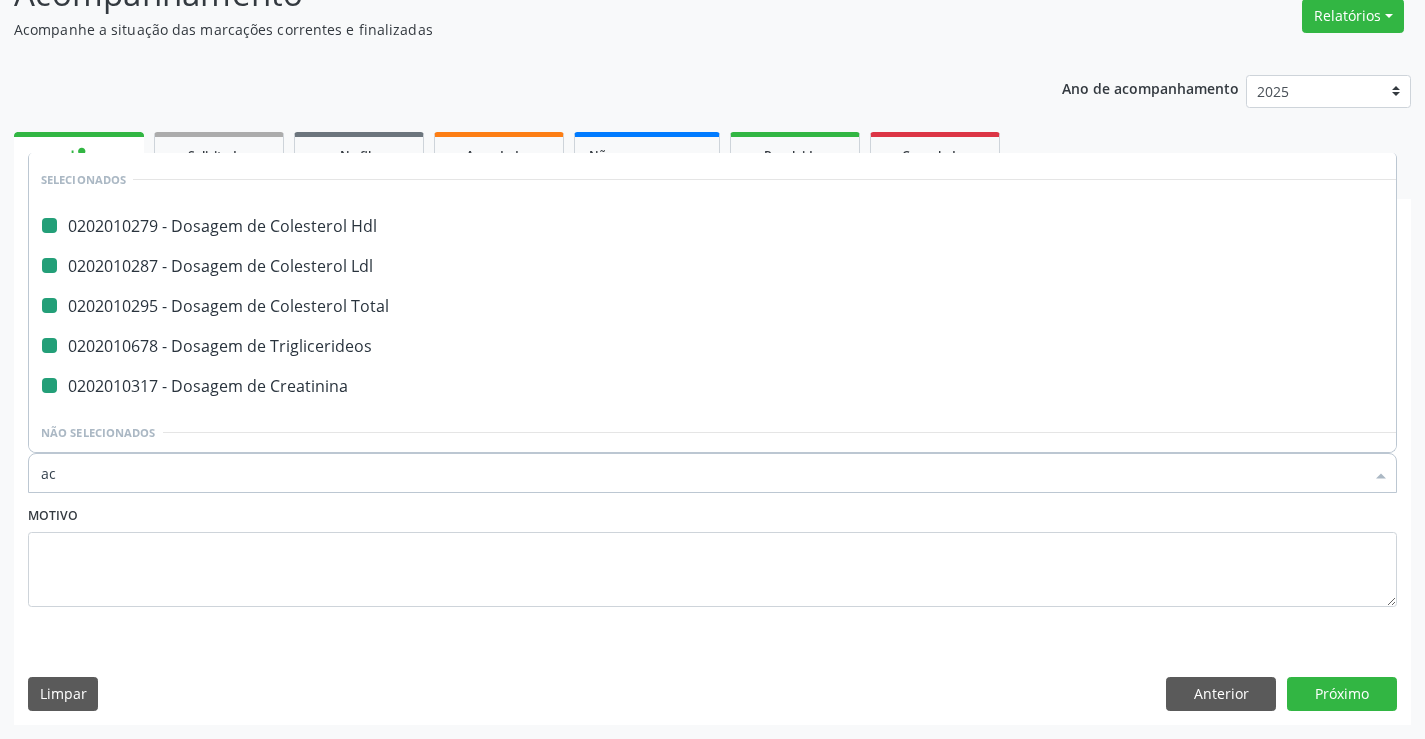 checkbox on "false" 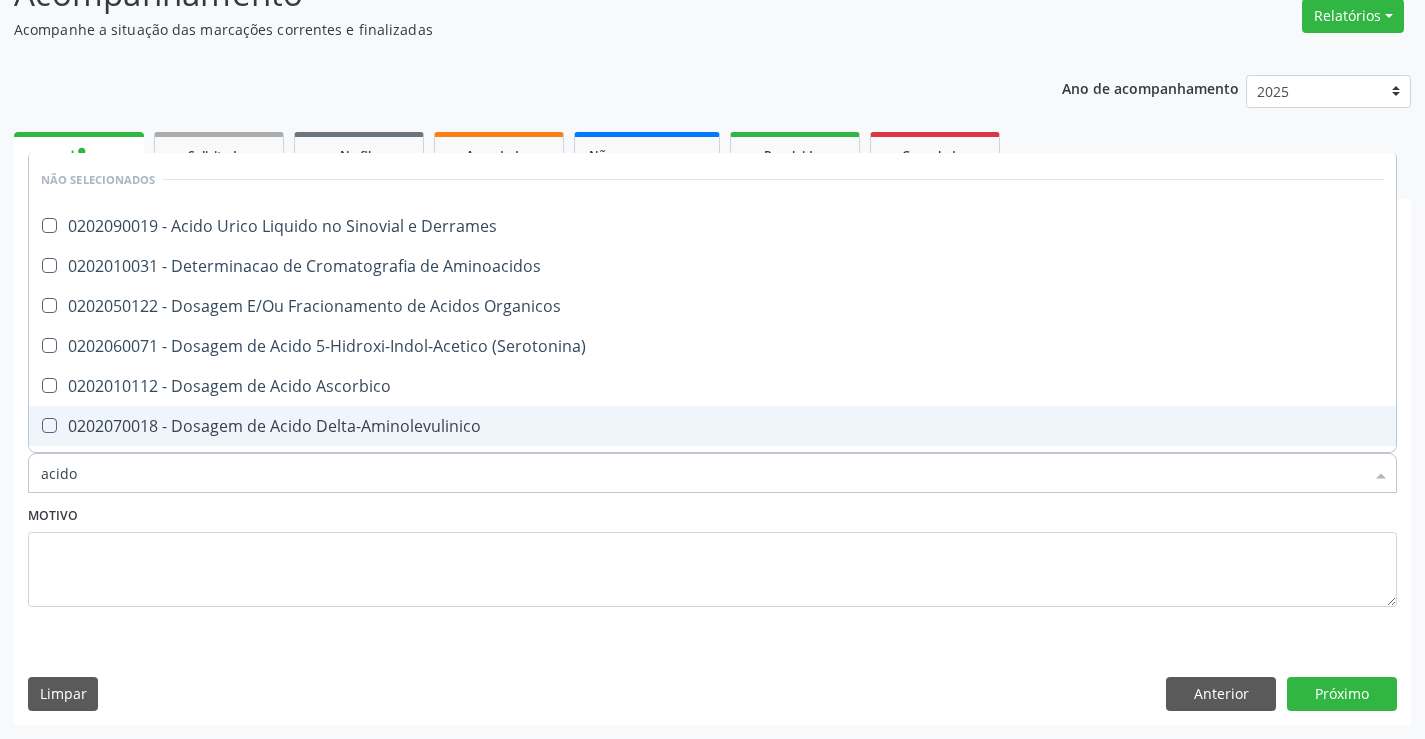 type on "acido u" 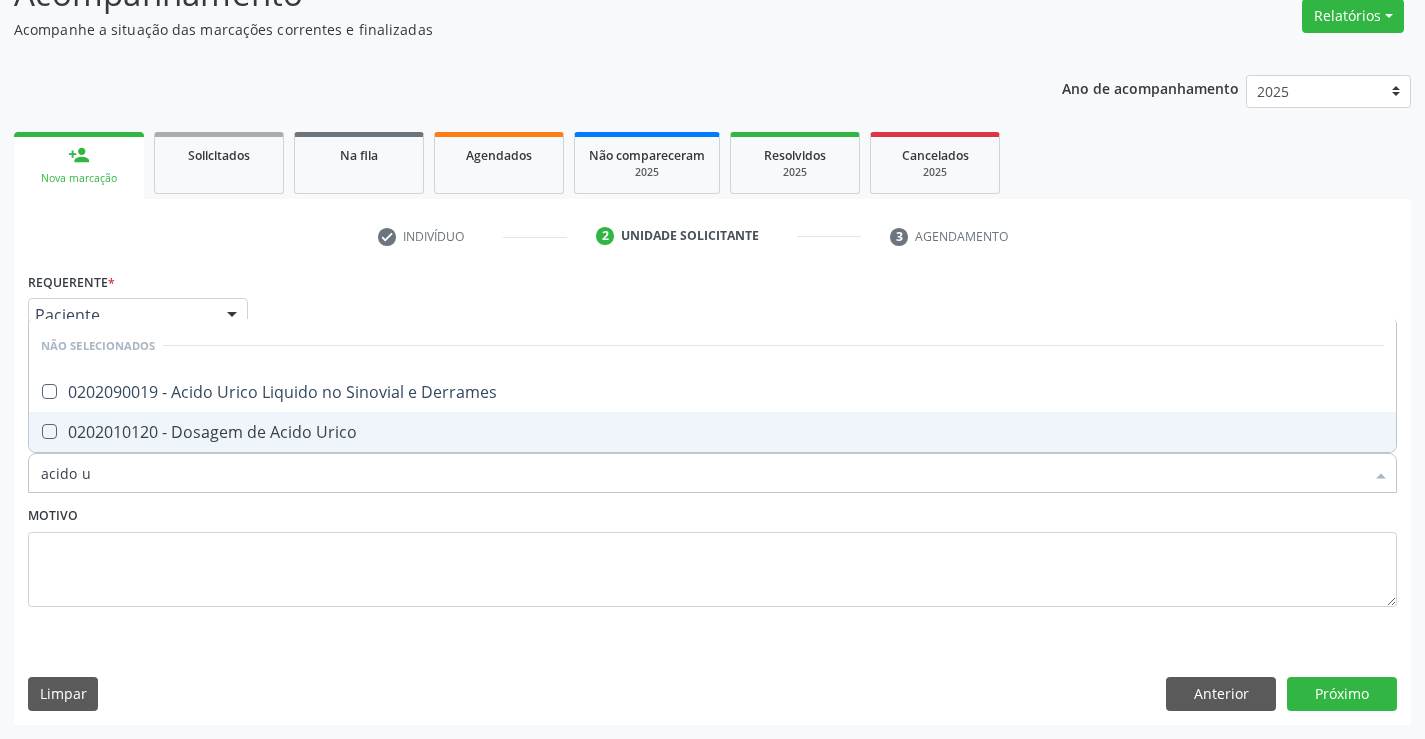 drag, startPoint x: 267, startPoint y: 409, endPoint x: 257, endPoint y: 424, distance: 18.027756 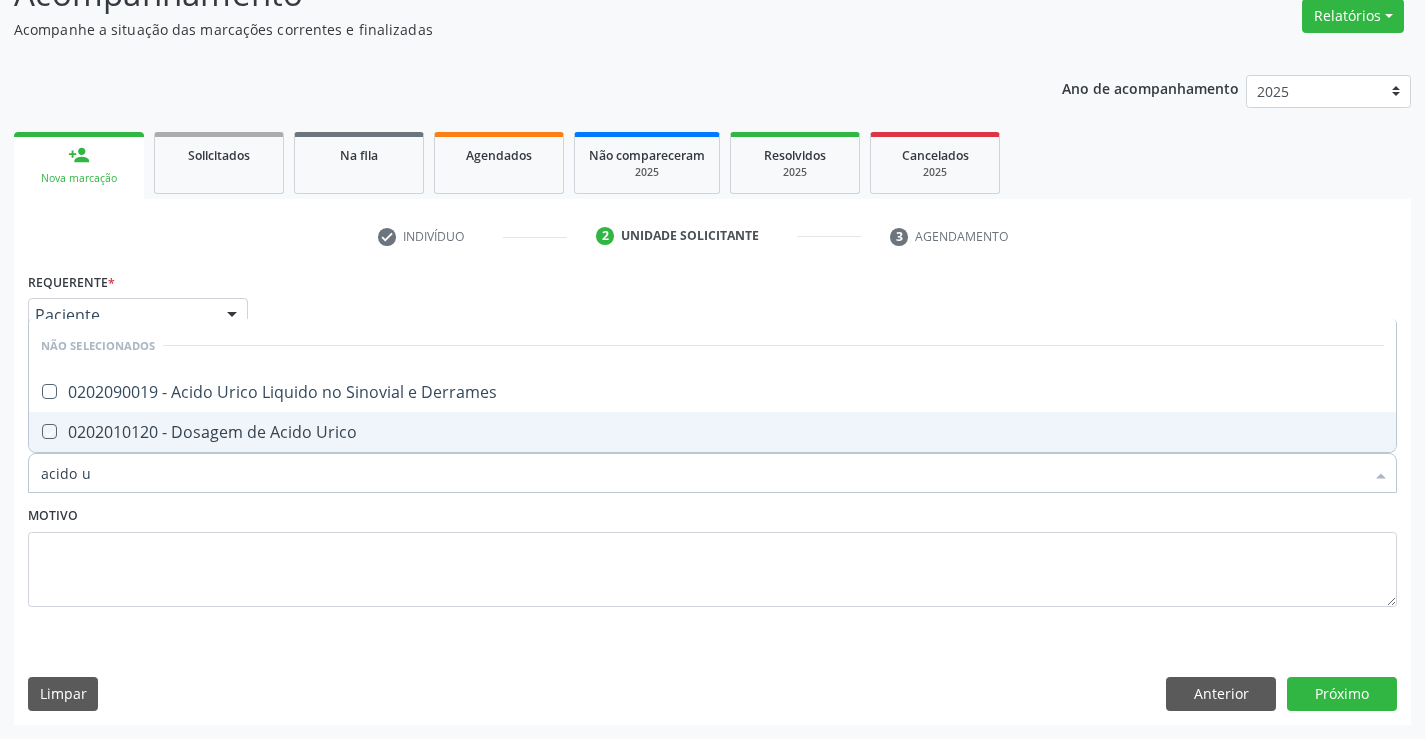checkbox on "true" 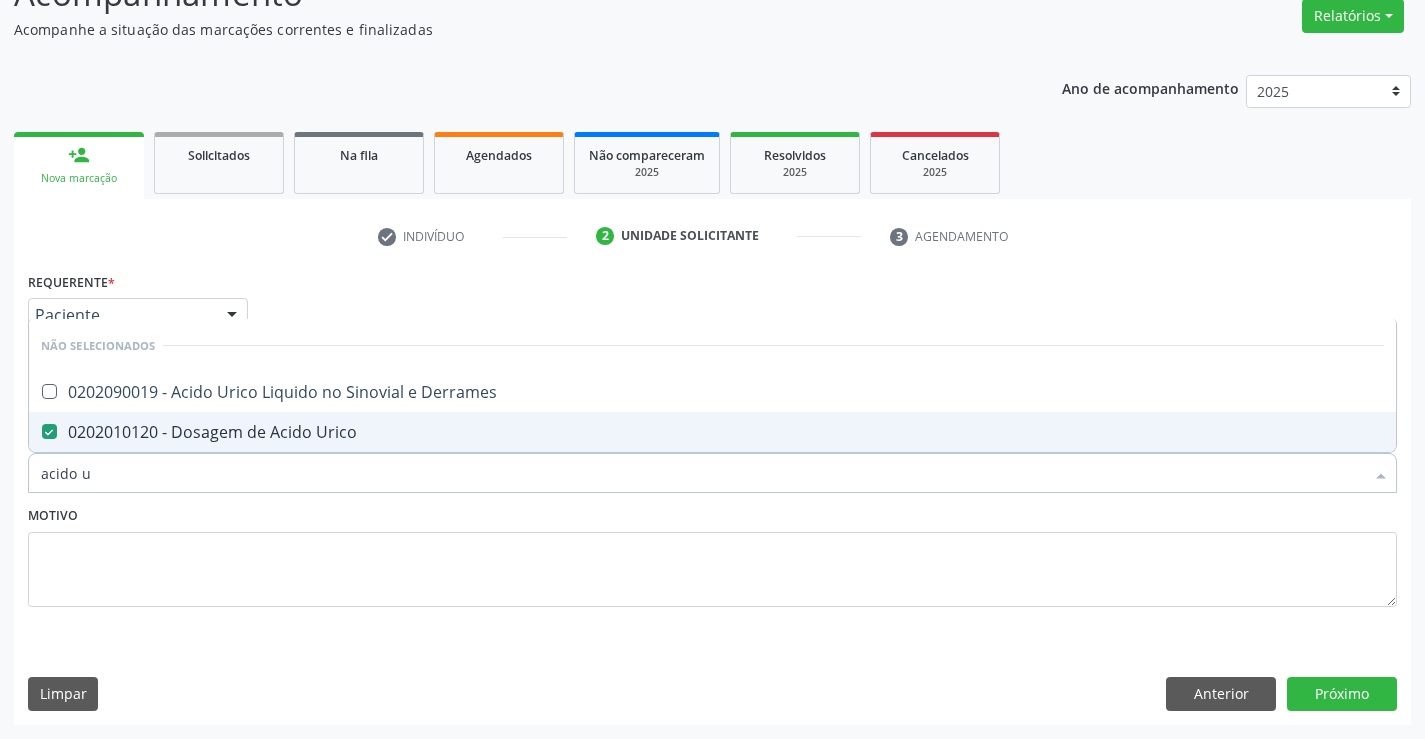click on "Motivo" at bounding box center (712, 554) 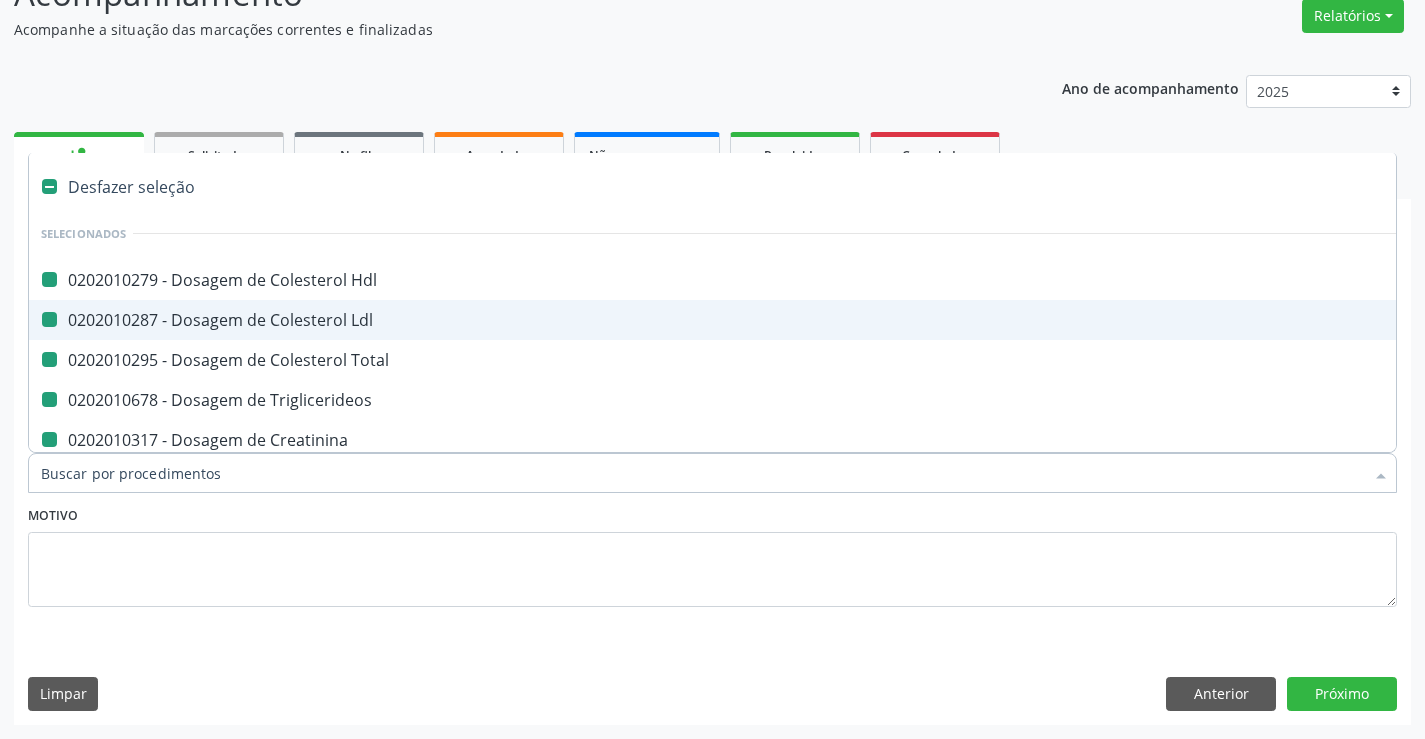 type on "p" 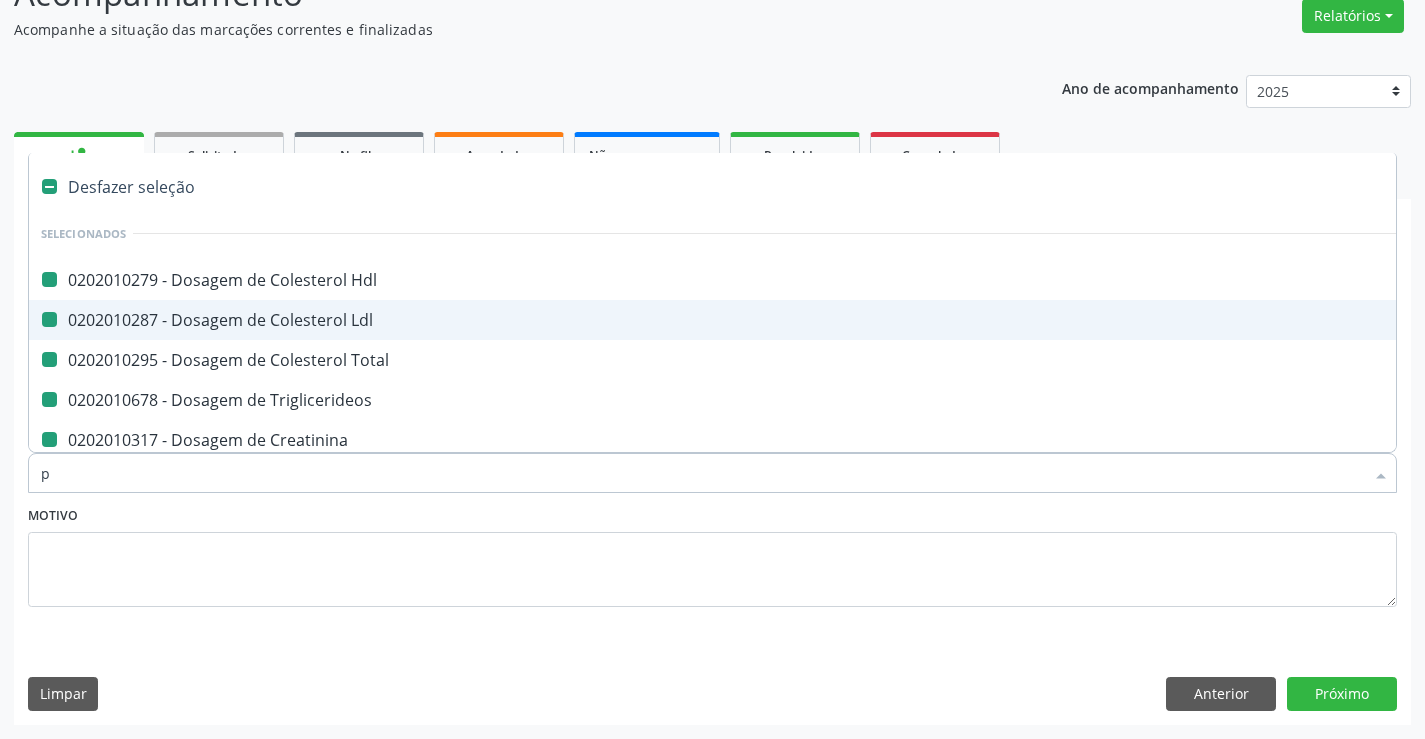 checkbox on "false" 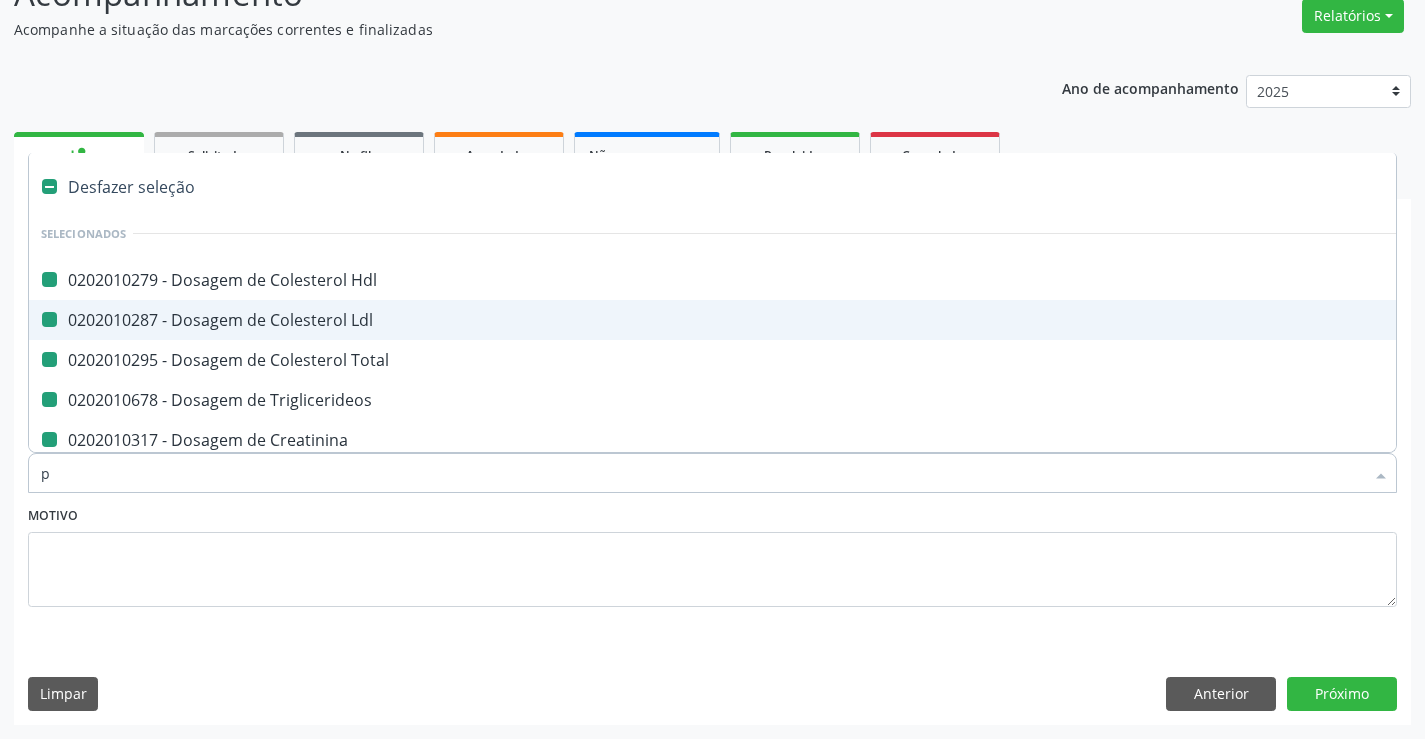 checkbox on "false" 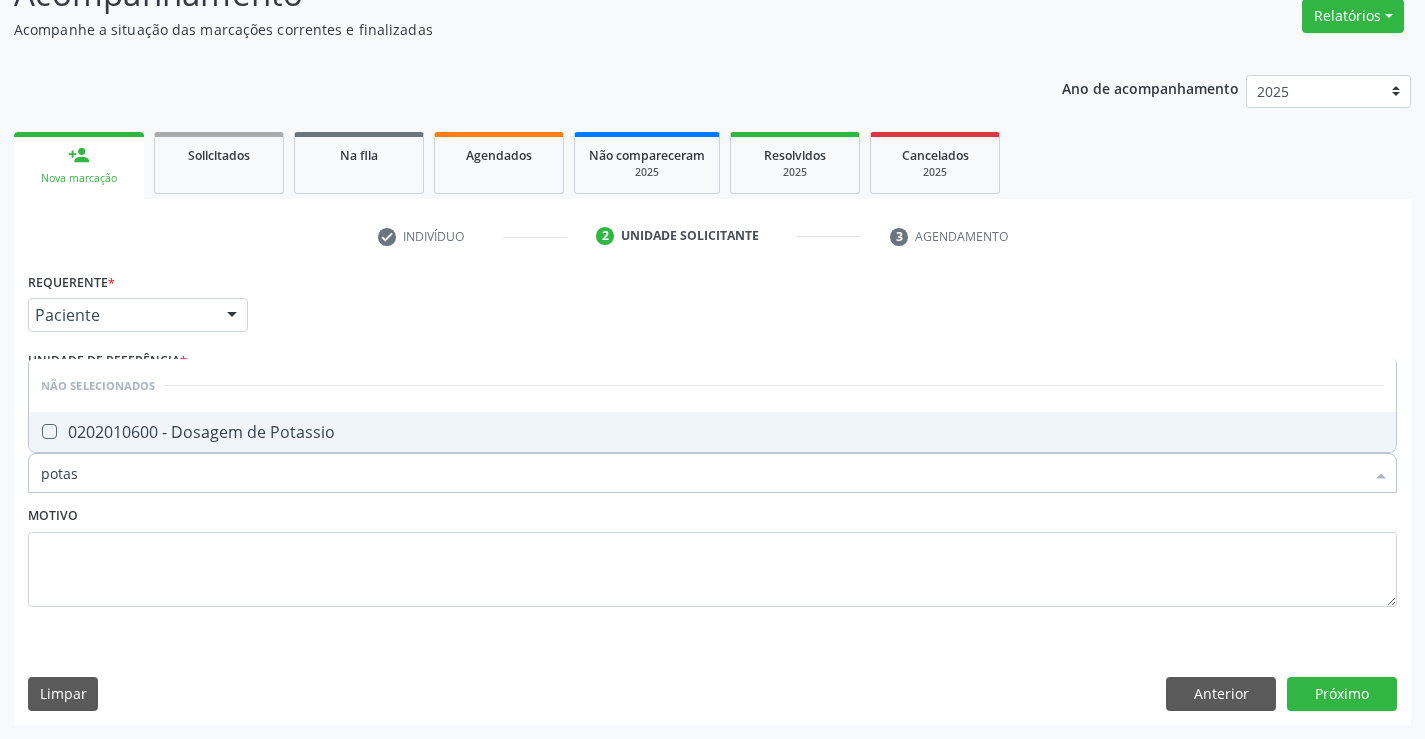 type on "potass" 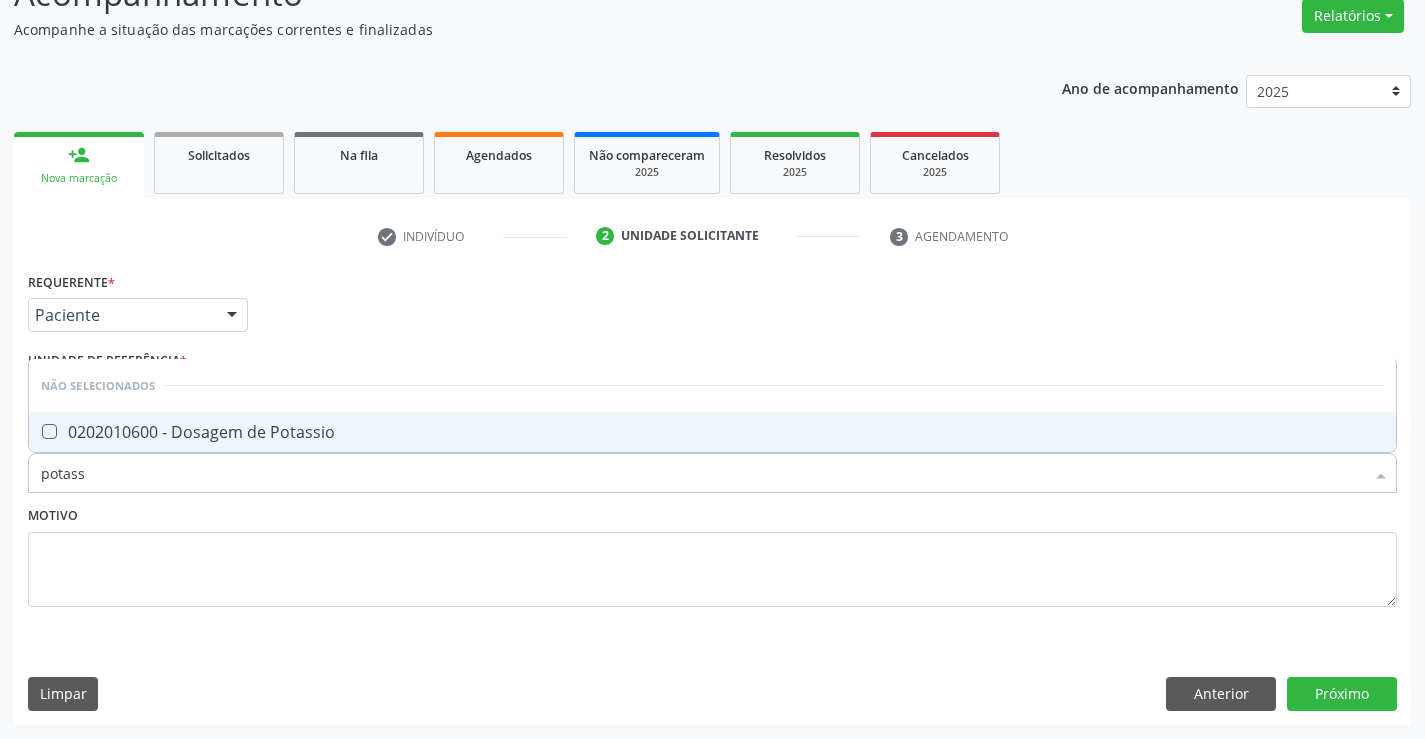 click on "0202010600 - Dosagem de Potassio" at bounding box center (712, 432) 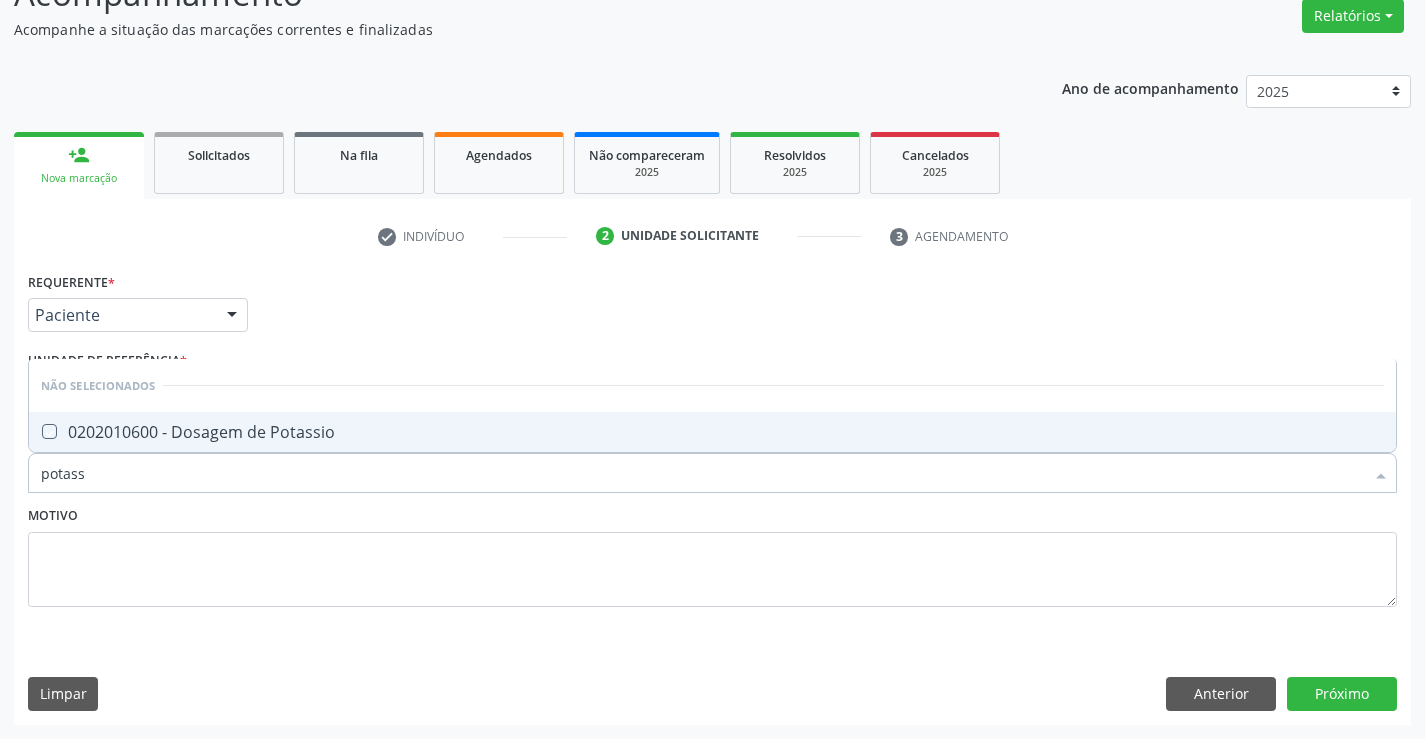 checkbox on "true" 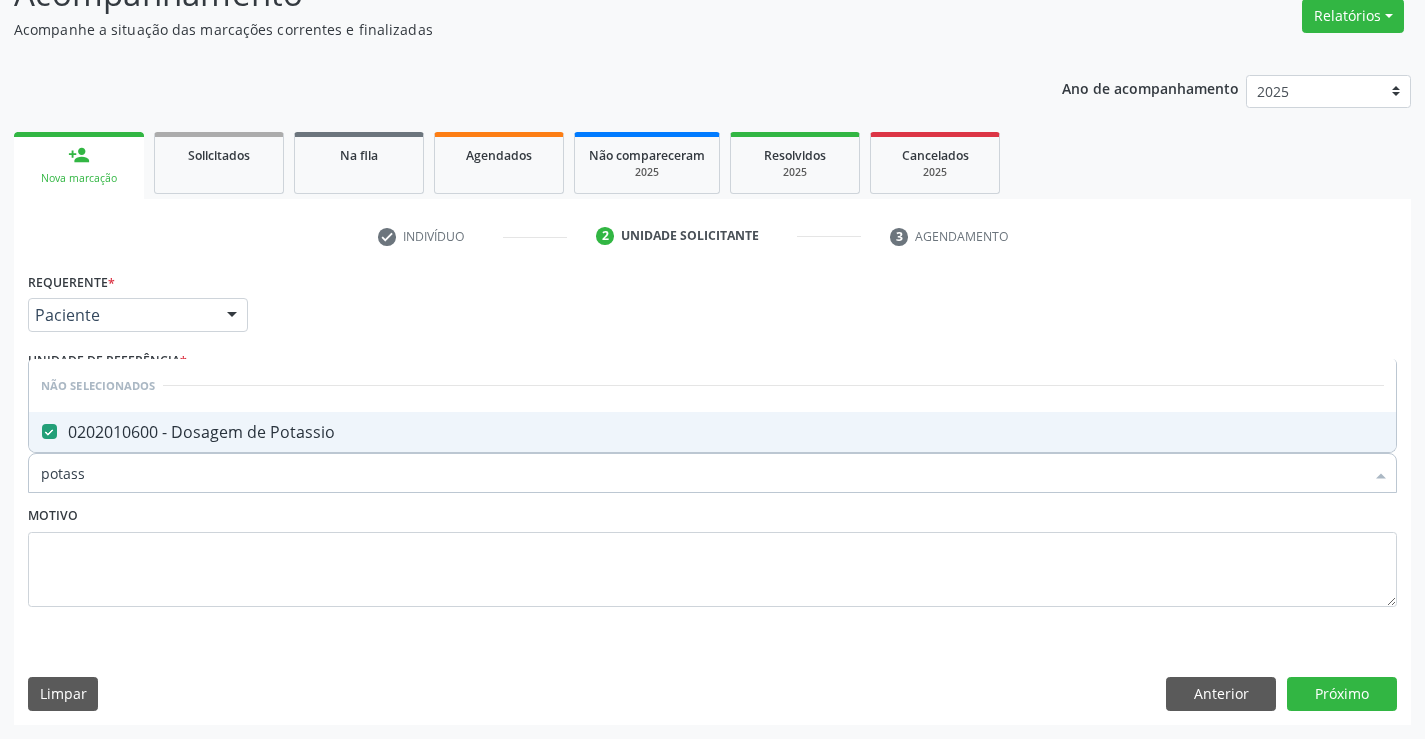 click on "Motivo" at bounding box center [712, 554] 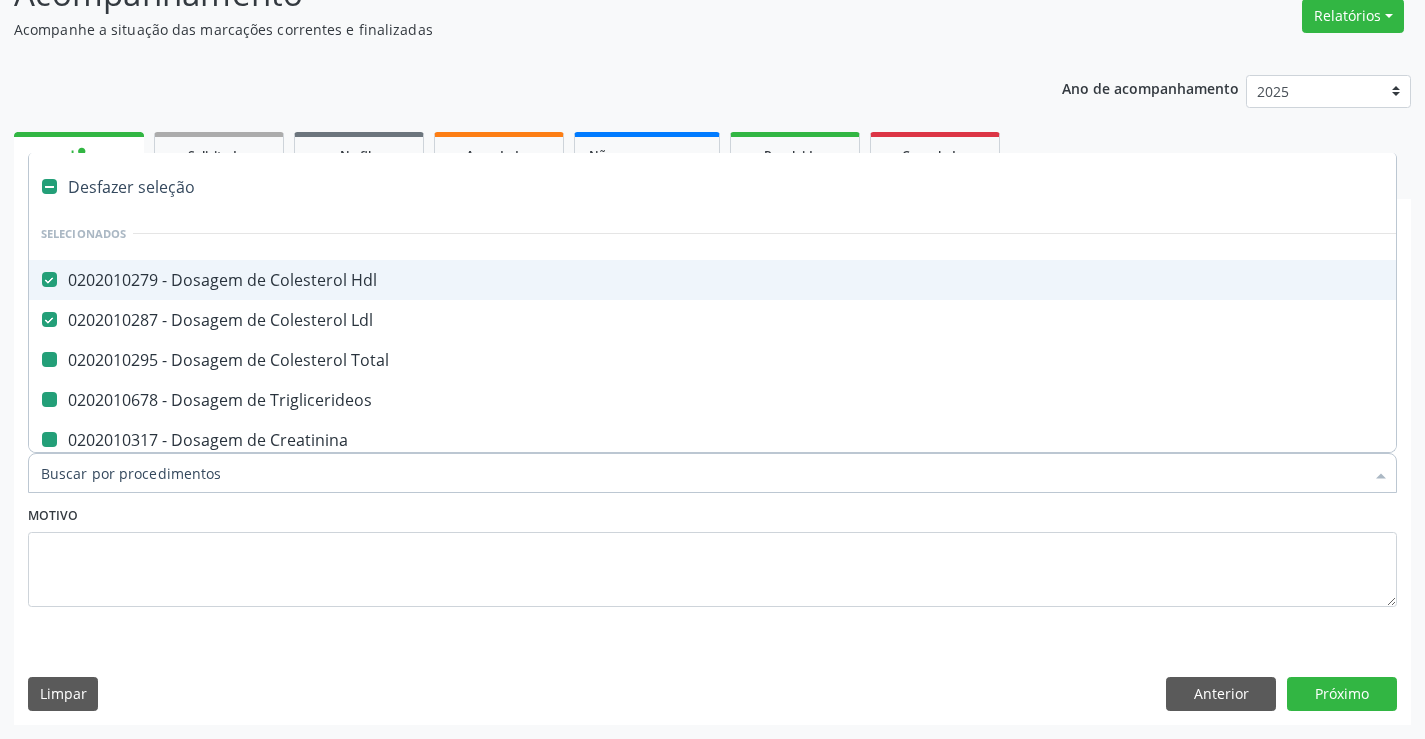 type on "u" 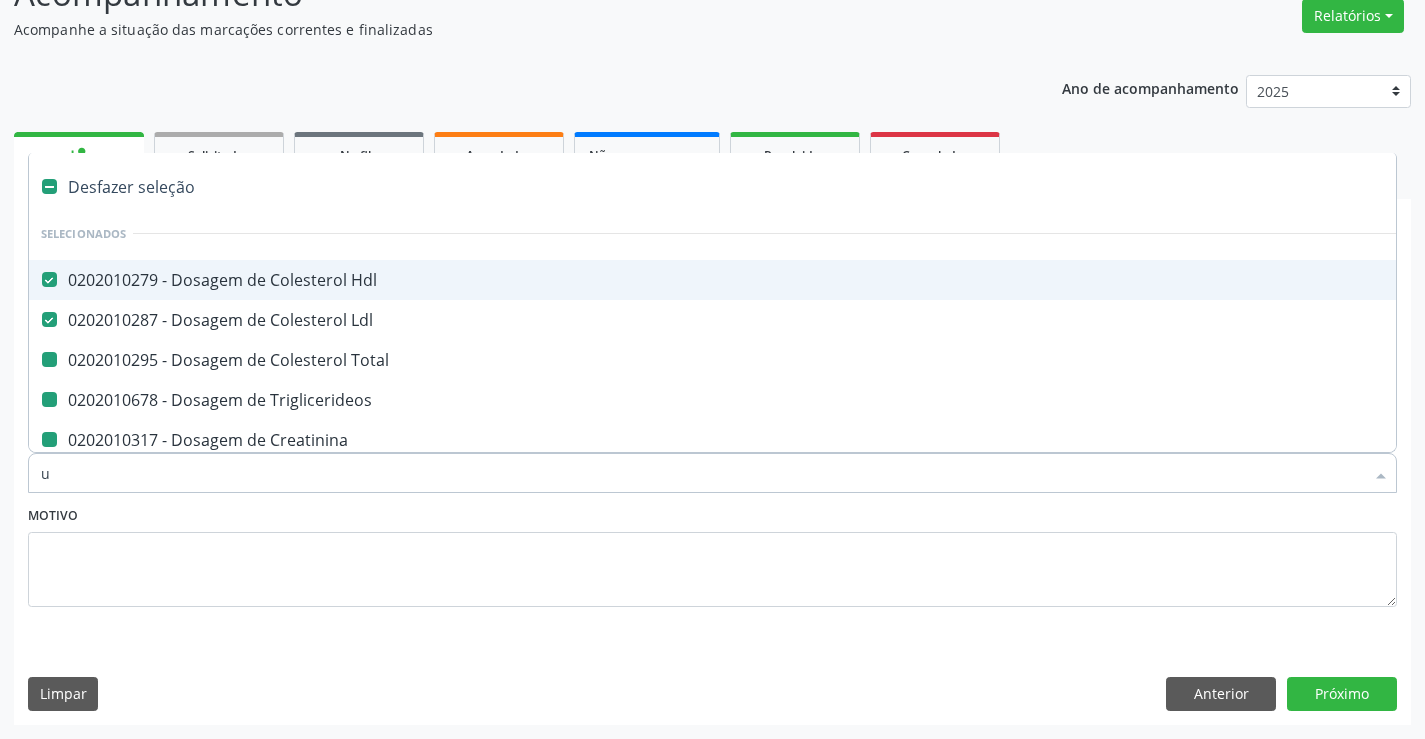 checkbox on "false" 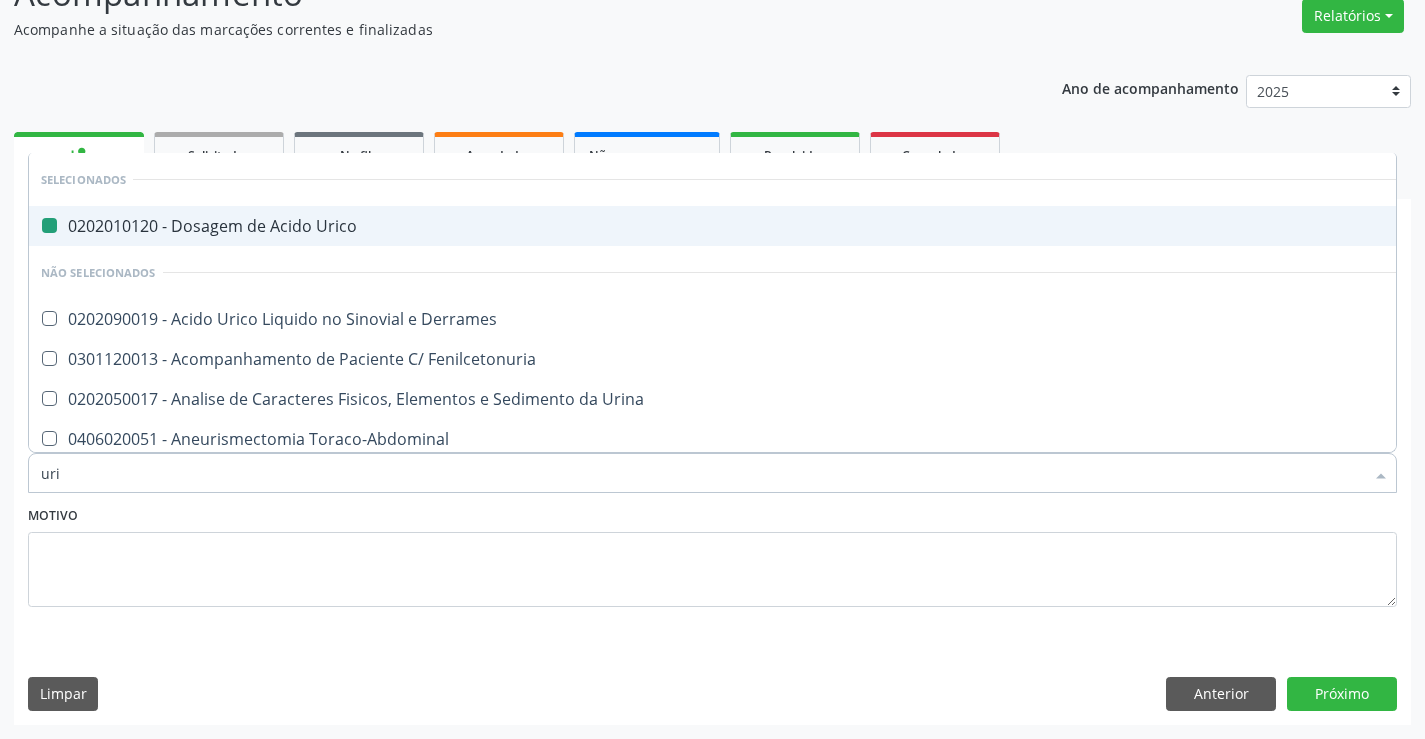 type on "urin" 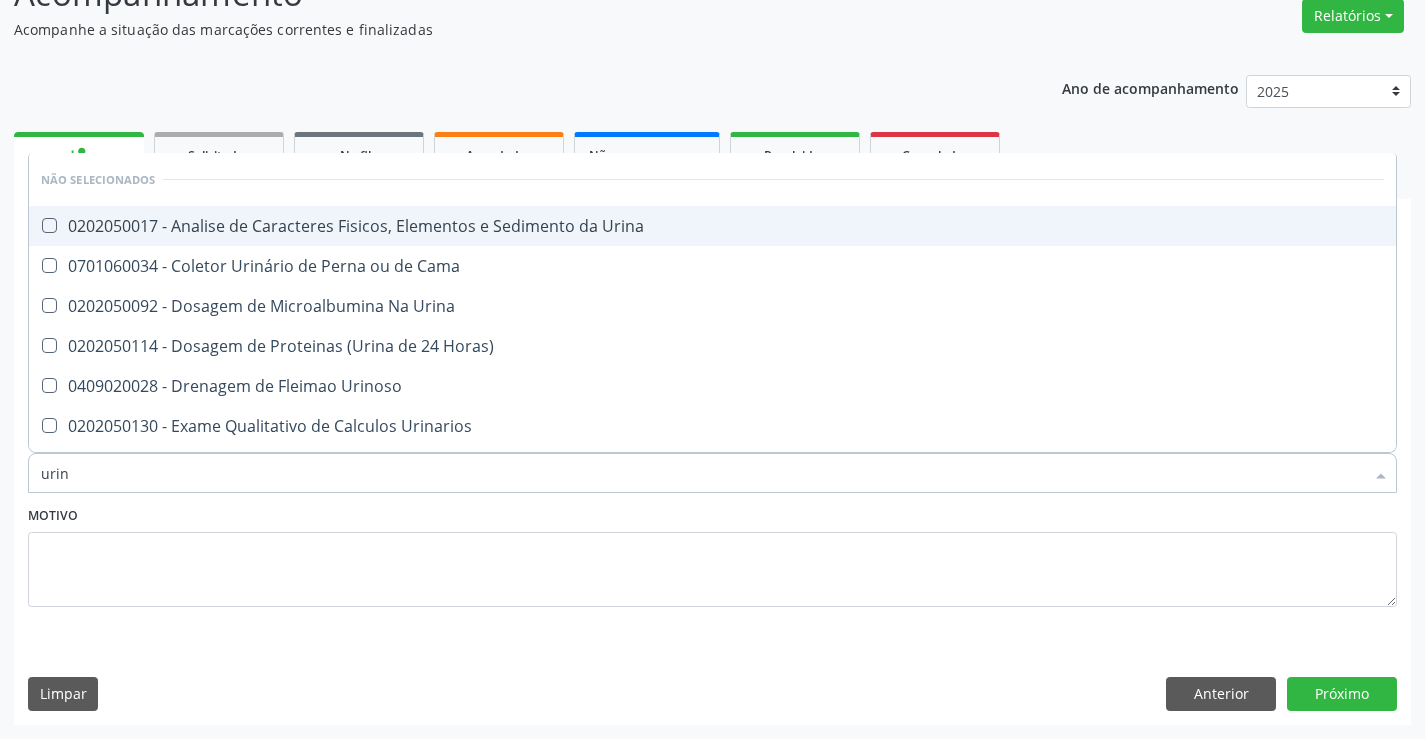 click on "0202050017 - Analise de Caracteres Fisicos, Elementos e Sedimento da Urina" at bounding box center (712, 226) 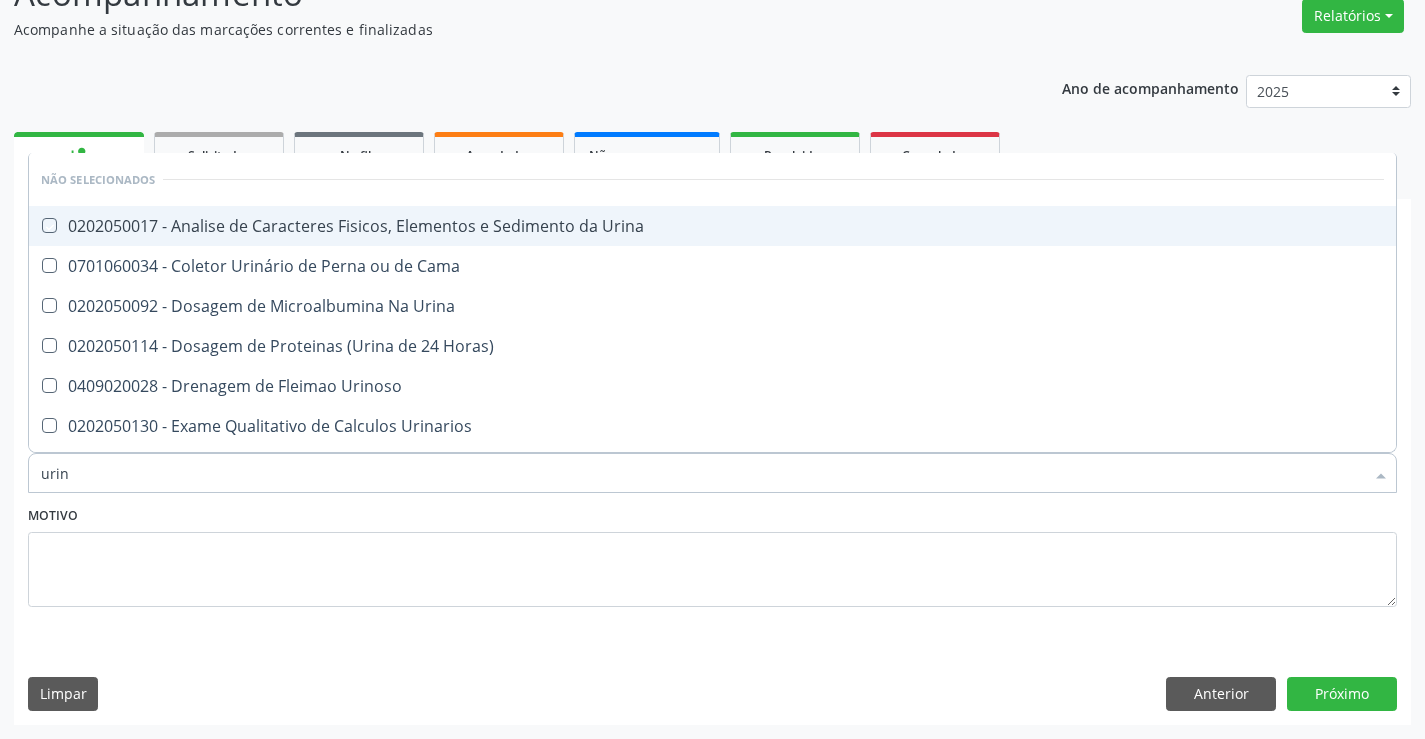 checkbox on "true" 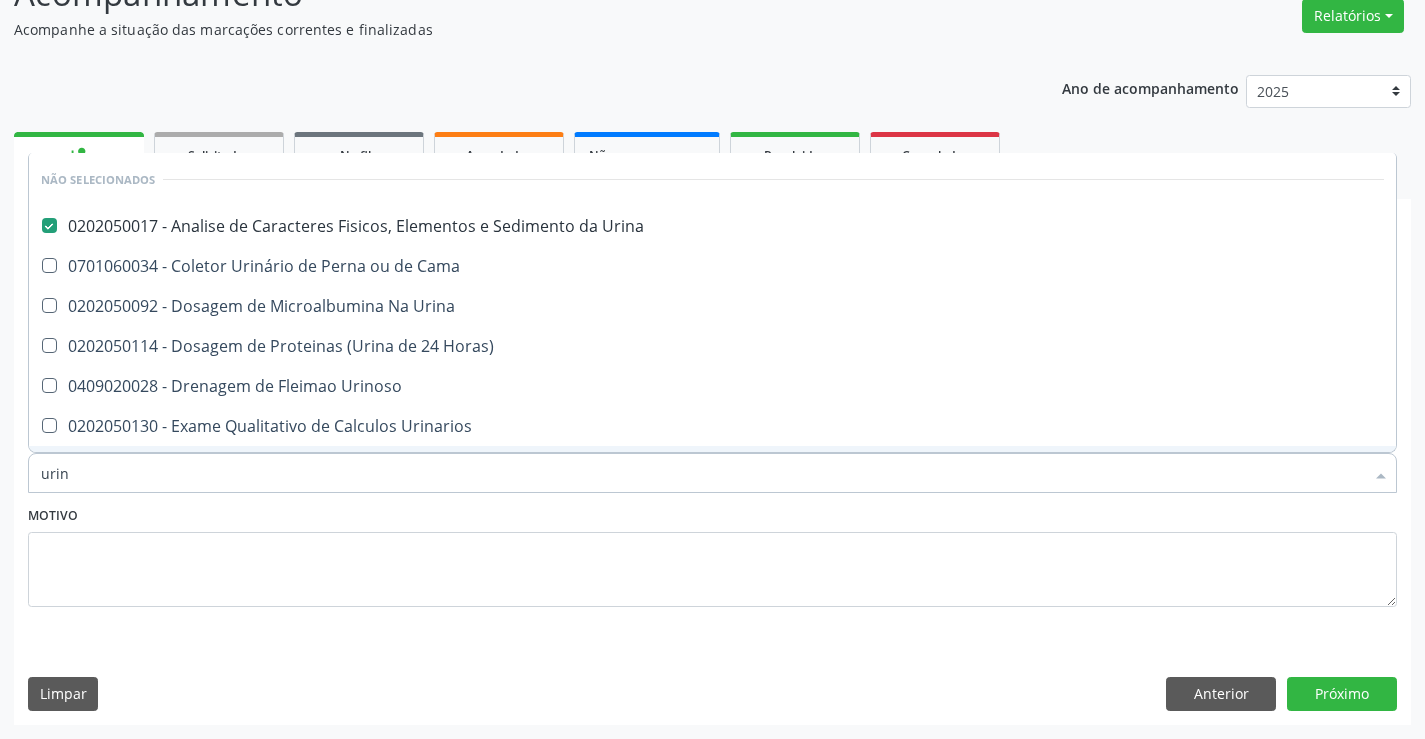 click on "Motivo" at bounding box center [712, 554] 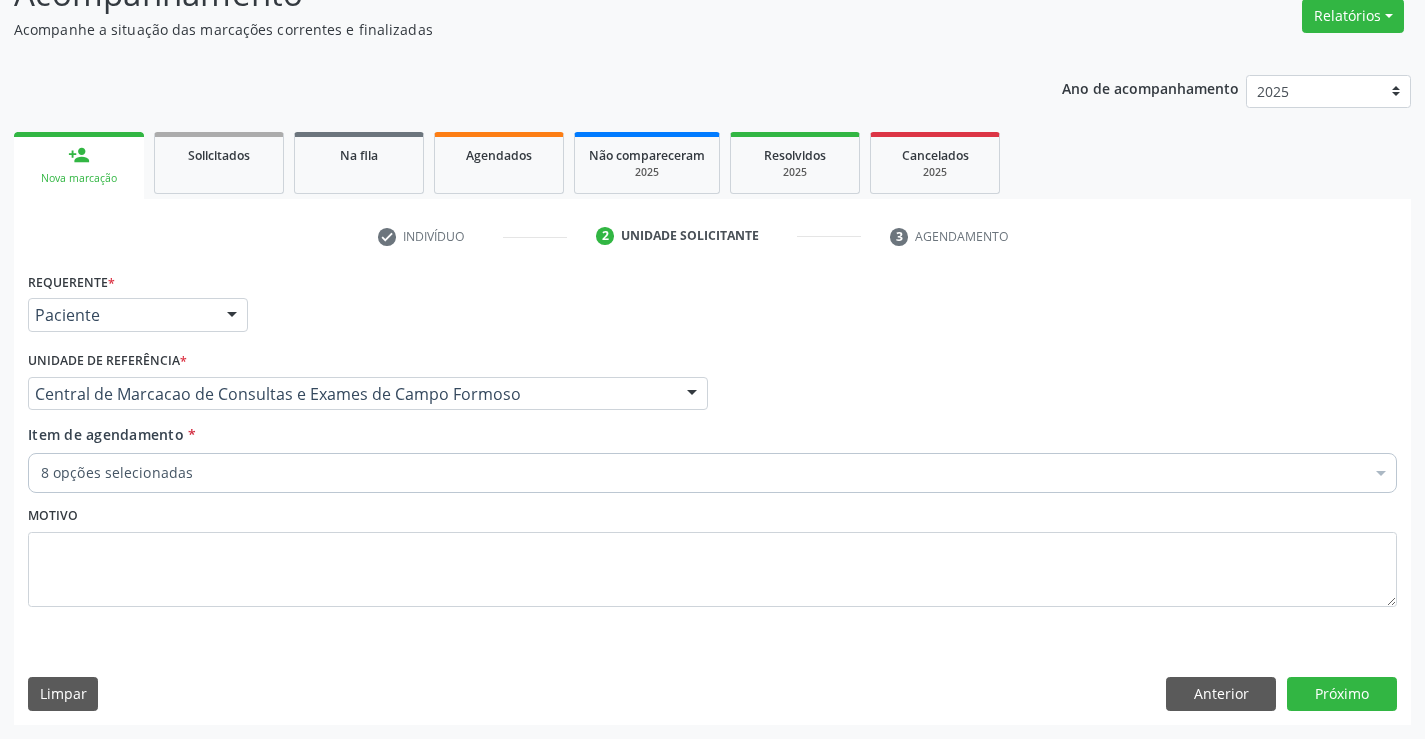 click on "8 opções selecionadas" at bounding box center (712, 473) 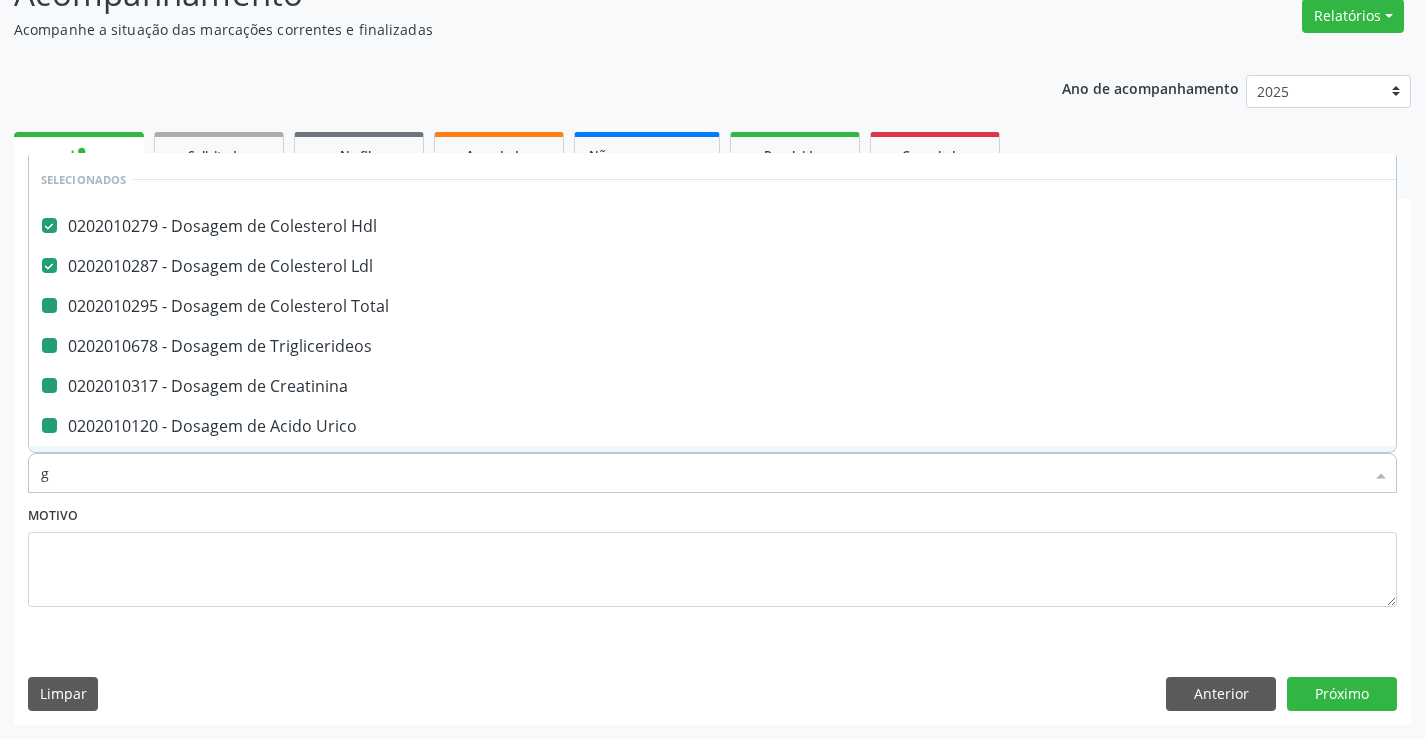 type on "gl" 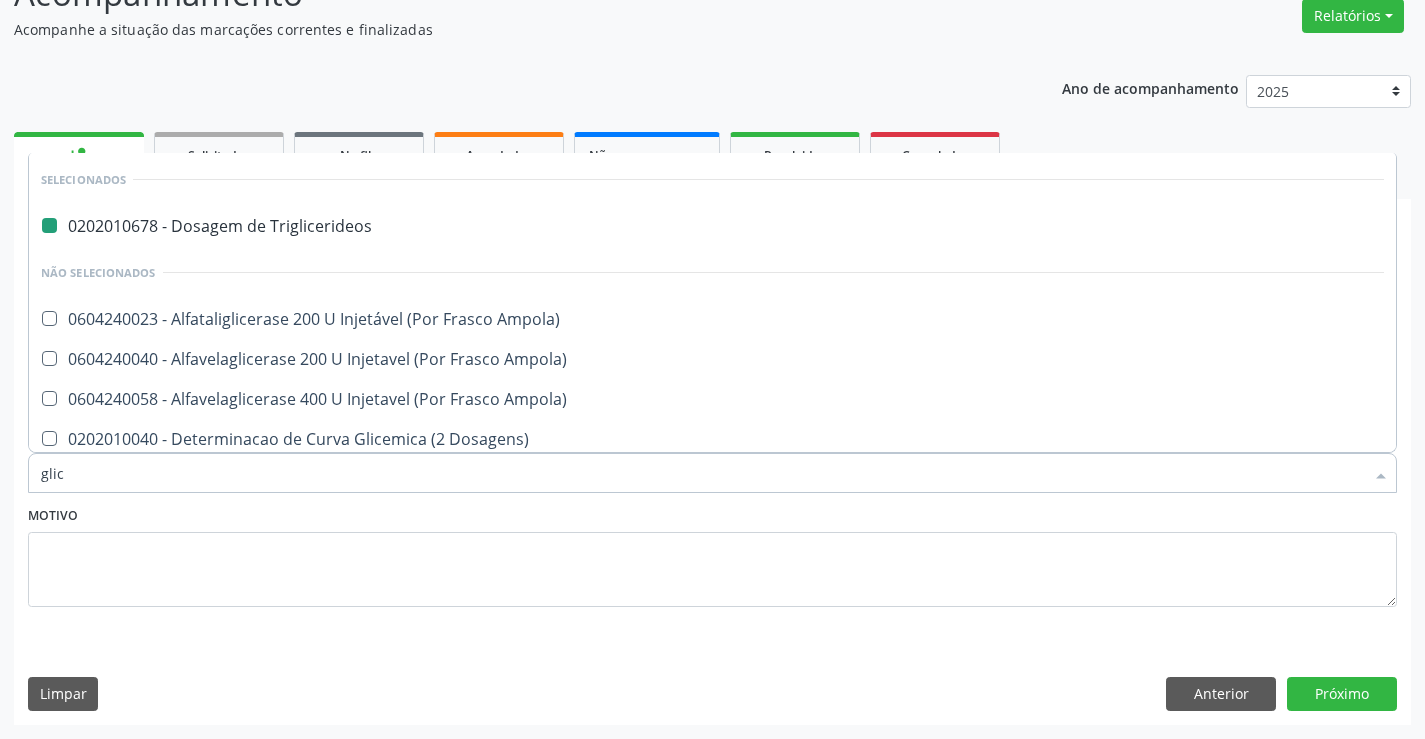 type on "glico" 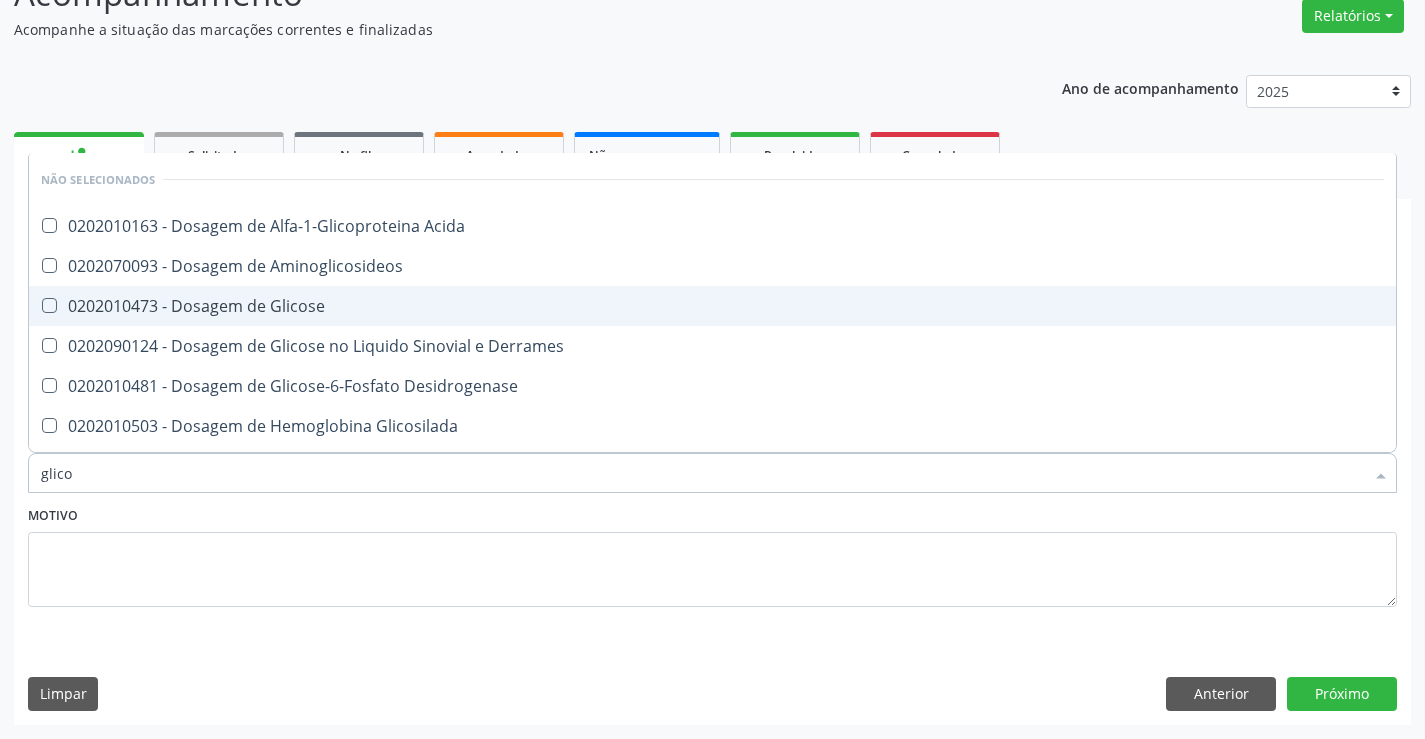 click on "0202010473 - Dosagem de Glicose" at bounding box center [712, 306] 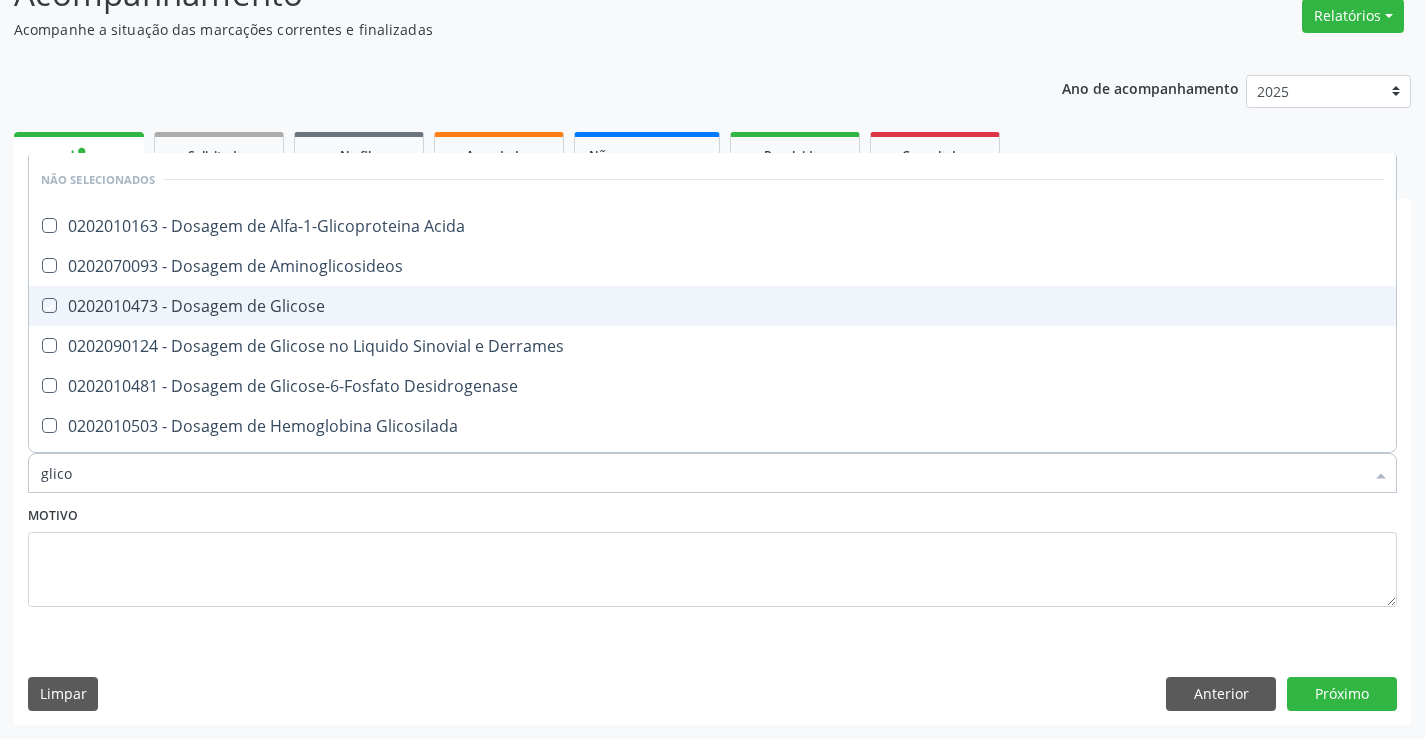 checkbox on "true" 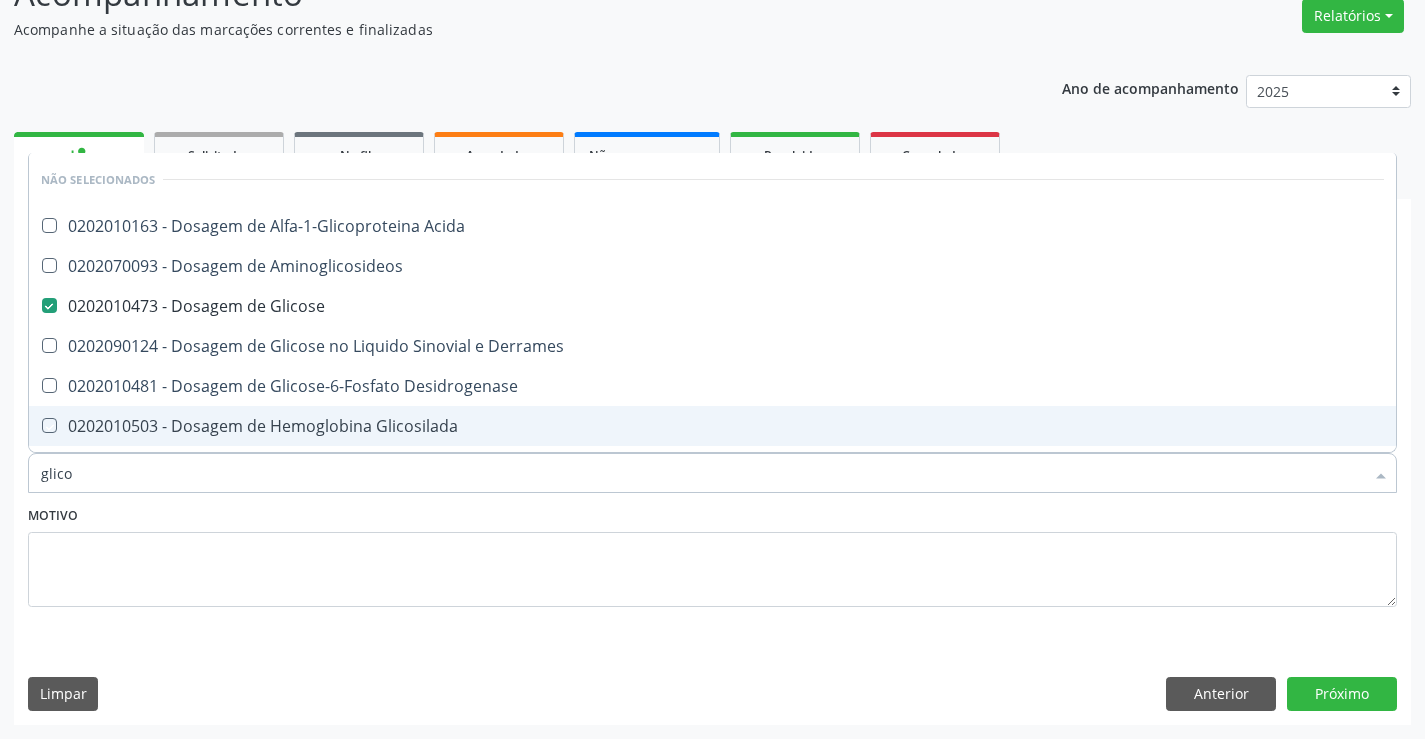 click on "Motivo" at bounding box center [712, 554] 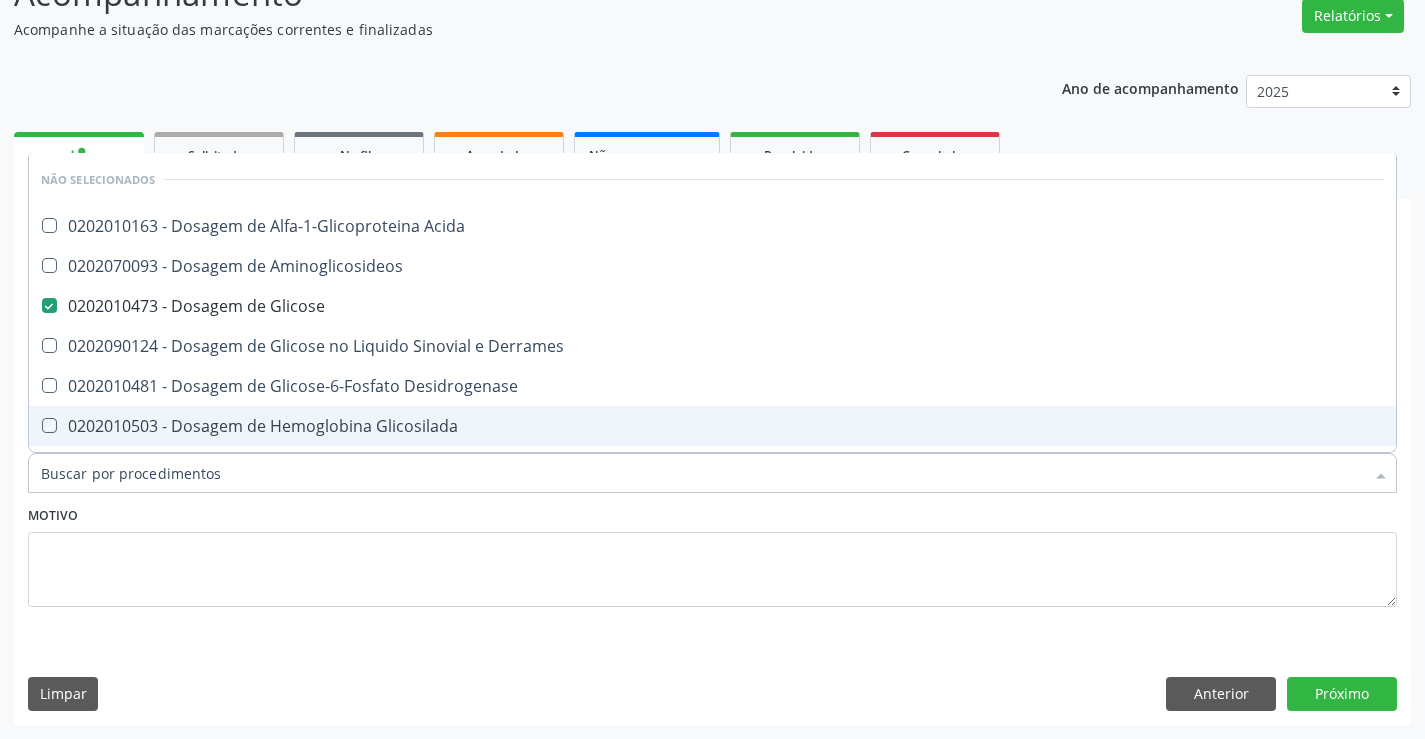 checkbox on "true" 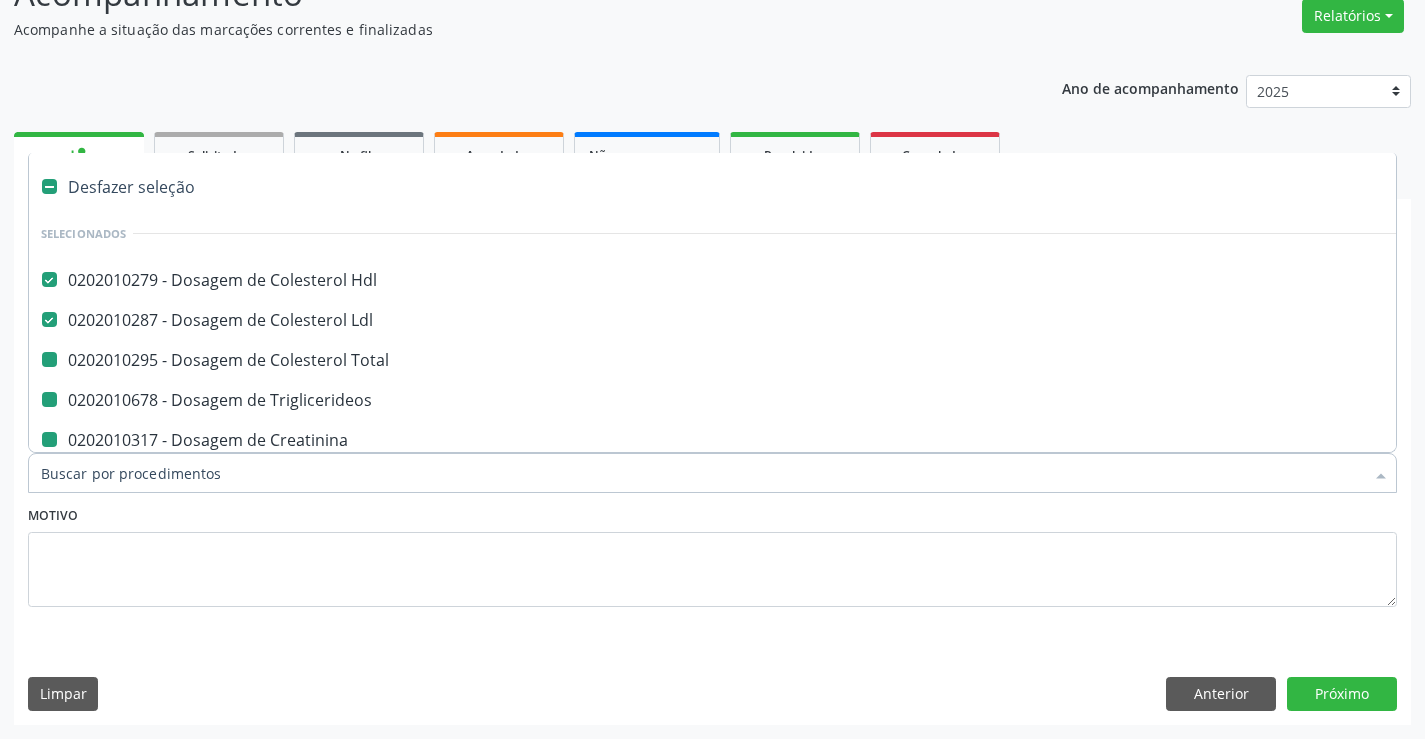 type on "h" 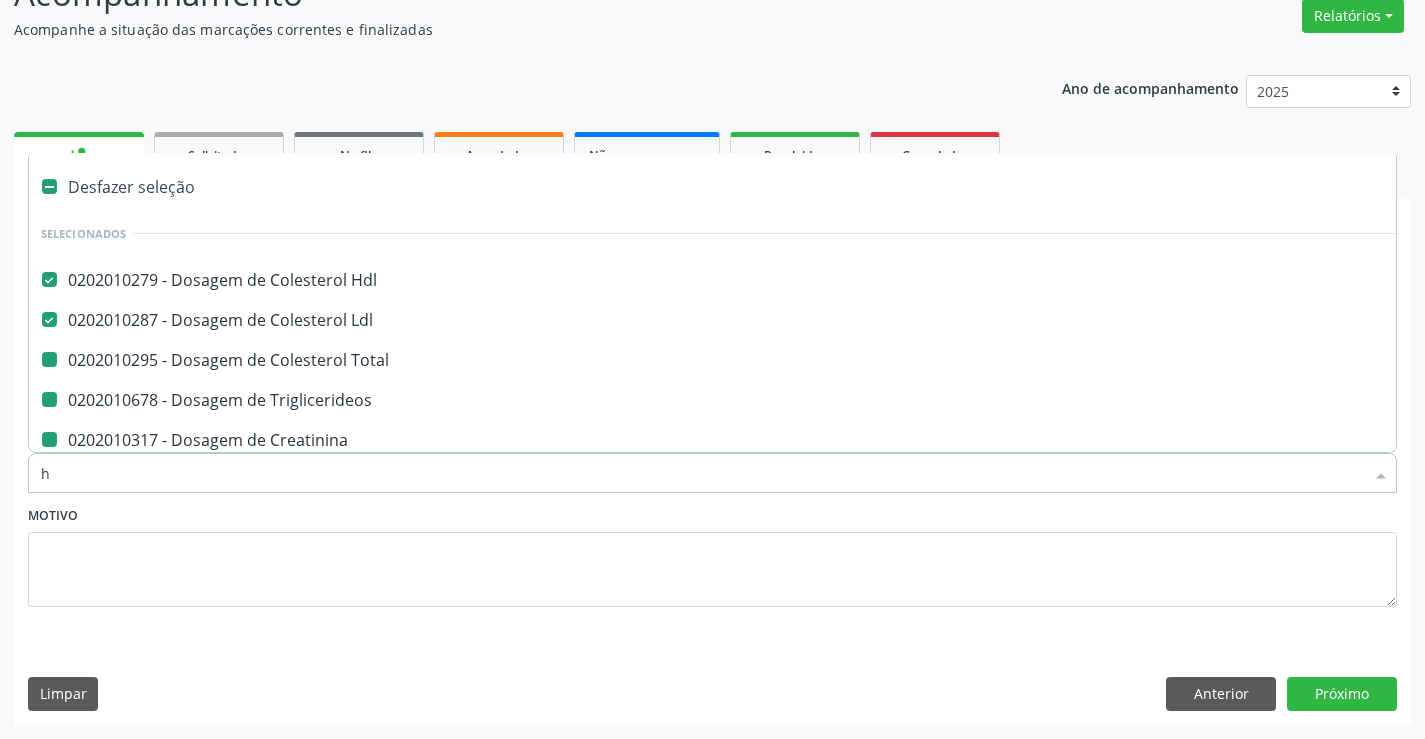 checkbox on "false" 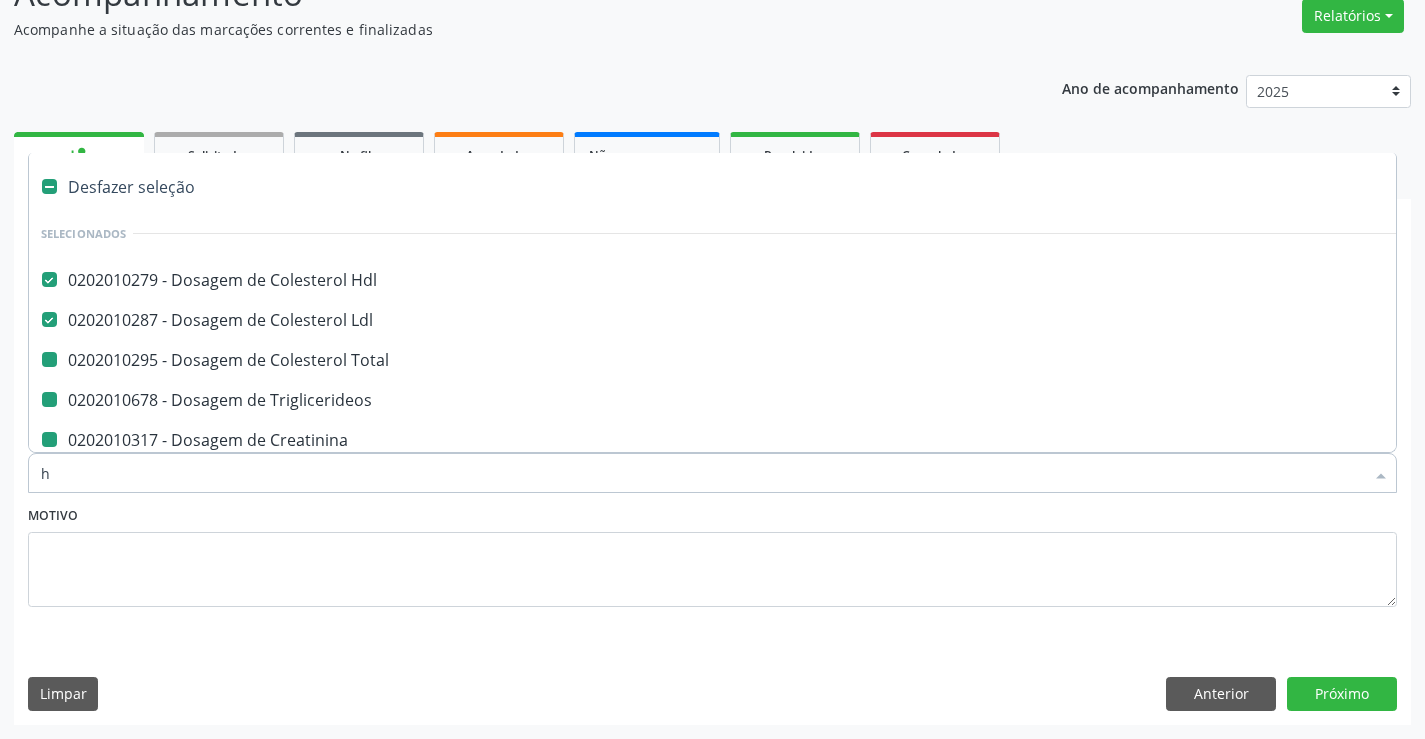 checkbox on "false" 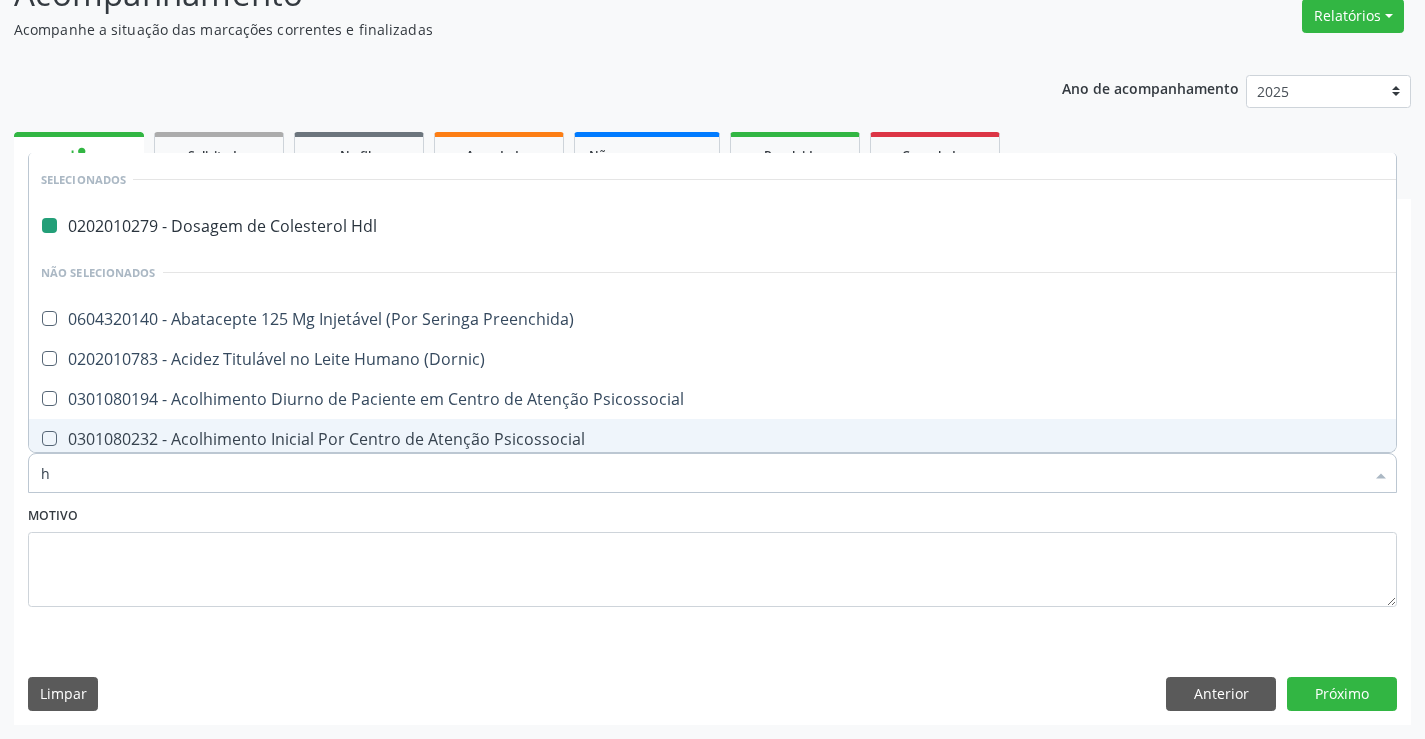 type on "he" 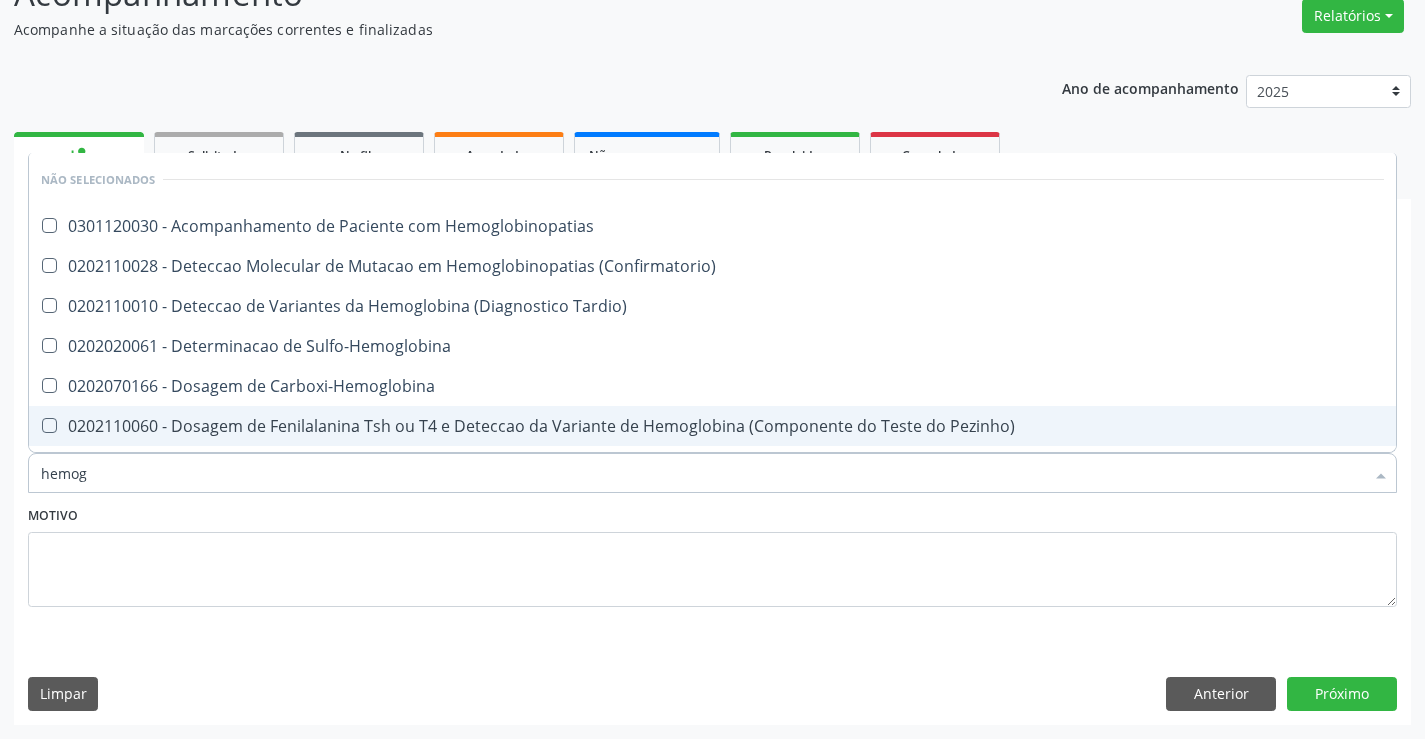 type on "hemogr" 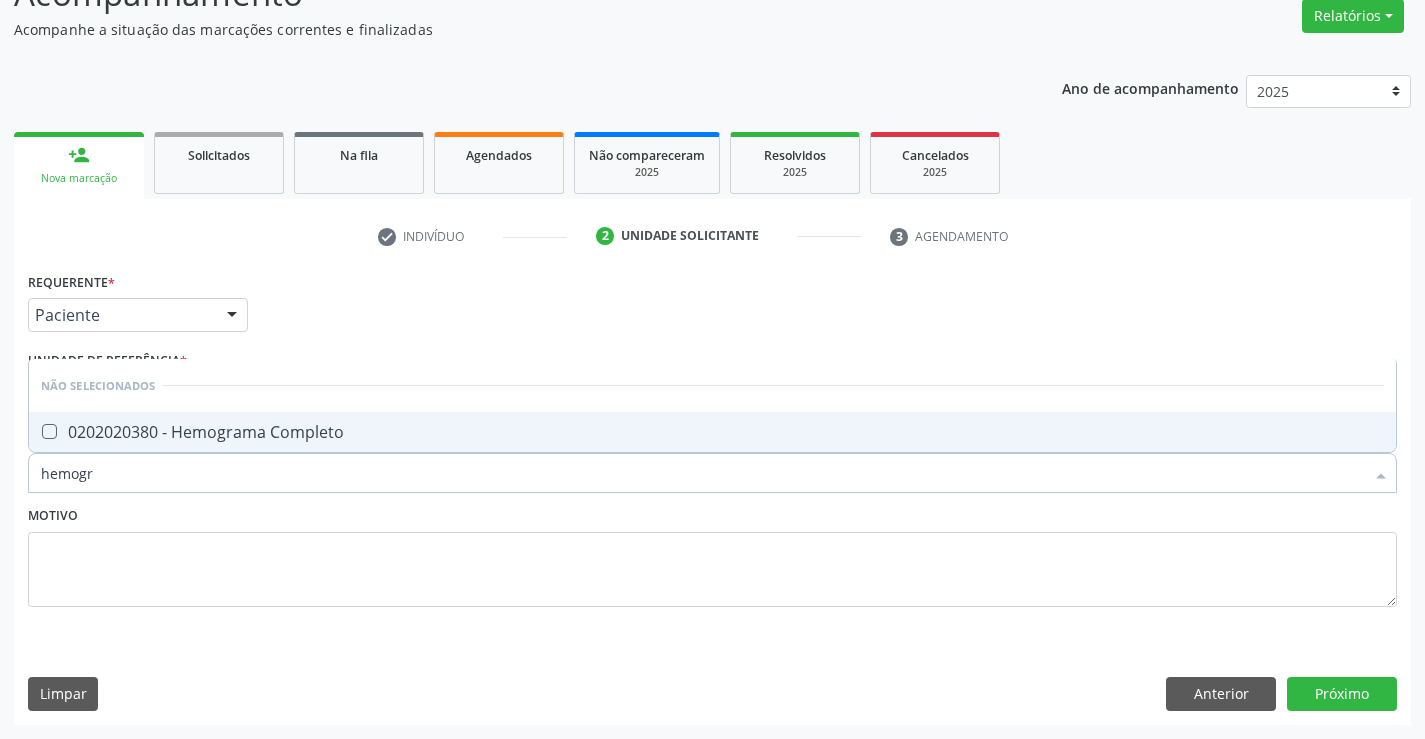 click on "0202020380 - Hemograma Completo" at bounding box center (712, 432) 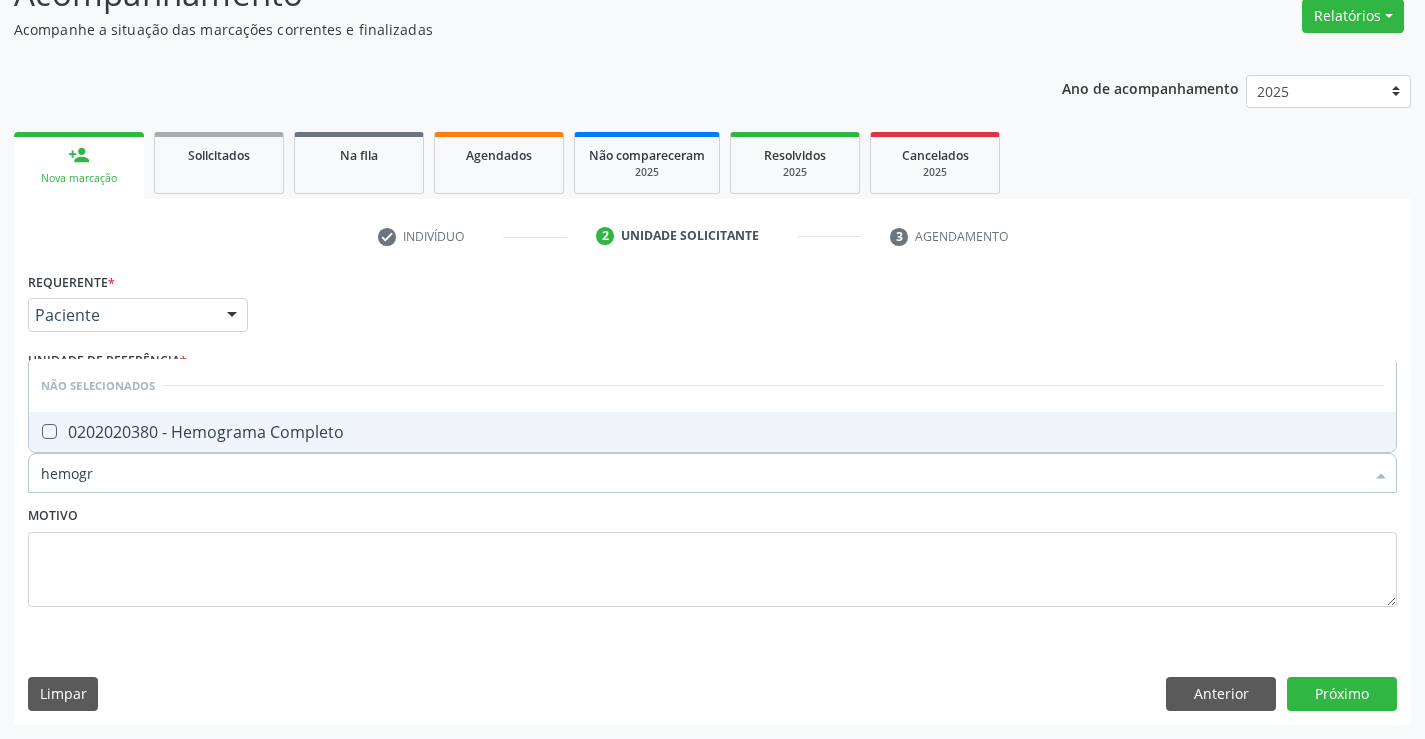 checkbox on "true" 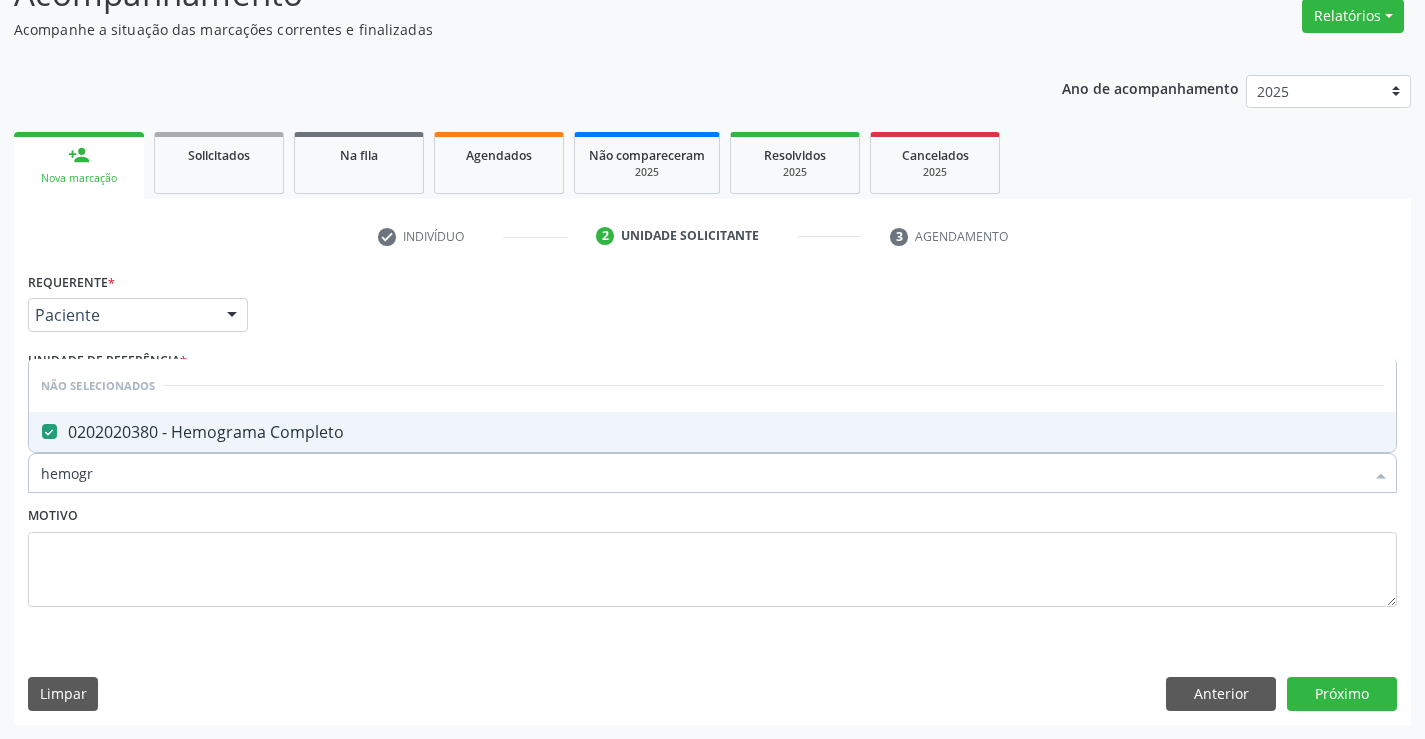 type on "hemogr" 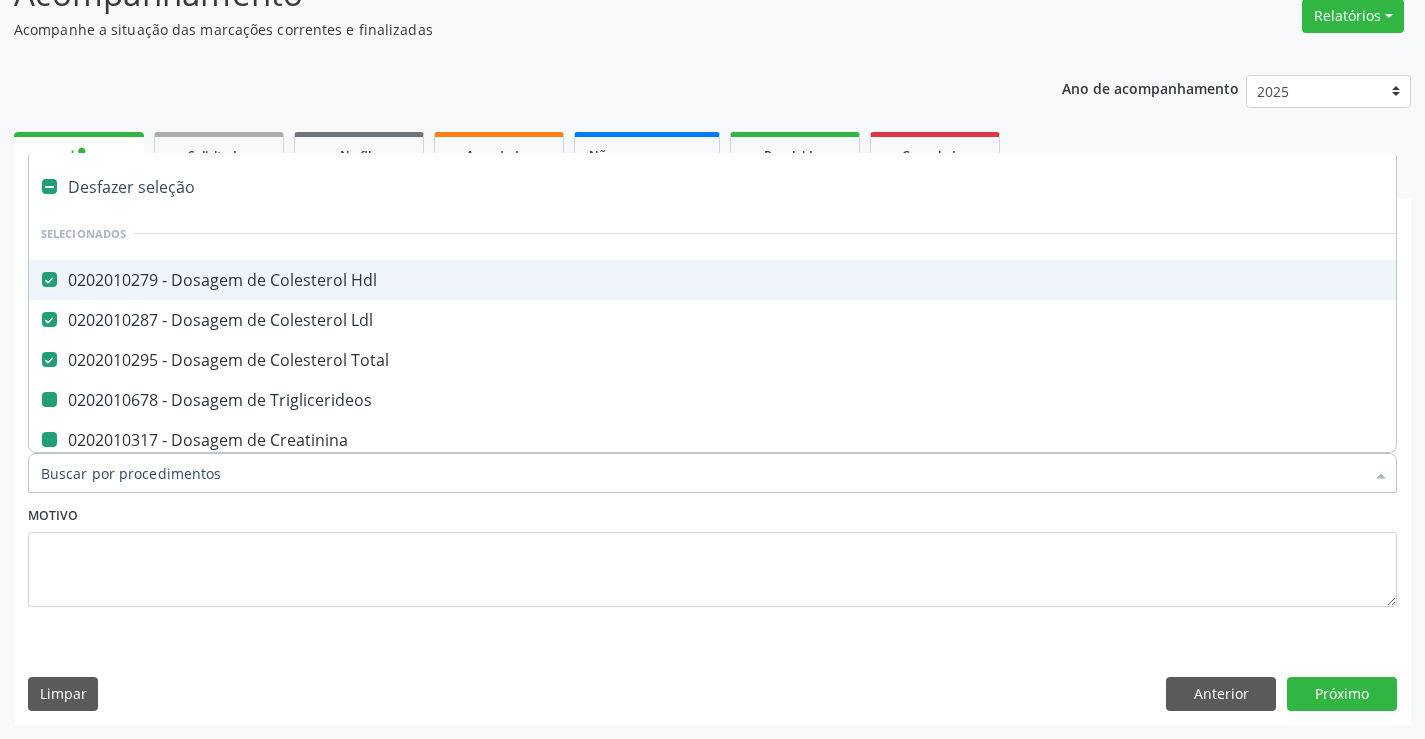 type on "p" 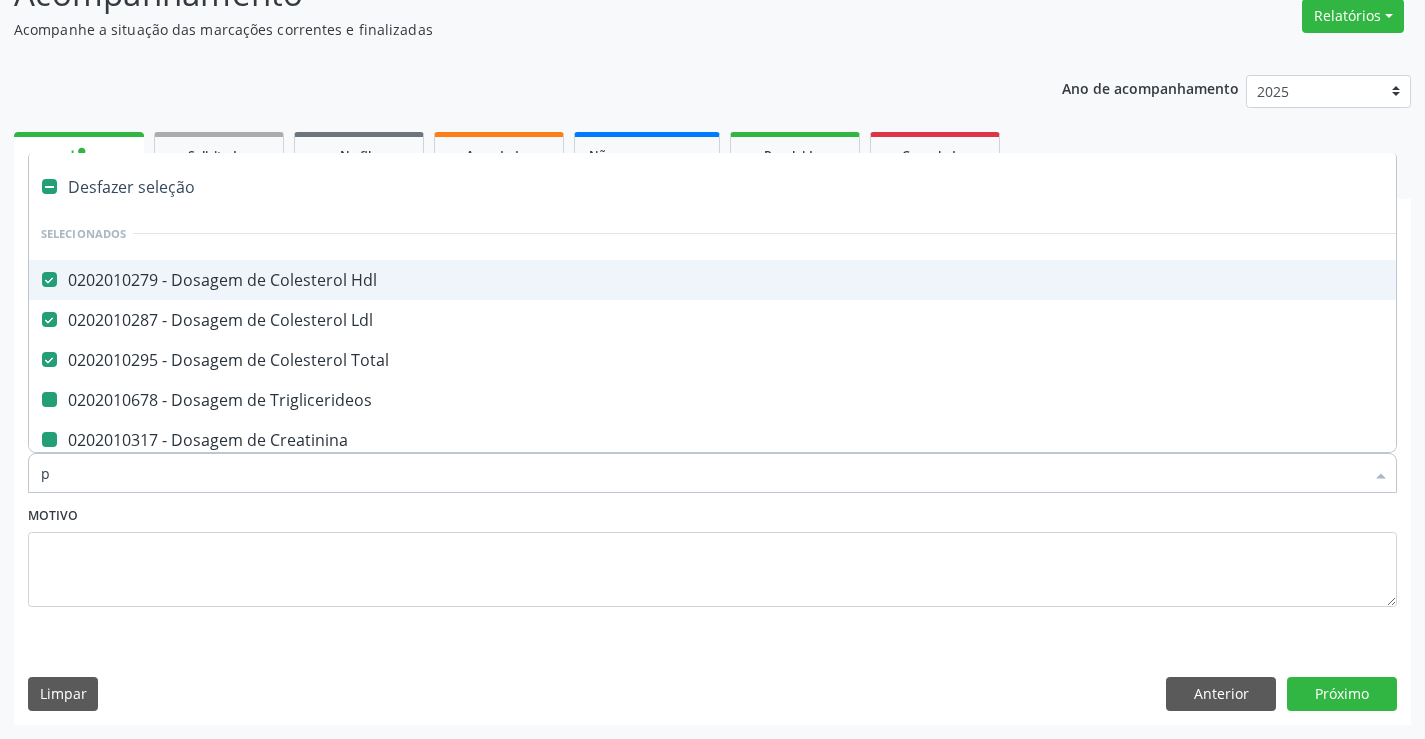 checkbox on "false" 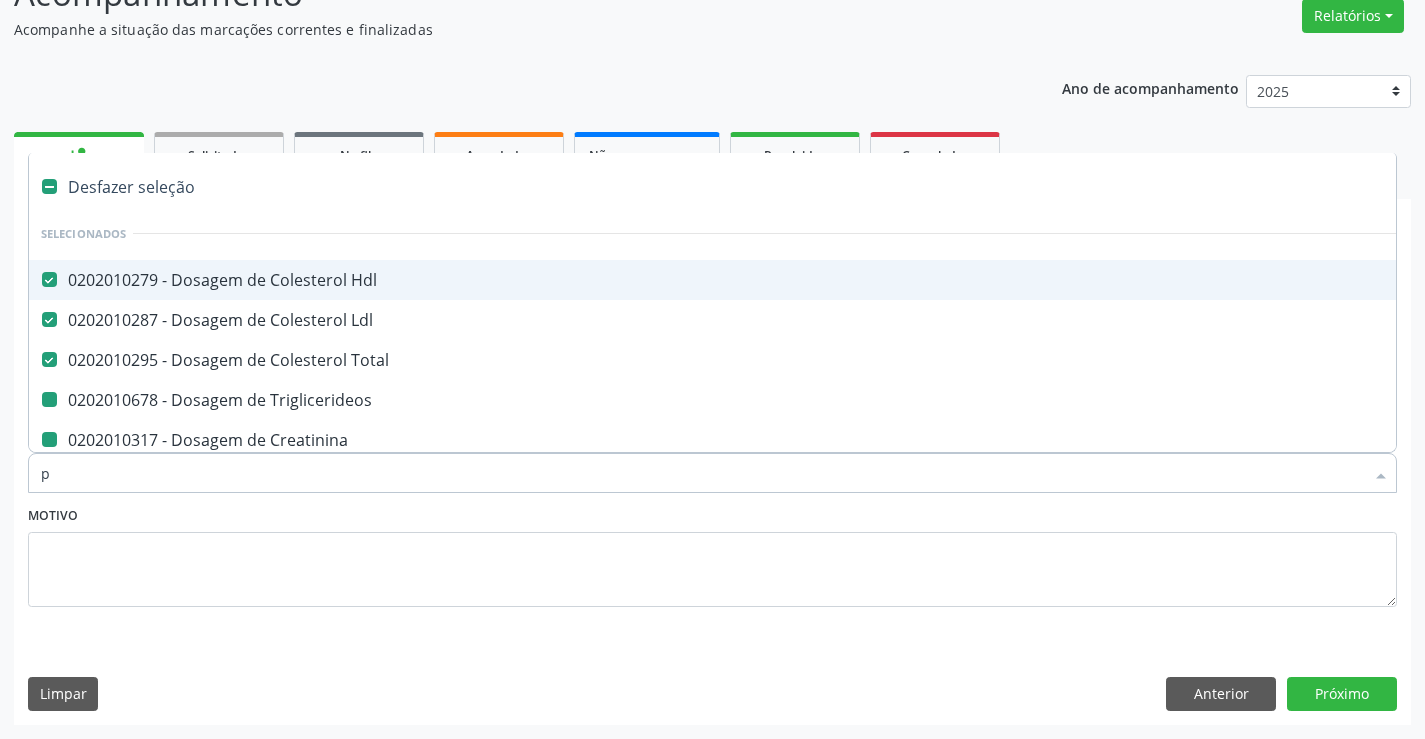checkbox on "false" 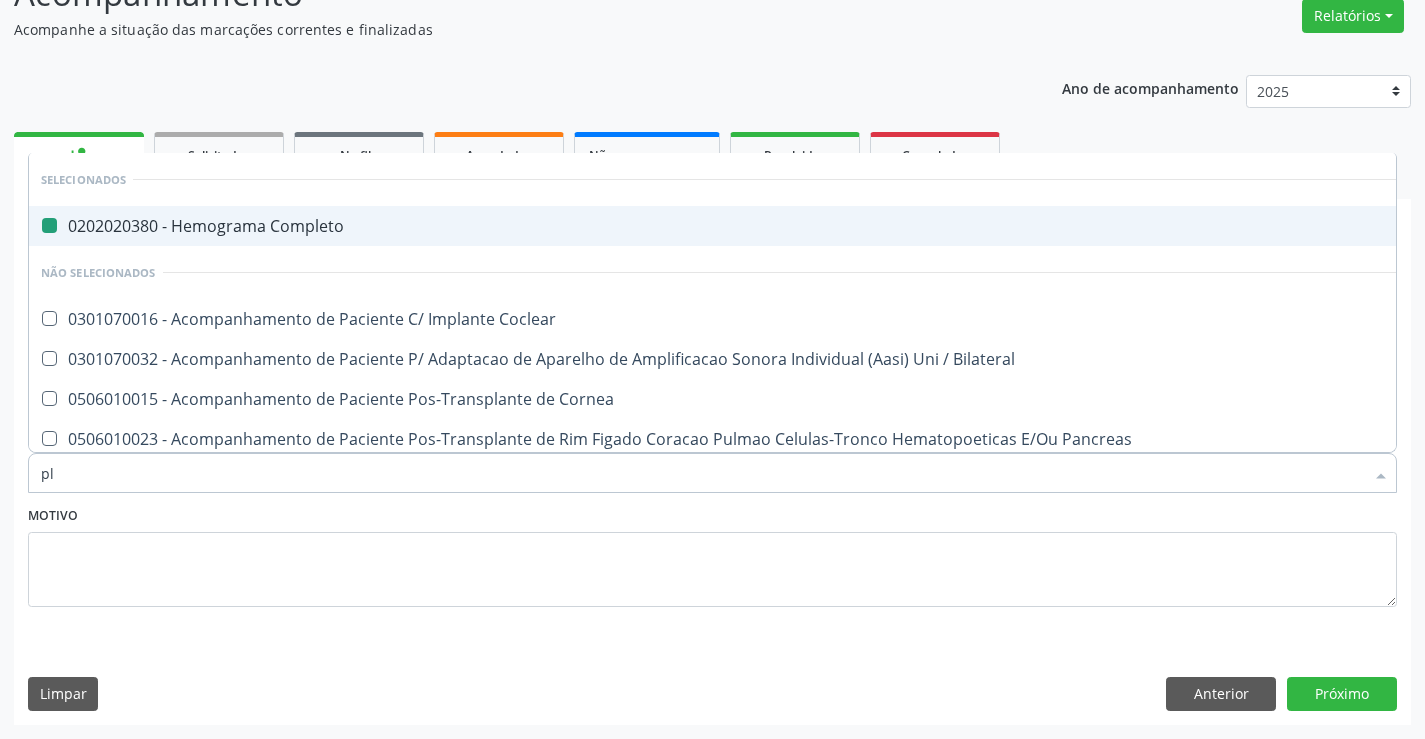 type on "pla" 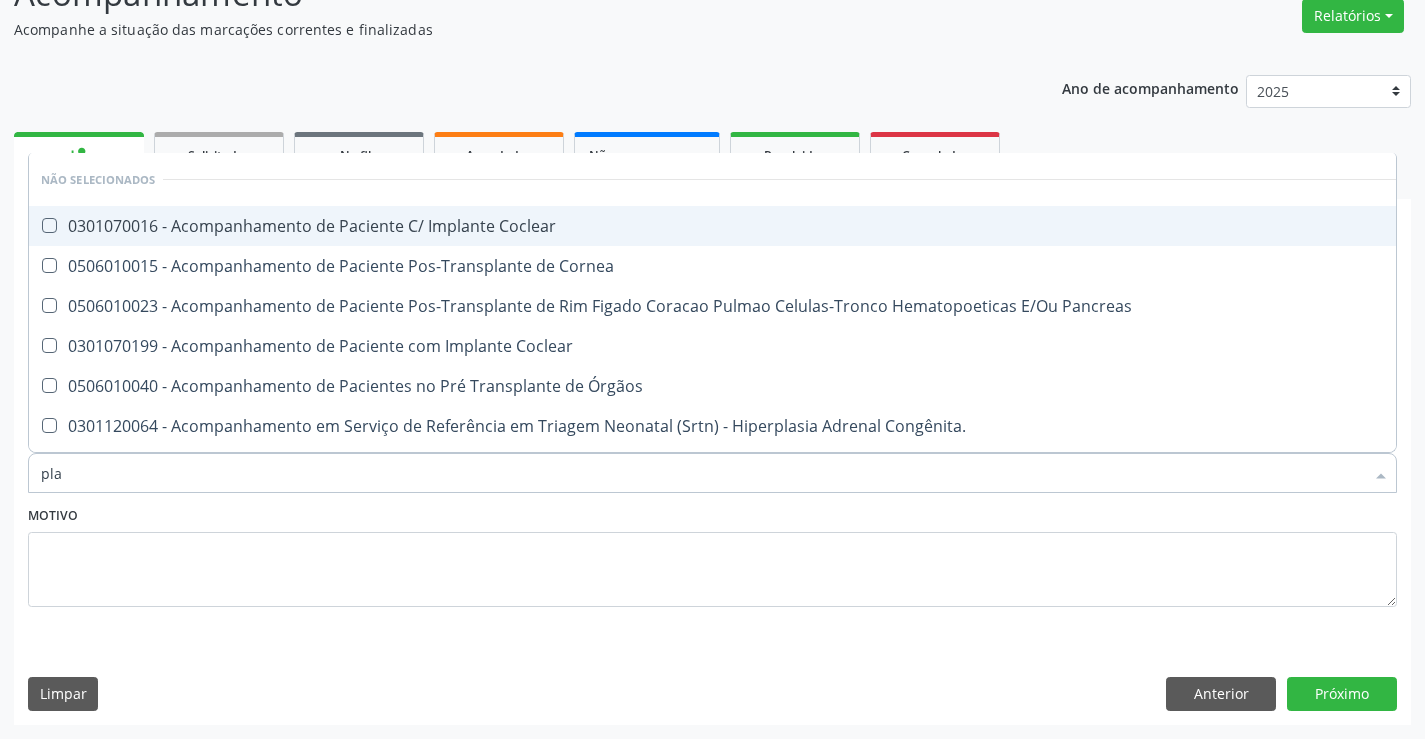 type on "plaq" 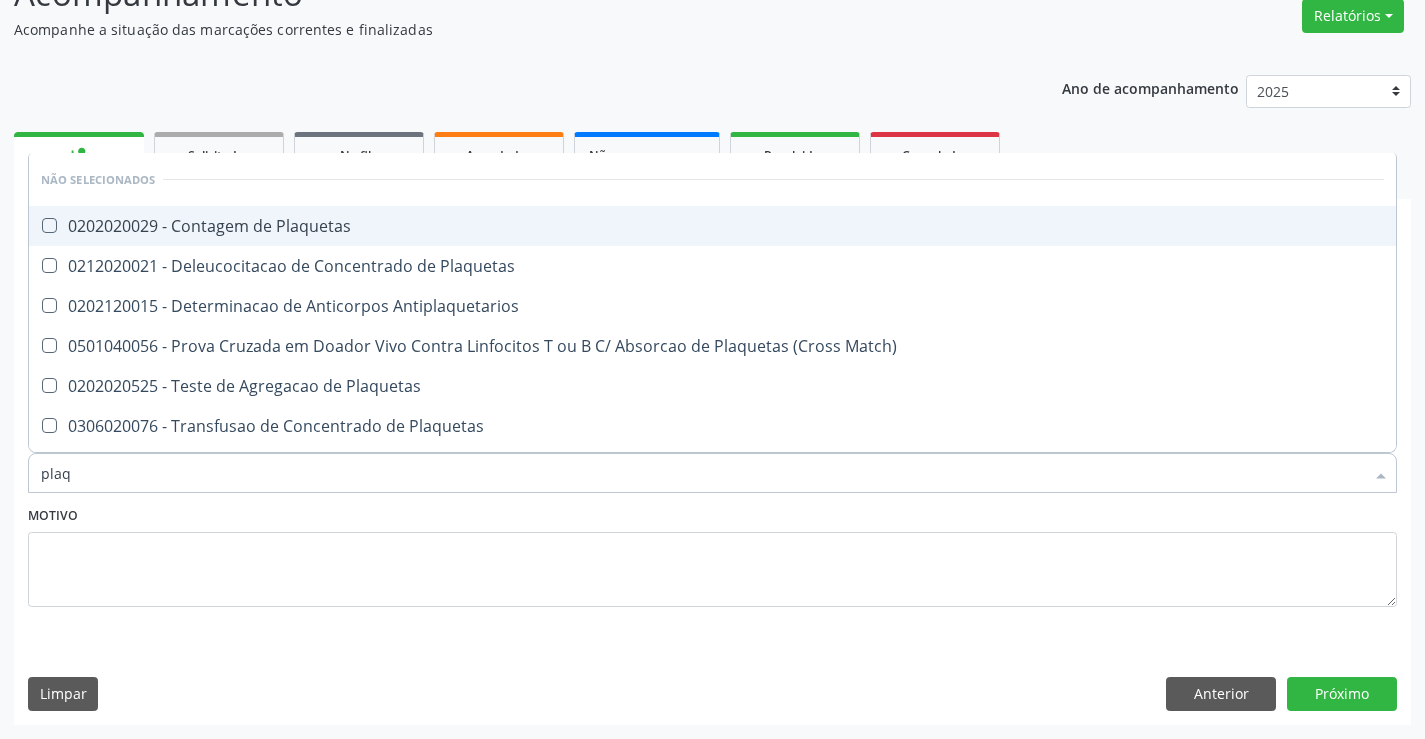click on "0202020029 - Contagem de Plaquetas" at bounding box center (712, 226) 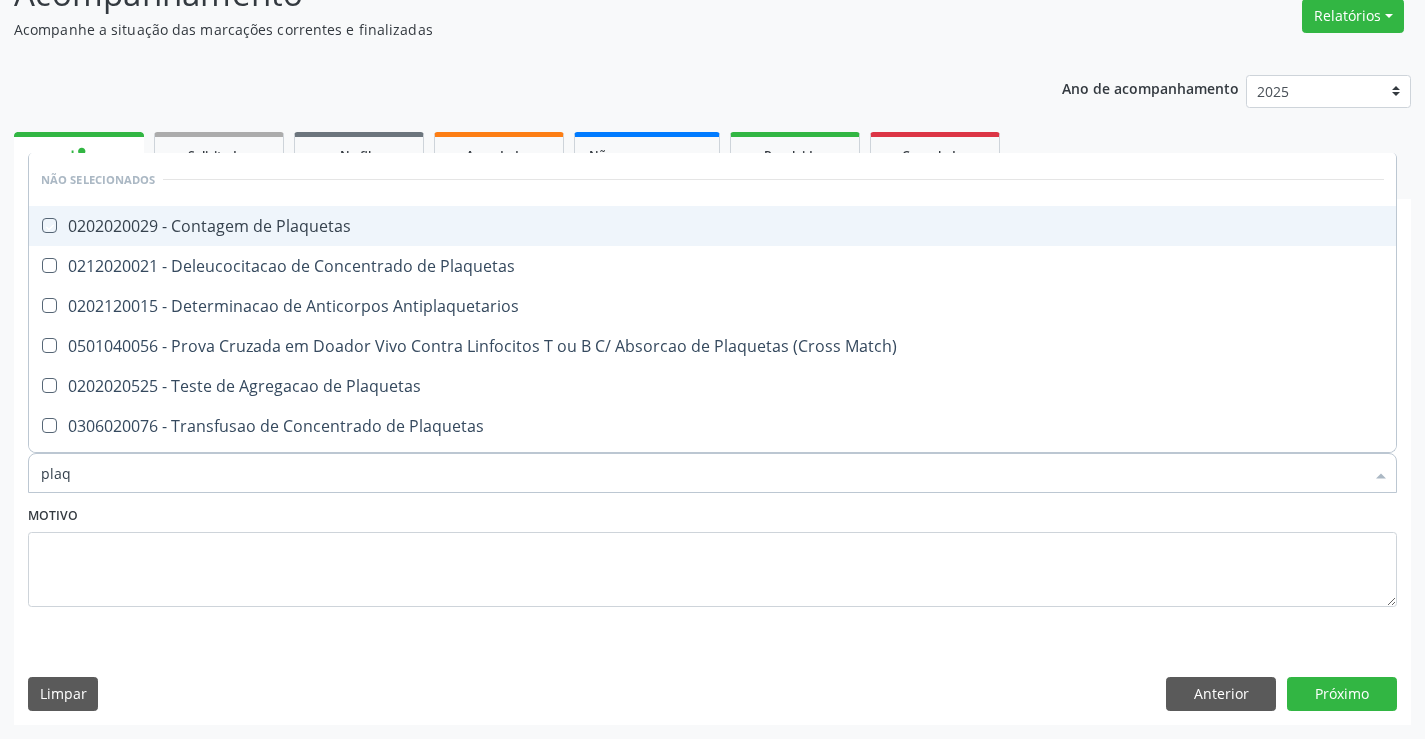checkbox on "true" 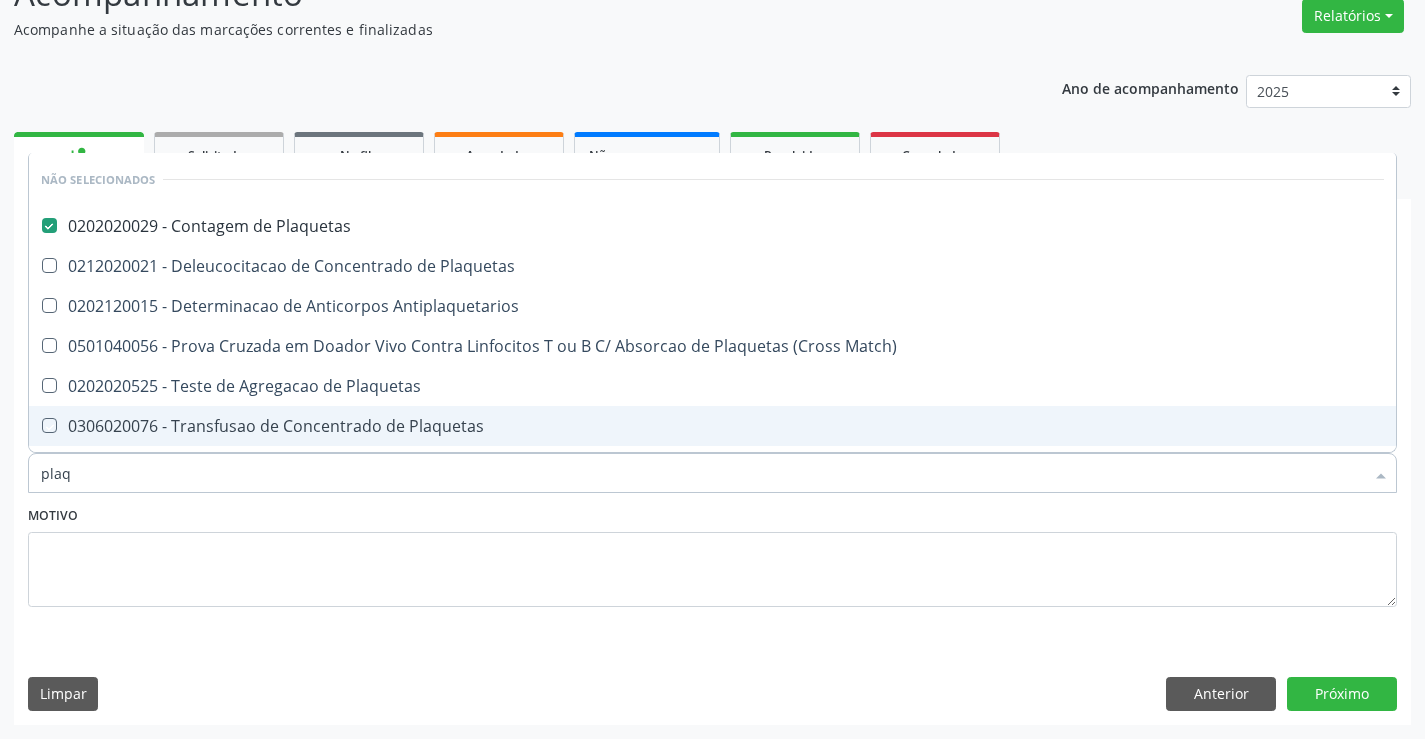 click on "Motivo" at bounding box center [712, 554] 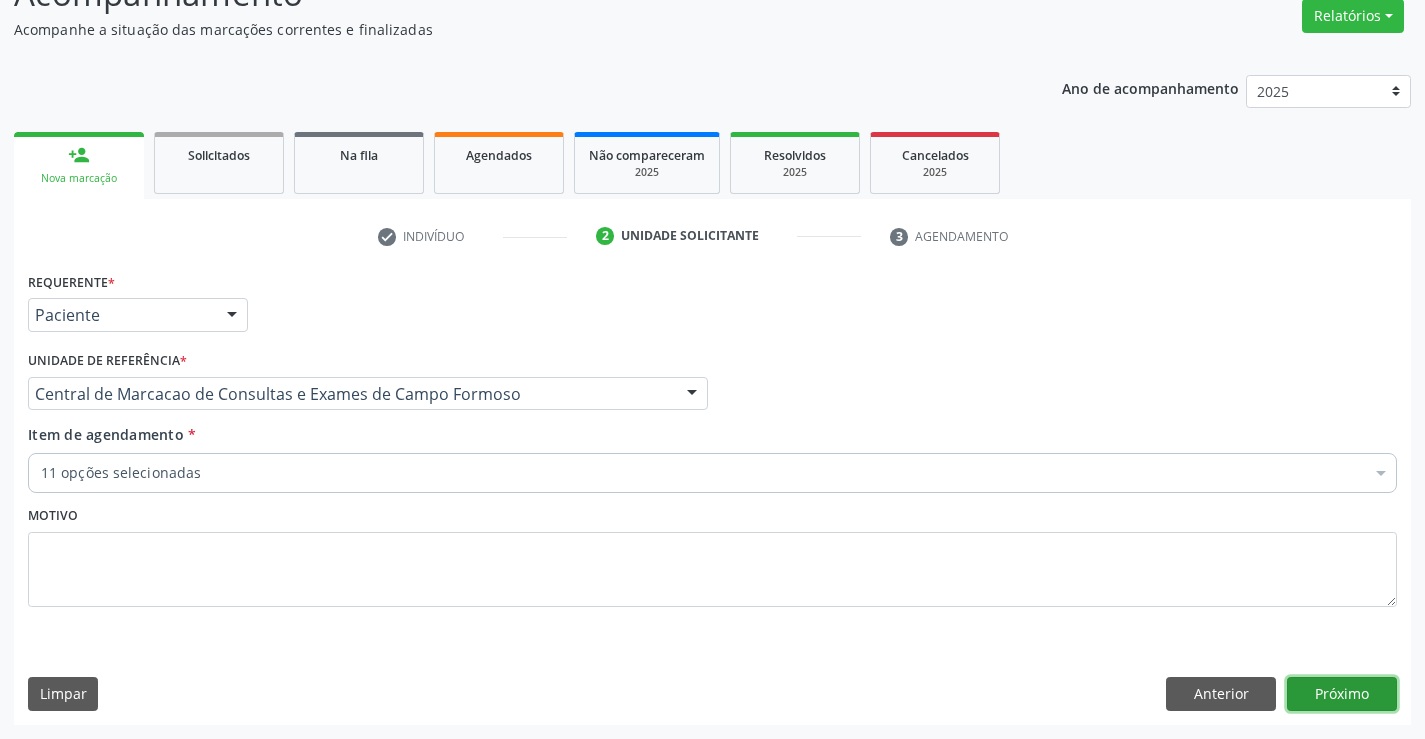 click on "Próximo" at bounding box center [1342, 694] 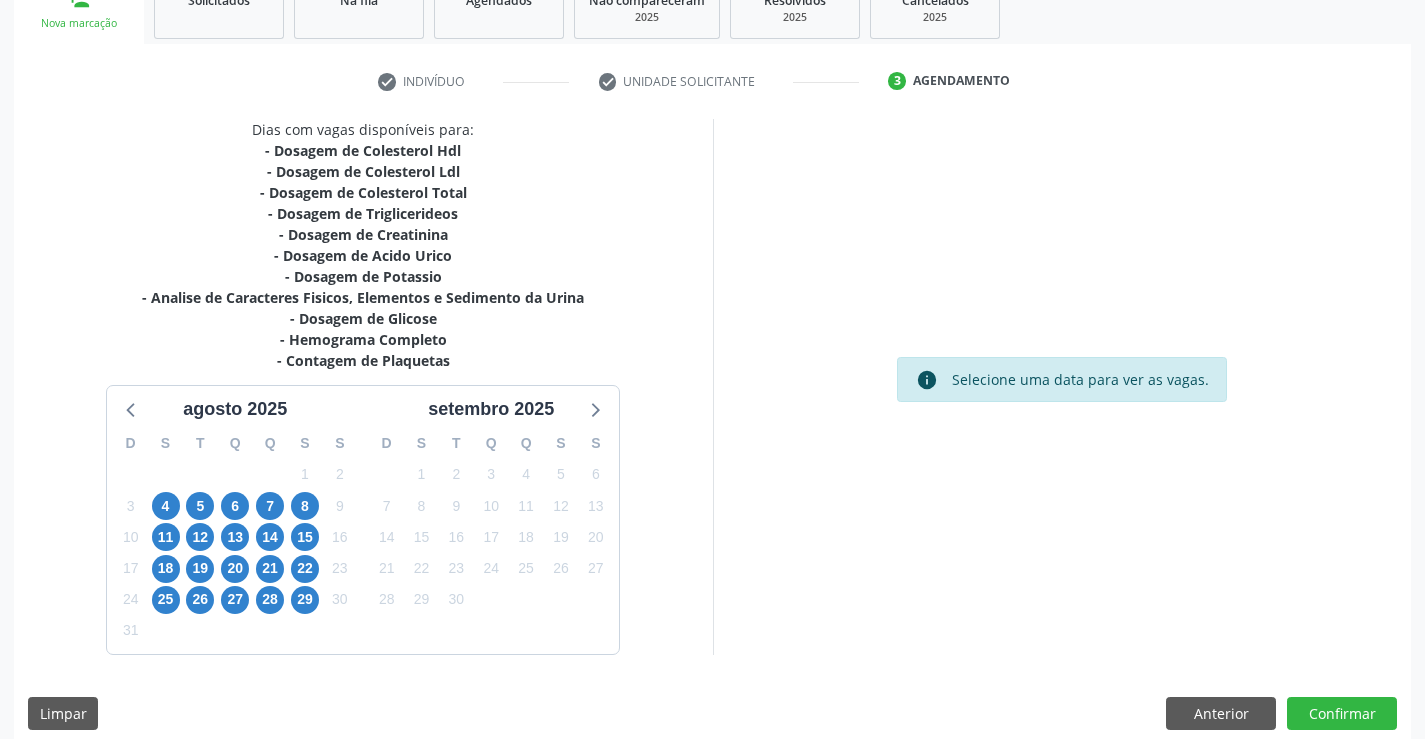 scroll, scrollTop: 341, scrollLeft: 0, axis: vertical 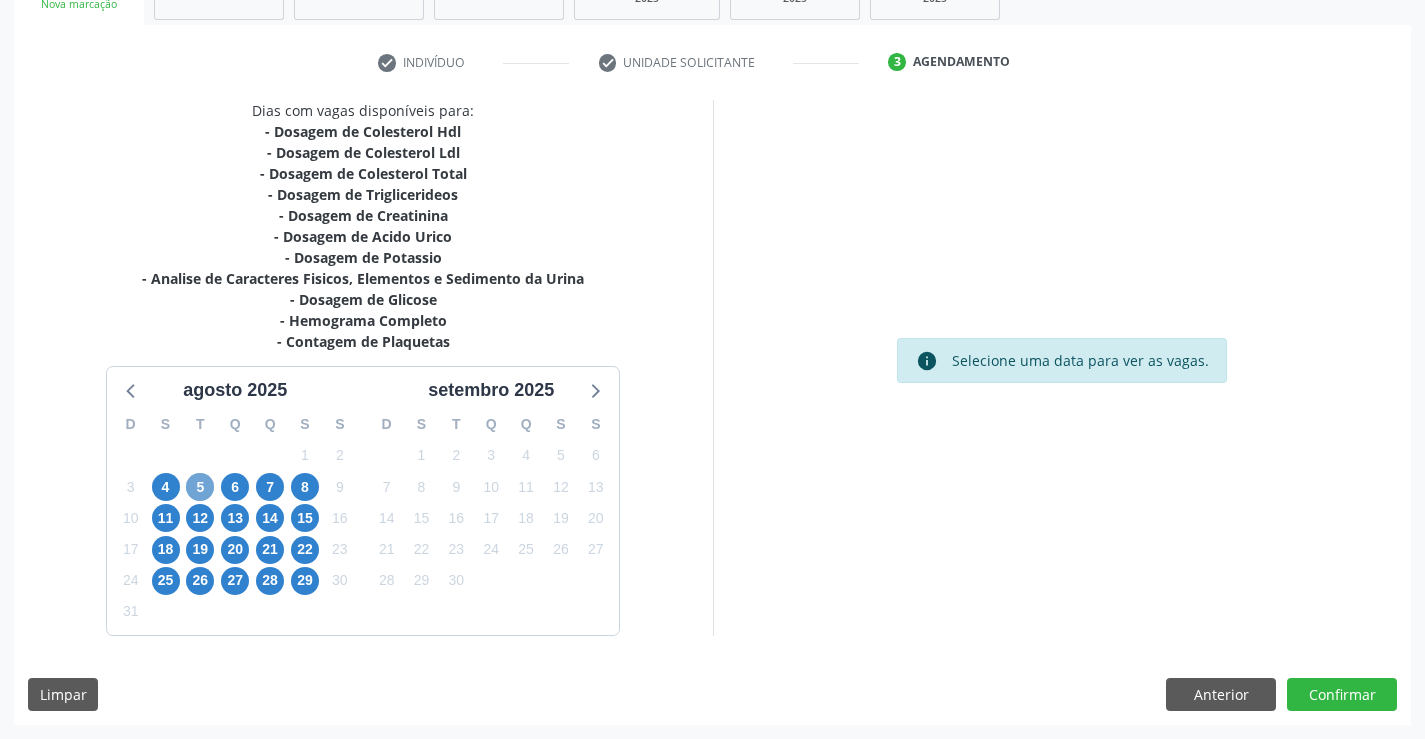 click on "5" at bounding box center [200, 487] 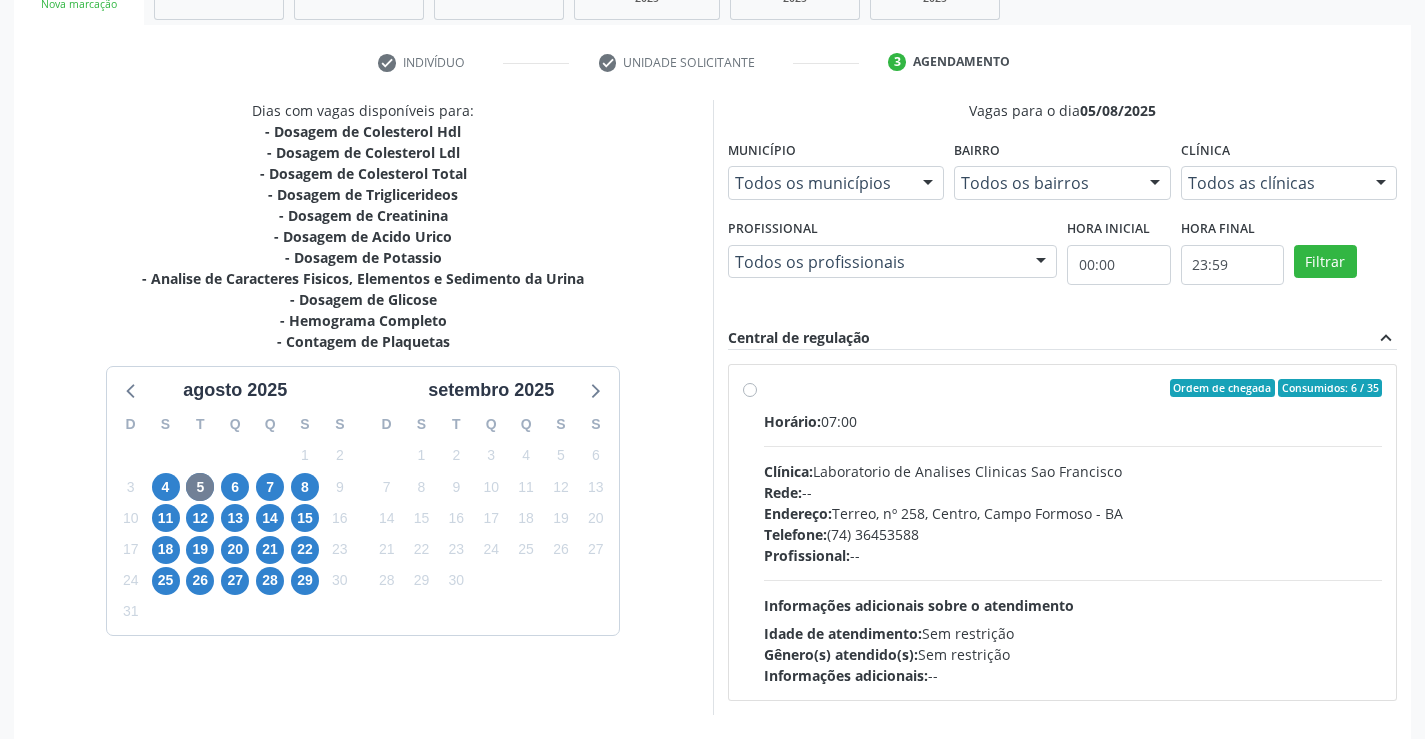 drag, startPoint x: 970, startPoint y: 545, endPoint x: 1042, endPoint y: 544, distance: 72.00694 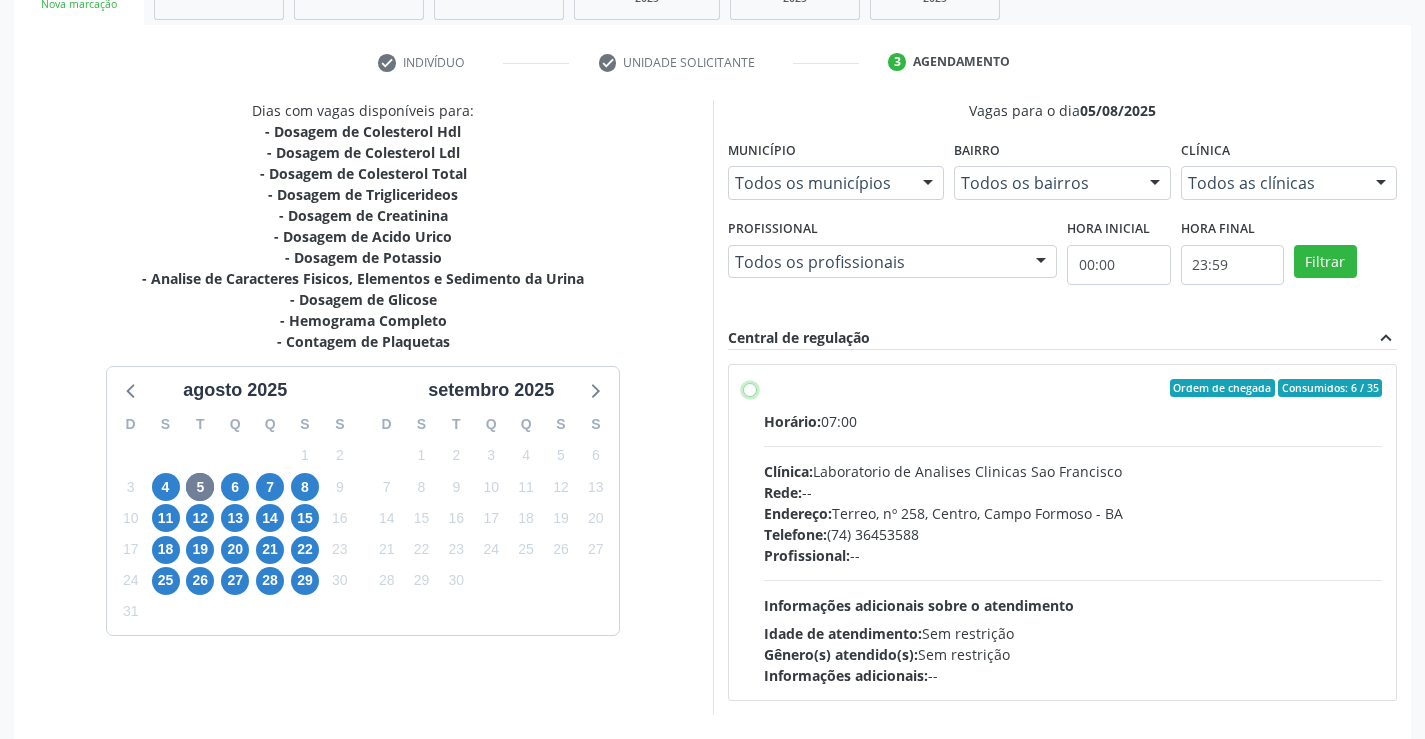 click on "Ordem de chegada
Consumidos: 6 / 35
Horário:   07:00
Clínica:  Laboratorio de Analises Clinicas Sao Francisco
Rede:
--
Endereço:   Terreo, nº 258, Centro, Campo Formoso - BA
Telefone:   (74) 36453588
Profissional:
--
Informações adicionais sobre o atendimento
Idade de atendimento:
Sem restrição
Gênero(s) atendido(s):
Sem restrição
Informações adicionais:
--" at bounding box center (750, 388) 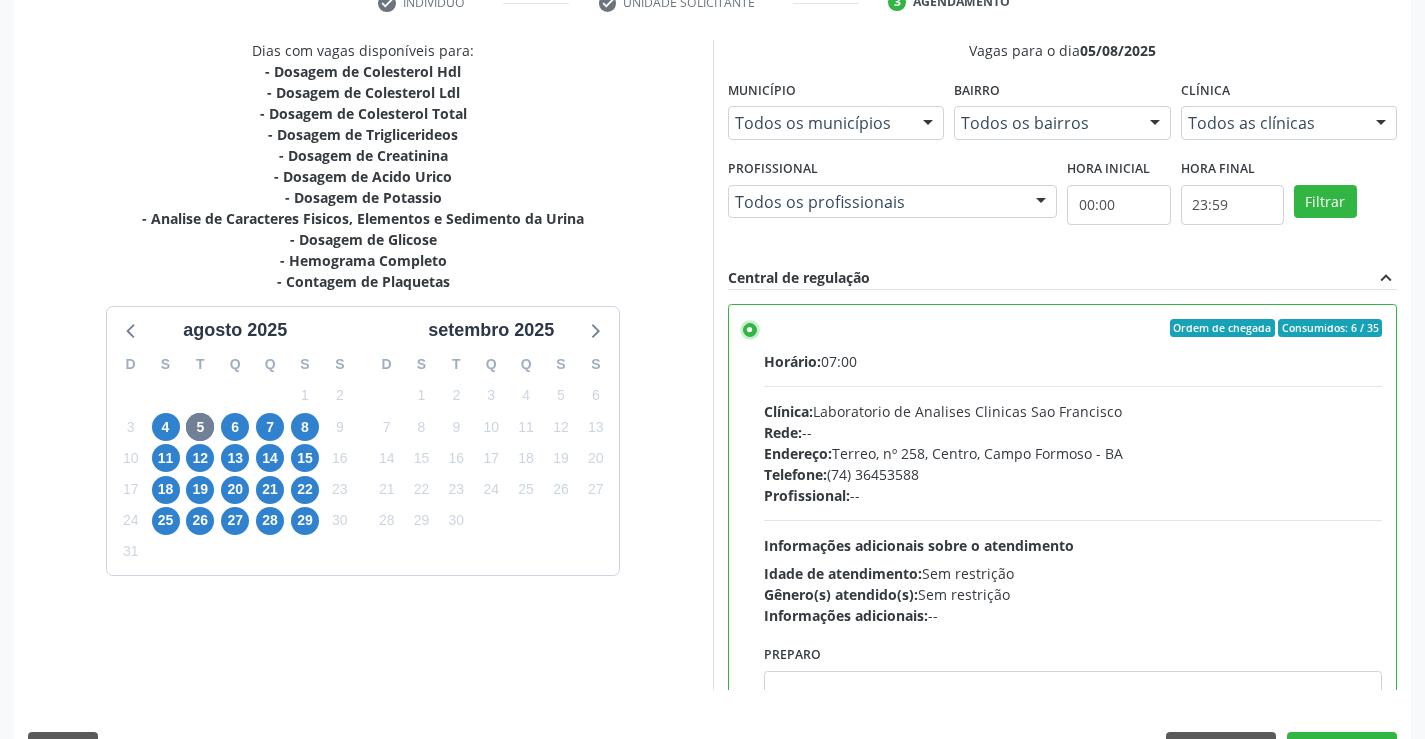 scroll, scrollTop: 456, scrollLeft: 0, axis: vertical 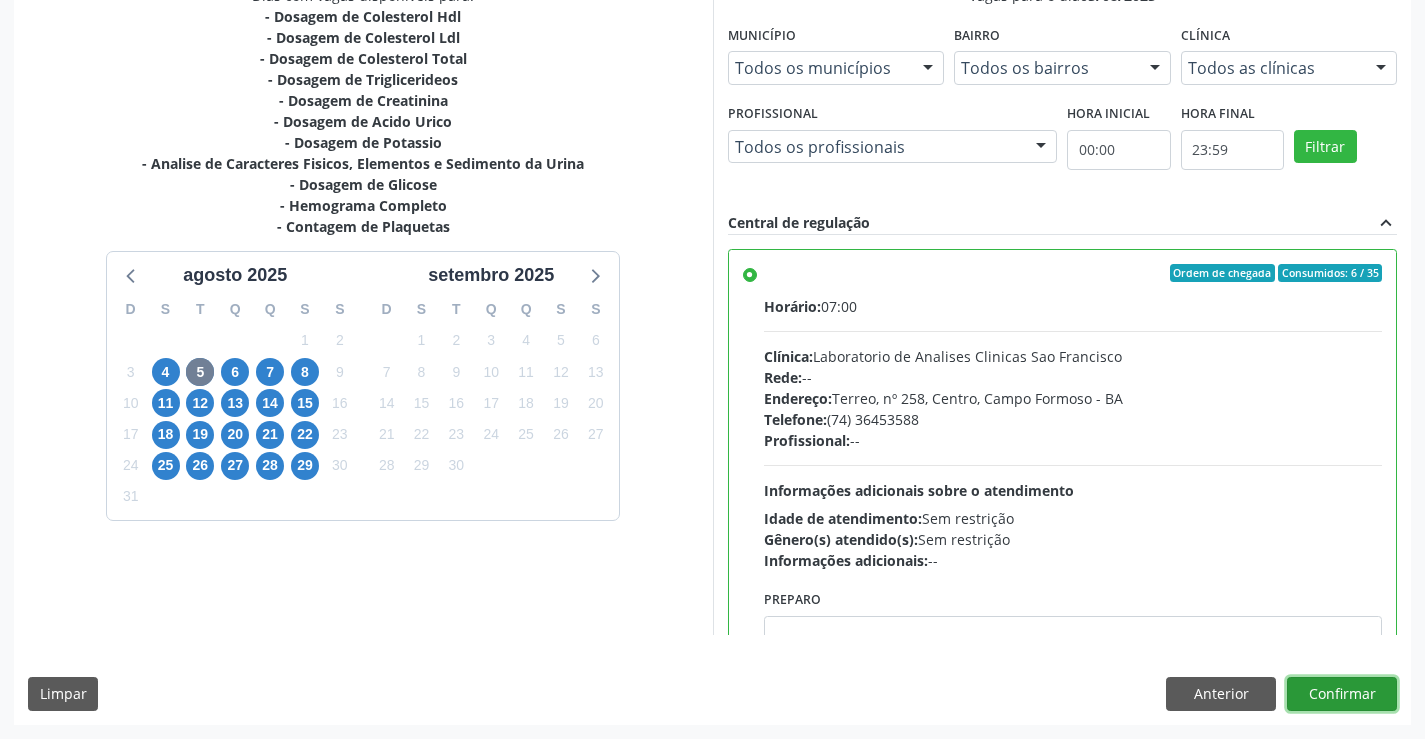 click on "Confirmar" at bounding box center [1342, 694] 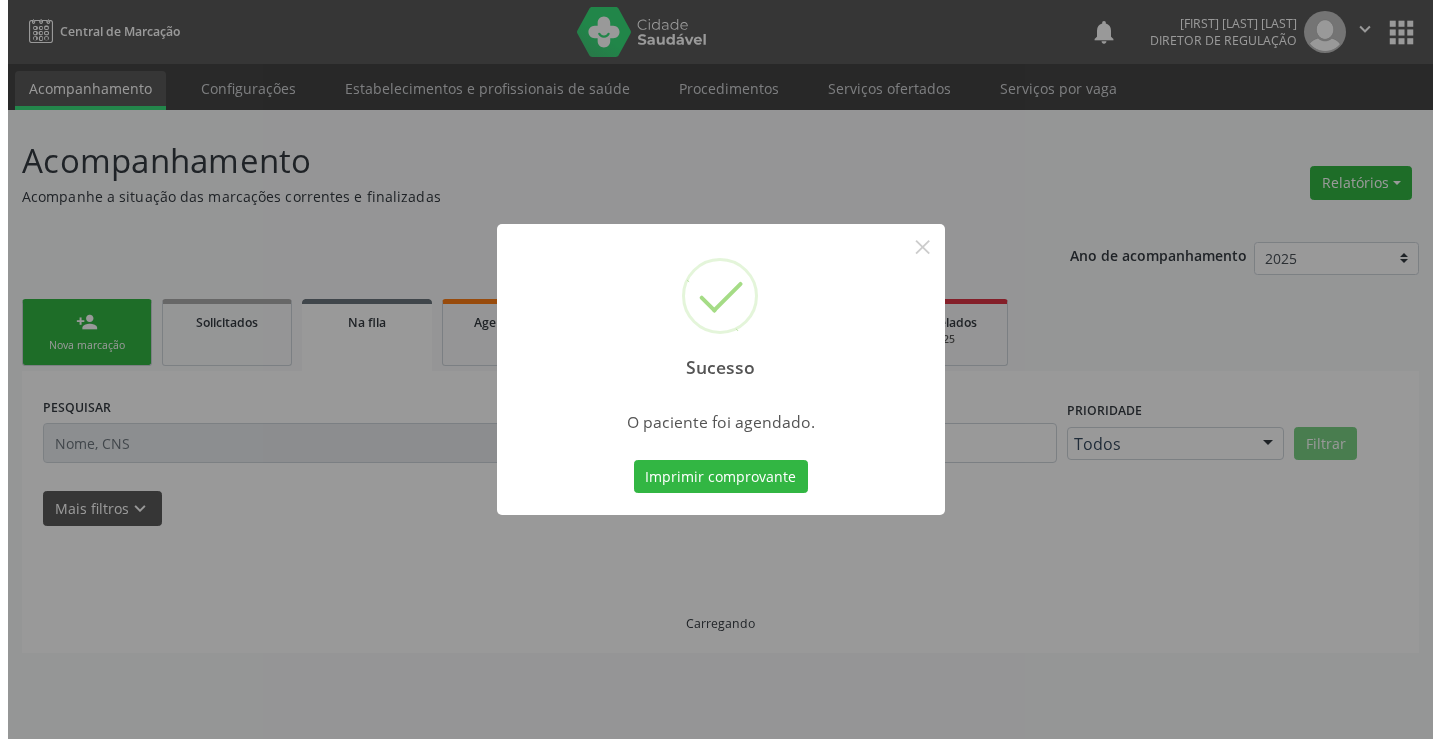 scroll, scrollTop: 0, scrollLeft: 0, axis: both 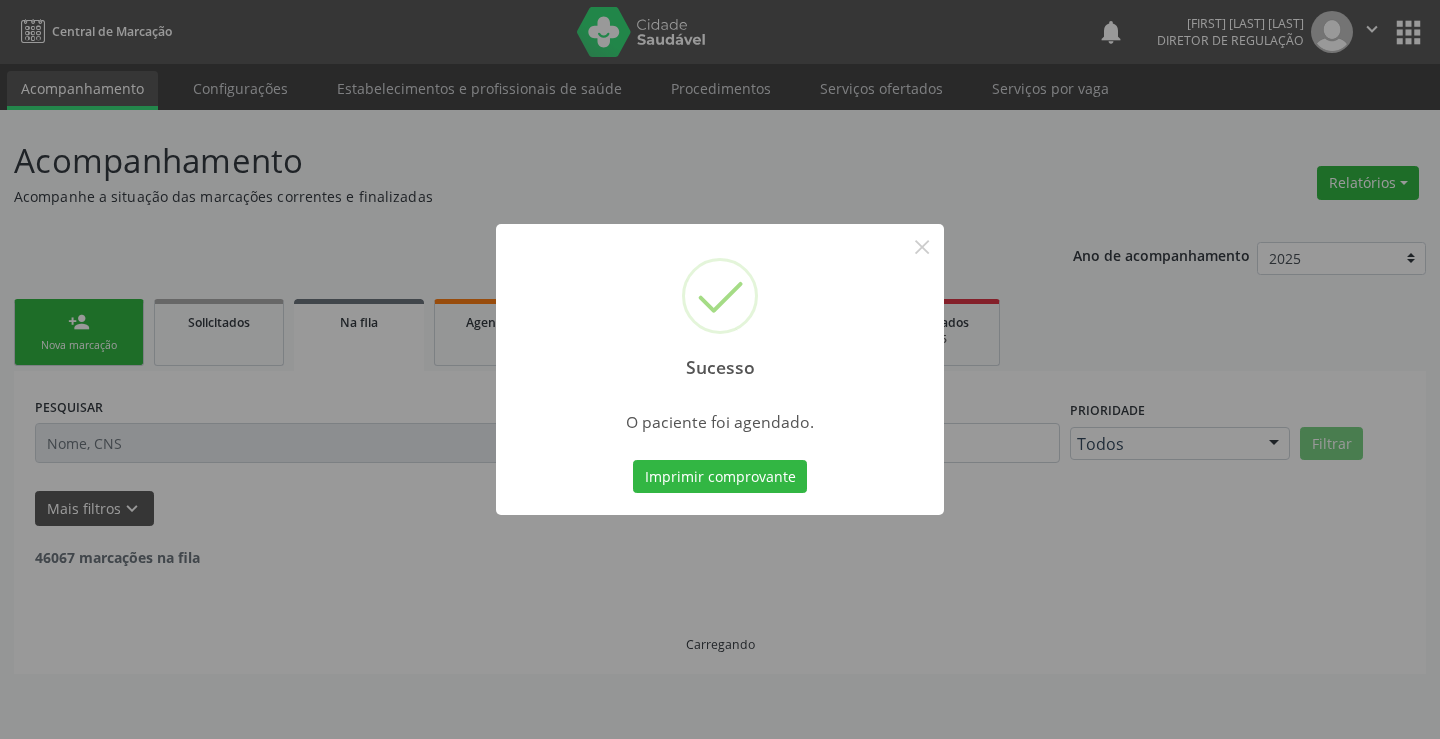 type 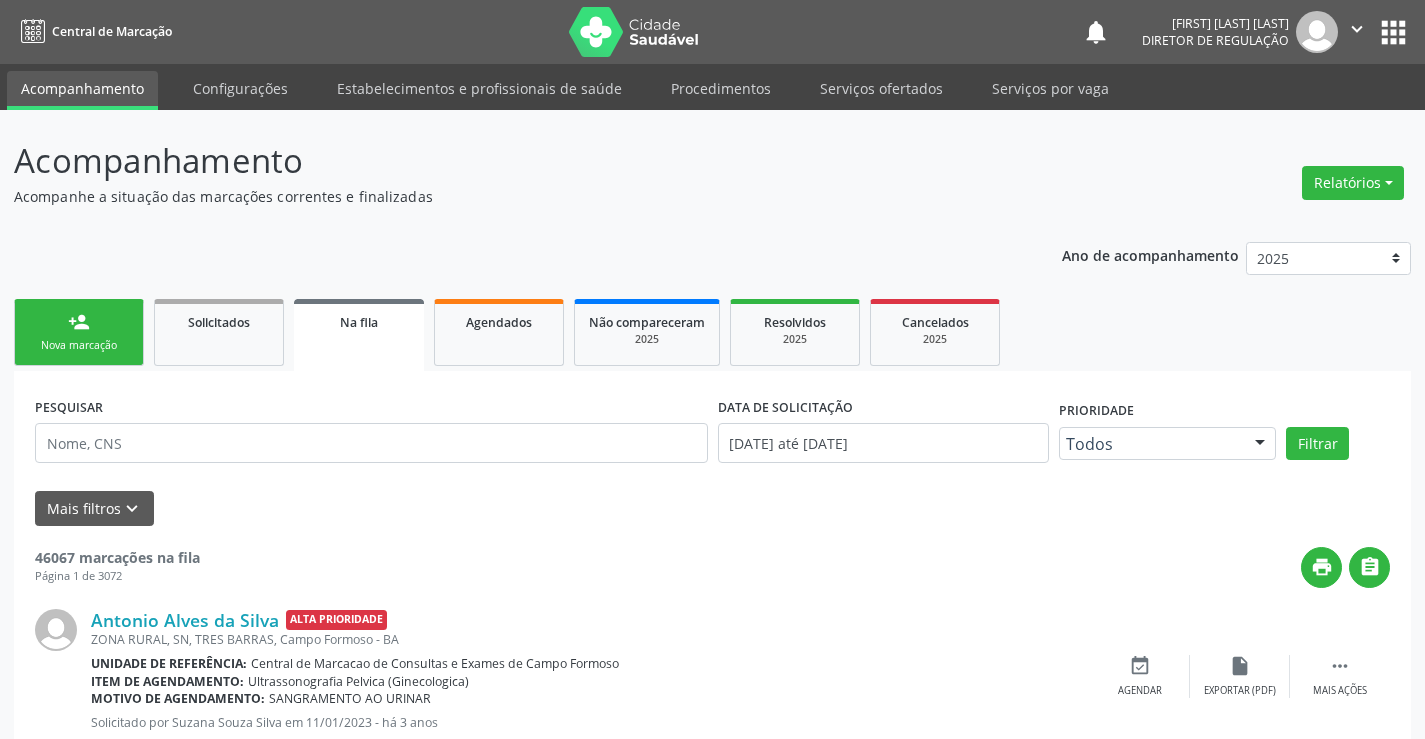 scroll, scrollTop: 0, scrollLeft: 0, axis: both 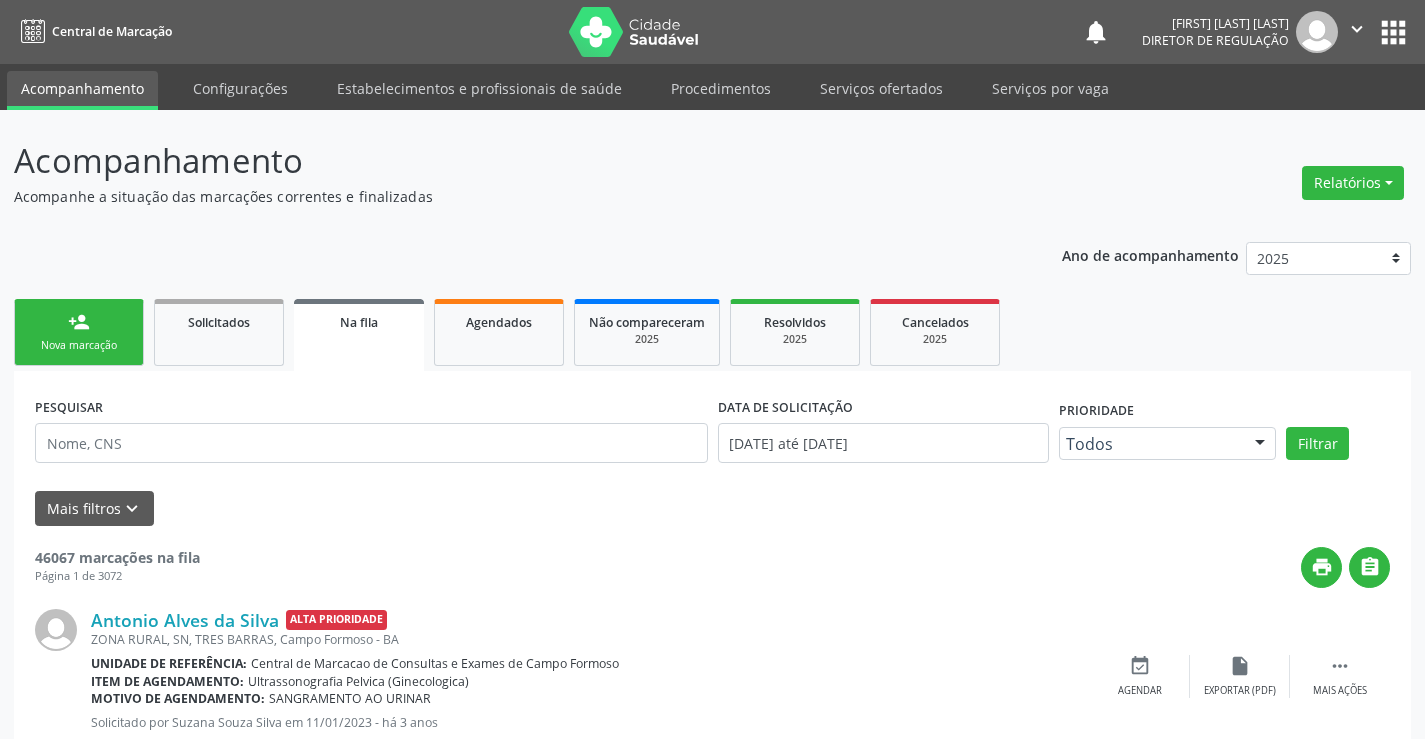 click on "Nova marcação" at bounding box center [79, 345] 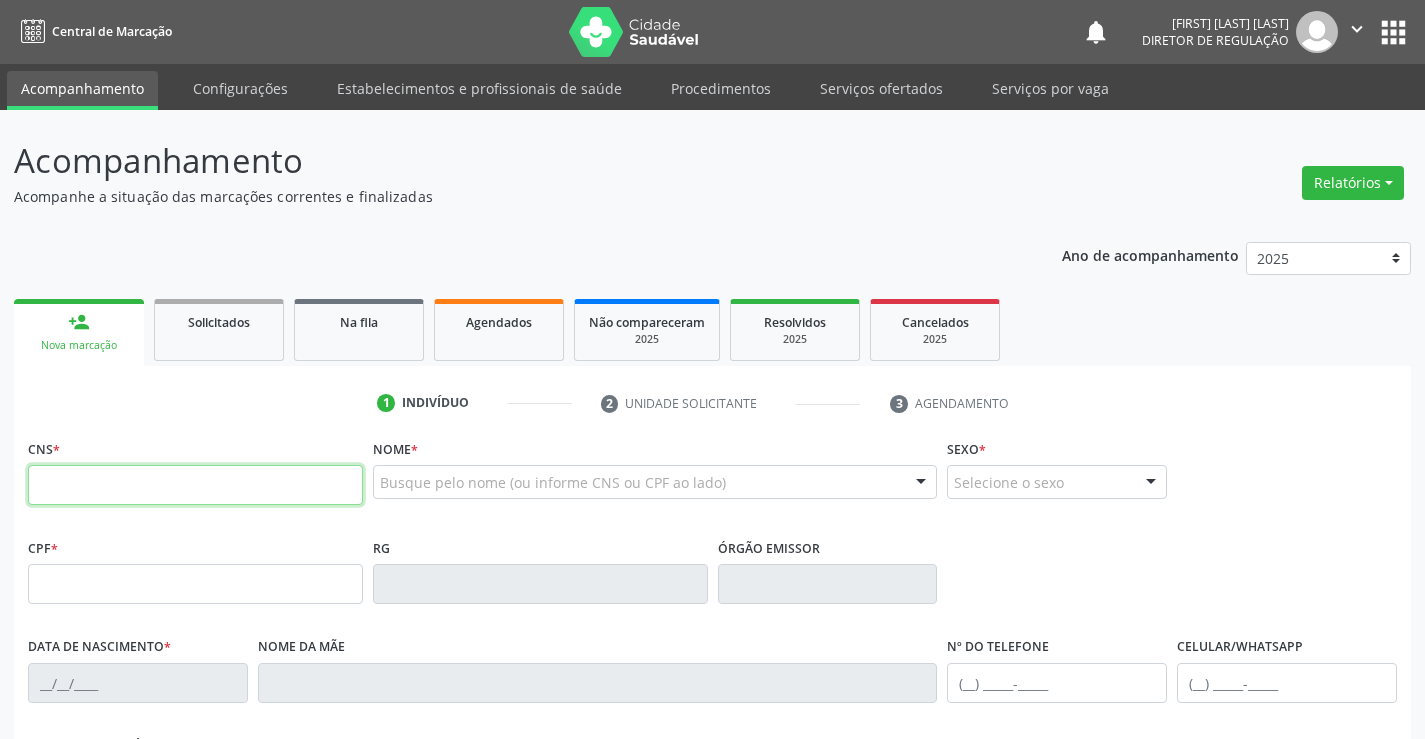 click at bounding box center (195, 485) 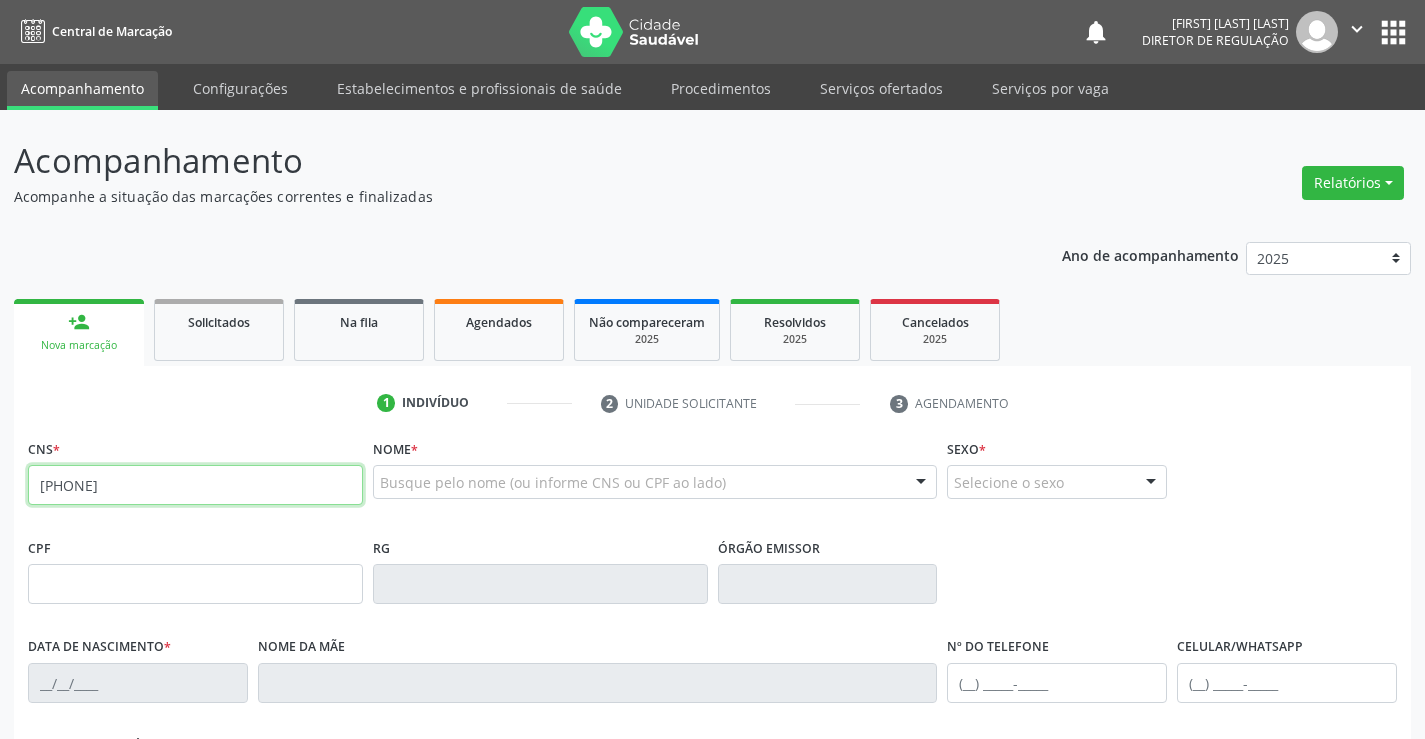 type on "[PHONE]" 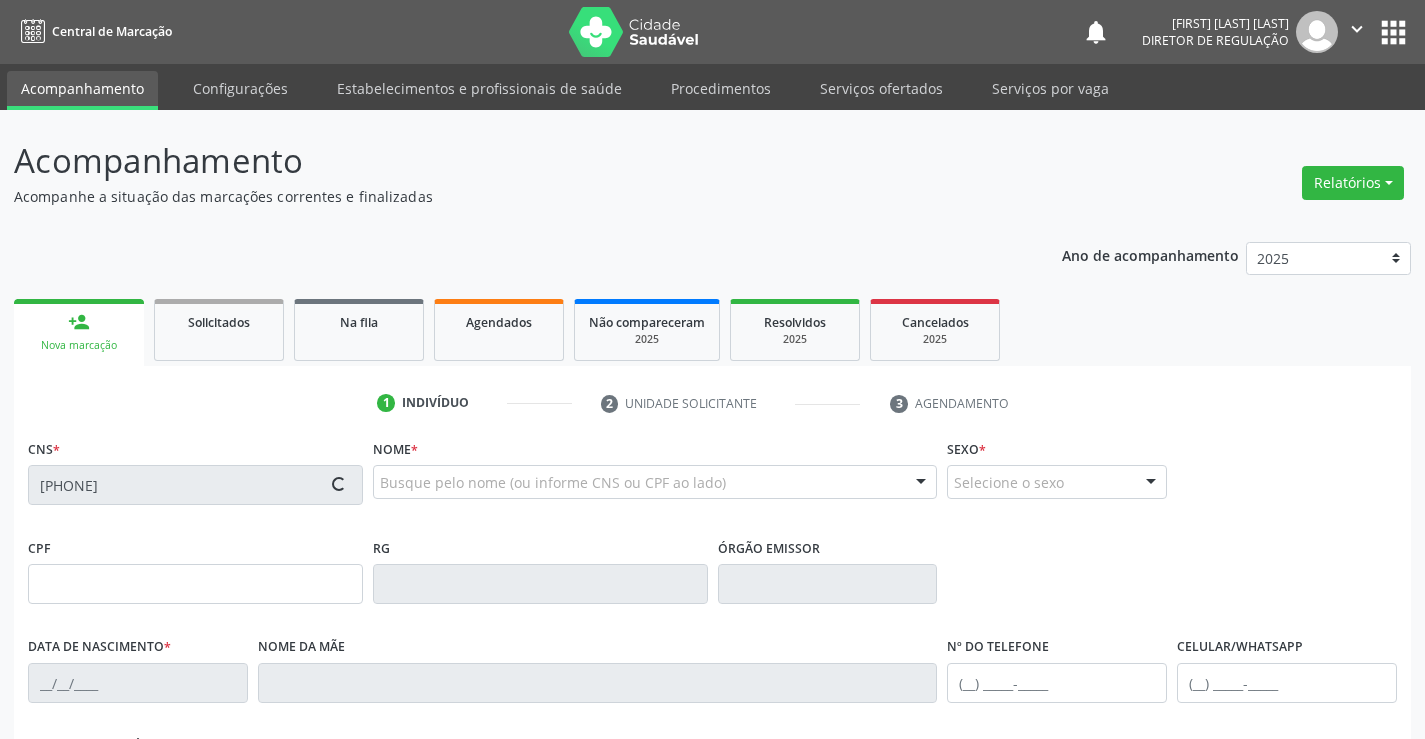 type on "[PHONE]" 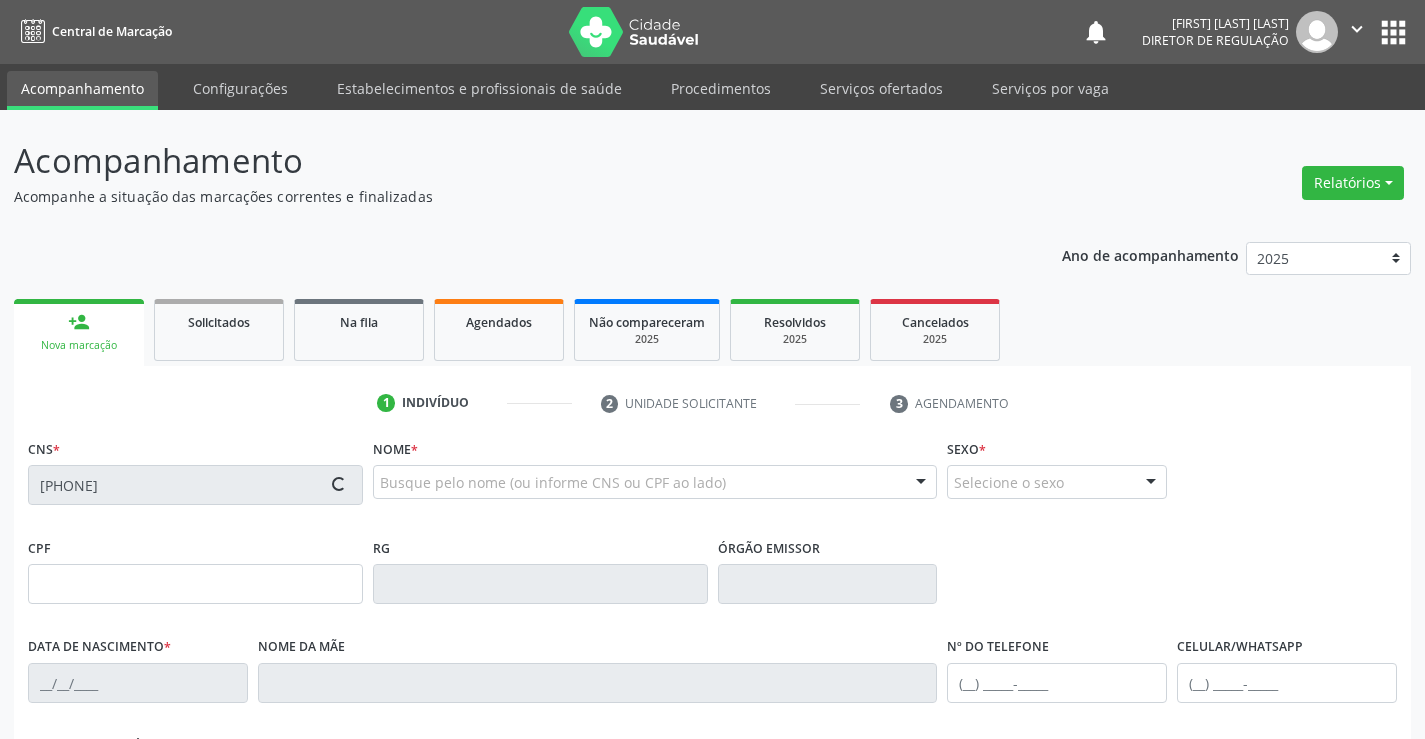 type on "[DATE]" 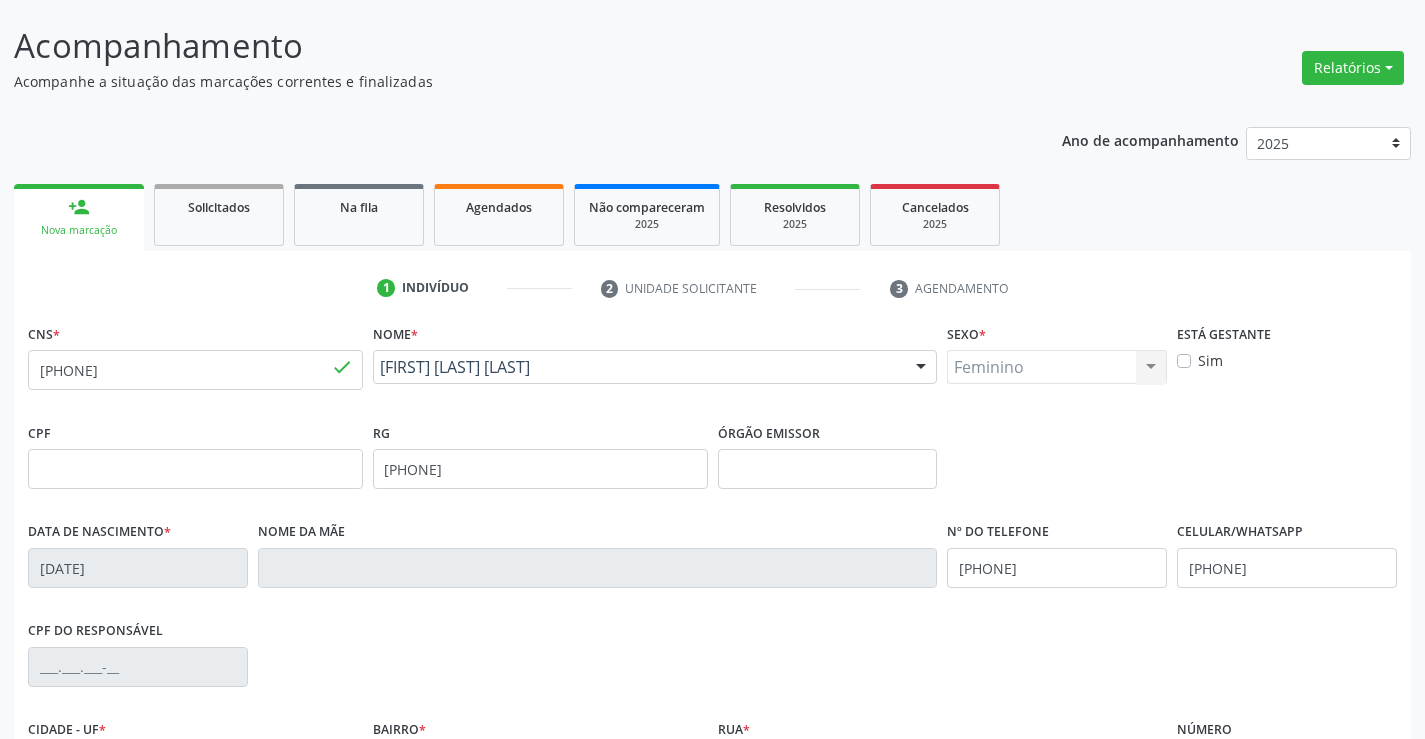 scroll, scrollTop: 345, scrollLeft: 0, axis: vertical 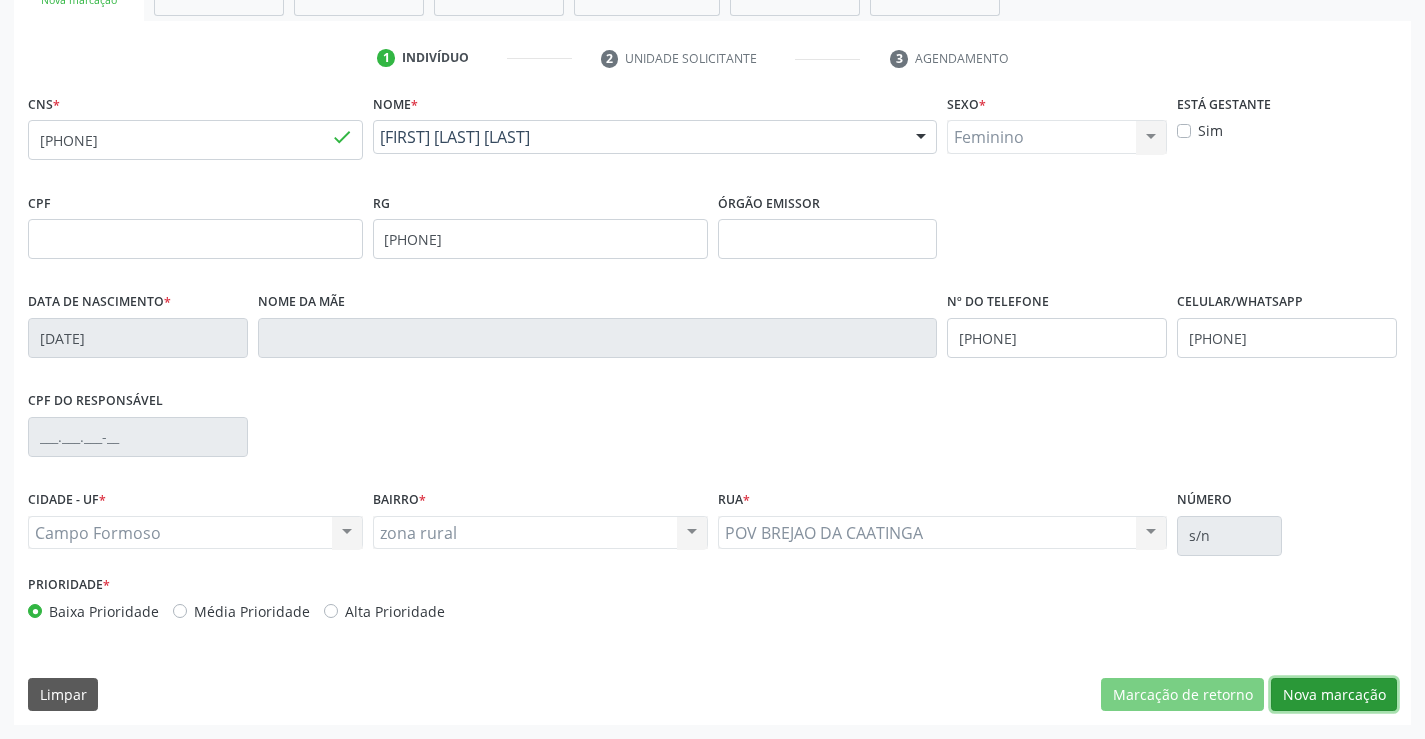 click on "Nova marcação" at bounding box center (1334, 695) 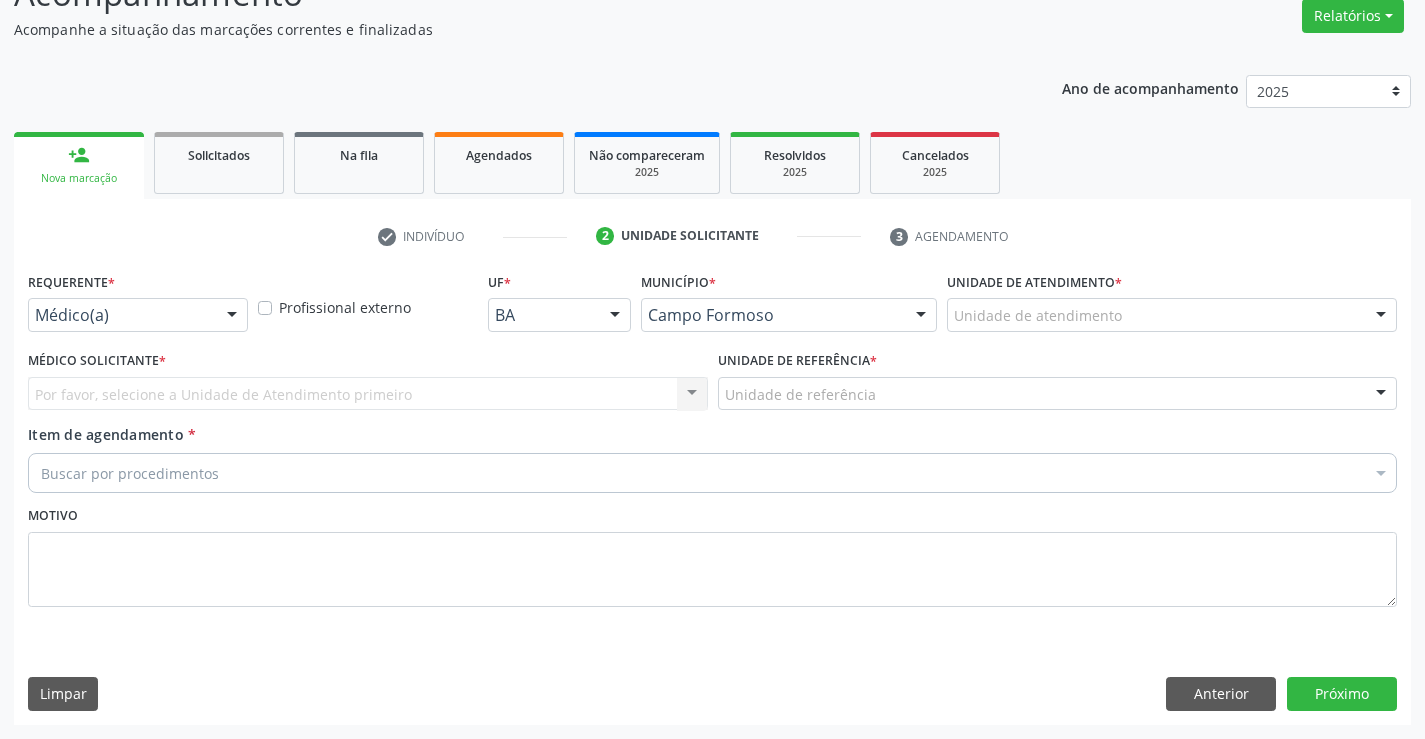 scroll, scrollTop: 167, scrollLeft: 0, axis: vertical 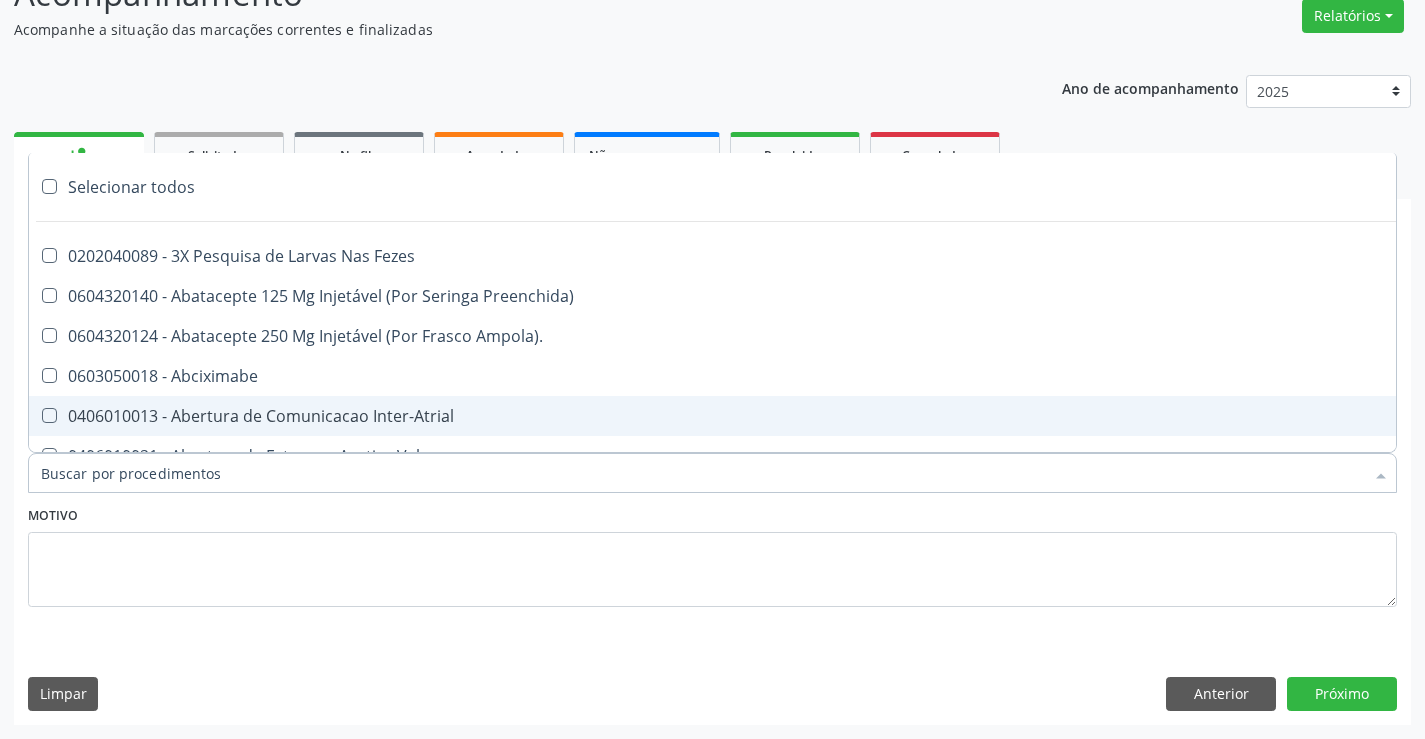 click on "Motivo" at bounding box center (712, 554) 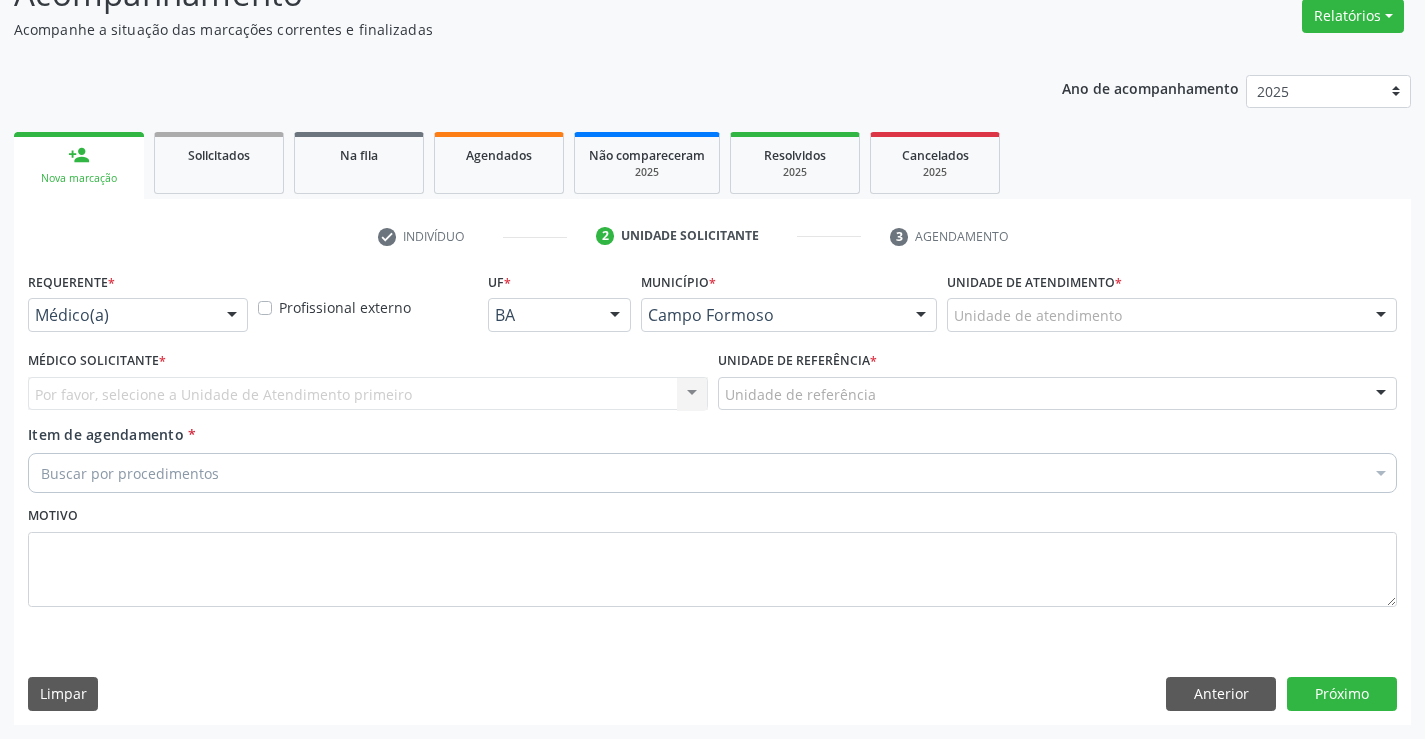 click at bounding box center (232, 316) 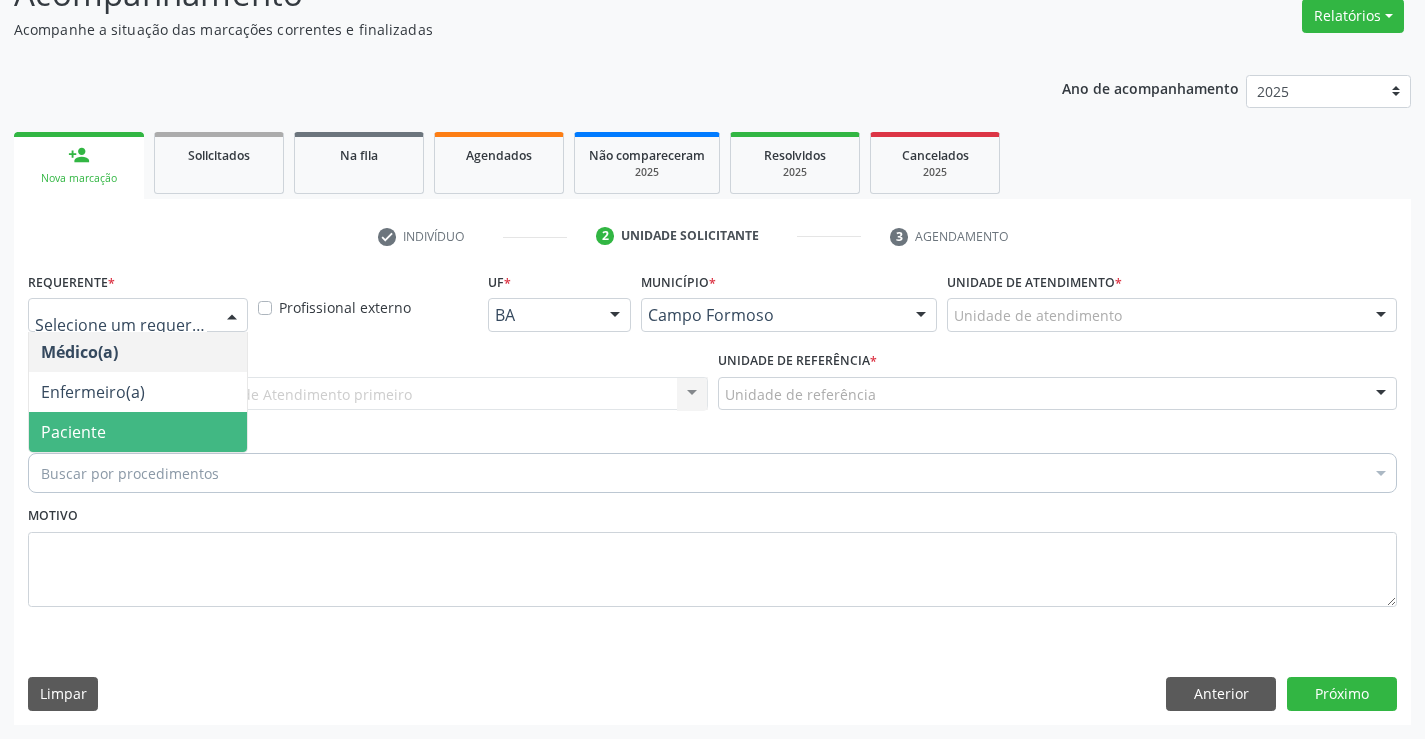 click on "Paciente" at bounding box center (138, 432) 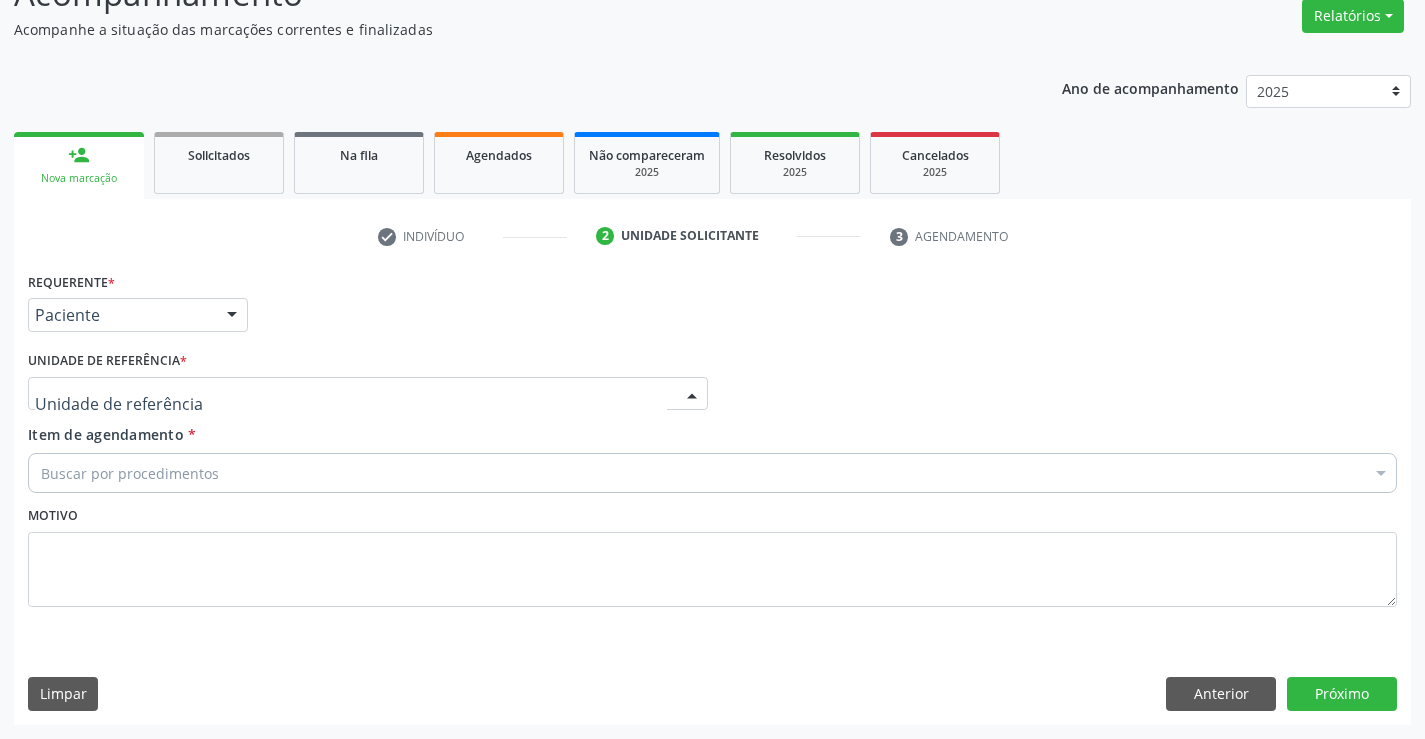 click at bounding box center (368, 394) 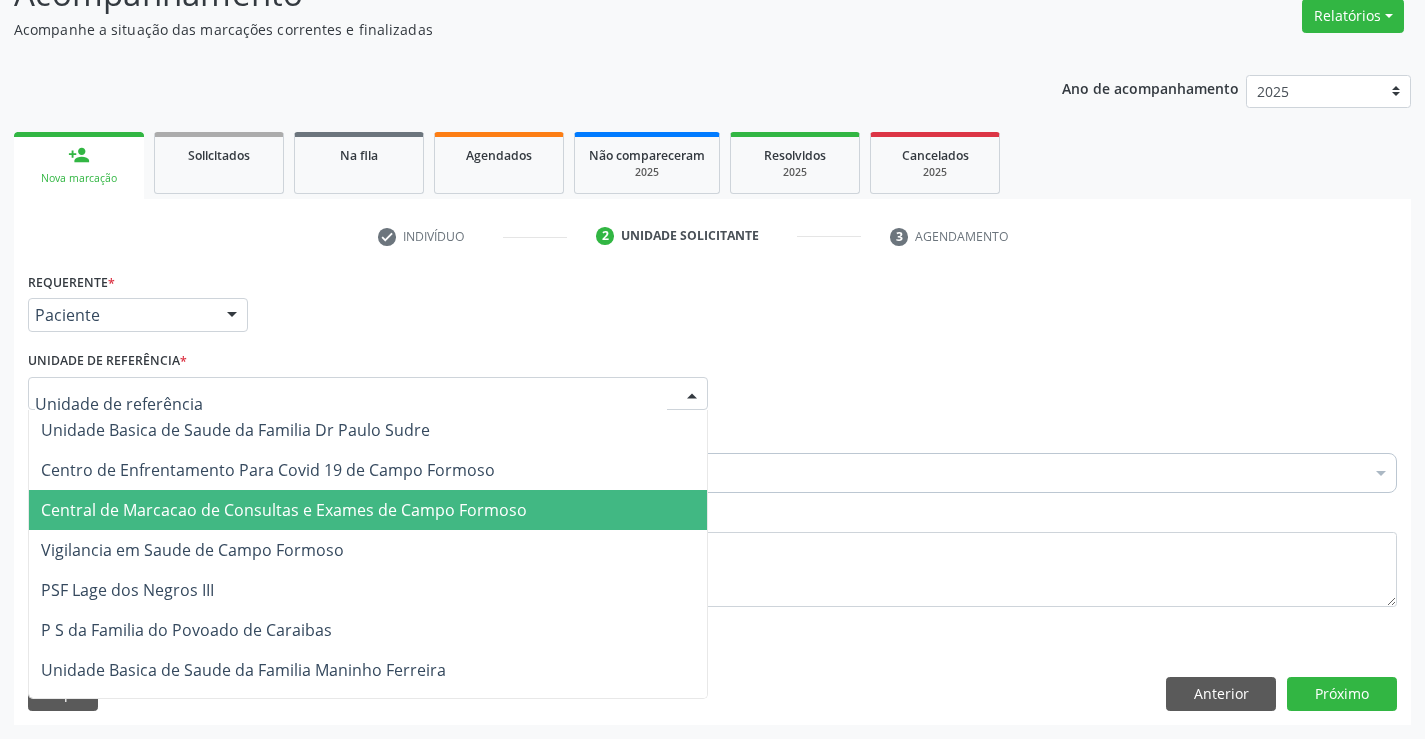 click on "Central de Marcacao de Consultas e Exames de Campo Formoso" at bounding box center (284, 510) 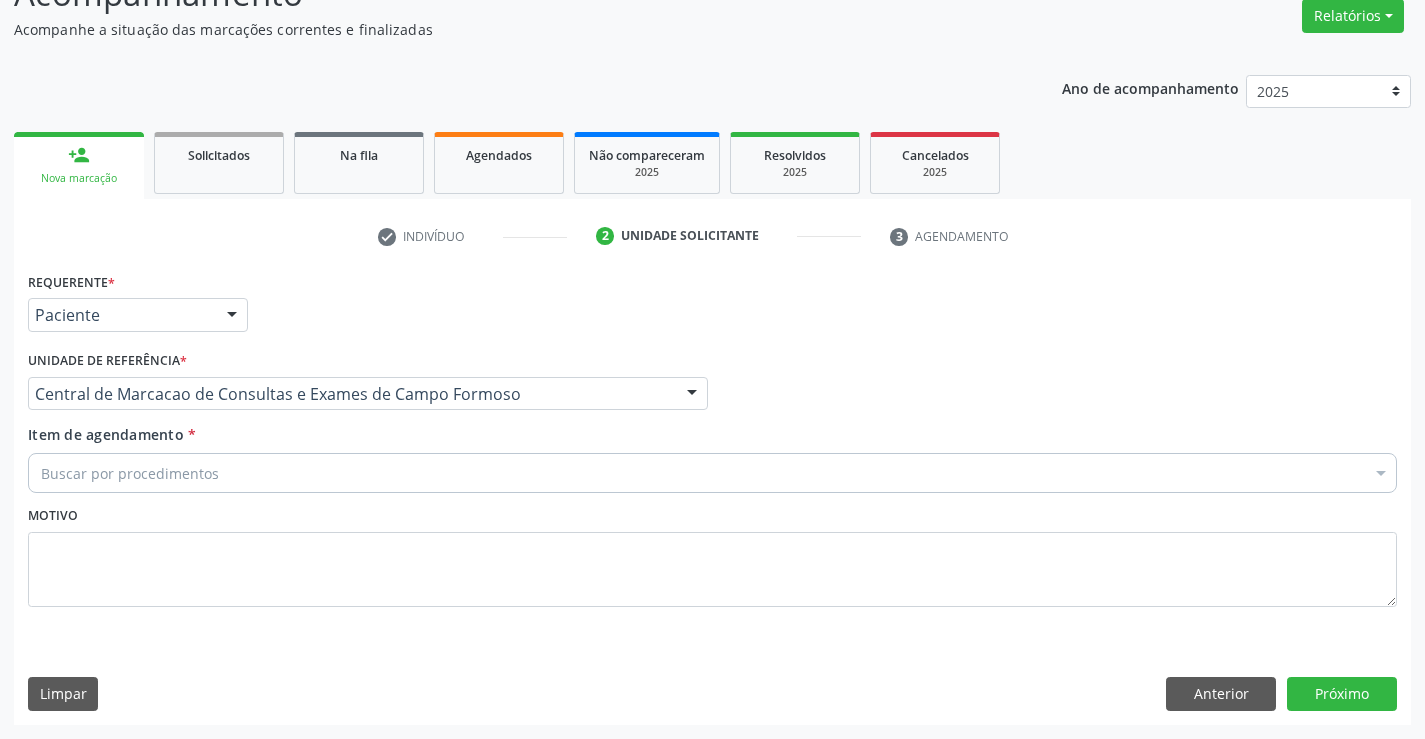 click on "Buscar por procedimentos" at bounding box center [712, 473] 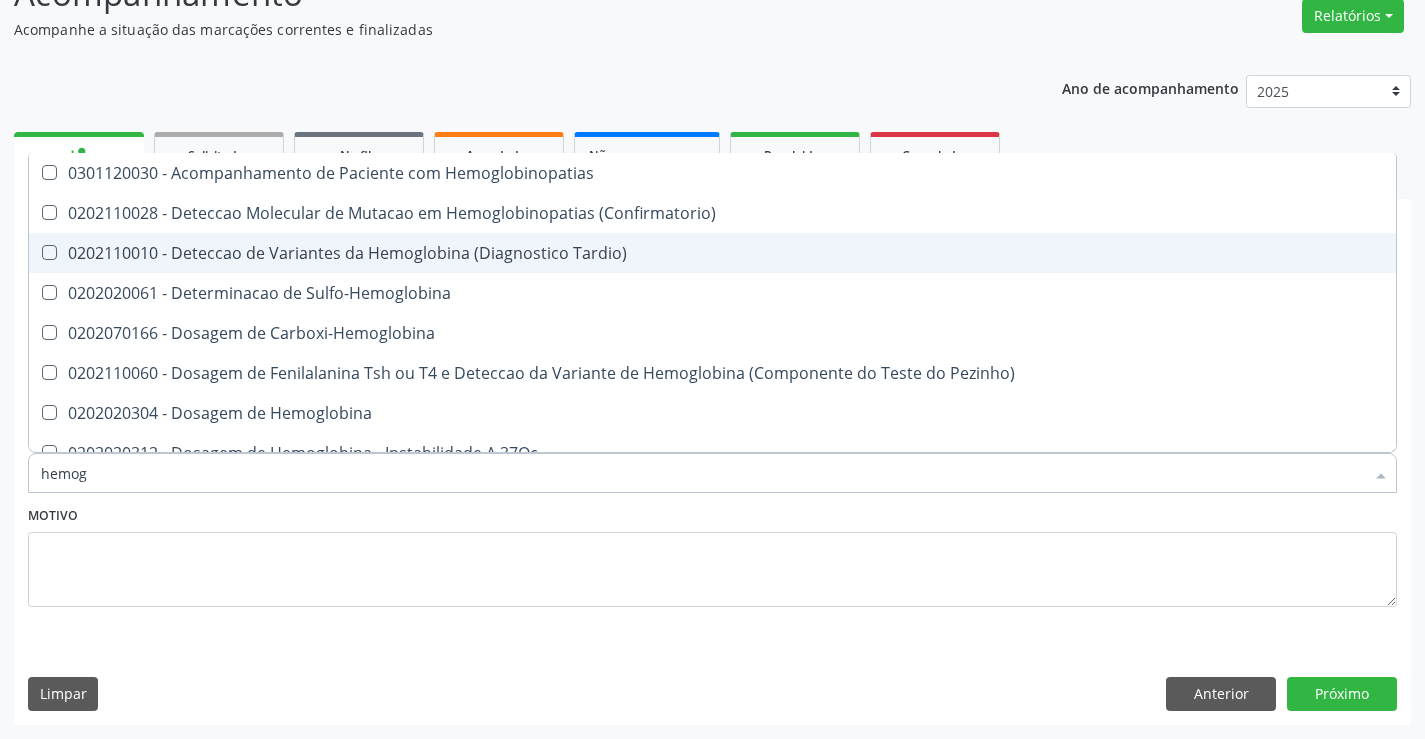 type on "hemogr" 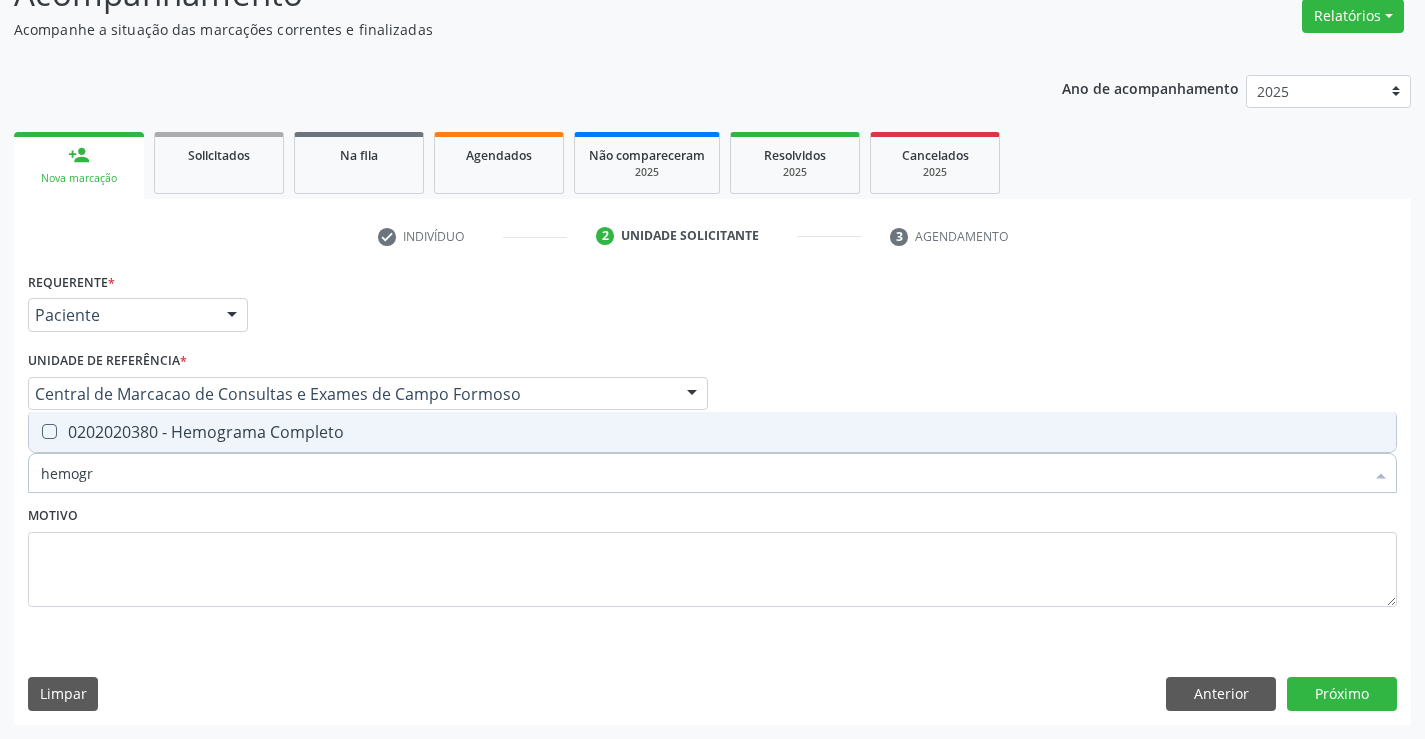 click on "0202020380 - Hemograma Completo" at bounding box center [712, 432] 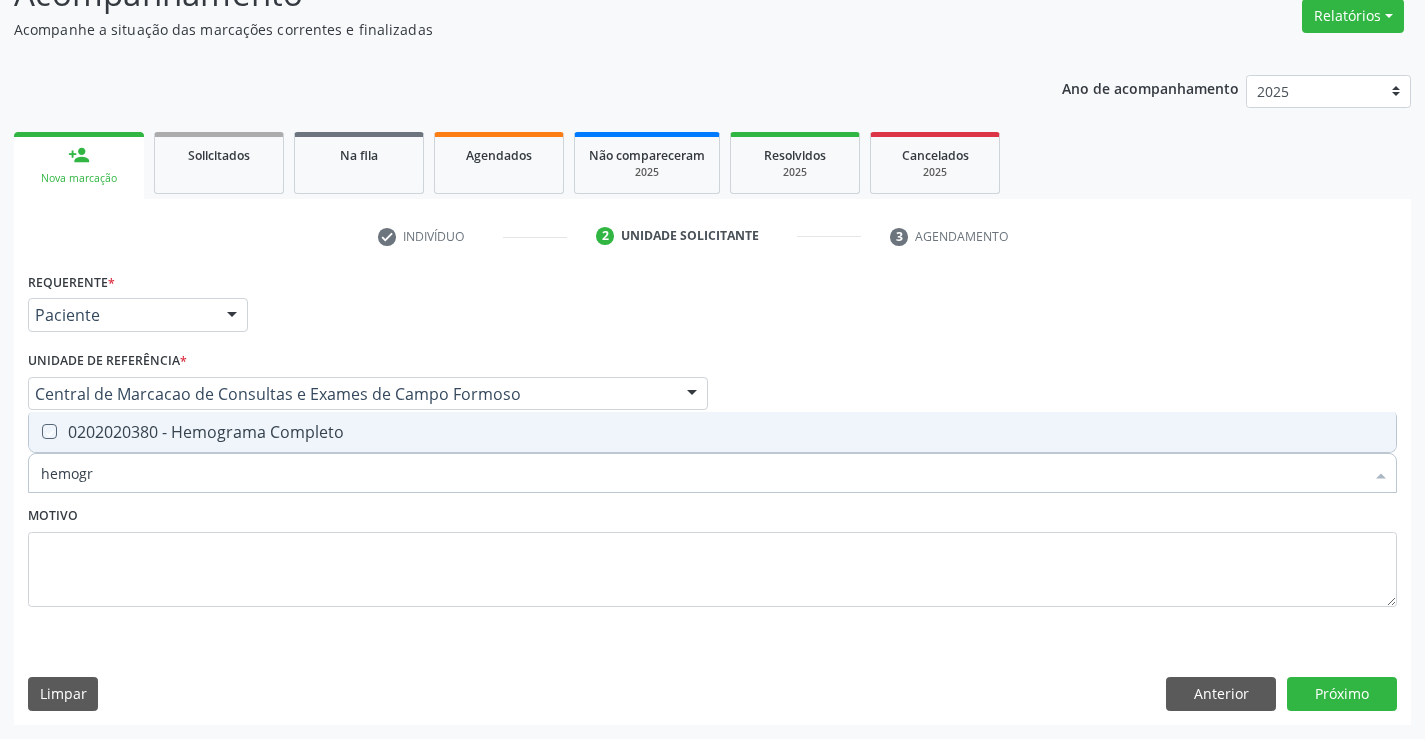 checkbox on "true" 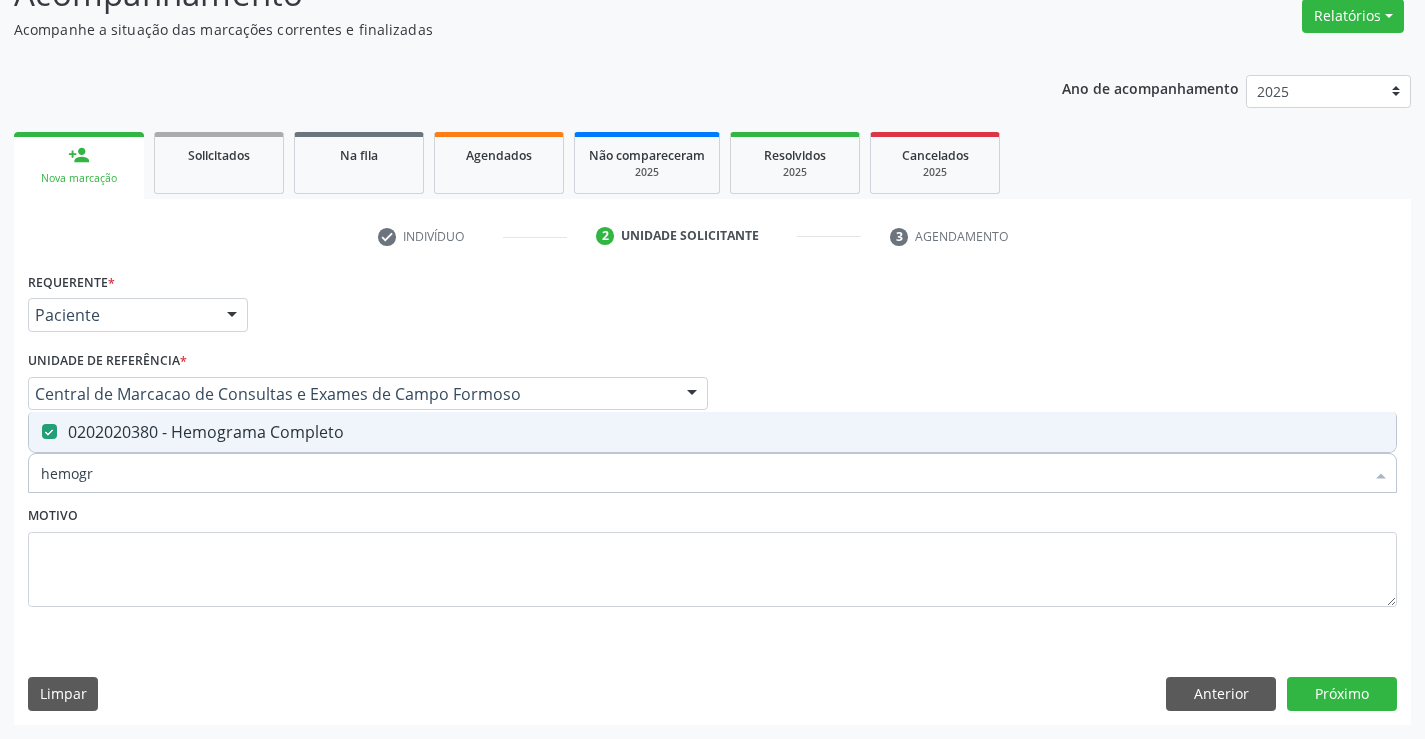 type on "hemogr" 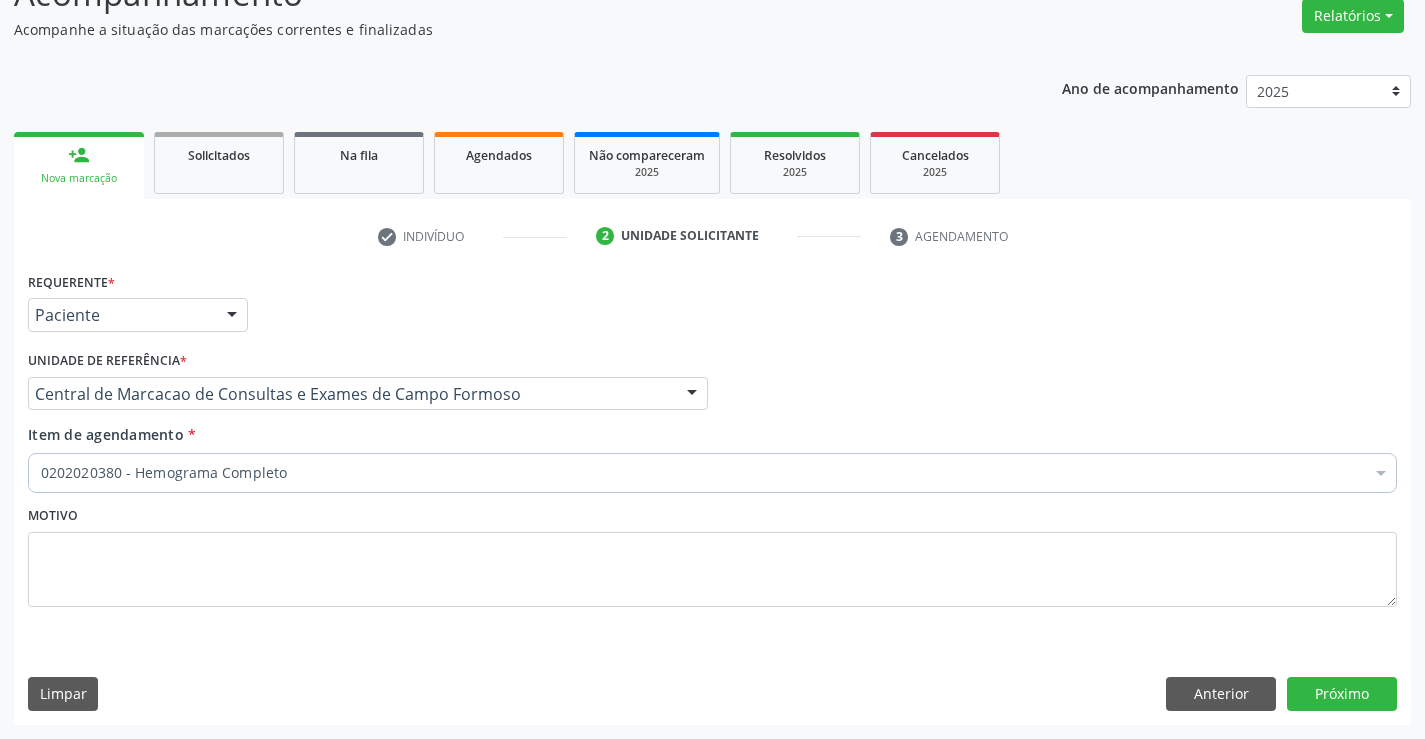 click on "0202020380 - Hemograma Completo" at bounding box center [712, 473] 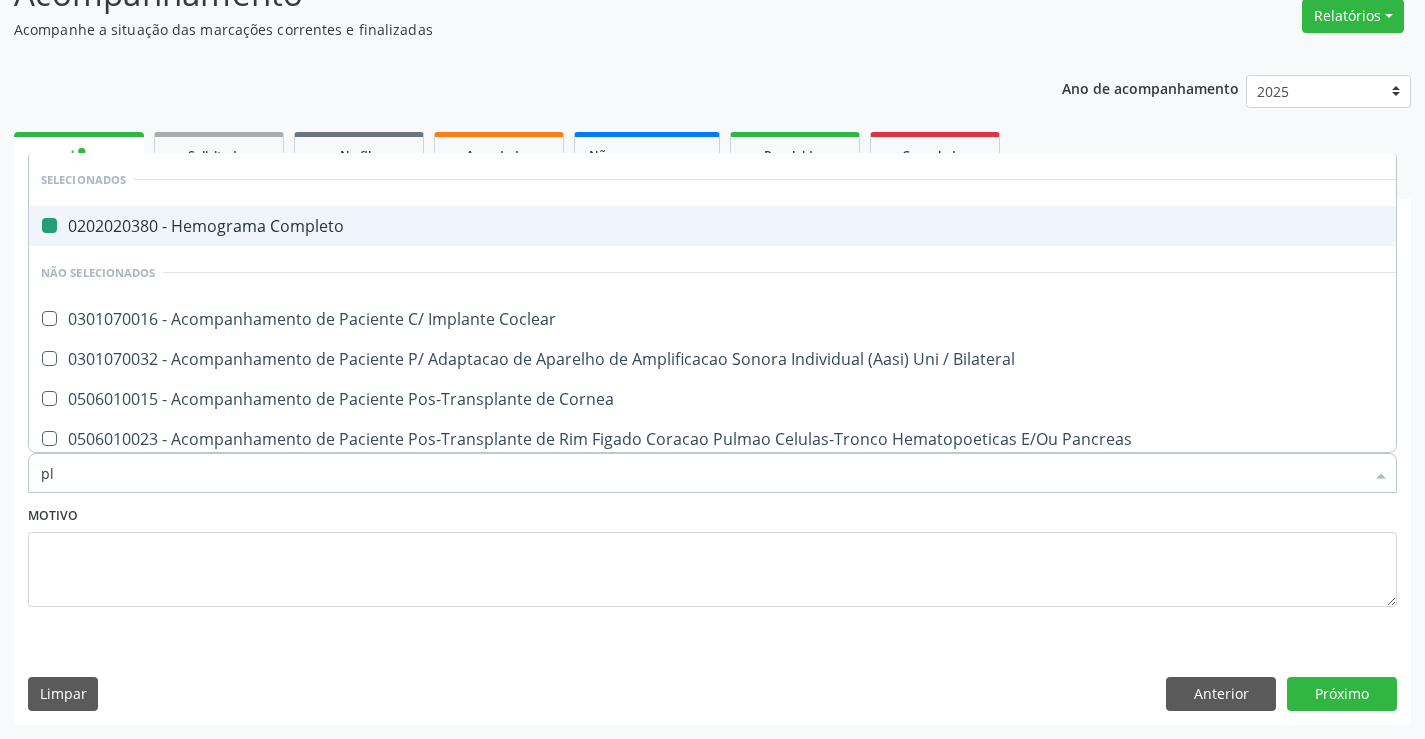 type on "pla" 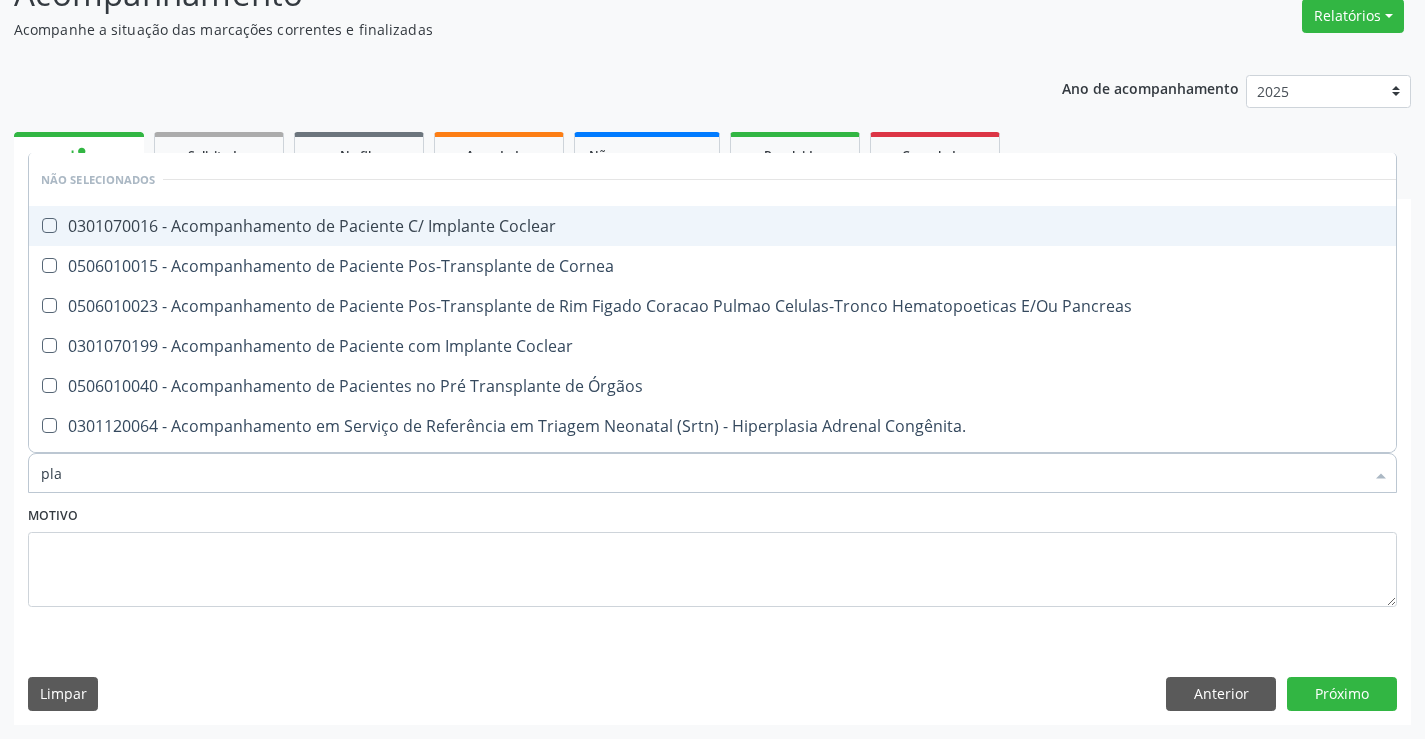 type on "plaq" 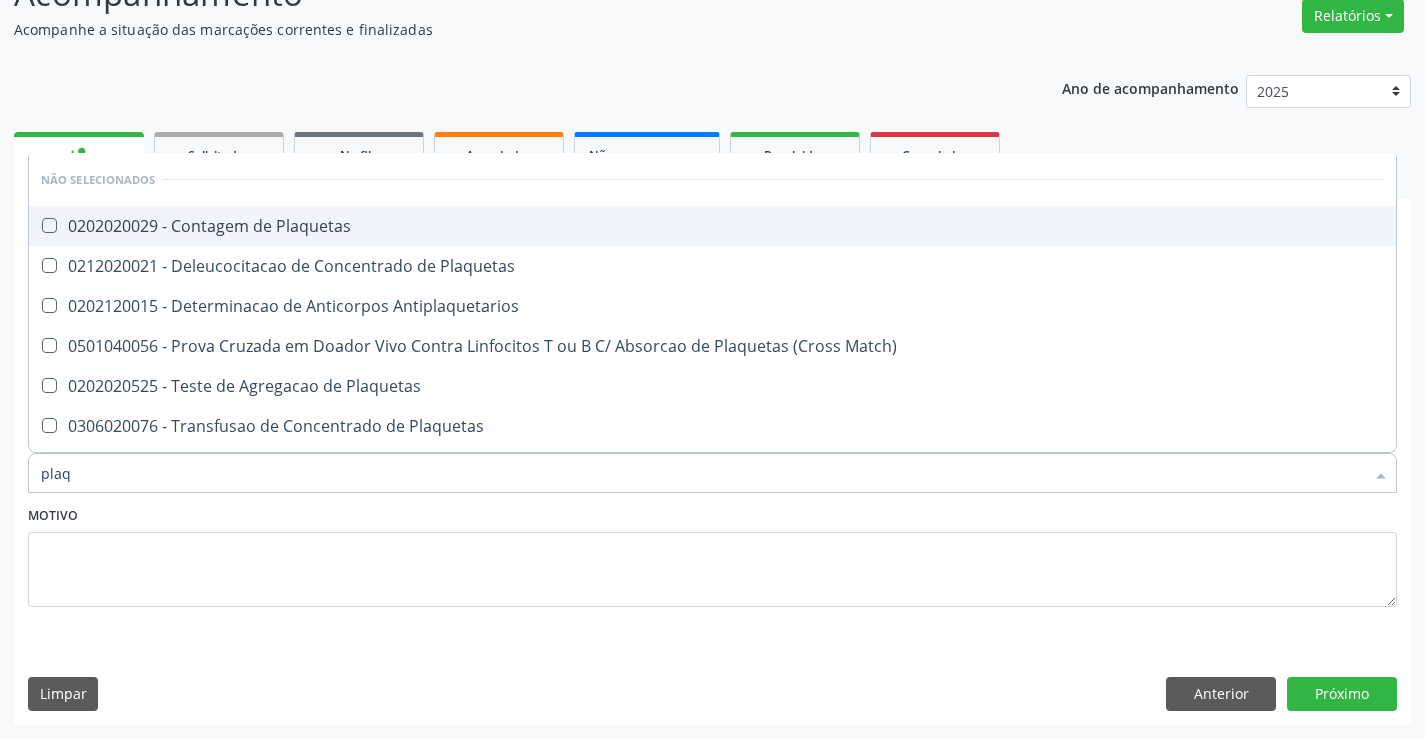 click on "0202020029 - Contagem de Plaquetas" at bounding box center (712, 226) 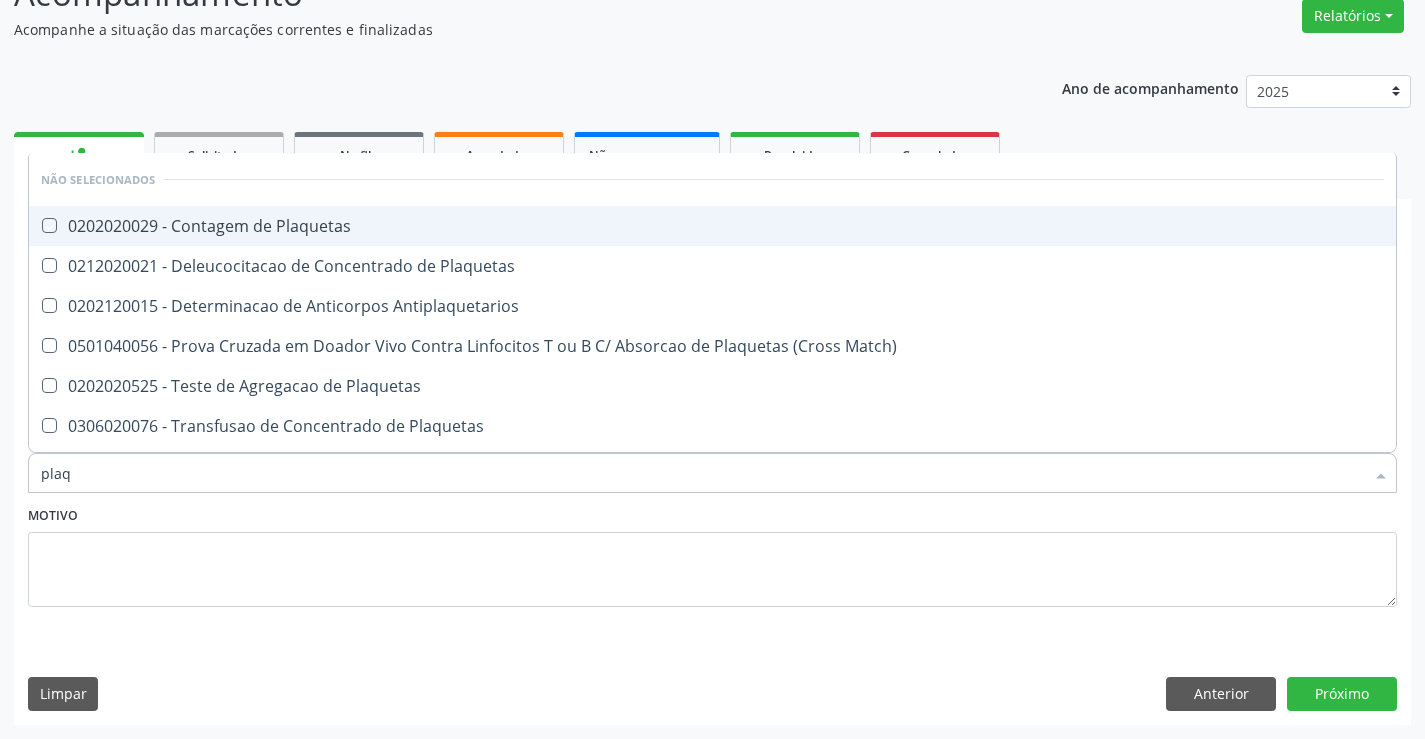 checkbox on "true" 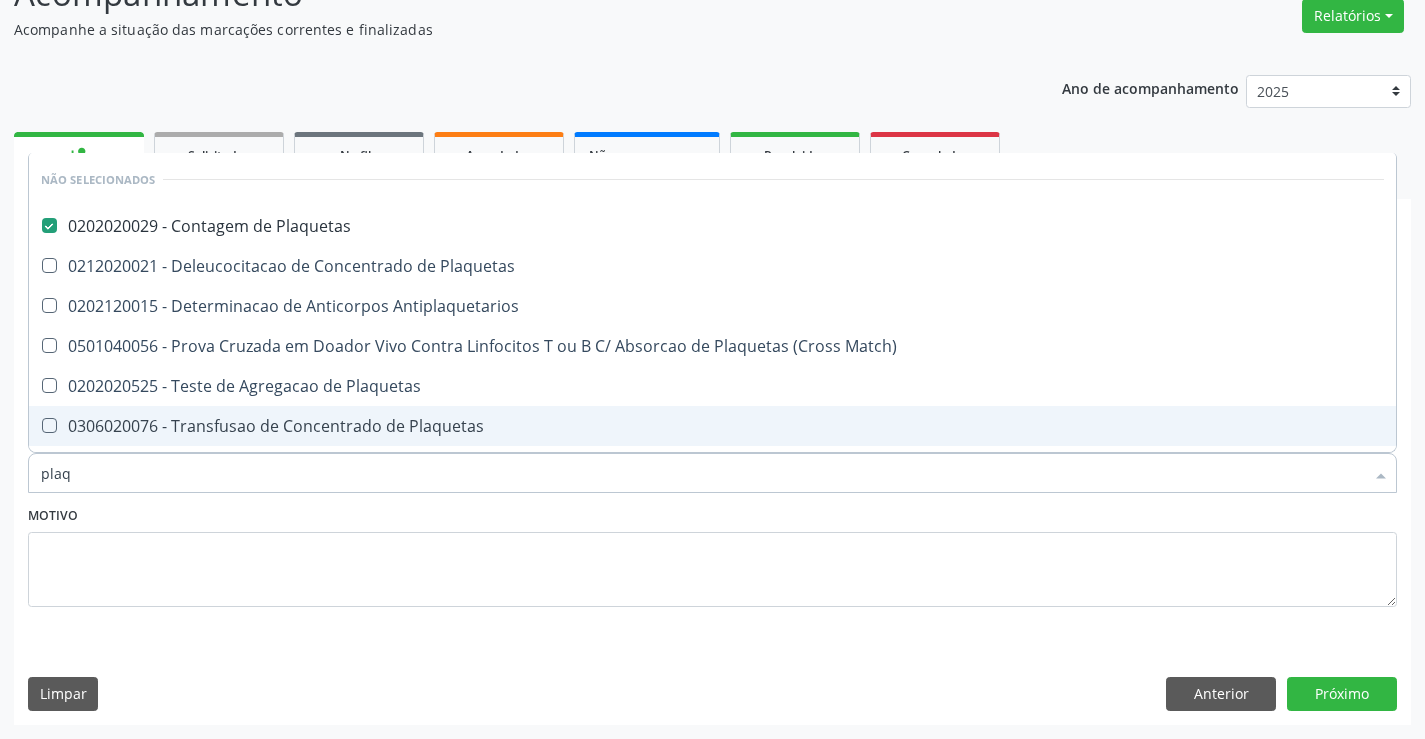 click on "Motivo" at bounding box center [712, 554] 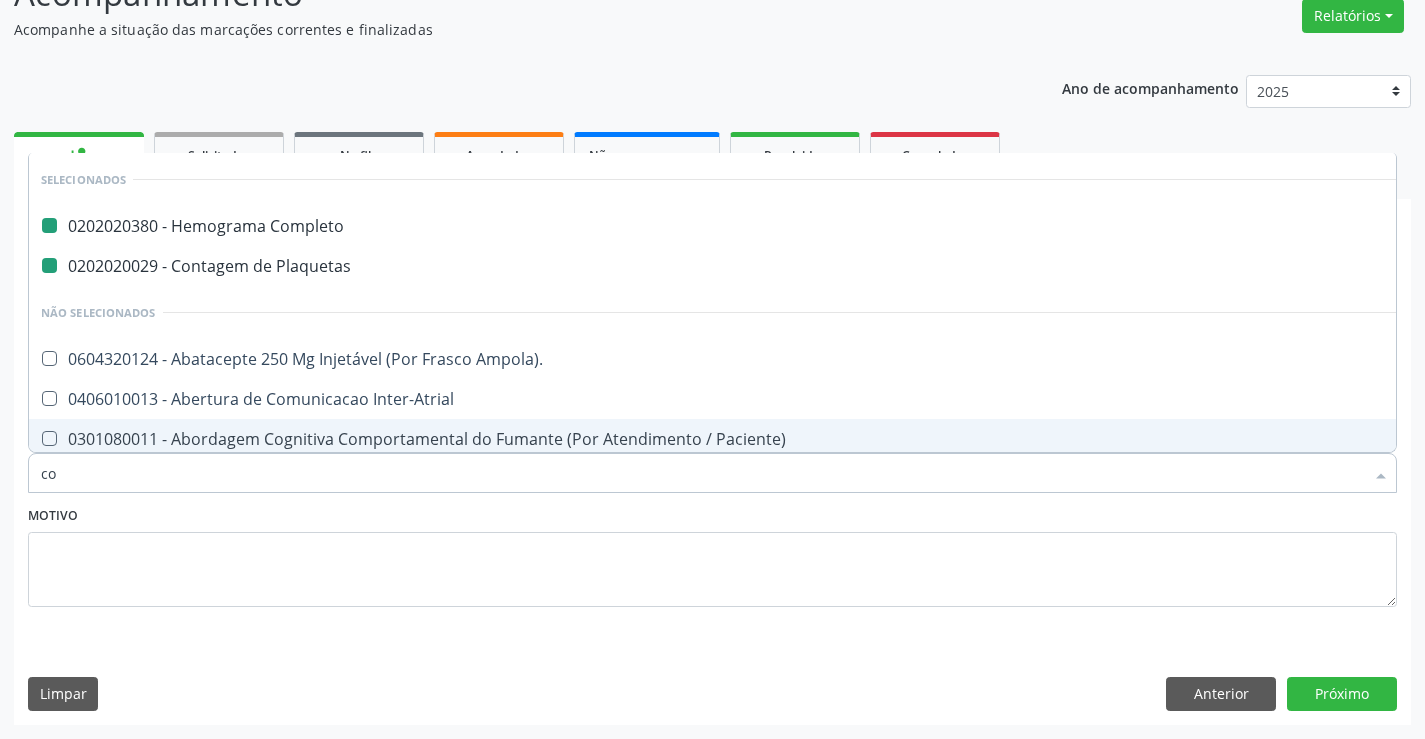type on "col" 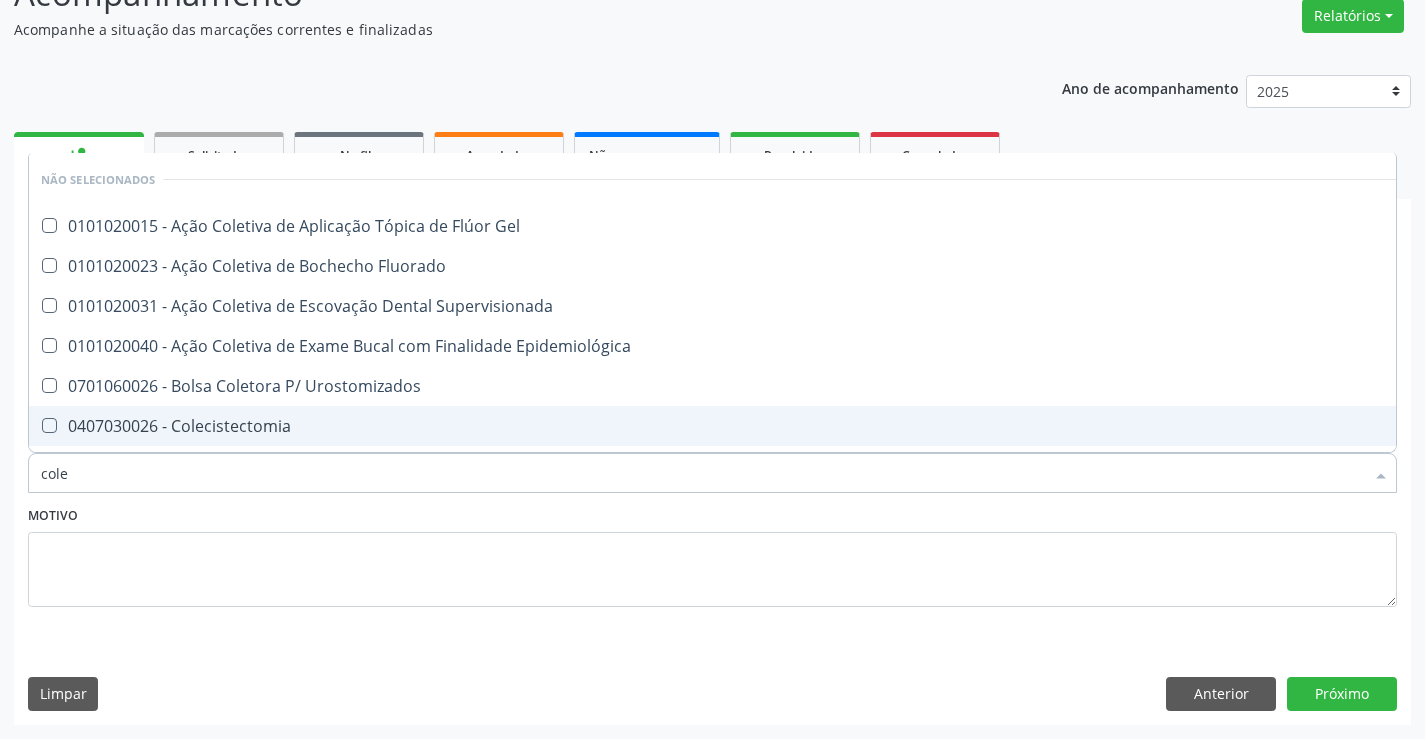 type on "coles" 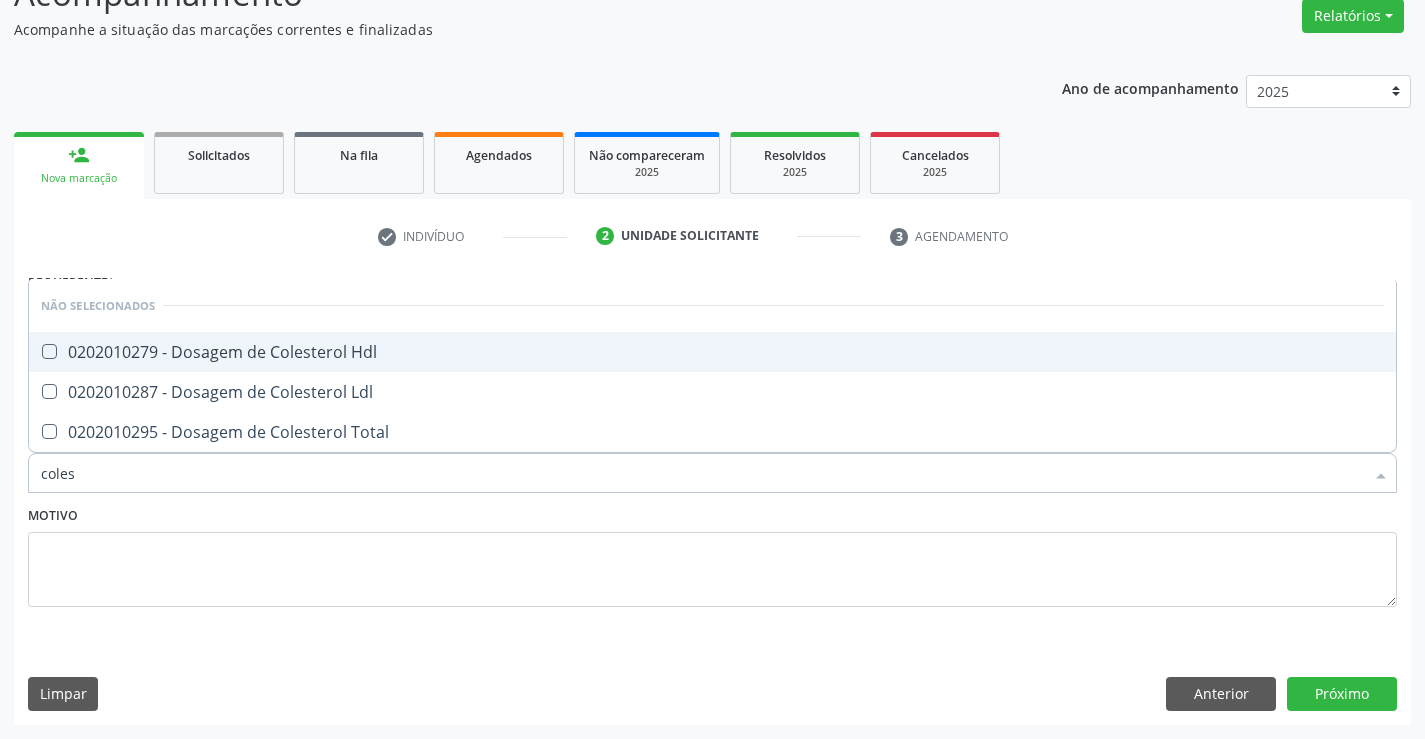 click on "0202010279 - Dosagem de Colesterol Hdl" at bounding box center (712, 352) 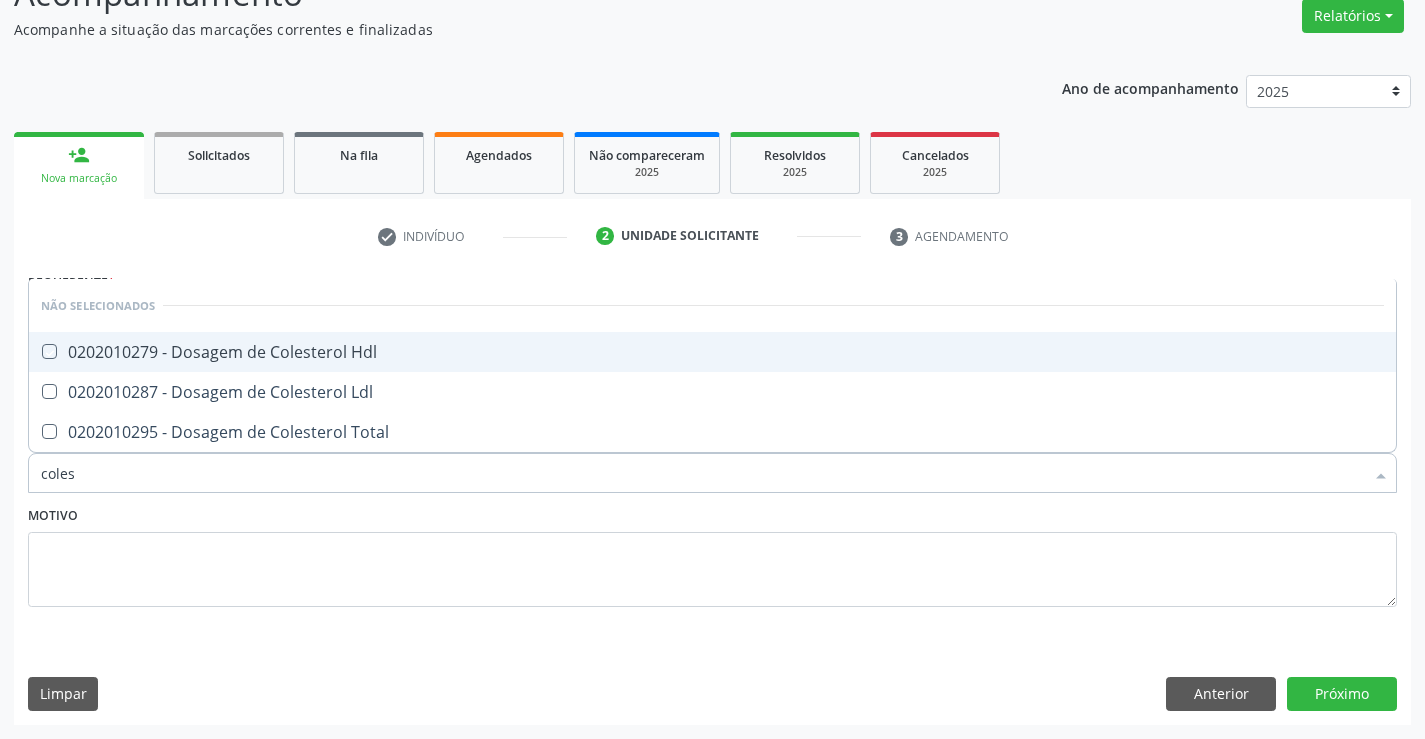 checkbox on "true" 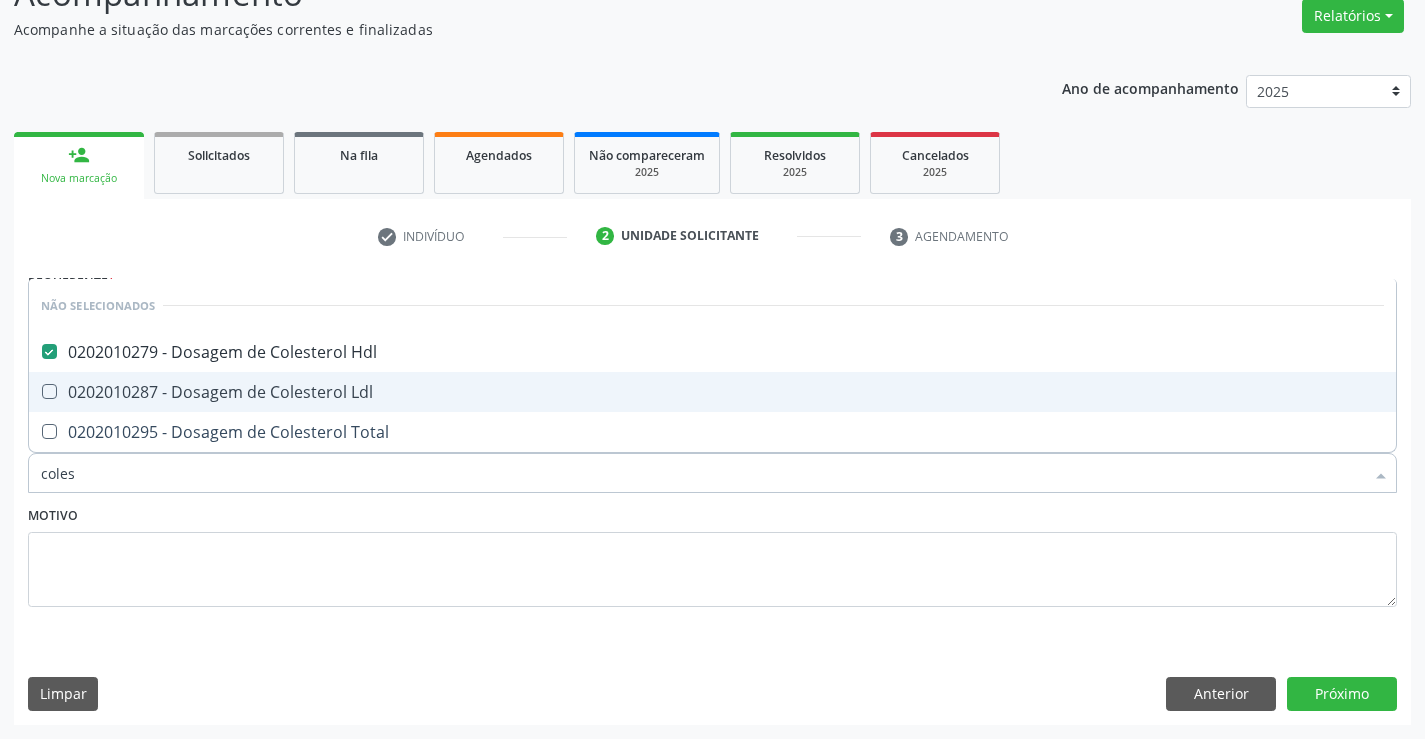click on "0202010287 - Dosagem de Colesterol Ldl" at bounding box center (712, 392) 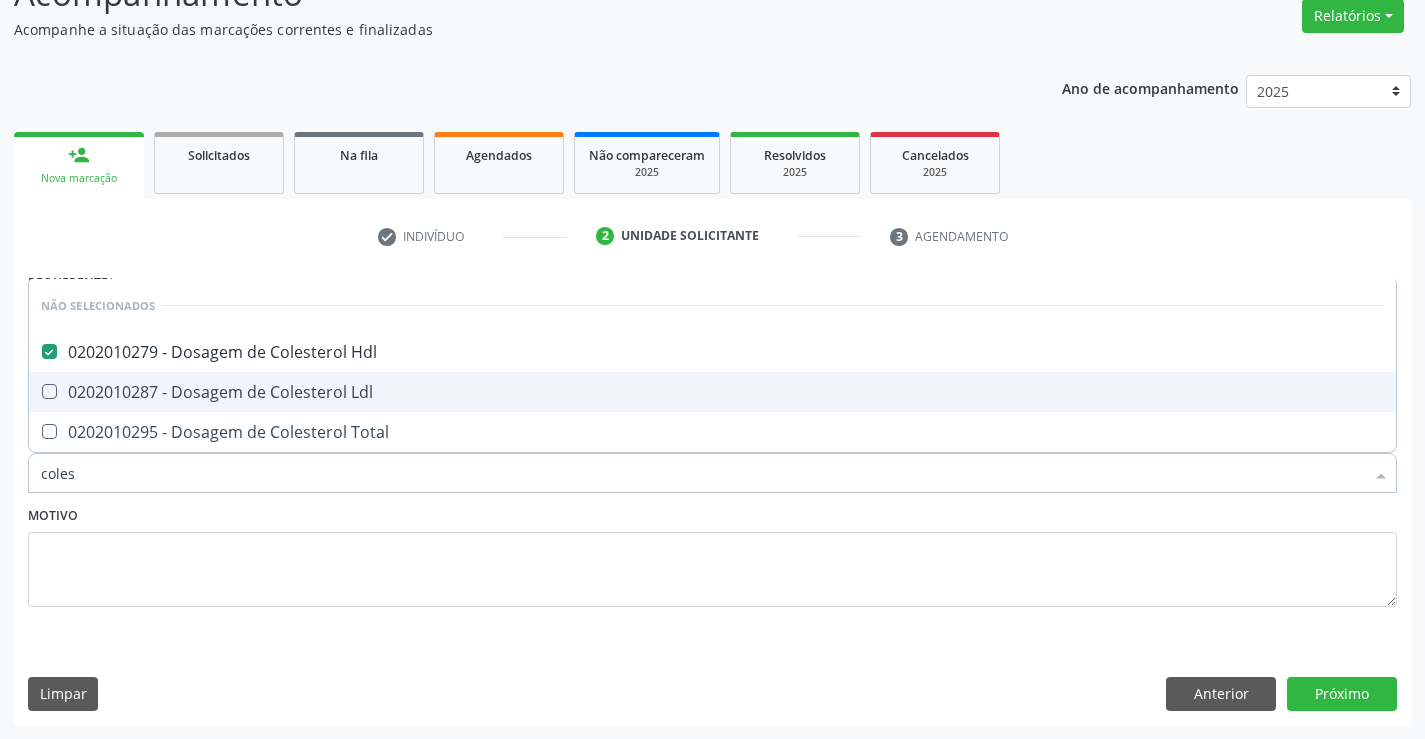 checkbox on "true" 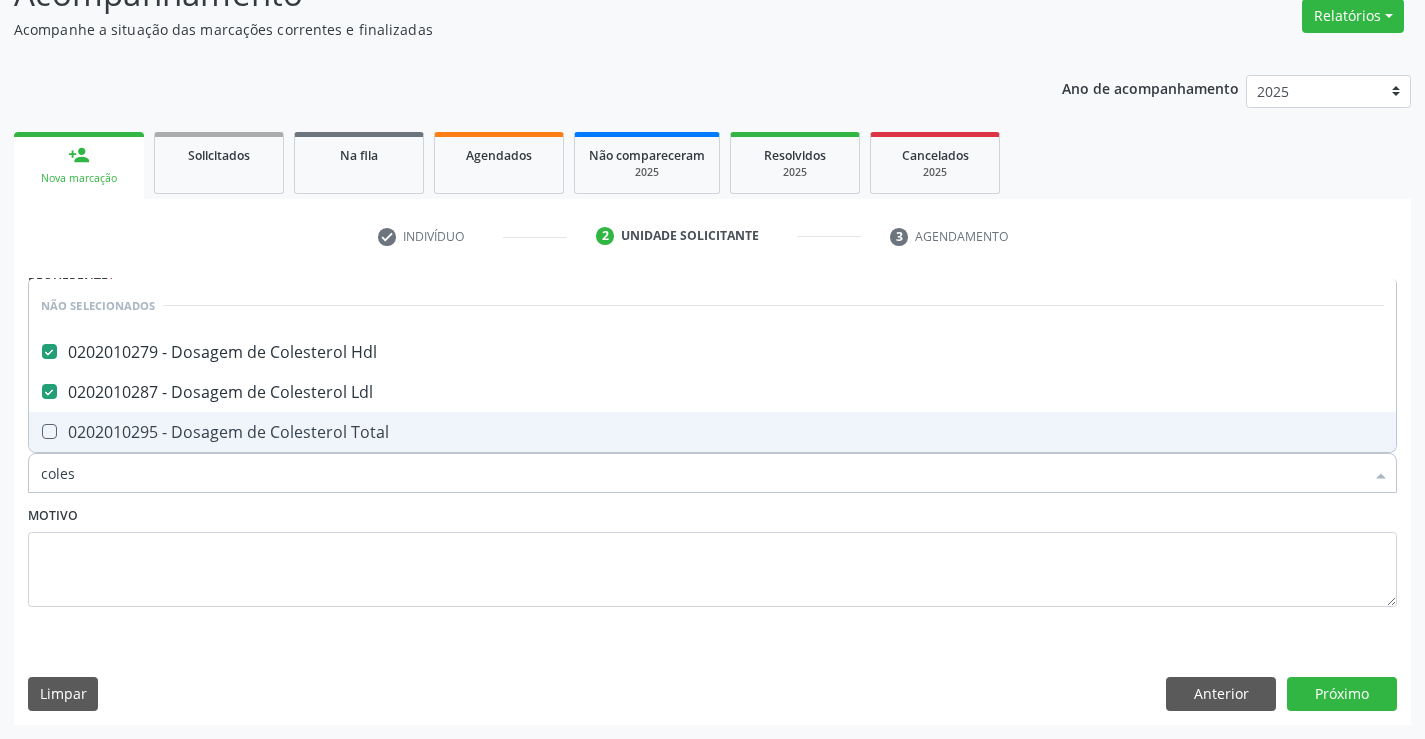 click on "0202010295 - Dosagem de Colesterol Total" at bounding box center (712, 432) 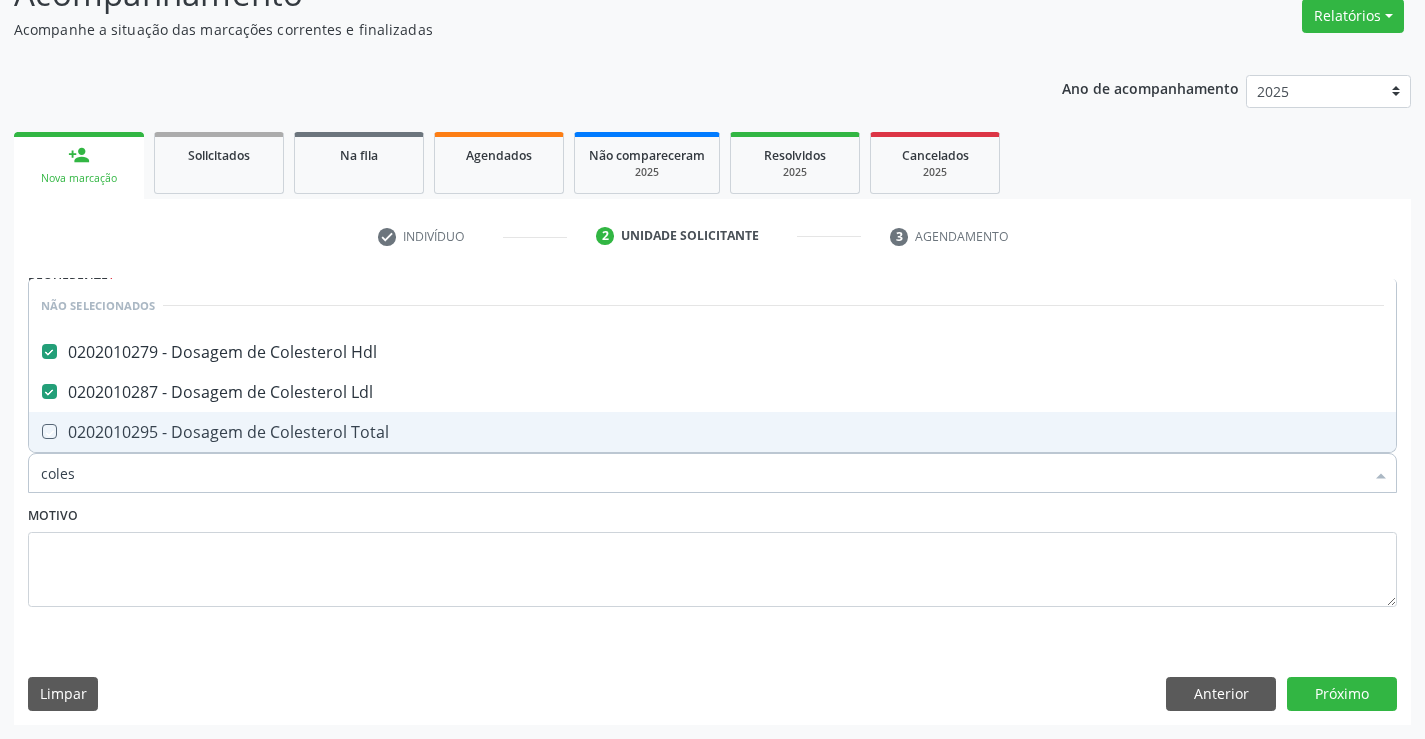 checkbox on "true" 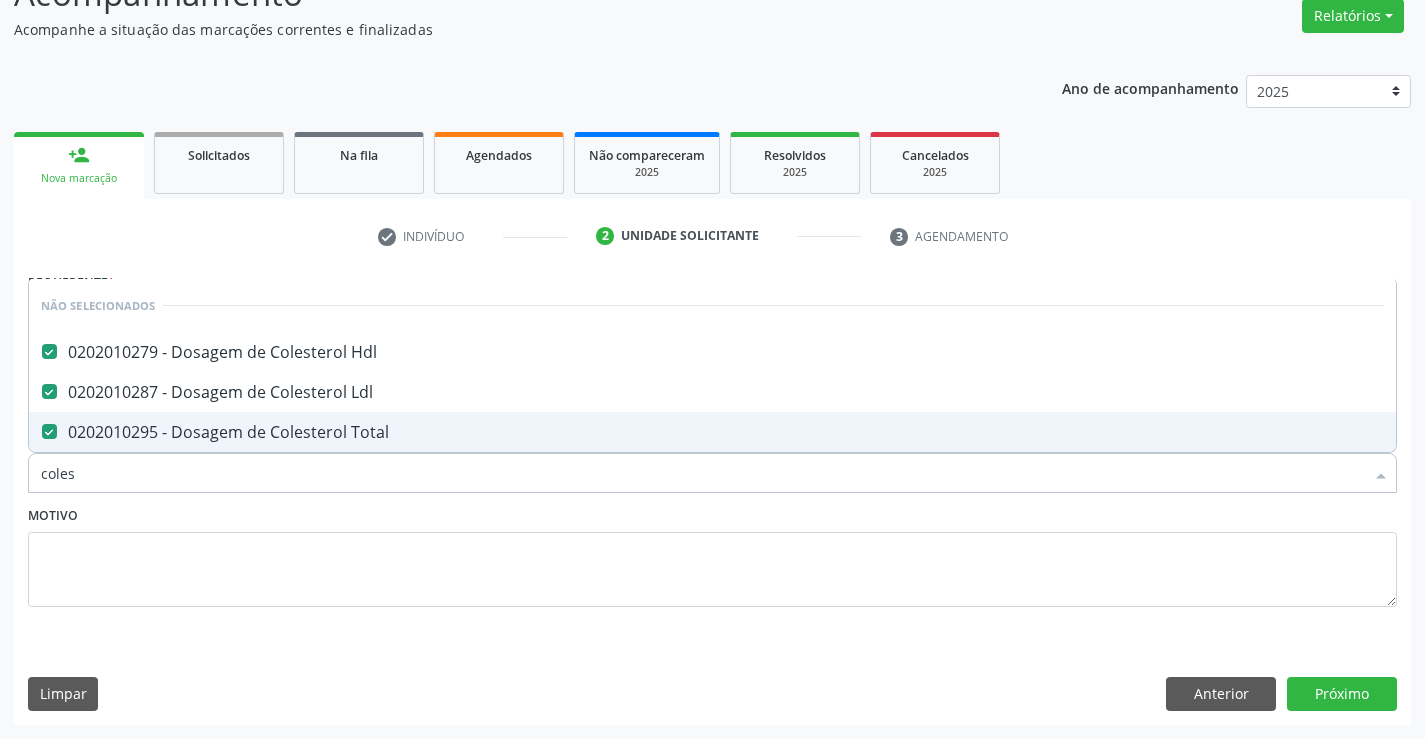 click on "Motivo" at bounding box center (712, 554) 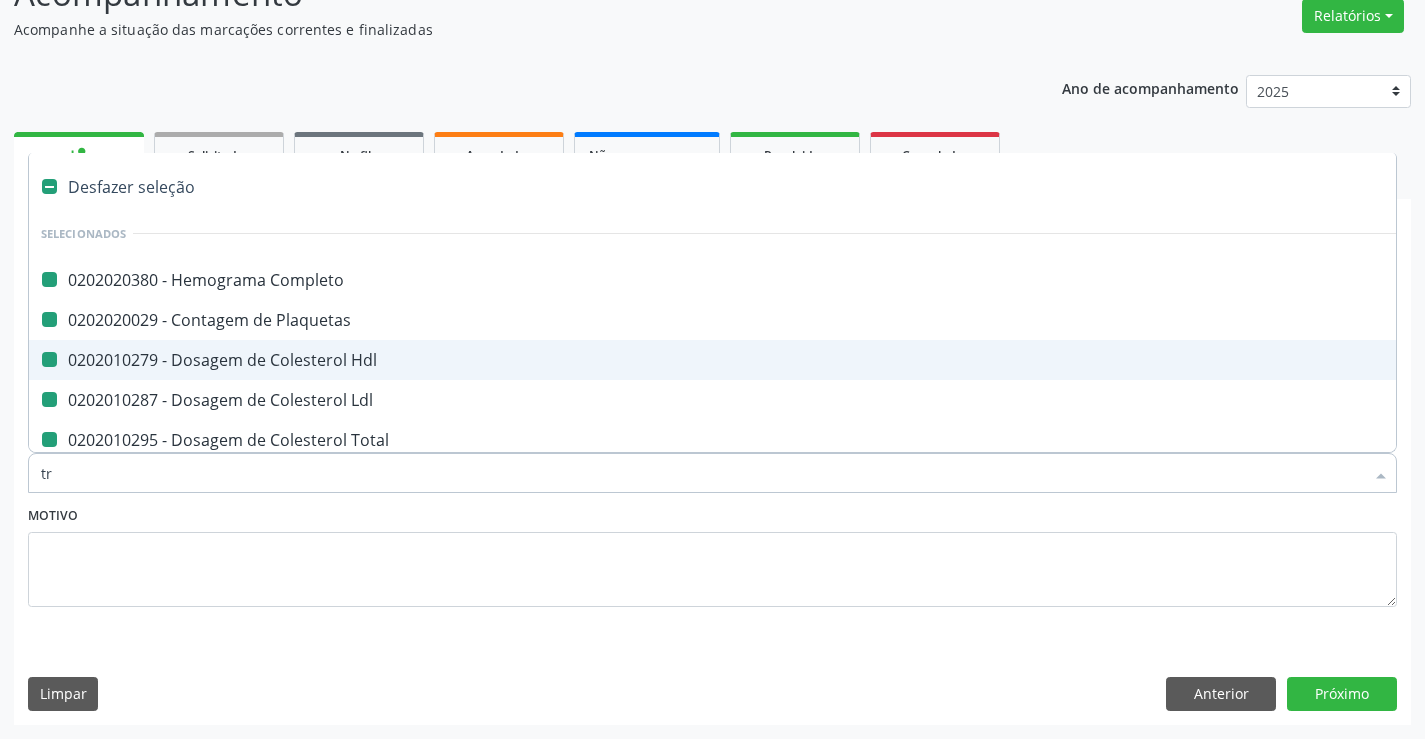 type on "tri" 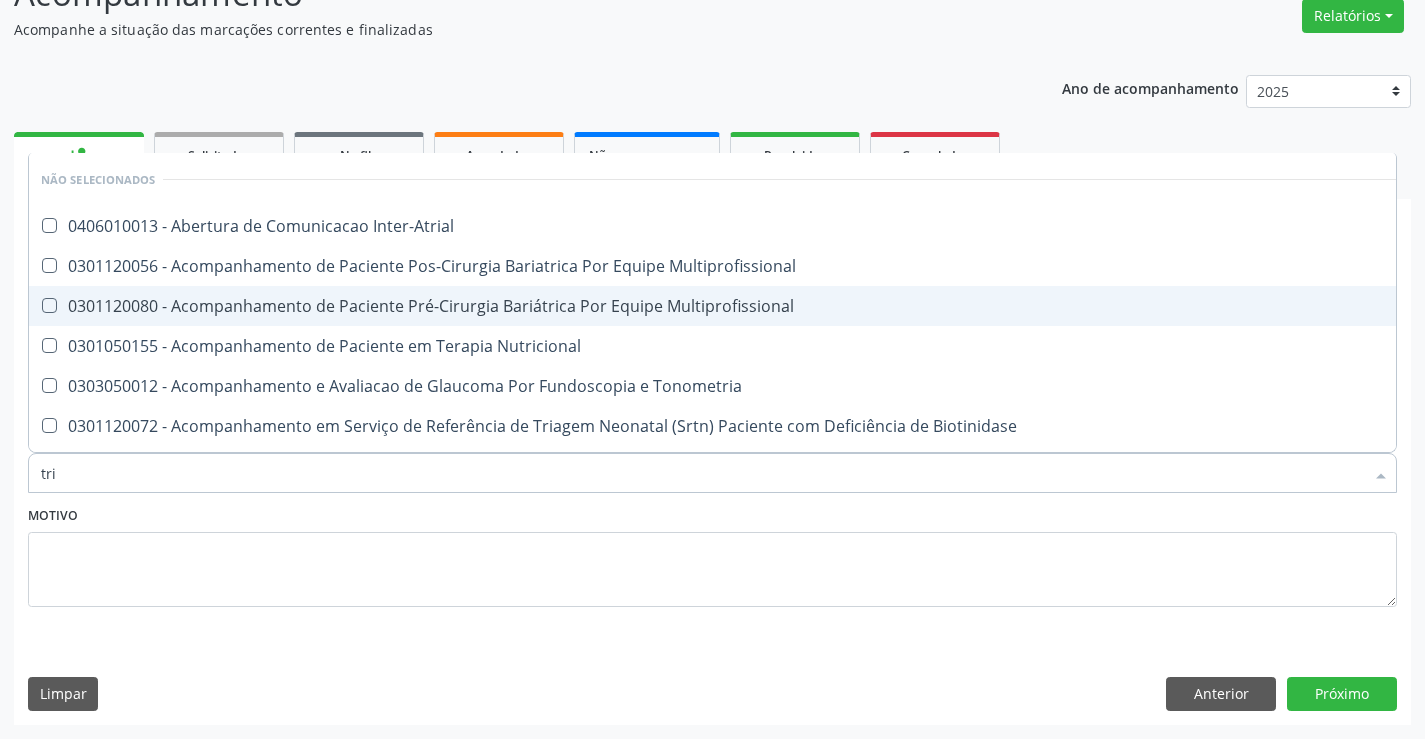 checkbox on "false" 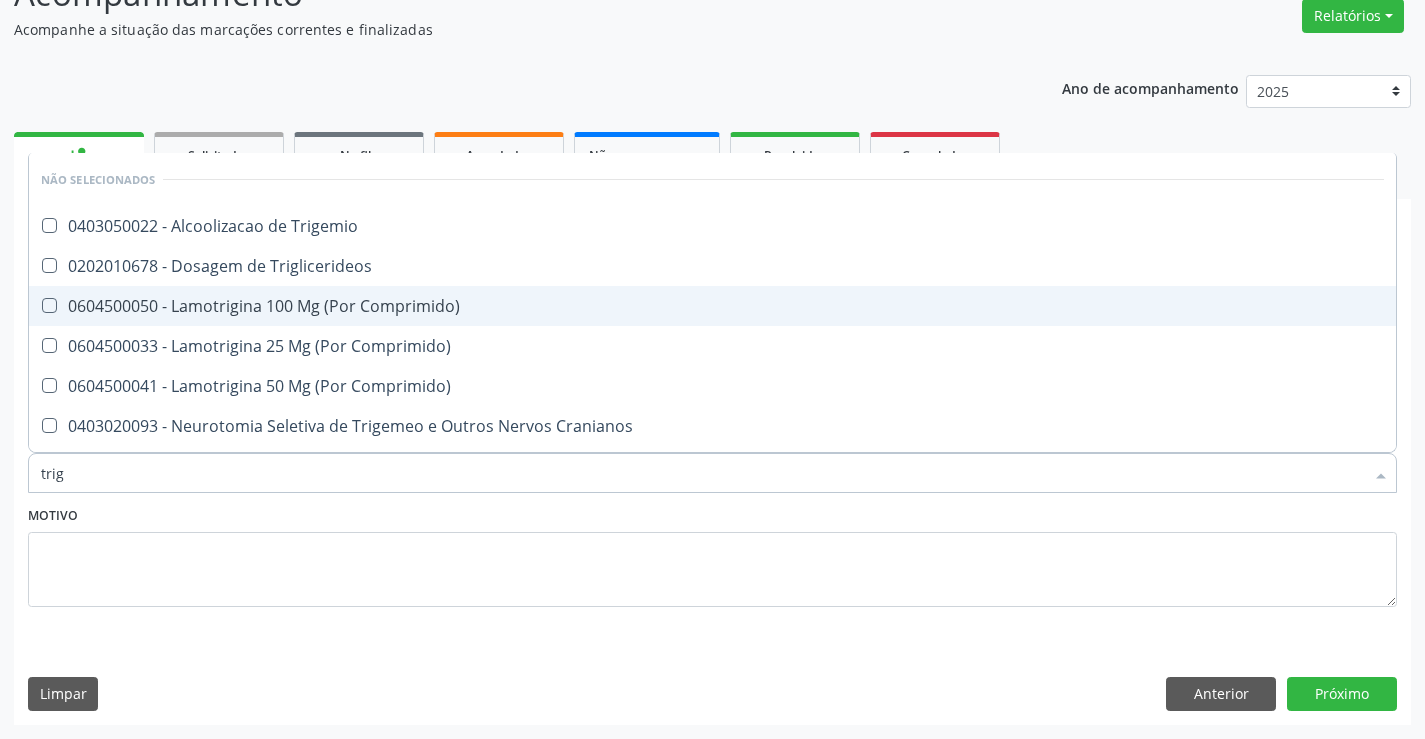 type on "trigl" 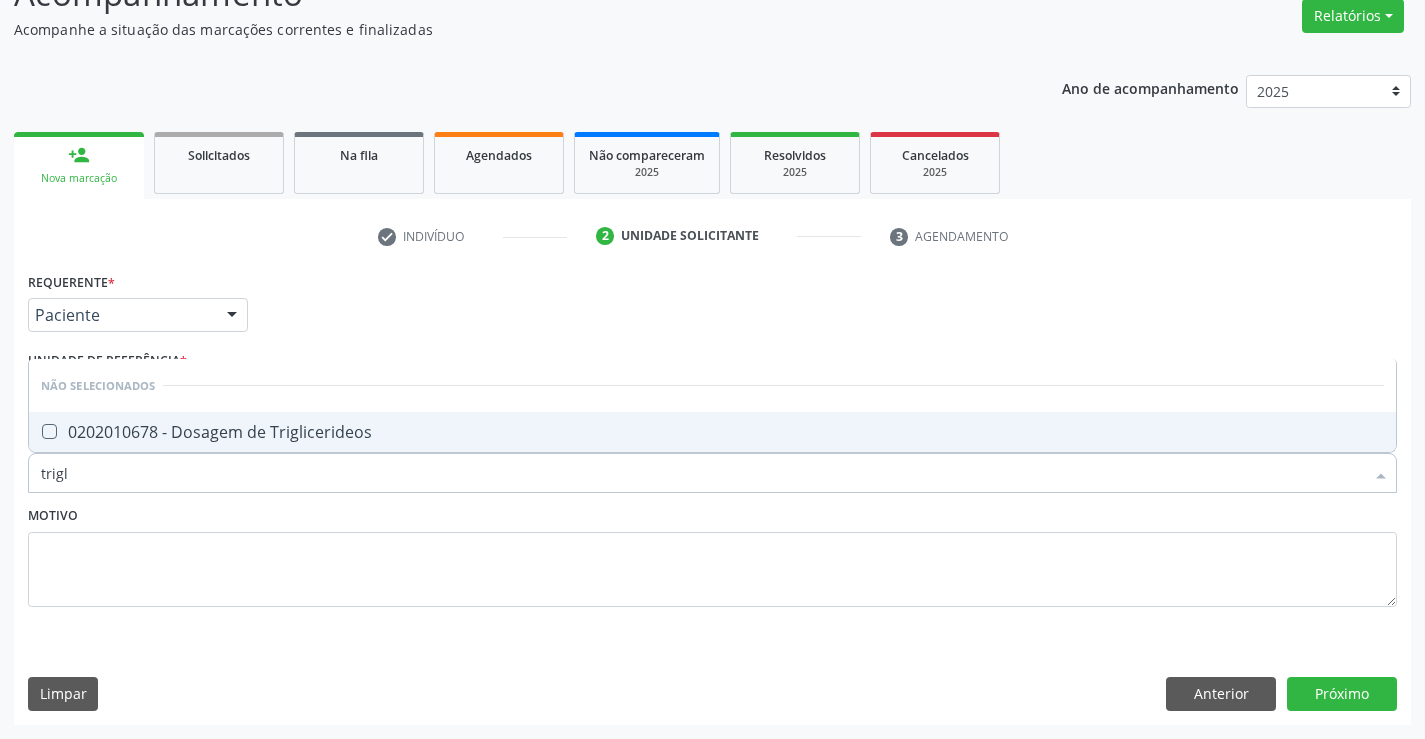 drag, startPoint x: 297, startPoint y: 438, endPoint x: 494, endPoint y: 504, distance: 207.76189 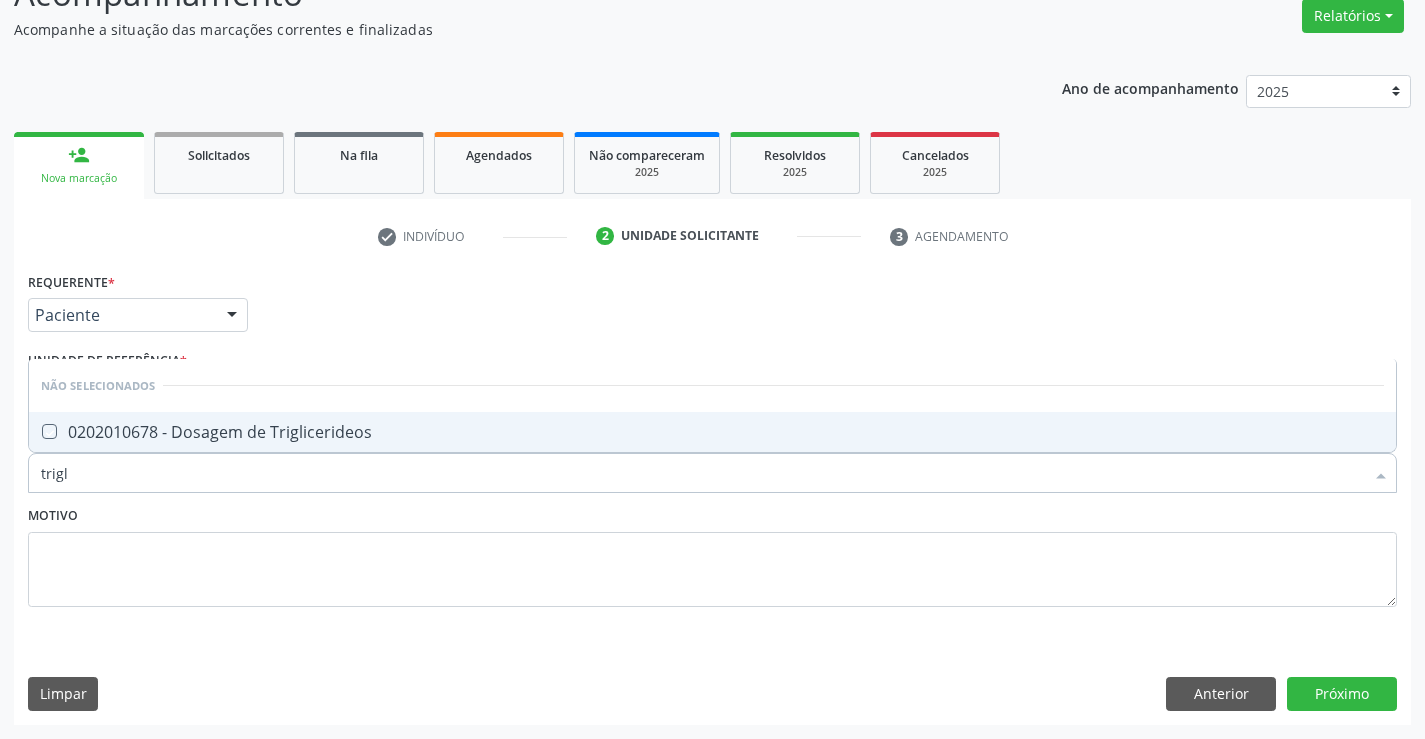 checkbox on "true" 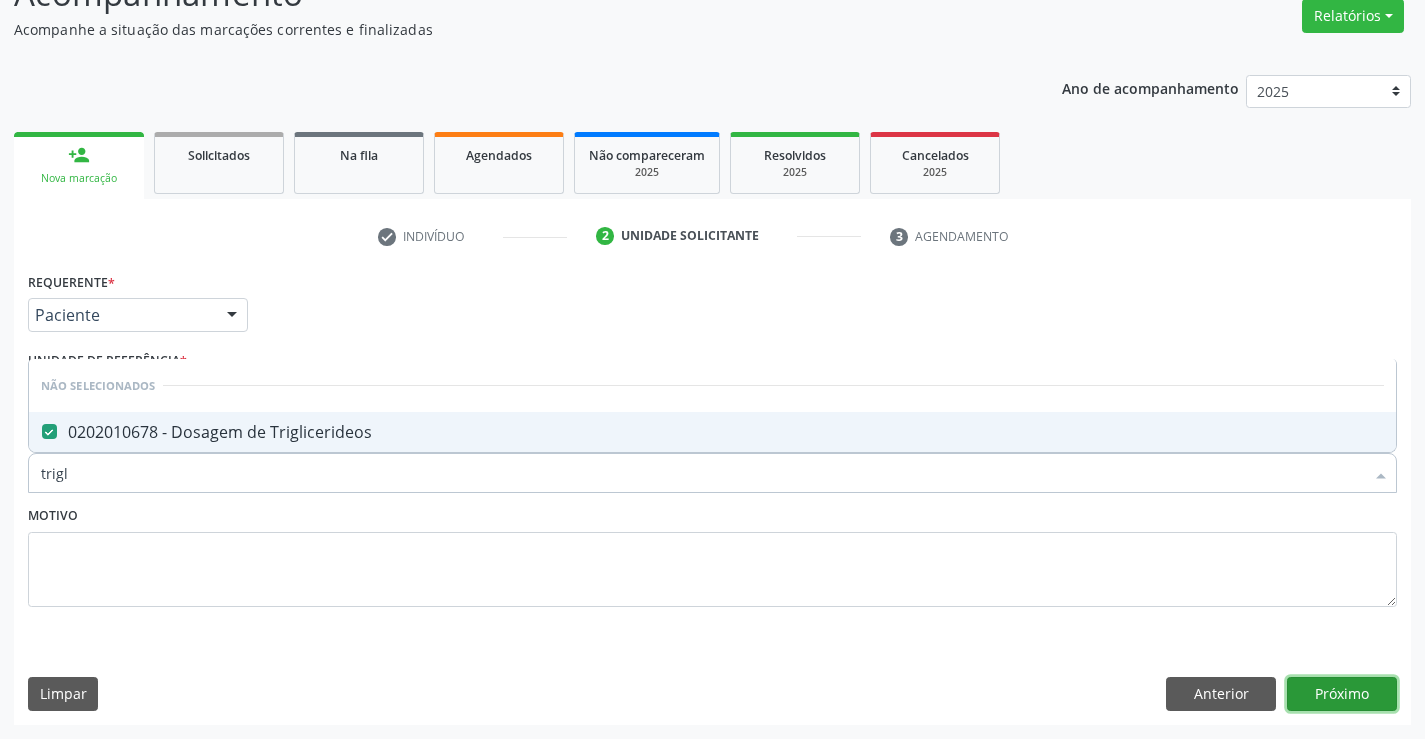 click on "Próximo" at bounding box center [1342, 694] 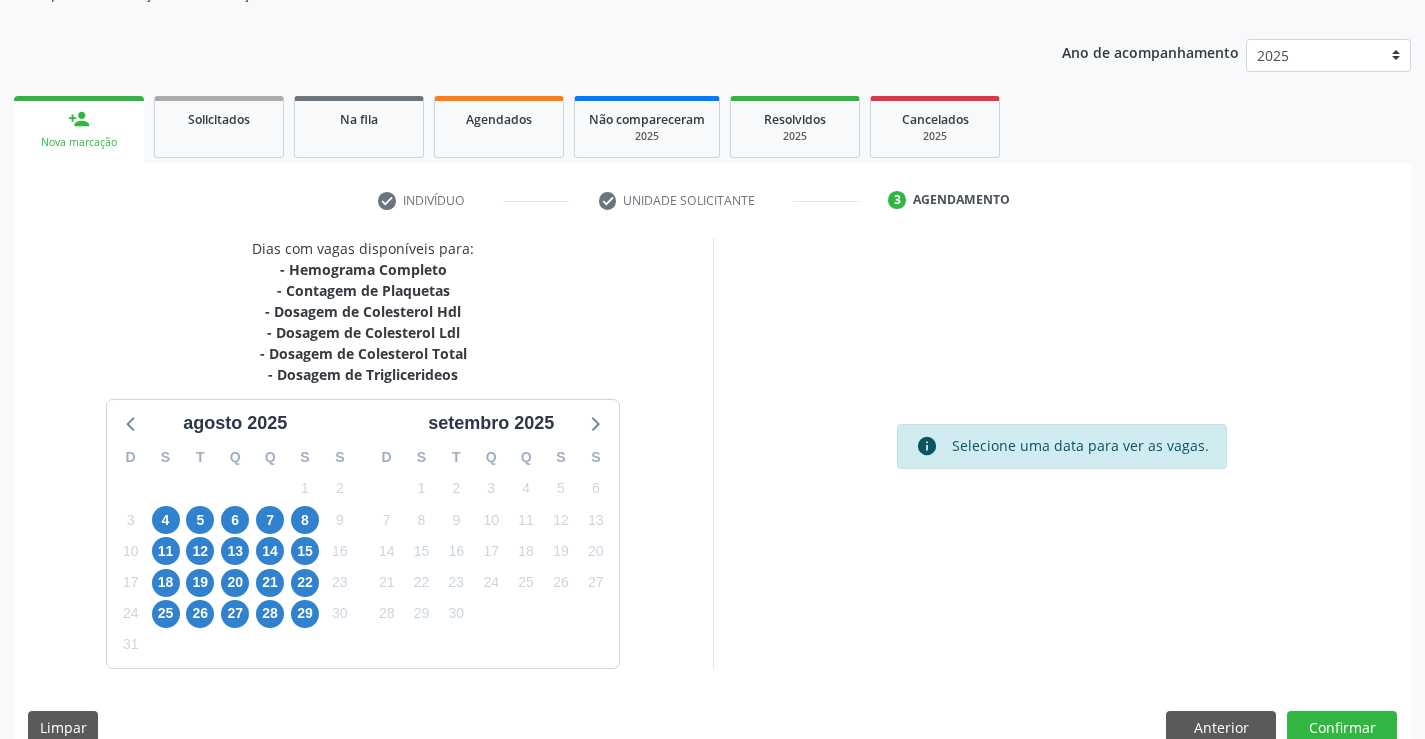 scroll, scrollTop: 236, scrollLeft: 0, axis: vertical 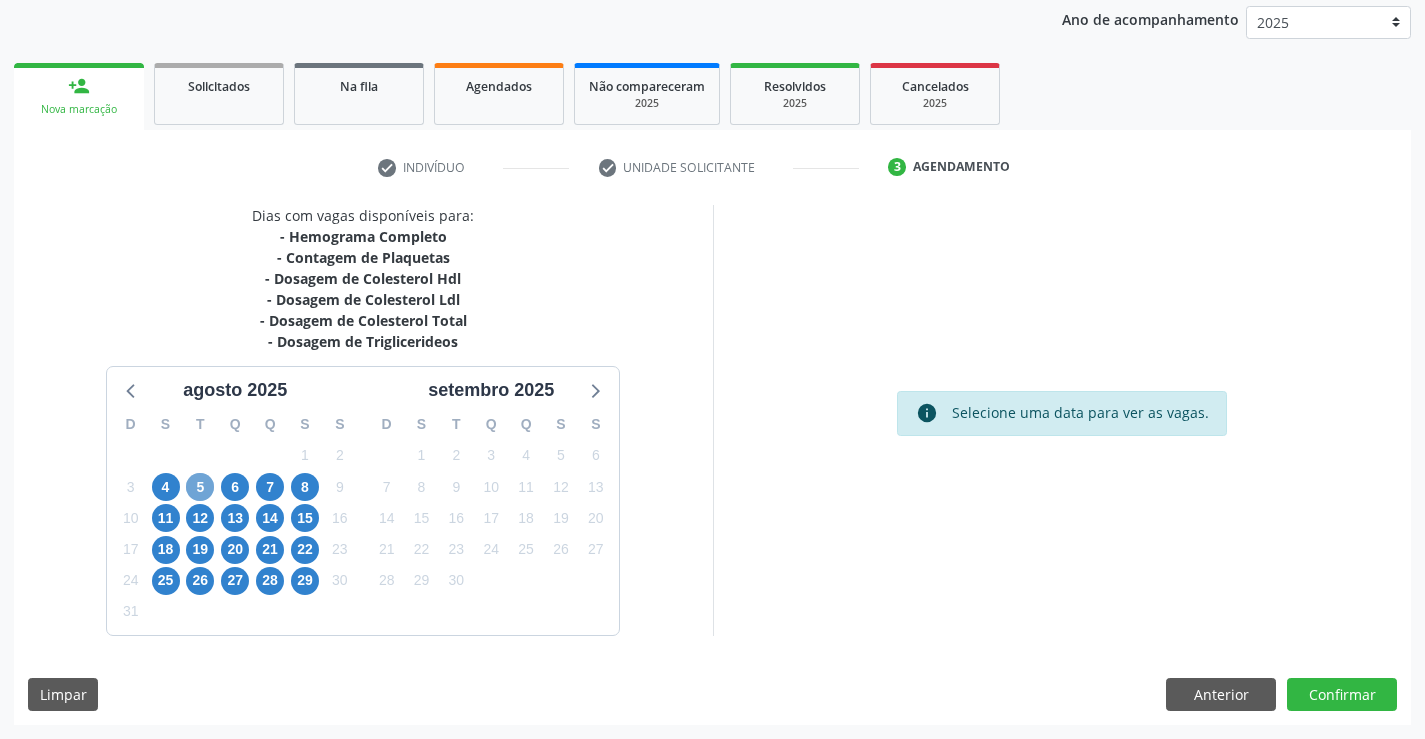 click on "5" at bounding box center (200, 487) 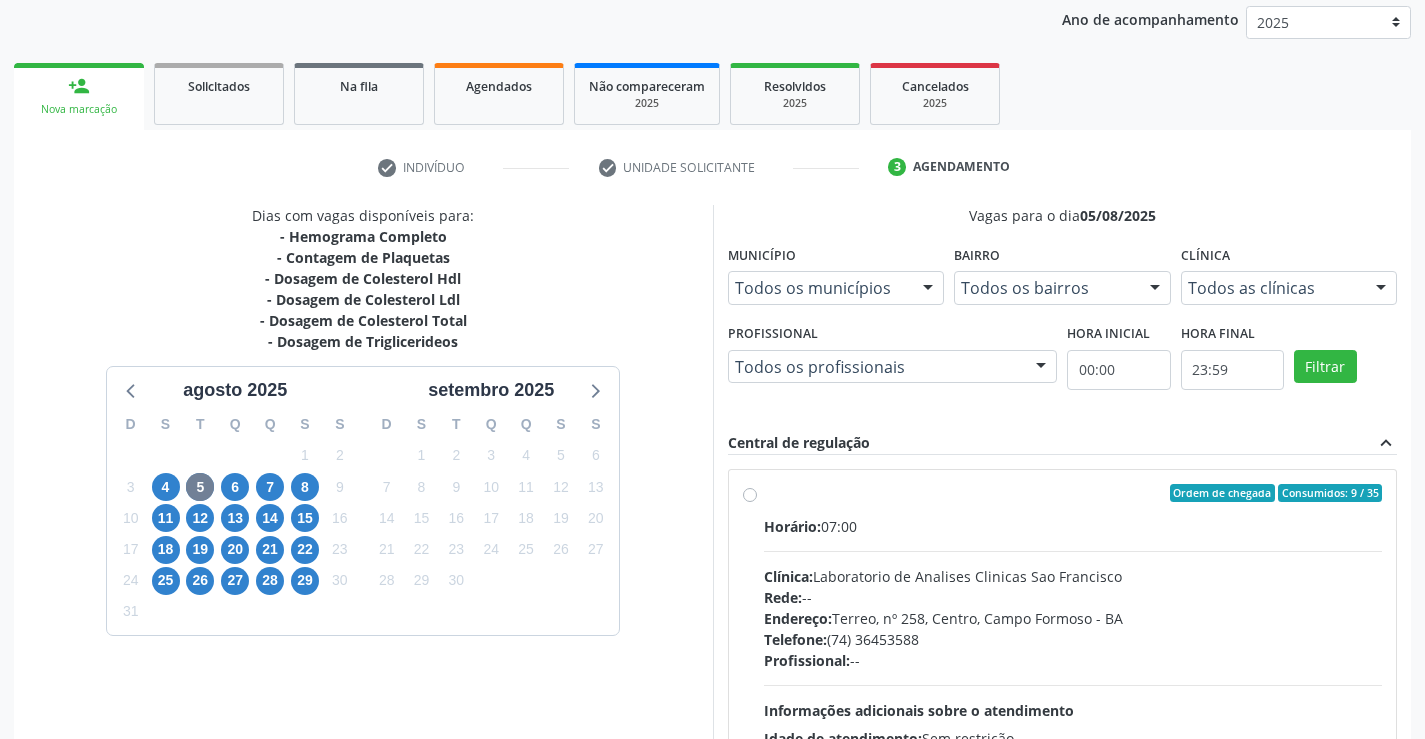 click on "Clínica:  Laboratorio de Analises Clinicas Sao Francisco" at bounding box center [1073, 576] 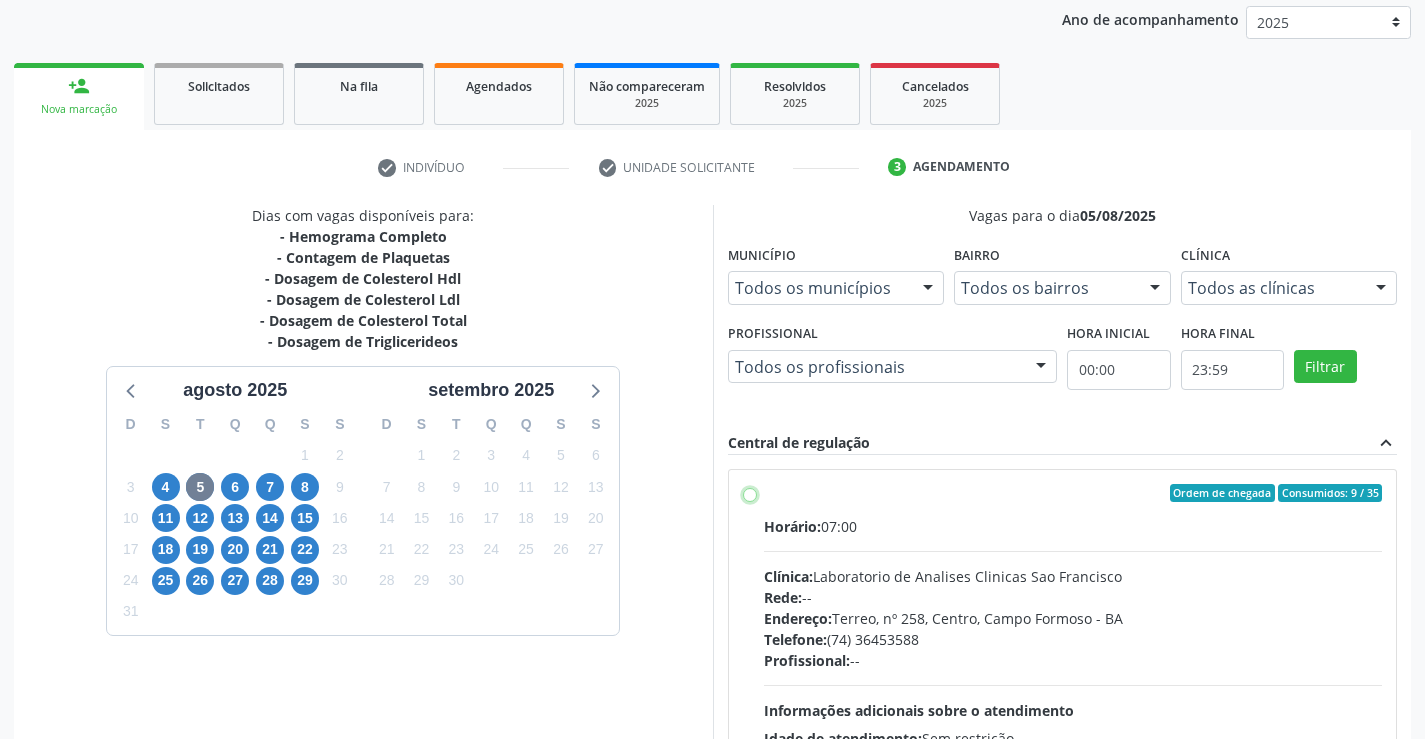 click on "Ordem de chegada
Consumidos: 9 / 35
Horário:   07:00
Clínica:  Laboratorio de Analises Clinicas Sao Francisco
Rede:
--
Endereço:   Terreo, nº 258, Centro, [CITY] - [STATE]
Telefone:   [PHONE]
Profissional:
--
Informações adicionais sobre o atendimento
Idade de atendimento:
Sem restrição
Gênero(s) atendido(s):
Sem restrição
Informações adicionais:
--" at bounding box center (750, 493) 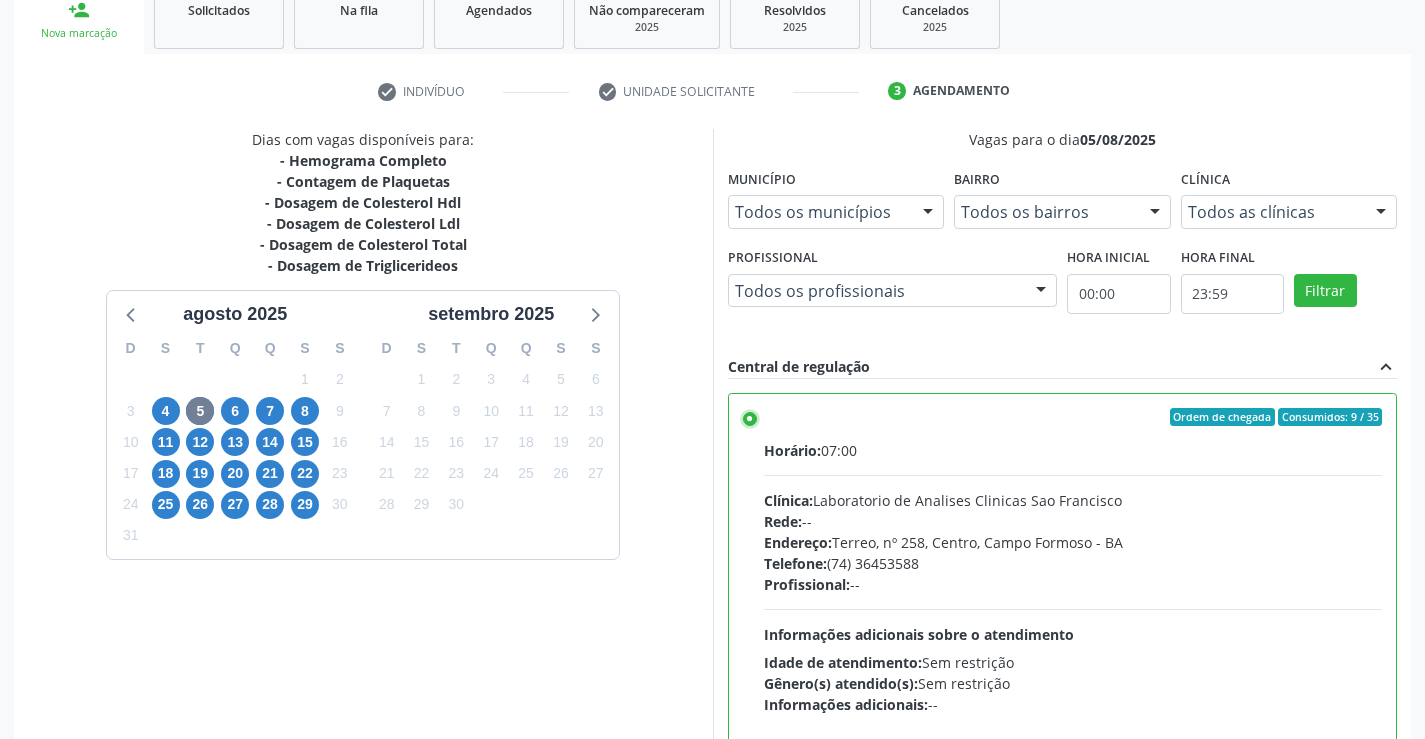 scroll, scrollTop: 456, scrollLeft: 0, axis: vertical 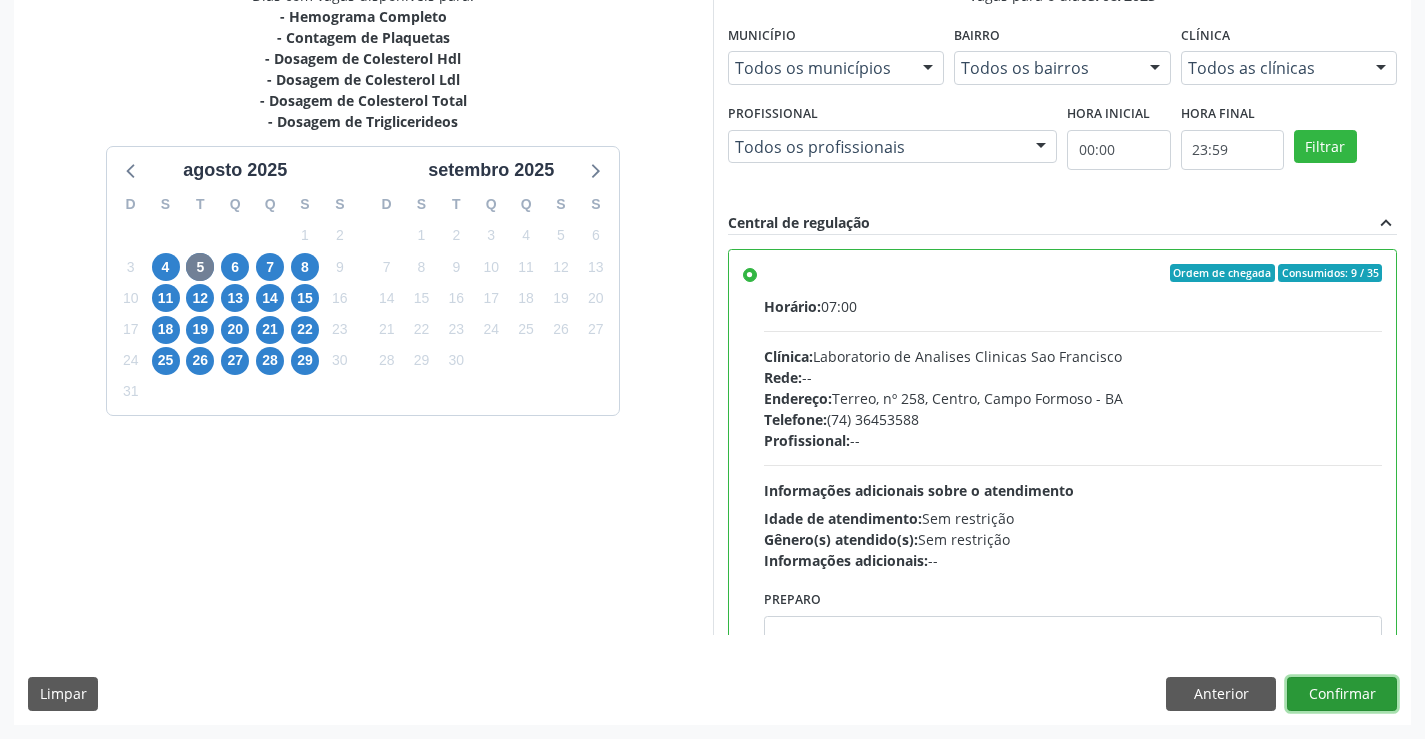click on "Confirmar" at bounding box center (1342, 694) 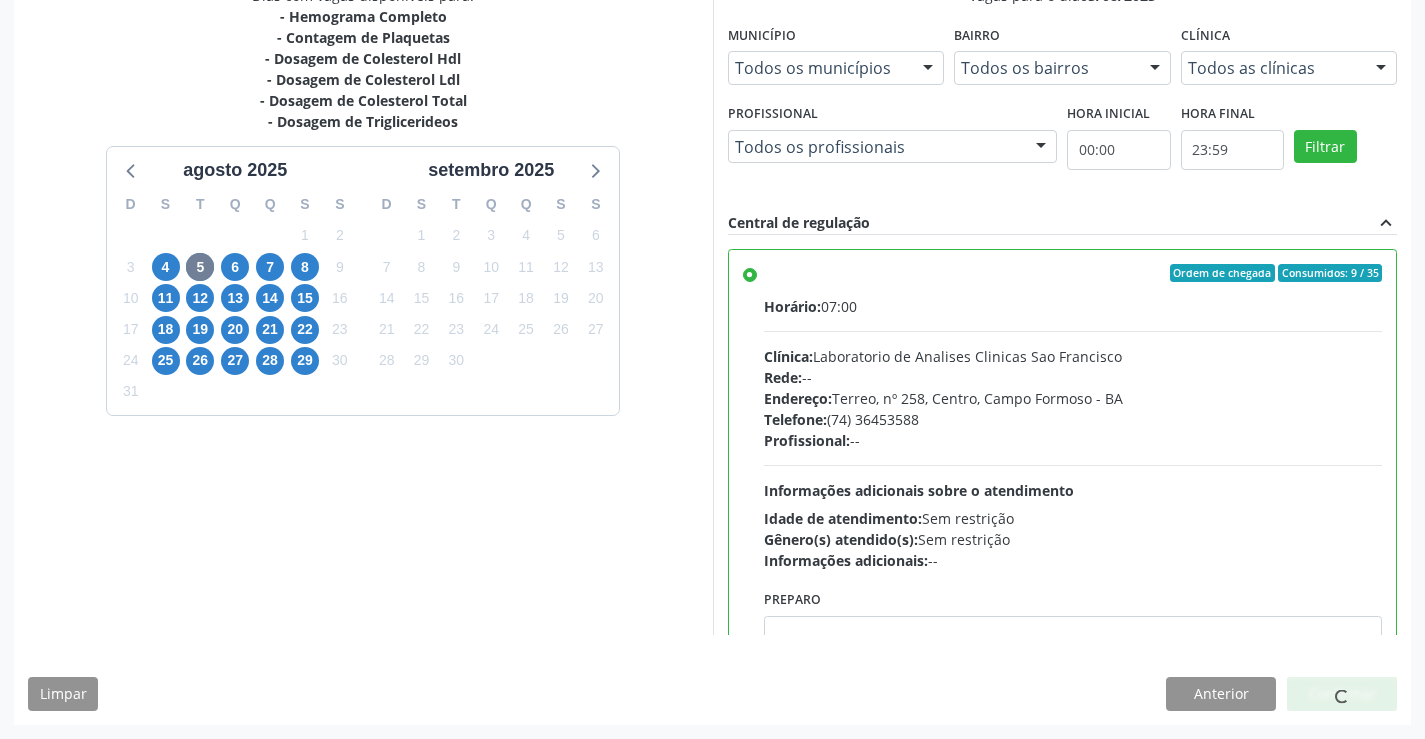 scroll, scrollTop: 0, scrollLeft: 0, axis: both 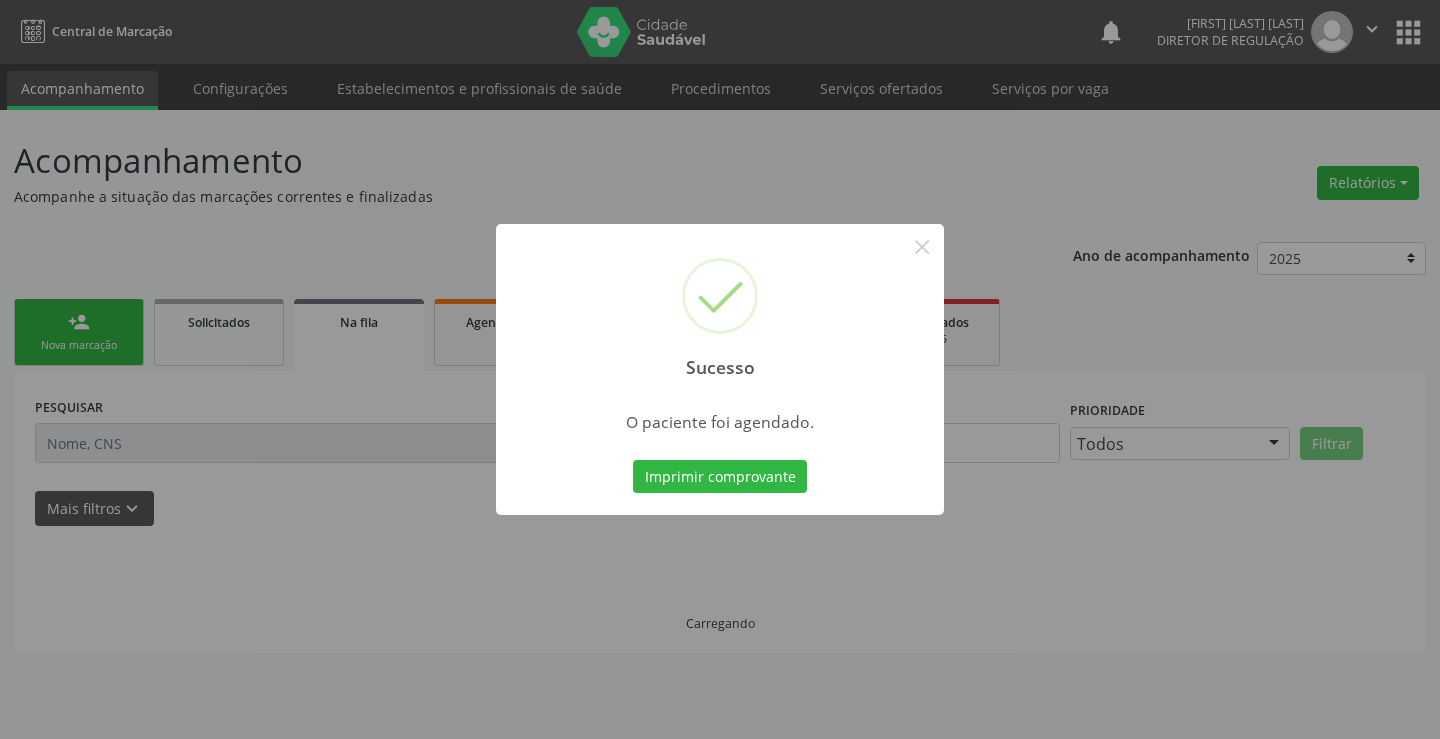type 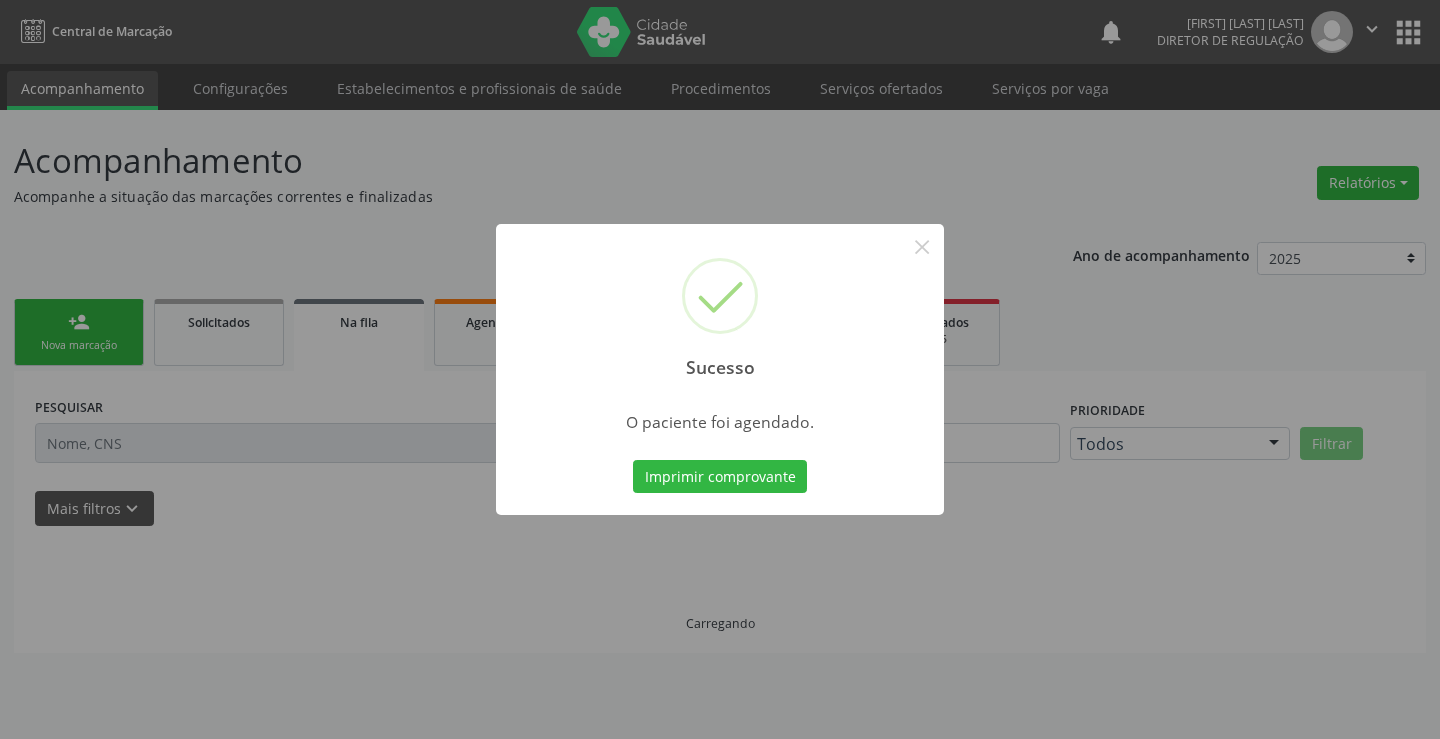 click on "Imprimir comprovante" at bounding box center [720, 477] 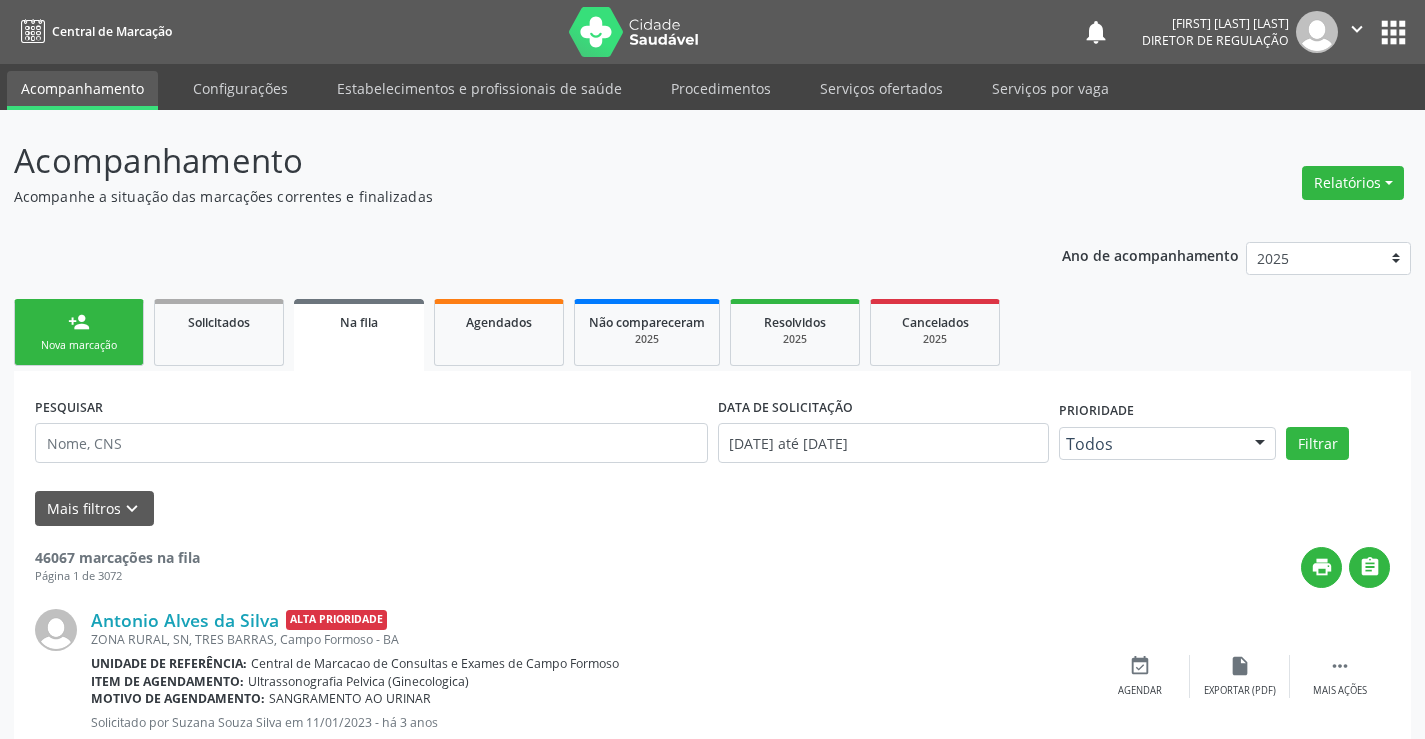 click on "person_add
Nova marcação" at bounding box center (79, 332) 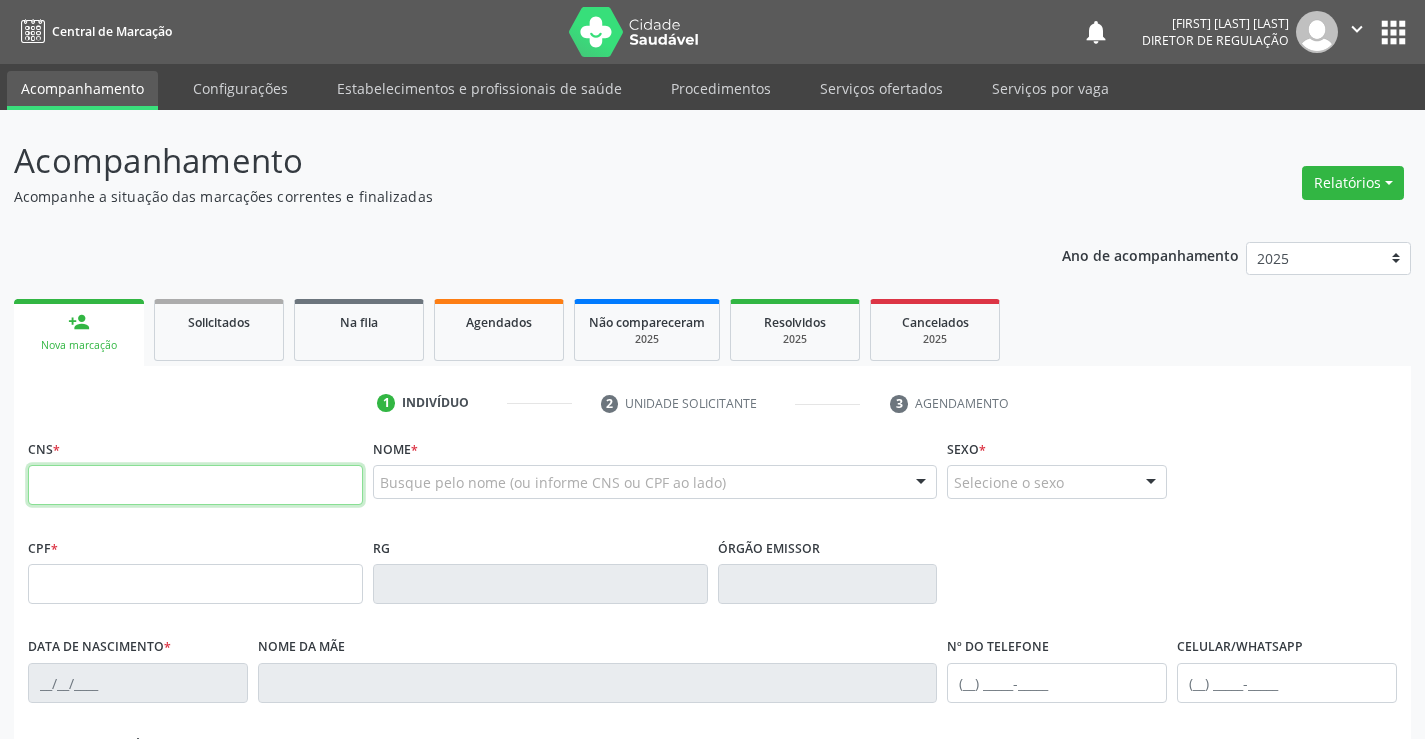 click at bounding box center [195, 485] 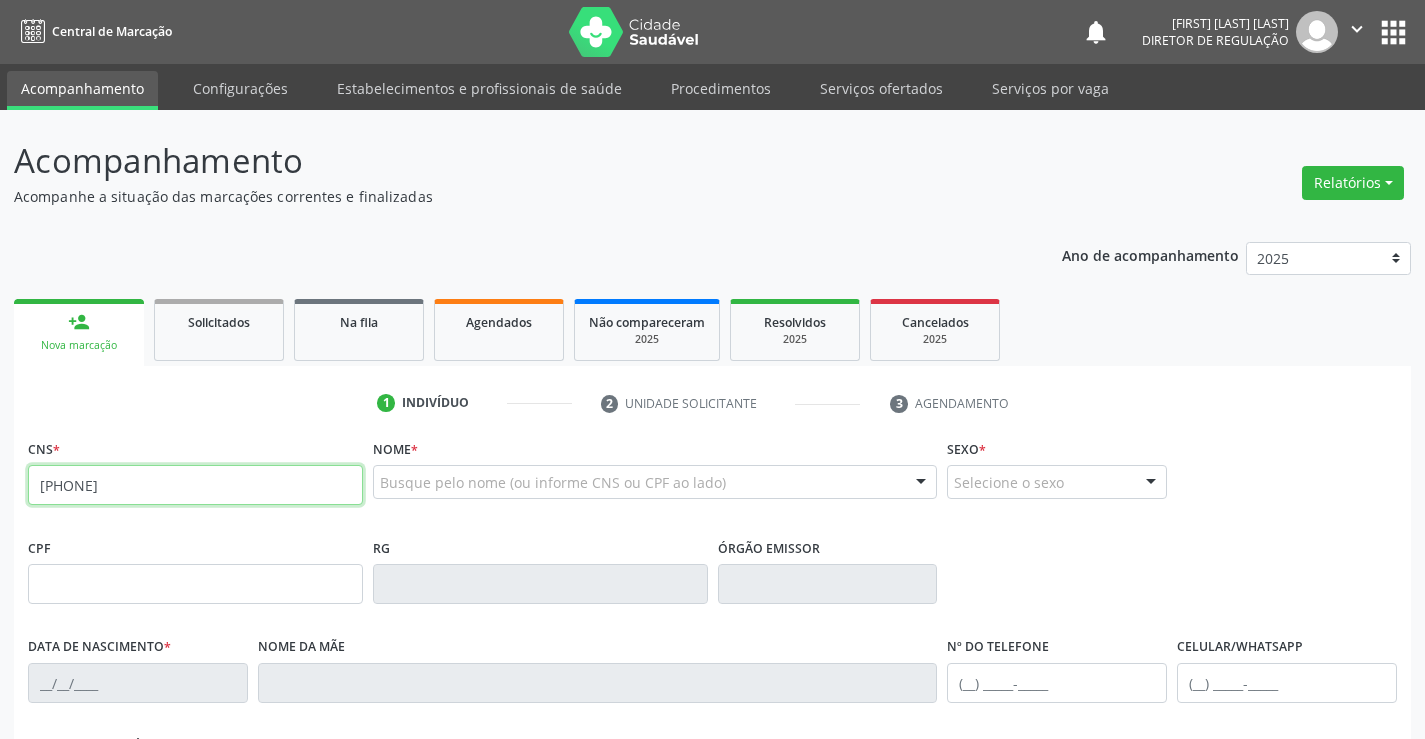 type on "[PHONE]" 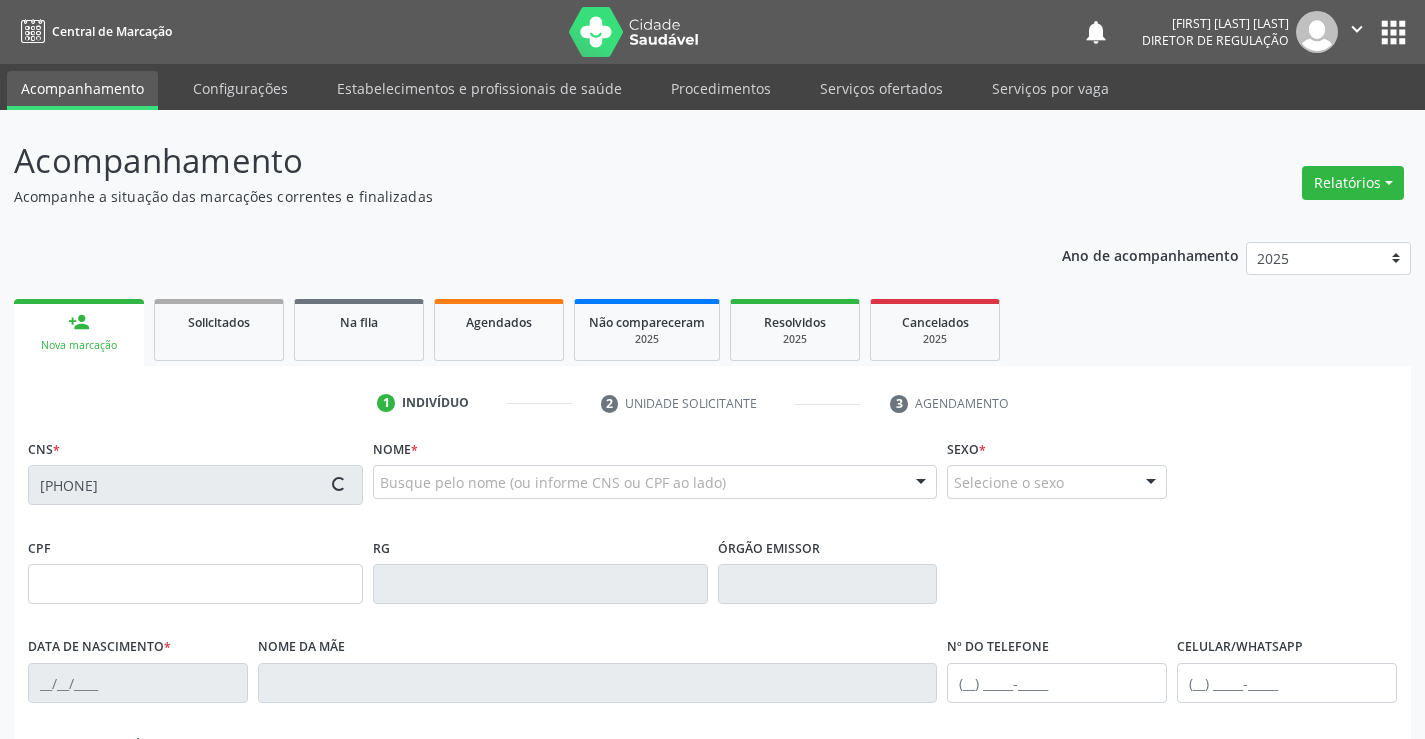 type on "[DATE]" 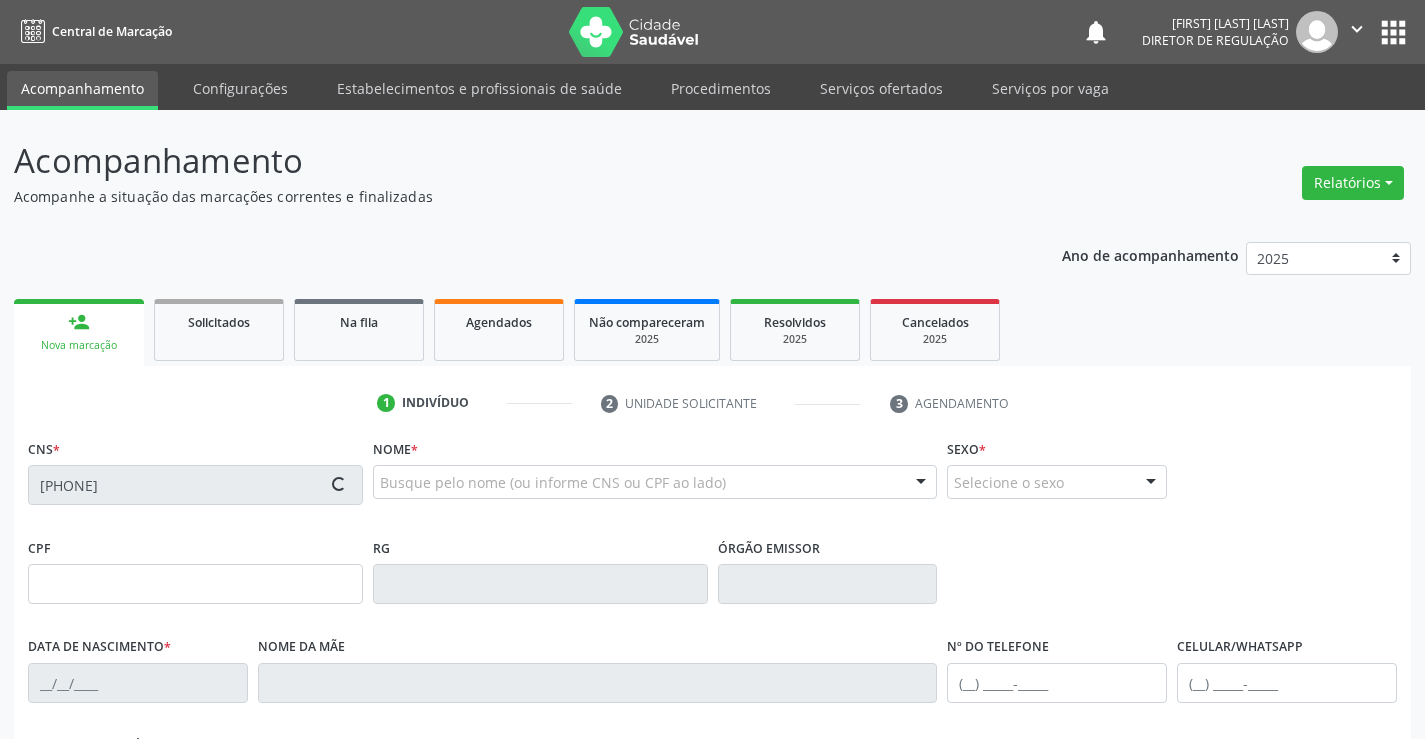 type on "[PHONE]" 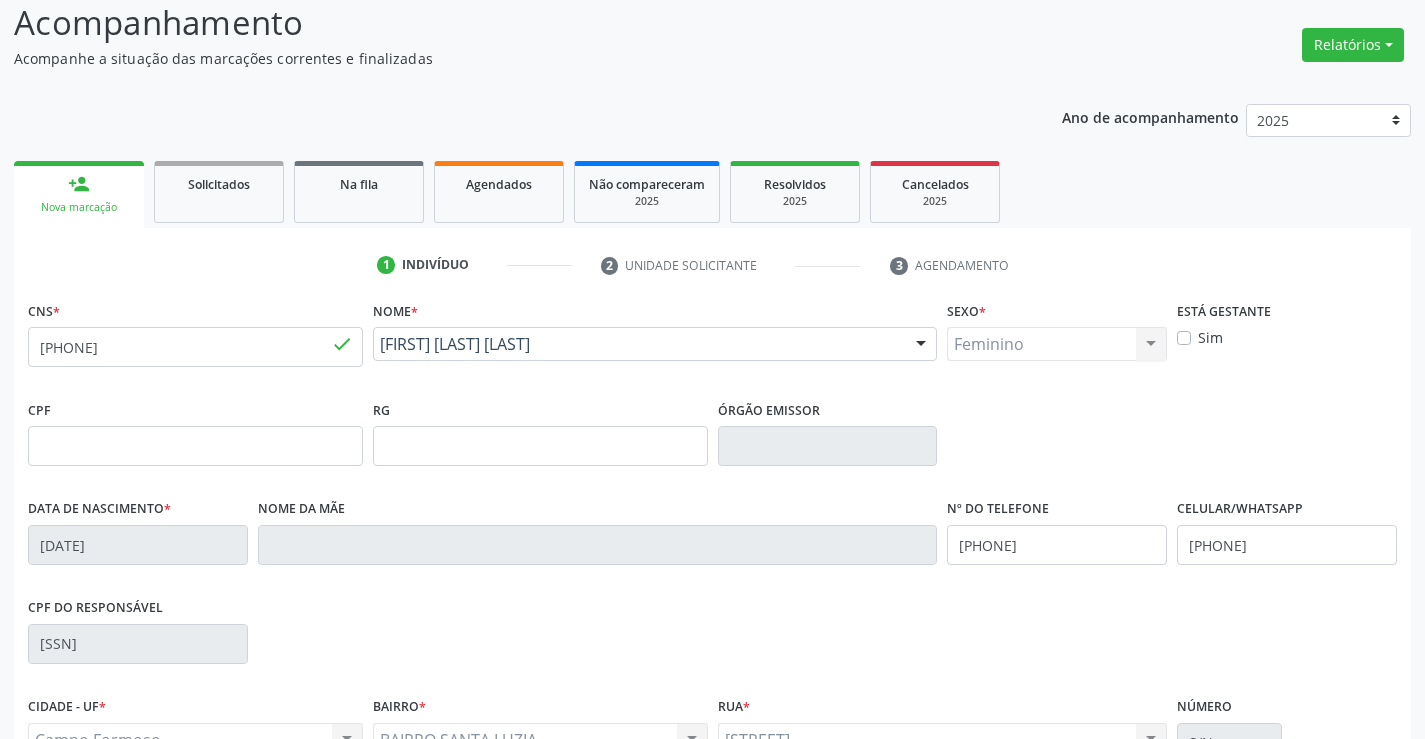scroll, scrollTop: 345, scrollLeft: 0, axis: vertical 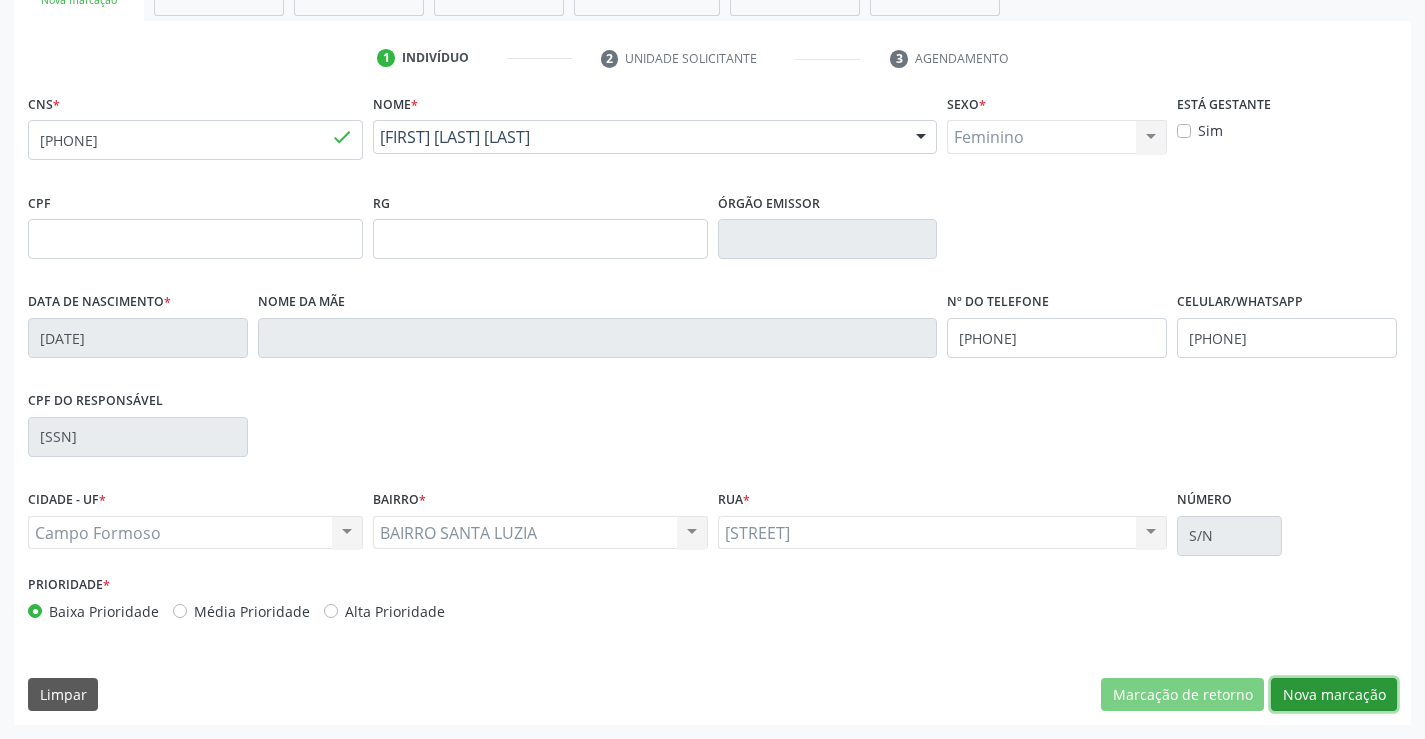 click on "Nova marcação" at bounding box center (1334, 695) 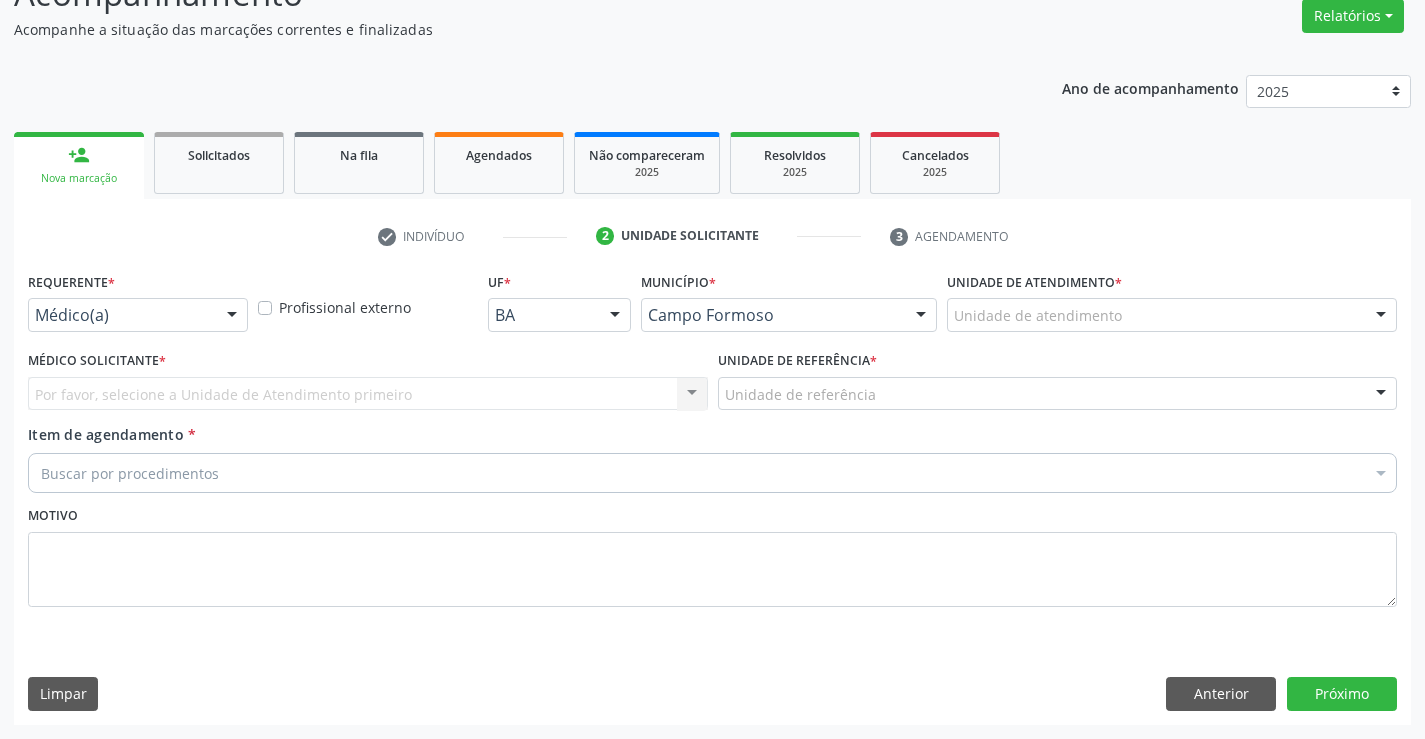 scroll, scrollTop: 167, scrollLeft: 0, axis: vertical 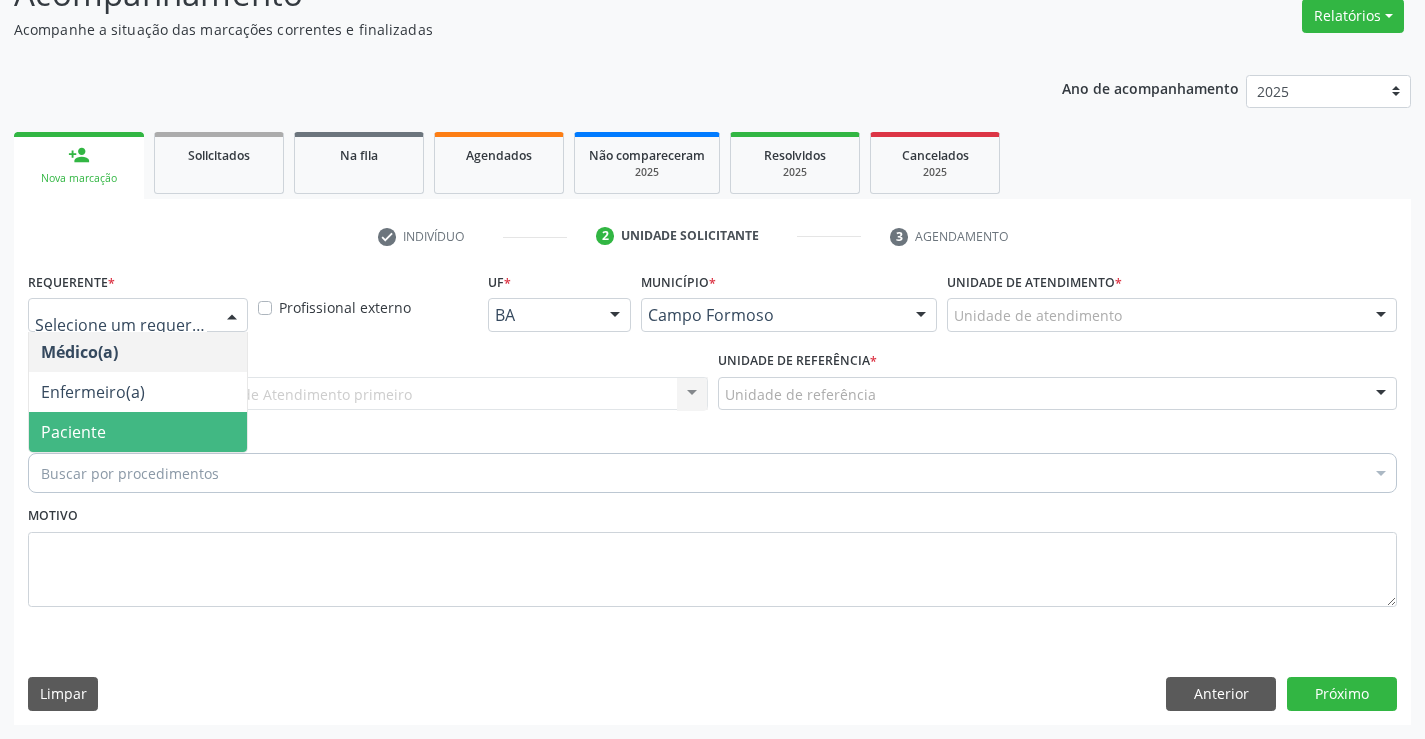 click on "Paciente" at bounding box center (138, 432) 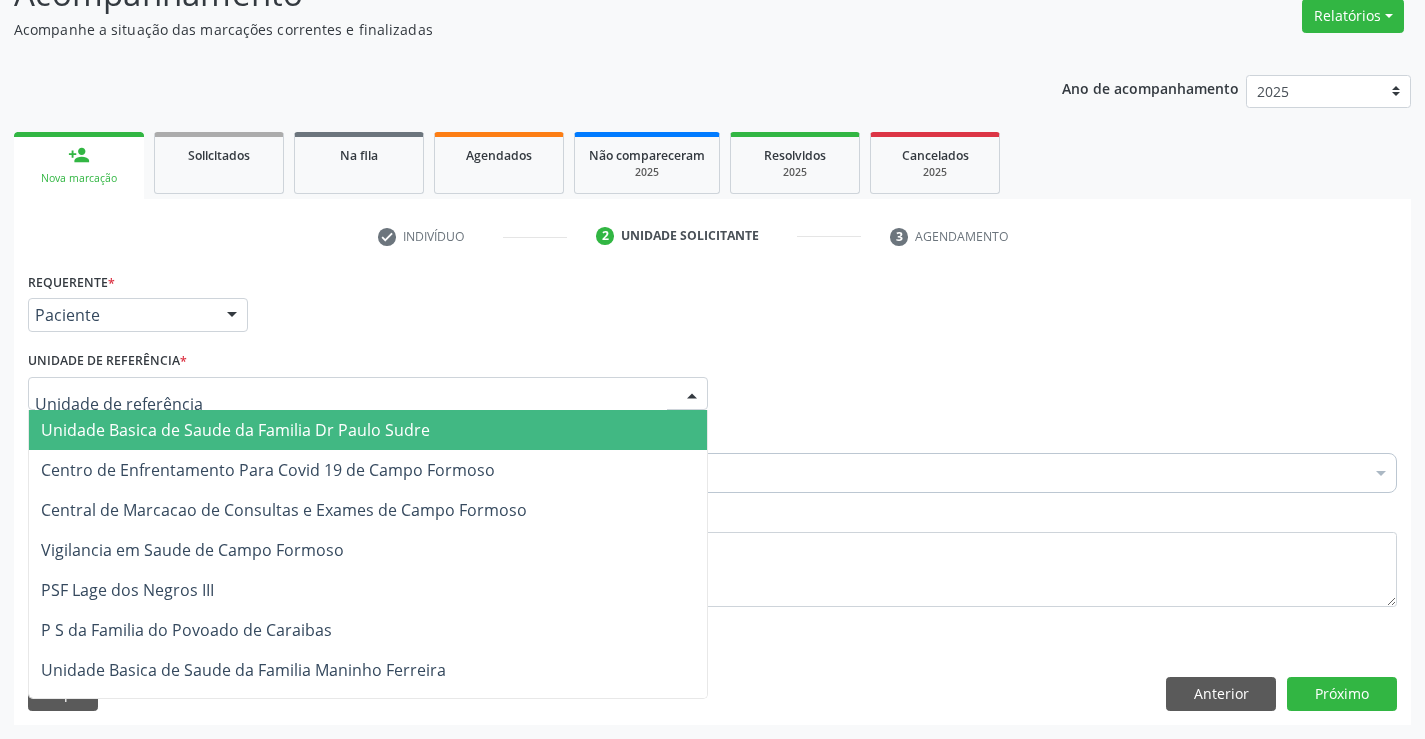 click at bounding box center [368, 394] 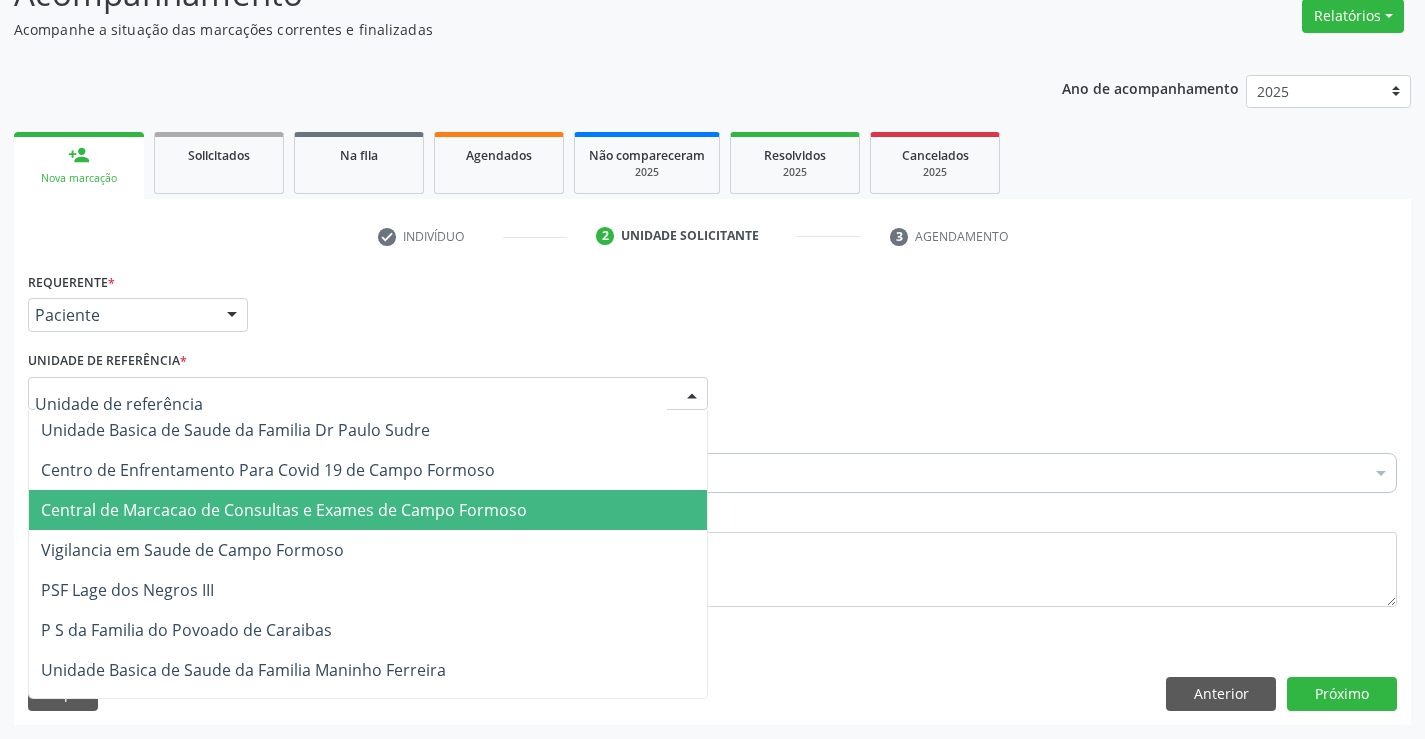 click on "Central de Marcacao de Consultas e Exames de Campo Formoso" at bounding box center (284, 510) 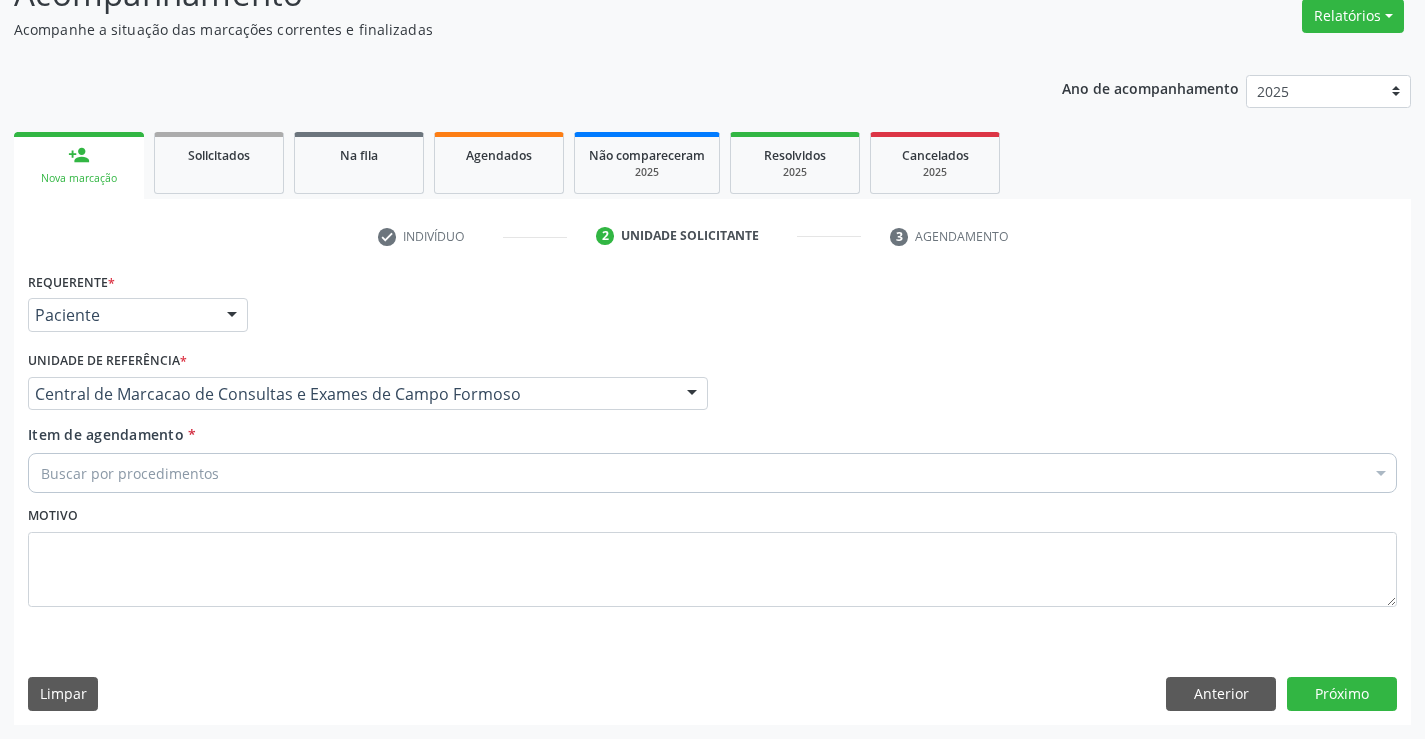 click on "Buscar por procedimentos" at bounding box center (712, 473) 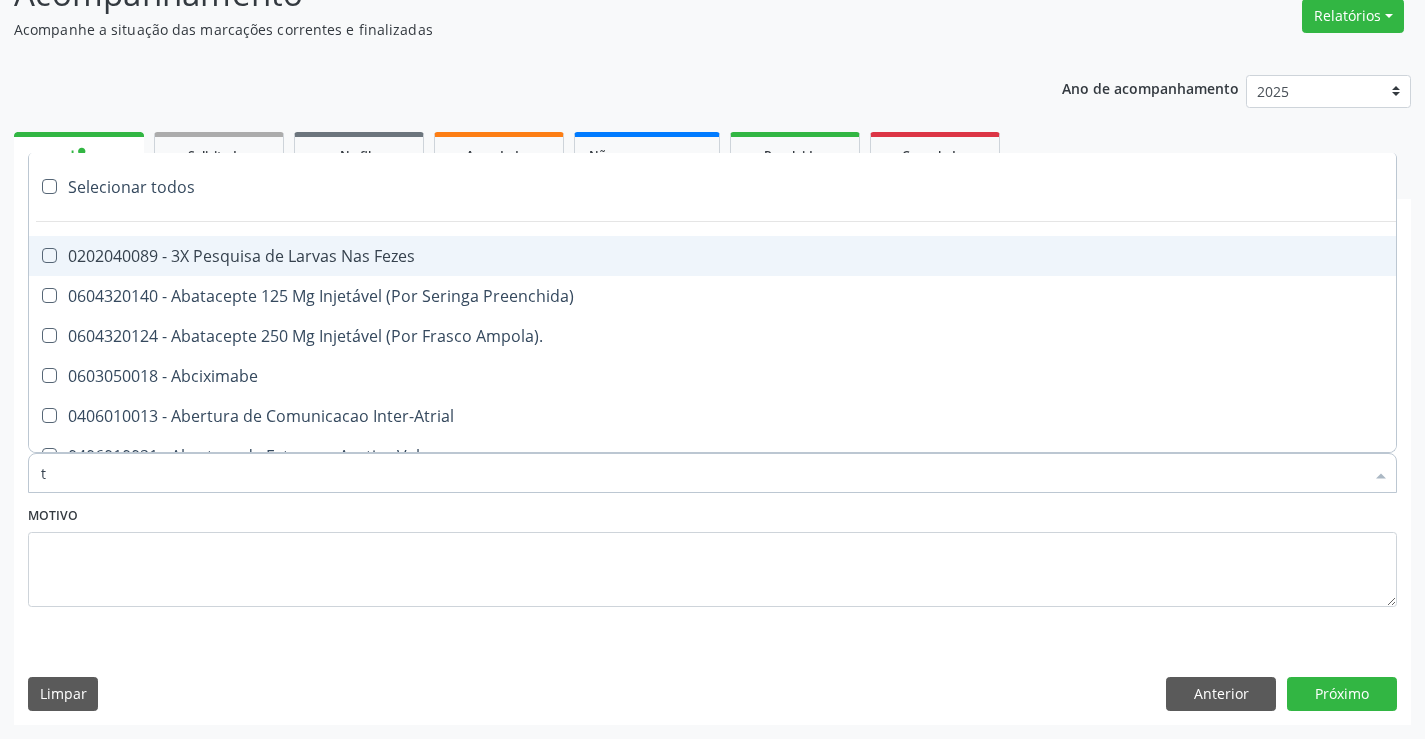 type on "tg" 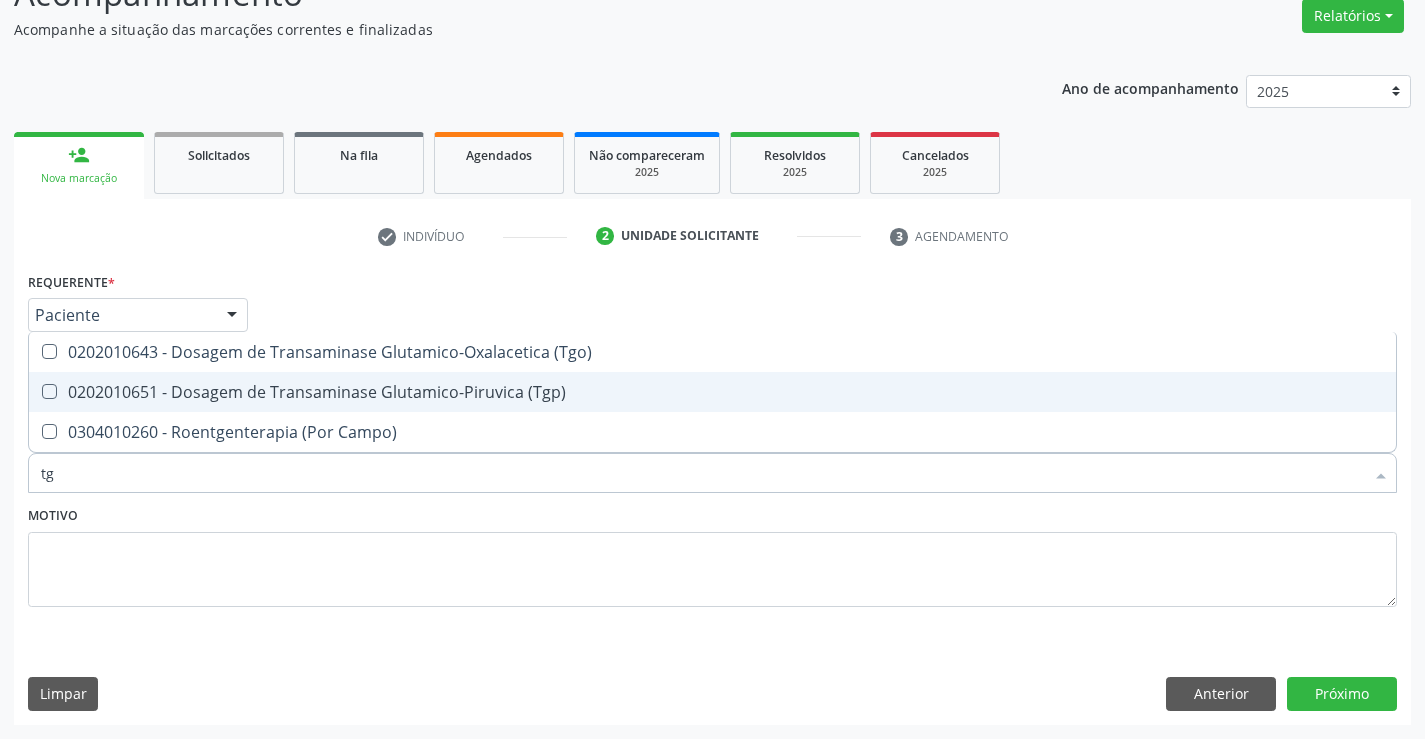 click on "0202010651 - Dosagem de Transaminase Glutamico-Piruvica (Tgp)" at bounding box center (712, 392) 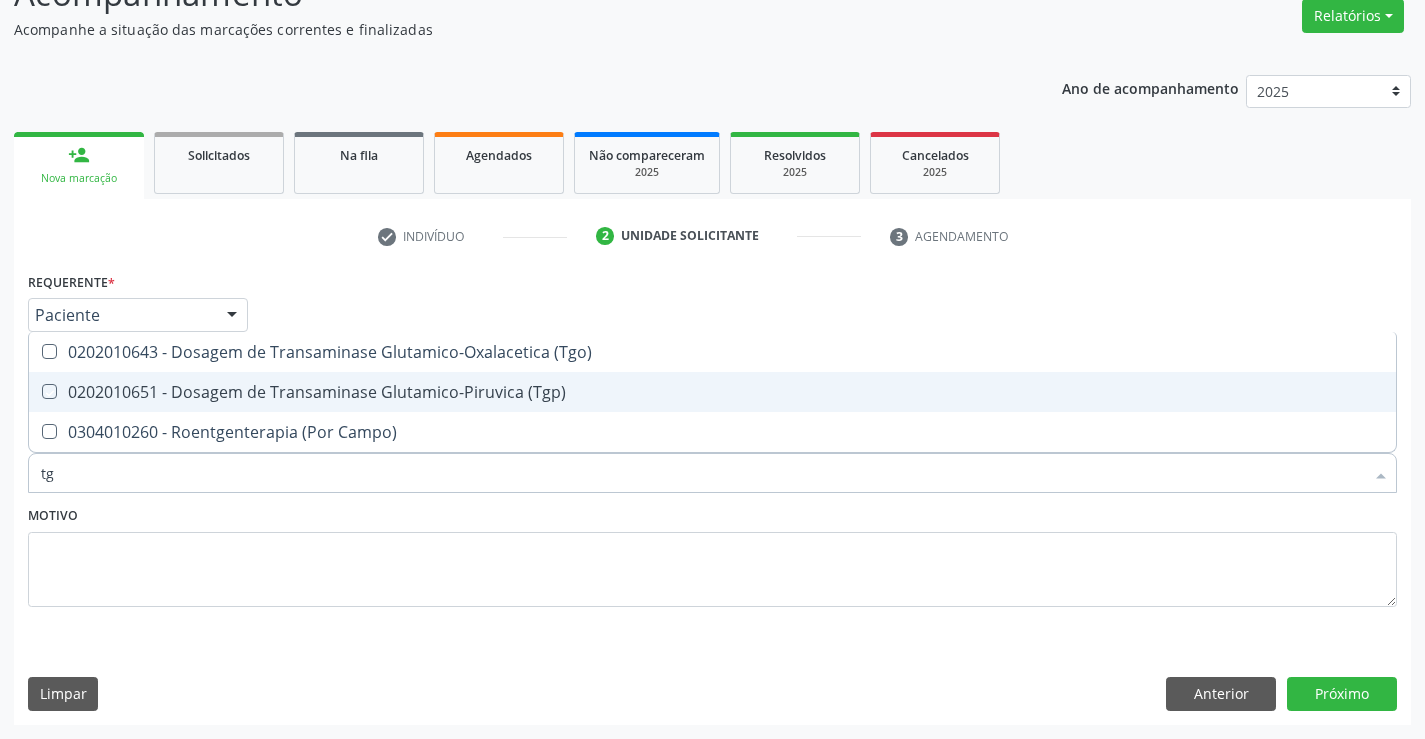 checkbox on "true" 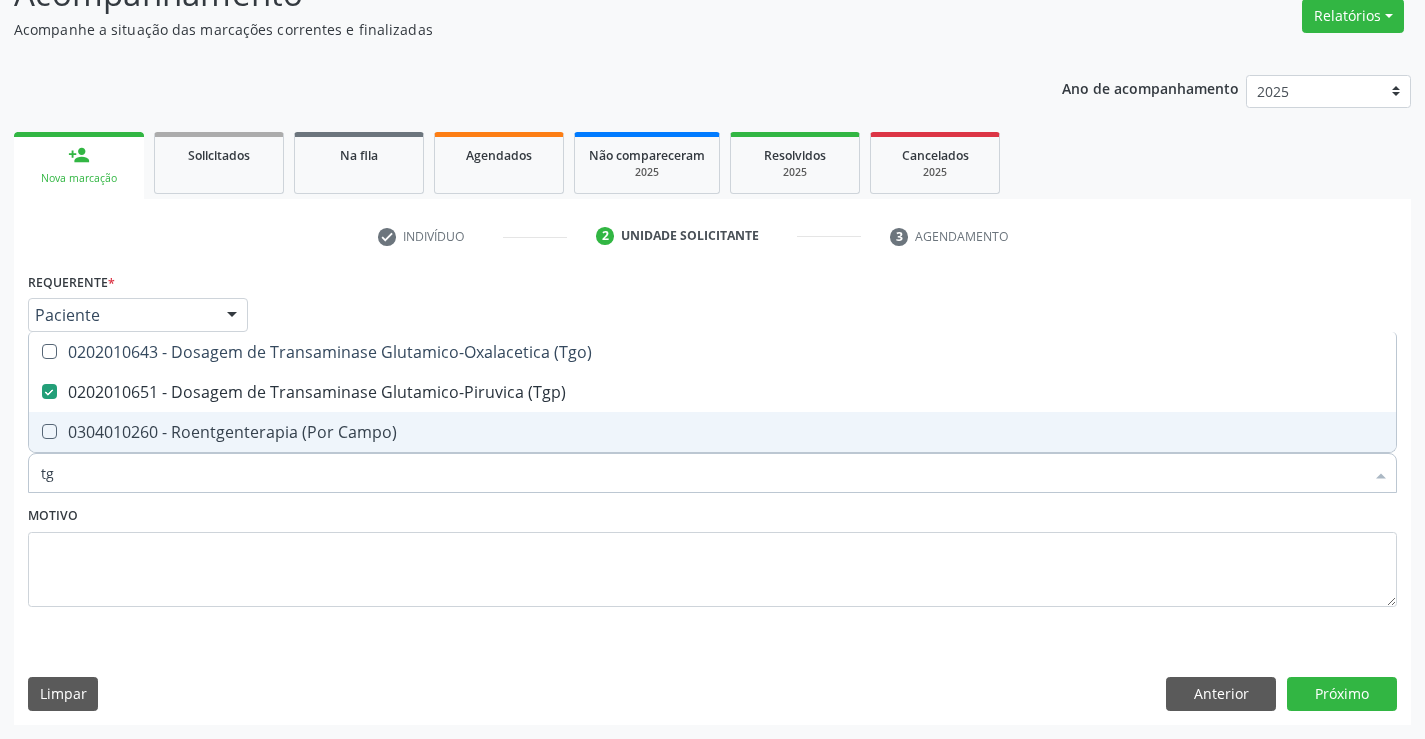 type on "tg" 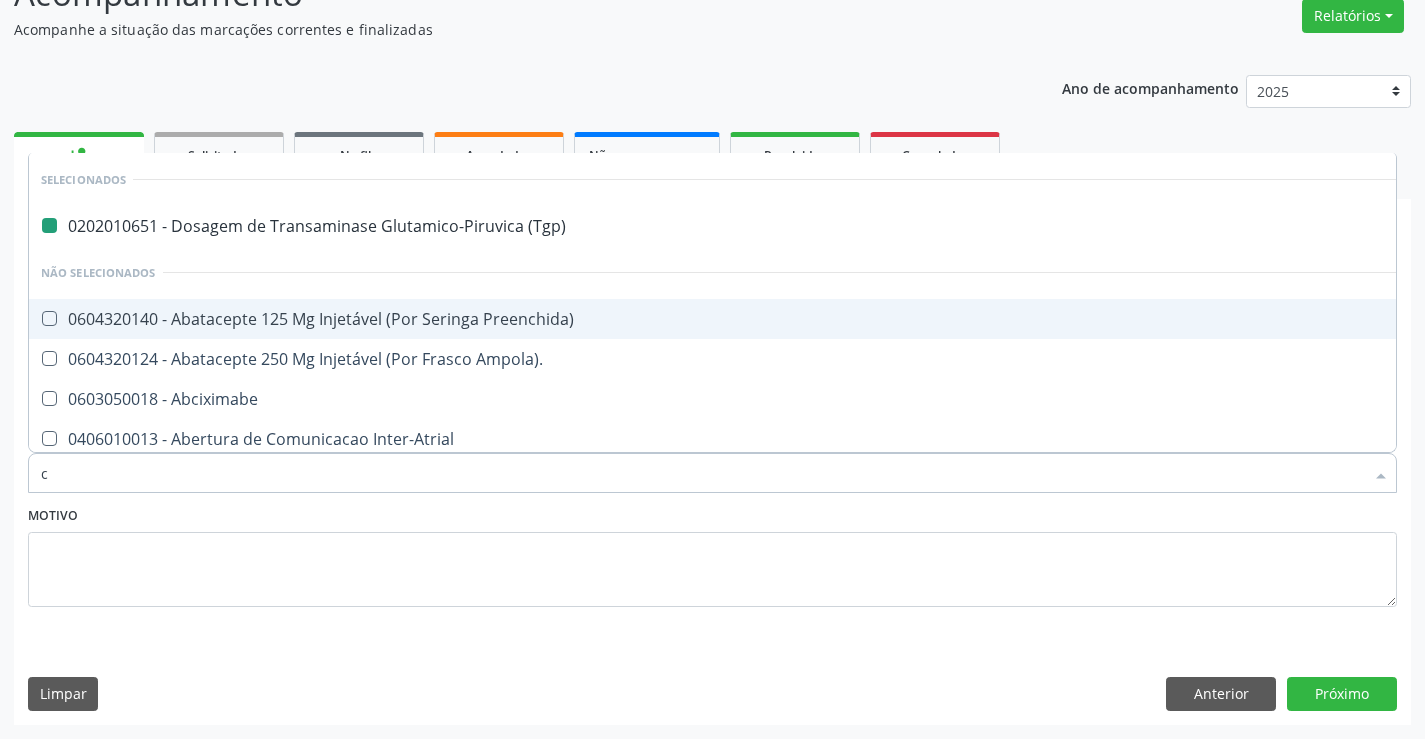 type on "cr" 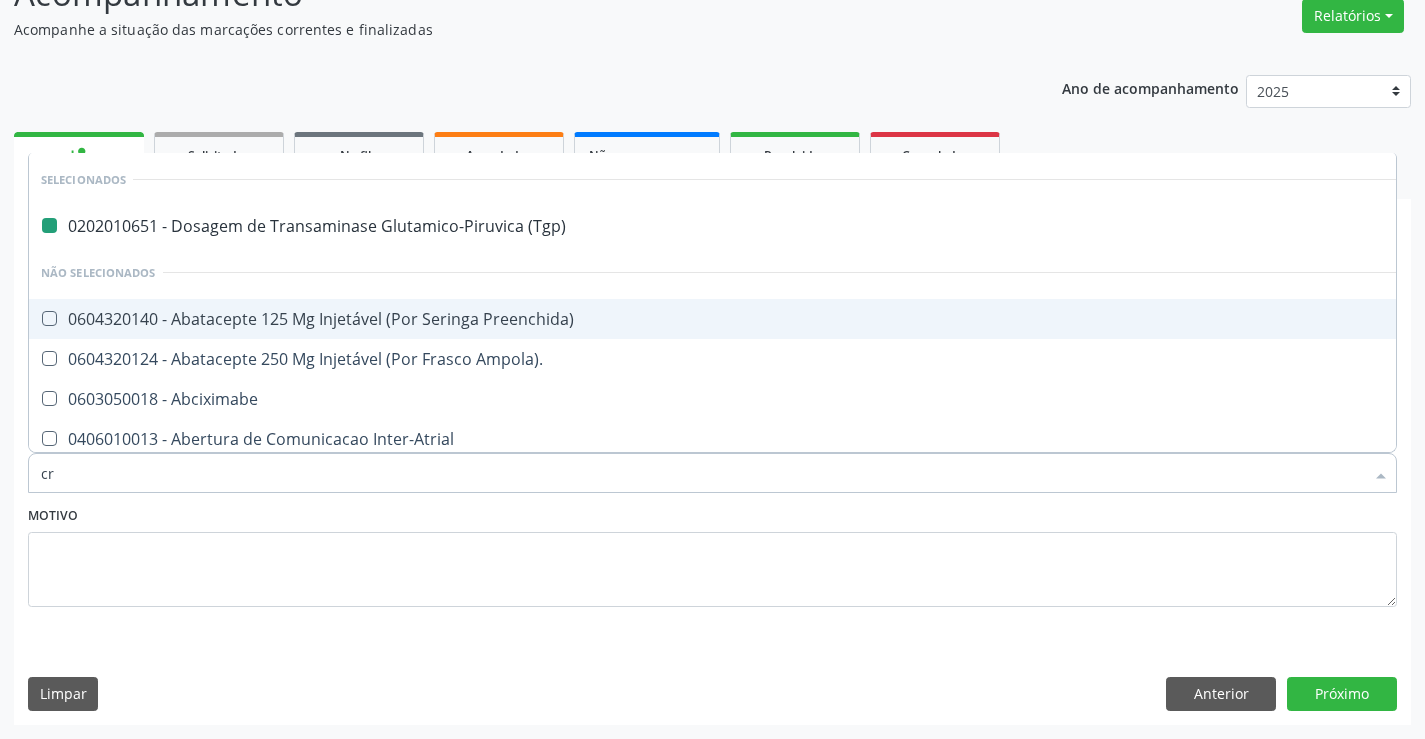 checkbox on "false" 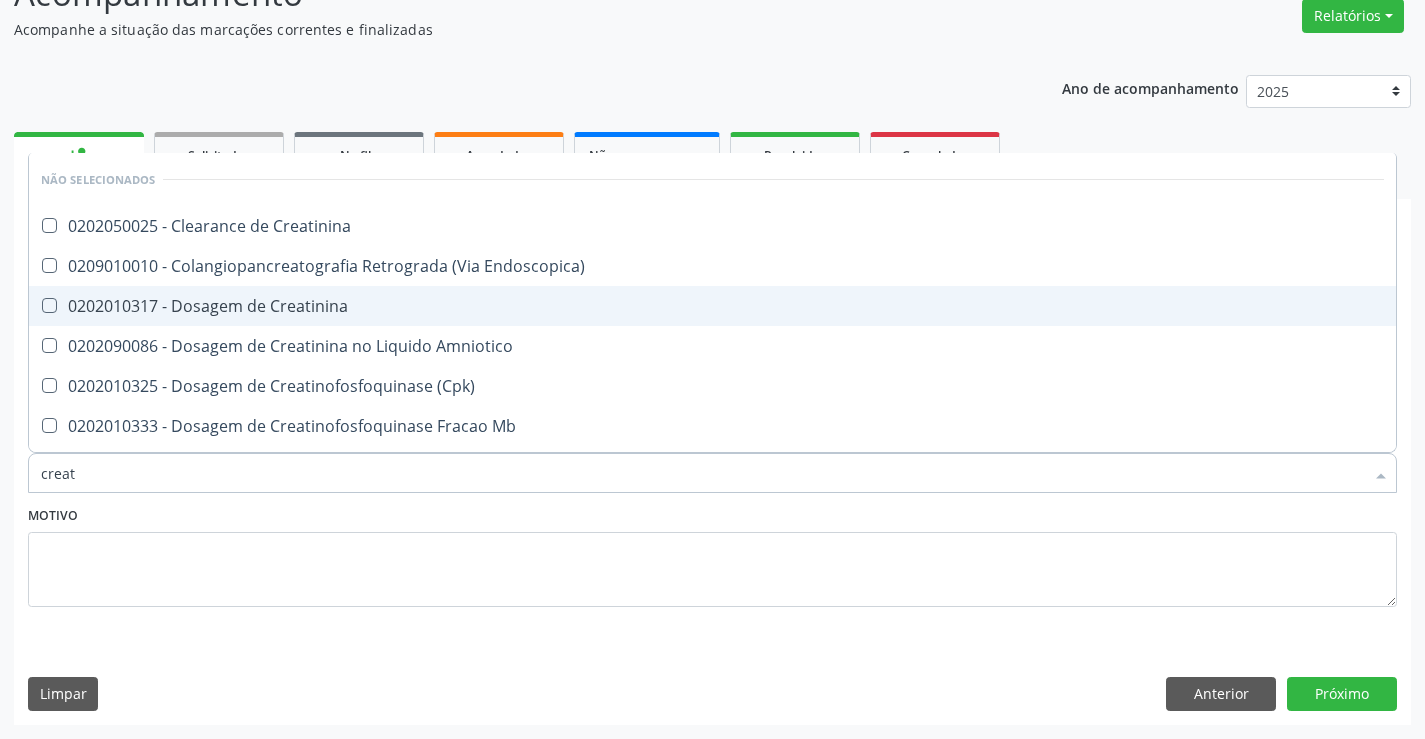 type on "creati" 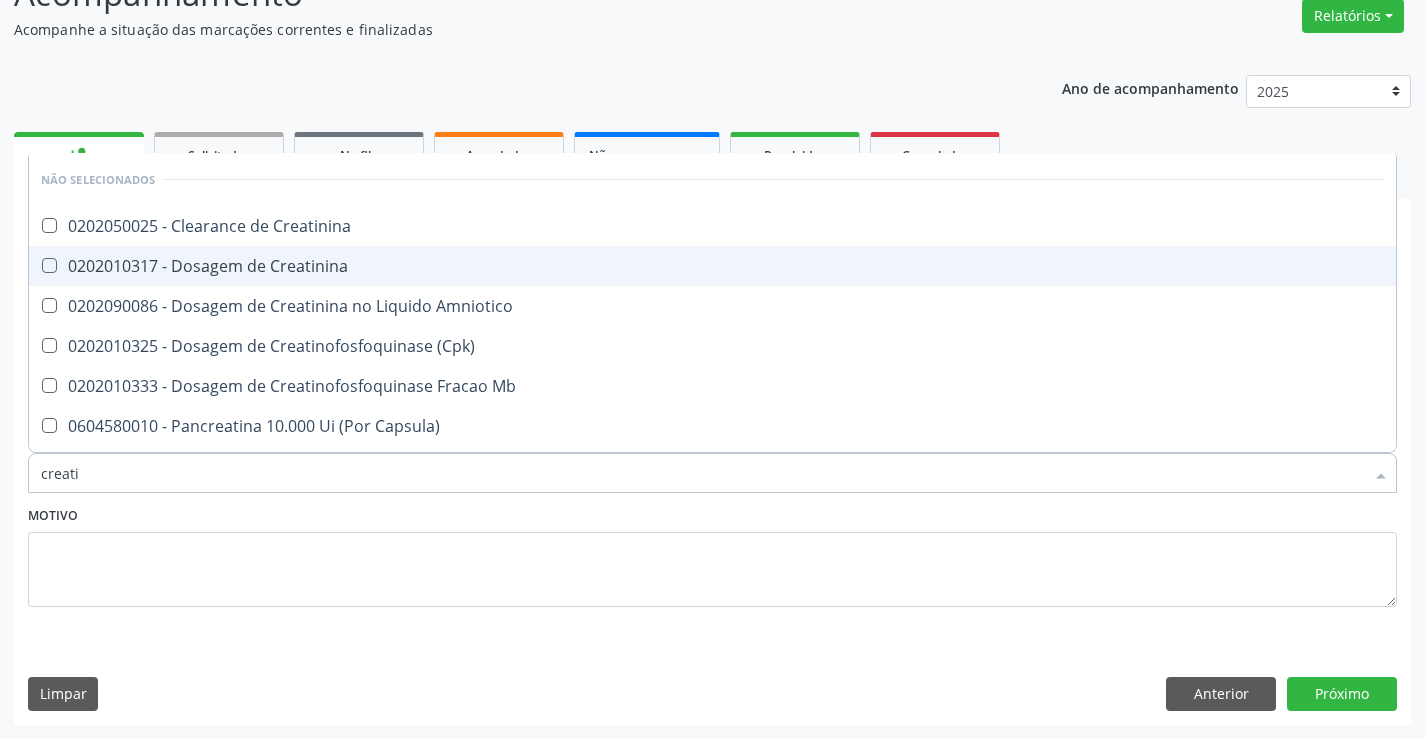 click on "0202010317 - Dosagem de Creatinina" at bounding box center [712, 266] 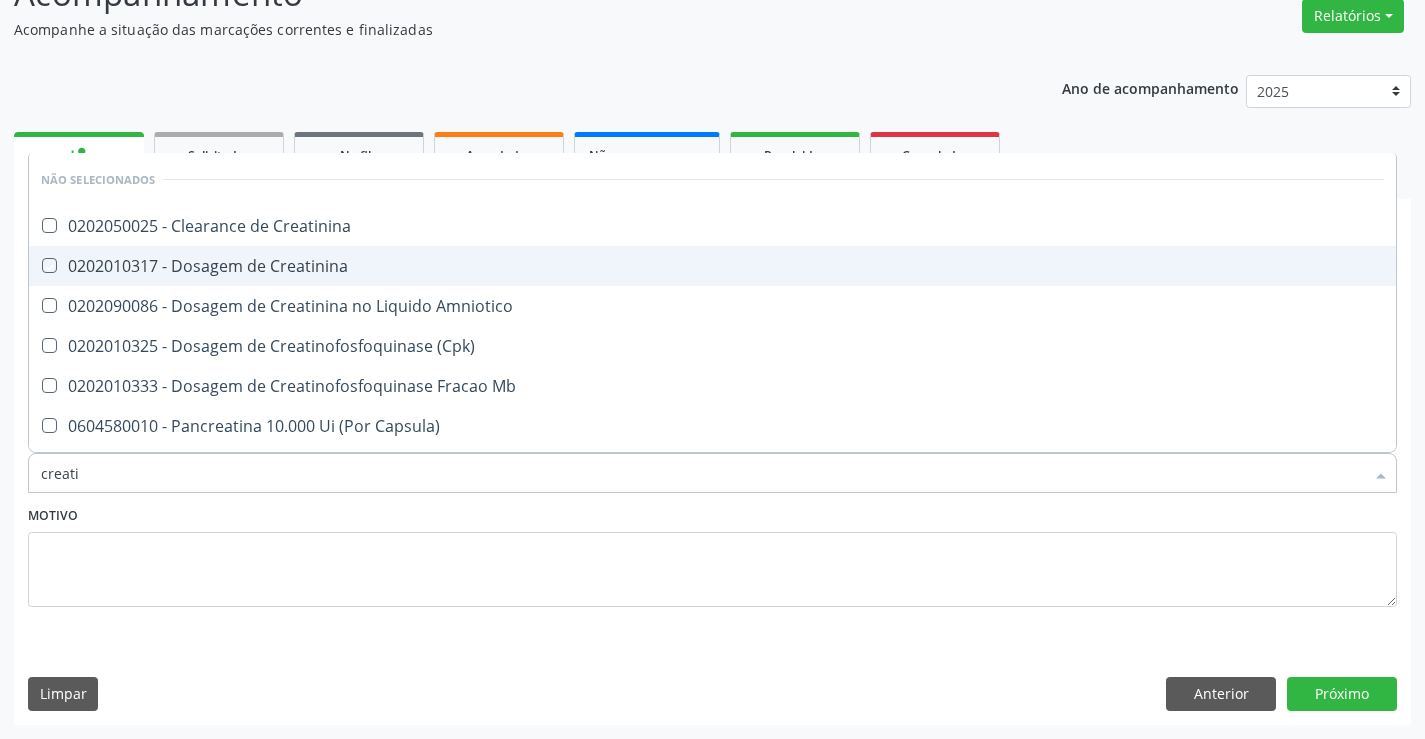 checkbox on "true" 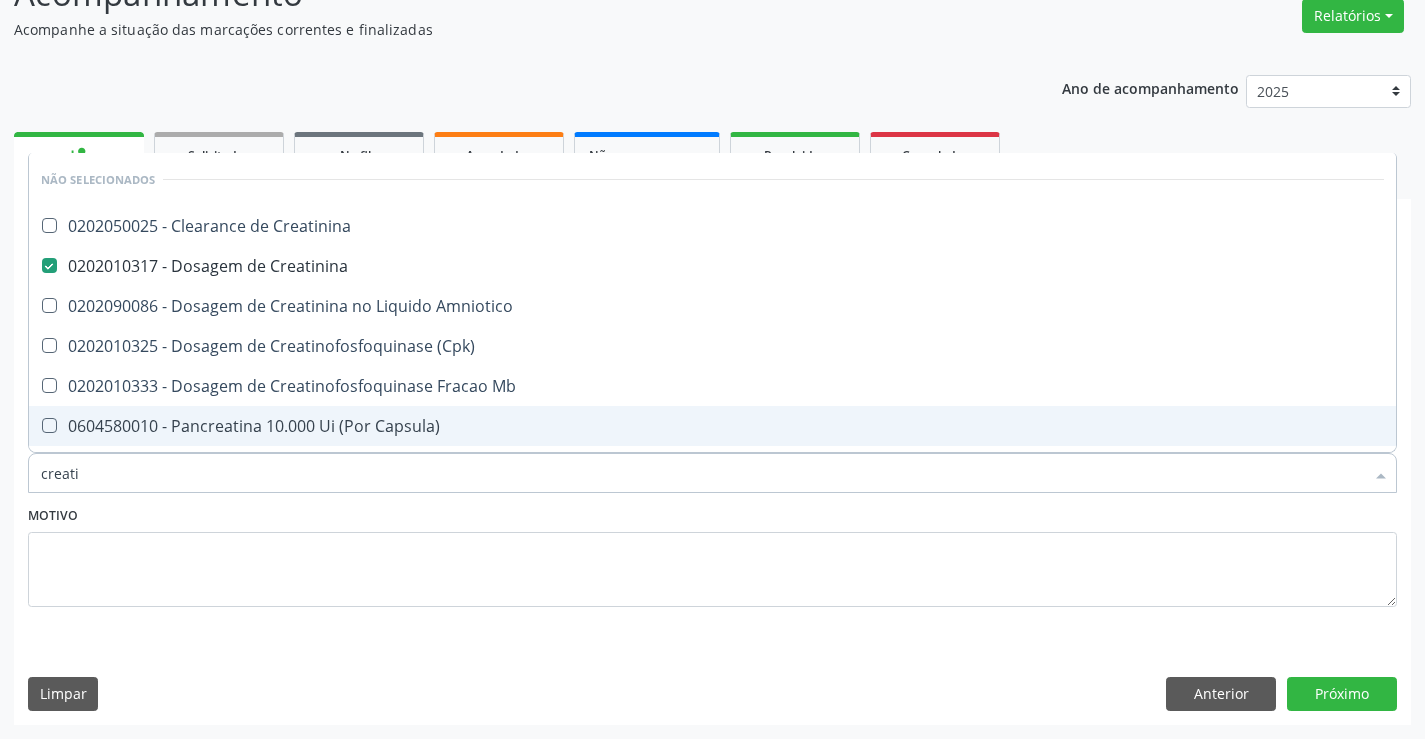 type on "creati" 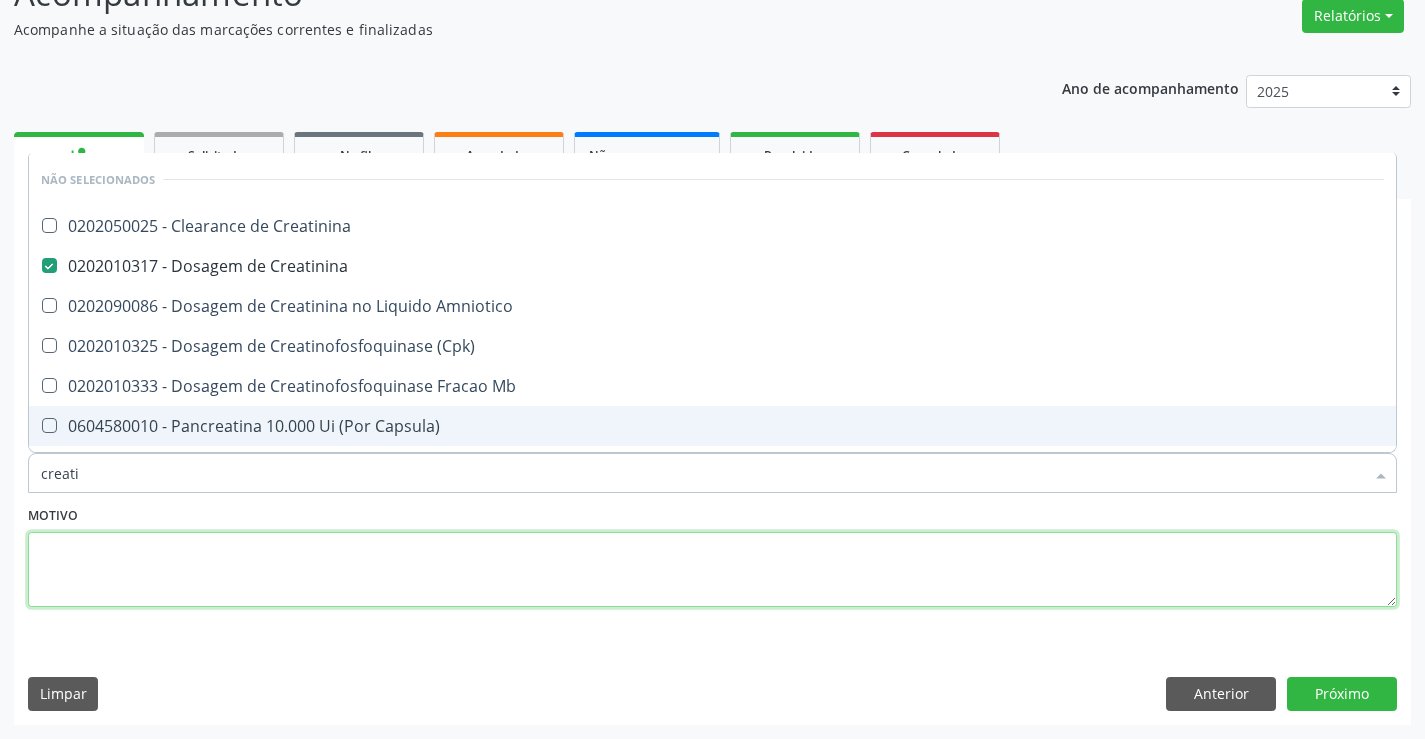 click at bounding box center [712, 570] 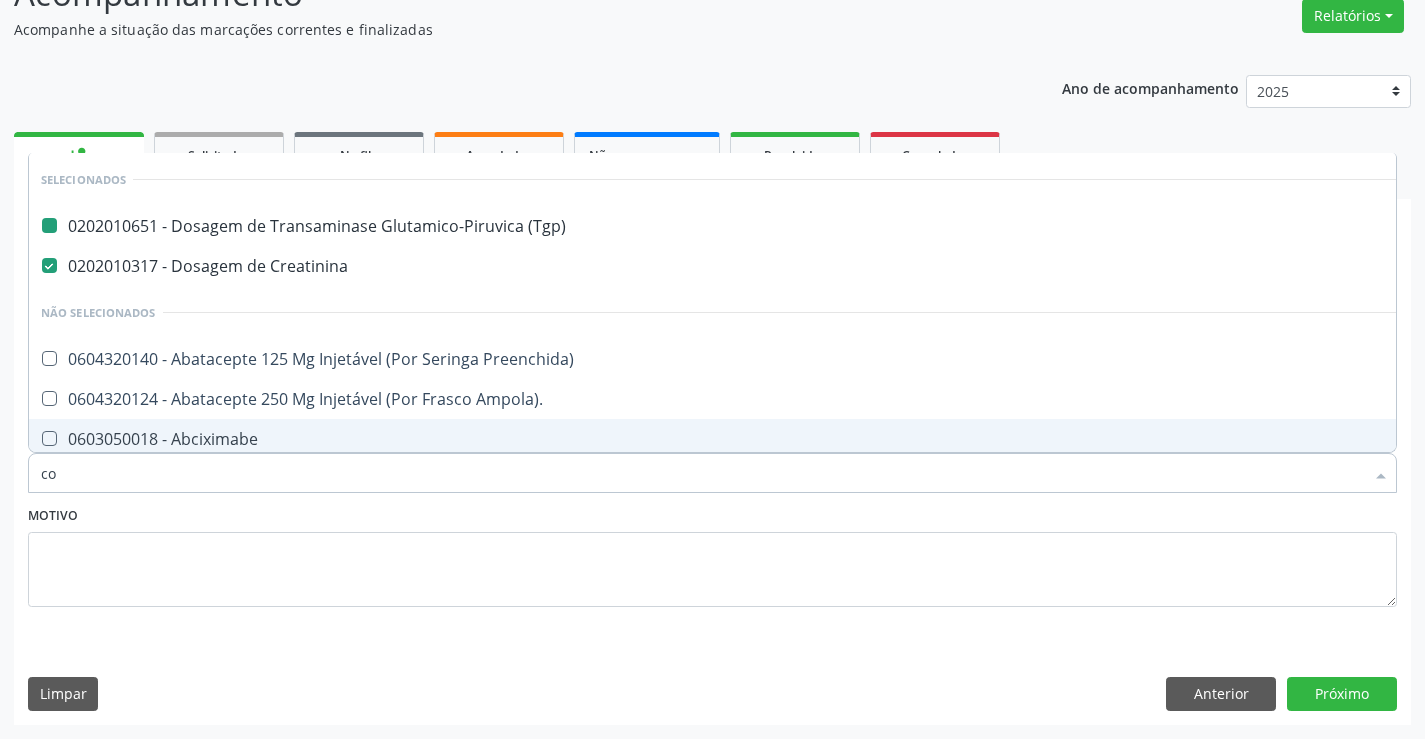 type on "col" 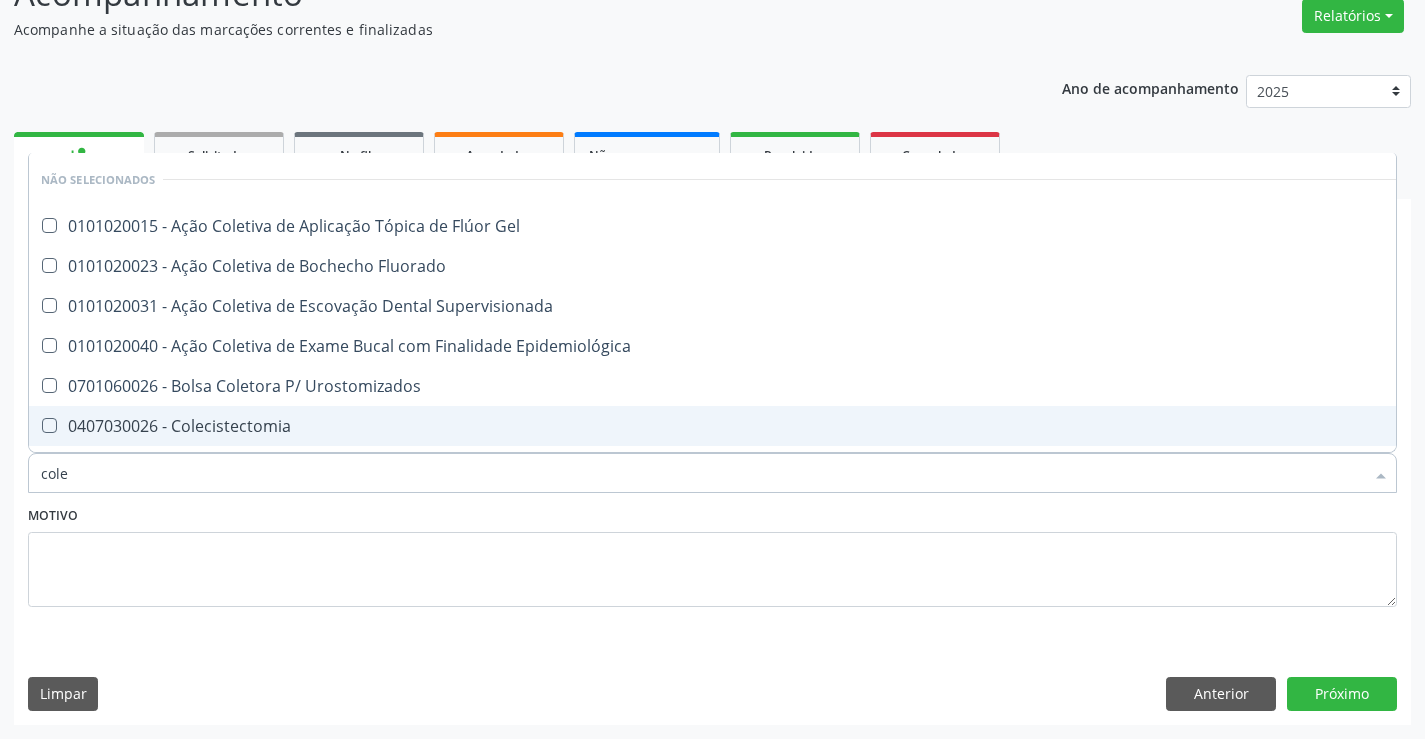 type on "coles" 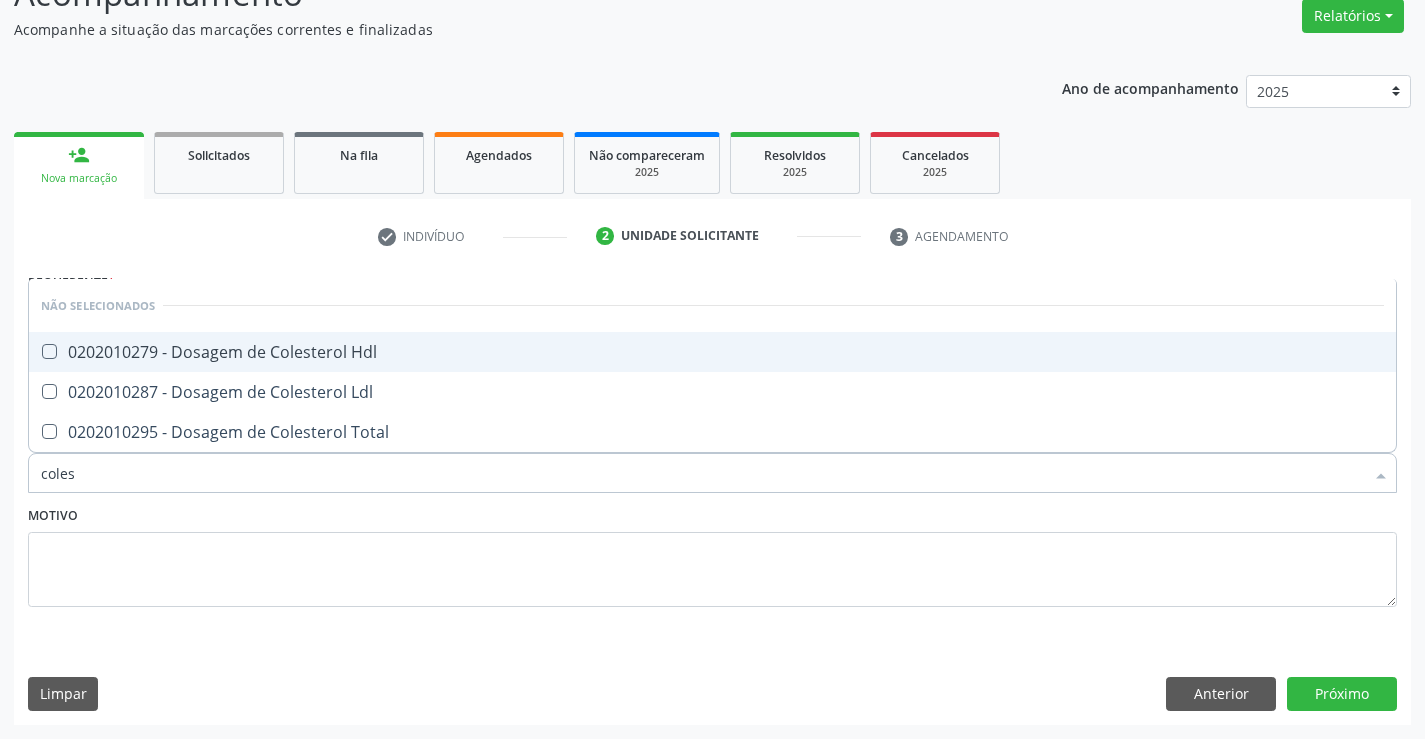 click on "0202010279 - Dosagem de Colesterol Hdl" at bounding box center [712, 352] 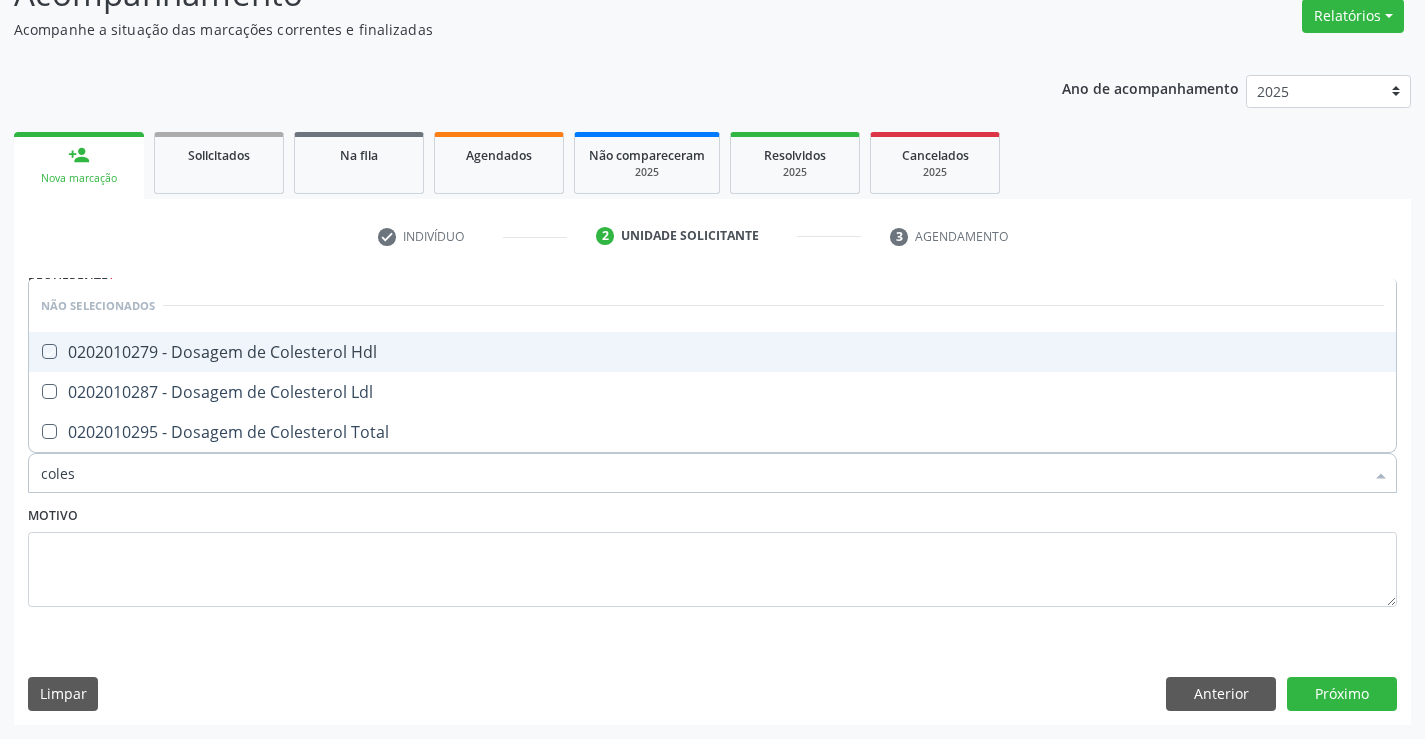 checkbox on "true" 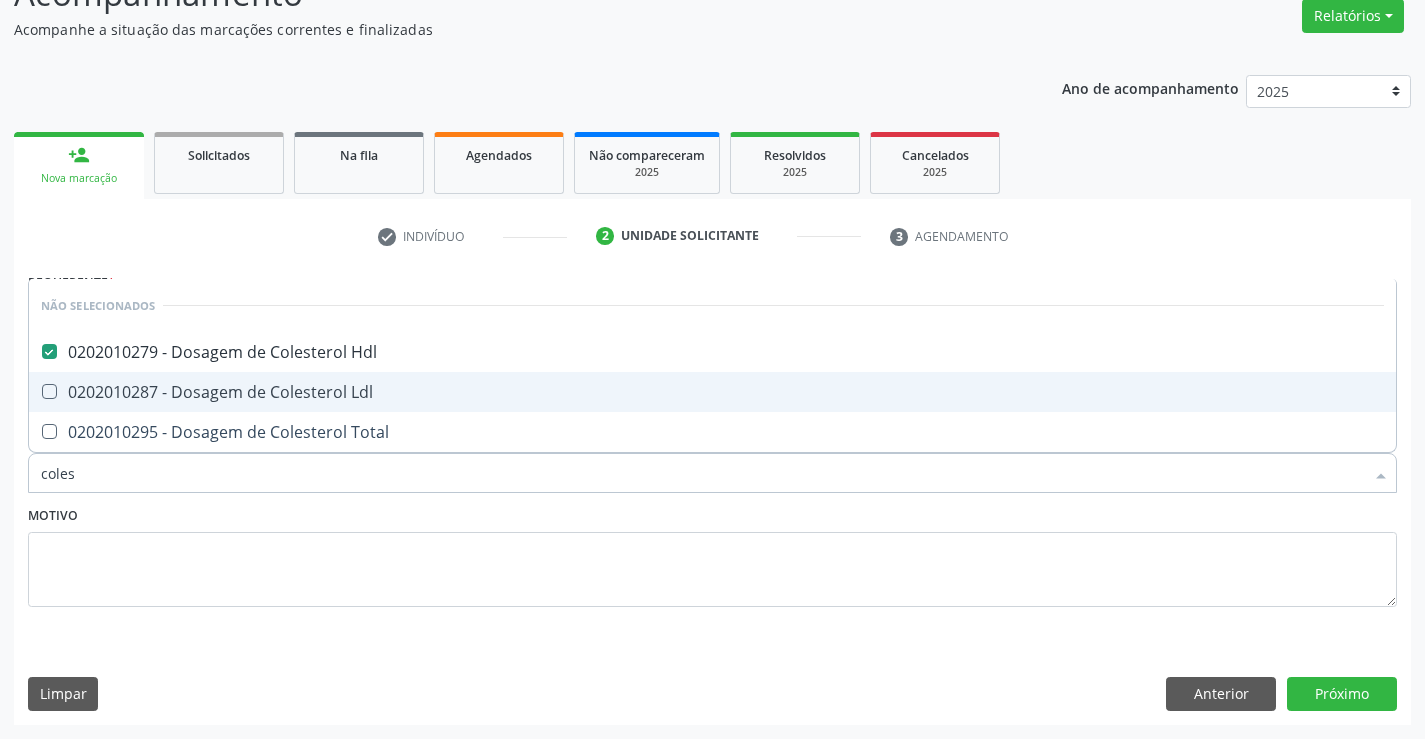 click on "0202010287 - Dosagem de Colesterol Ldl" at bounding box center [712, 392] 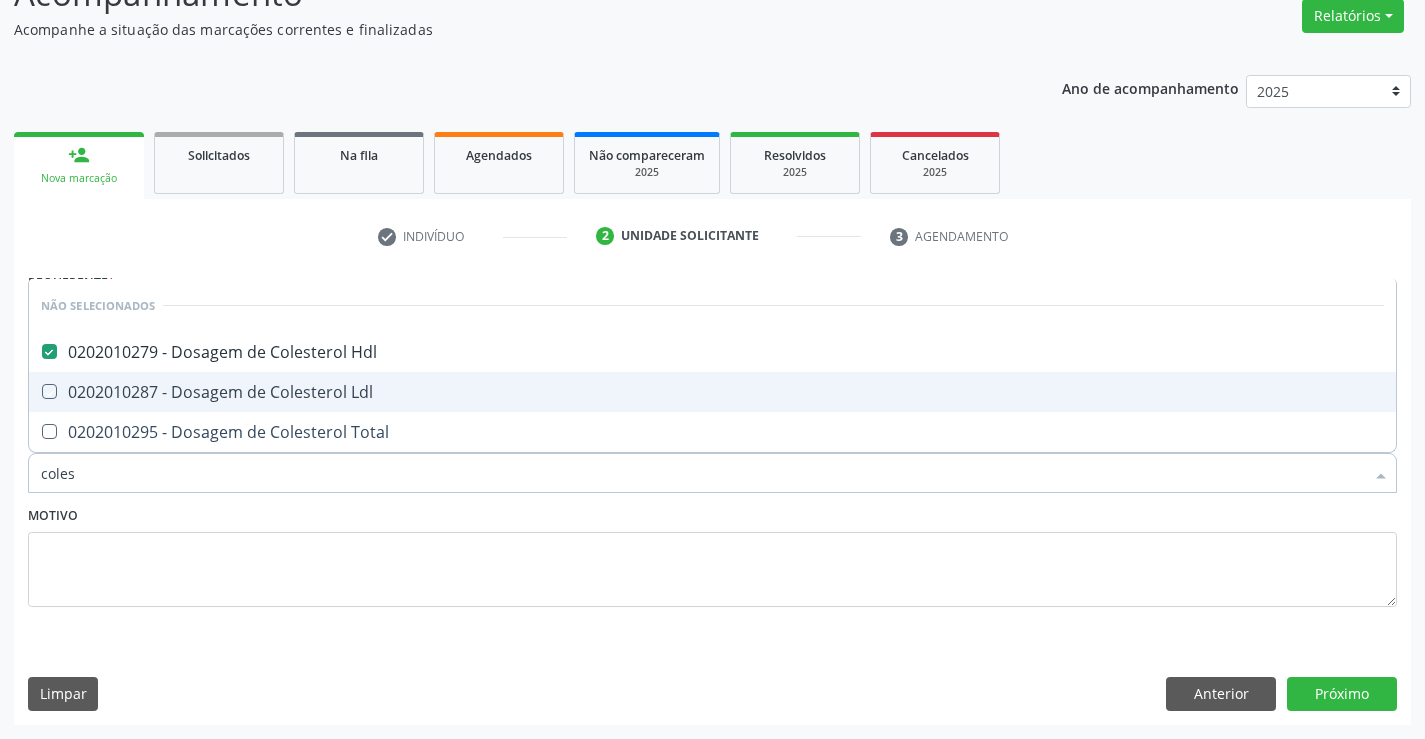 checkbox on "true" 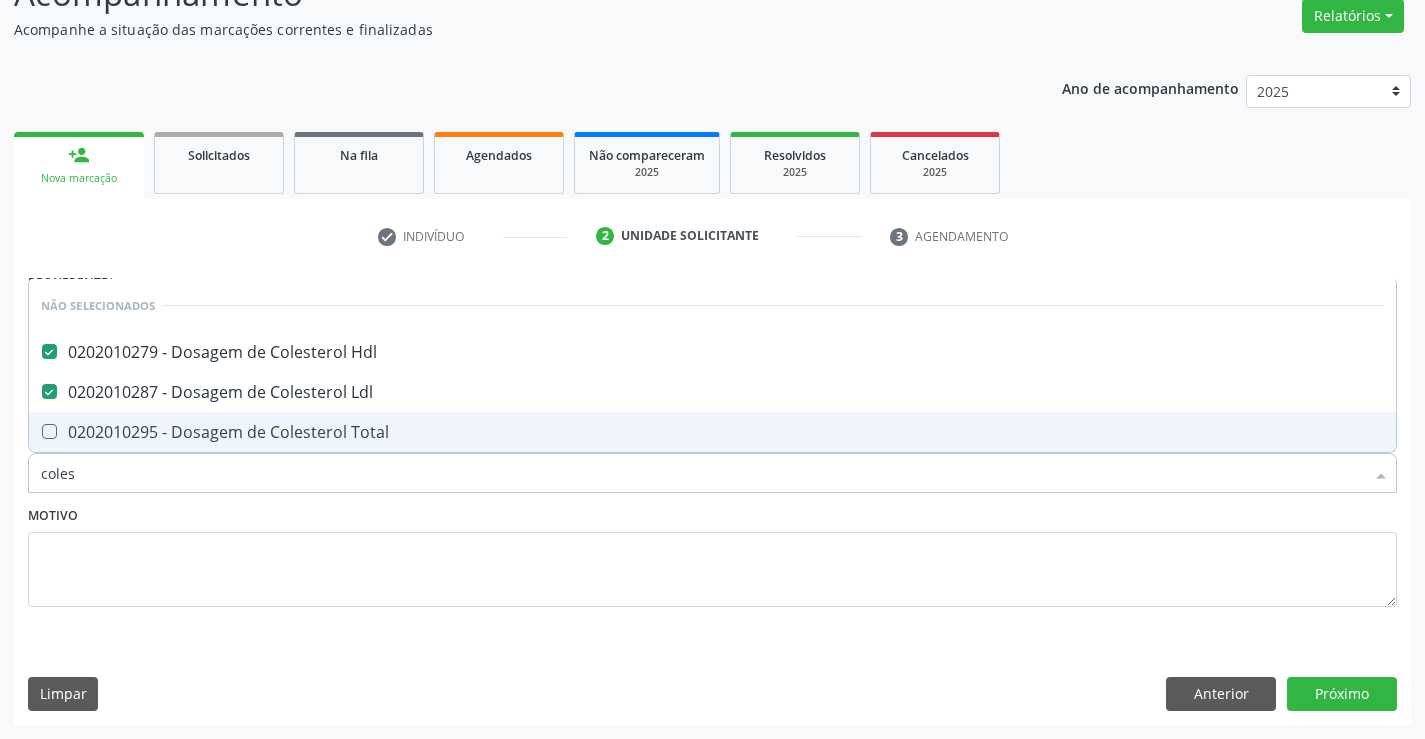 click on "0202010295 - Dosagem de Colesterol Total" at bounding box center [712, 432] 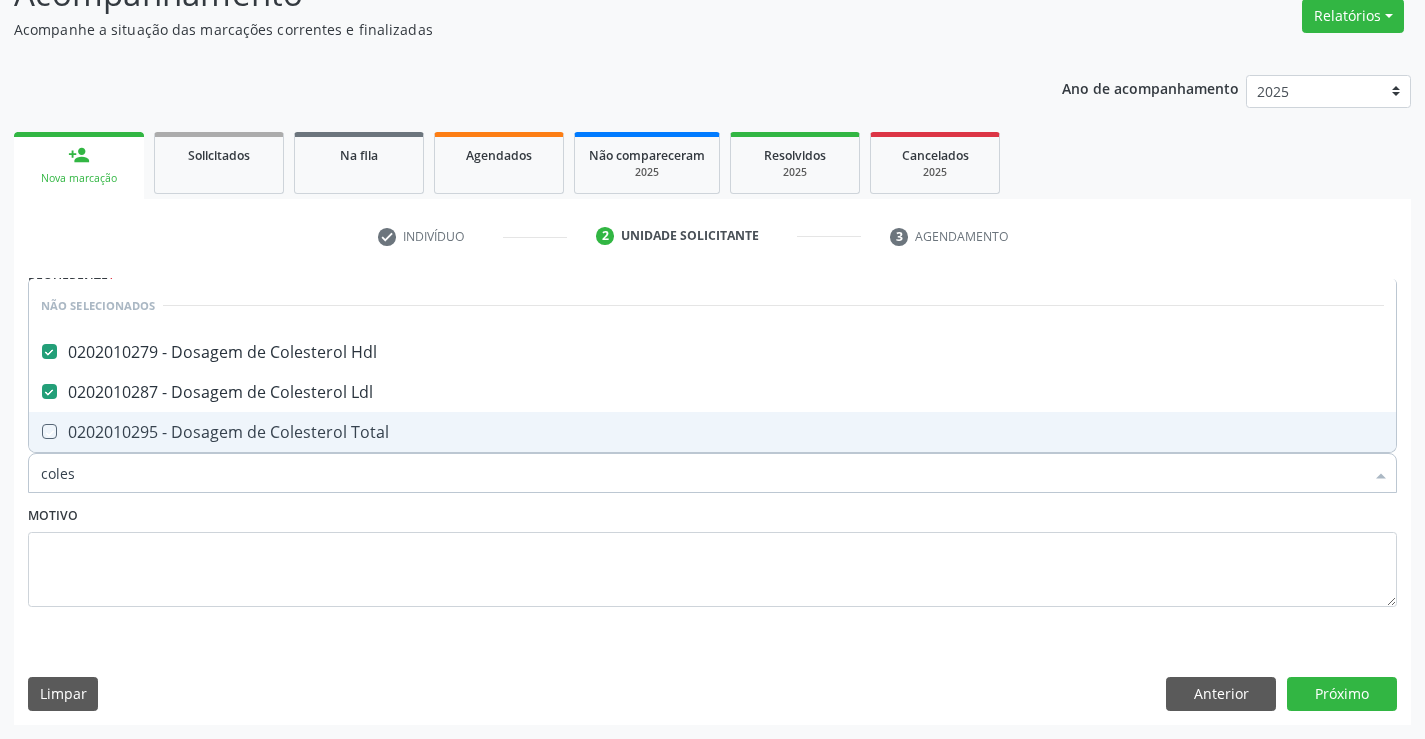 checkbox on "true" 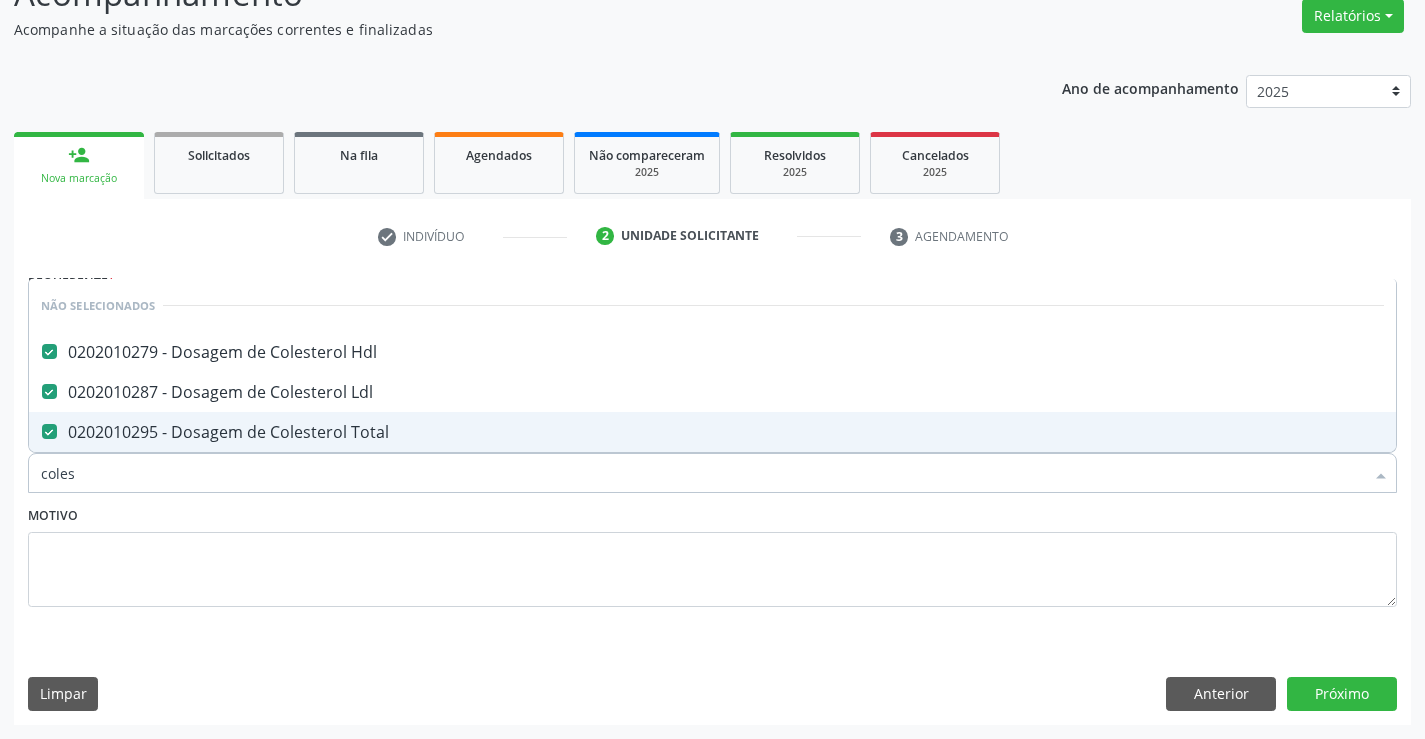 type on "coles" 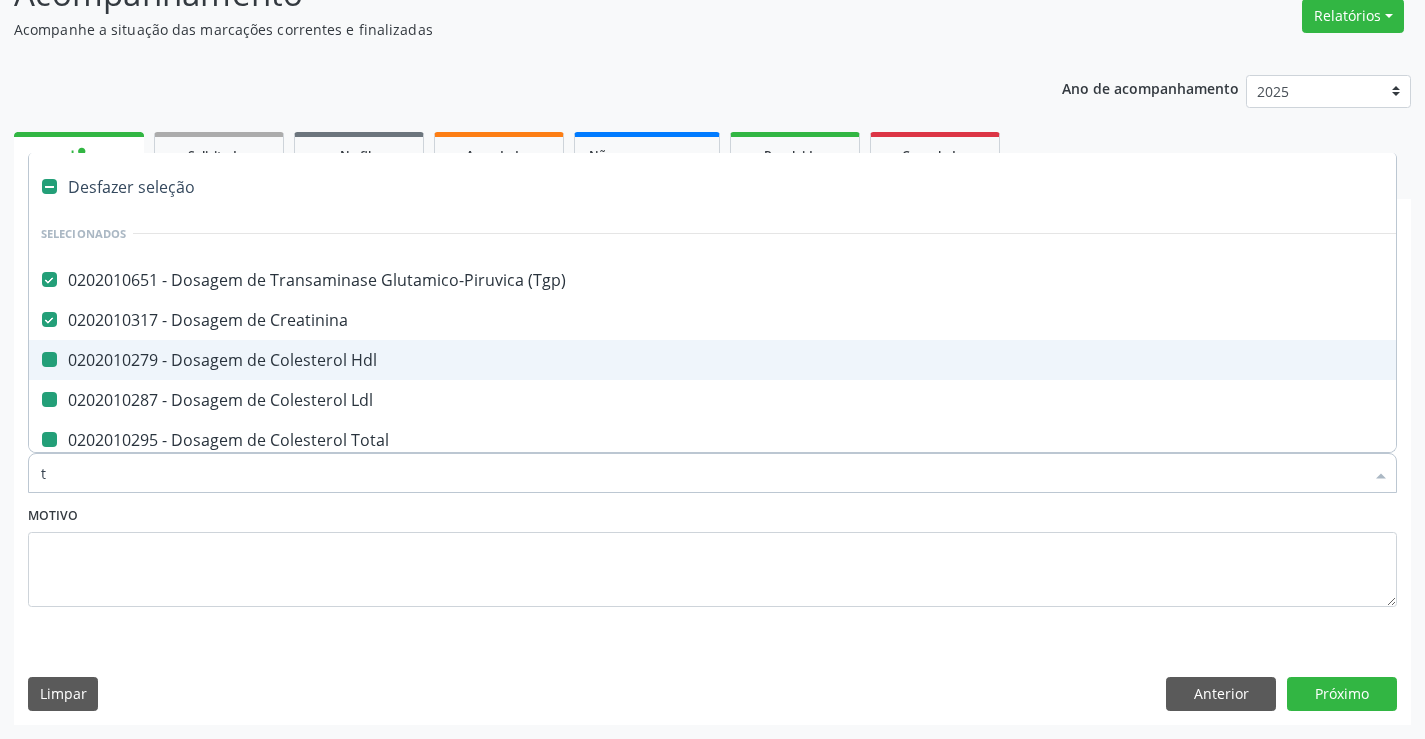 type on "tr" 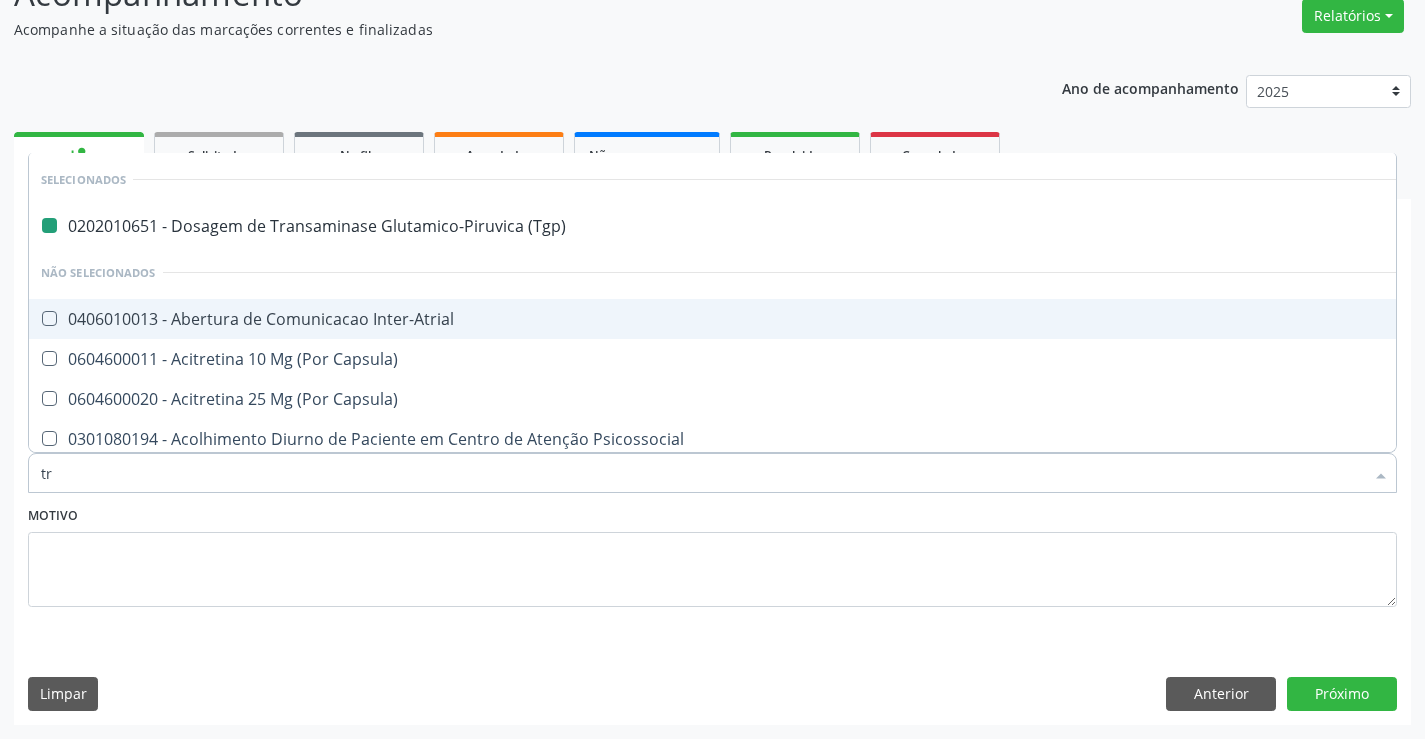 type on "tri" 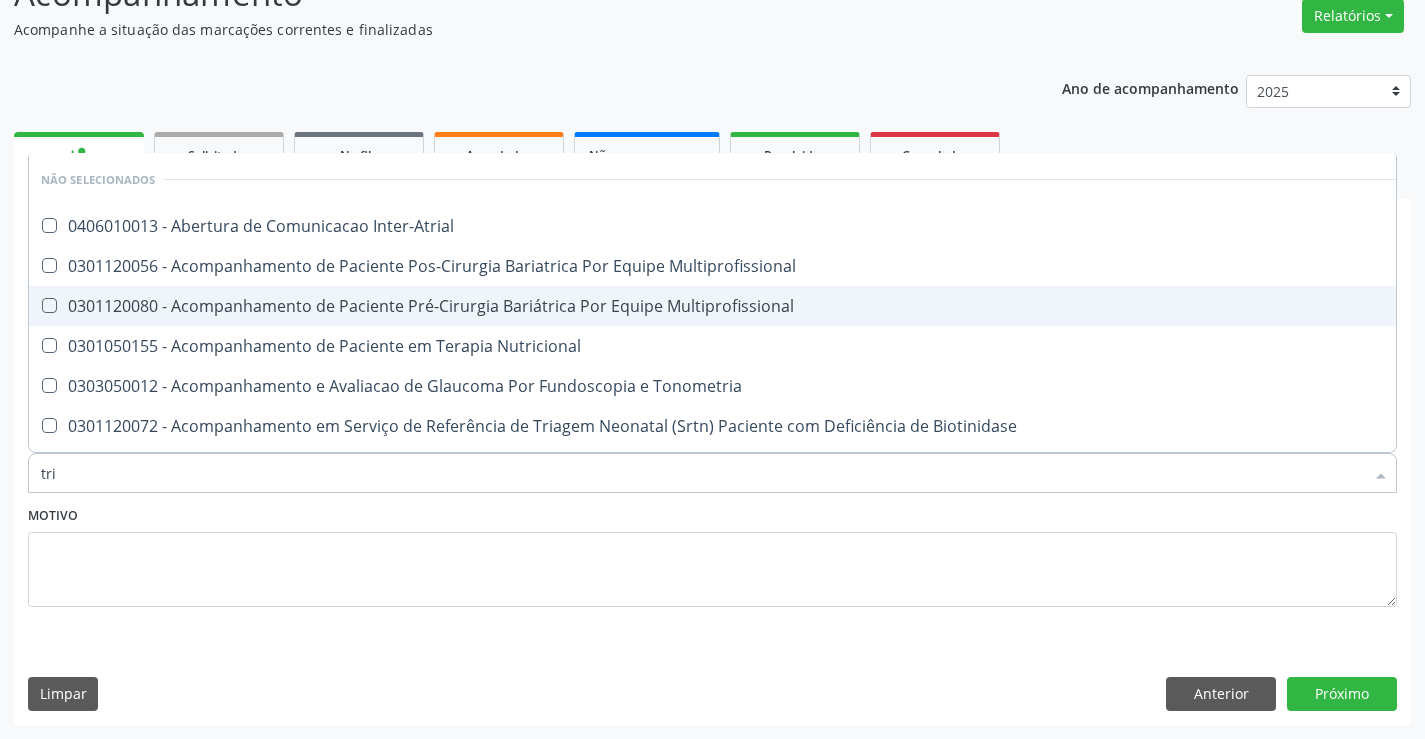 checkbox on "false" 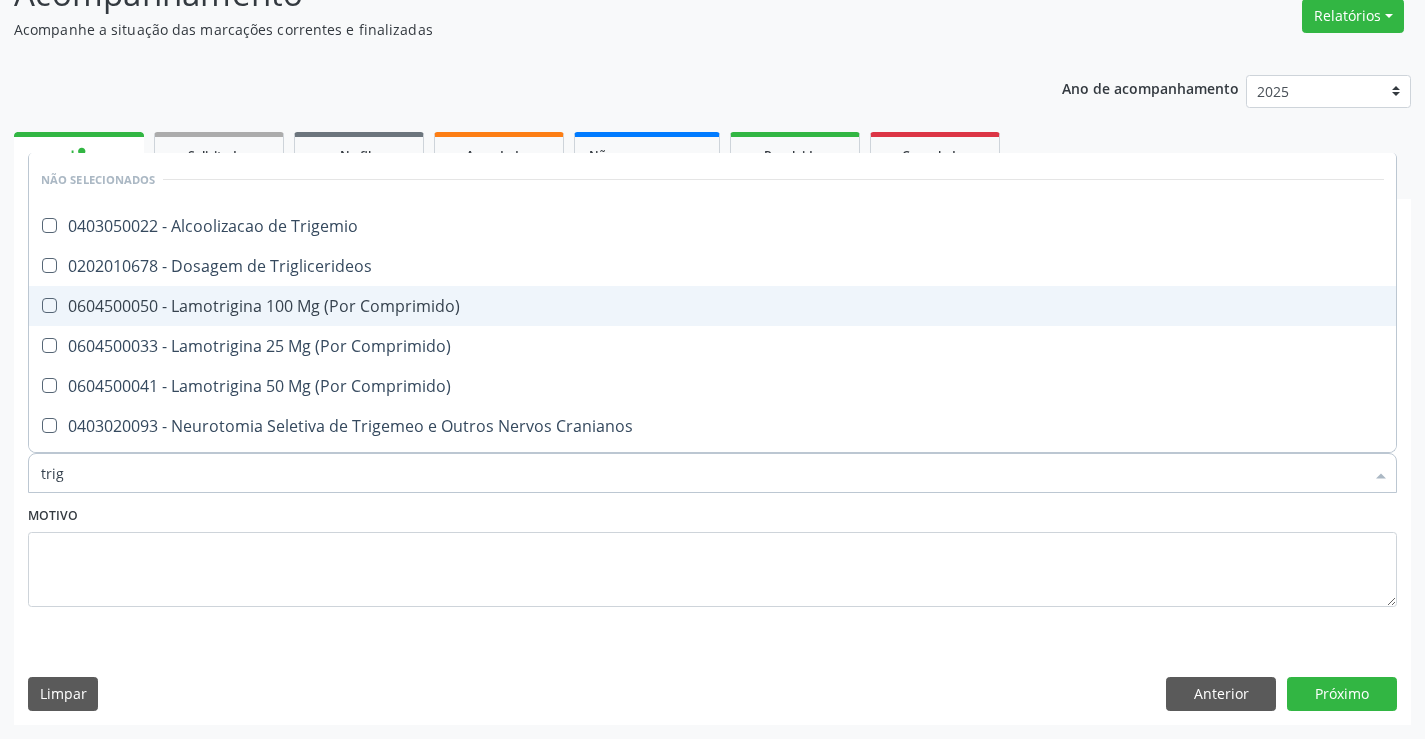 type on "trigl" 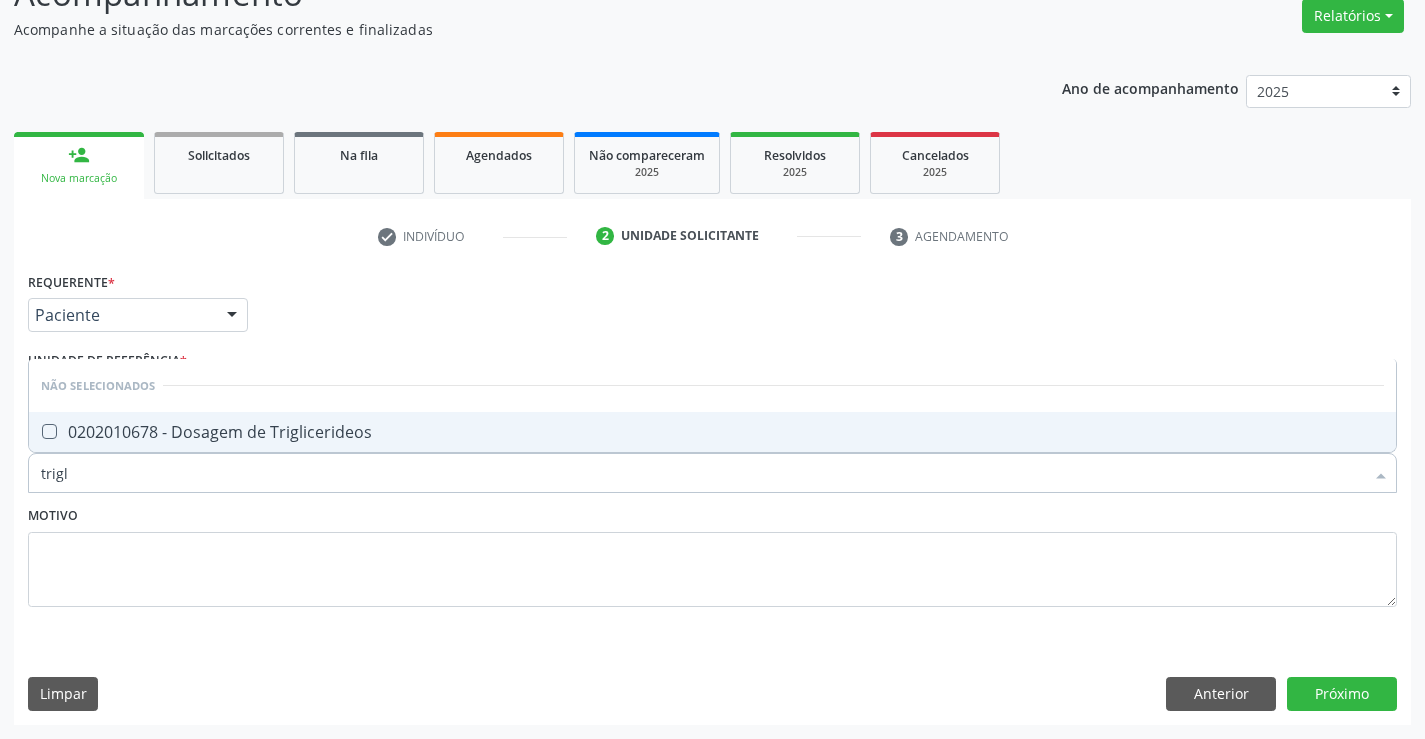 click on "0202010678 - Dosagem de Triglicerideos" at bounding box center [712, 432] 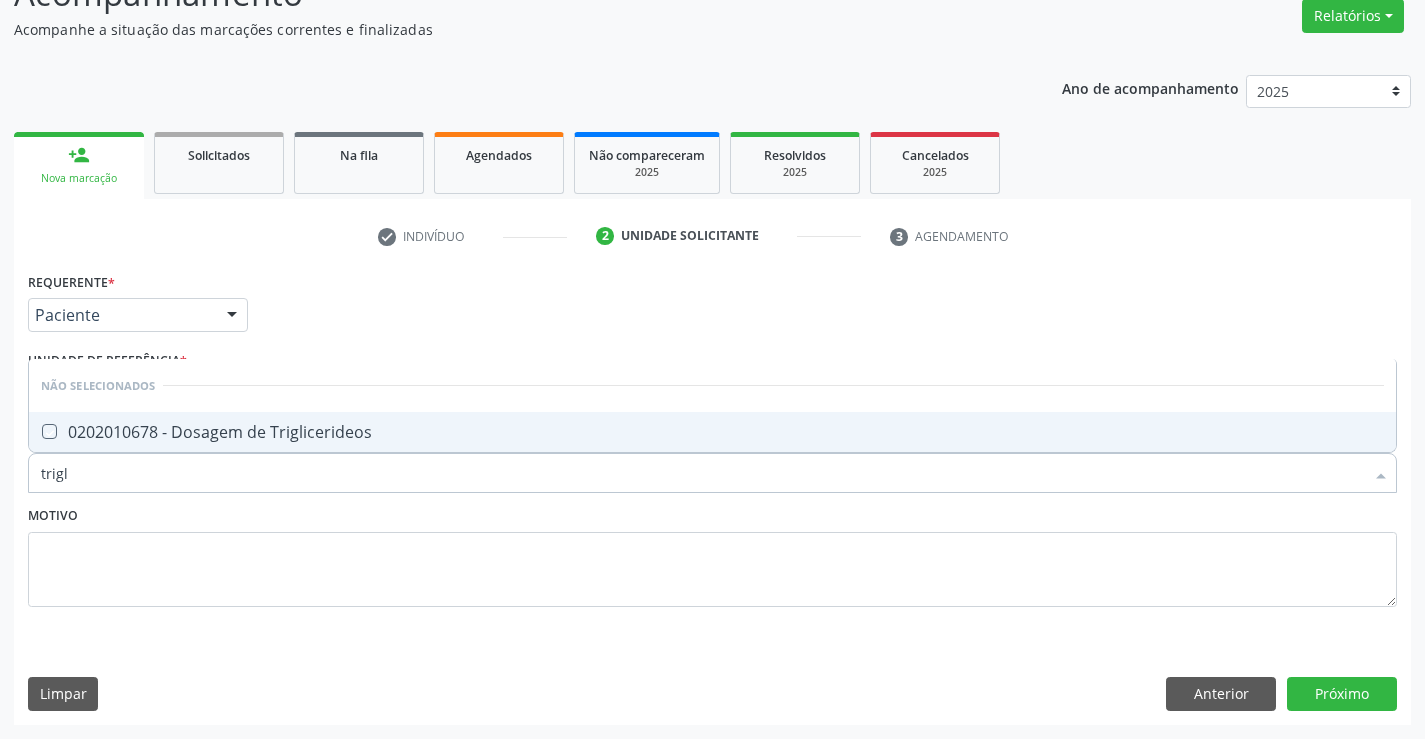 checkbox on "true" 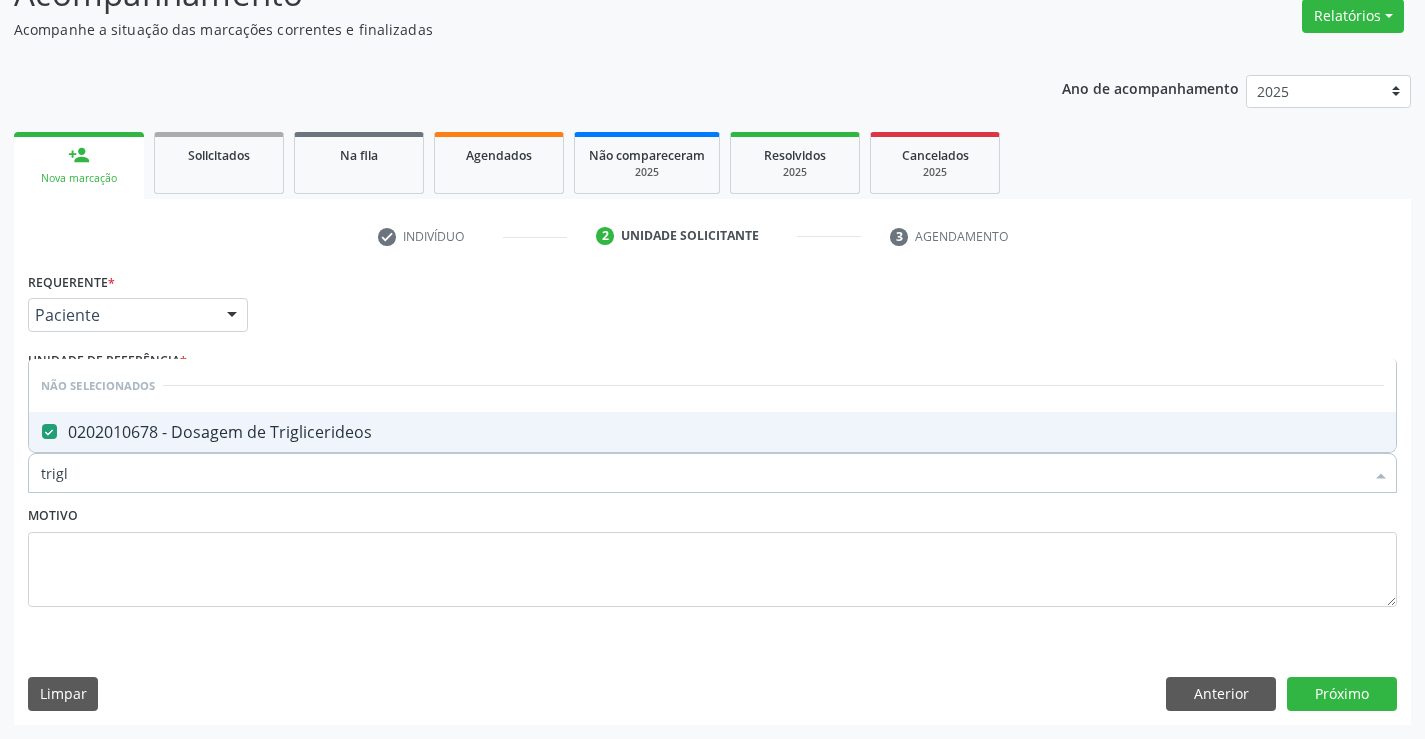 click on "Motivo" at bounding box center [712, 554] 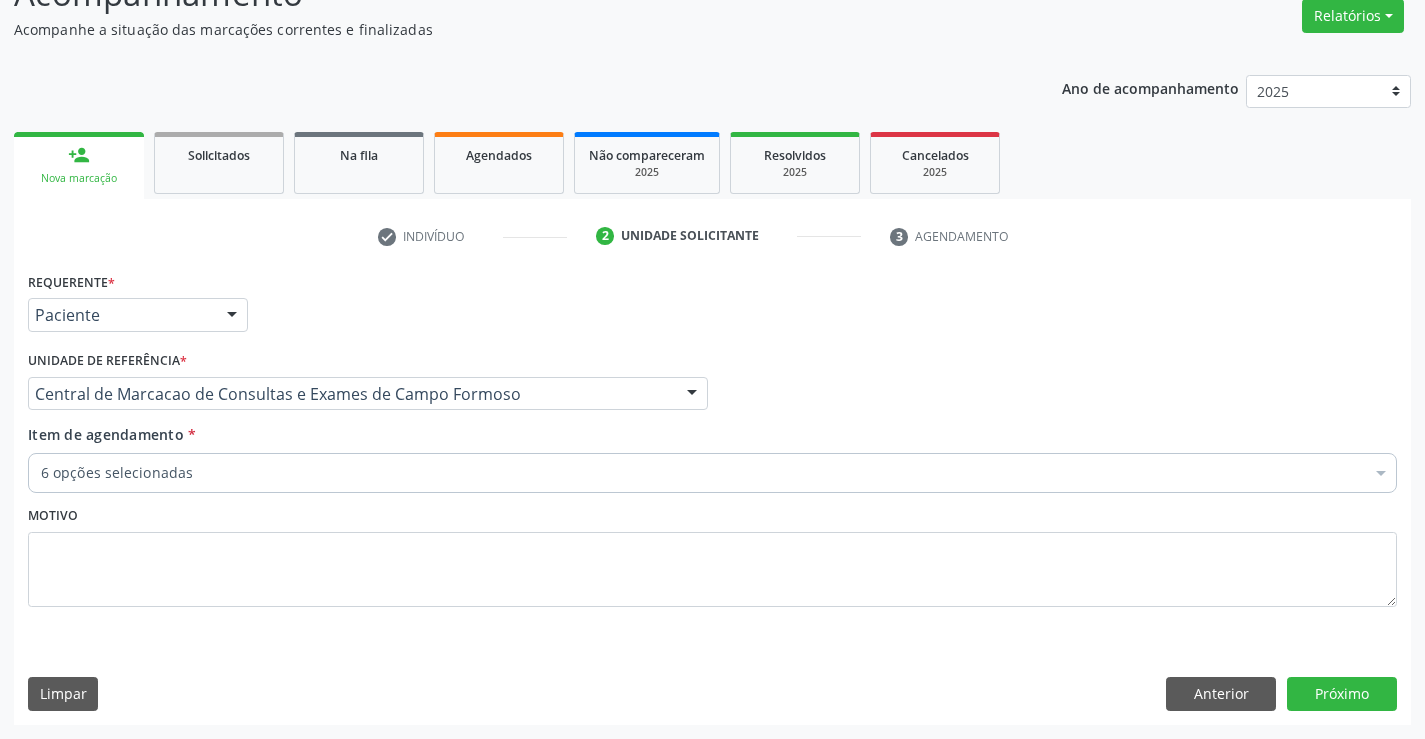 click on "6 opções selecionadas" at bounding box center (712, 473) 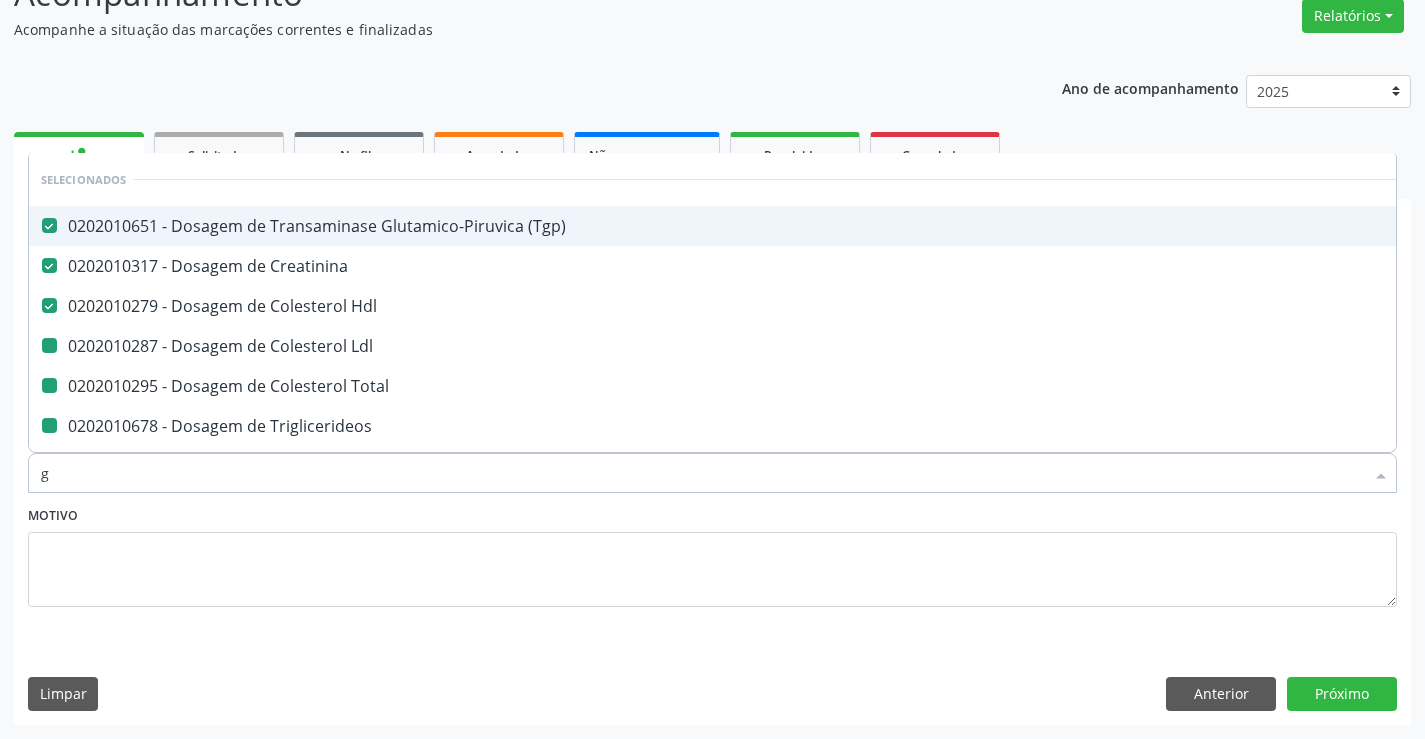 type on "gl" 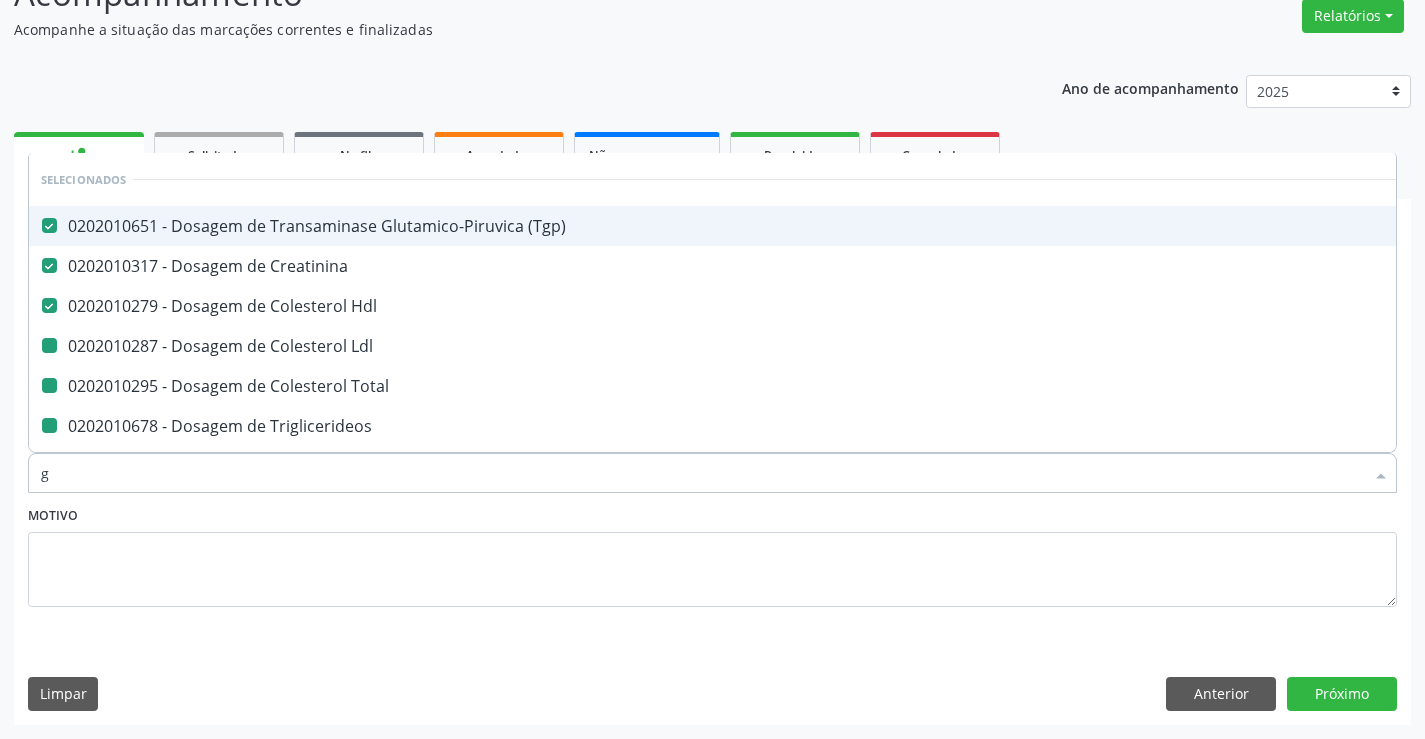checkbox on "false" 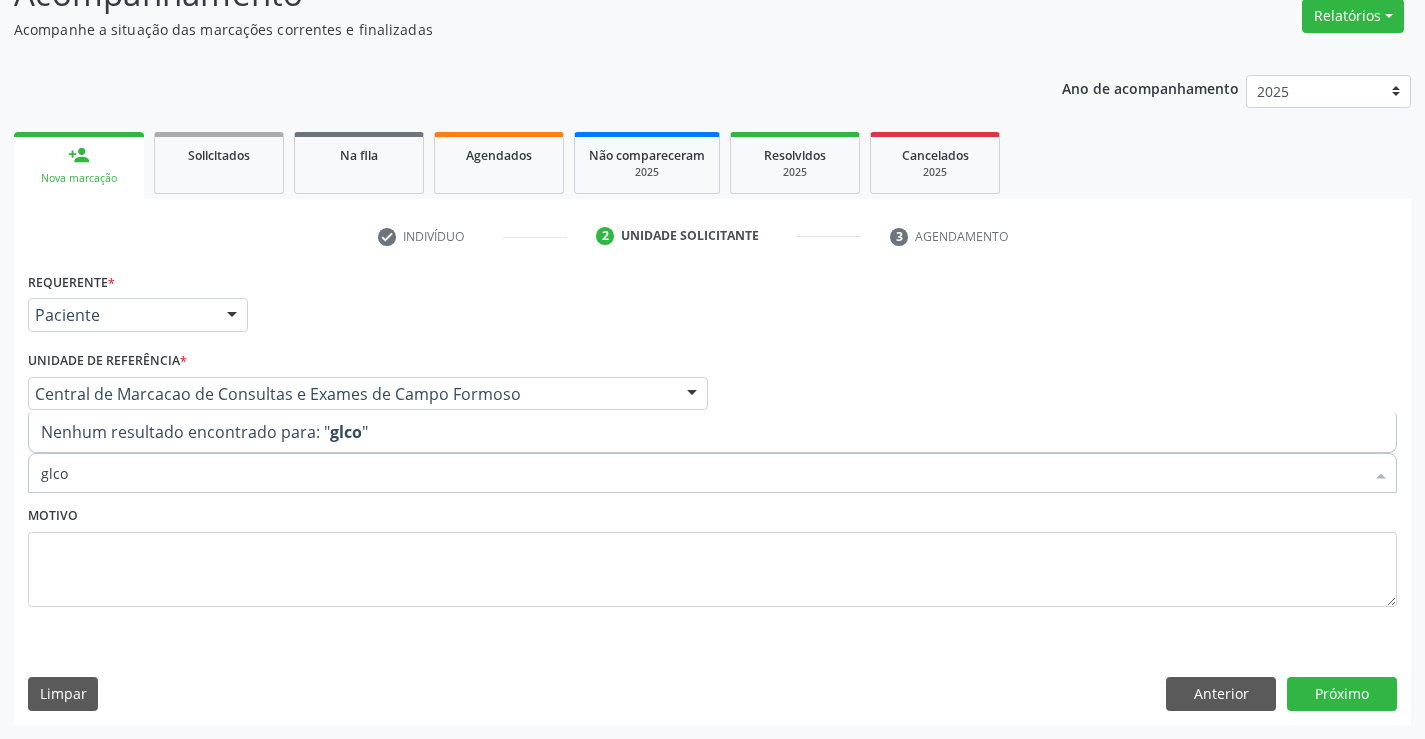 click on "glco" at bounding box center (702, 473) 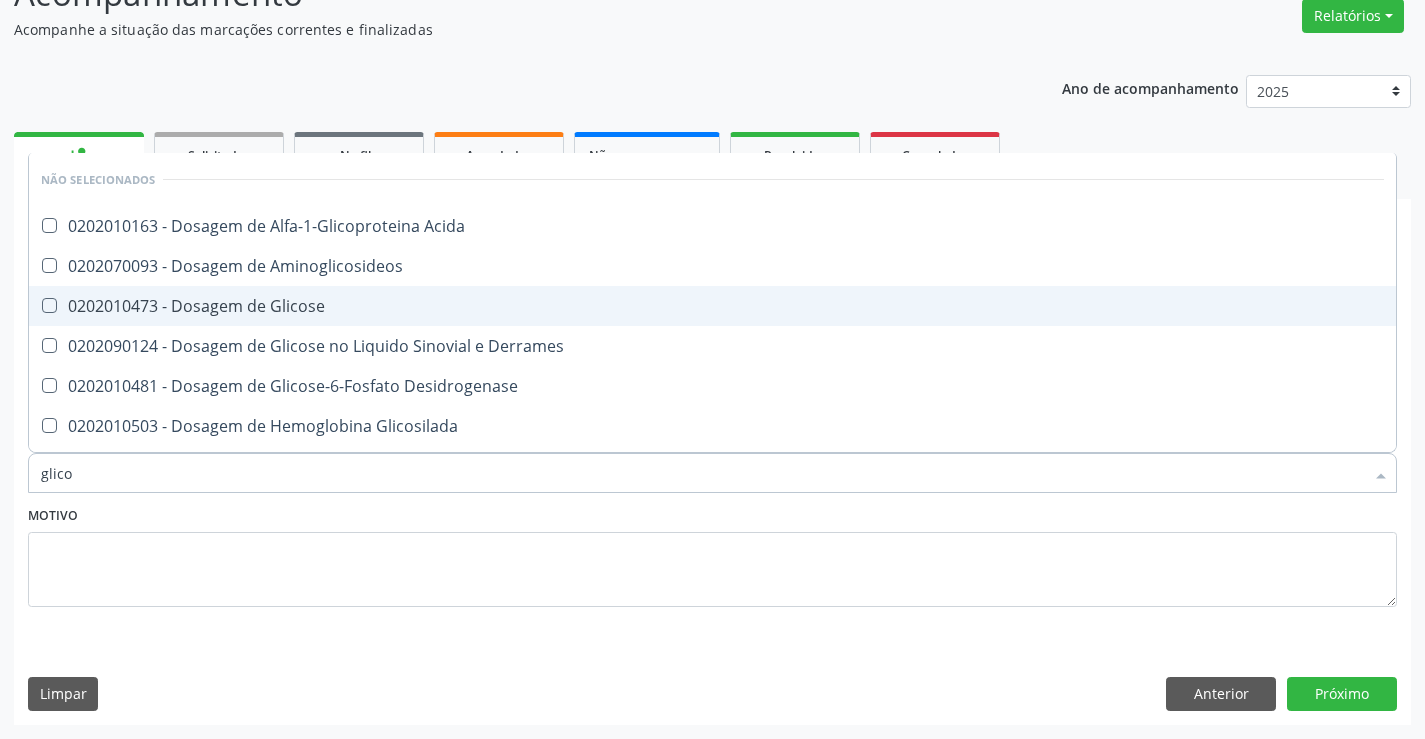 click on "0202010473 - Dosagem de Glicose" at bounding box center (712, 306) 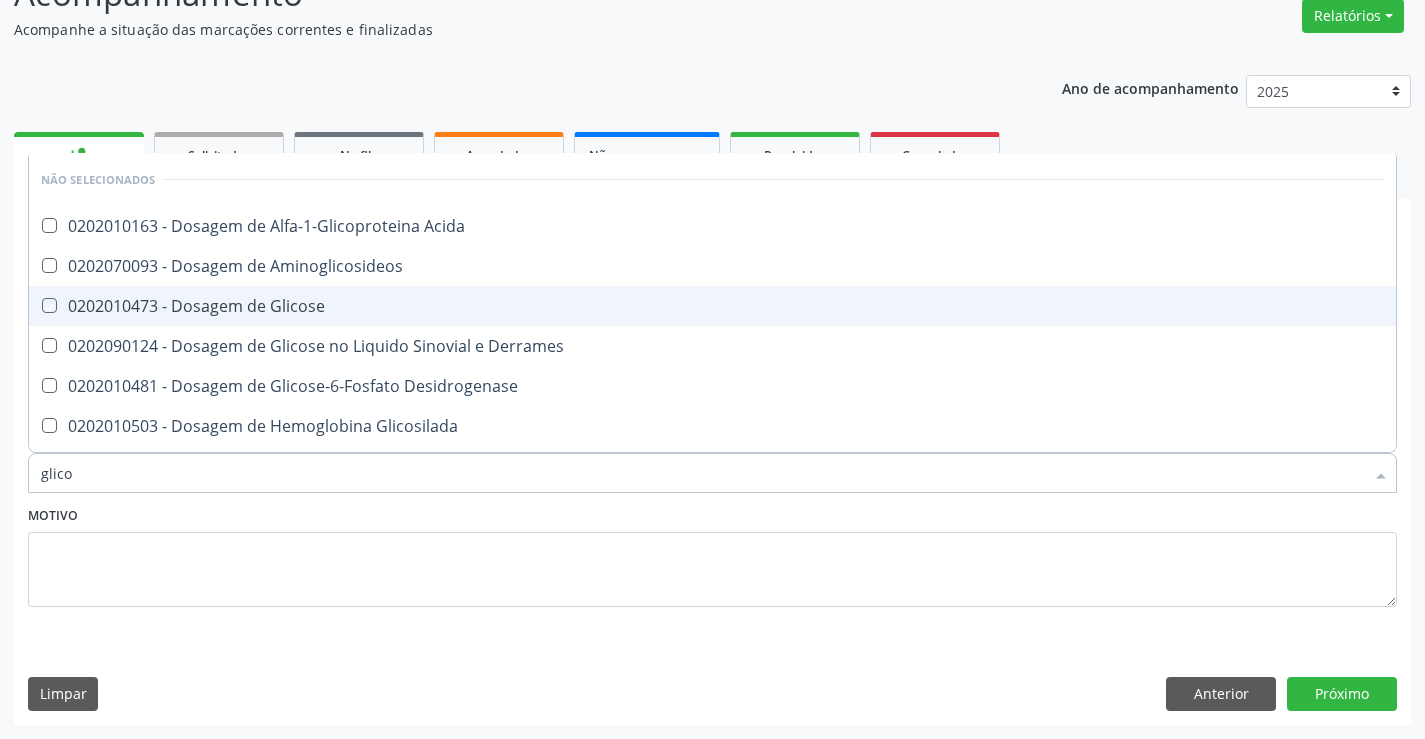checkbox on "true" 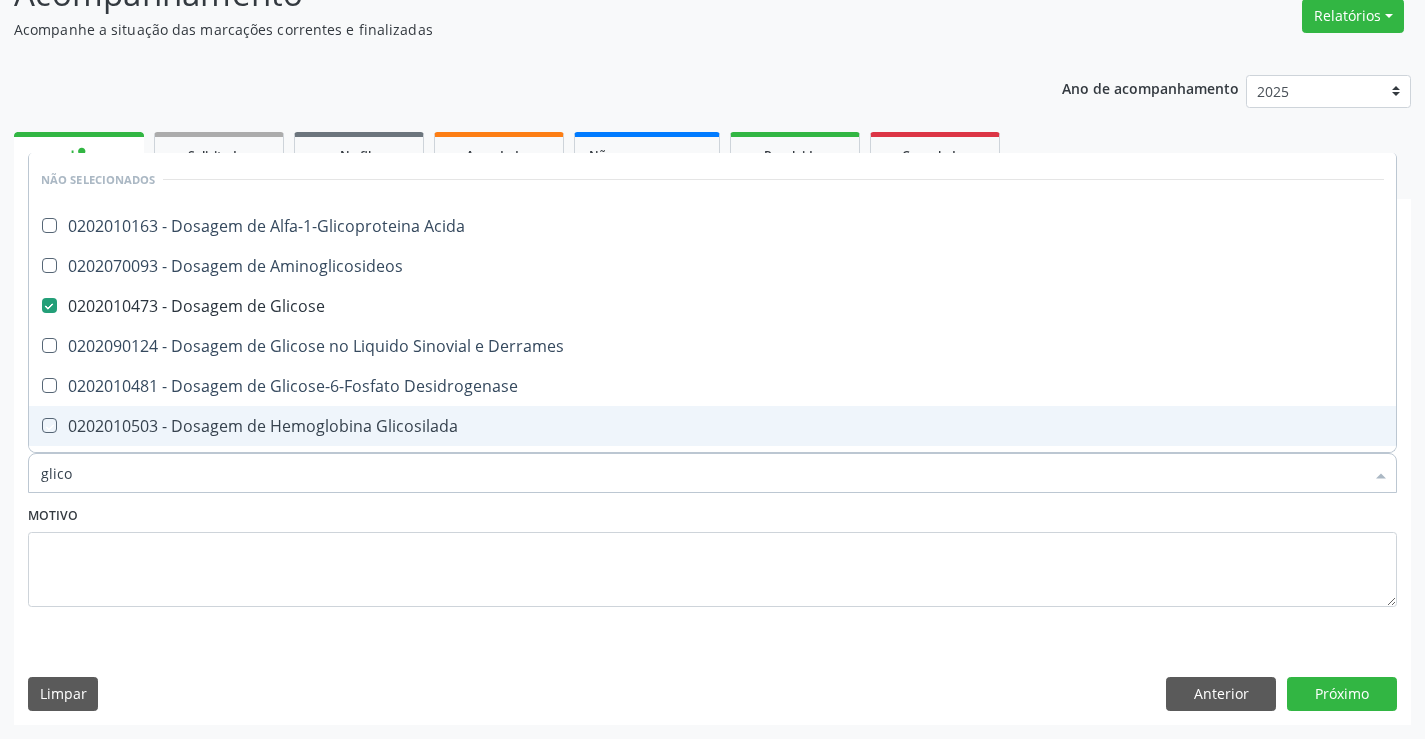 click on "Motivo" at bounding box center [712, 554] 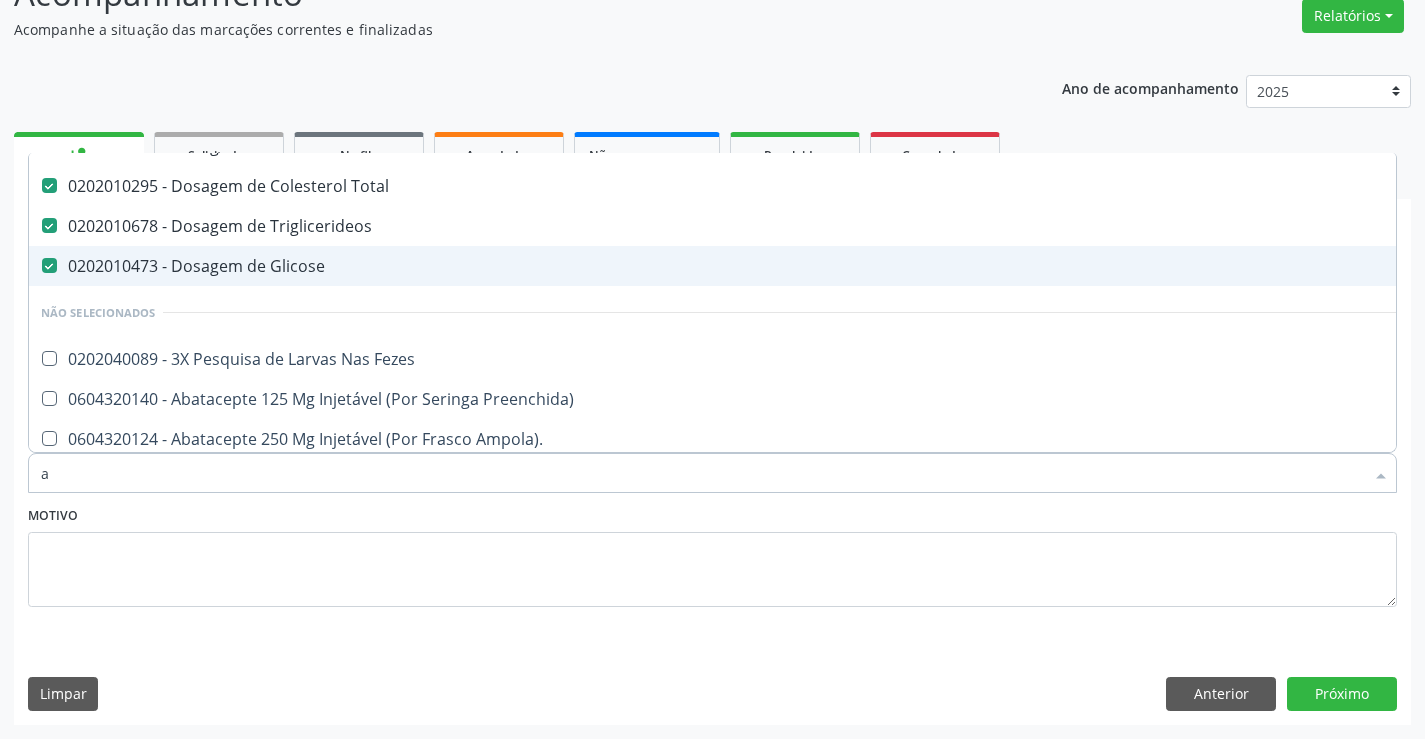 scroll, scrollTop: 146, scrollLeft: 0, axis: vertical 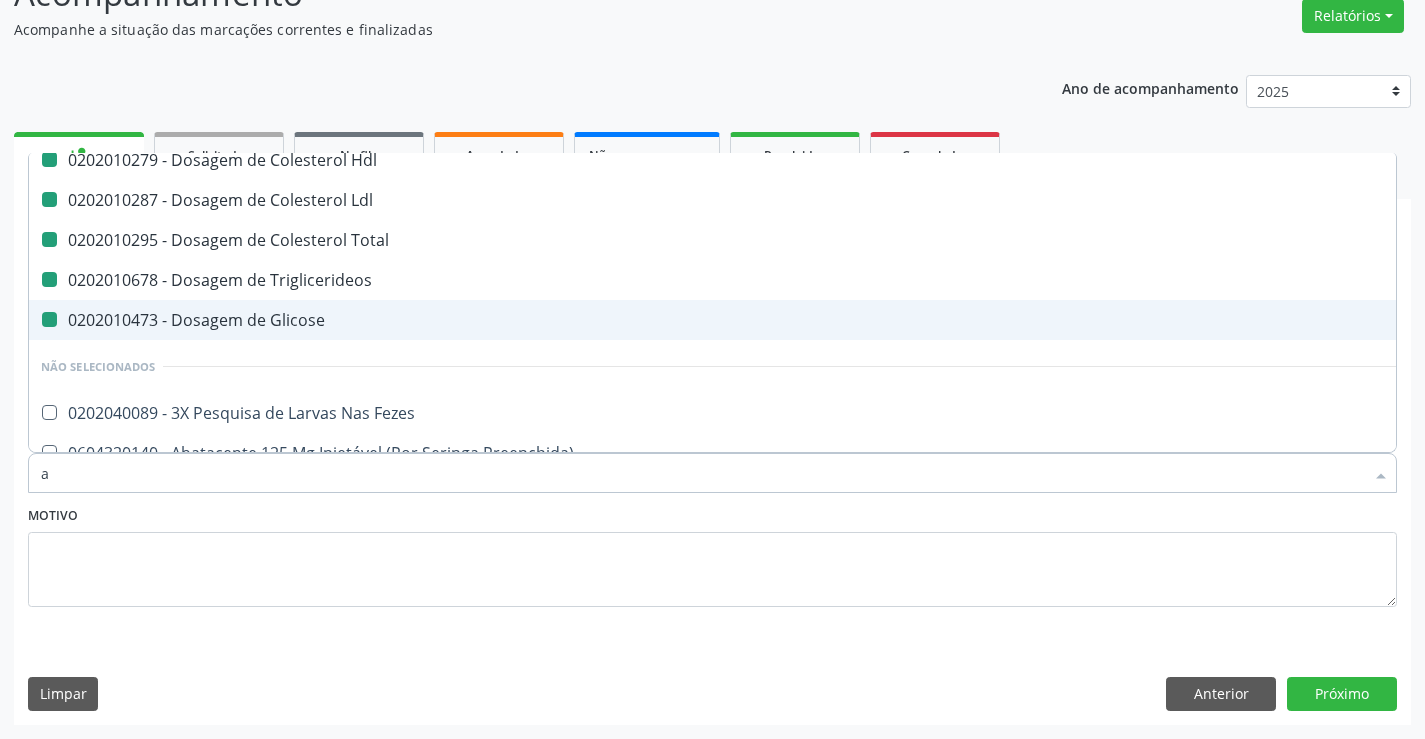 type on "ab" 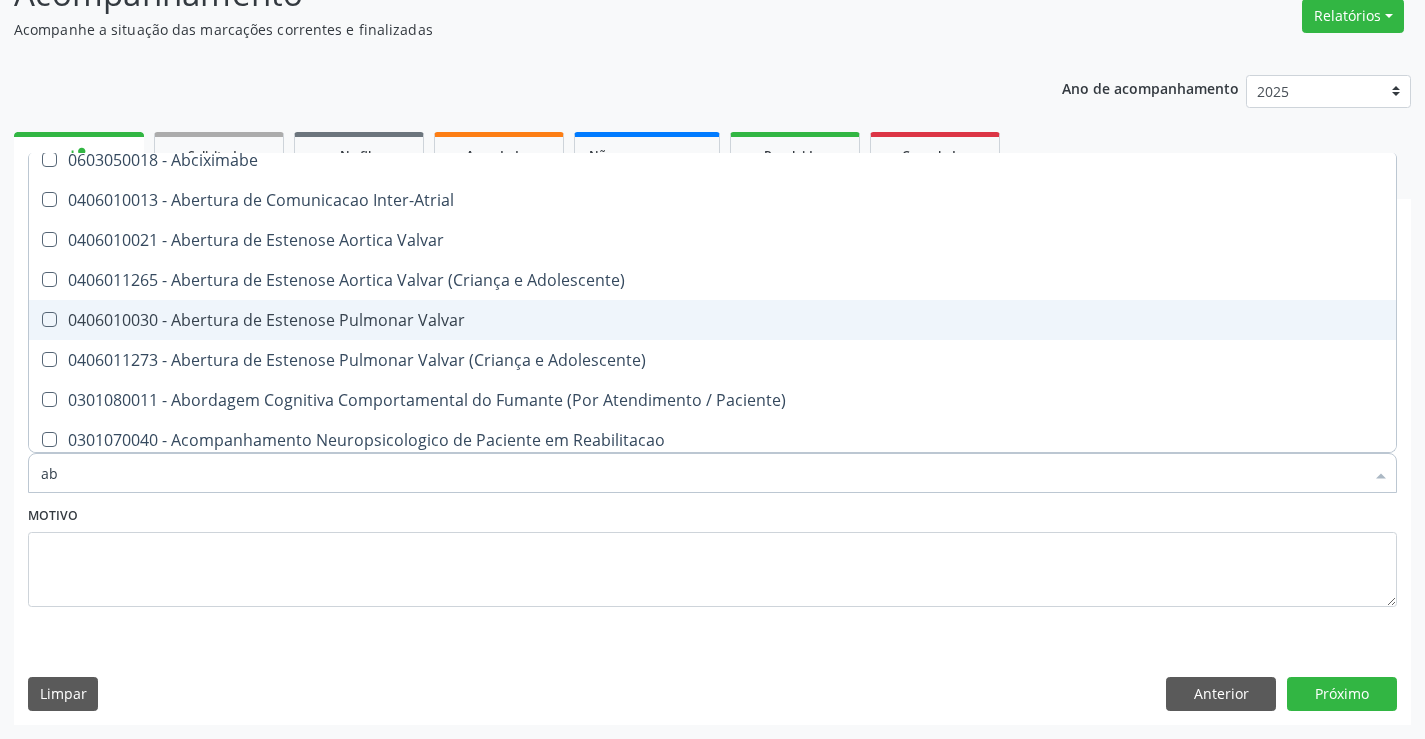 type on "abo" 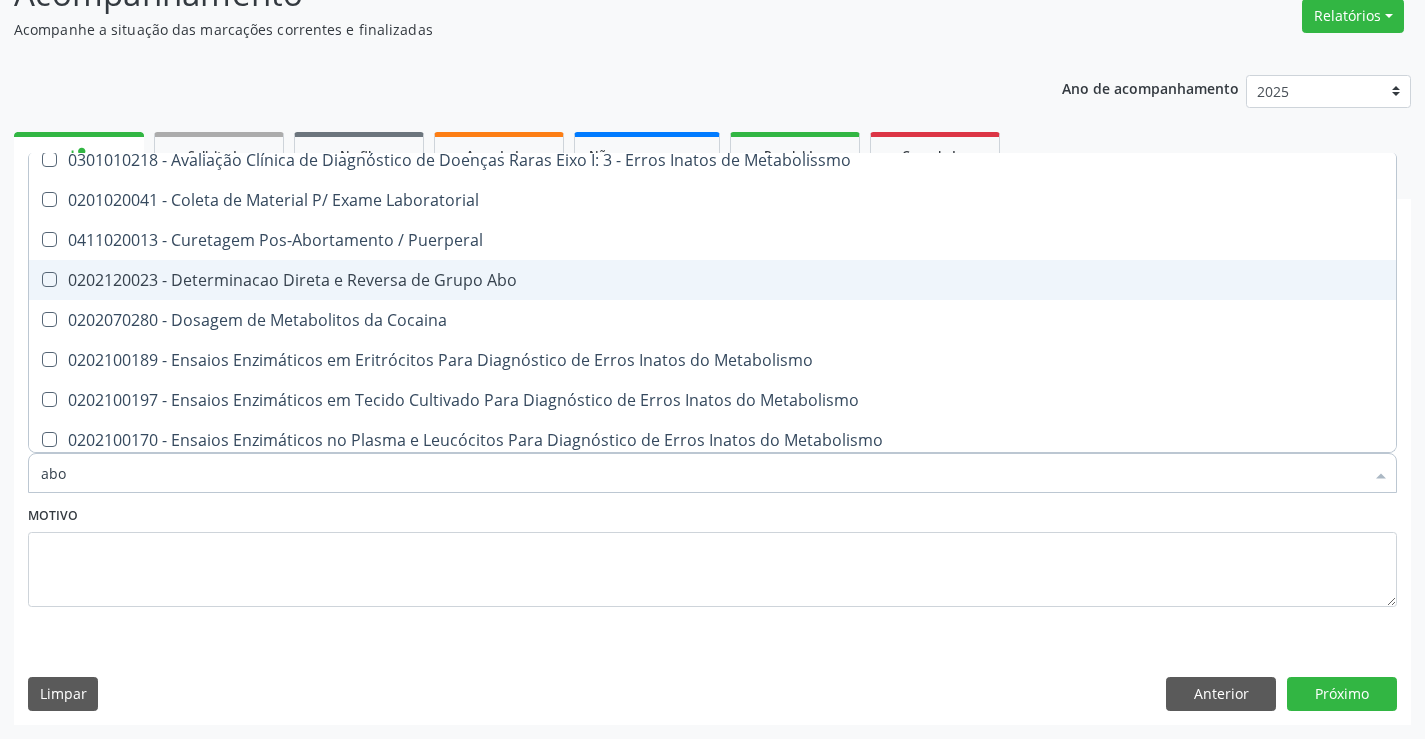 click on "0202120023 - Determinacao Direta e Reversa de Grupo Abo" at bounding box center (712, 280) 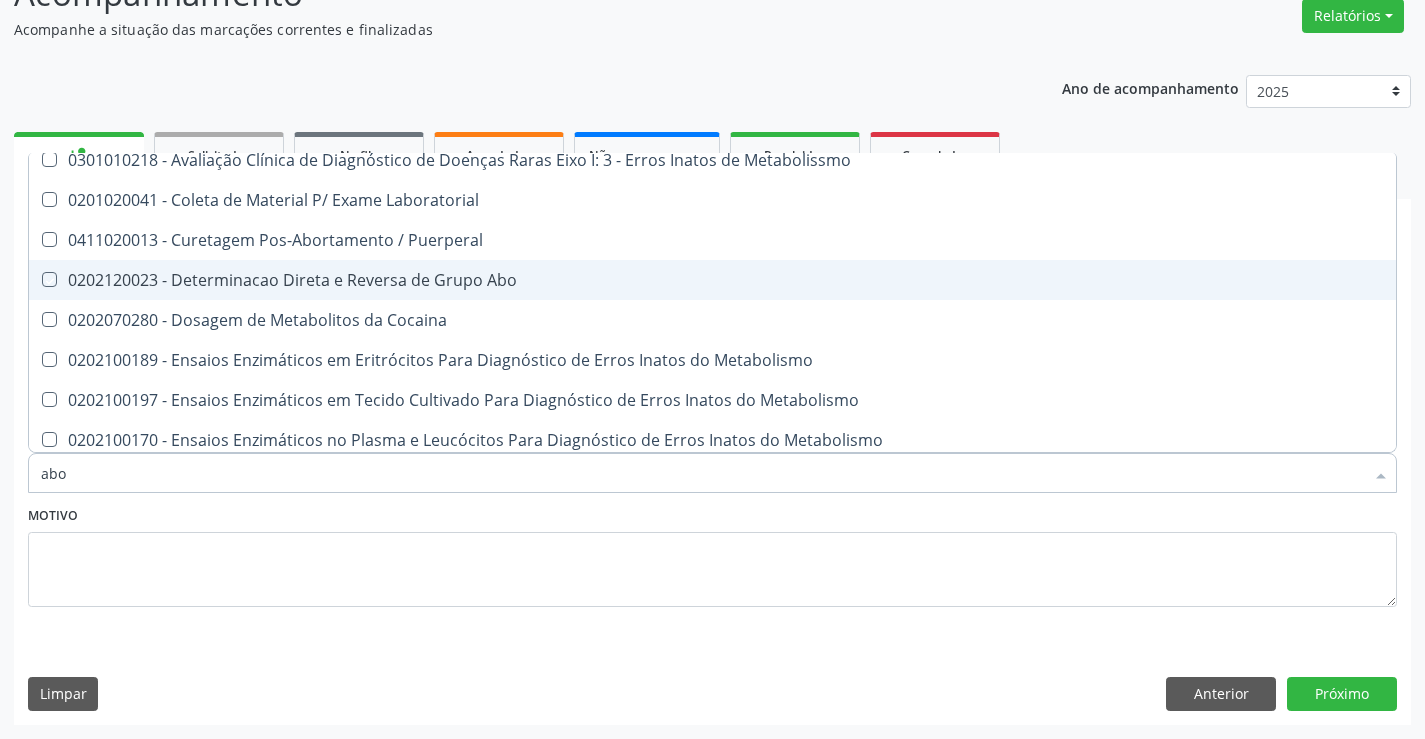 checkbox on "true" 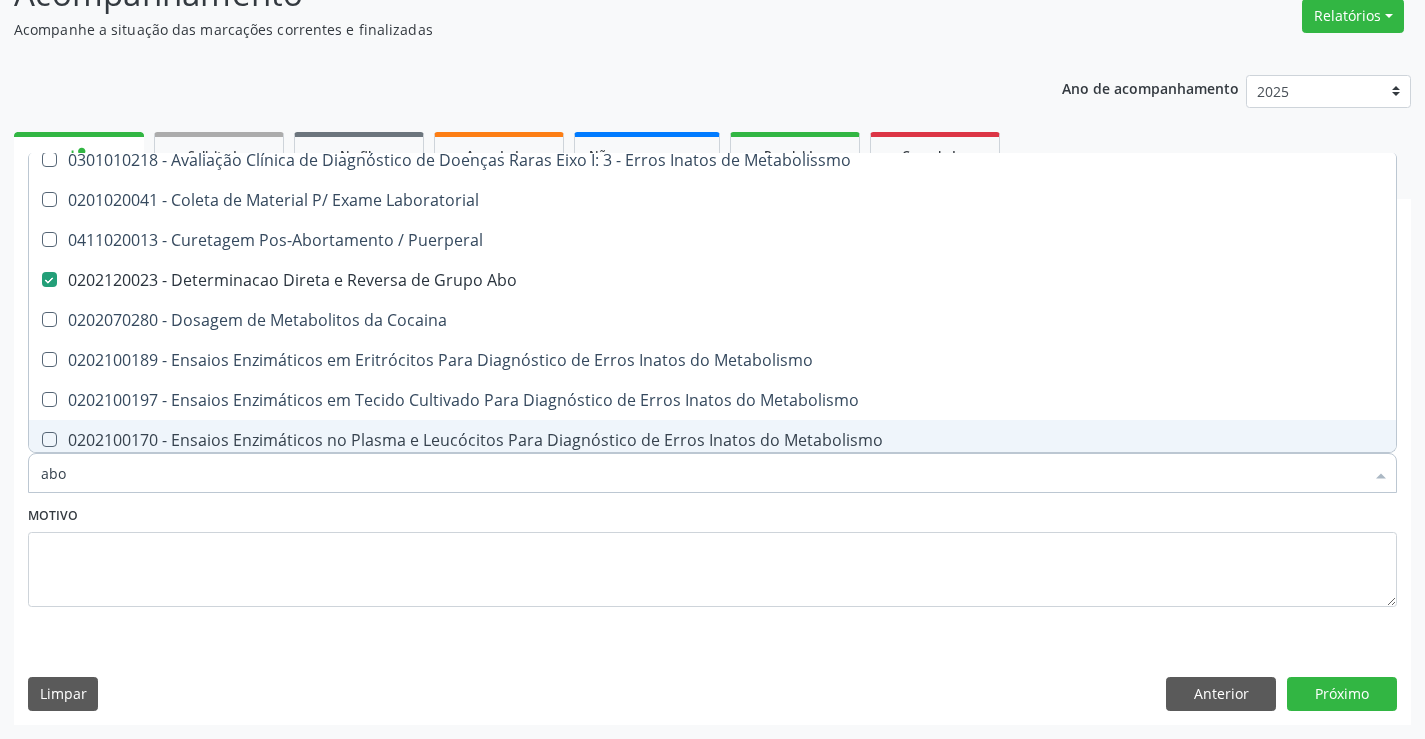 click on "Motivo" at bounding box center (712, 554) 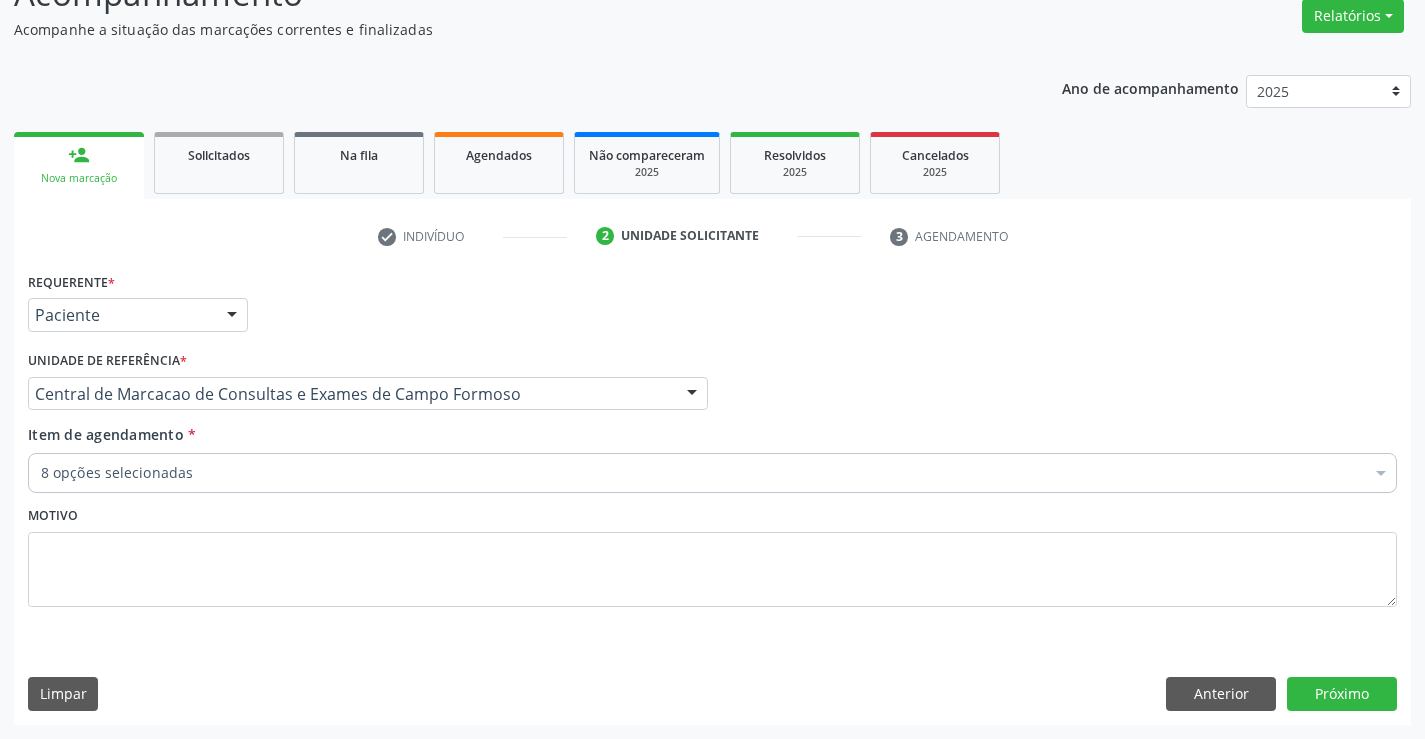 scroll, scrollTop: 0, scrollLeft: 0, axis: both 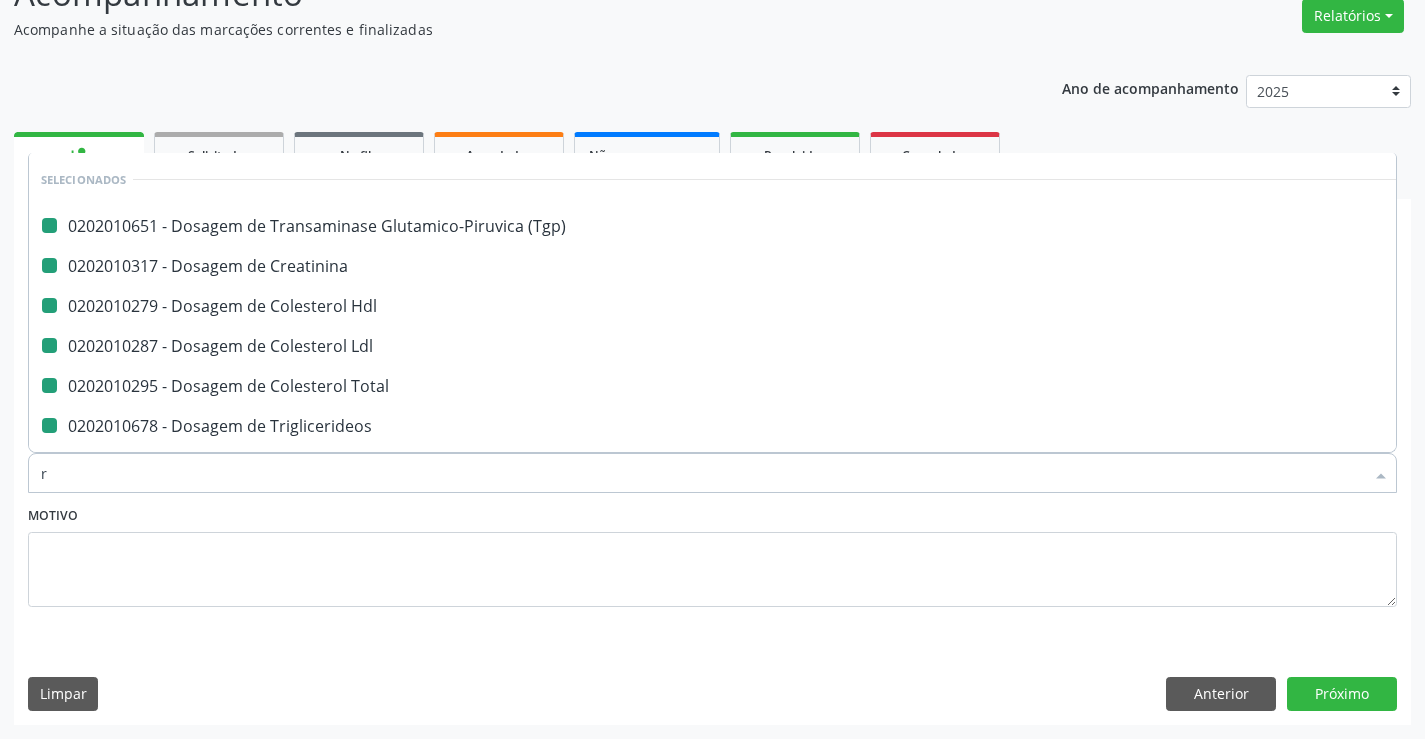 type on "rh" 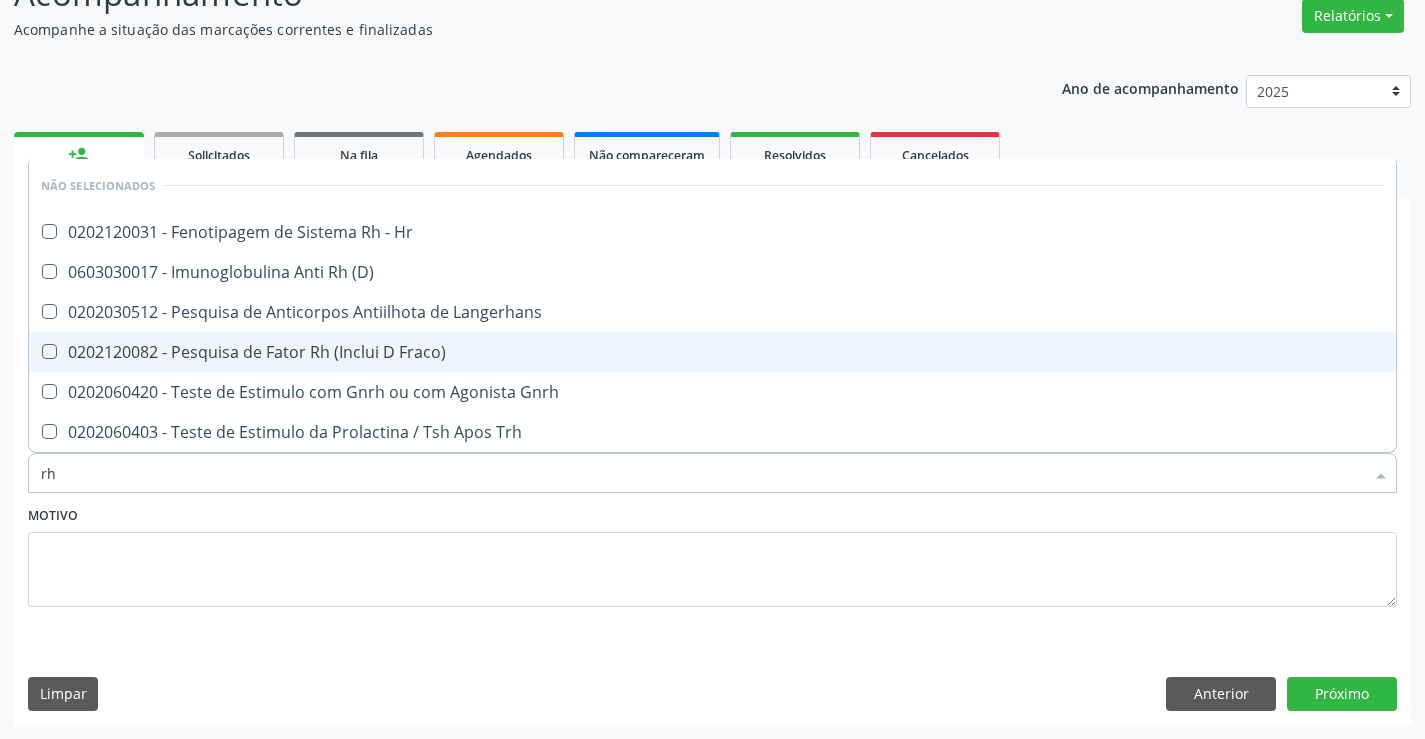 click on "0202120082 - Pesquisa de Fator Rh (Inclui D Fraco)" at bounding box center [712, 352] 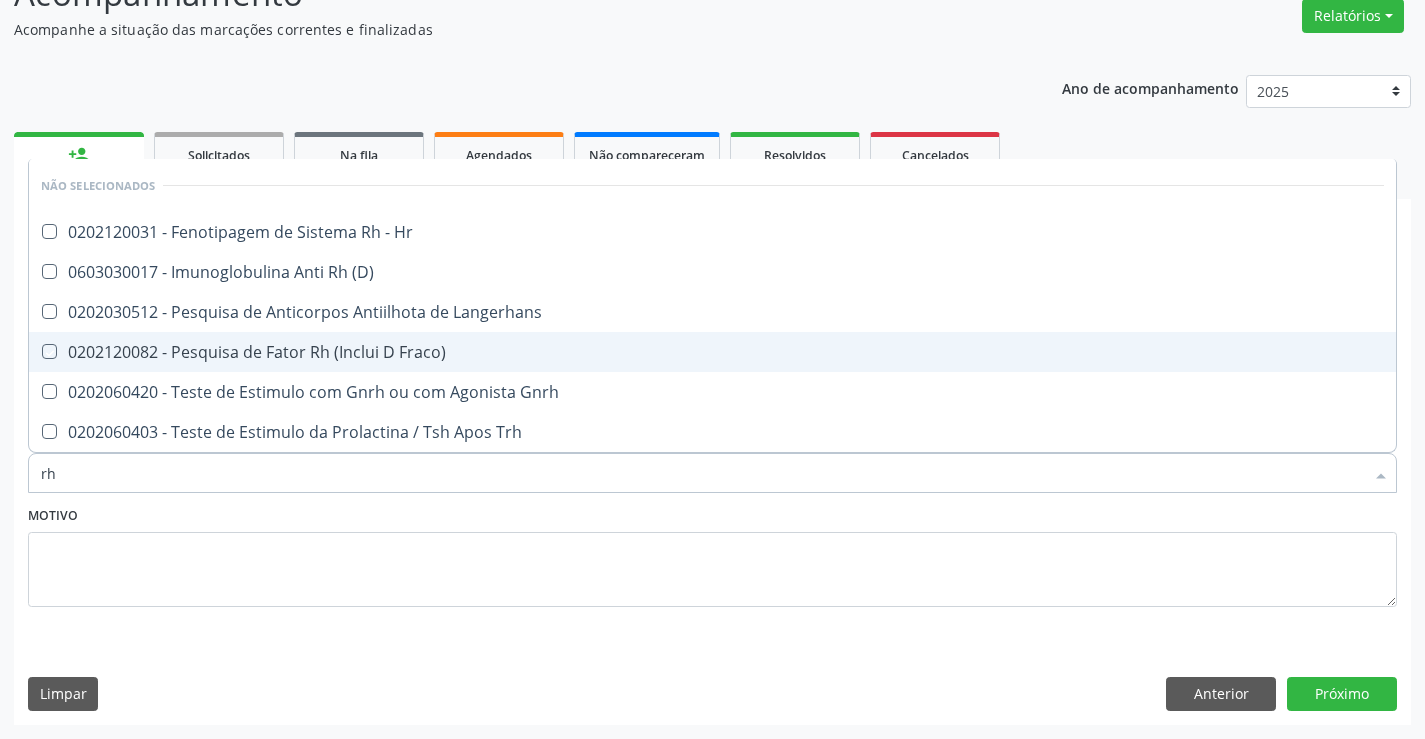 checkbox on "true" 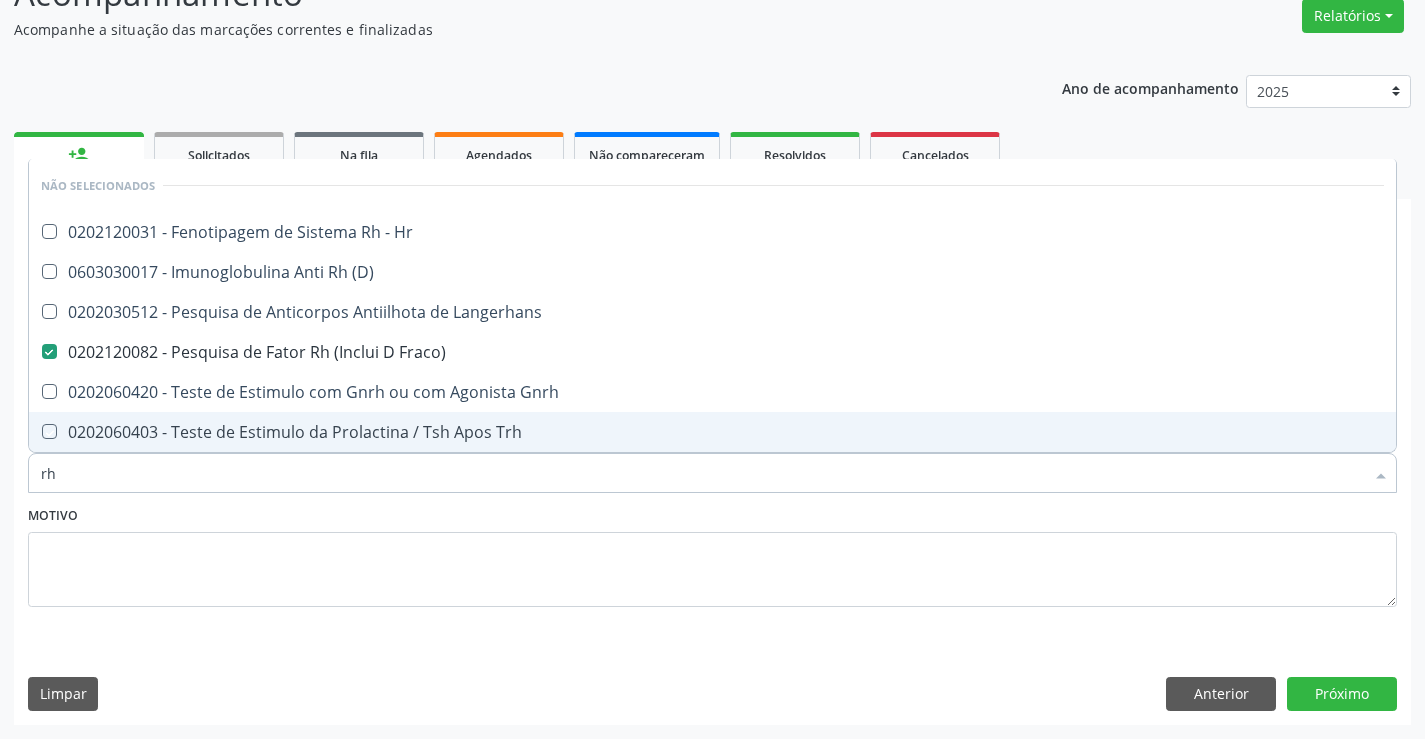 click on "Motivo" at bounding box center [712, 554] 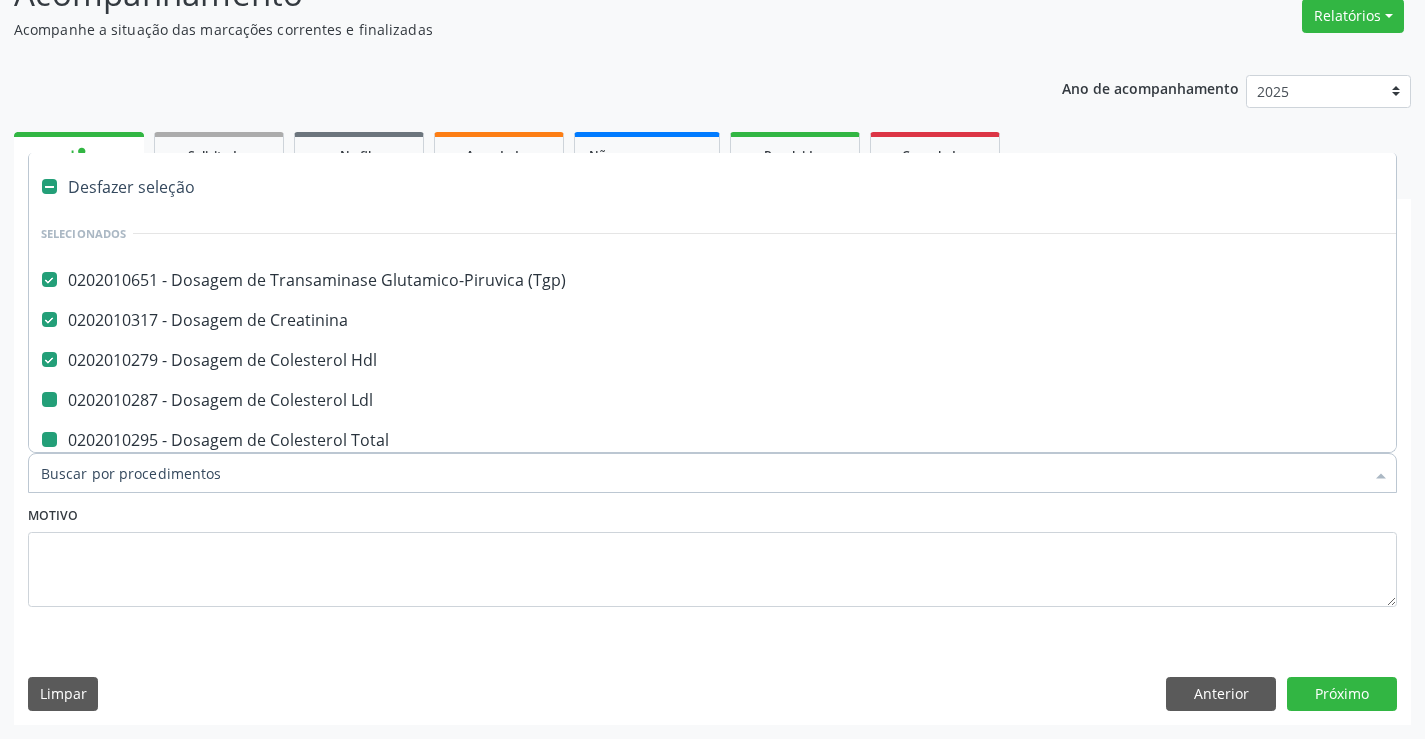 type on "h" 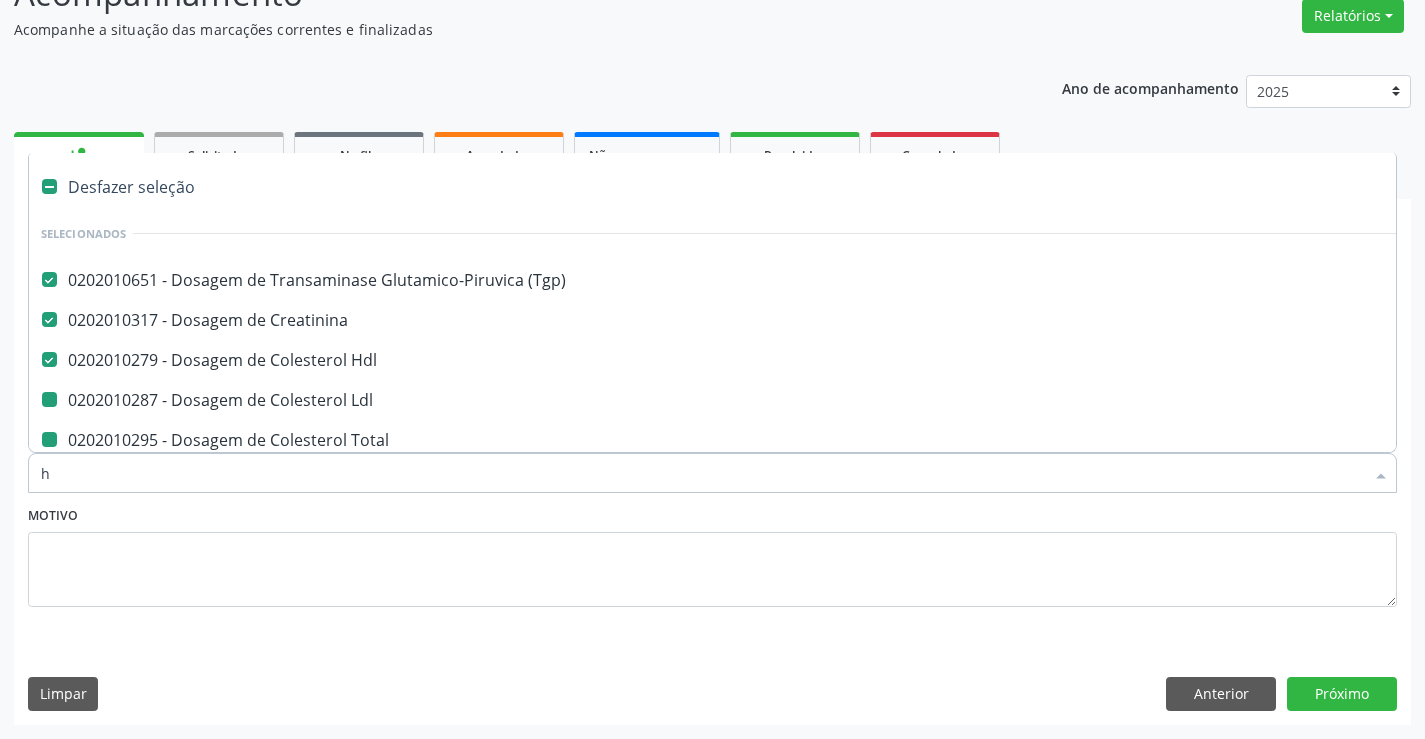 checkbox on "false" 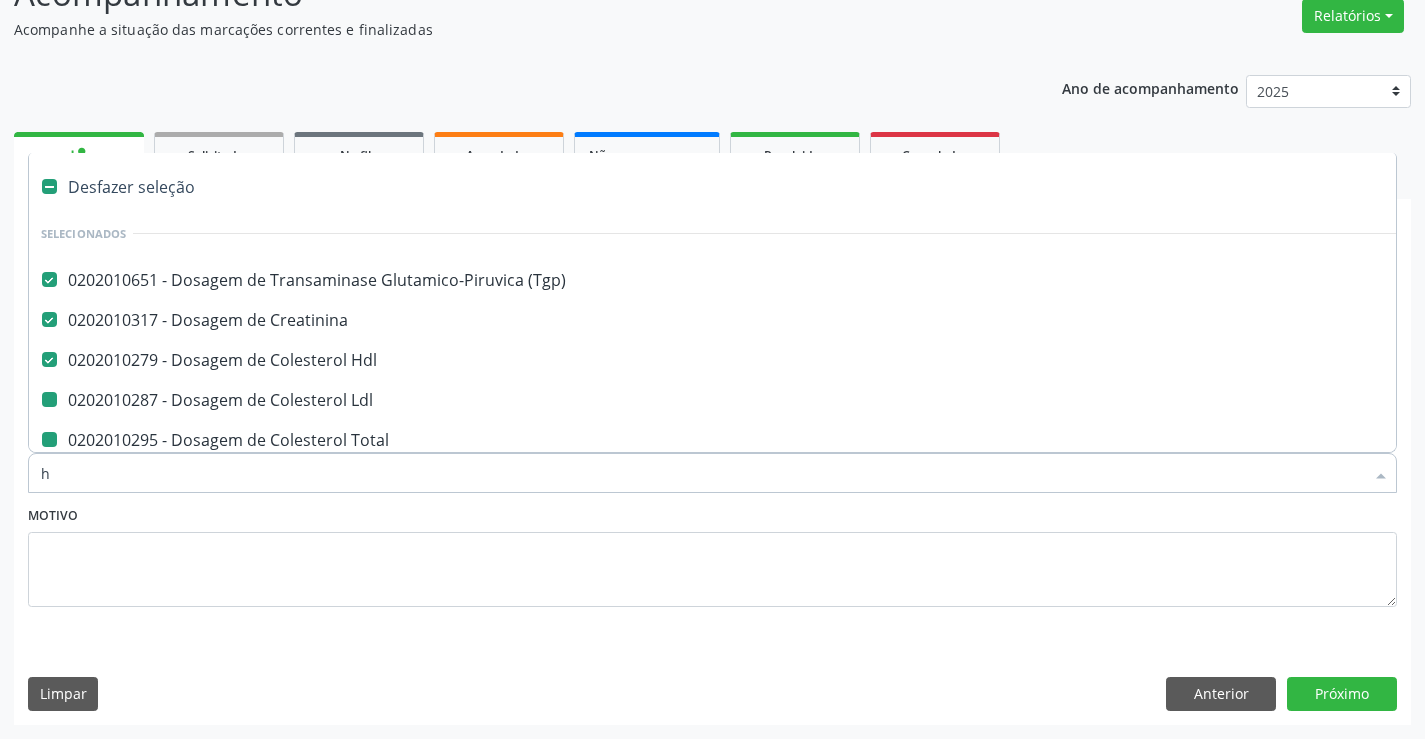 checkbox on "false" 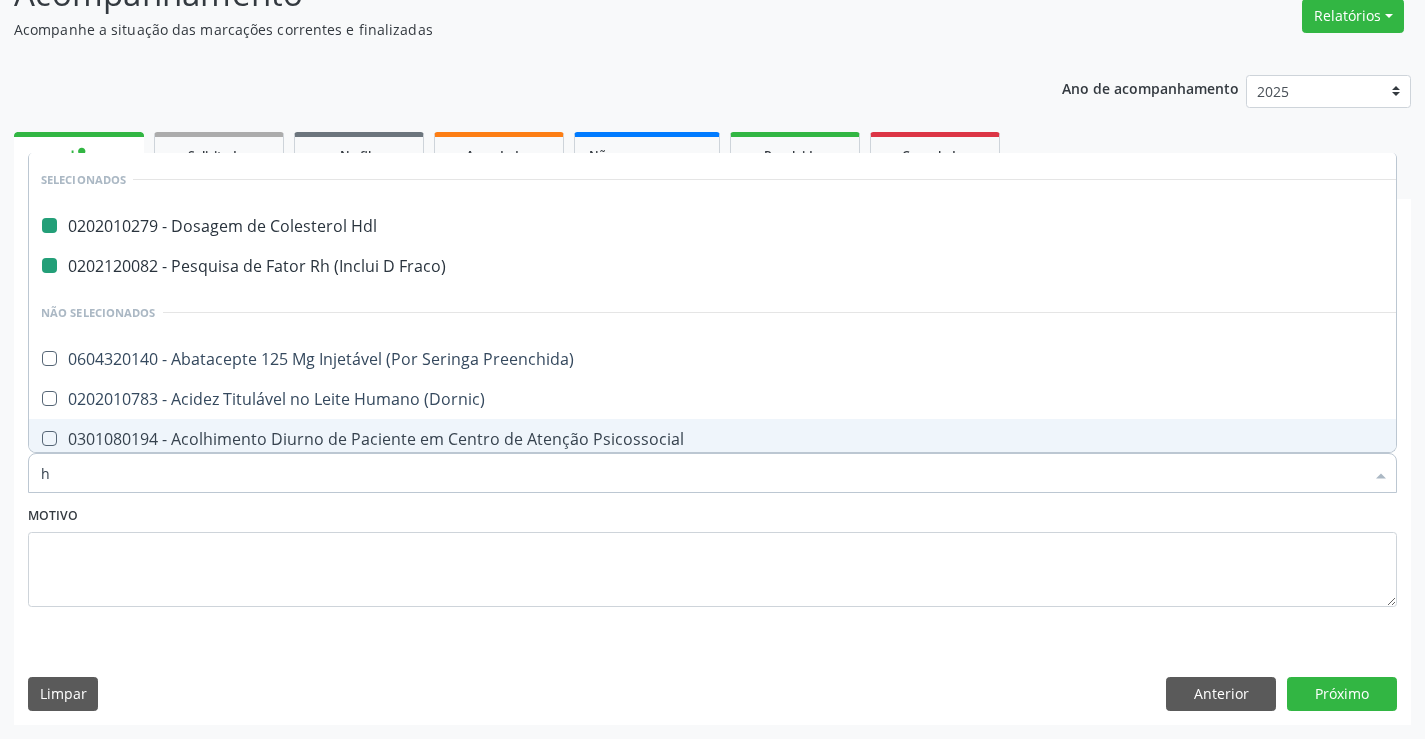 type on "he" 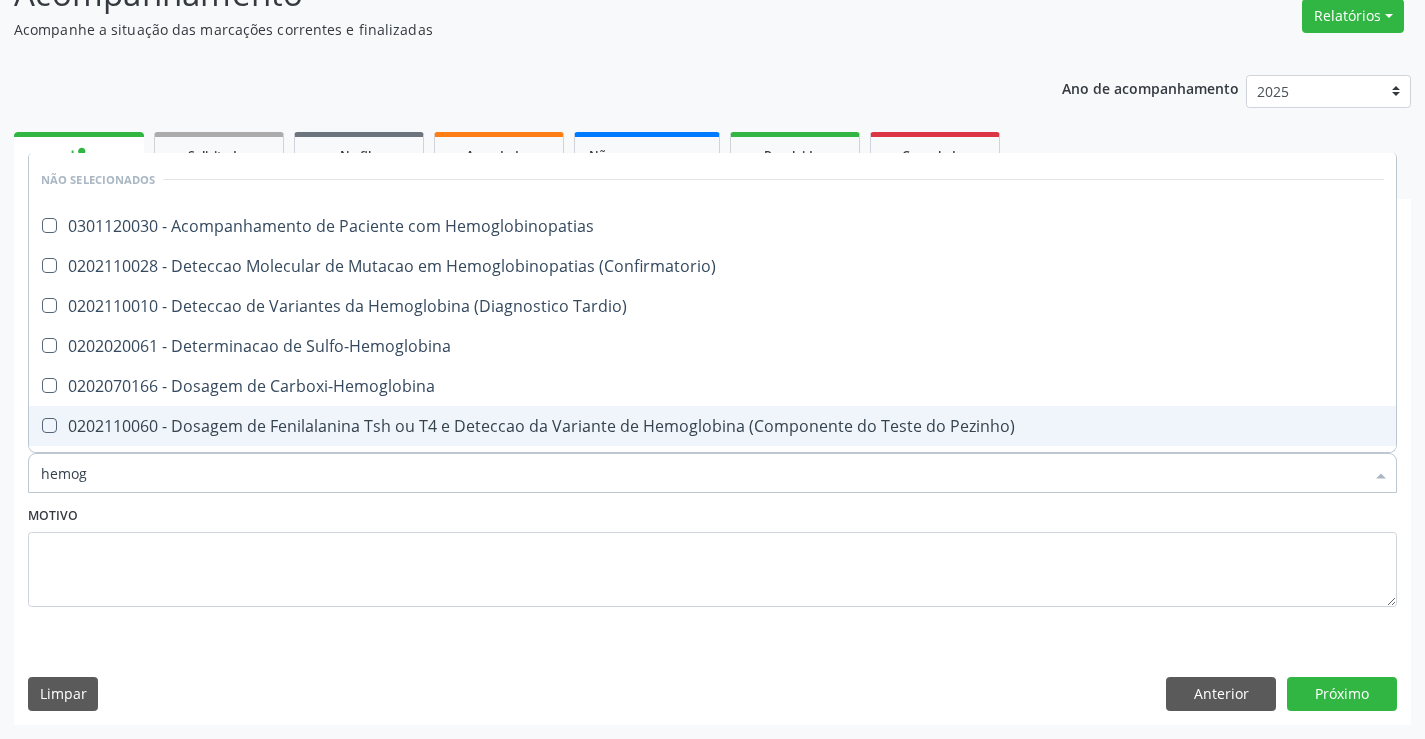 type on "hemogr" 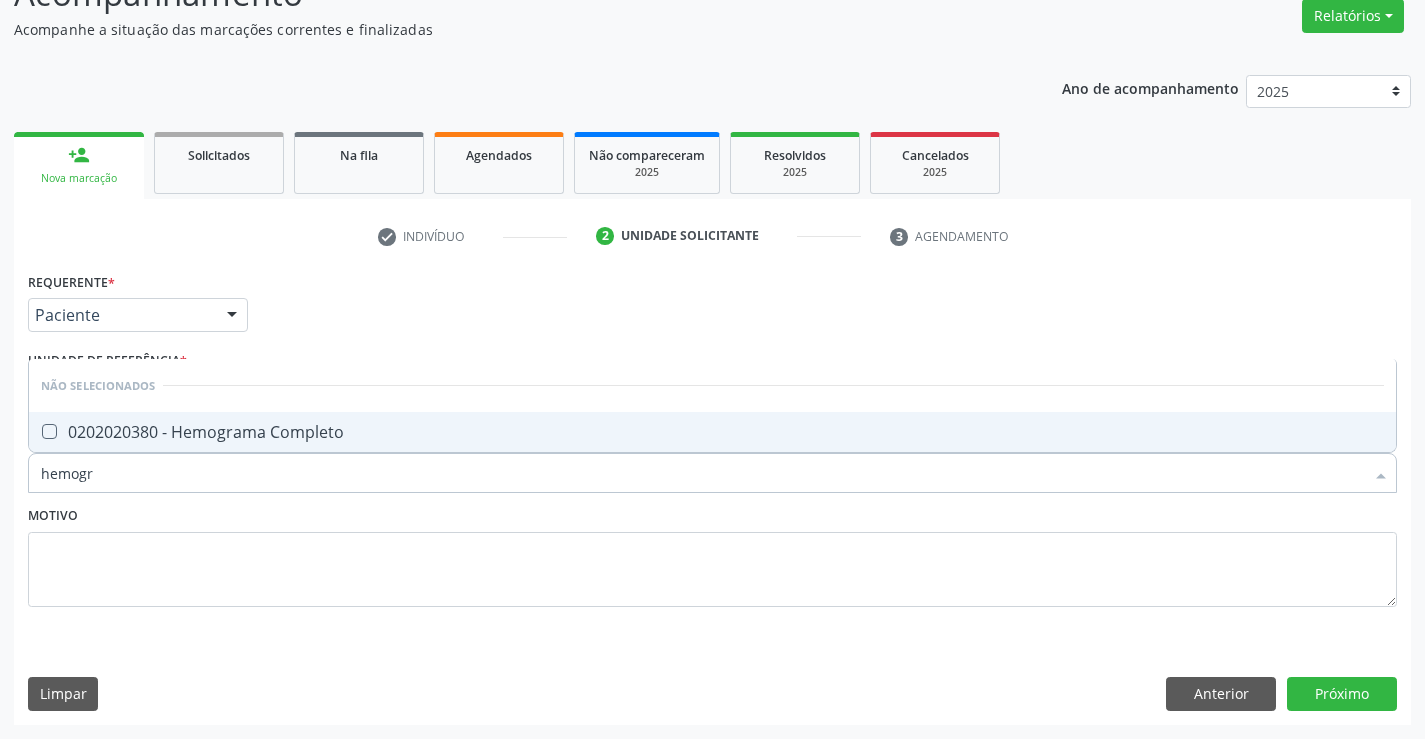 drag, startPoint x: 385, startPoint y: 419, endPoint x: 378, endPoint y: 428, distance: 11.401754 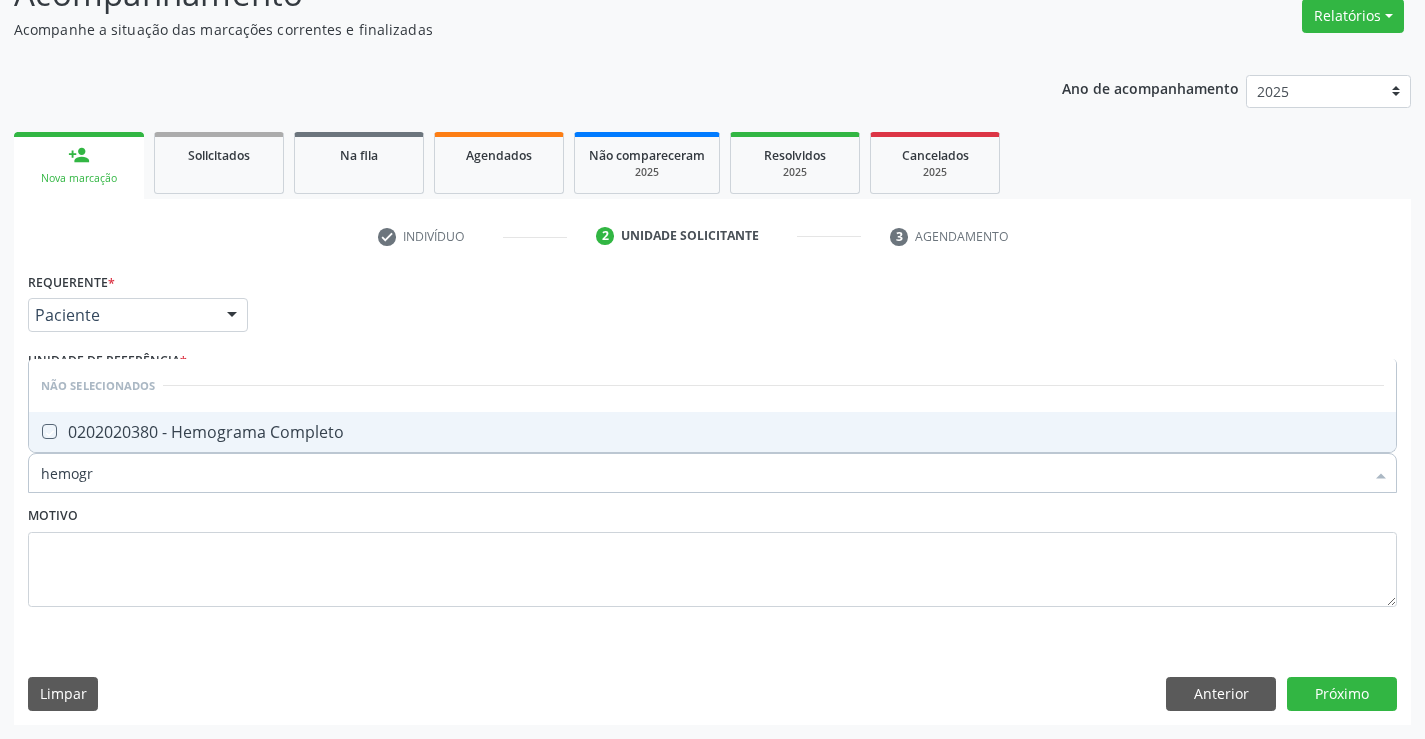 checkbox on "true" 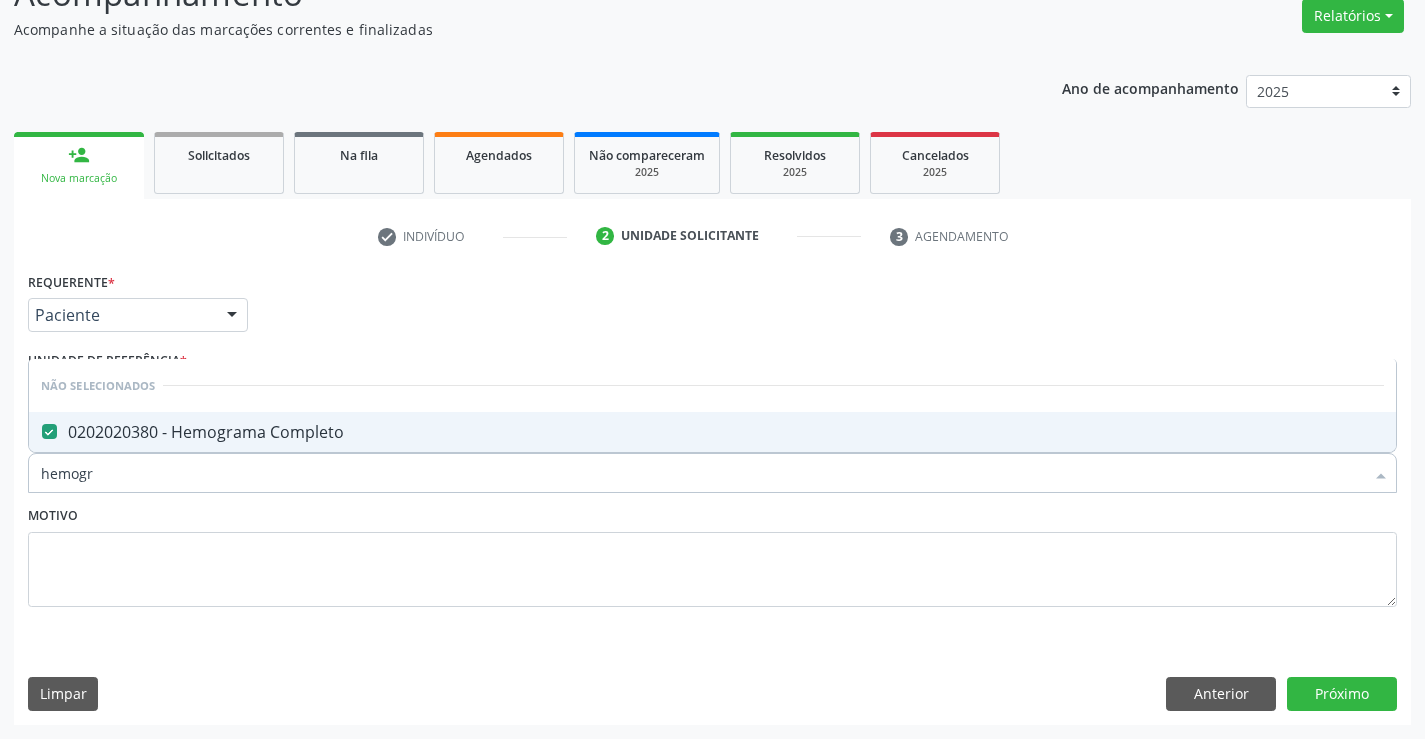 click on "Item de agendamento
*
hemogr
Desfazer seleção
Não selecionados
0202020380 - Hemograma Completo
Nenhum resultado encontrado para: " hemogr  "
Não há nenhuma opção para ser exibida." at bounding box center (712, 462) 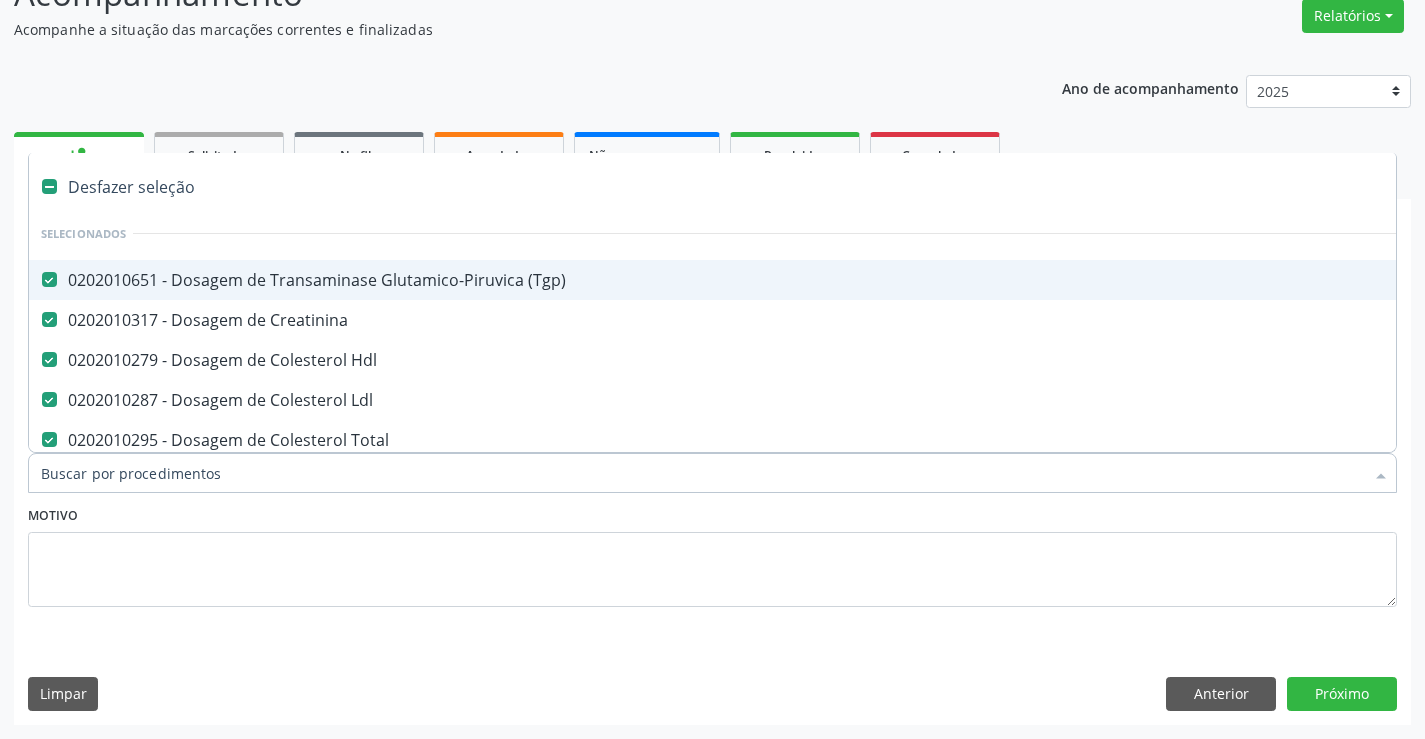 type on "p" 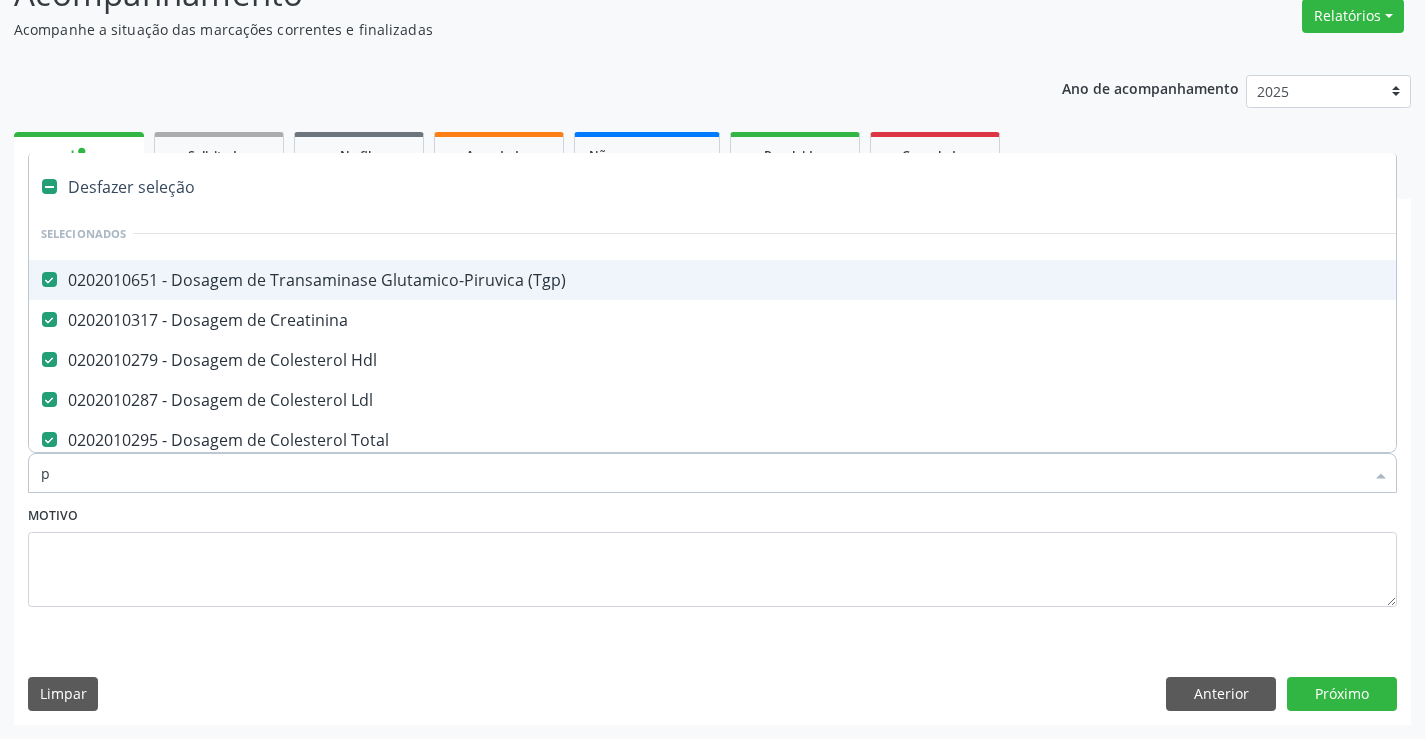checkbox on "false" 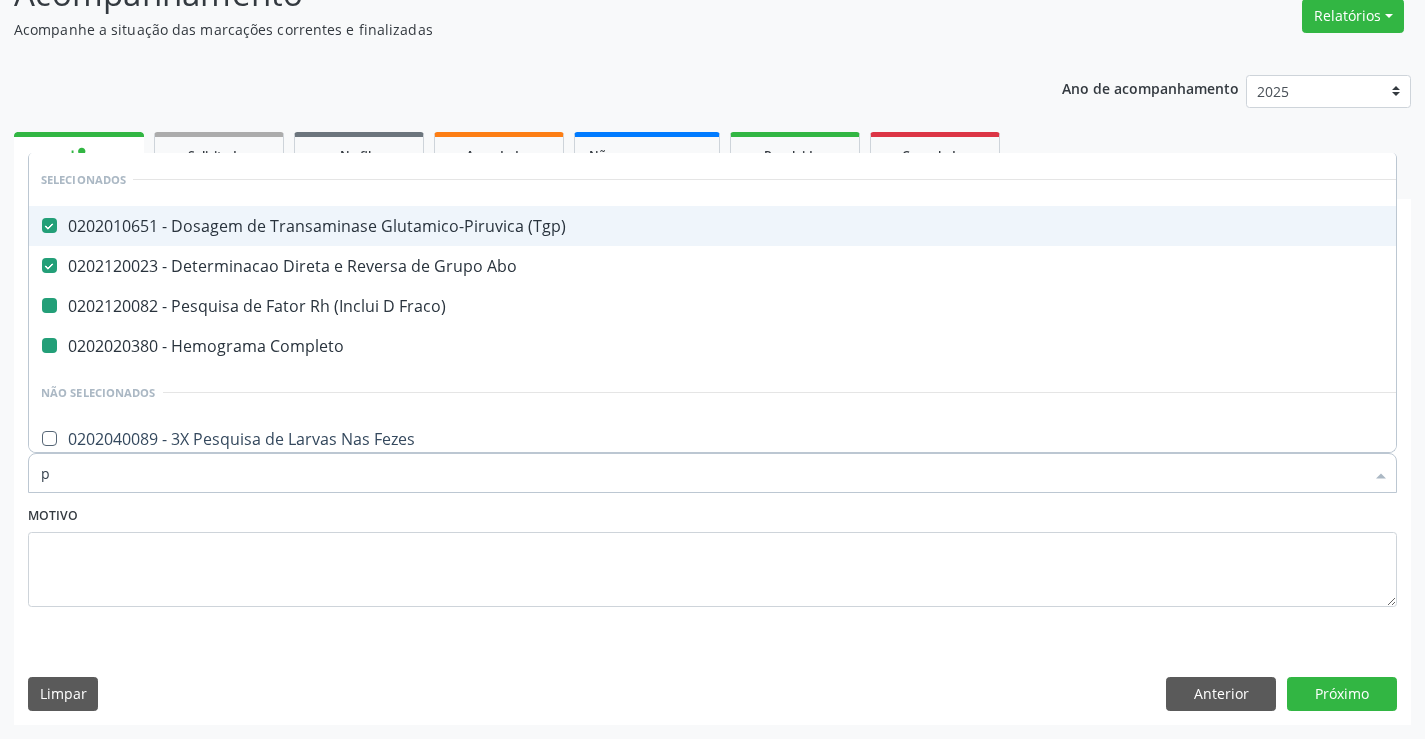 type on "pl" 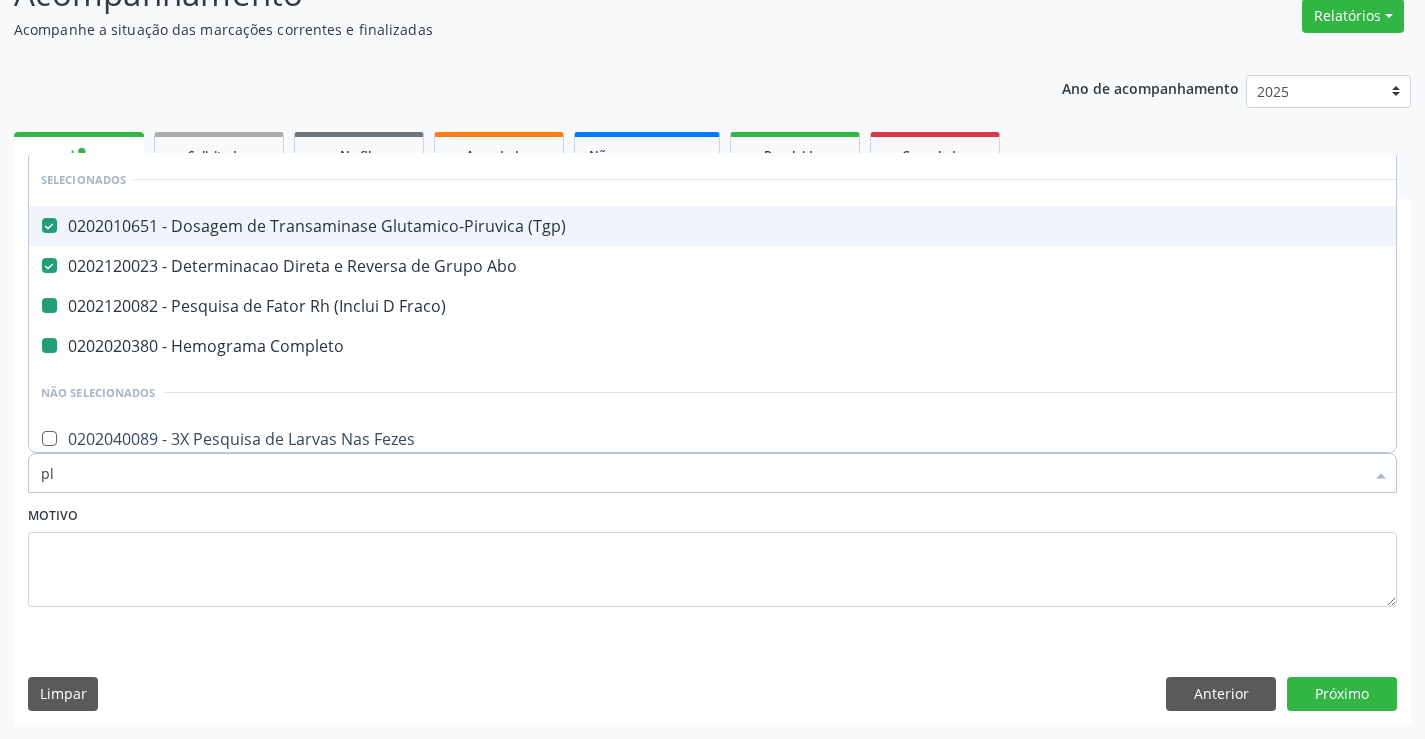 checkbox on "false" 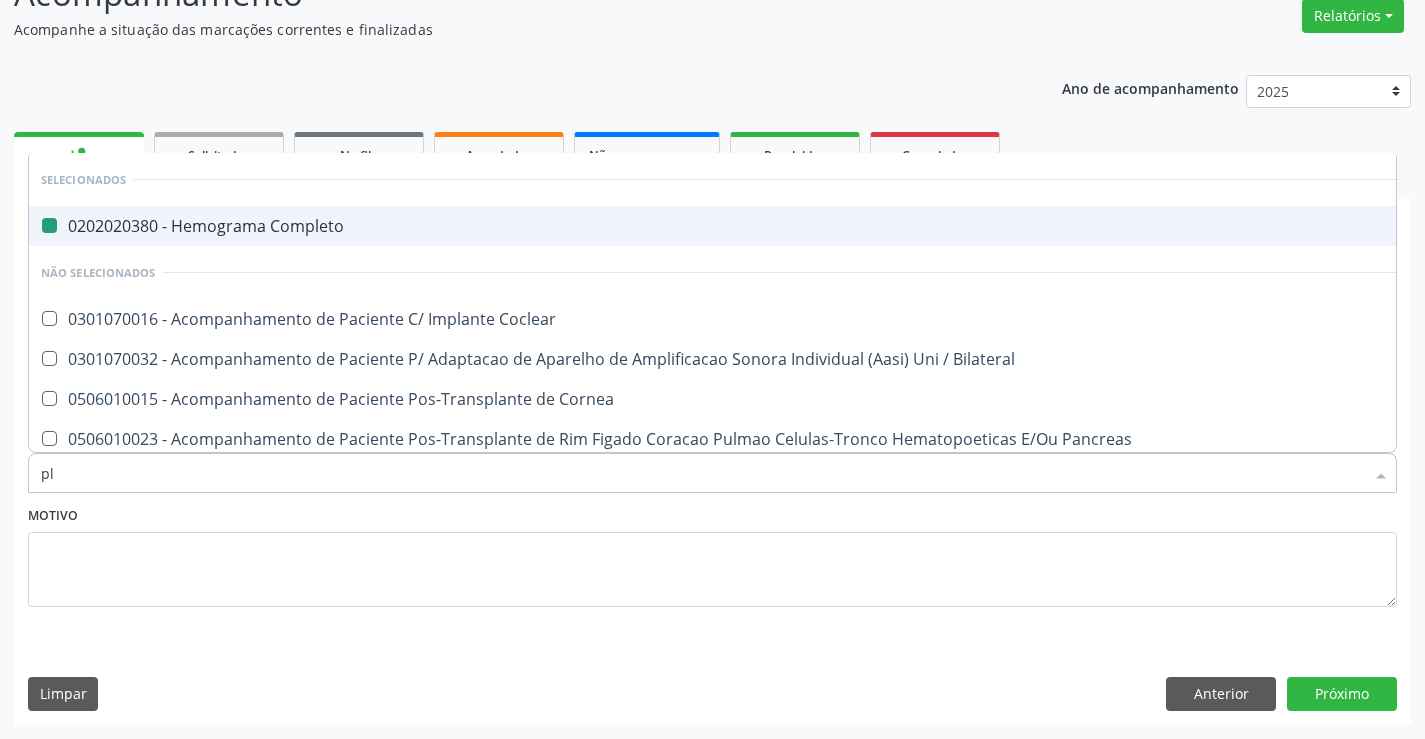 type on "pla" 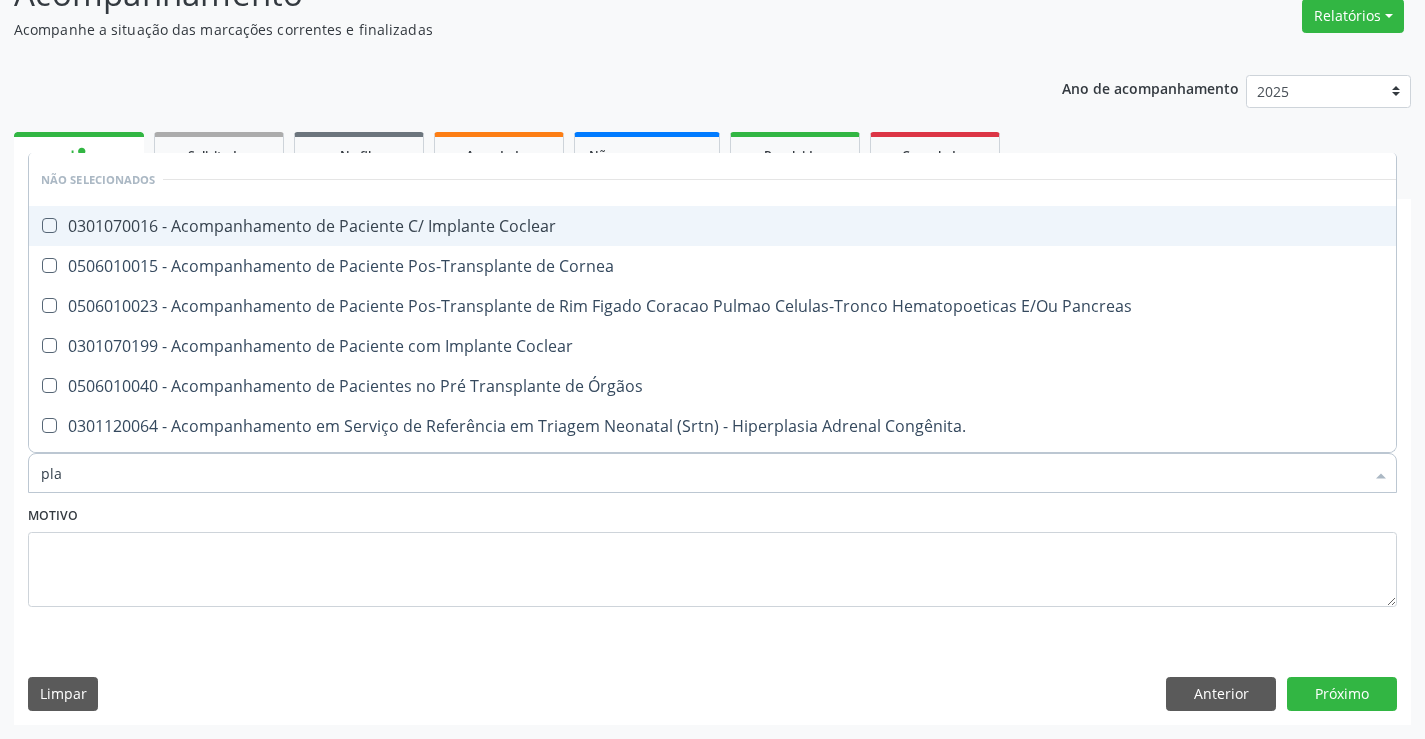 type on "plaq" 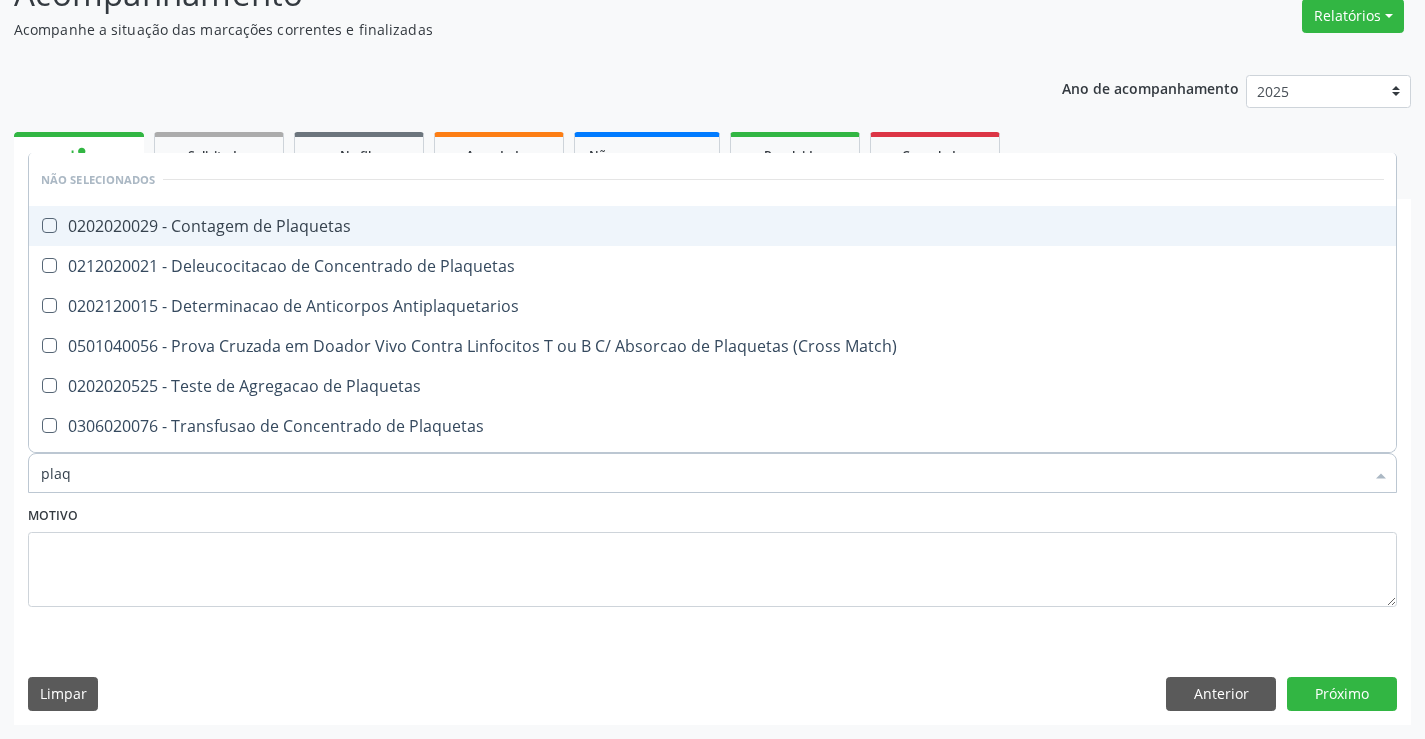 click on "0202020029 - Contagem de Plaquetas" at bounding box center (712, 226) 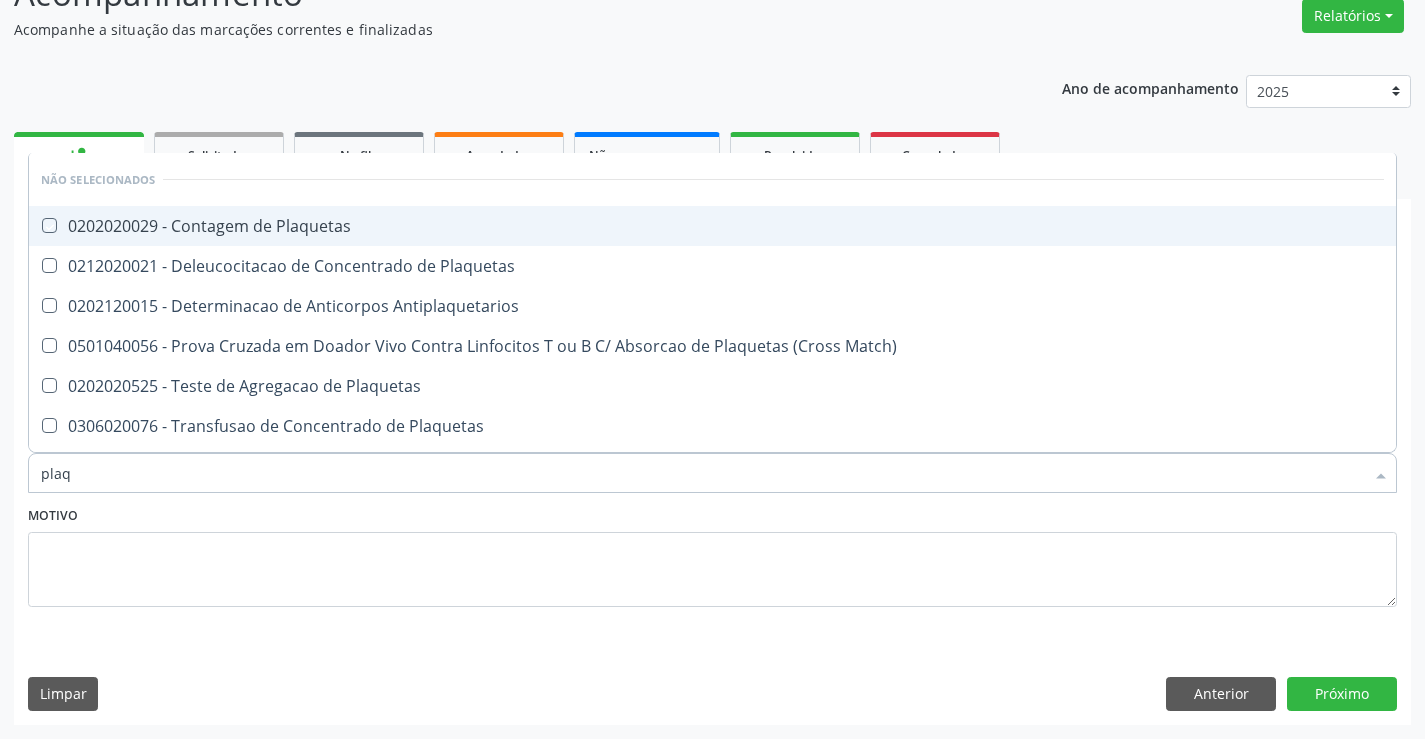 checkbox on "true" 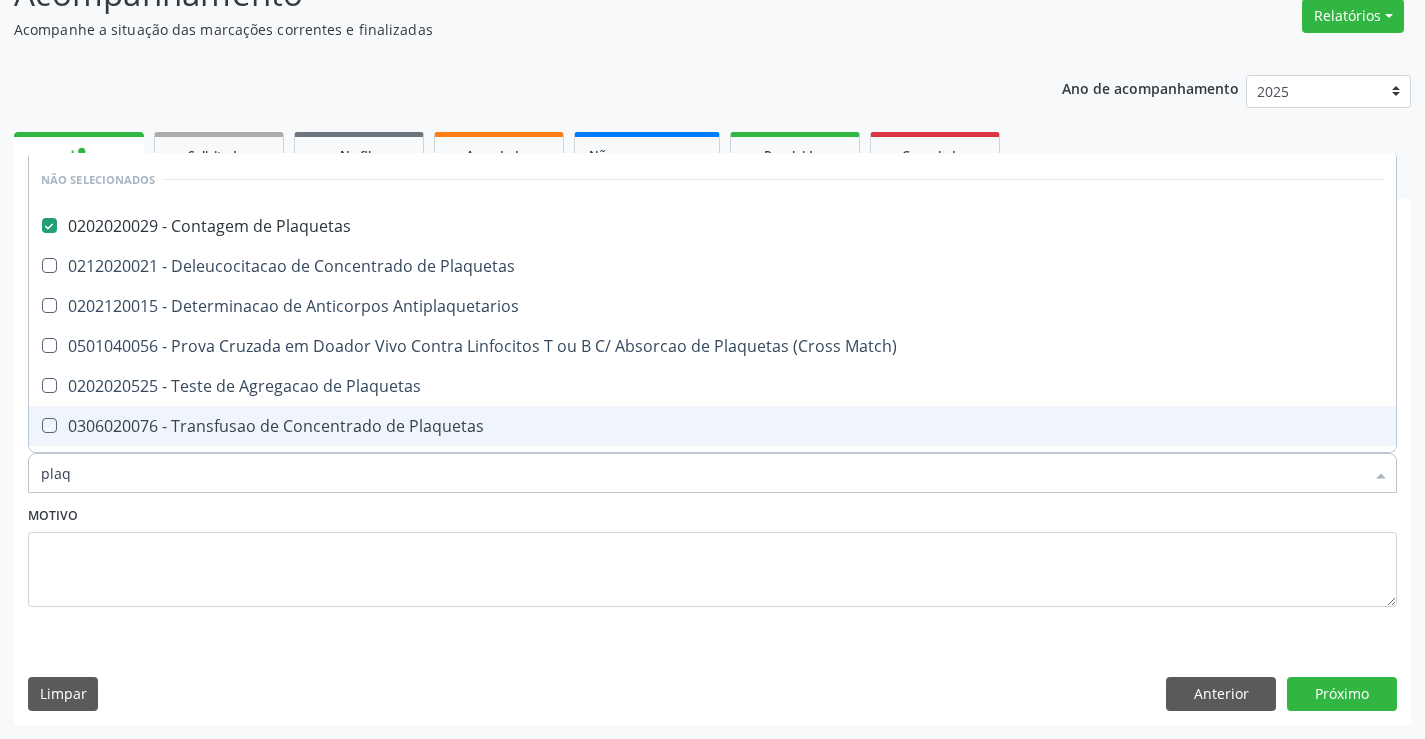 click on "Motivo" at bounding box center [712, 554] 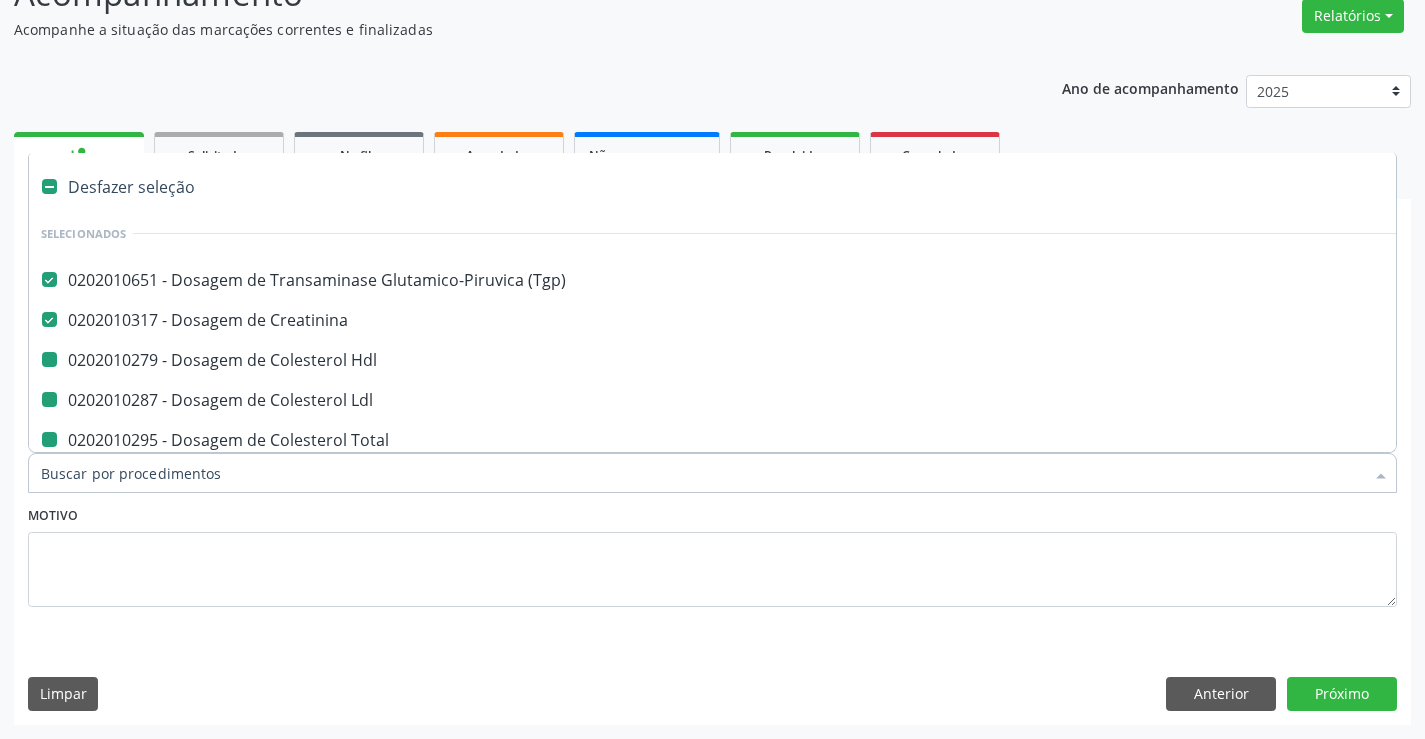 type on "f" 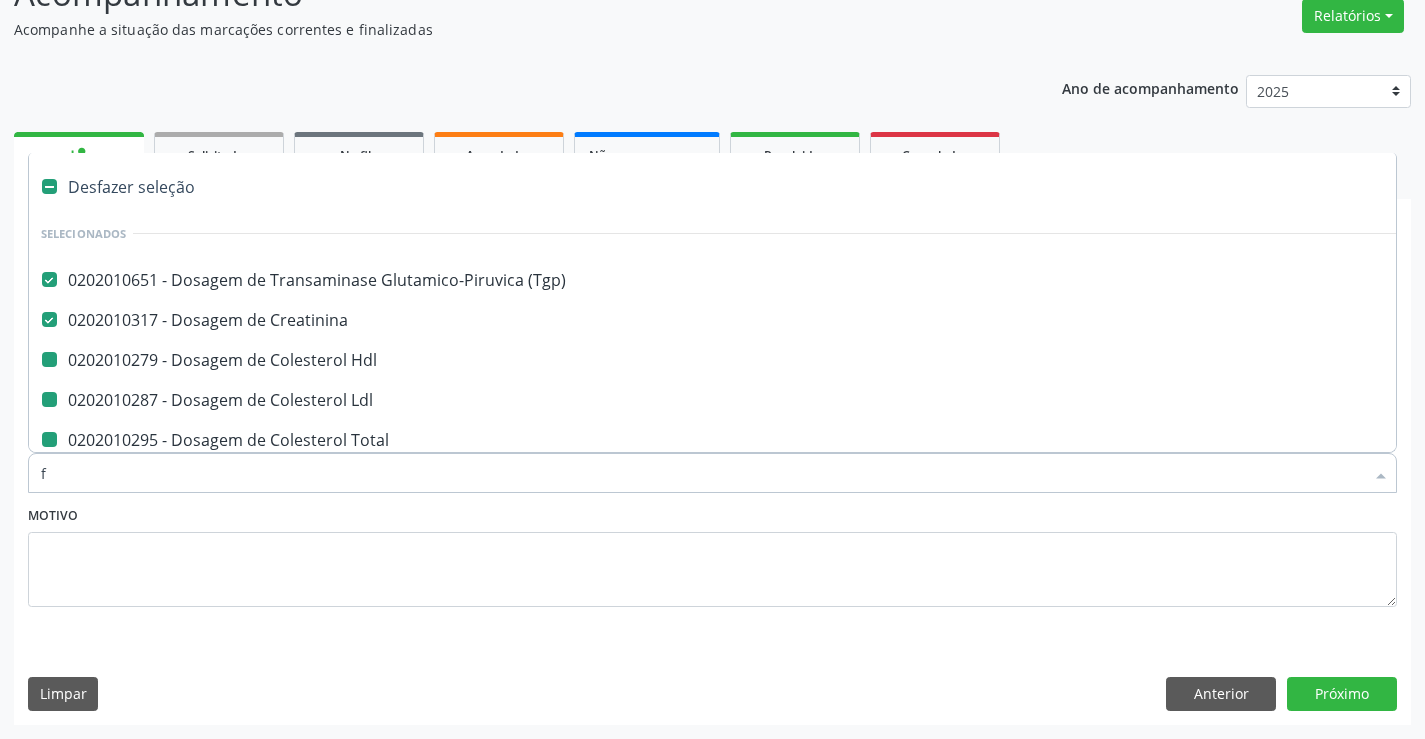checkbox on "false" 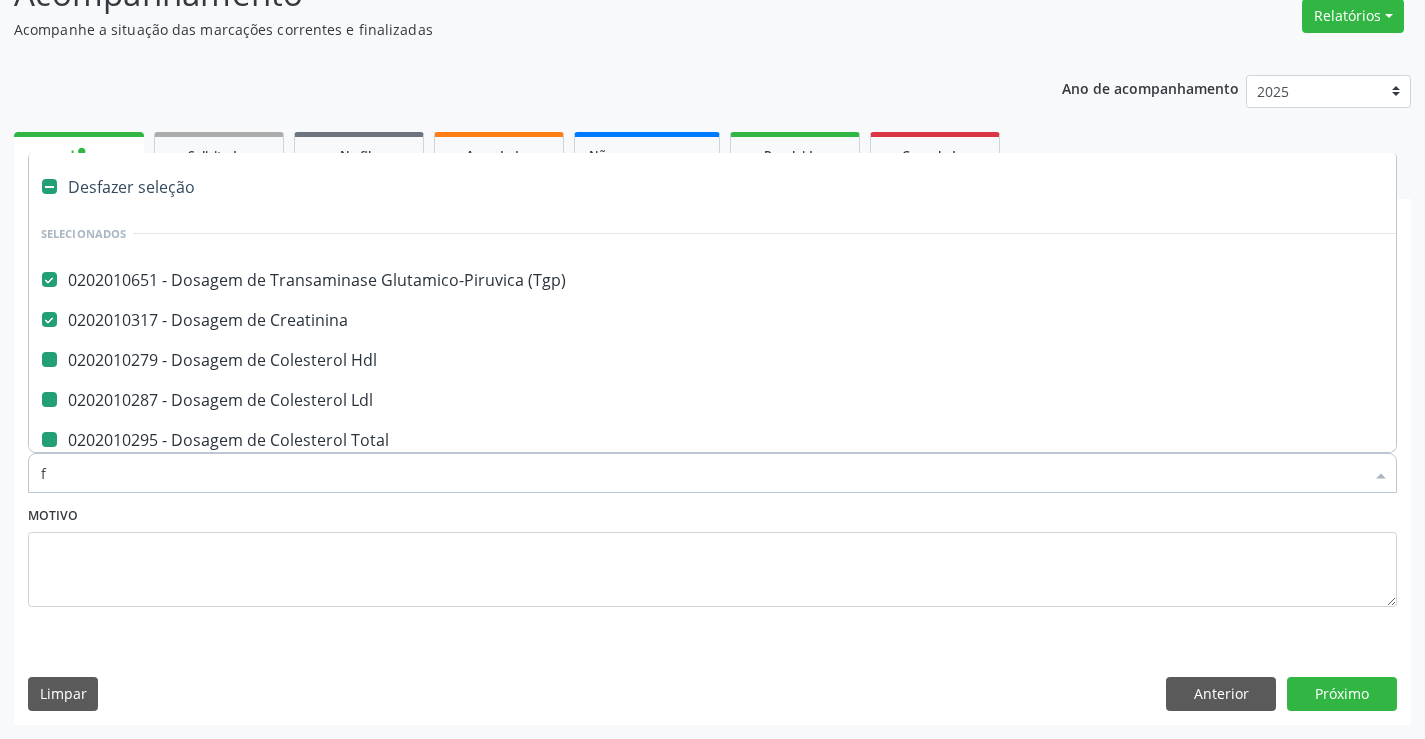 checkbox on "false" 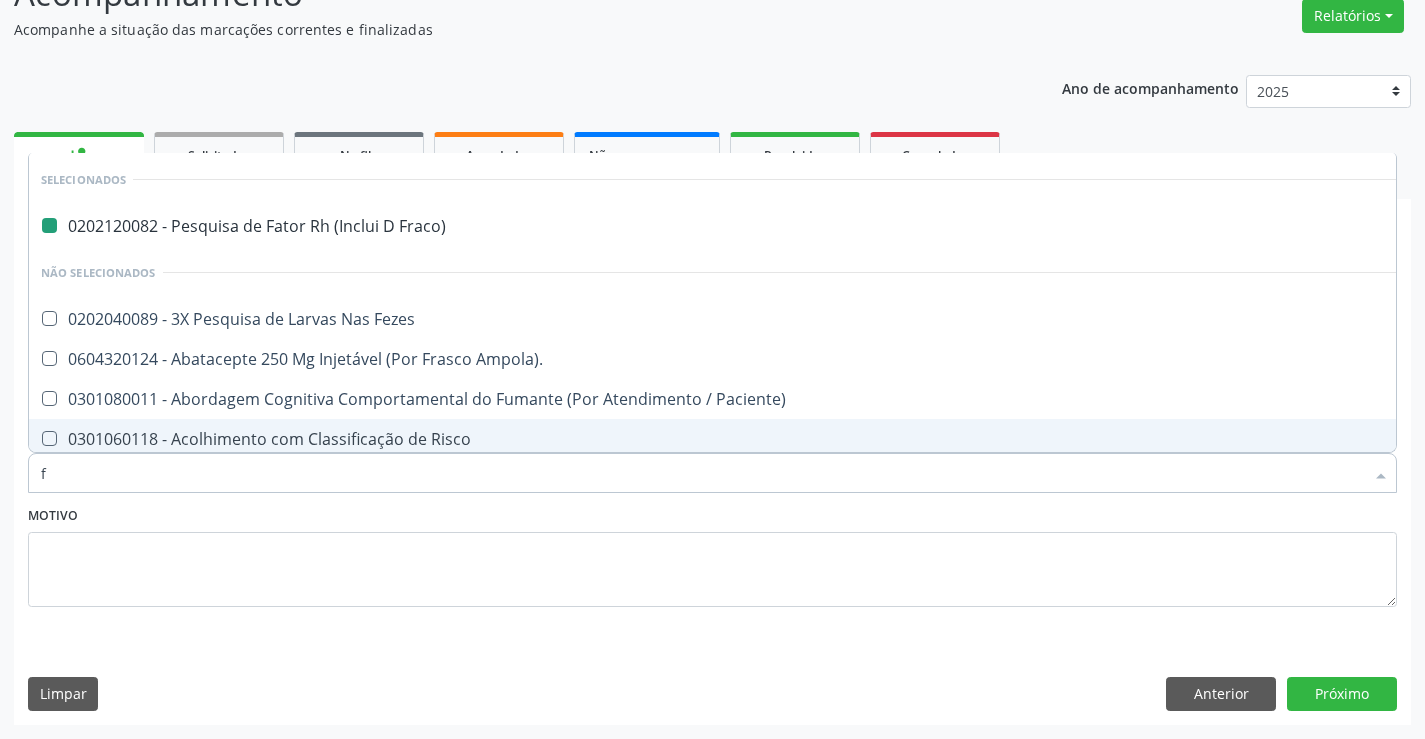 type on "fe" 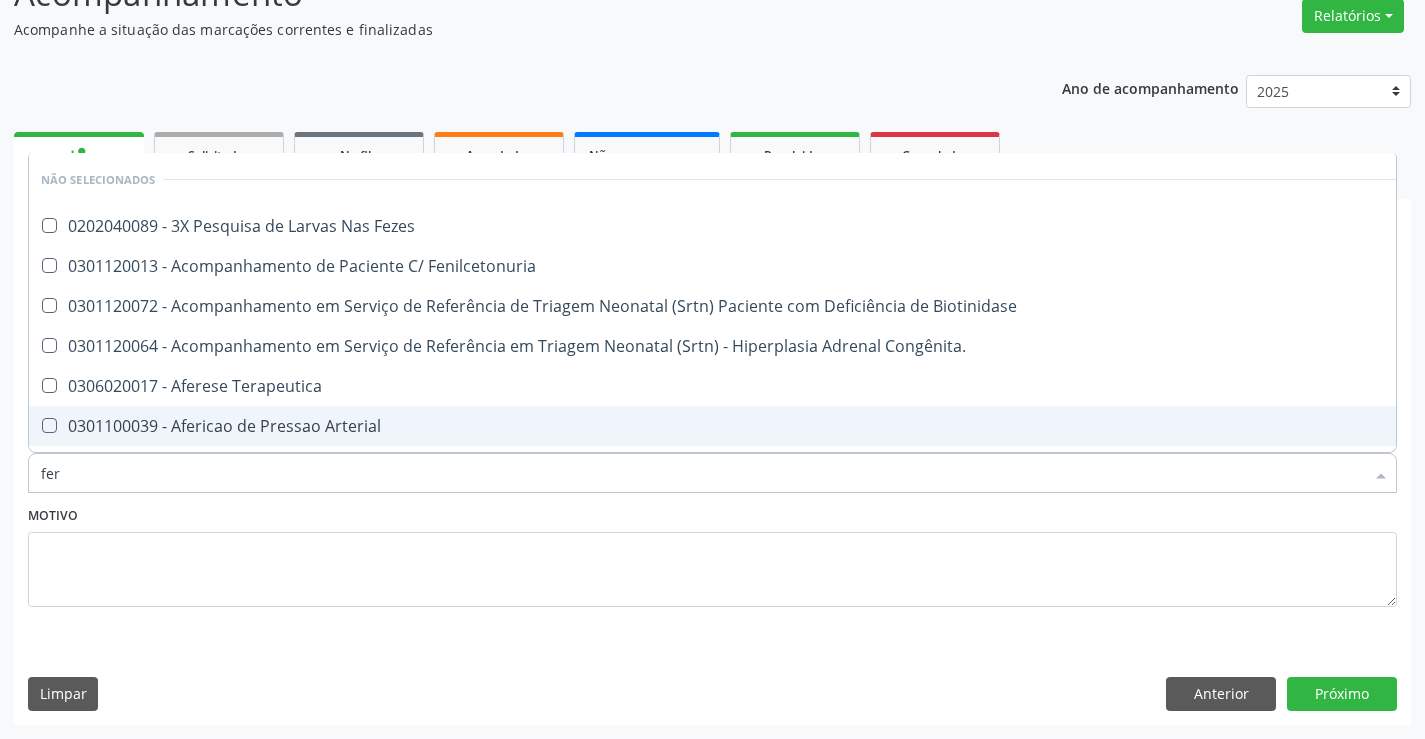 type on "ferr" 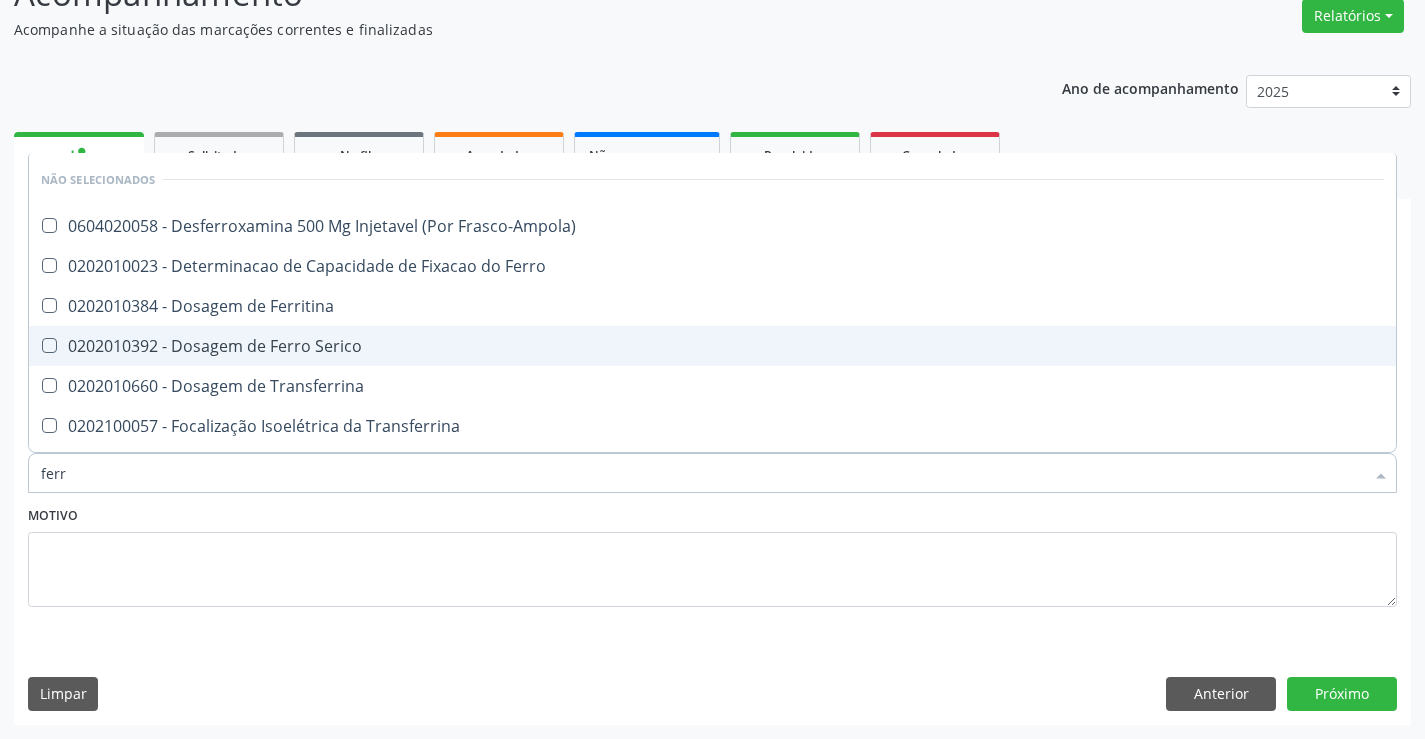 click on "0202010392 - Dosagem de Ferro Serico" at bounding box center [712, 346] 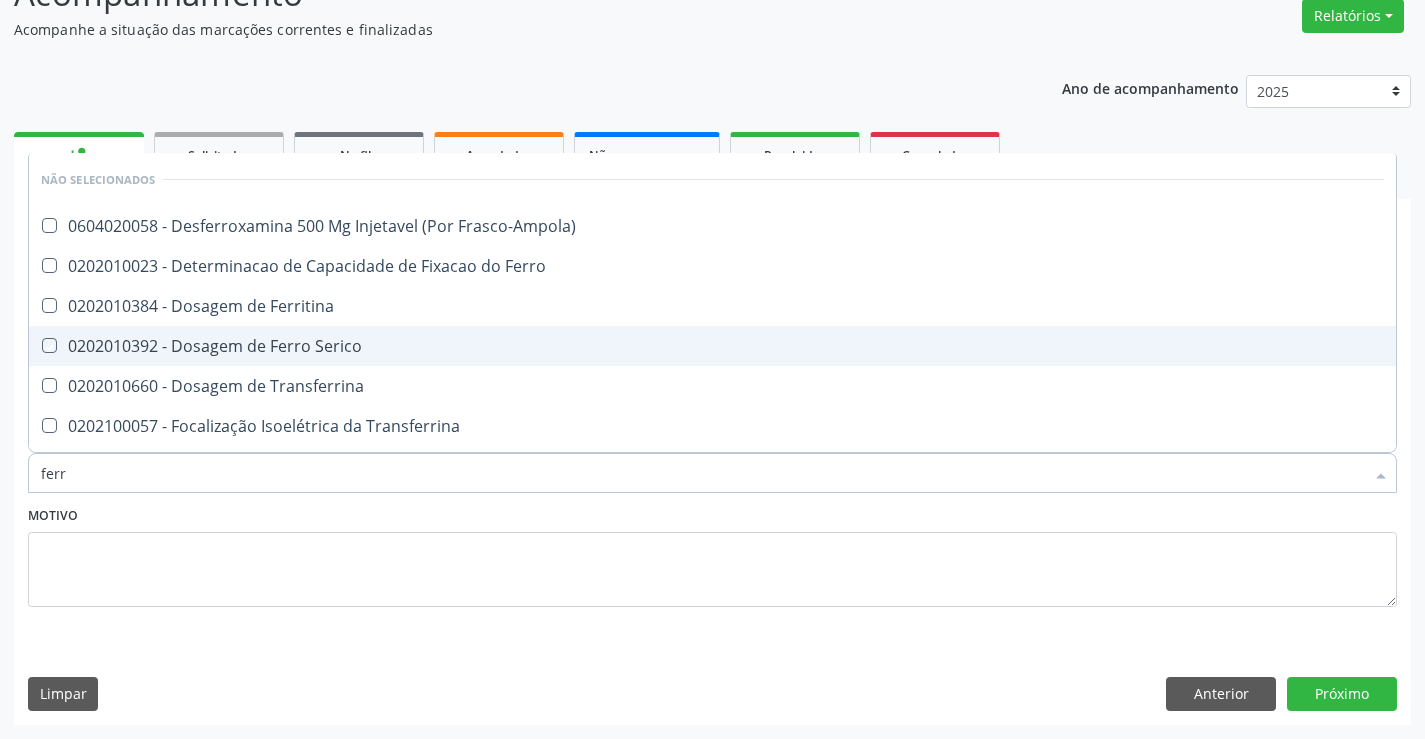 checkbox on "true" 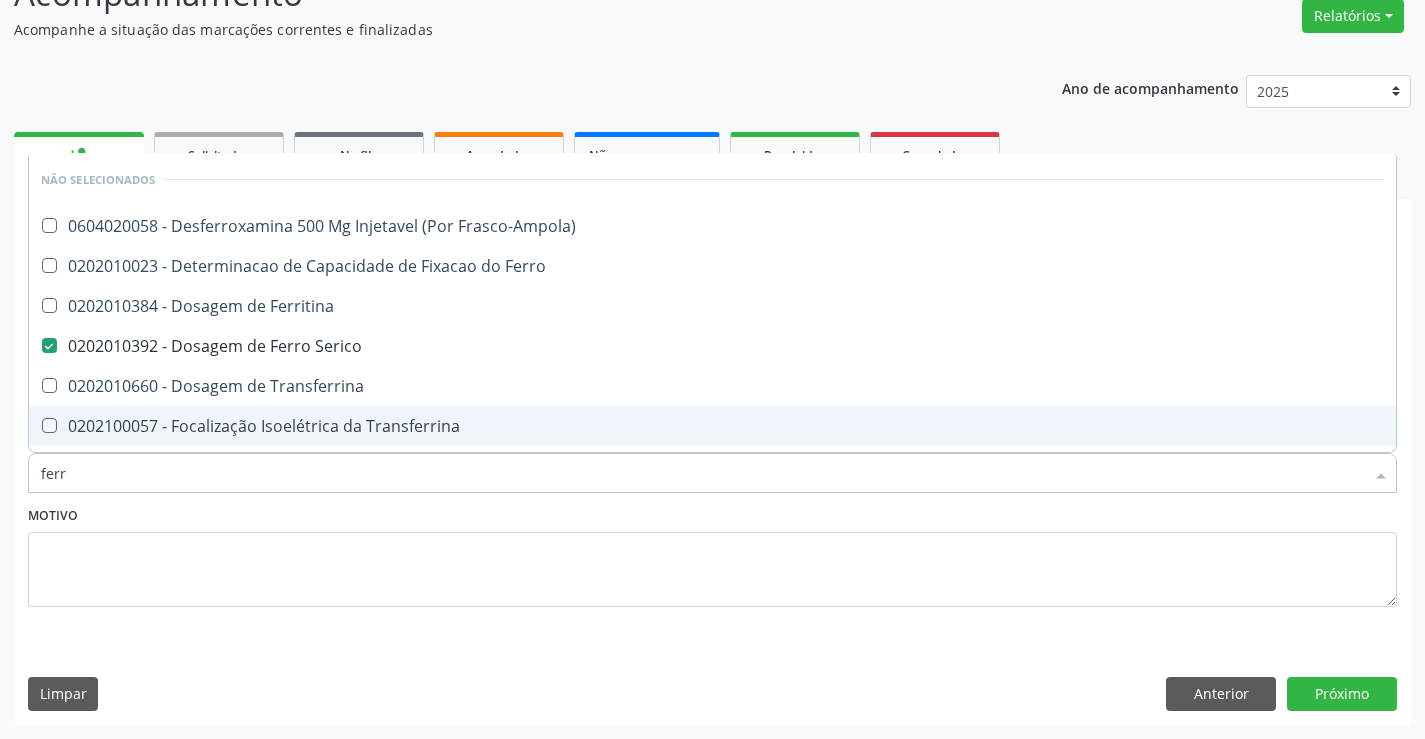 click on "Motivo" at bounding box center [712, 554] 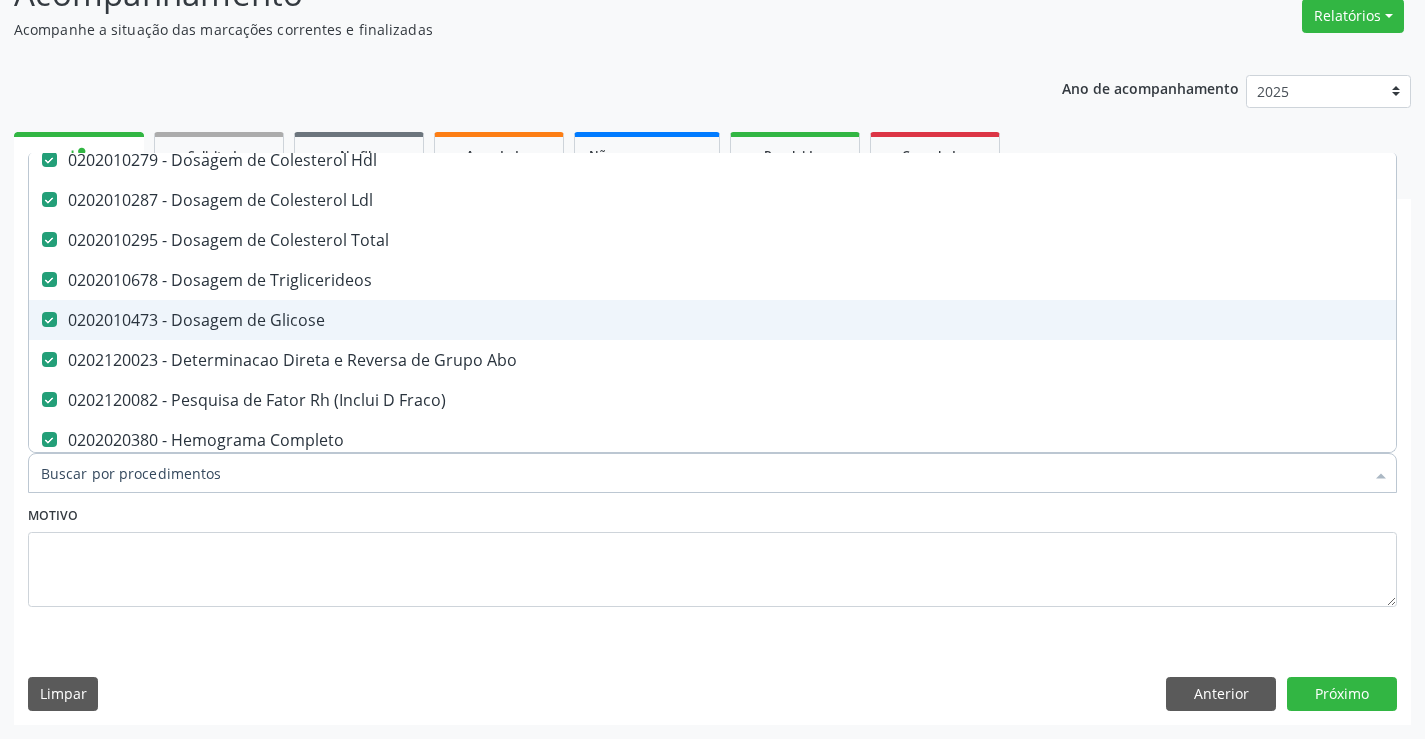 scroll, scrollTop: 100, scrollLeft: 0, axis: vertical 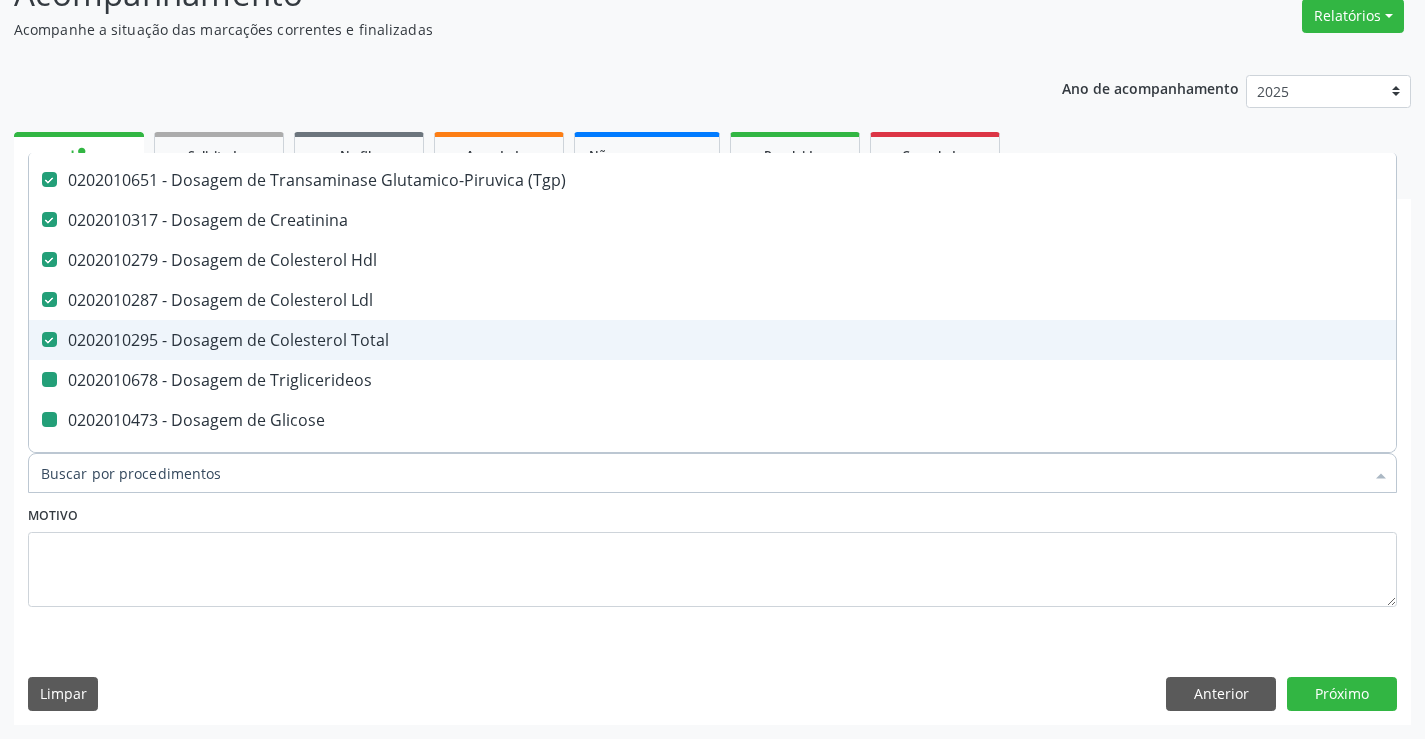 type on "u" 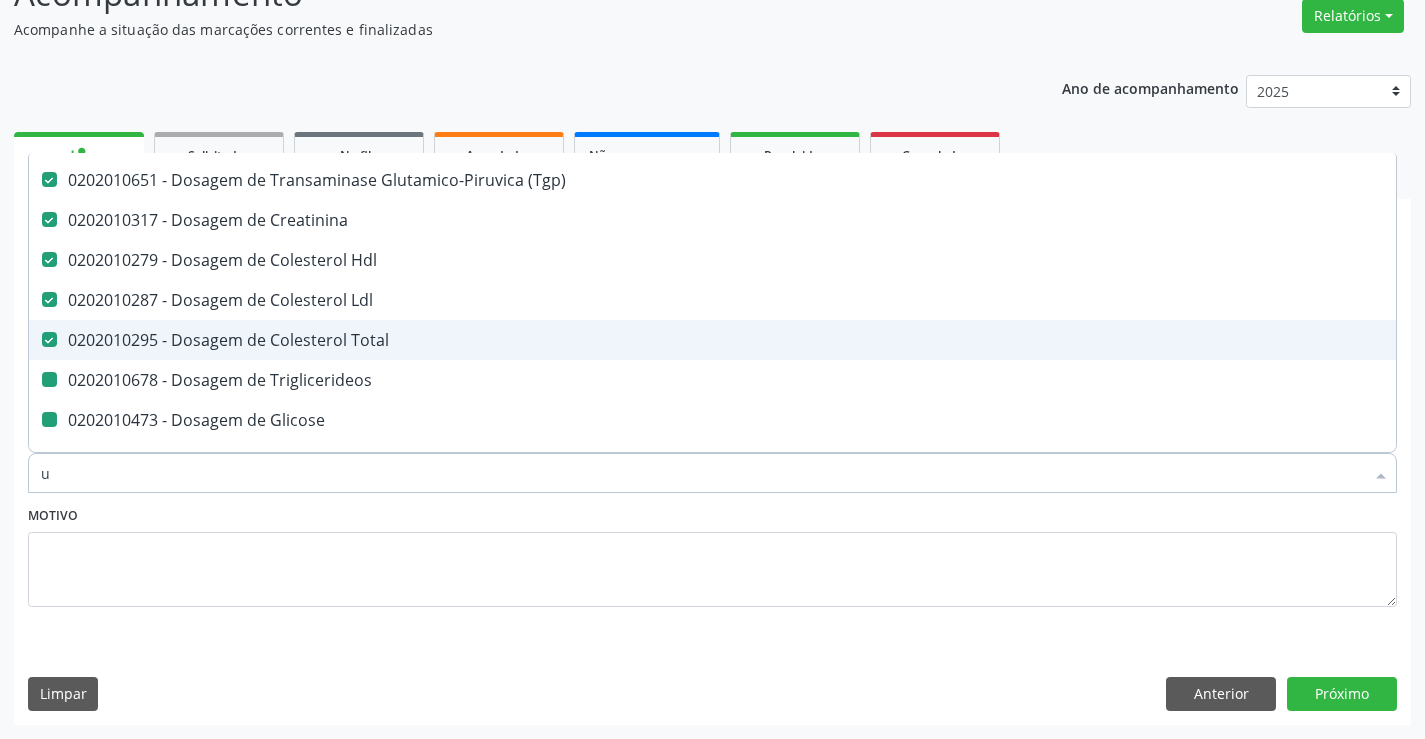 checkbox on "false" 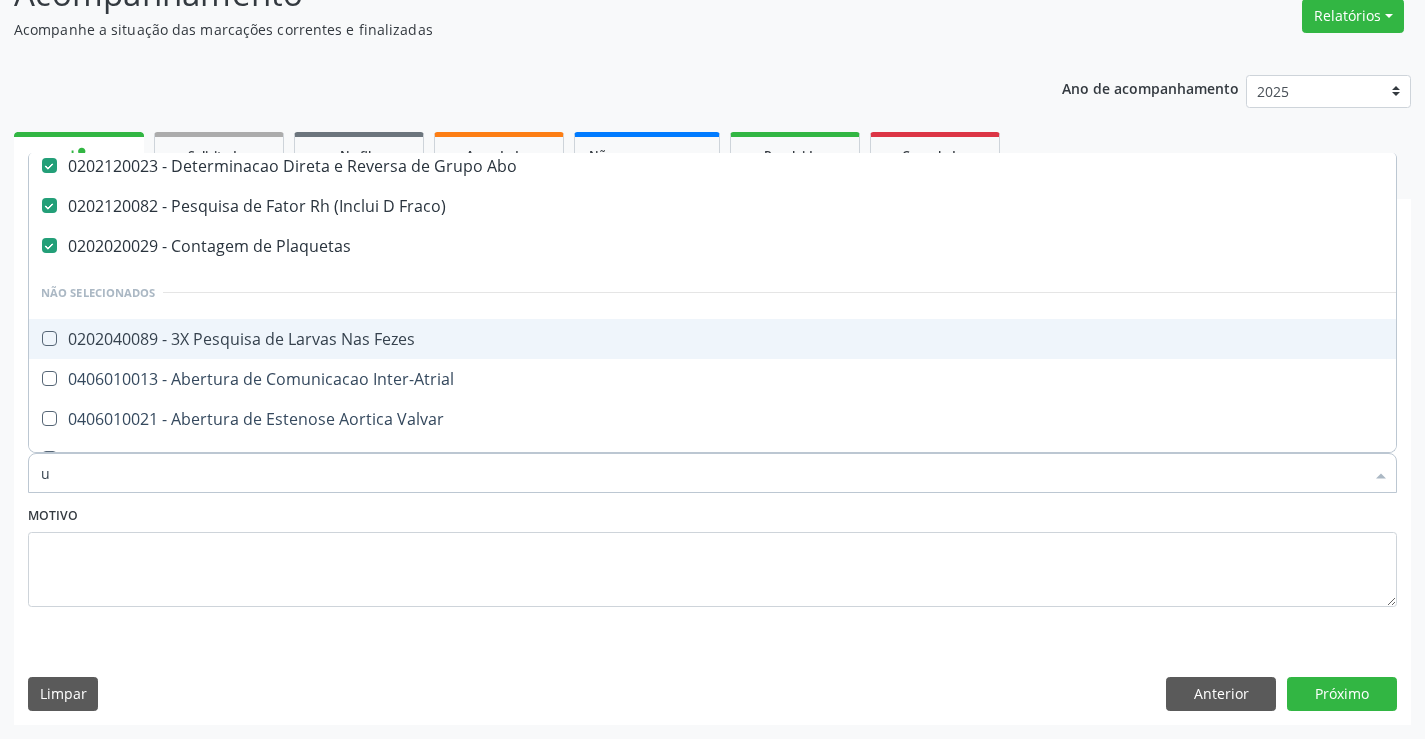 scroll, scrollTop: 46, scrollLeft: 0, axis: vertical 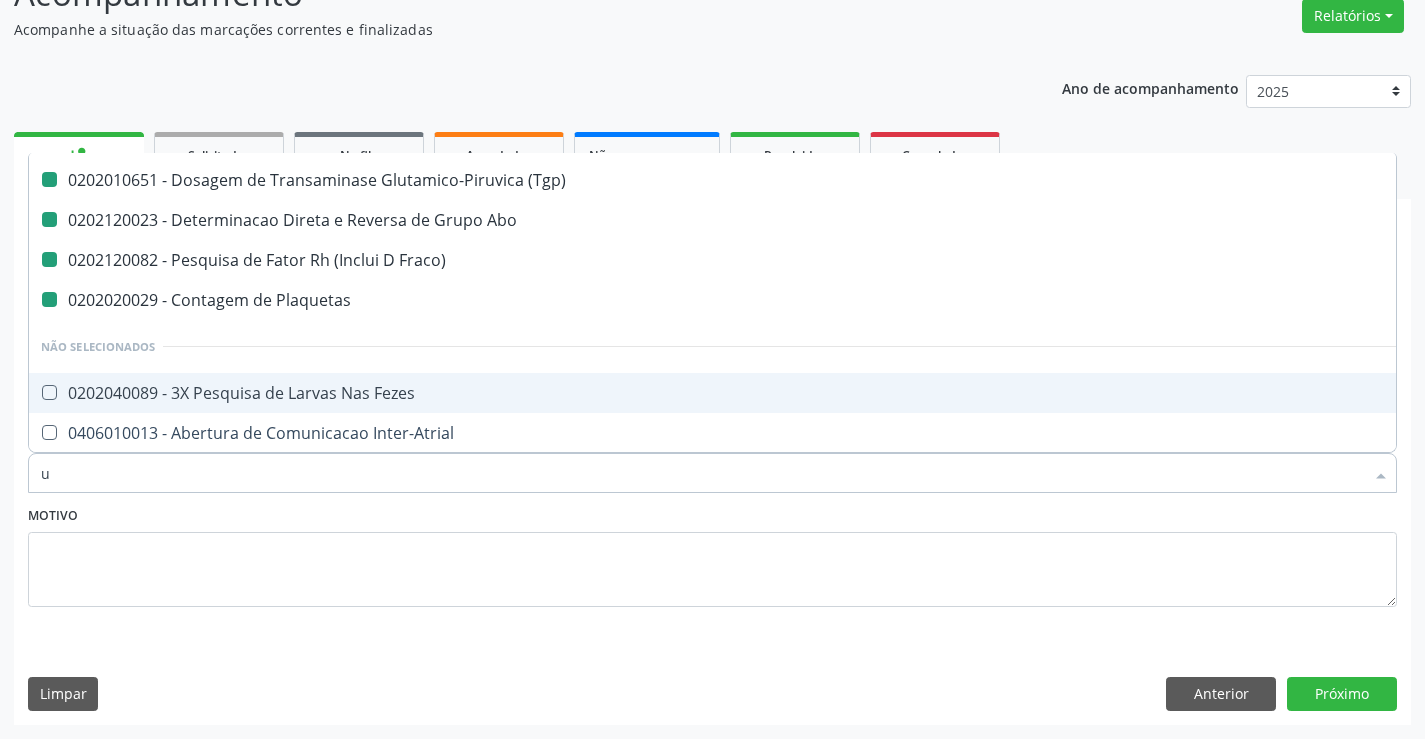 type on "ur" 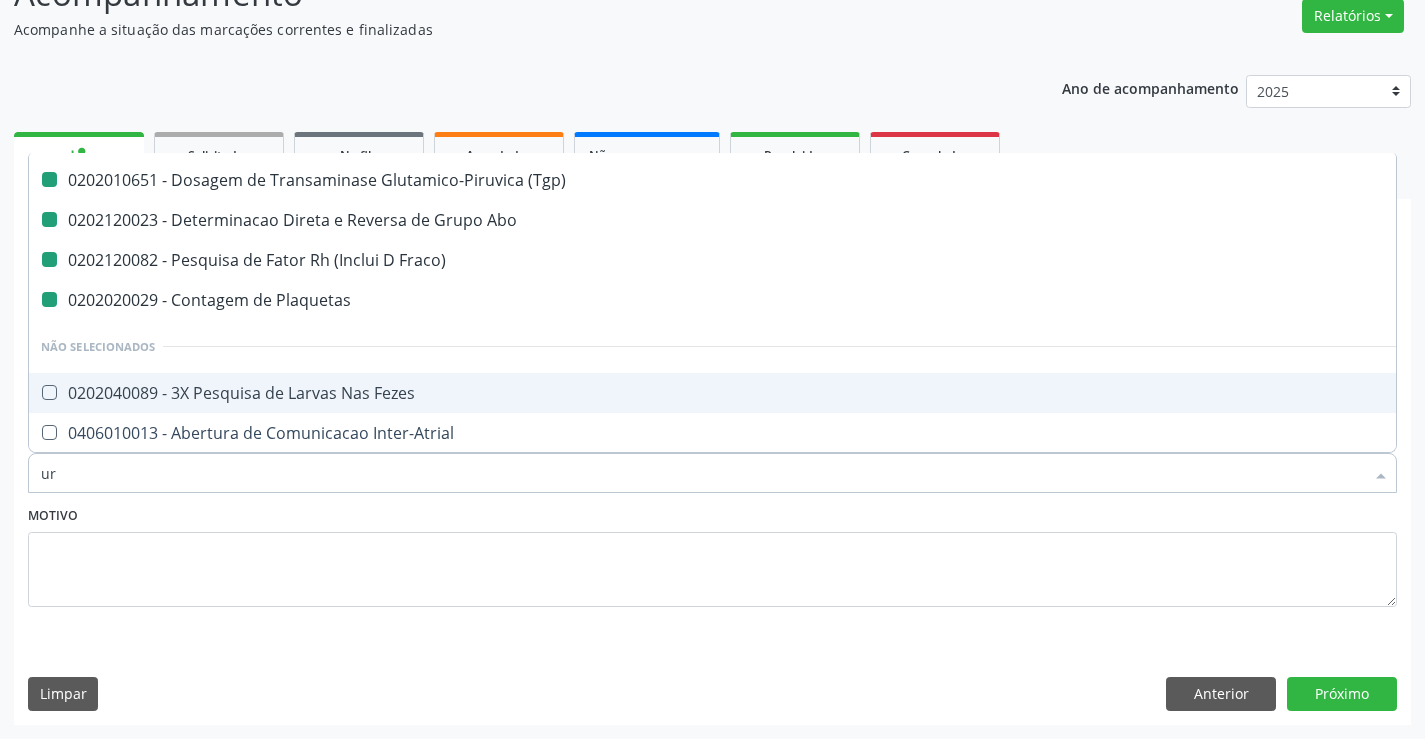 checkbox on "false" 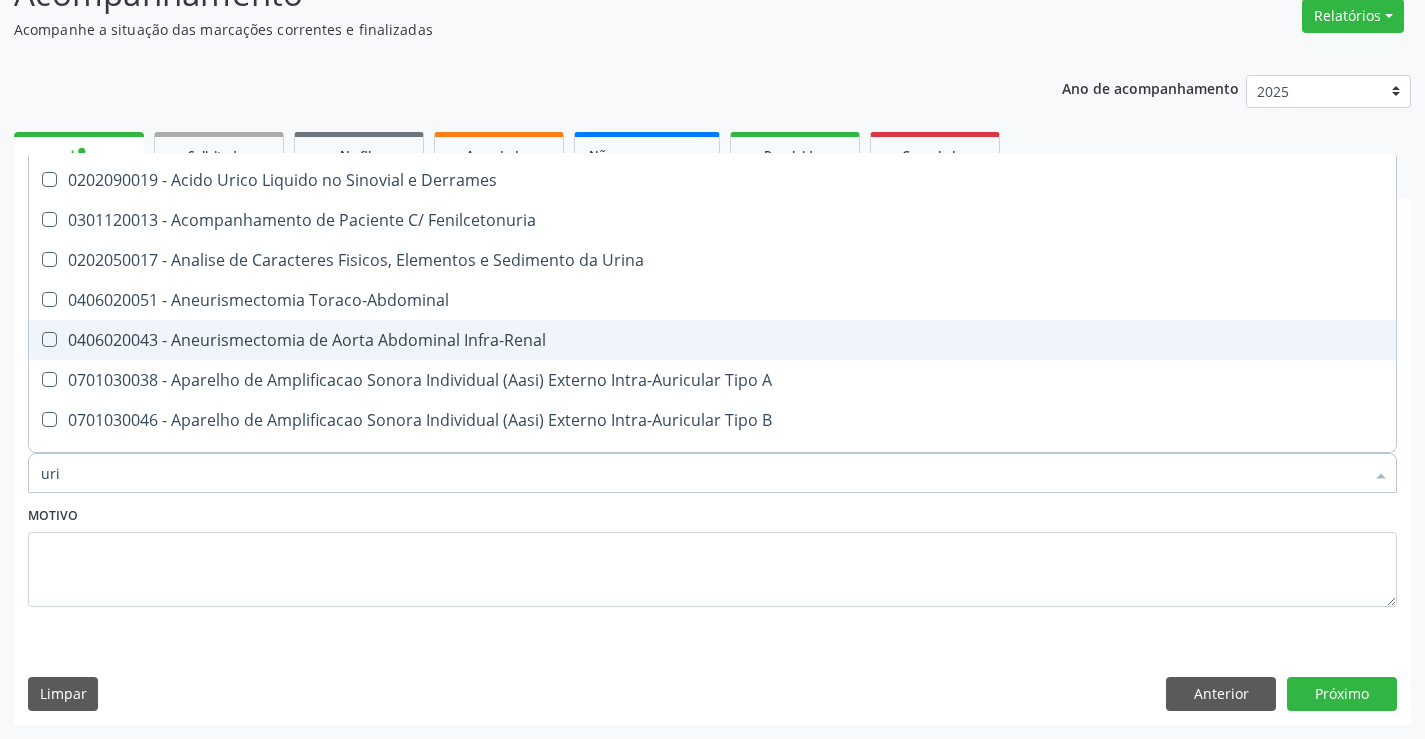 type on "urin" 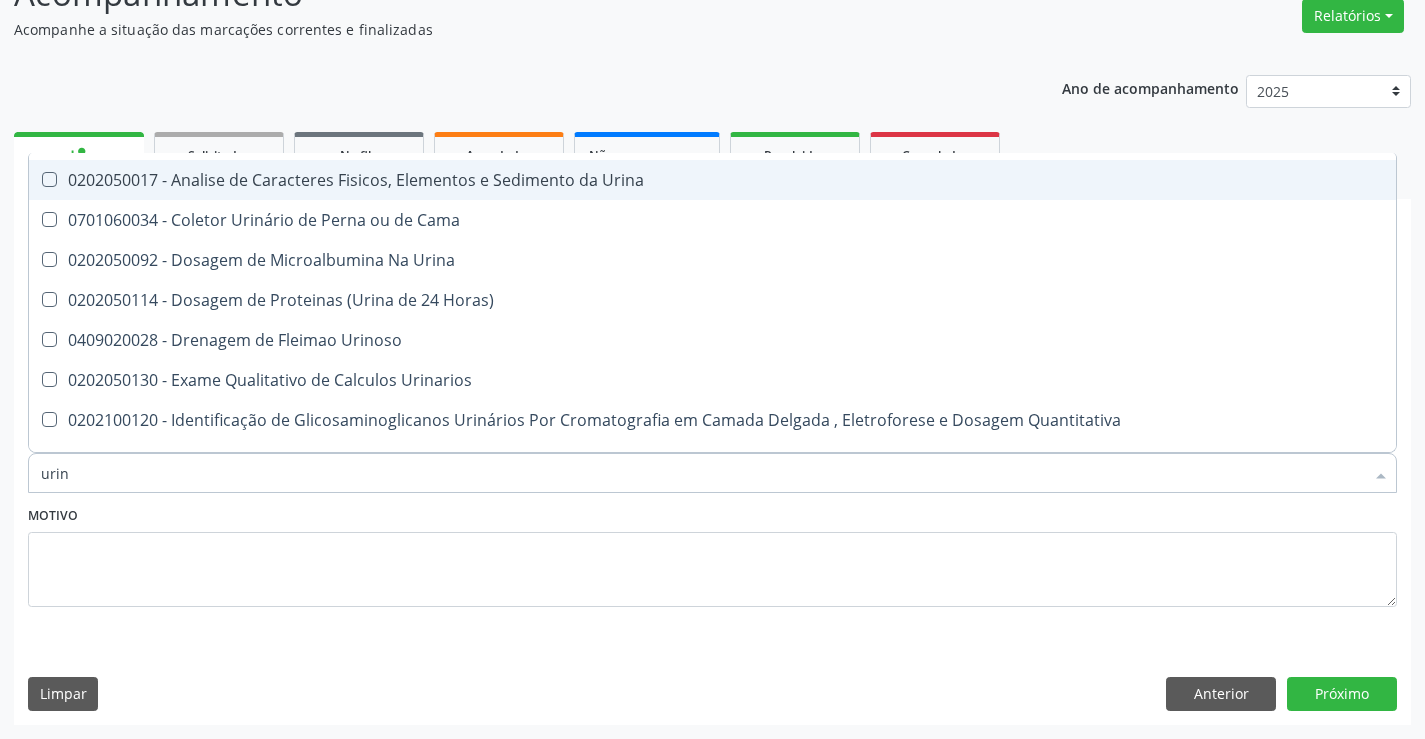 click on "0202050017 - Analise de Caracteres Fisicos, Elementos e Sedimento da Urina" at bounding box center (712, 180) 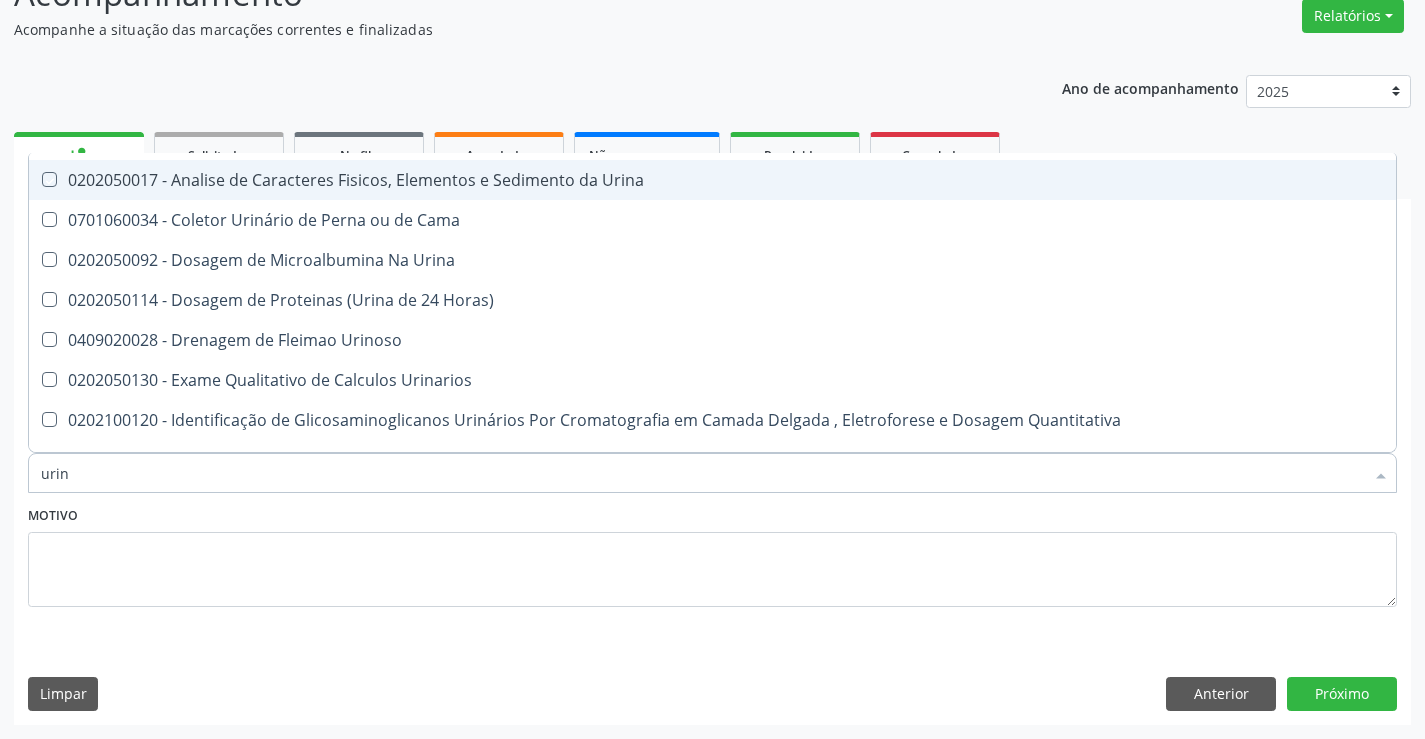 checkbox on "true" 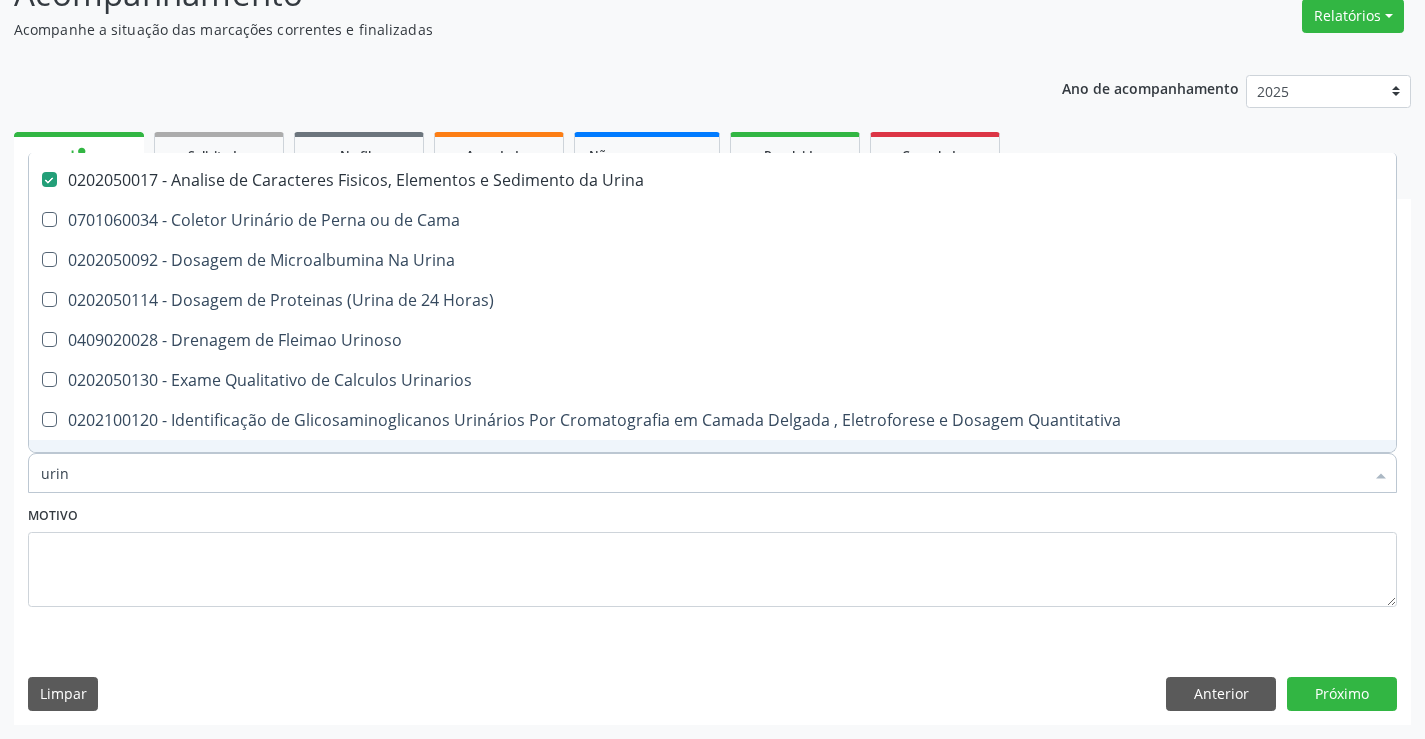 click on "Motivo" at bounding box center (712, 554) 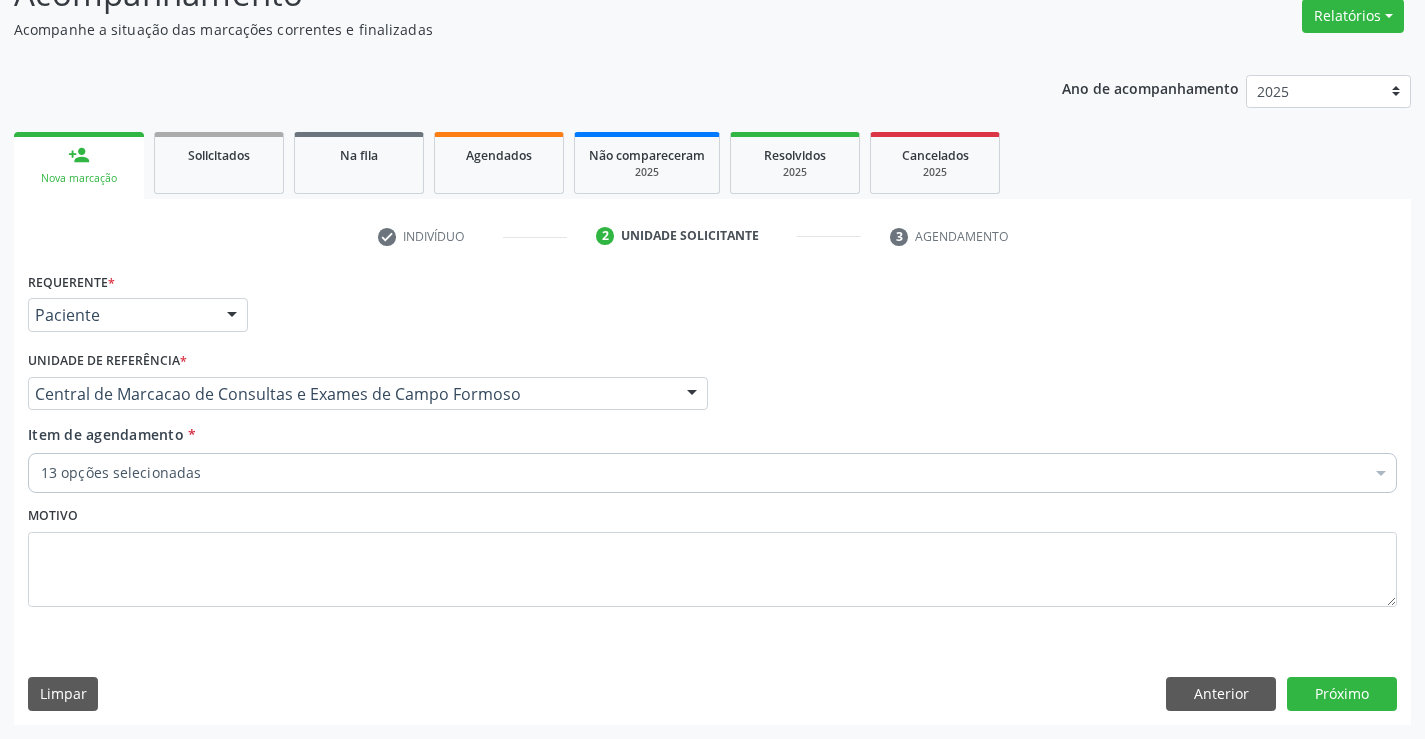 scroll, scrollTop: 0, scrollLeft: 0, axis: both 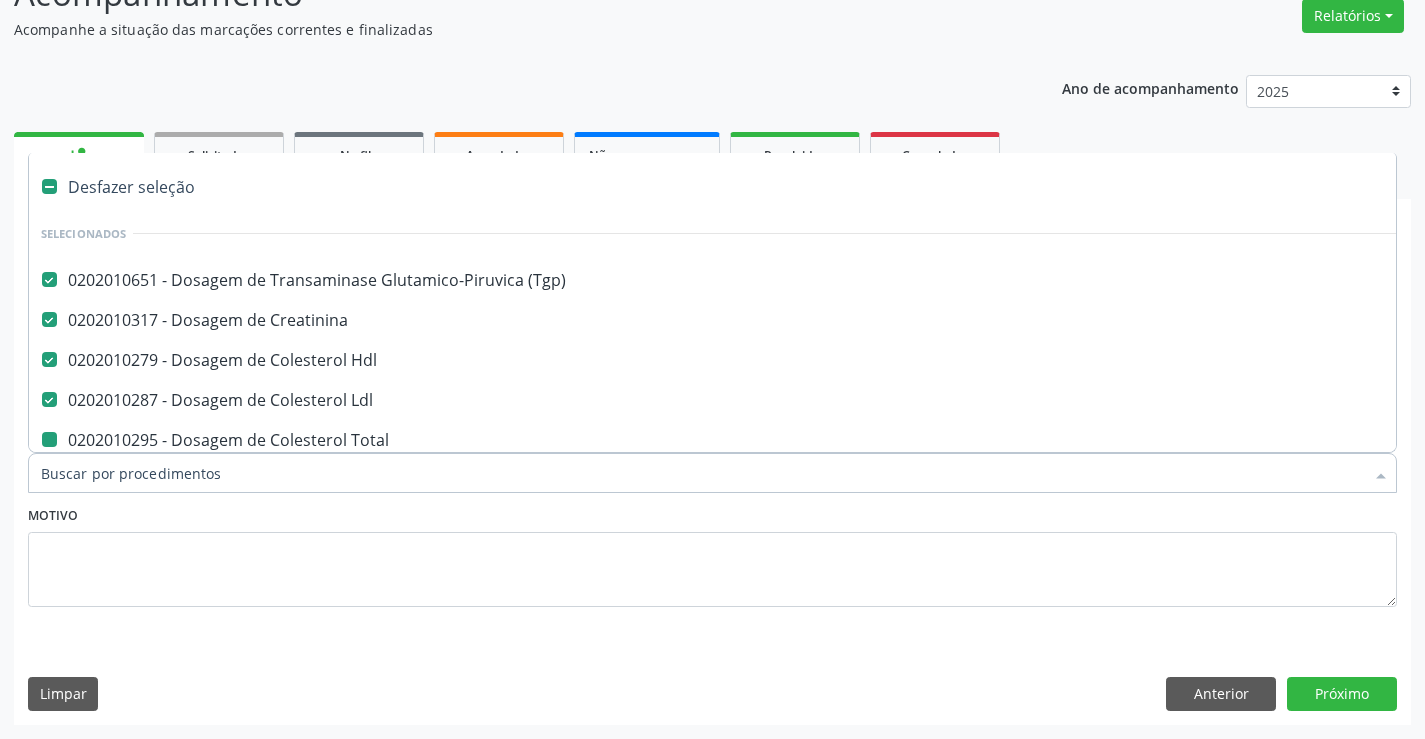 type on "f" 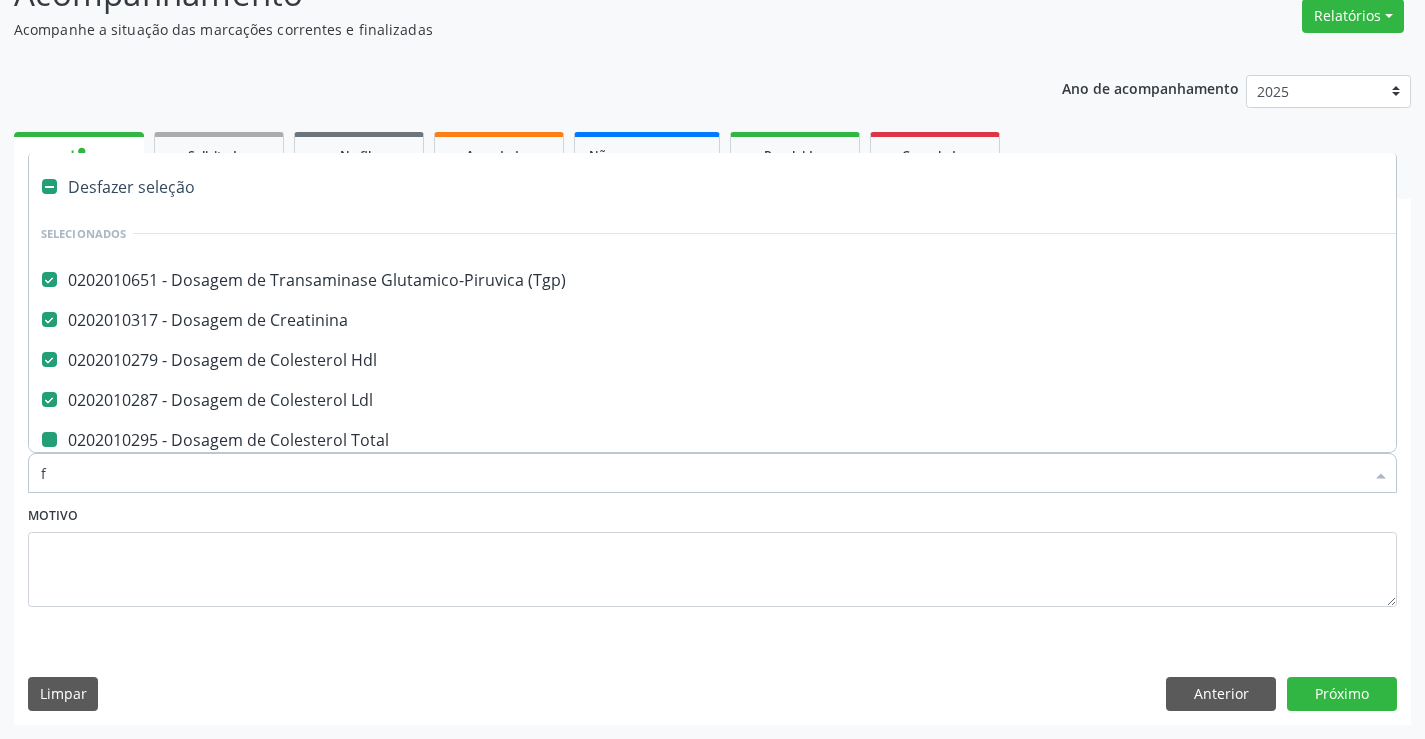 checkbox on "false" 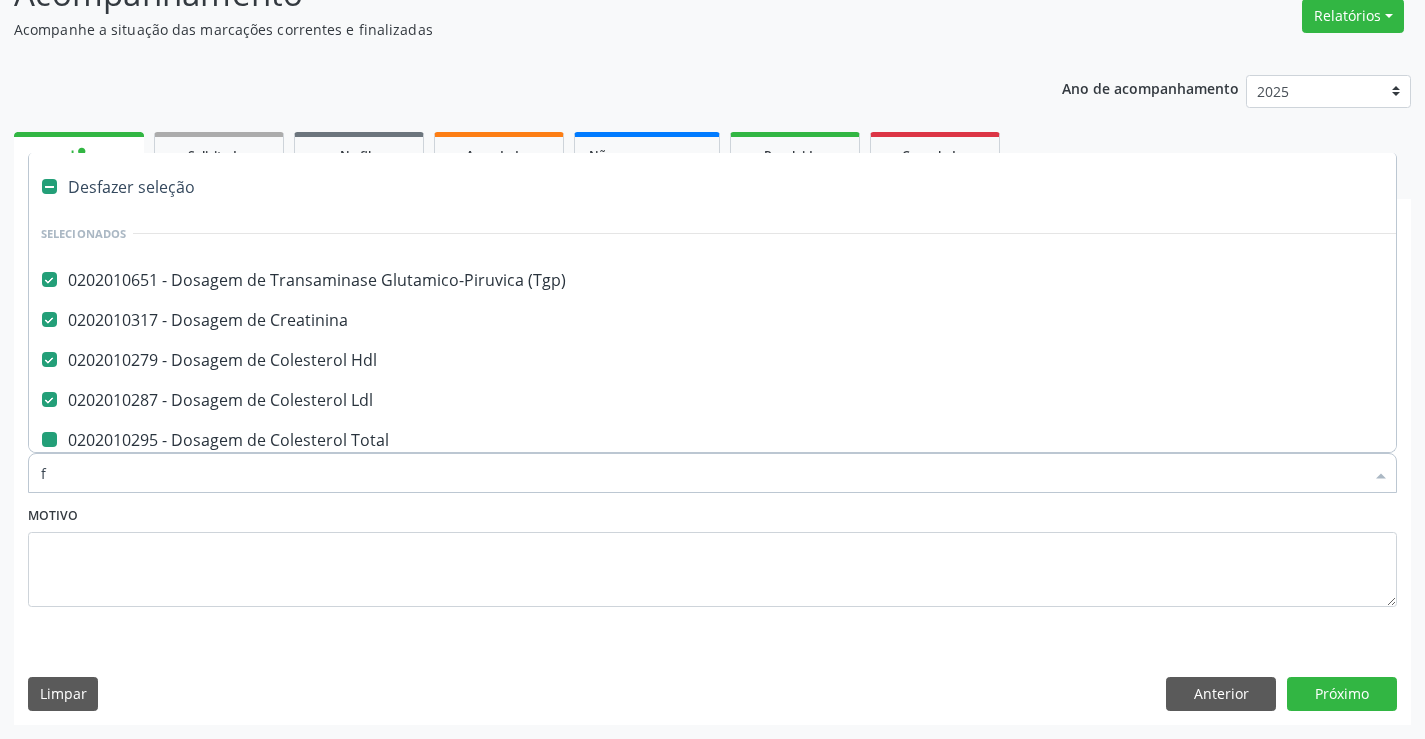 checkbox on "false" 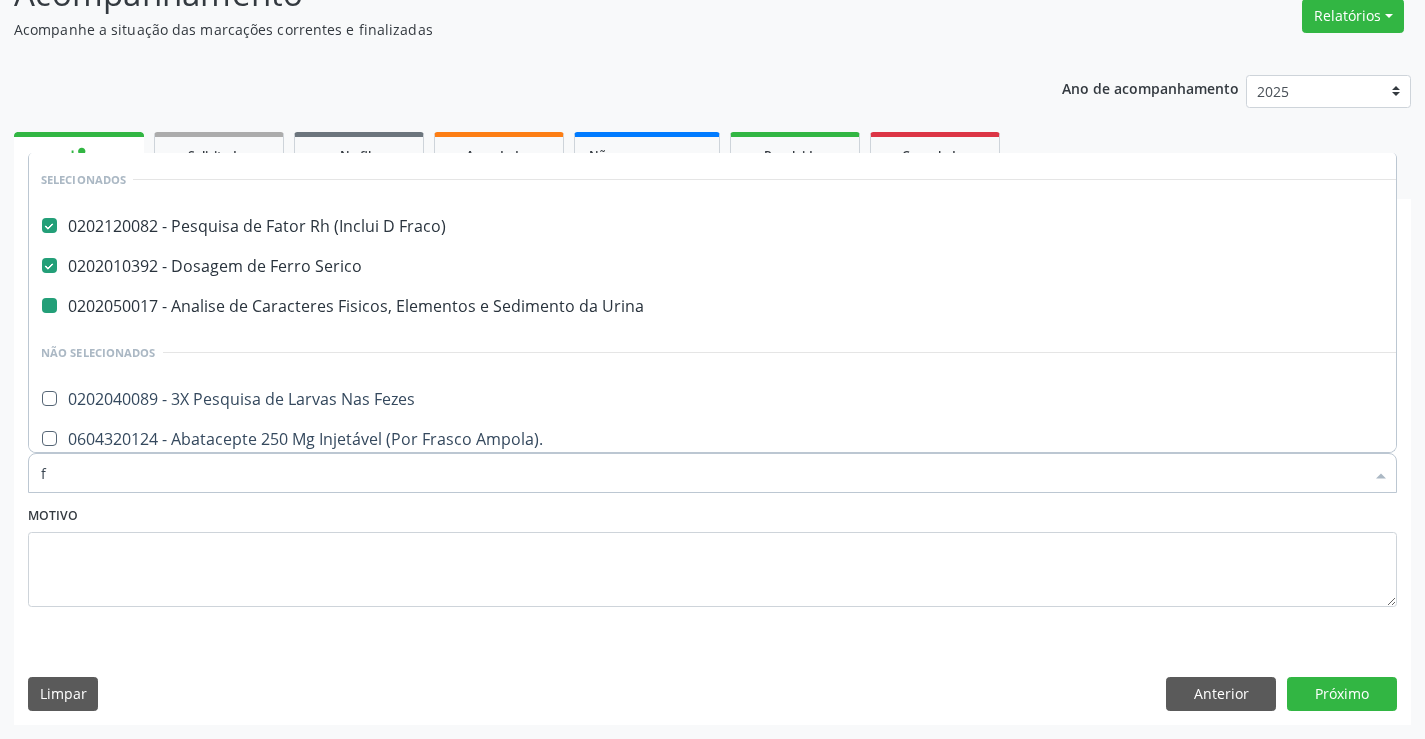 type on "fe" 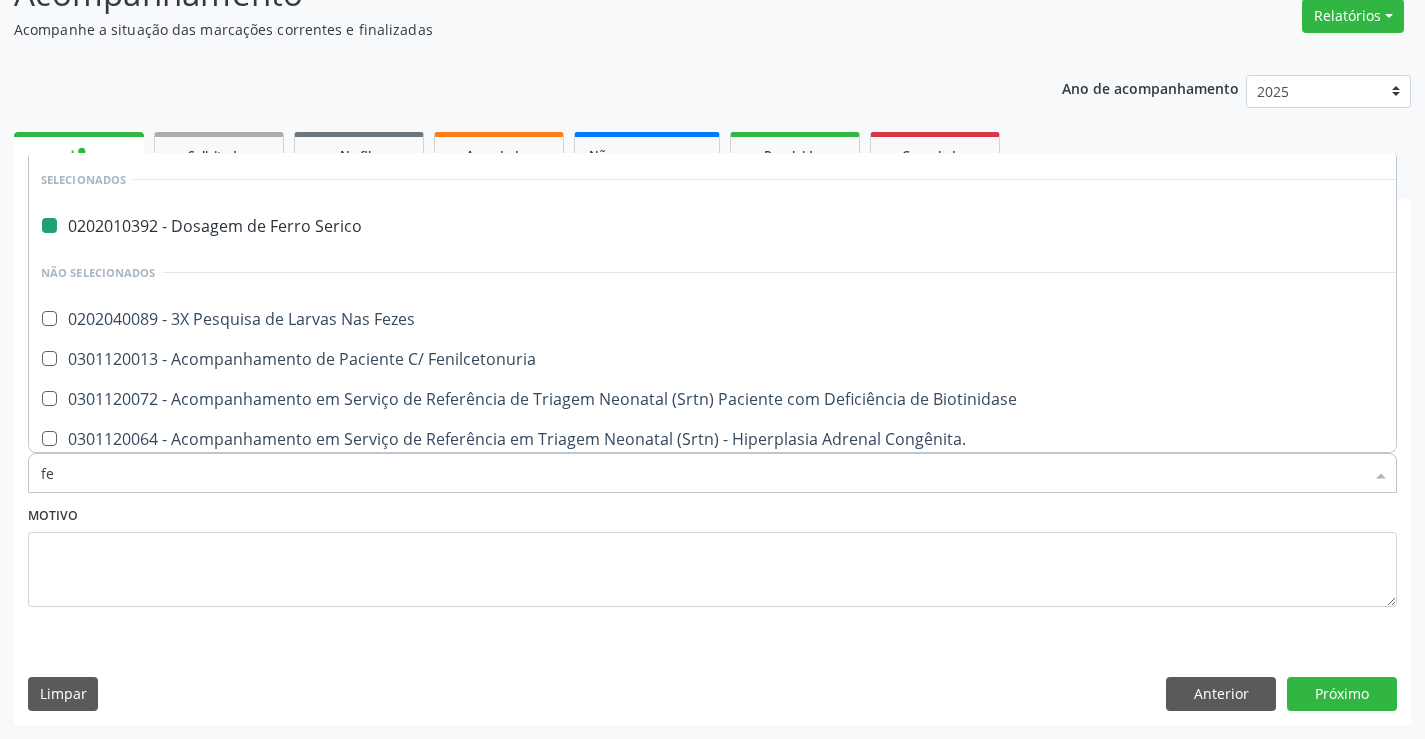 type on "fez" 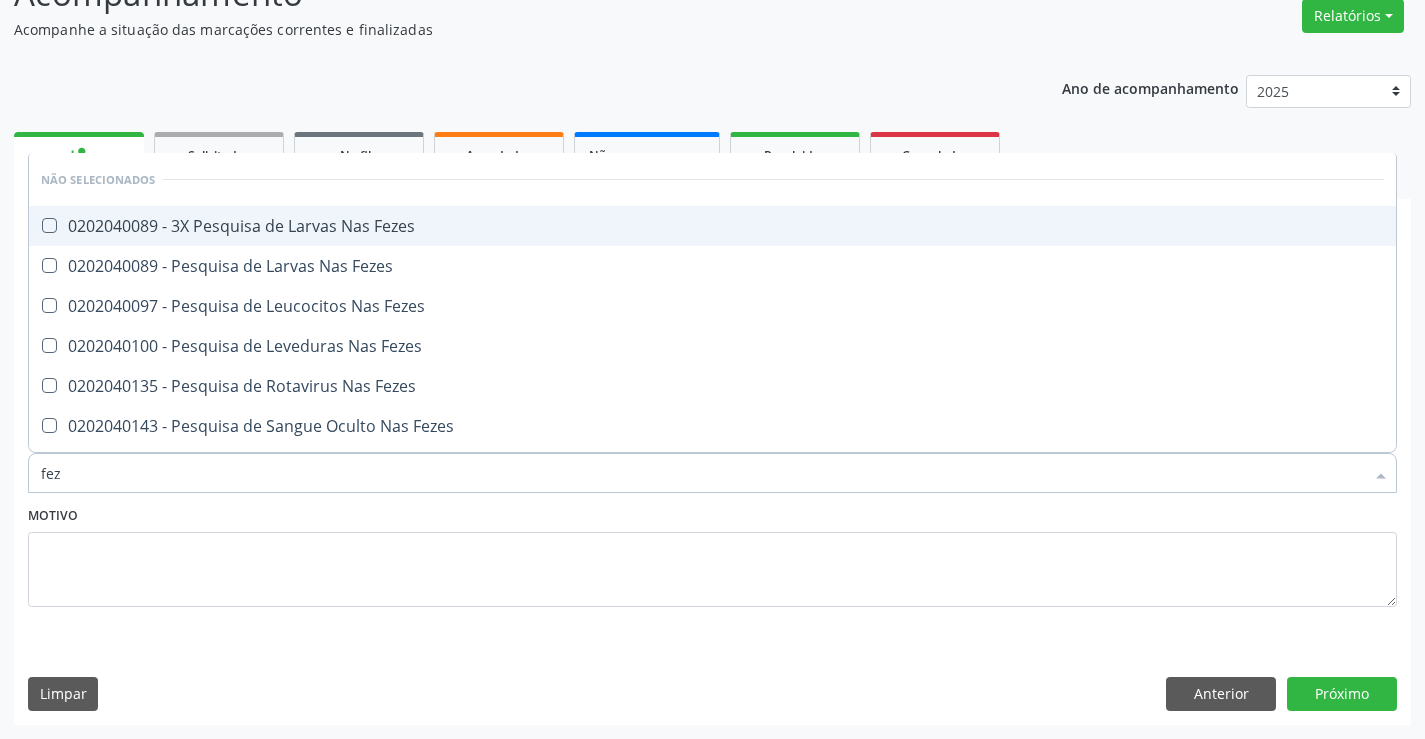 drag, startPoint x: 426, startPoint y: 249, endPoint x: 440, endPoint y: 240, distance: 16.643316 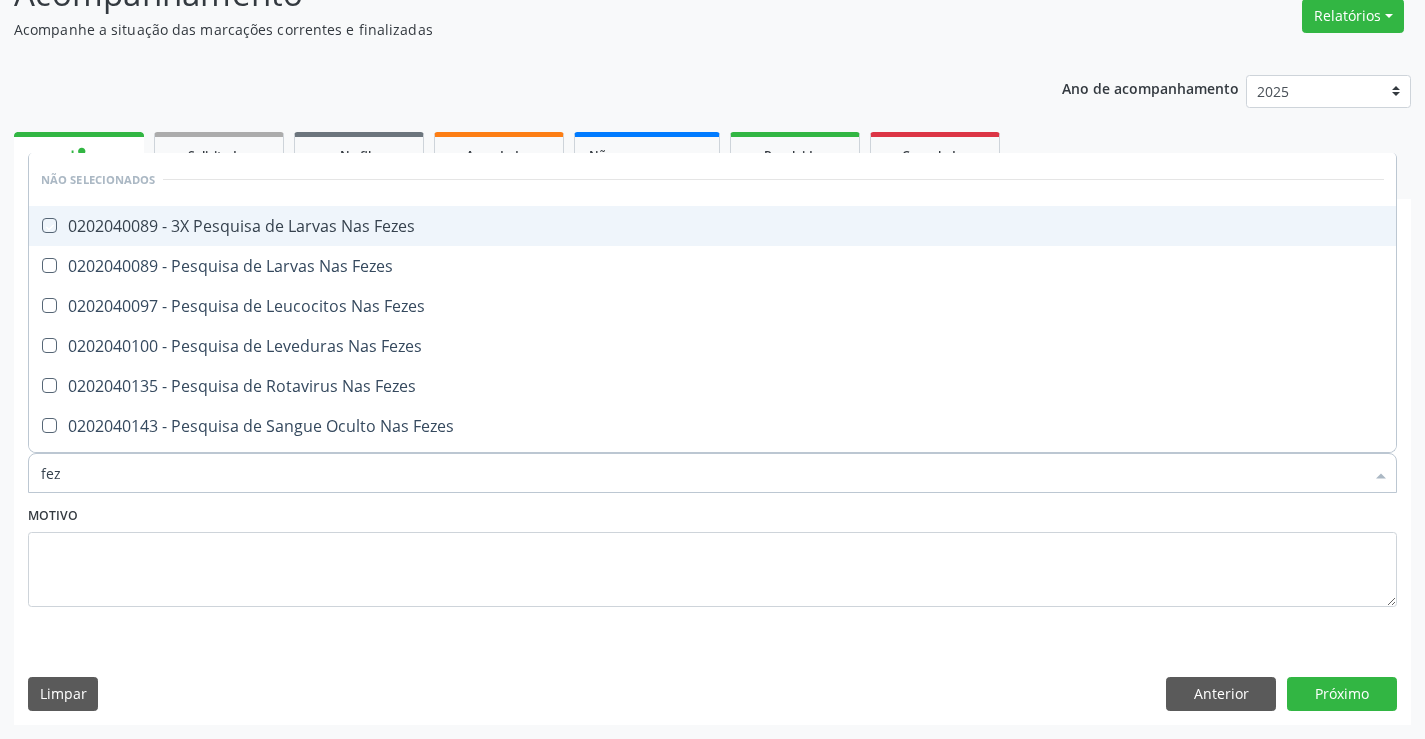 checkbox on "true" 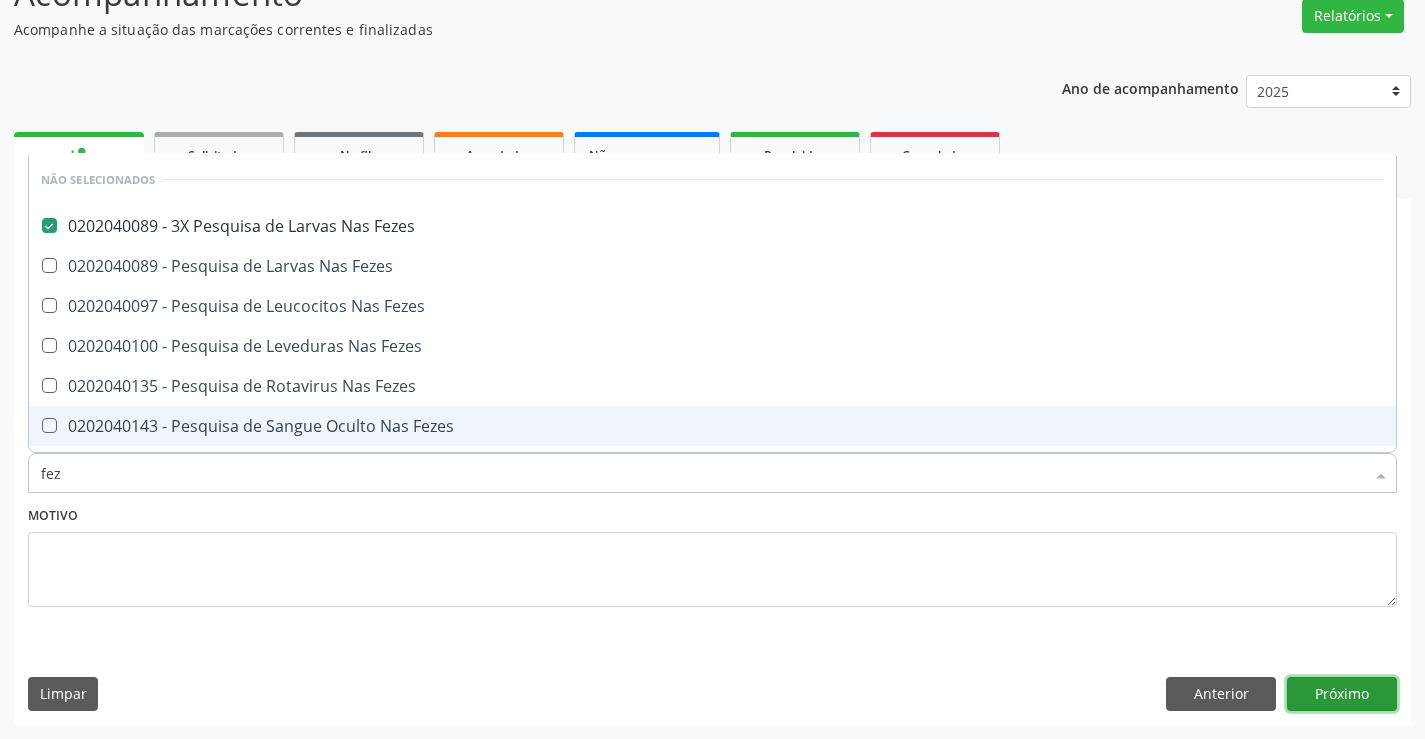 click on "Próximo" at bounding box center (1342, 694) 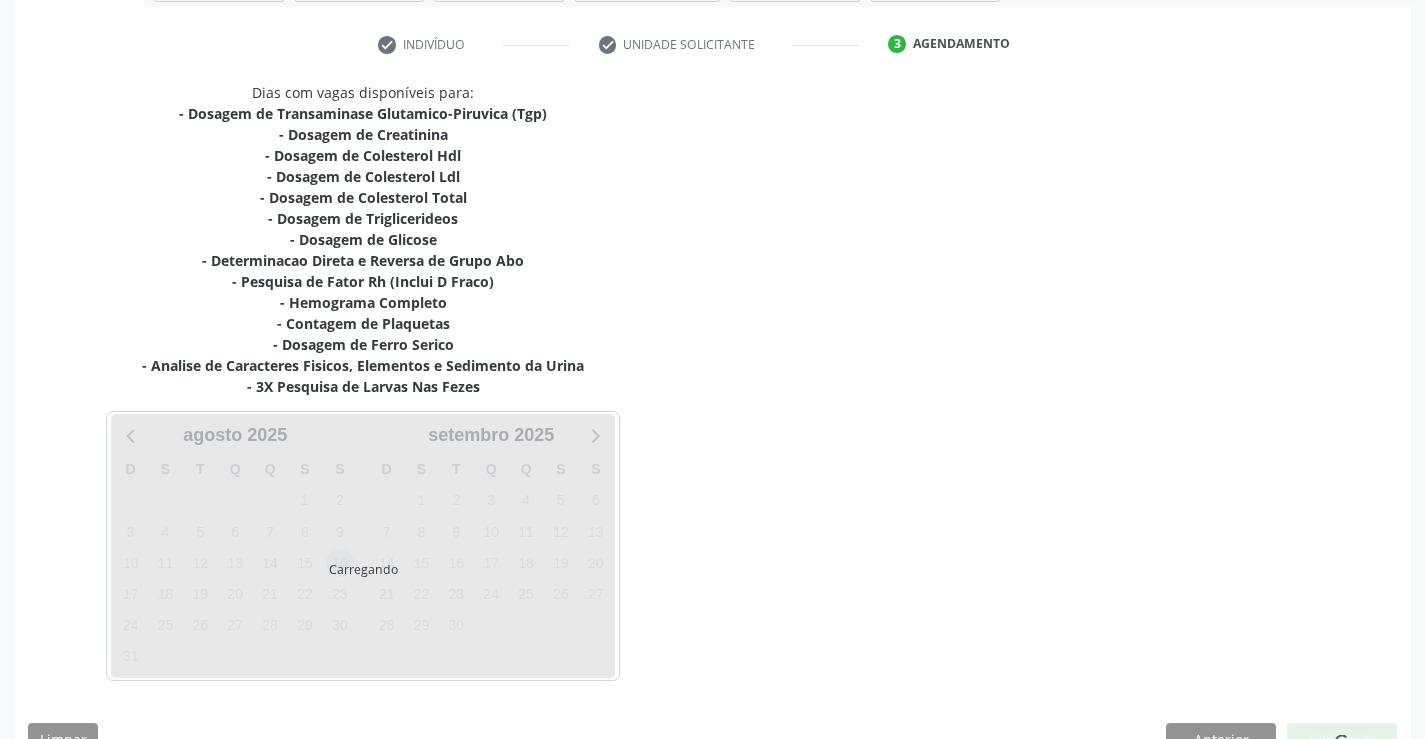 scroll, scrollTop: 367, scrollLeft: 0, axis: vertical 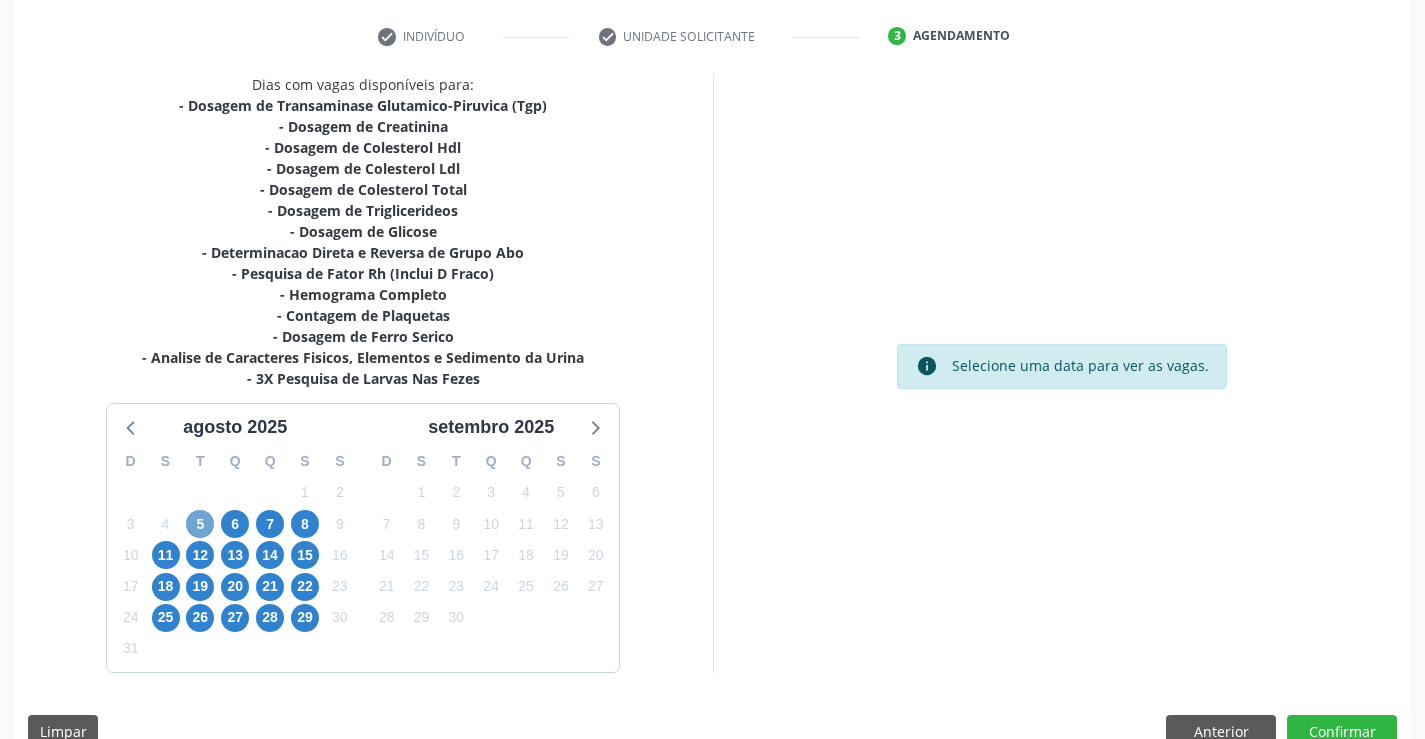 click on "5" at bounding box center (200, 524) 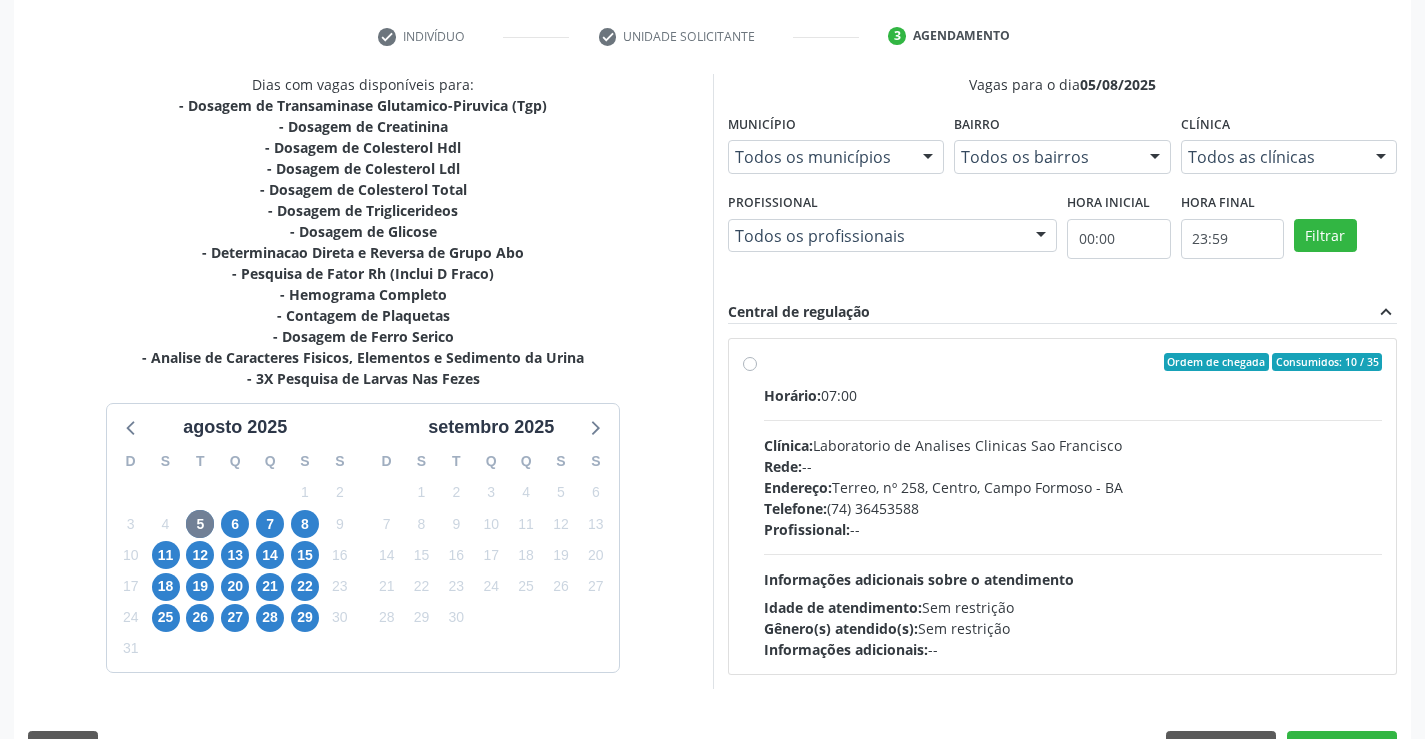 click on "Idade de atendimento:
Sem restrição" at bounding box center [1073, 607] 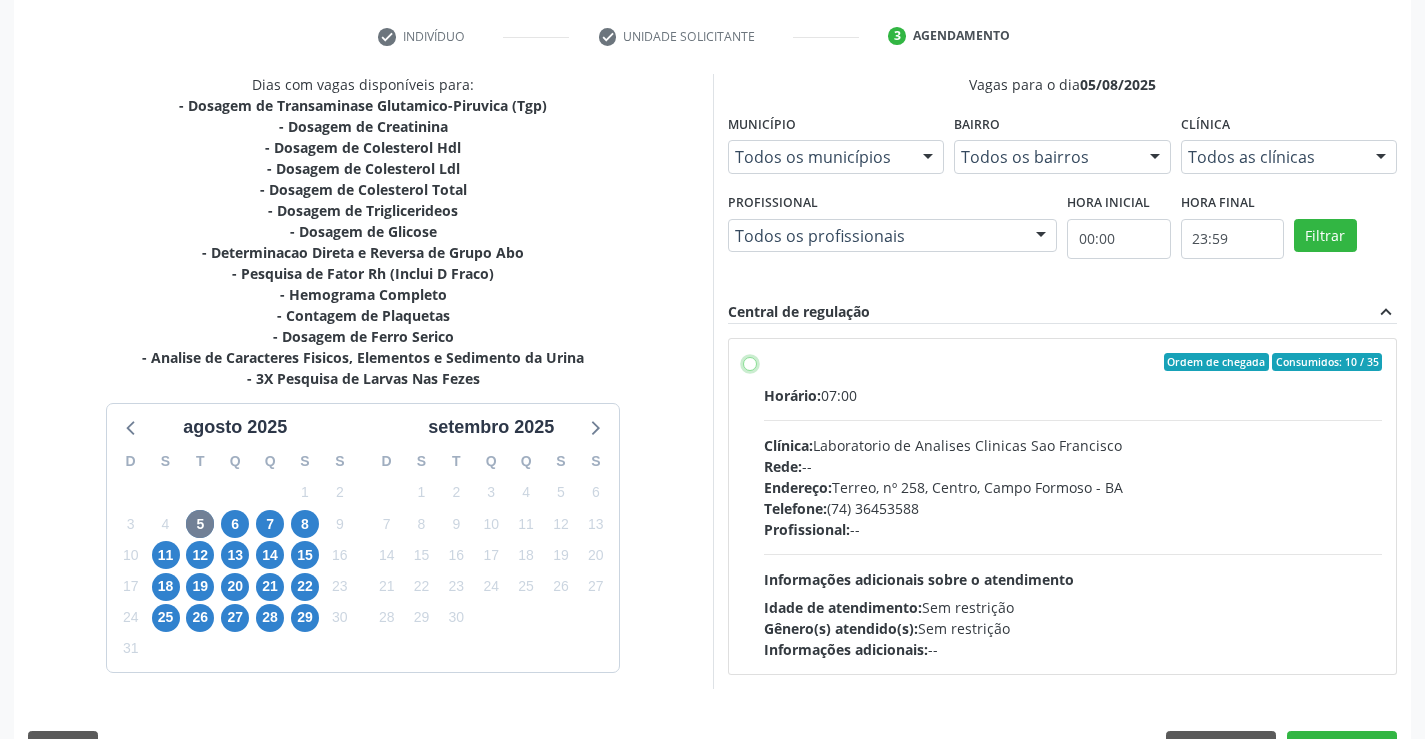click on "Ordem de chegada
Consumidos: 10 / 35
Horário:   07:00
Clínica:  Laboratorio de Analises Clinicas Sao Francisco
Rede:
--
Endereço:   Terreo, nº 258, Centro, Campo Formoso - BA
Telefone:   (74) 36453588
Profissional:
--
Informações adicionais sobre o atendimento
Idade de atendimento:
Sem restrição
Gênero(s) atendido(s):
Sem restrição
Informações adicionais:
--" at bounding box center [750, 362] 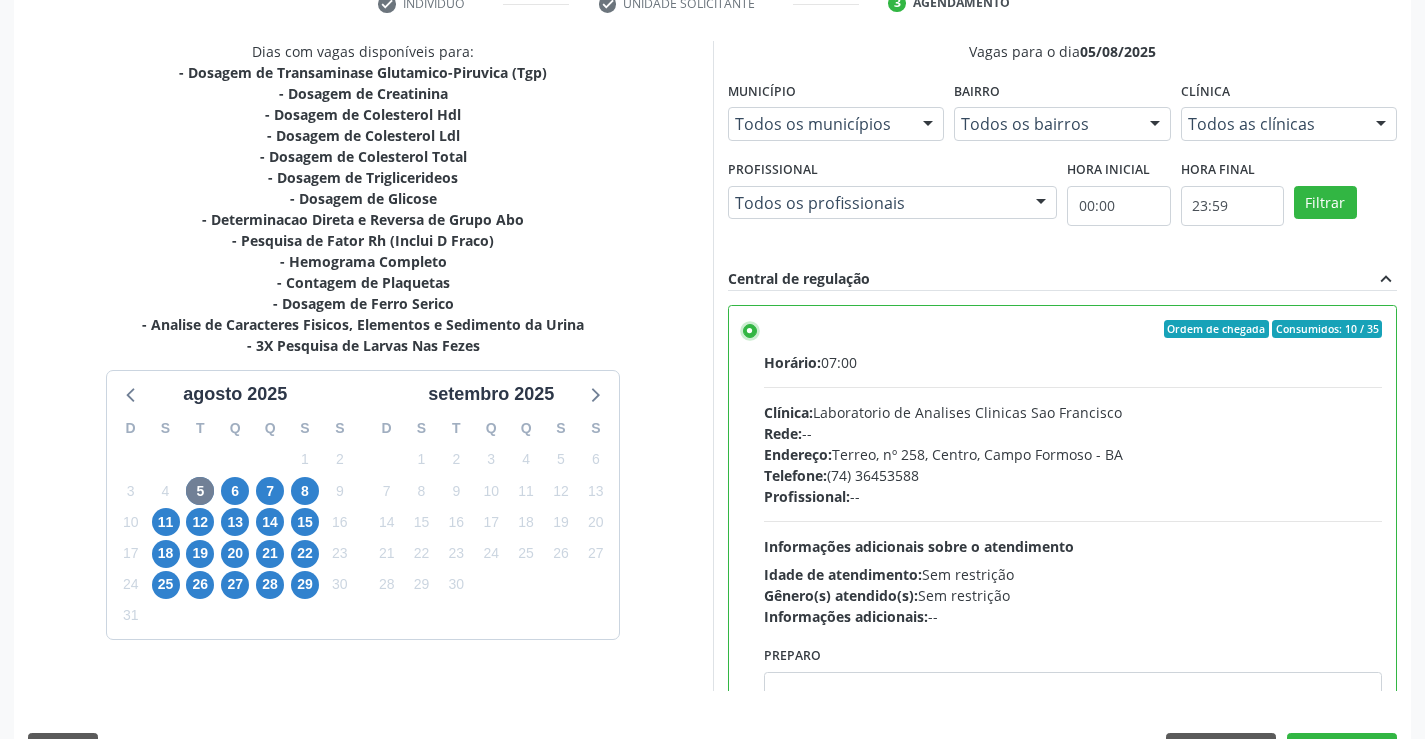 scroll, scrollTop: 456, scrollLeft: 0, axis: vertical 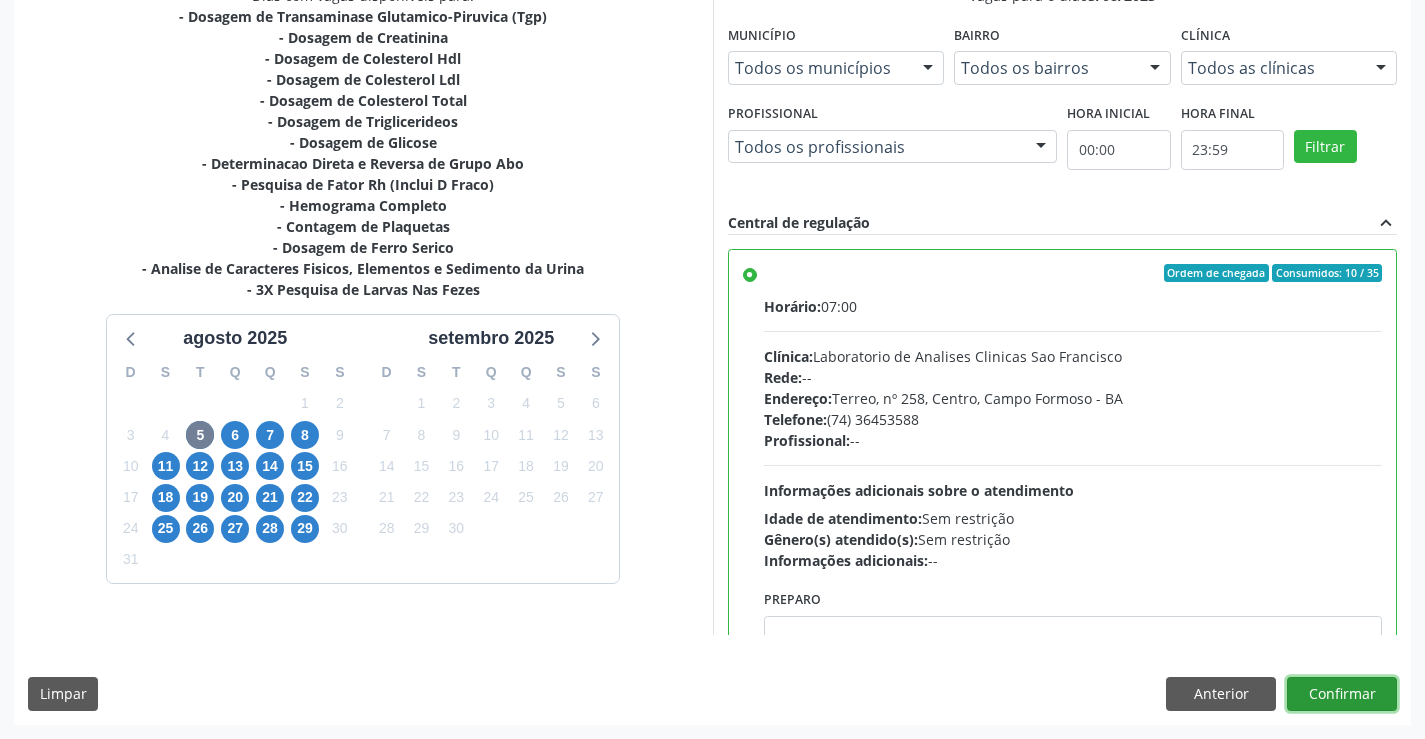 click on "Confirmar" at bounding box center (1342, 694) 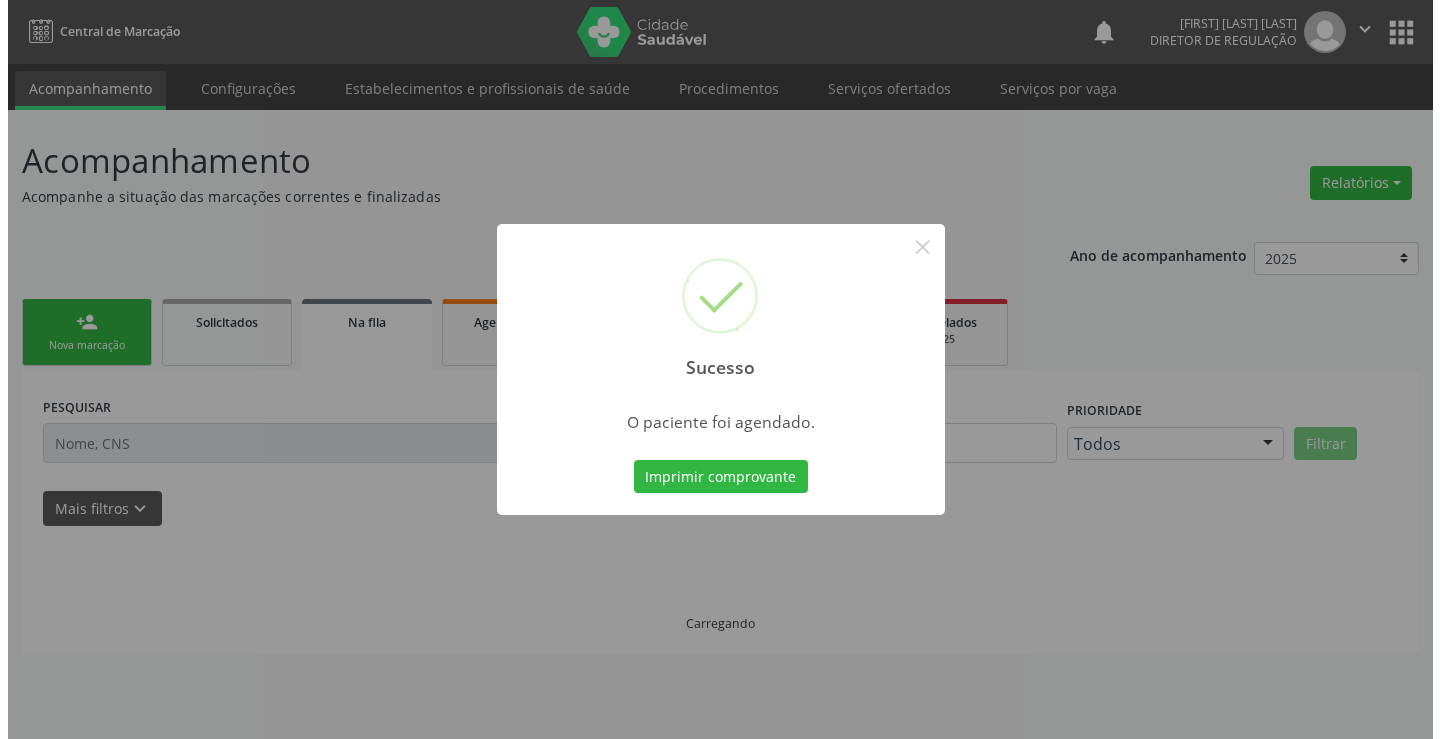 scroll, scrollTop: 0, scrollLeft: 0, axis: both 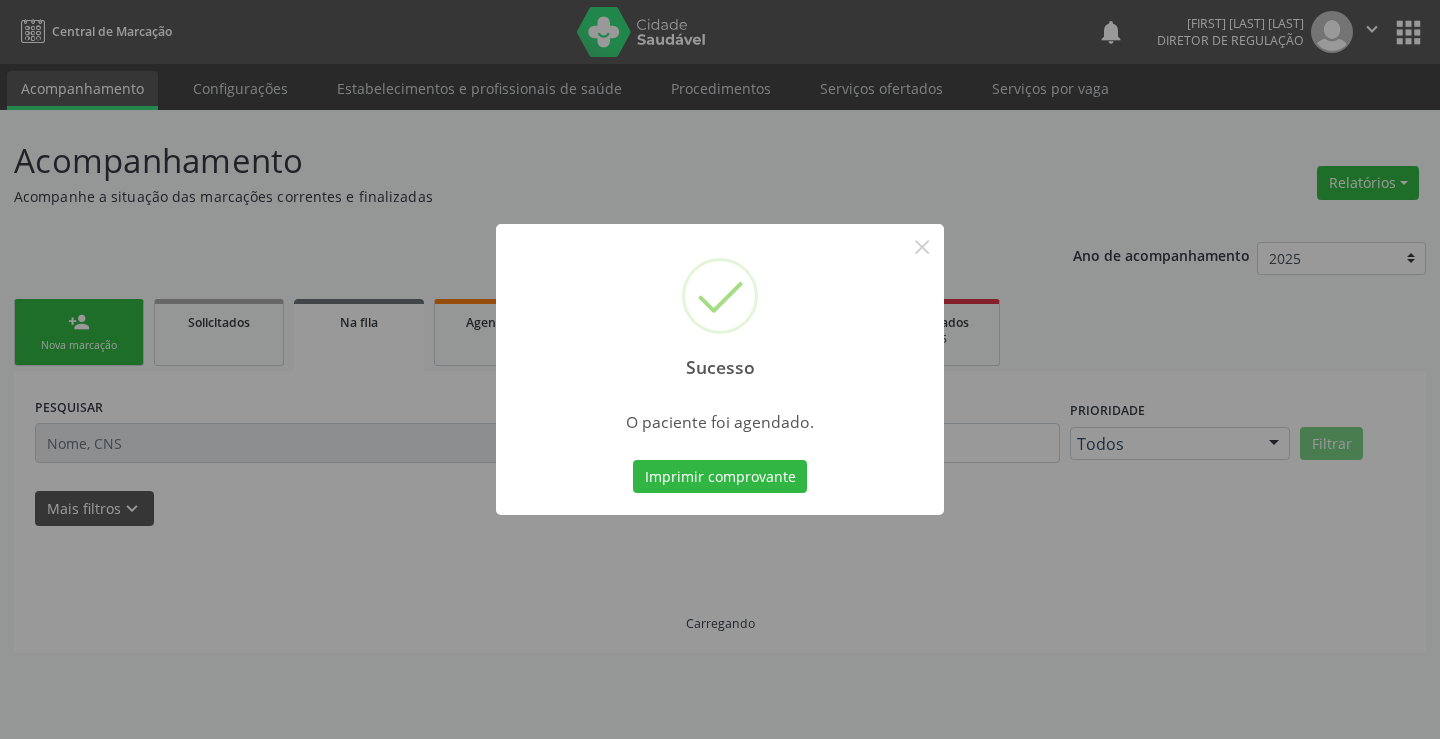 type 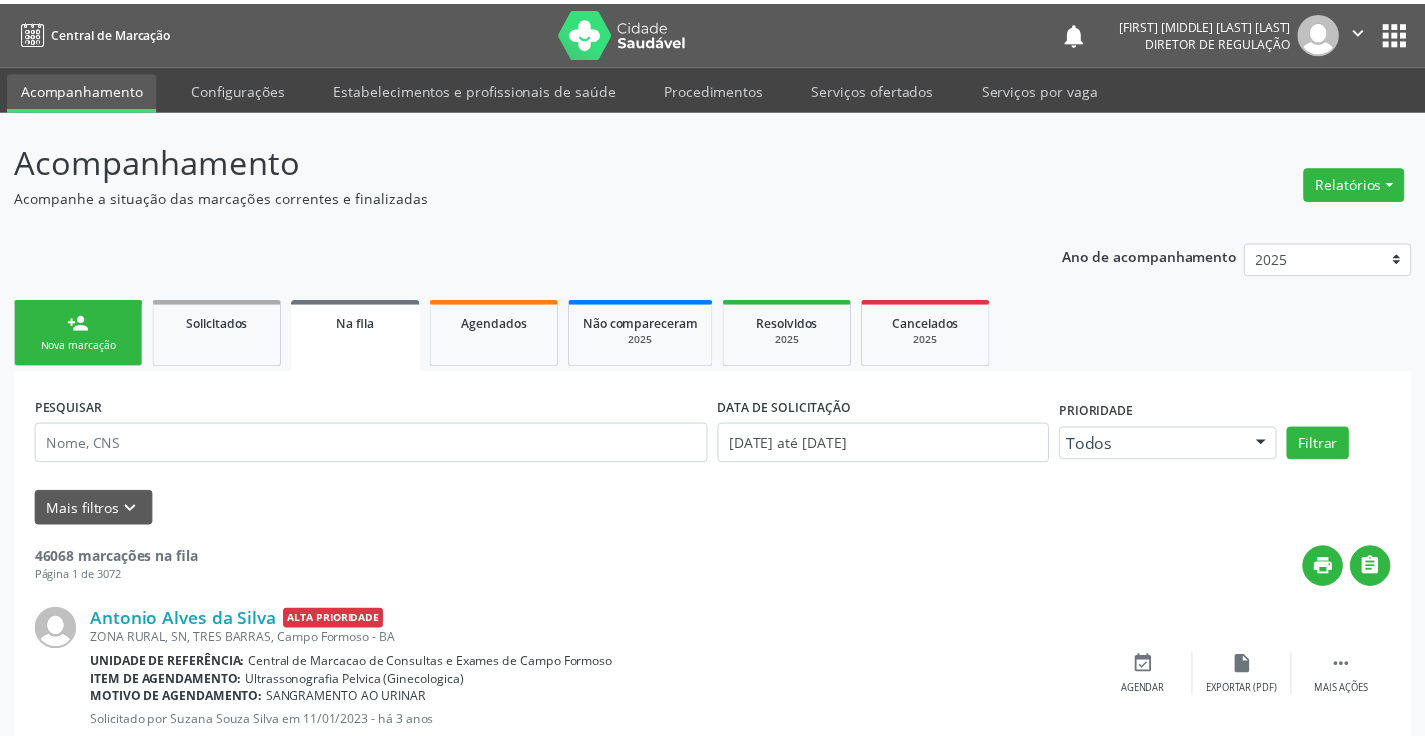 scroll, scrollTop: 0, scrollLeft: 0, axis: both 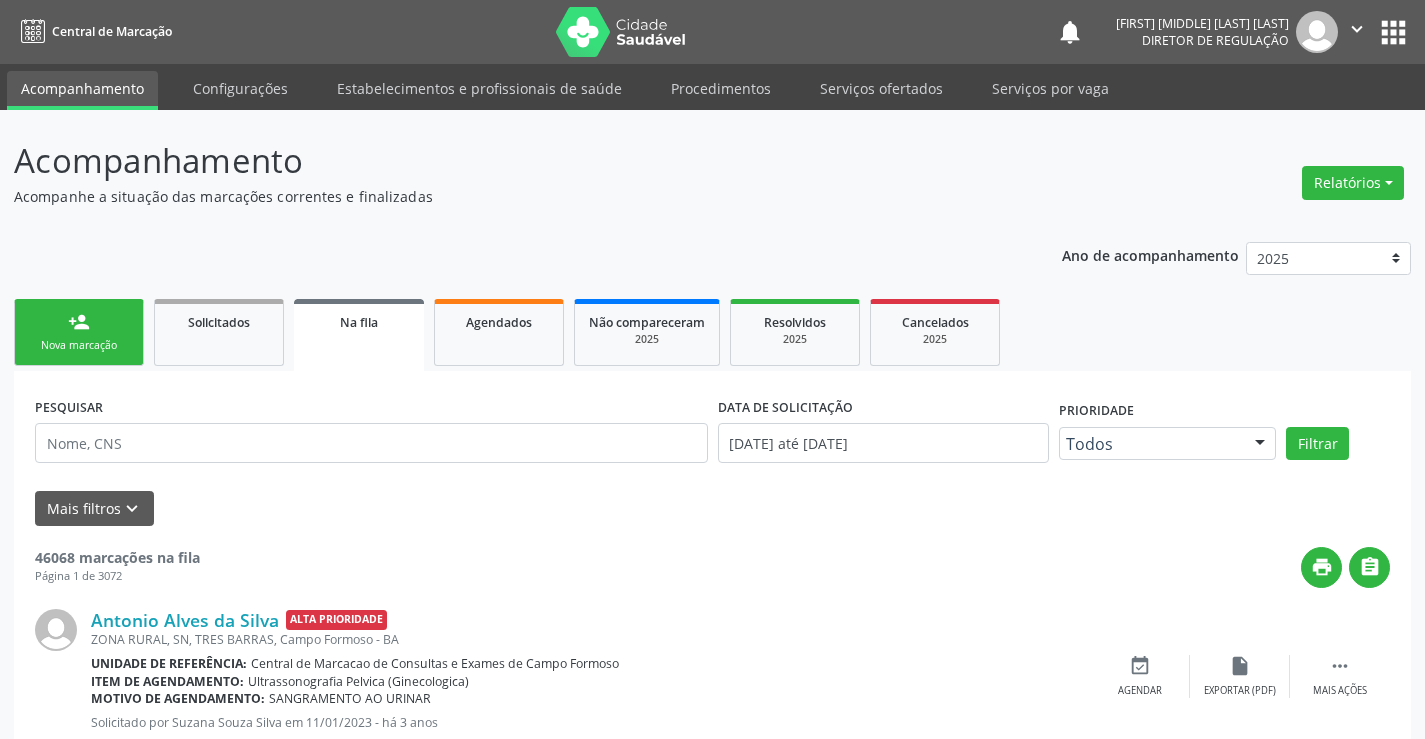 click on "person_add
Nova marcação" at bounding box center [79, 332] 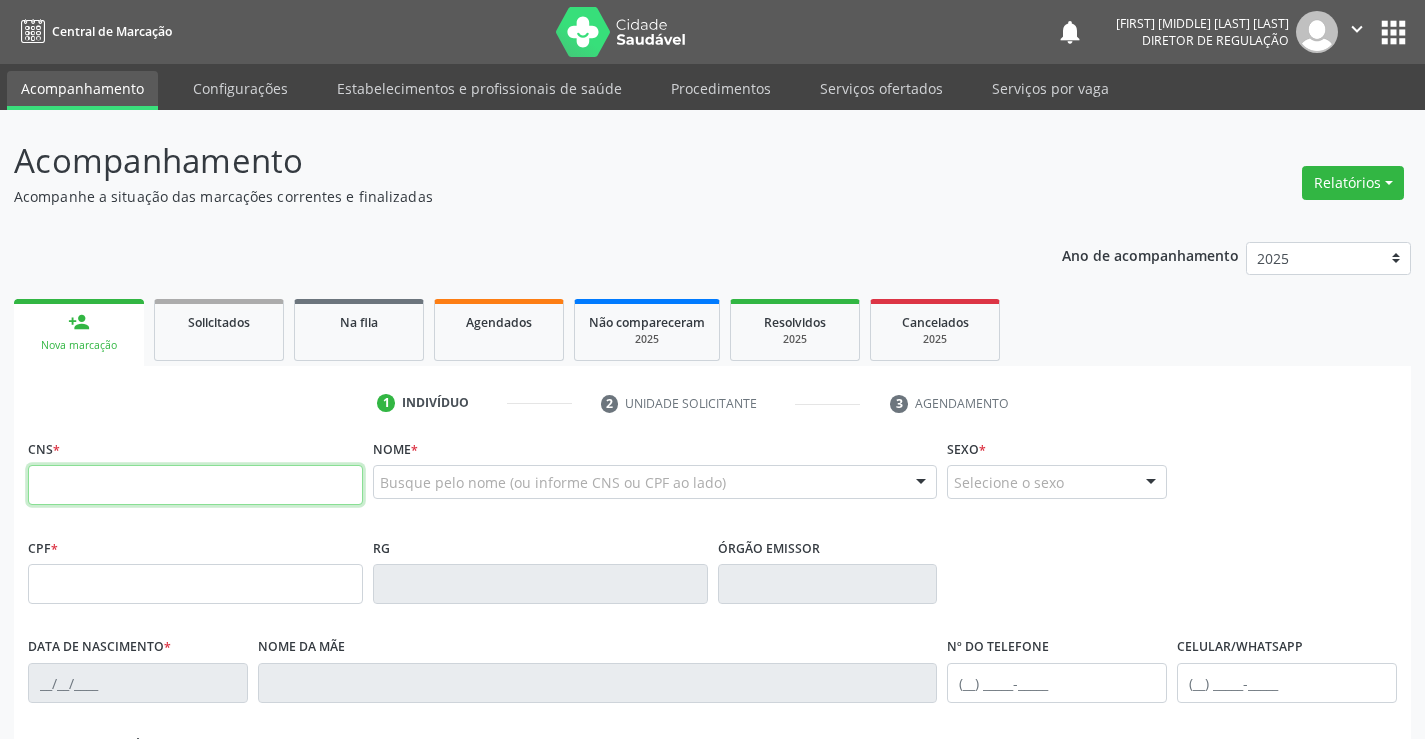 drag, startPoint x: 100, startPoint y: 331, endPoint x: 97, endPoint y: 477, distance: 146.03082 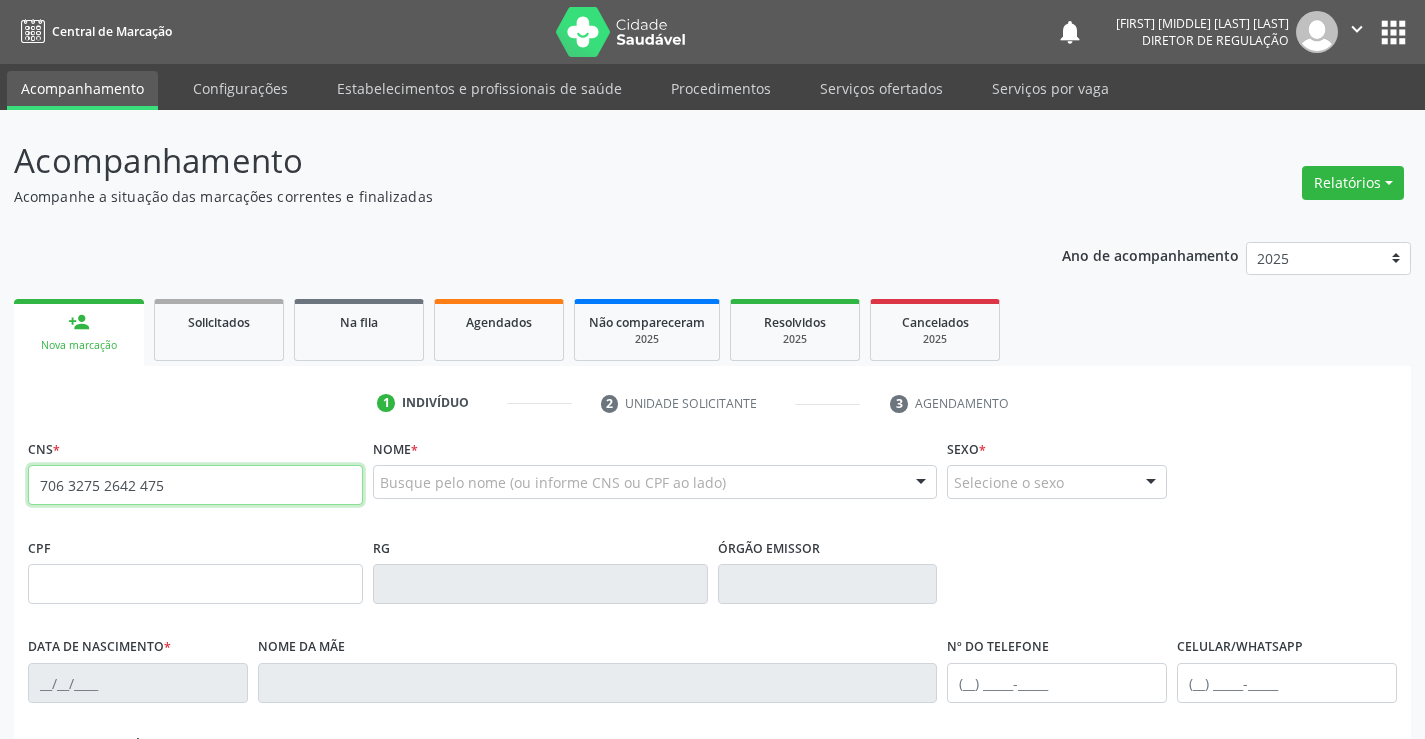 click on "706 3275 2642 475" at bounding box center (195, 485) 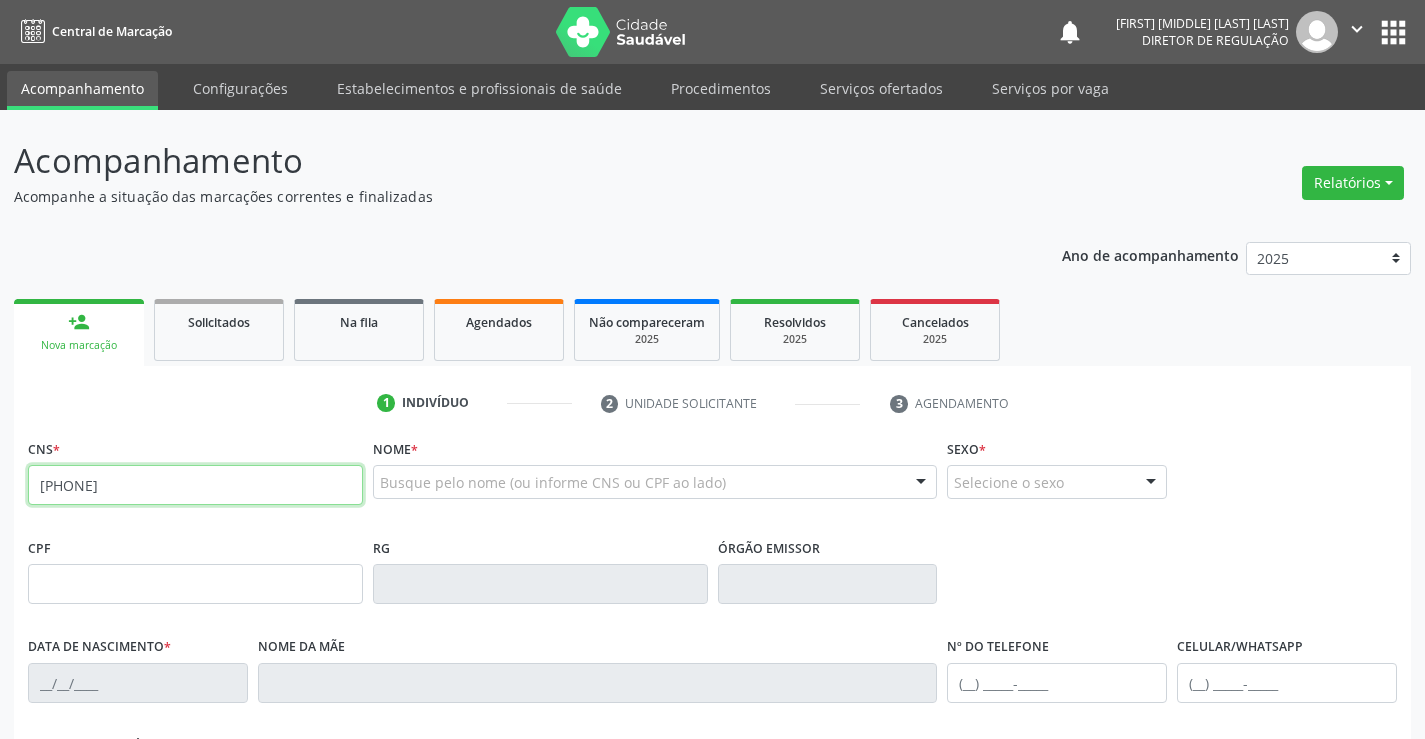 type on "[PHONE]" 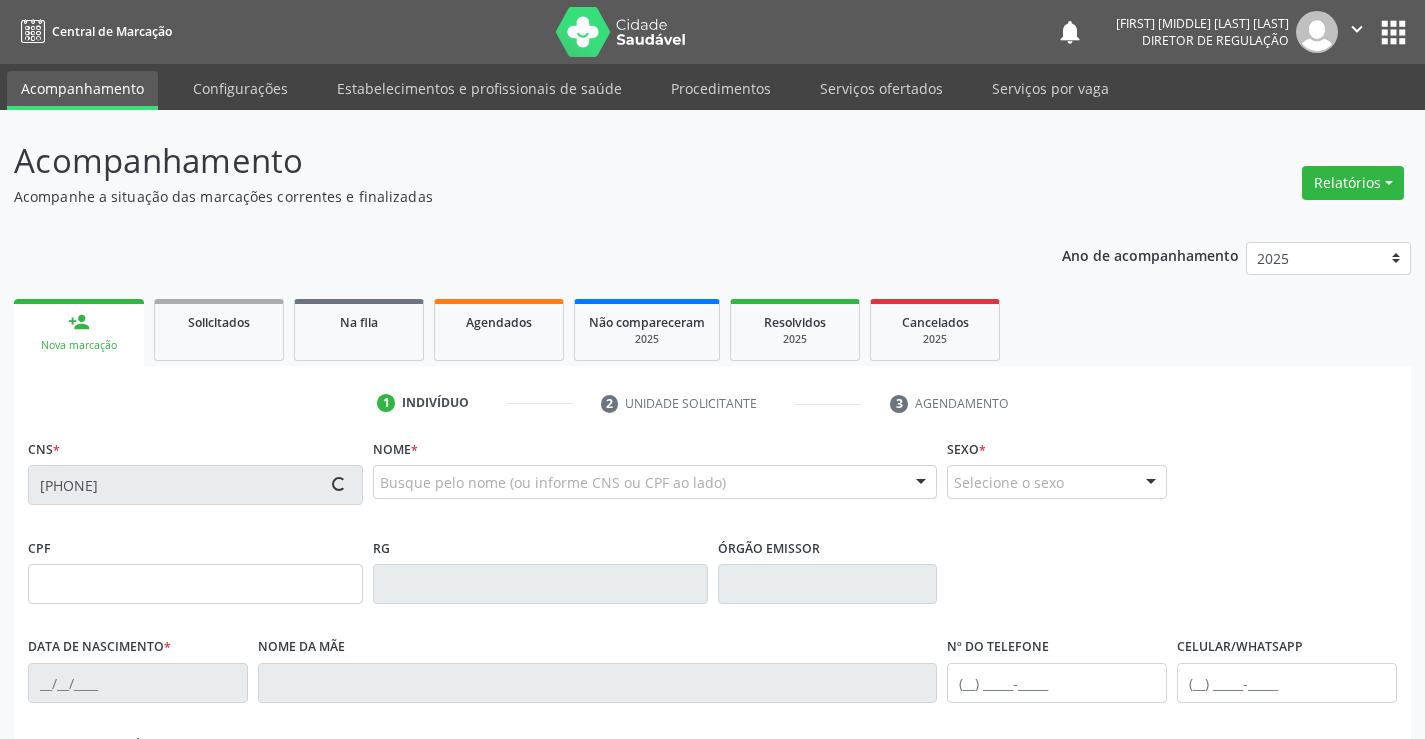 type on "[DATE]" 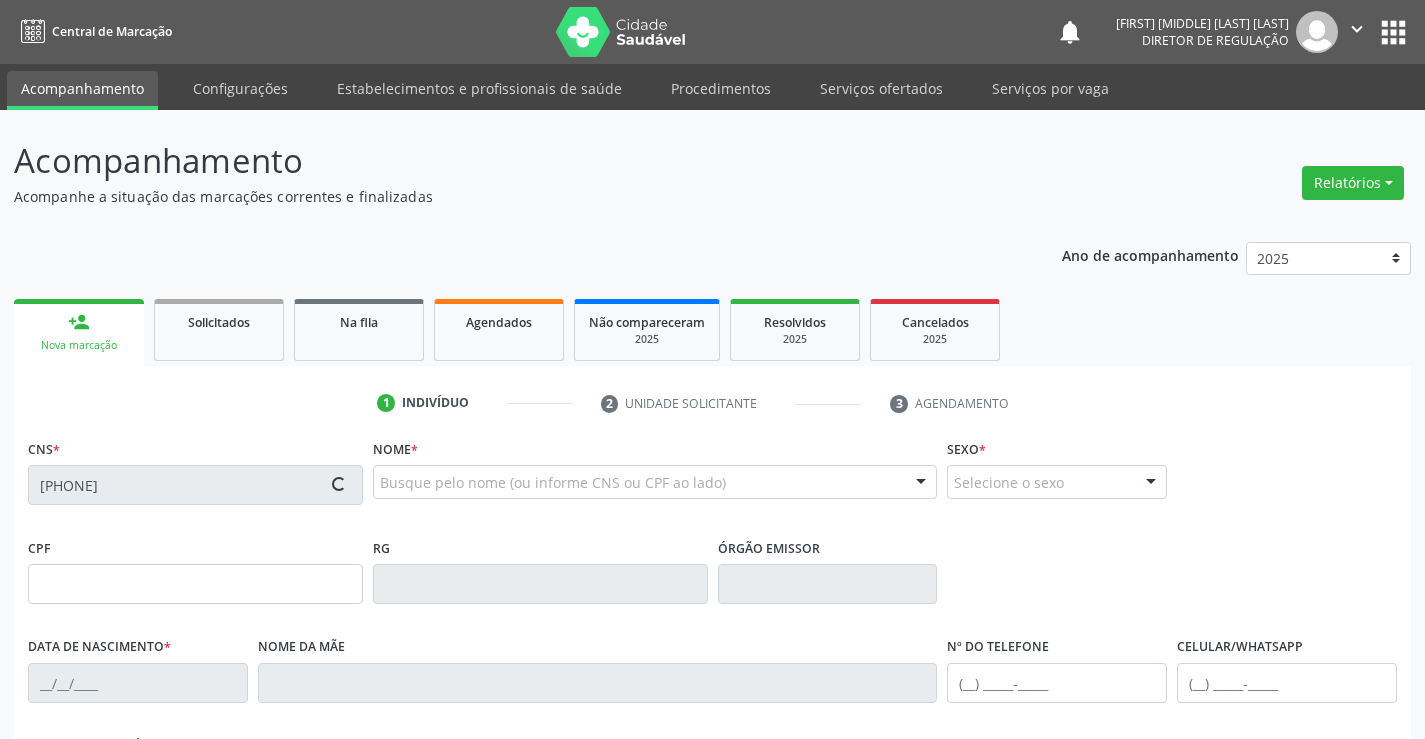 type on "[PHONE]" 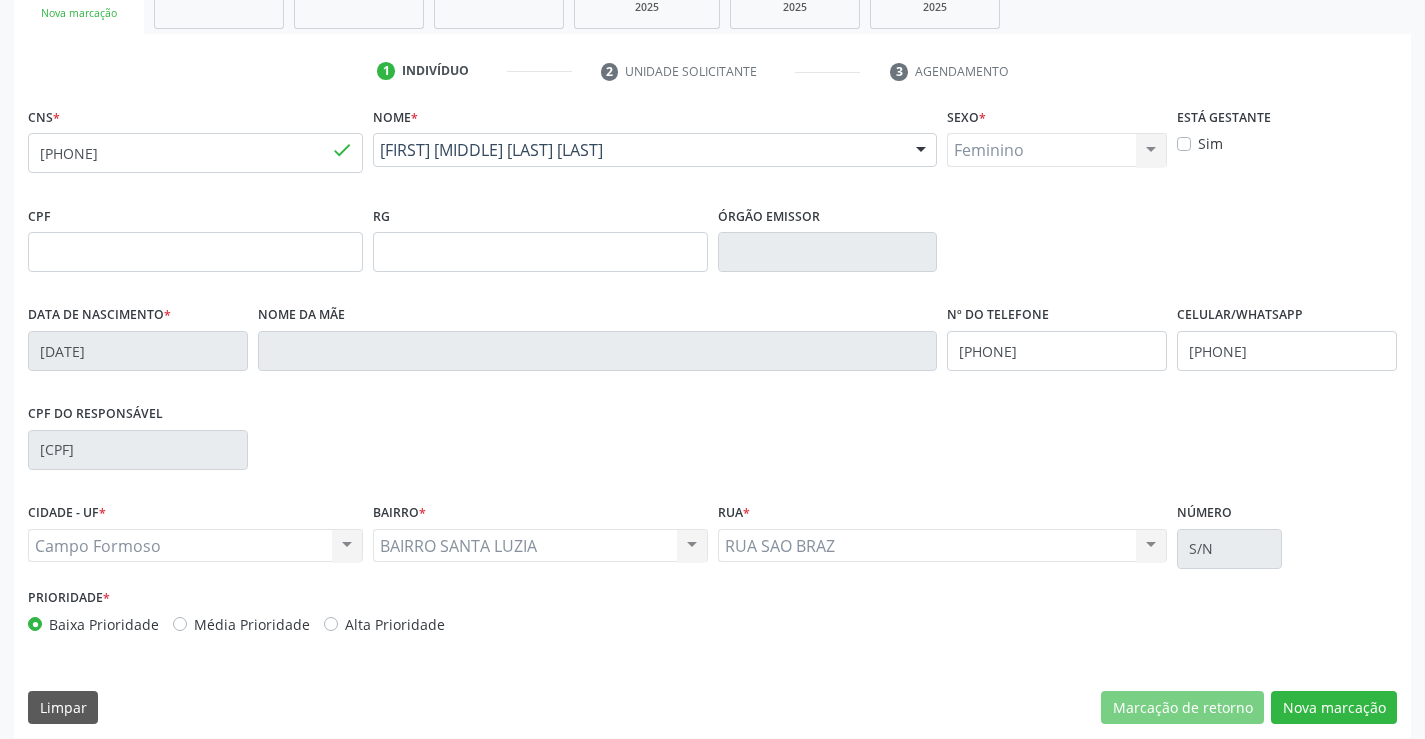 scroll, scrollTop: 345, scrollLeft: 0, axis: vertical 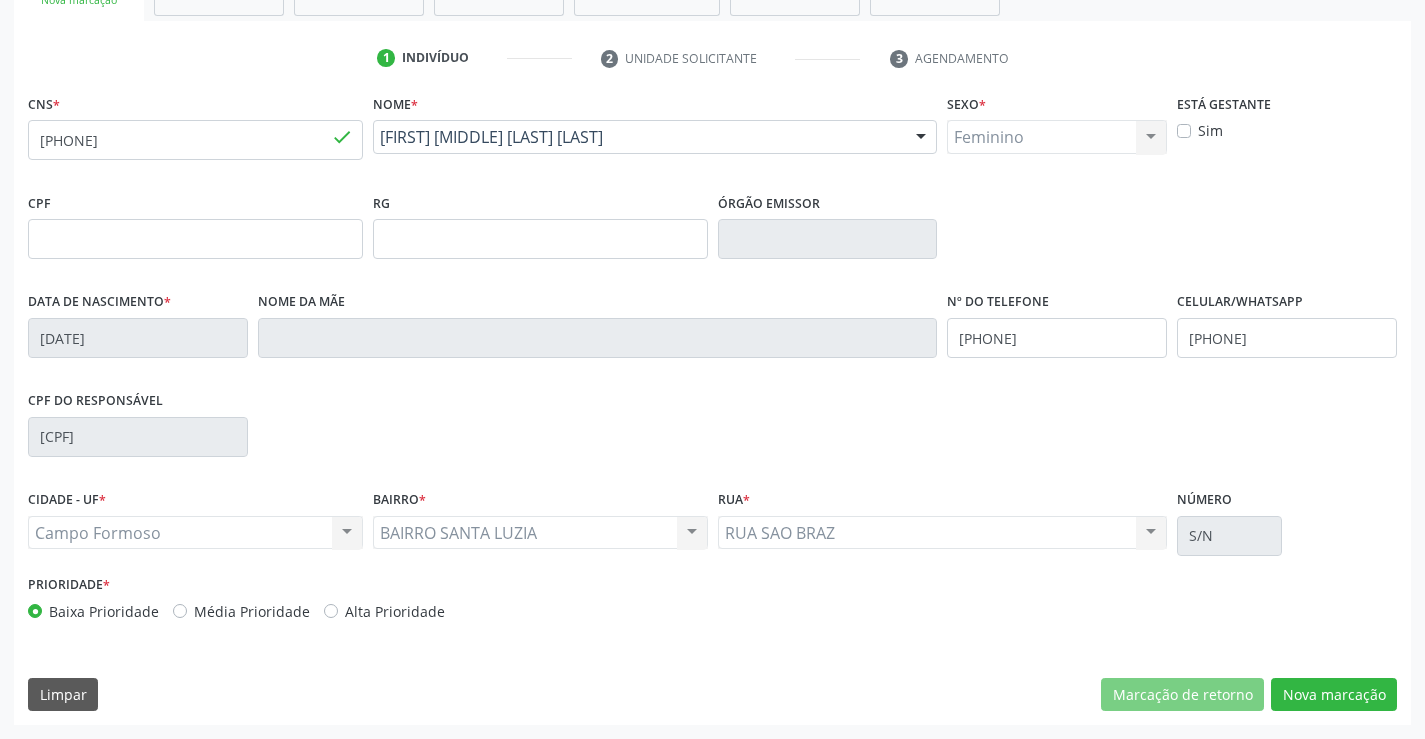 click on "Acompanhamento
Acompanhe a situação das marcações correntes e finalizadas
Relatórios
Acompanhamento
Consolidado
Agendamentos
Procedimentos realizados
Ano de acompanhamento
2025 2024 2023
person_add
Nova marcação
Solicitados   Na fila   Agendados   Não compareceram
2025
Resolvidos
2025
Cancelados
2025
1
Indivíduo
2
Unidade solicitante
3
Agendamento
CNS
*
[PHONE]       done
Nome
*
[FIRST] [MIDDLE] [LAST] [LAST]
[FIRST] [MIDDLE] [LAST] [LAST]
CNS:
[PHONE]
CPF:    --   Nascimento:
[DATE]
Nenhum resultado encontrado para: "   "
Digite o nome
Sexo
*
Feminino" at bounding box center (712, 252) 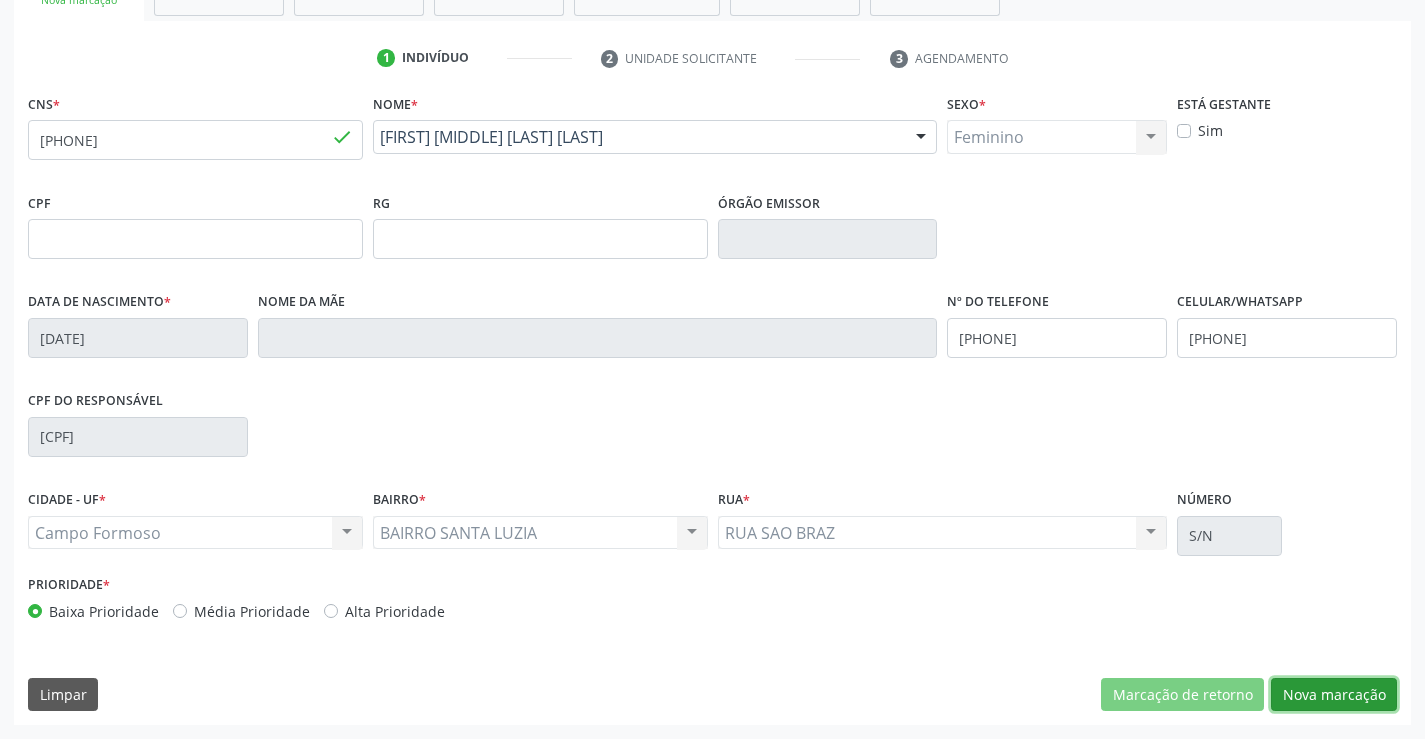 click on "Nova marcação" at bounding box center (1334, 695) 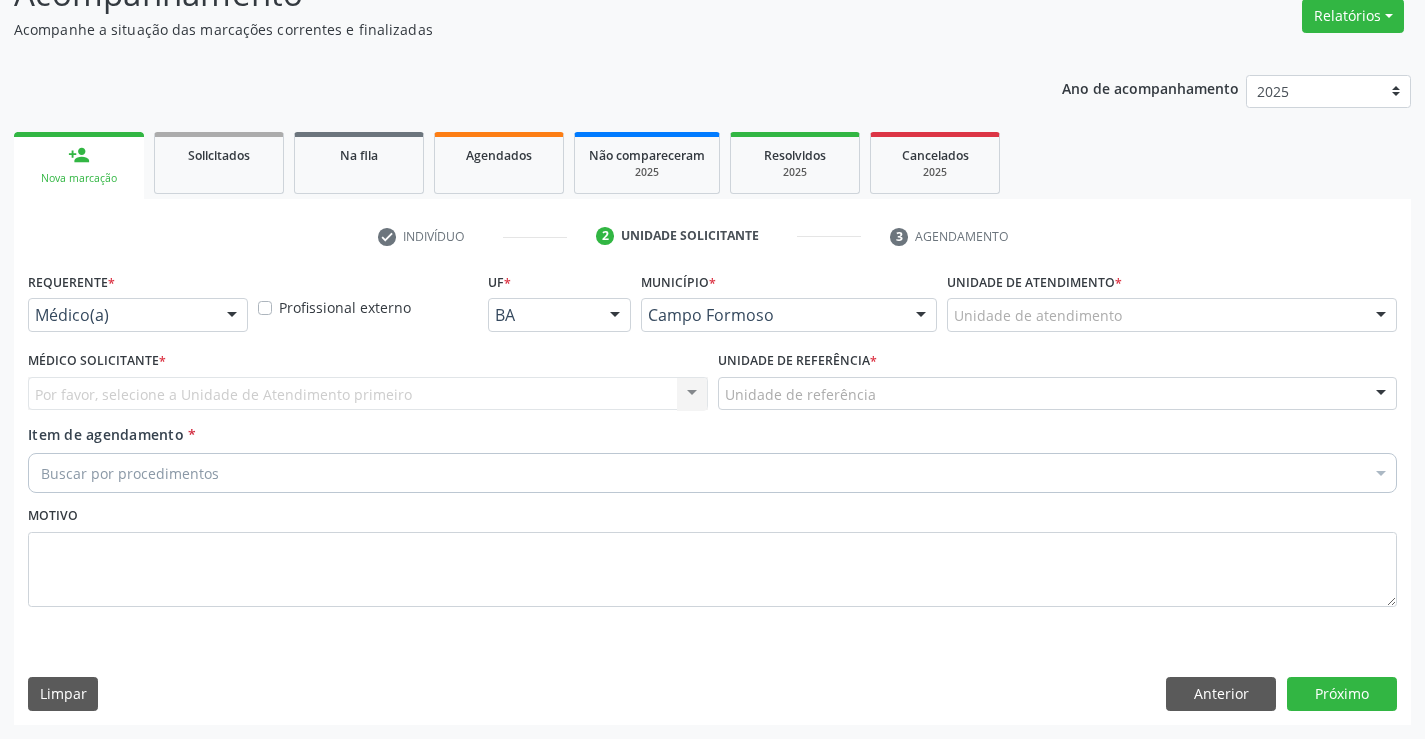 scroll, scrollTop: 167, scrollLeft: 0, axis: vertical 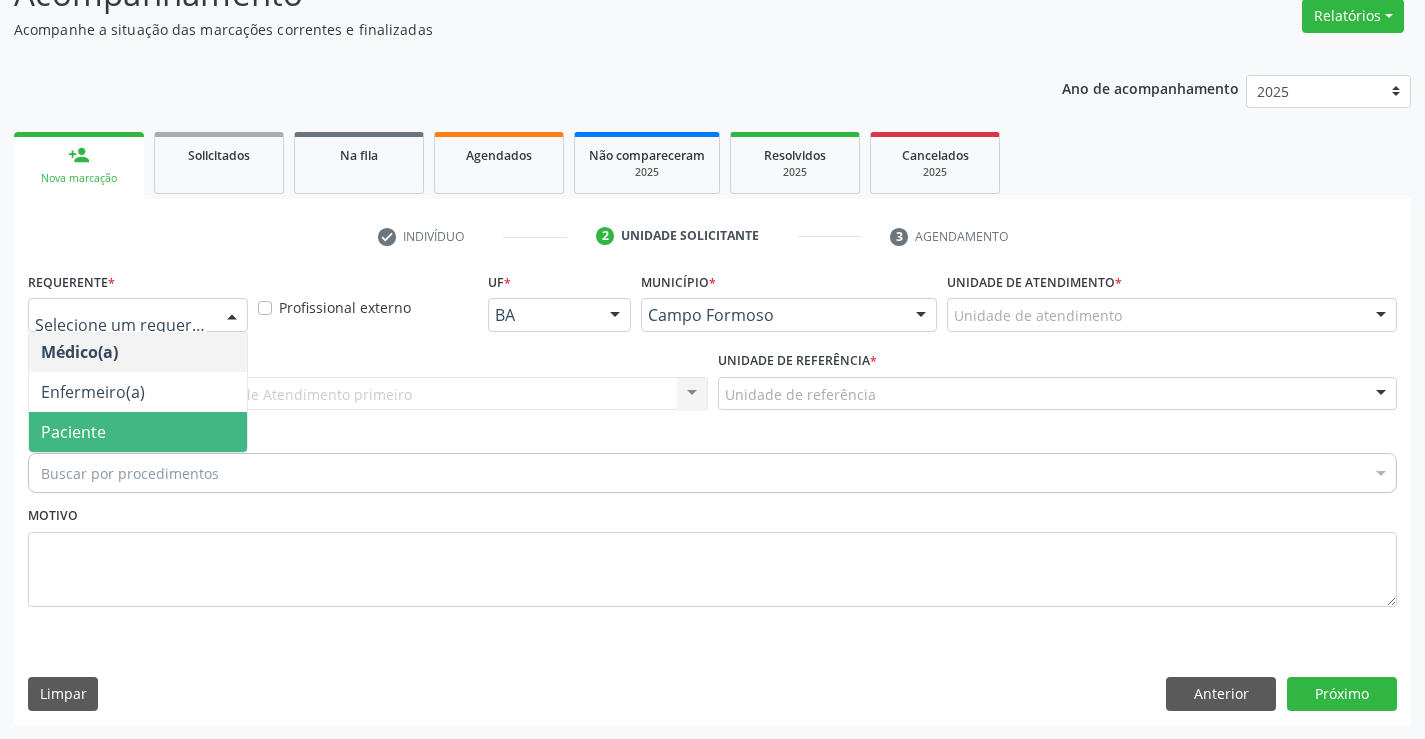 drag, startPoint x: 180, startPoint y: 408, endPoint x: 168, endPoint y: 431, distance: 25.942244 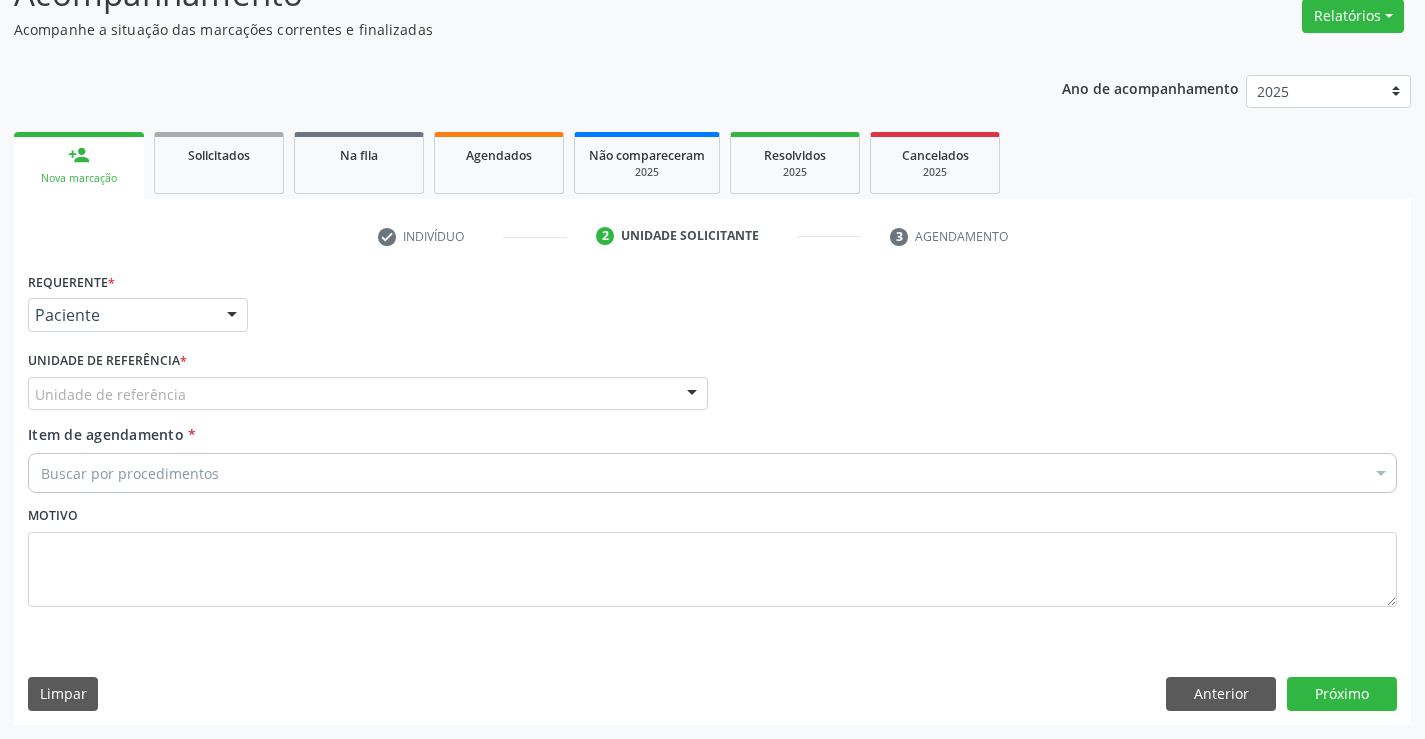 click on "Unidade de referência" at bounding box center (368, 394) 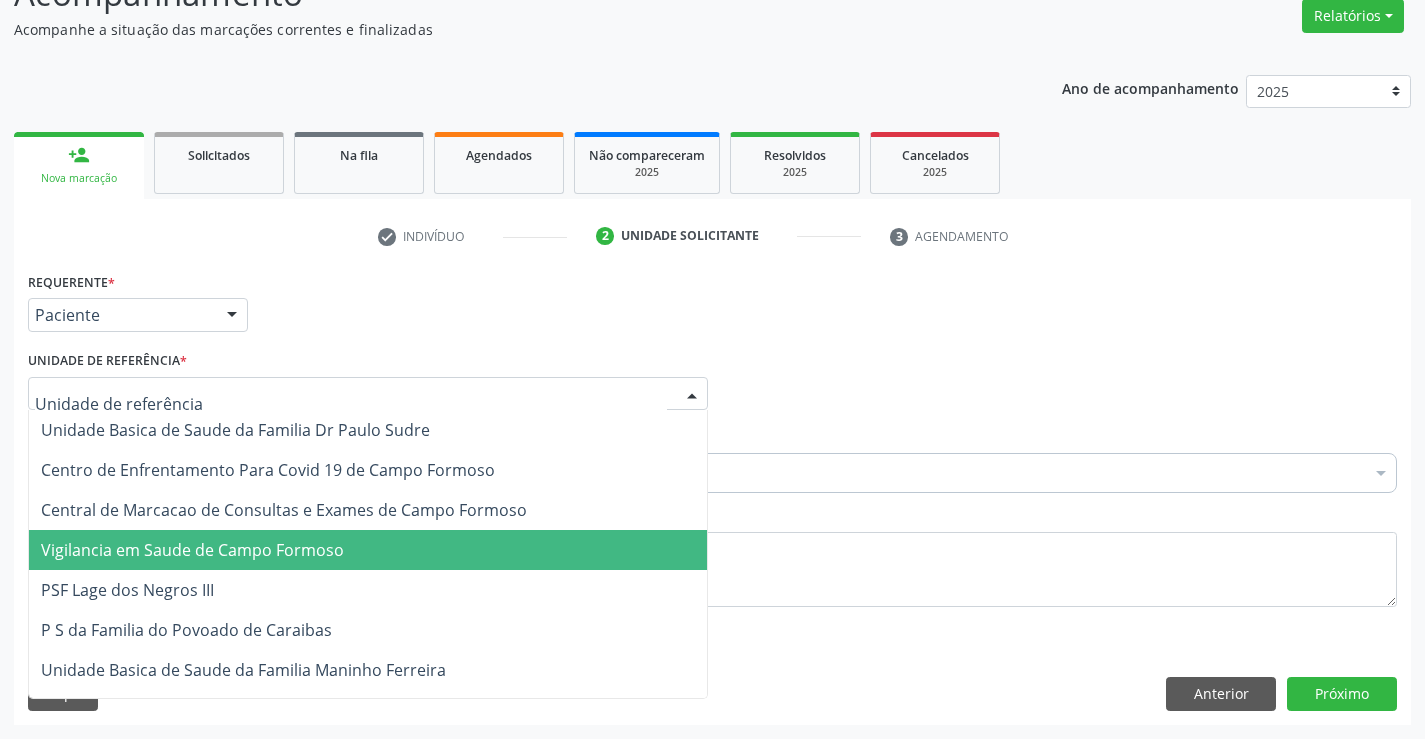 click on "Vigilancia em Saude de Campo Formoso" at bounding box center (368, 550) 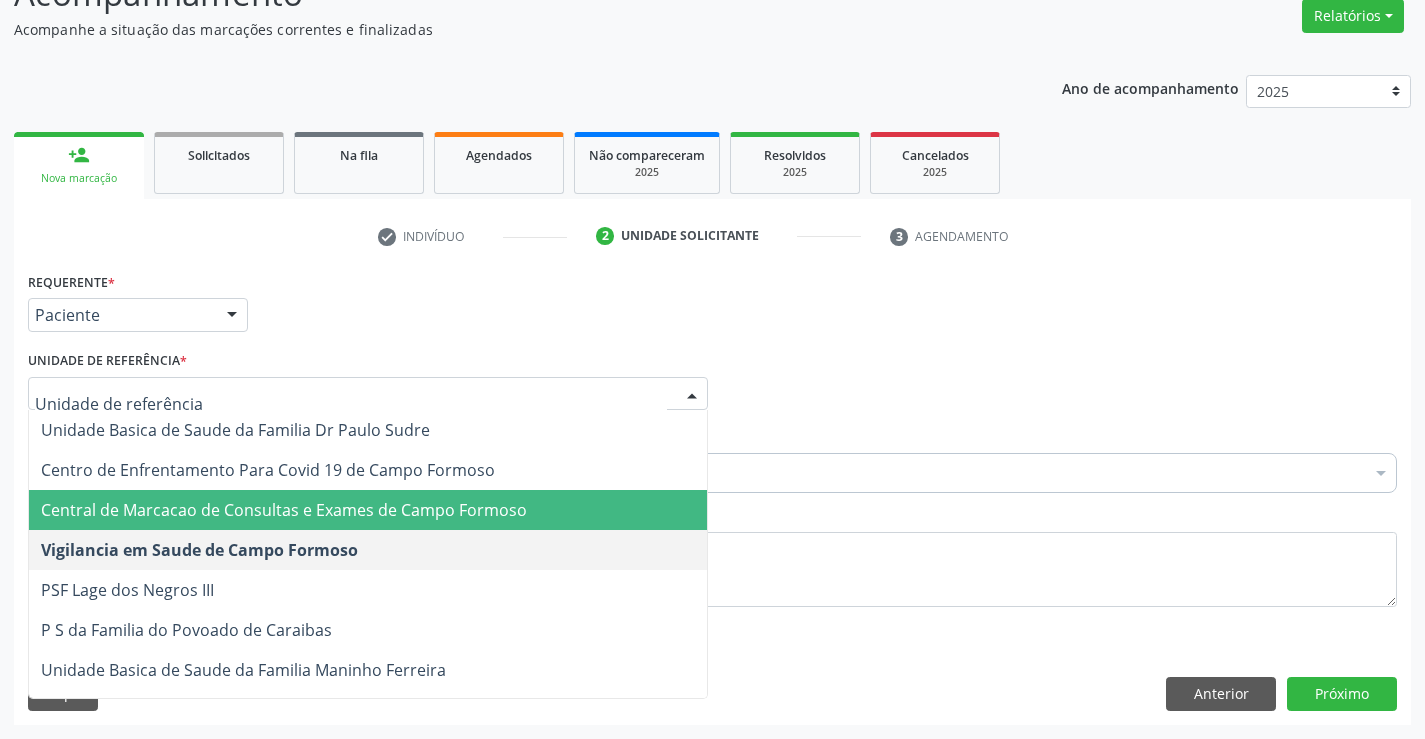 drag, startPoint x: 469, startPoint y: 485, endPoint x: 474, endPoint y: 528, distance: 43.289722 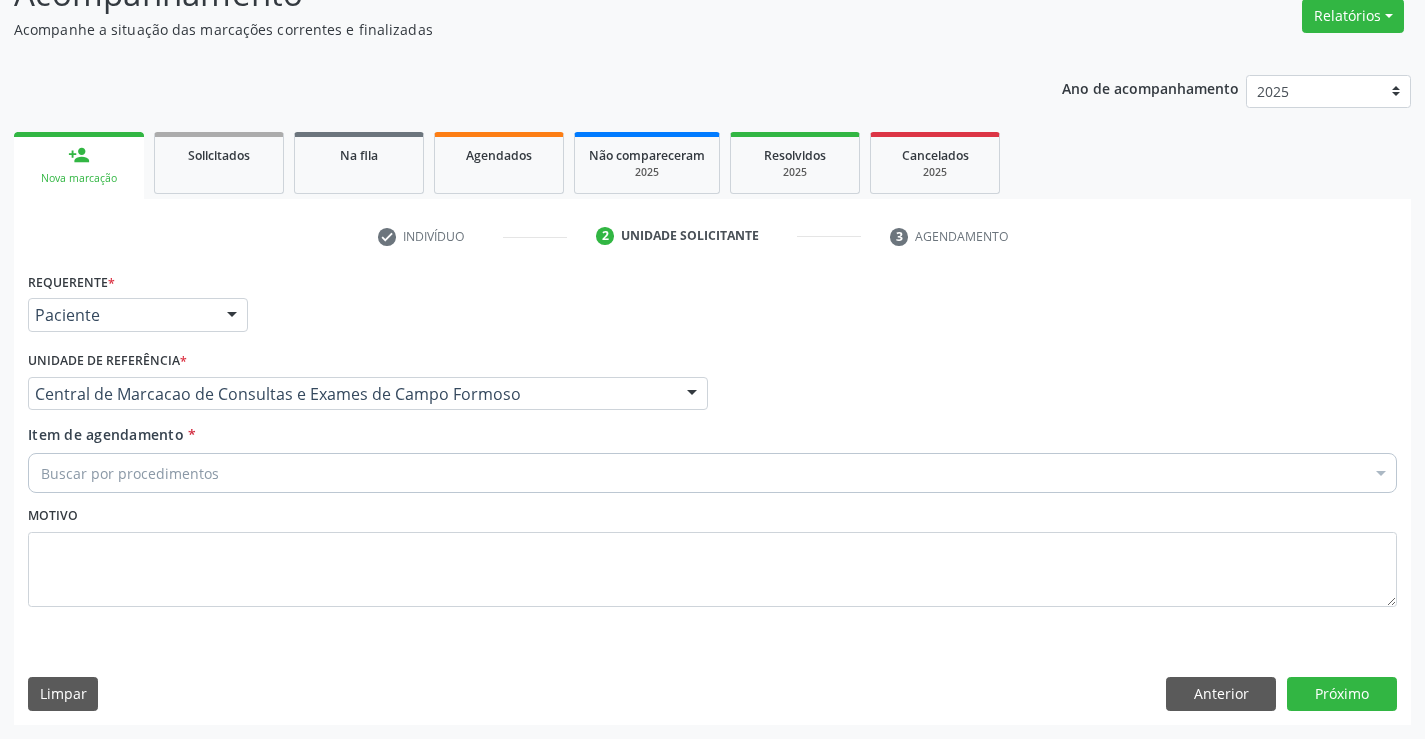click on "Buscar por procedimentos" at bounding box center (712, 473) 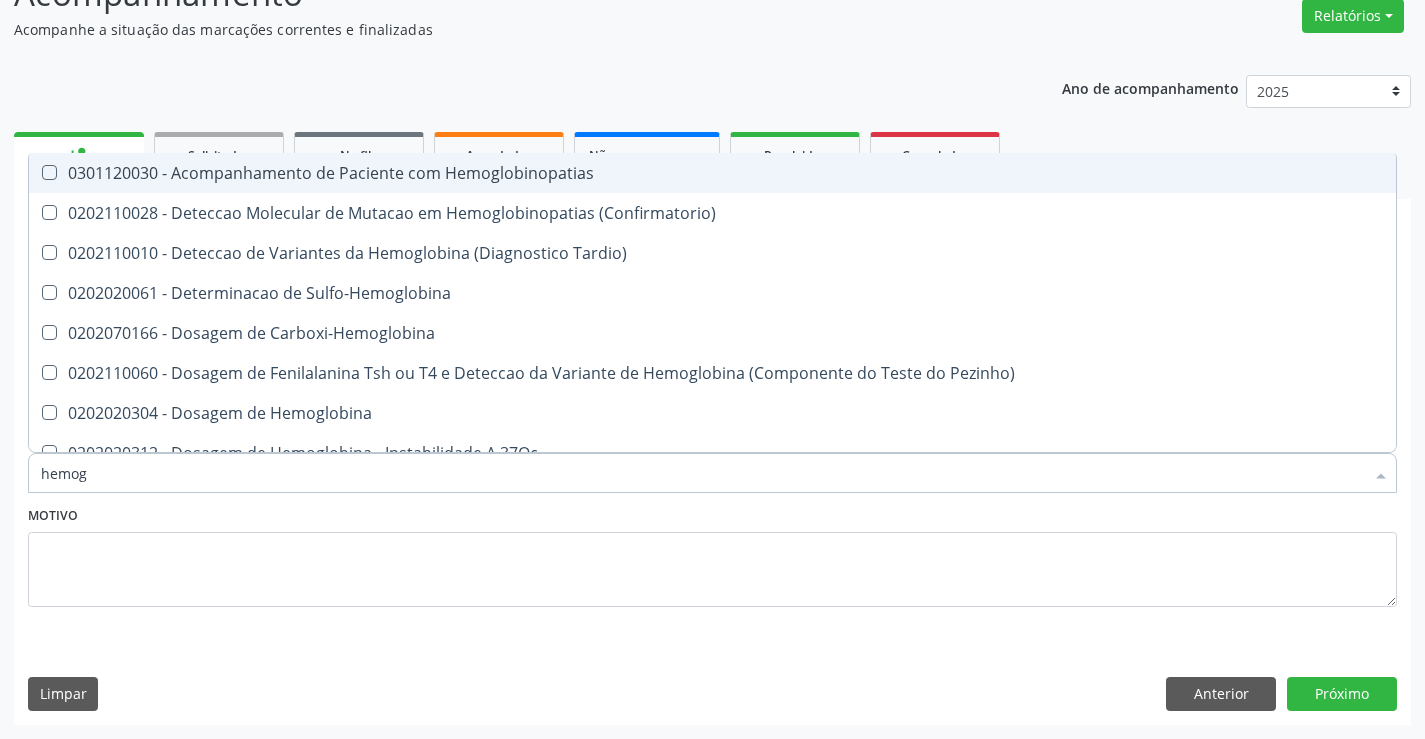 type on "hemogr" 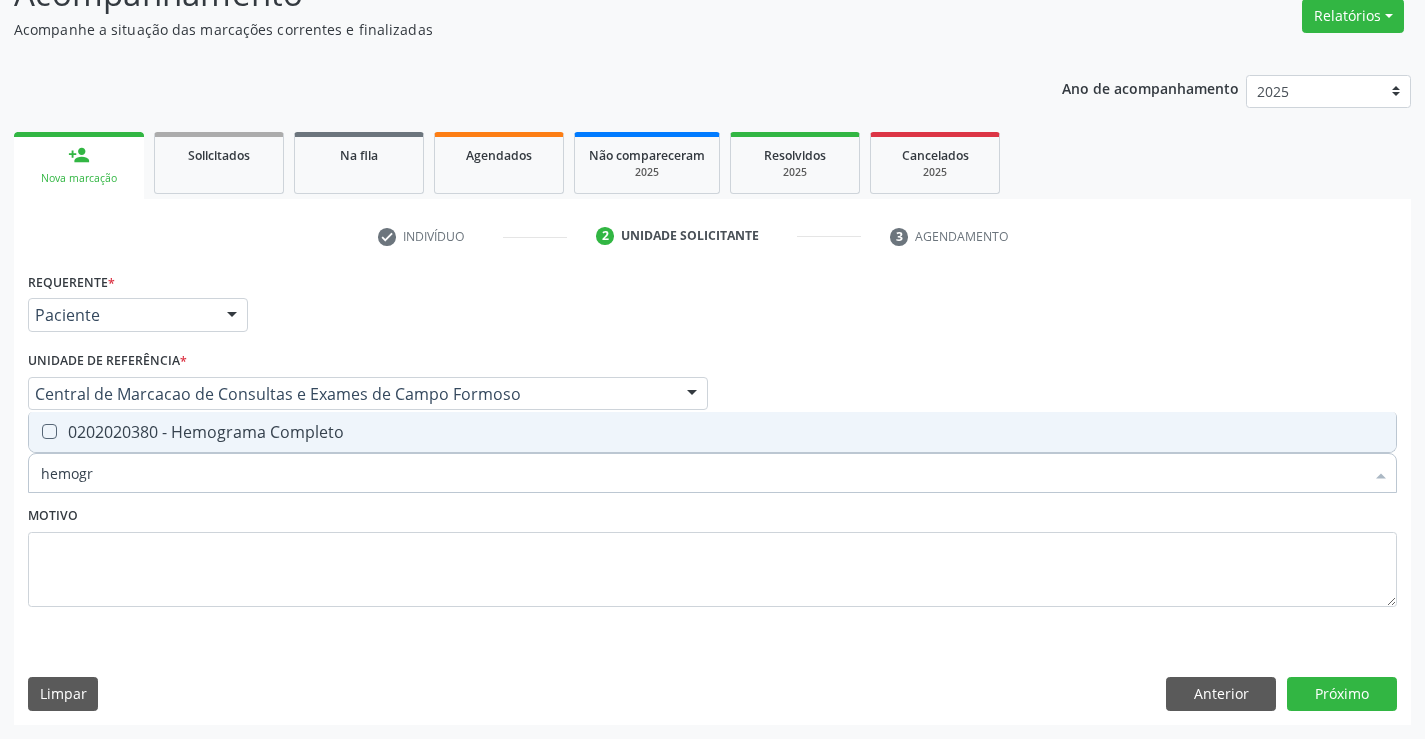 click on "0202020380 - Hemograma Completo" at bounding box center (712, 432) 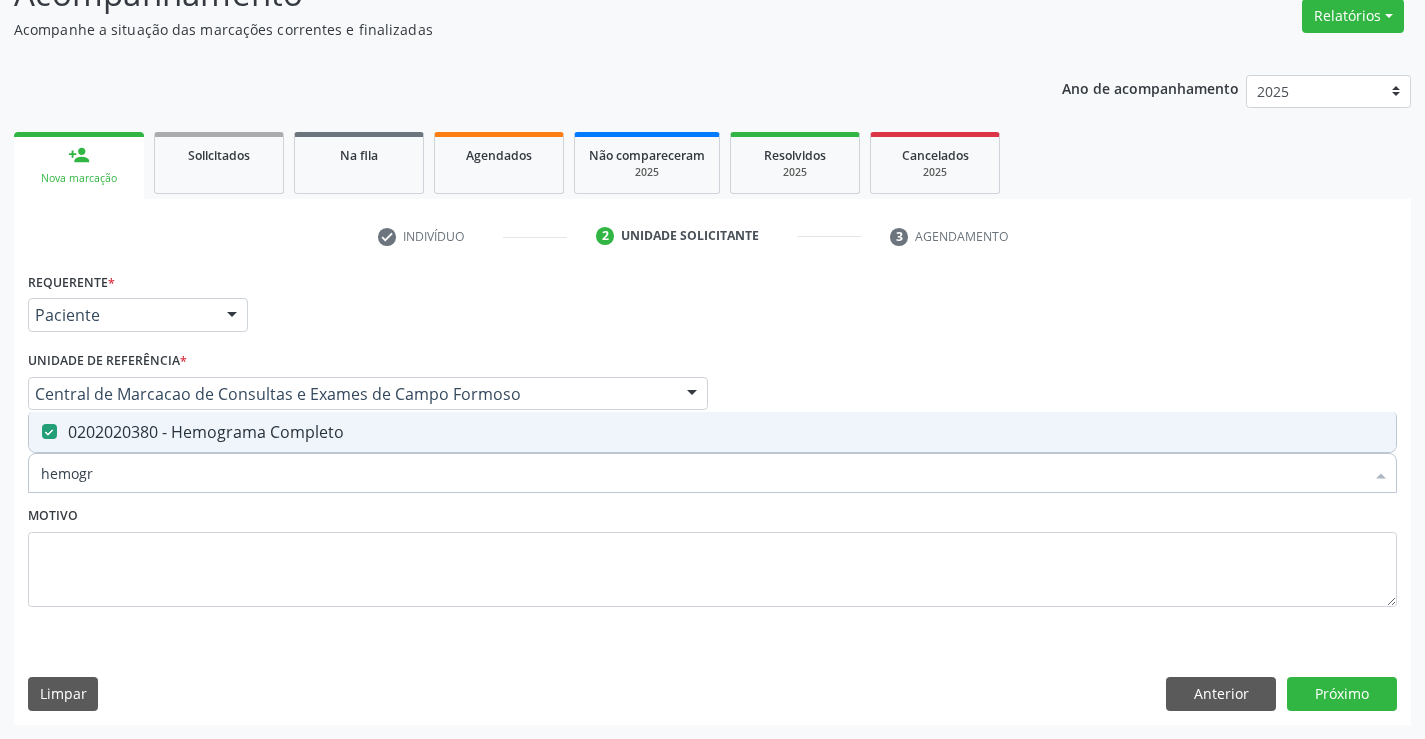 checkbox on "true" 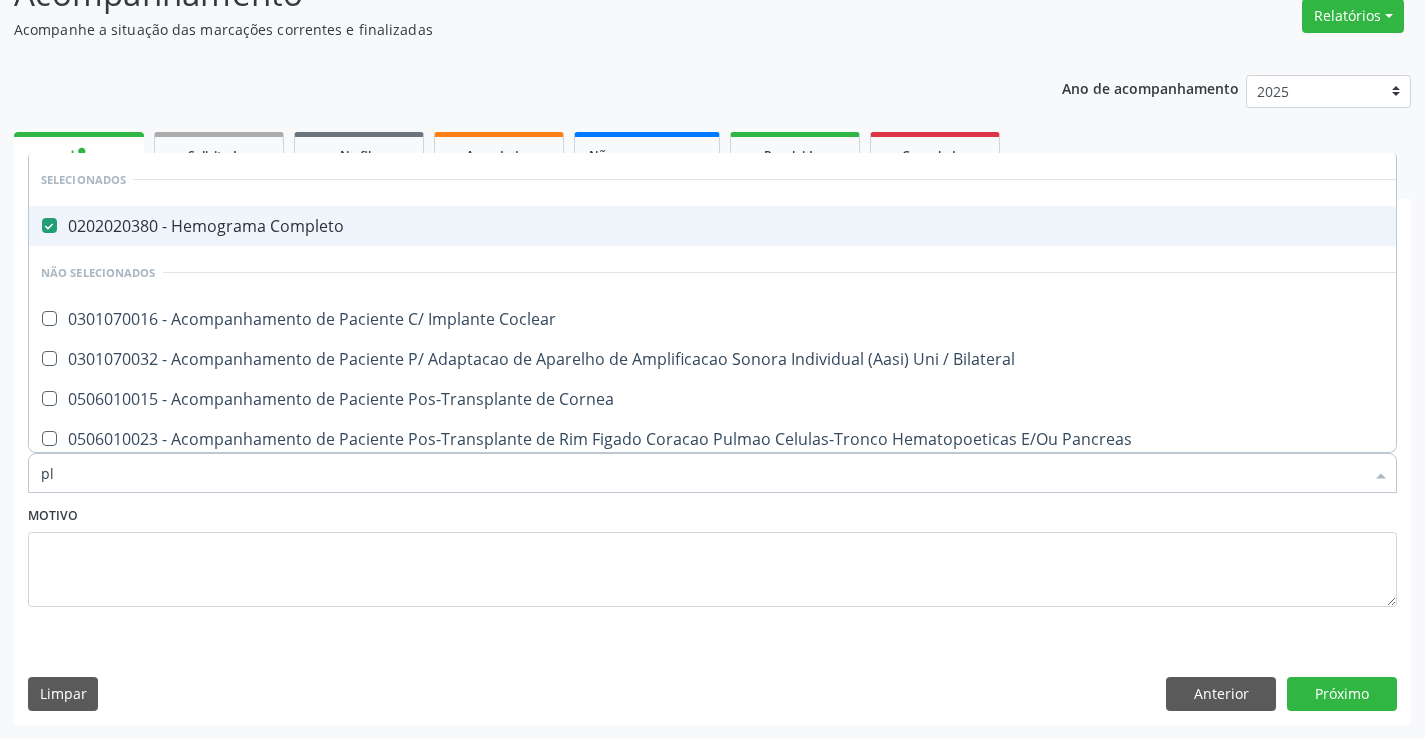 type on "pla" 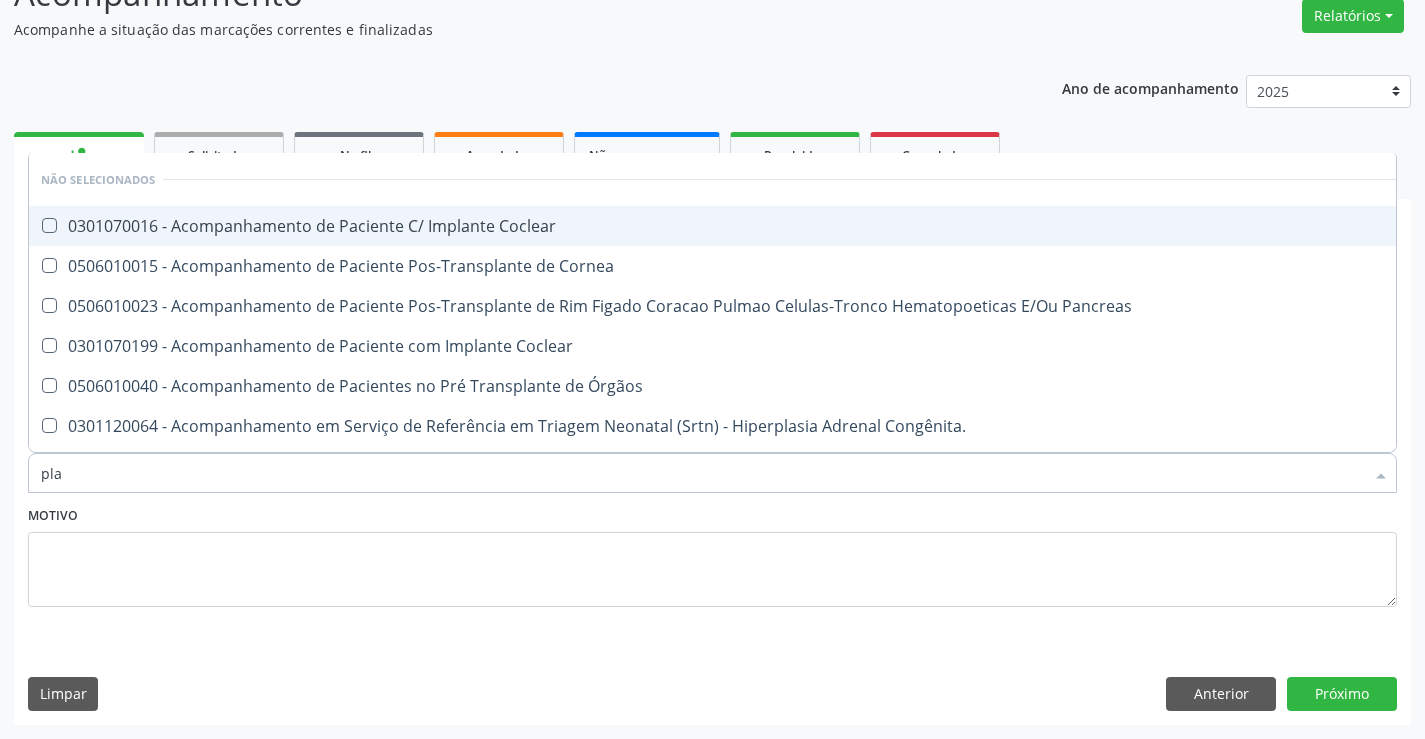 type on "plaq" 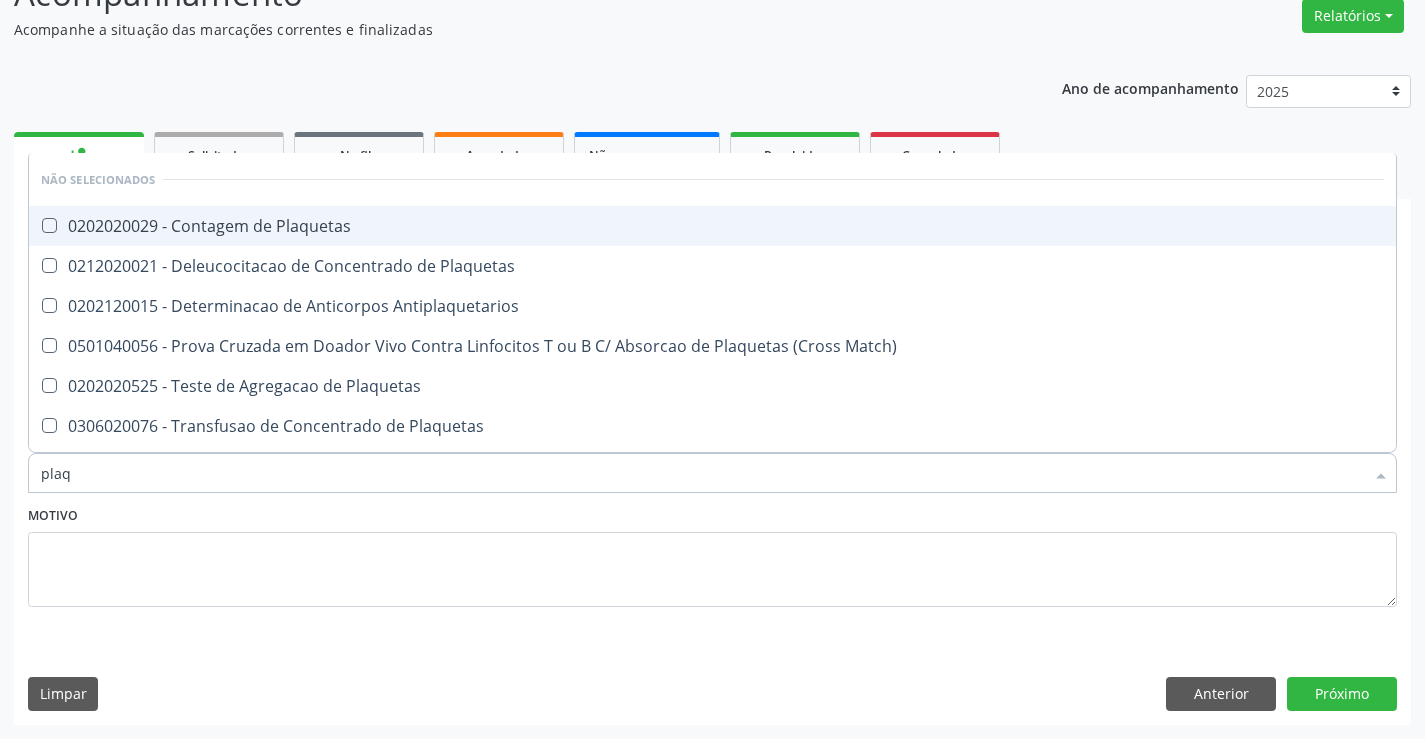 click on "0202020029 - Contagem de Plaquetas" at bounding box center (712, 226) 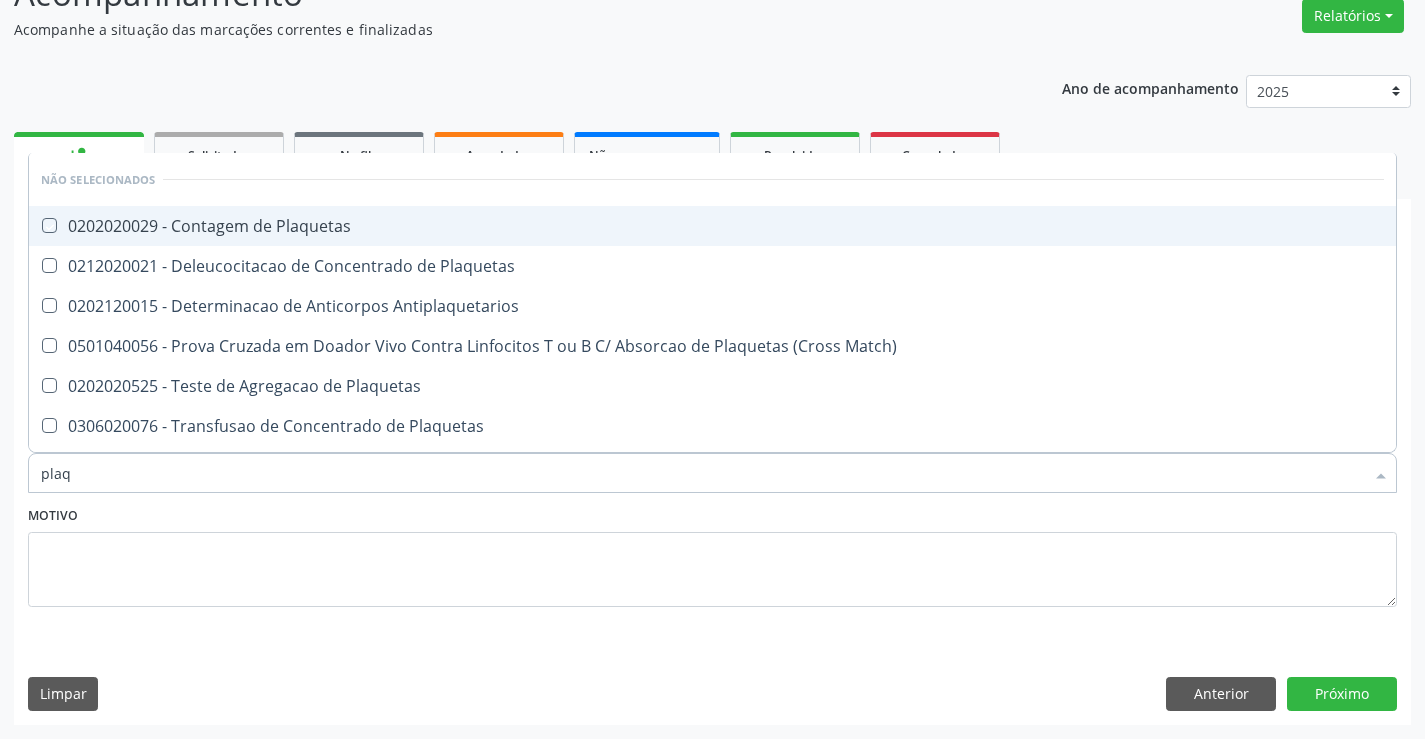 checkbox on "true" 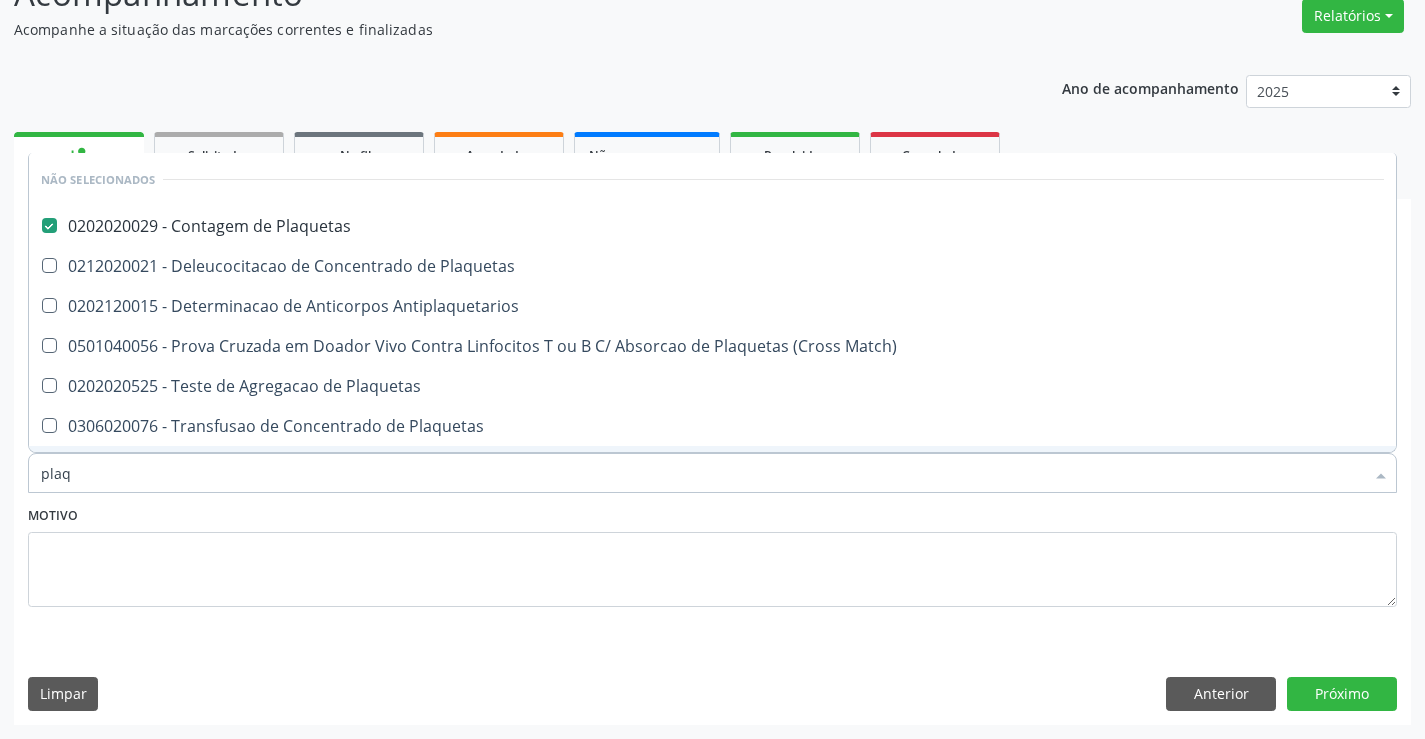 click on "plaq" at bounding box center [702, 473] 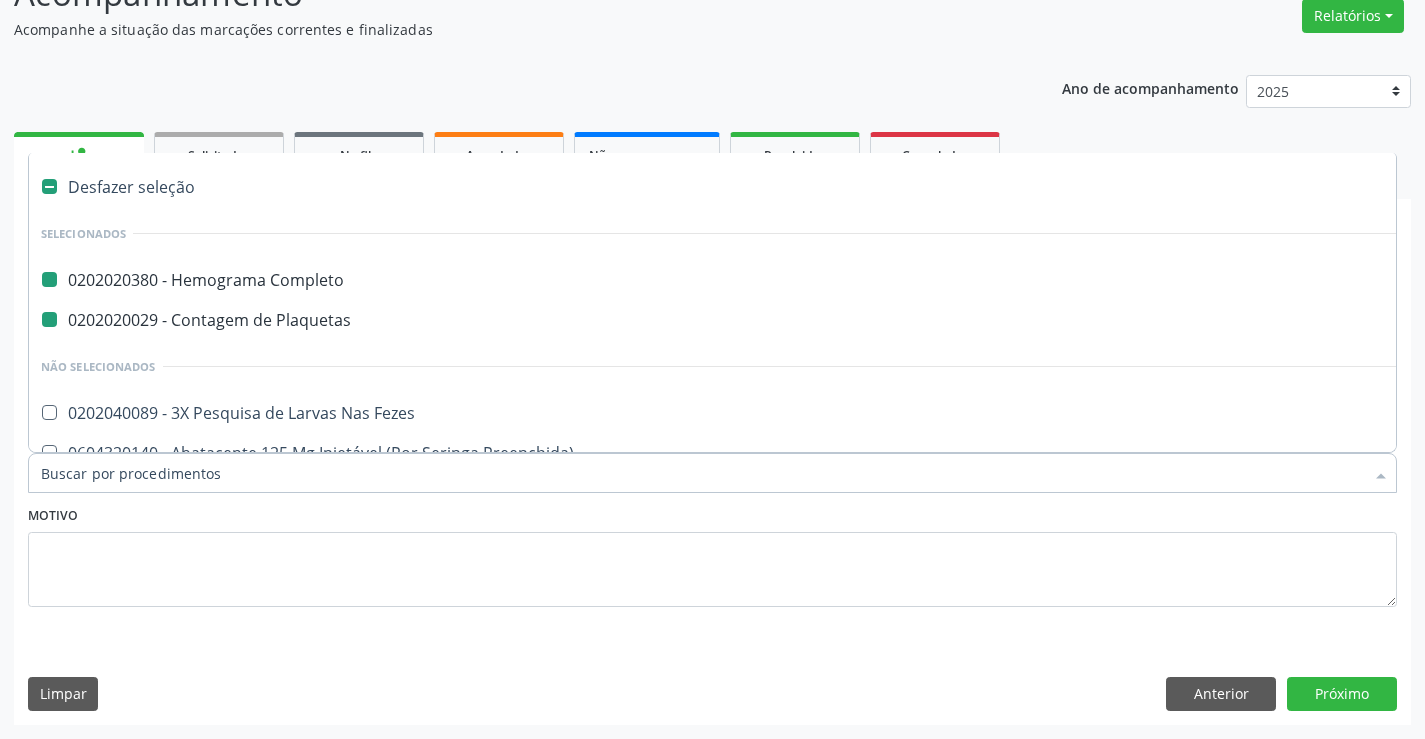 type on "f" 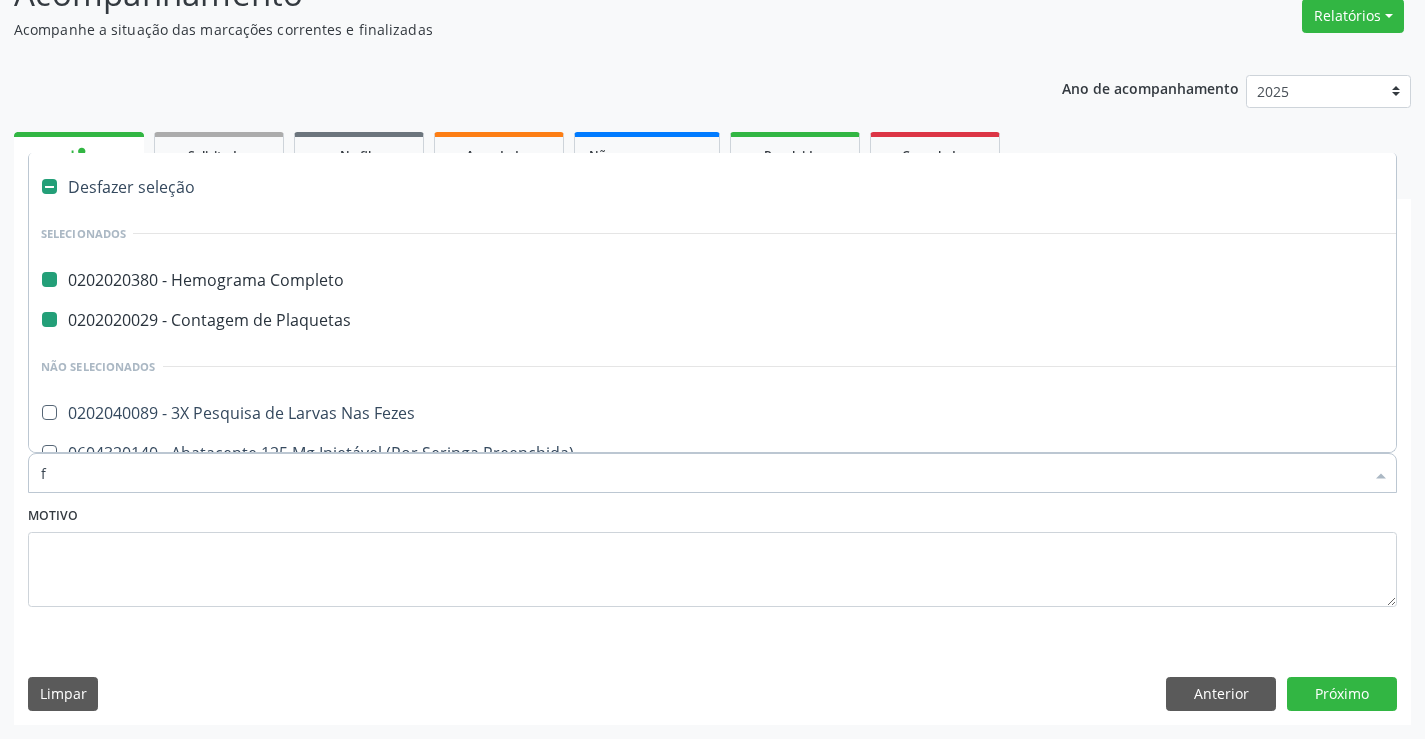 checkbox on "false" 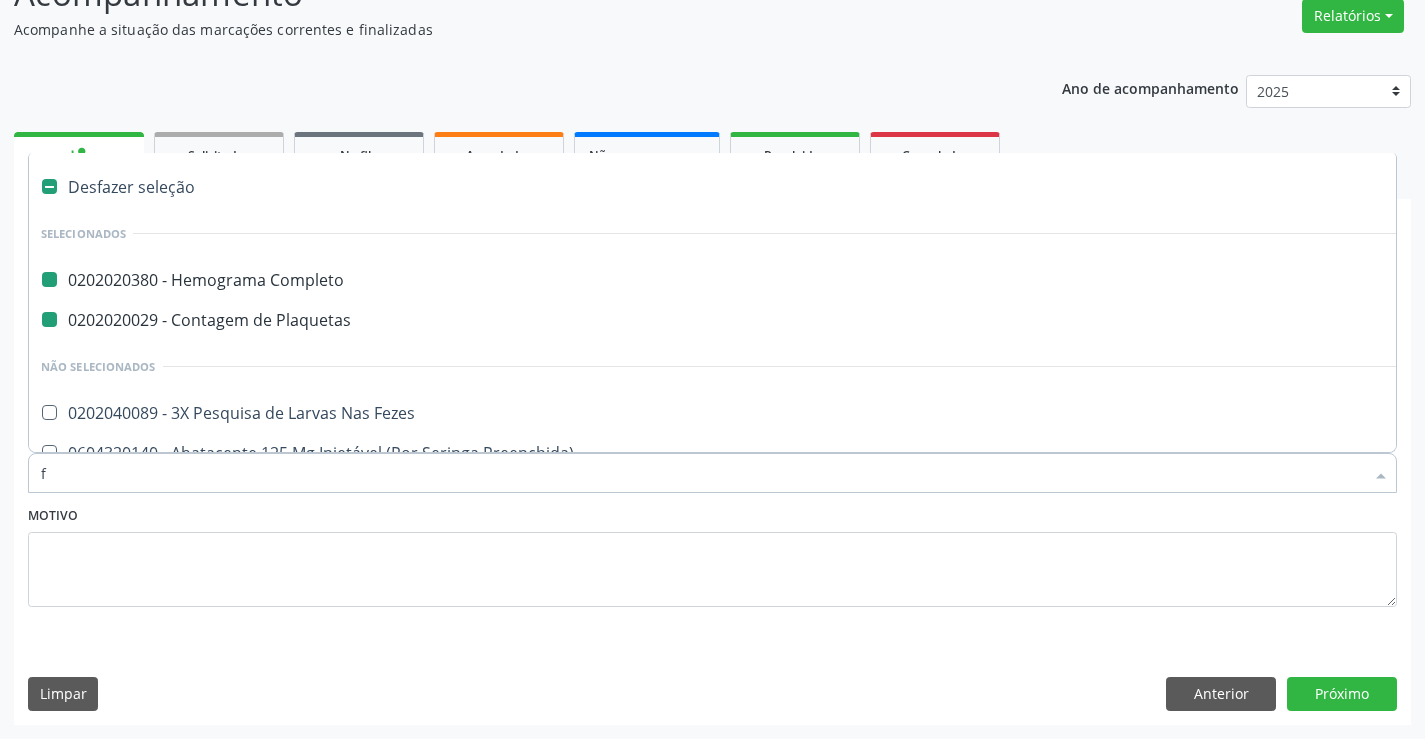 checkbox on "false" 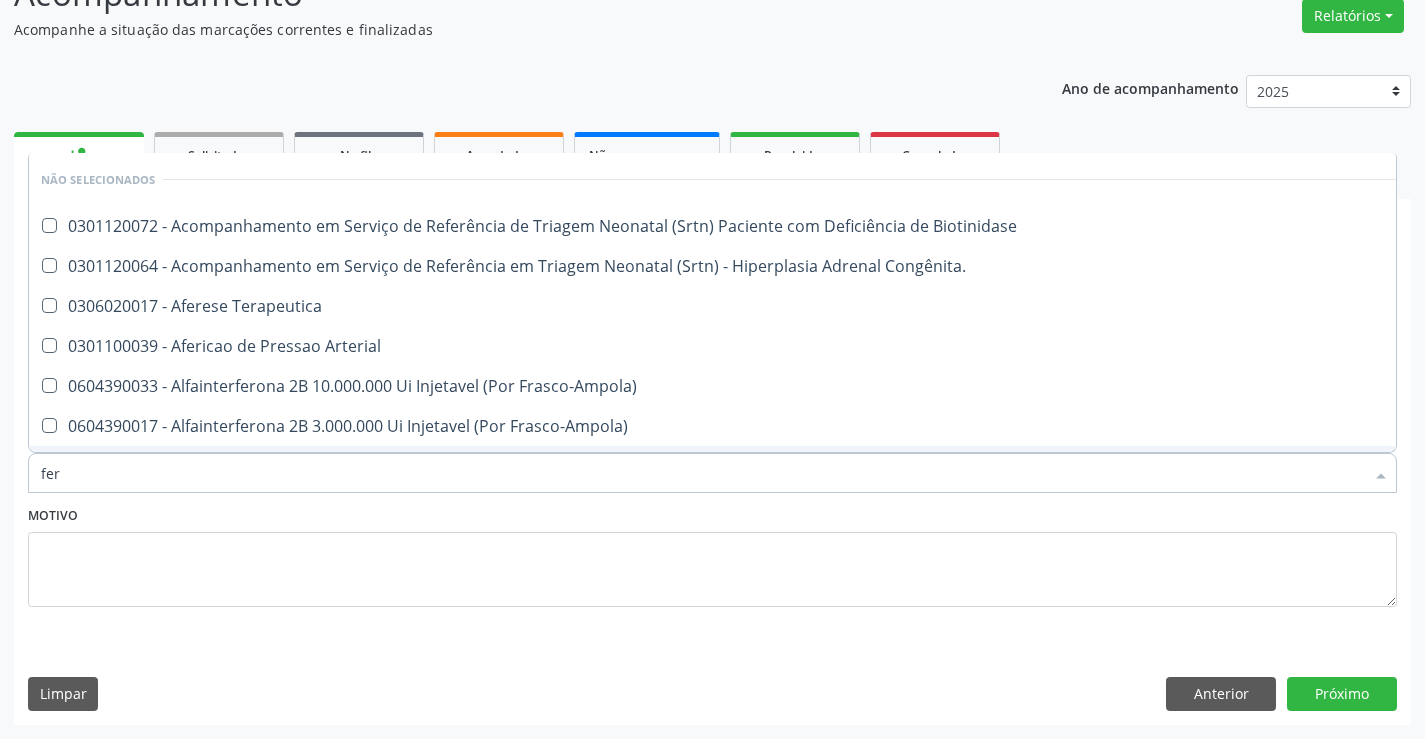 type on "ferr" 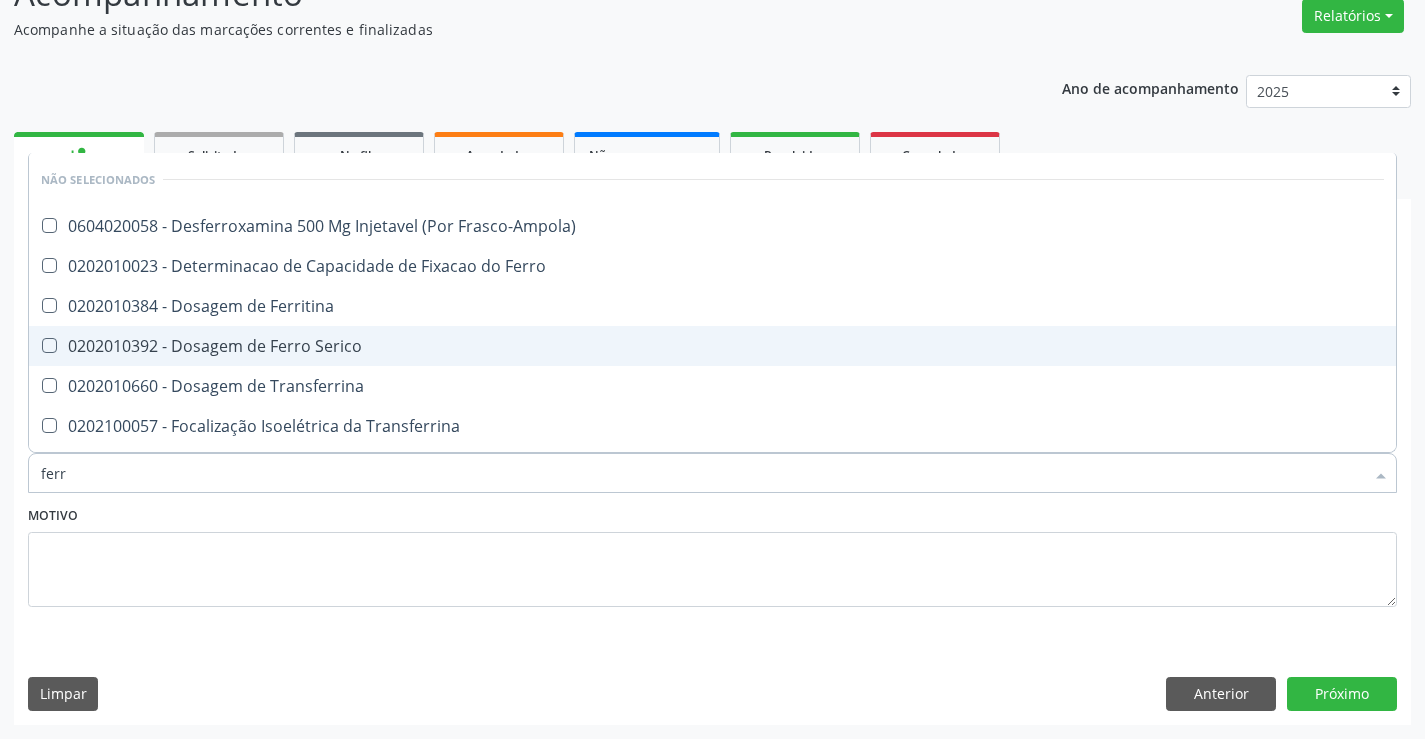 click on "0202010392 - Dosagem de Ferro Serico" at bounding box center (712, 346) 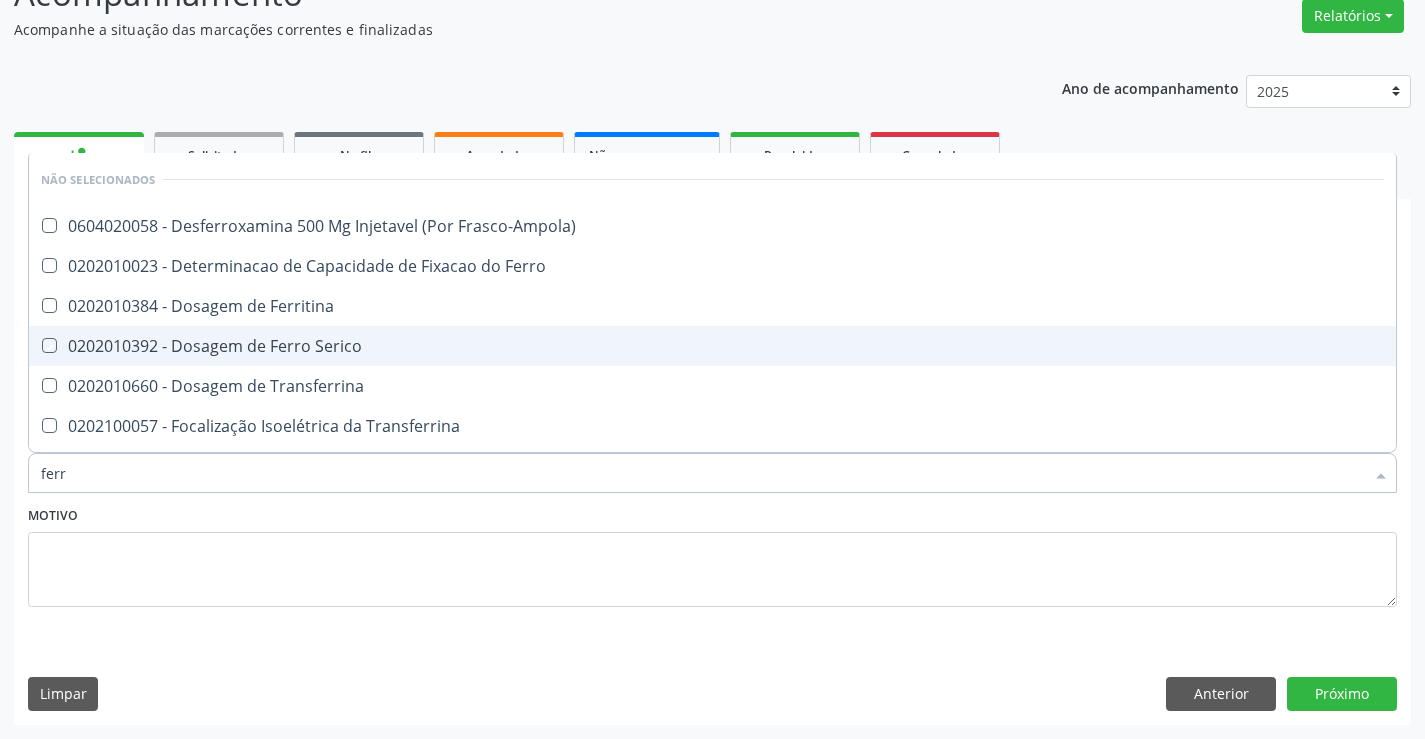 checkbox on "true" 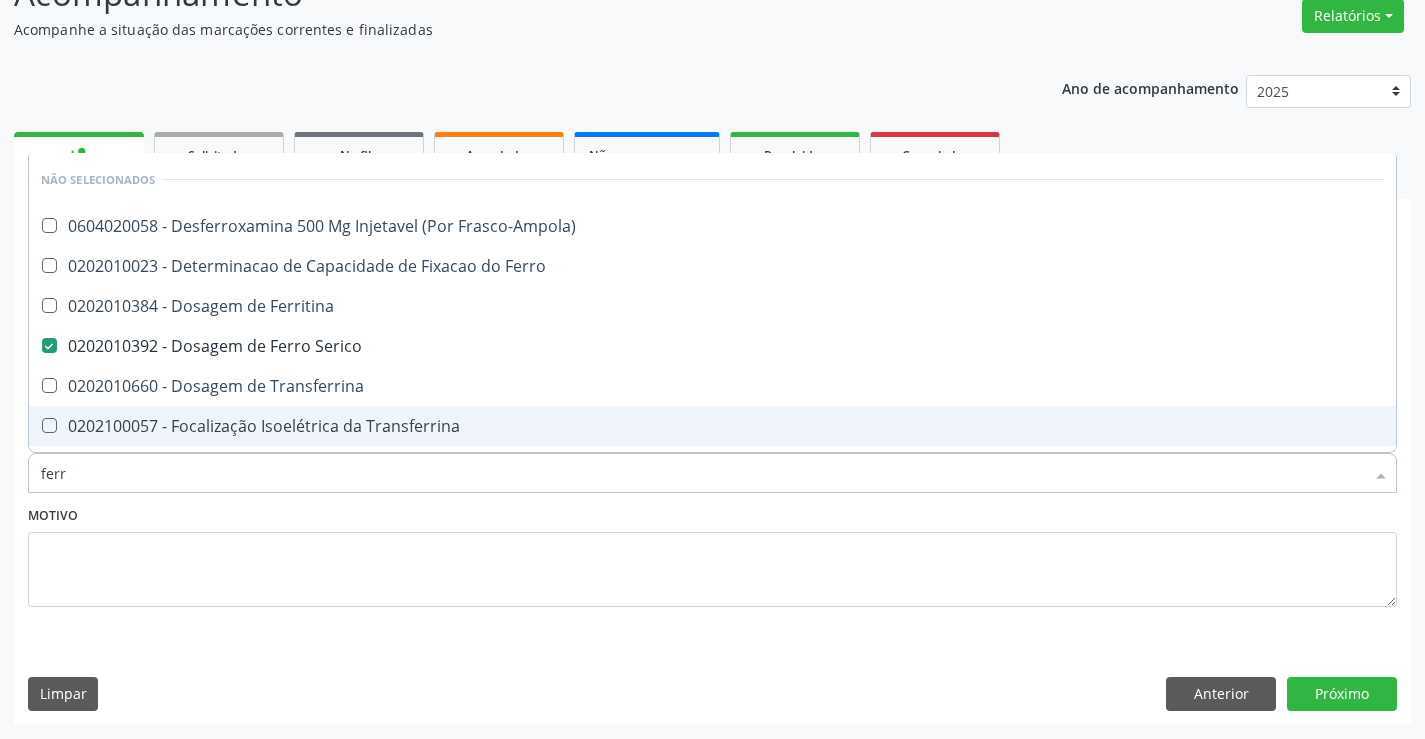type on "ferr" 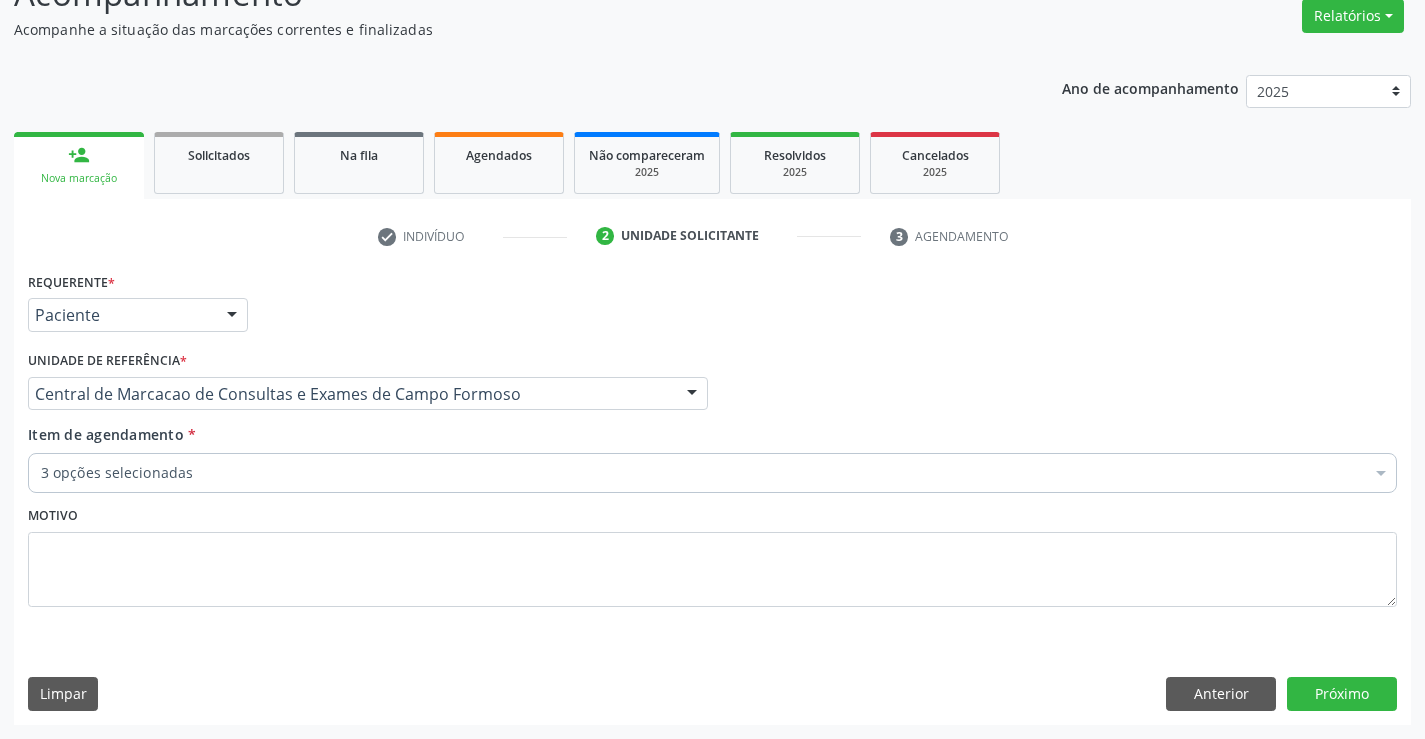 click on "3 opções selecionadas" at bounding box center (712, 473) 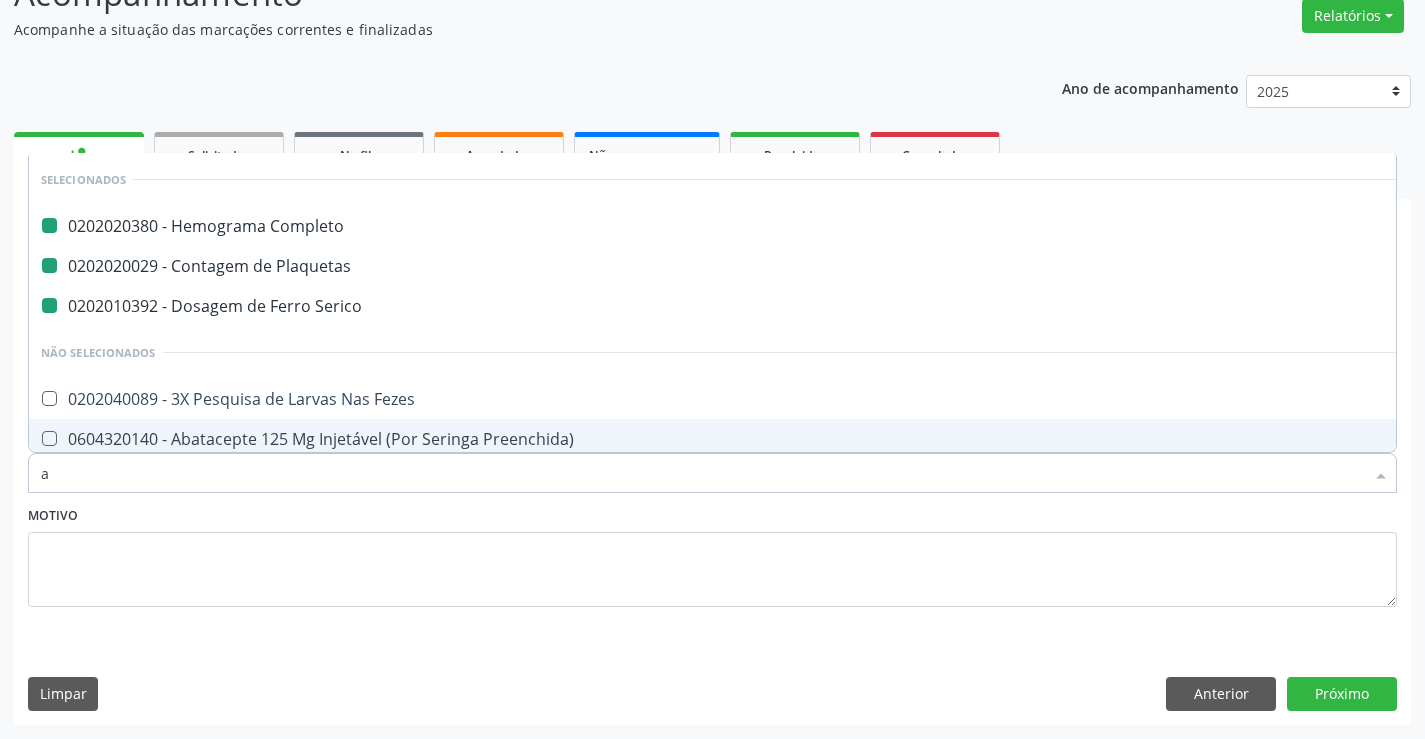 type on "ab" 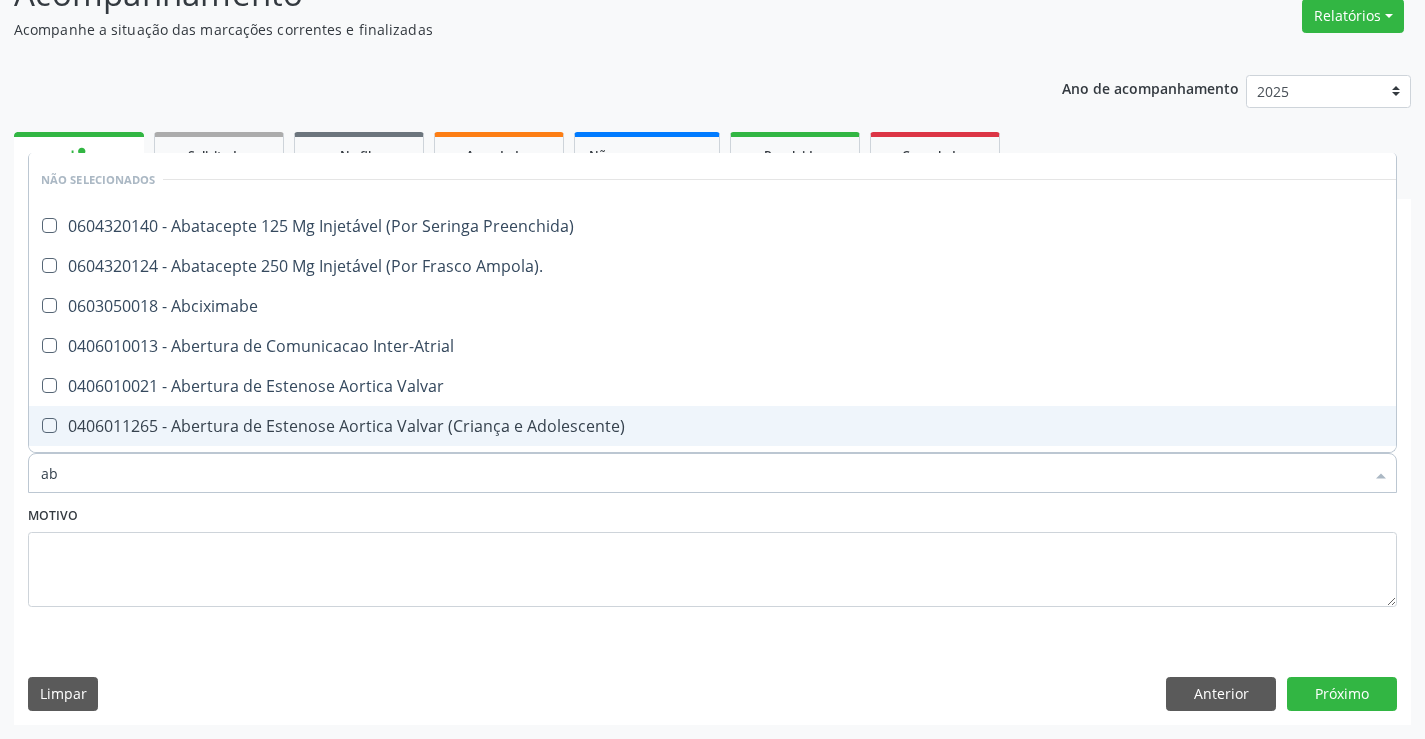 type on "abo" 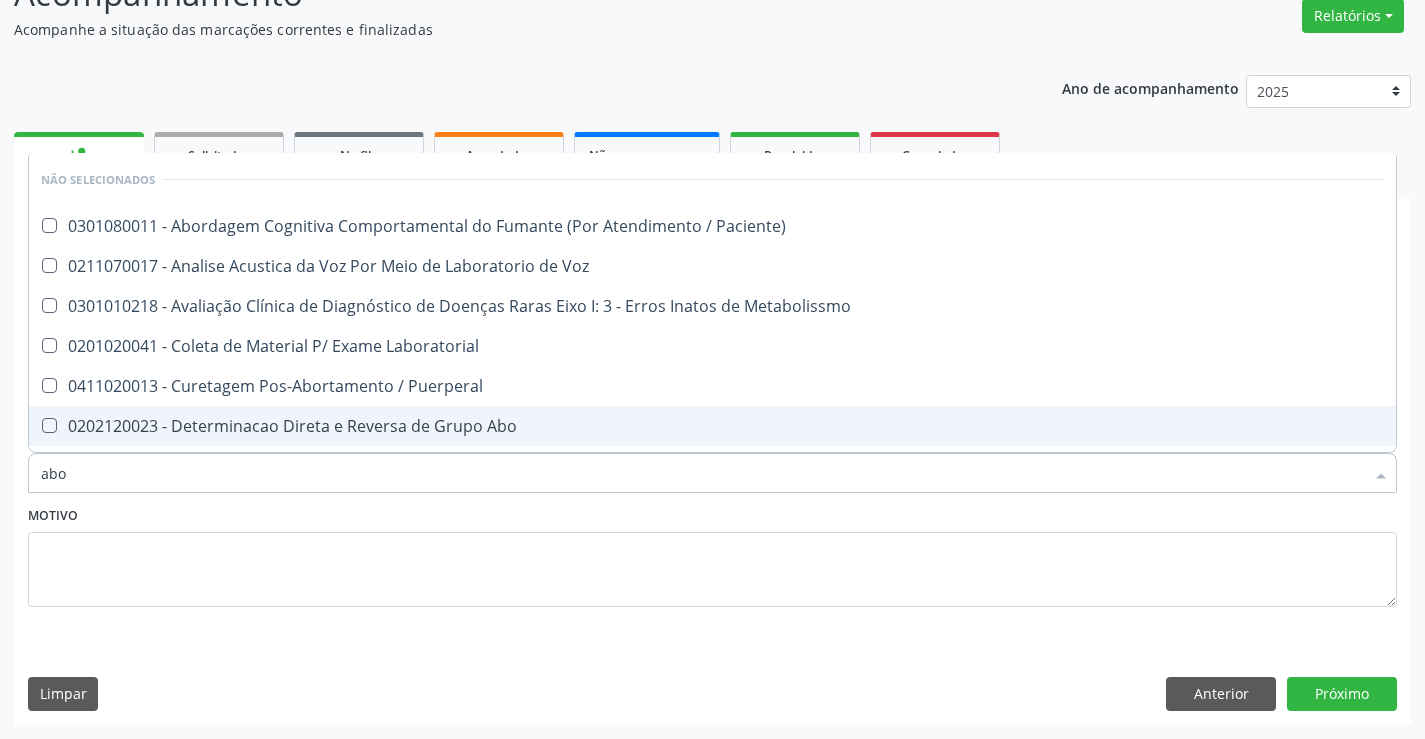 click on "0202120023 - Determinacao Direta e Reversa de Grupo Abo" at bounding box center (712, 426) 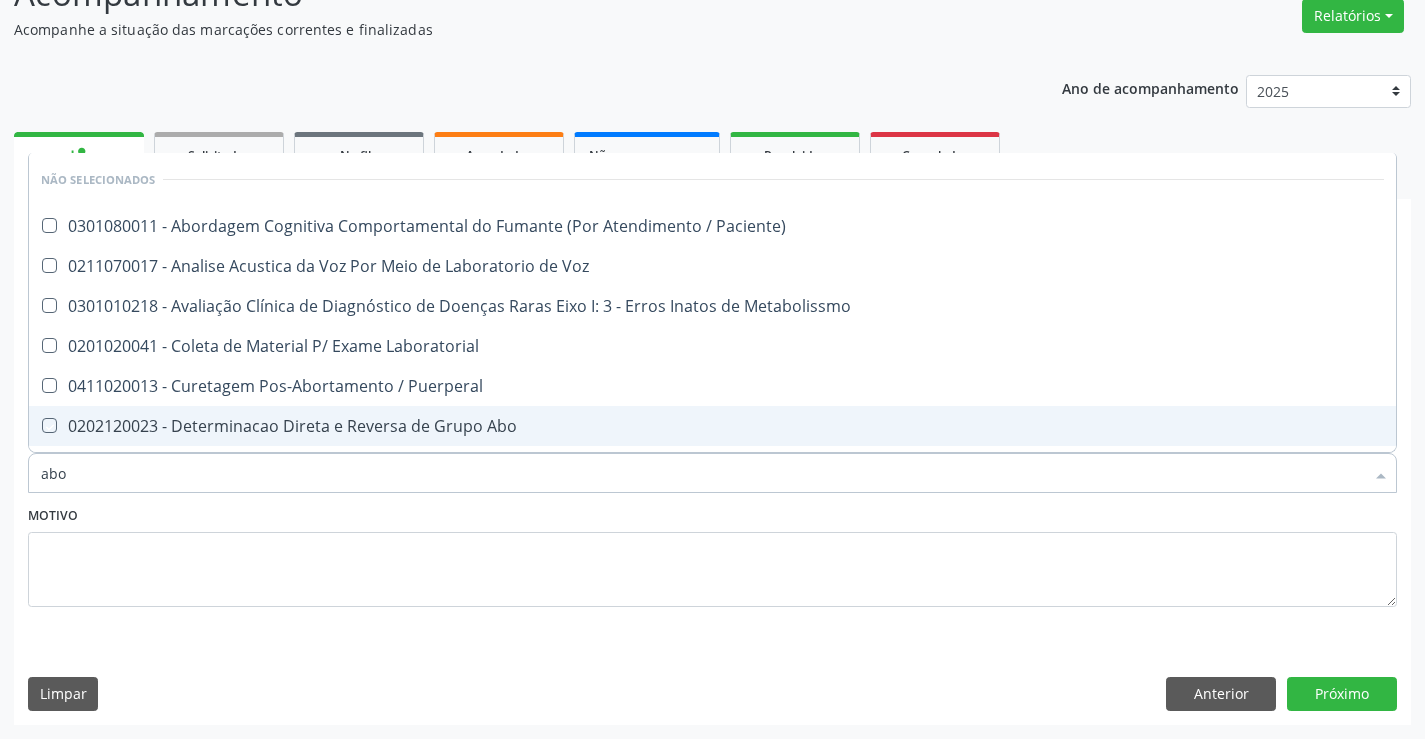 checkbox on "true" 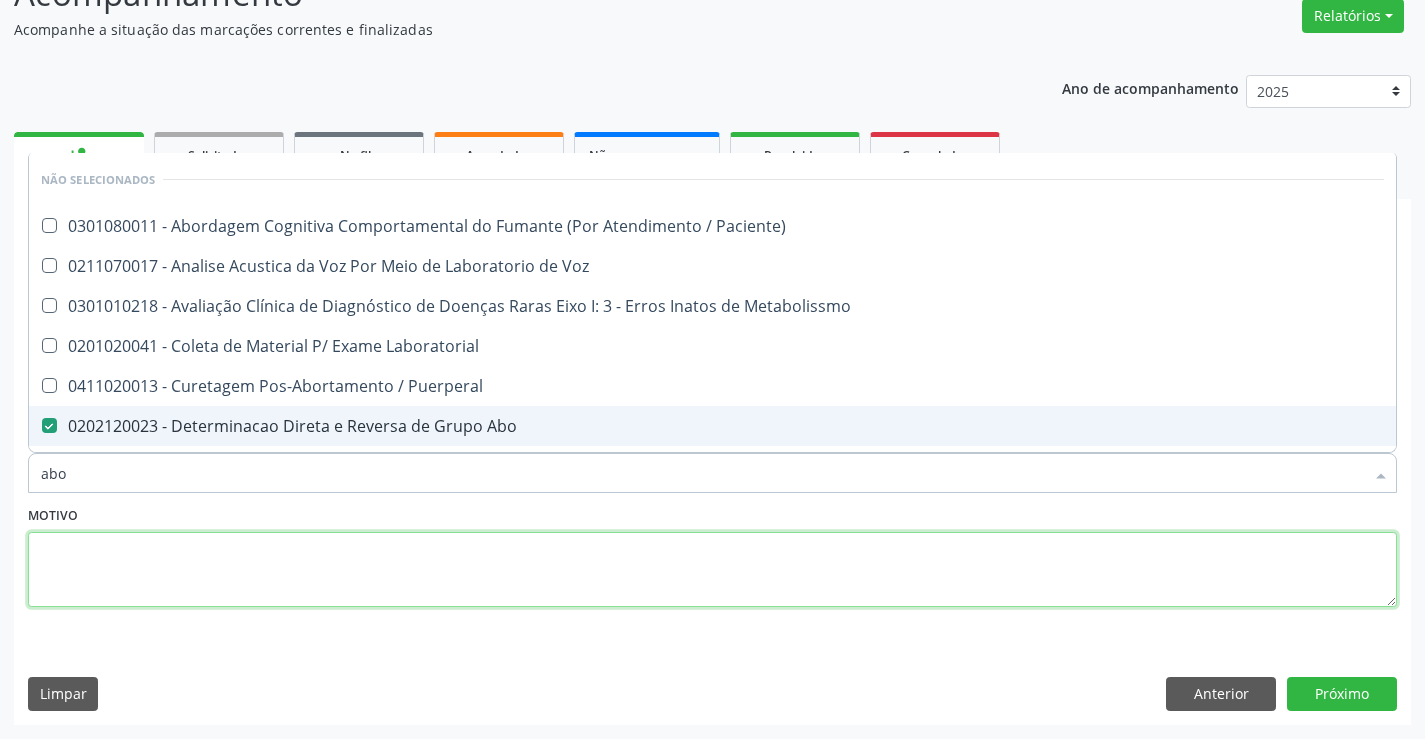click at bounding box center [712, 570] 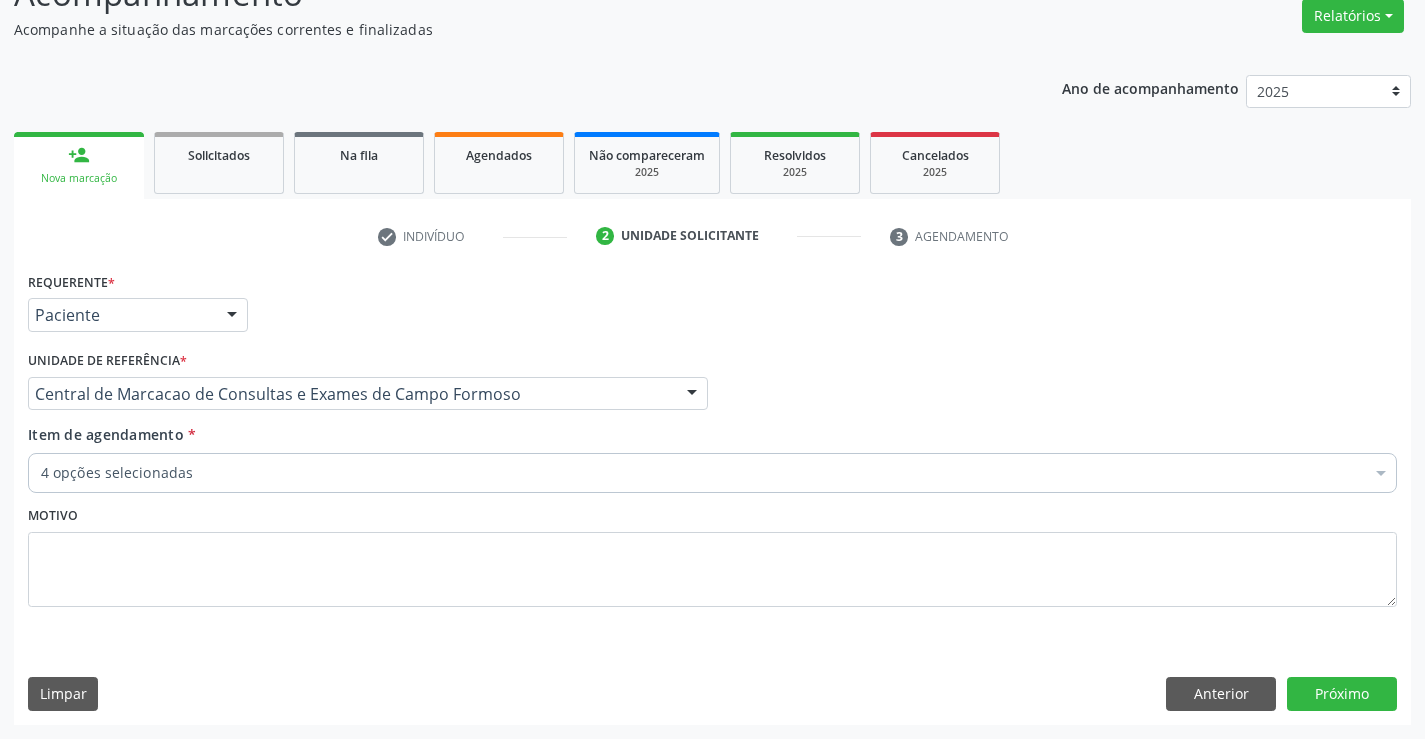 click on "4 opções selecionadas" at bounding box center [712, 473] 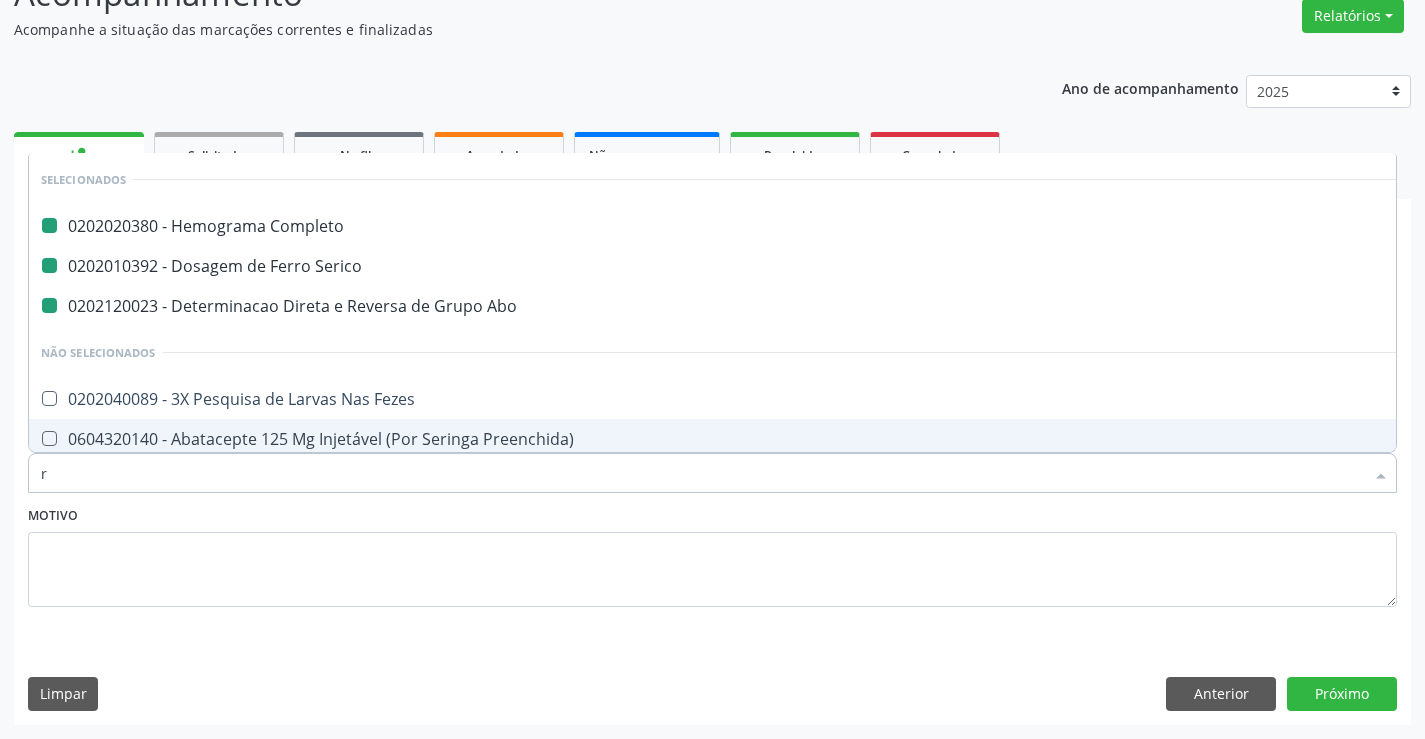 type on "rh" 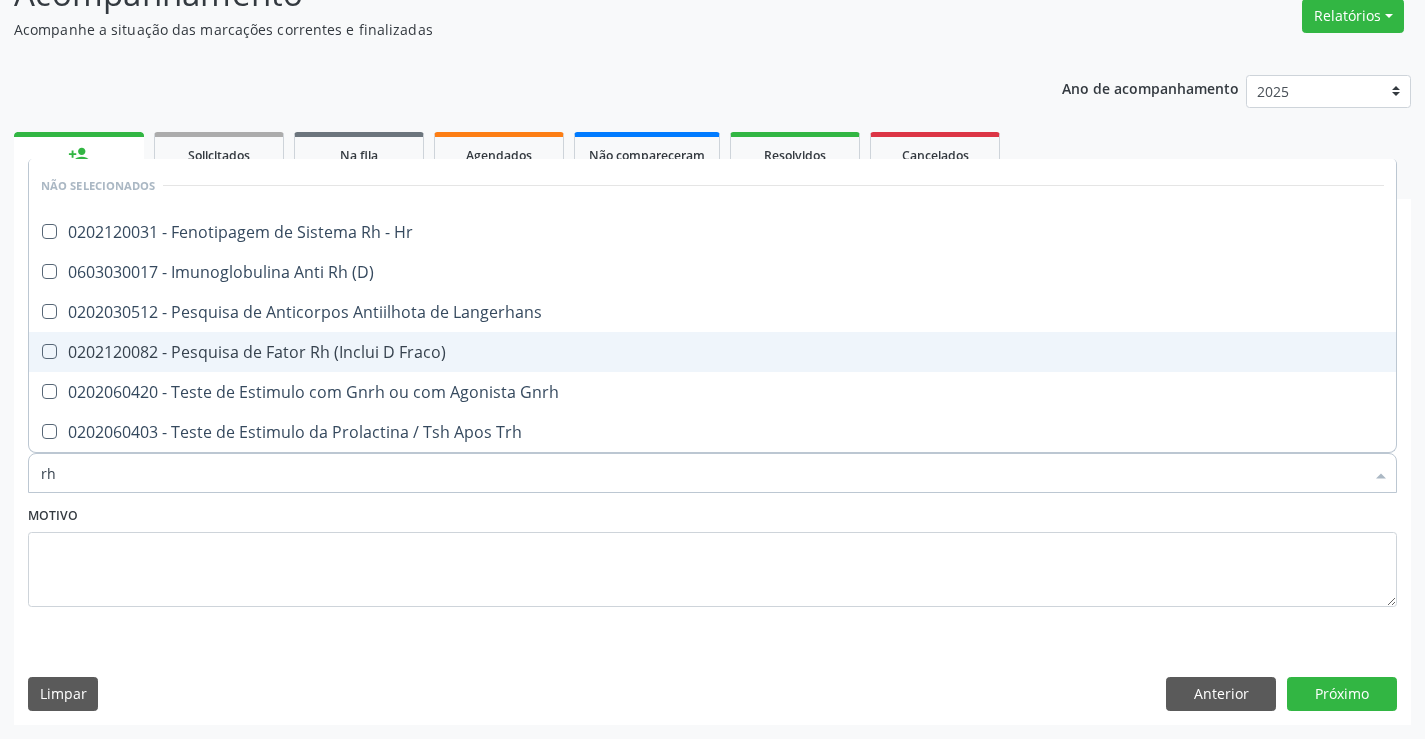 click on "0202120082 - Pesquisa de Fator Rh (Inclui D Fraco)" at bounding box center (712, 352) 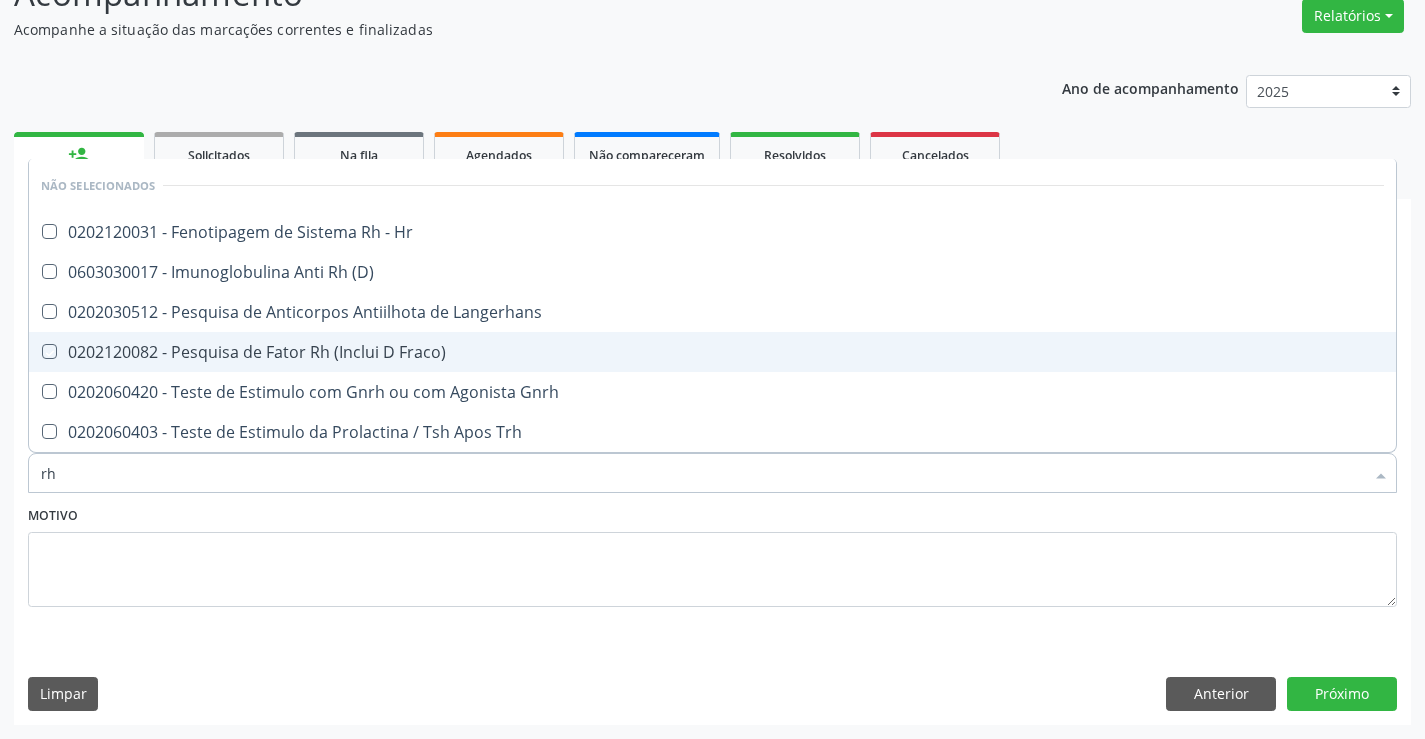 checkbox on "true" 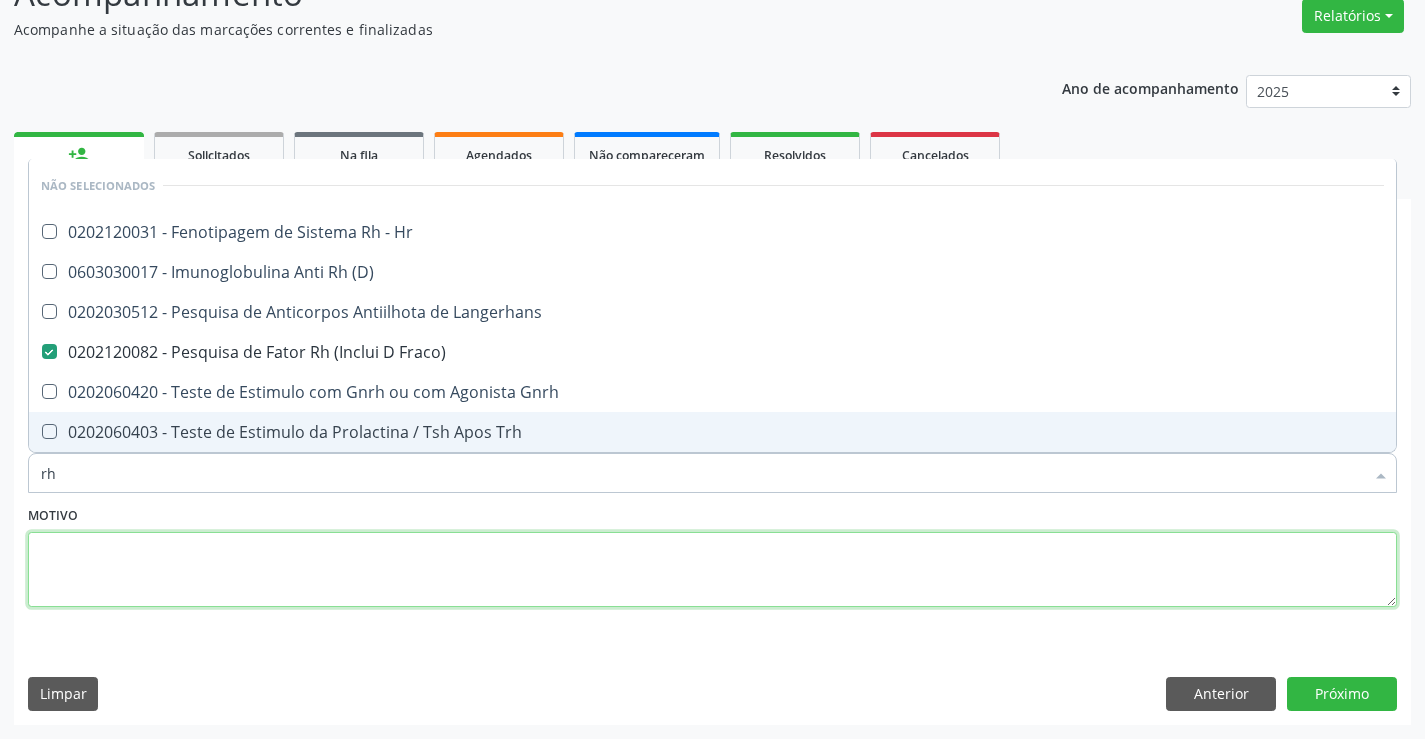 click at bounding box center (712, 570) 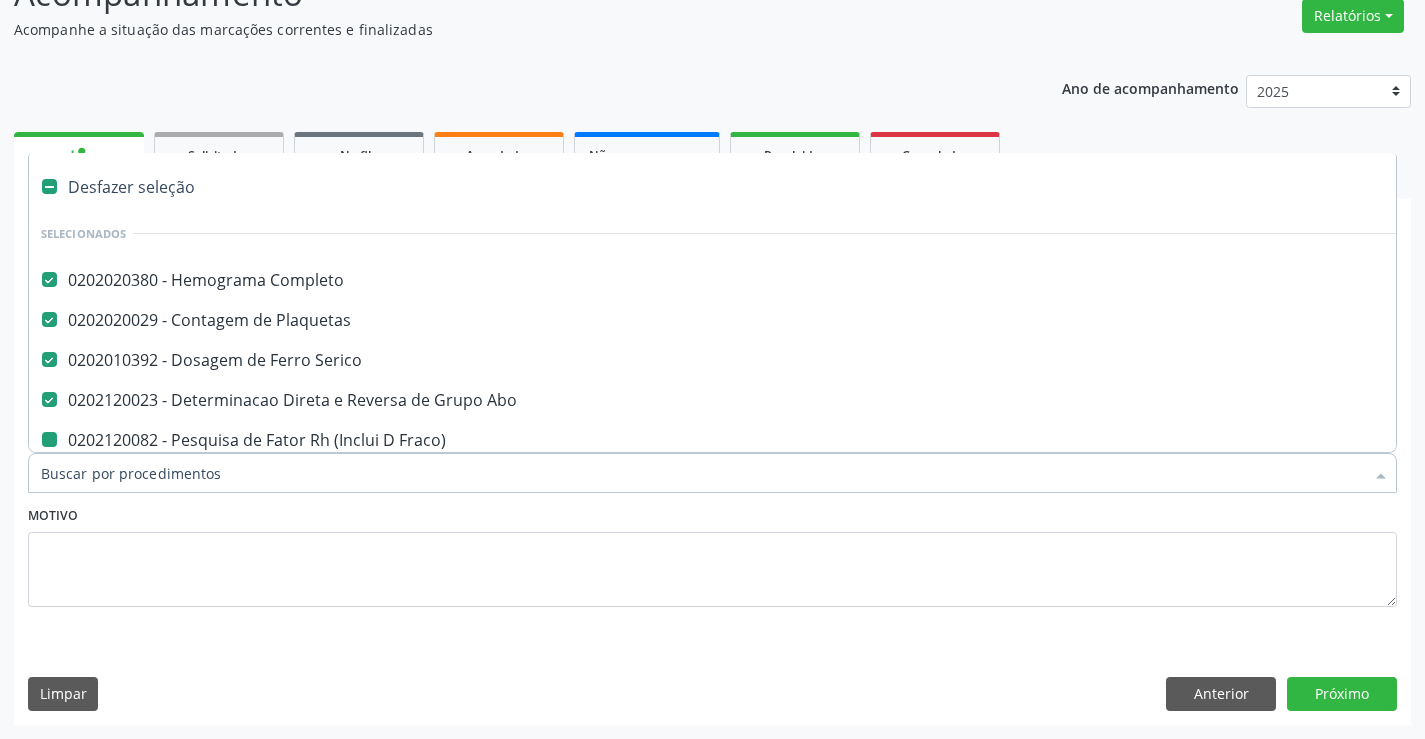 type on "u" 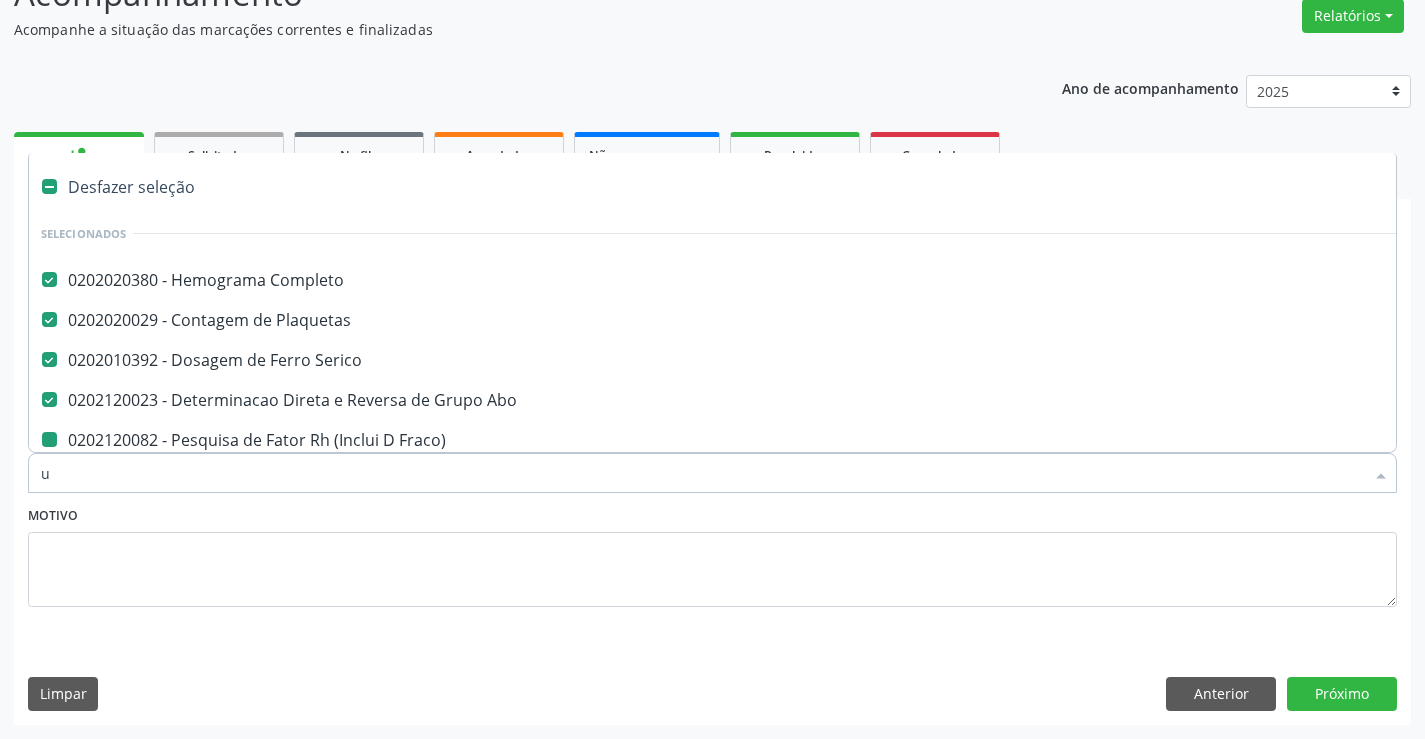 checkbox on "false" 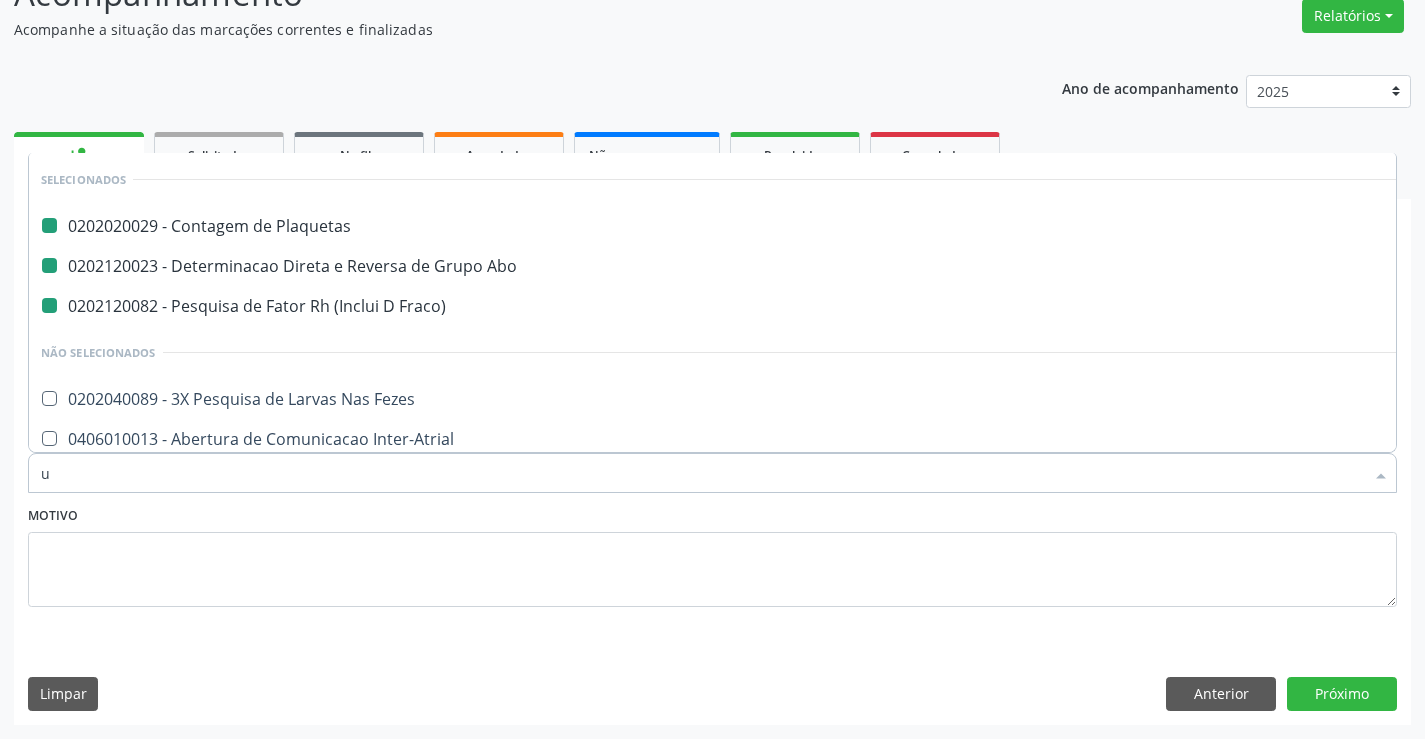 type on "ur" 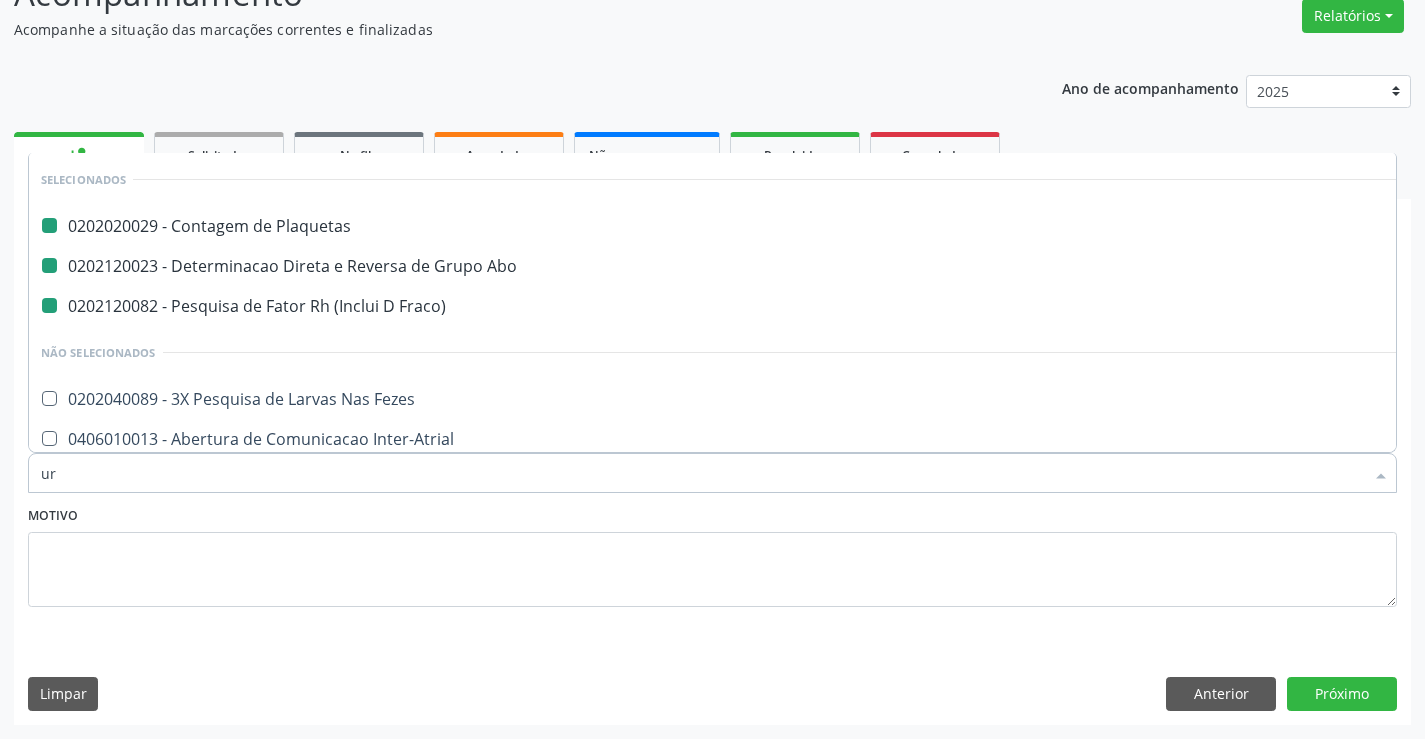 checkbox on "false" 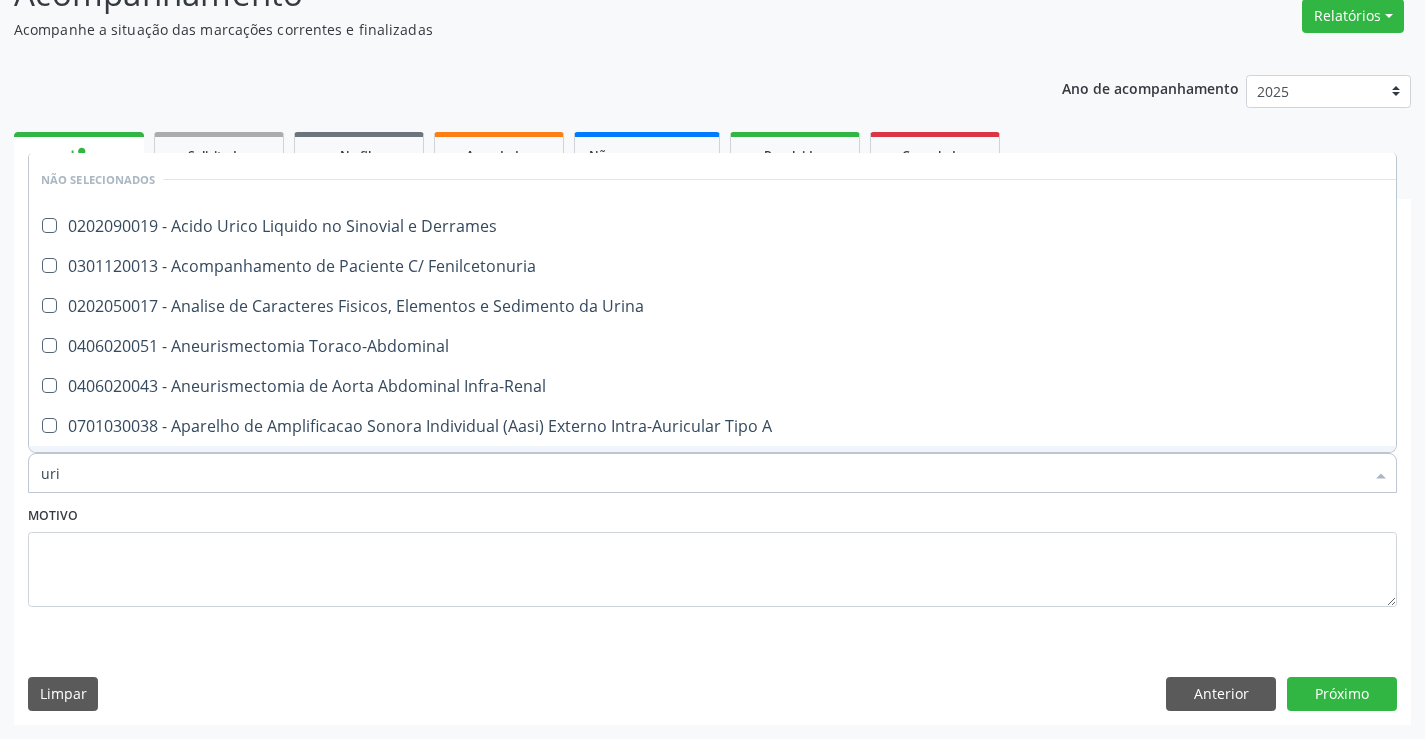 type on "urin" 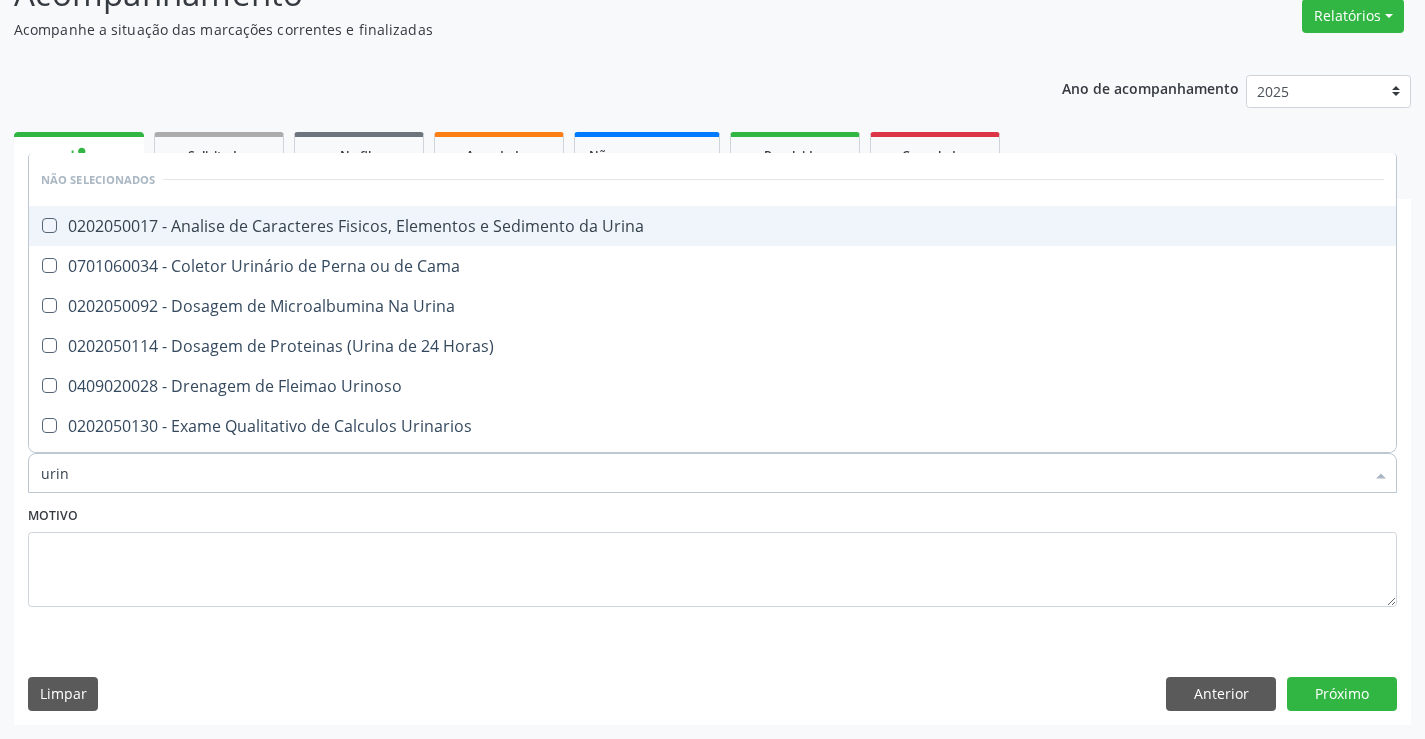 click on "0202050017 - Analise de Caracteres Fisicos, Elementos e Sedimento da Urina" at bounding box center [712, 226] 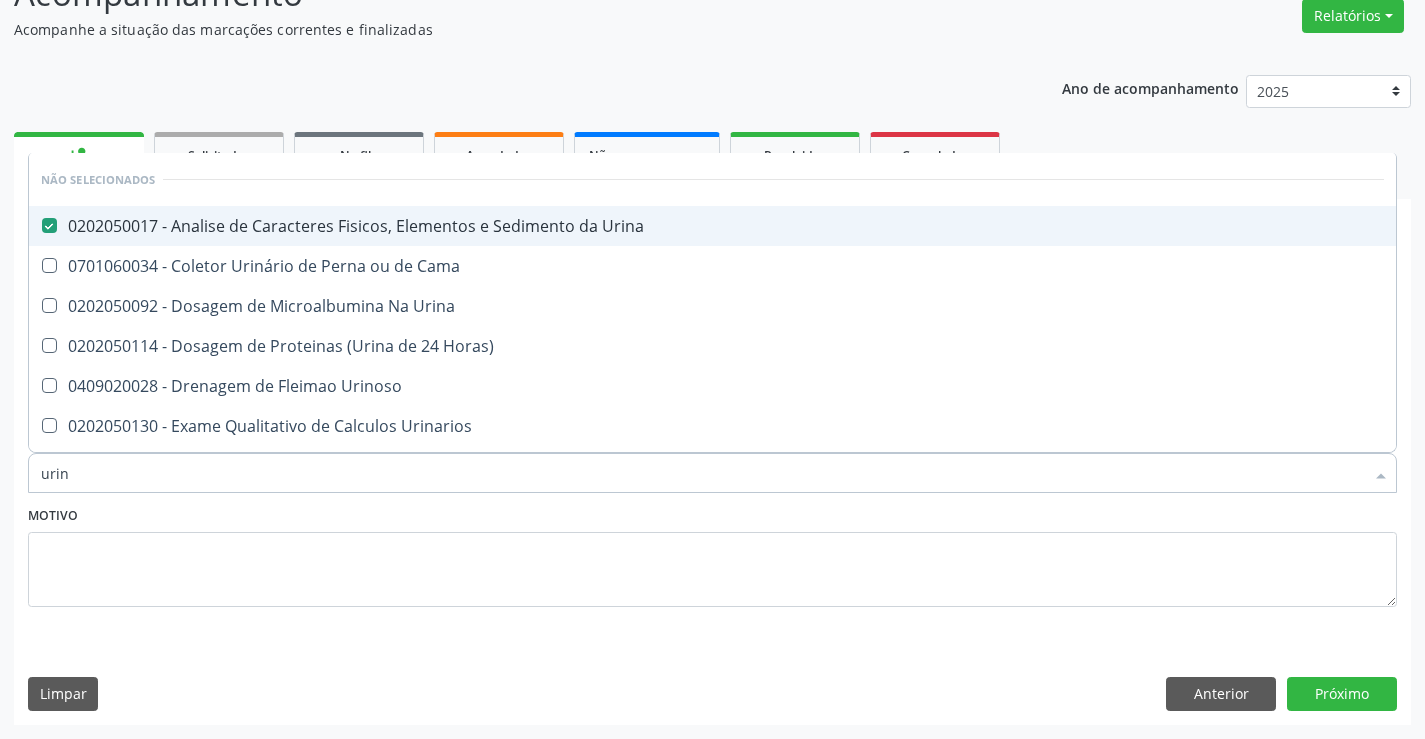 checkbox on "true" 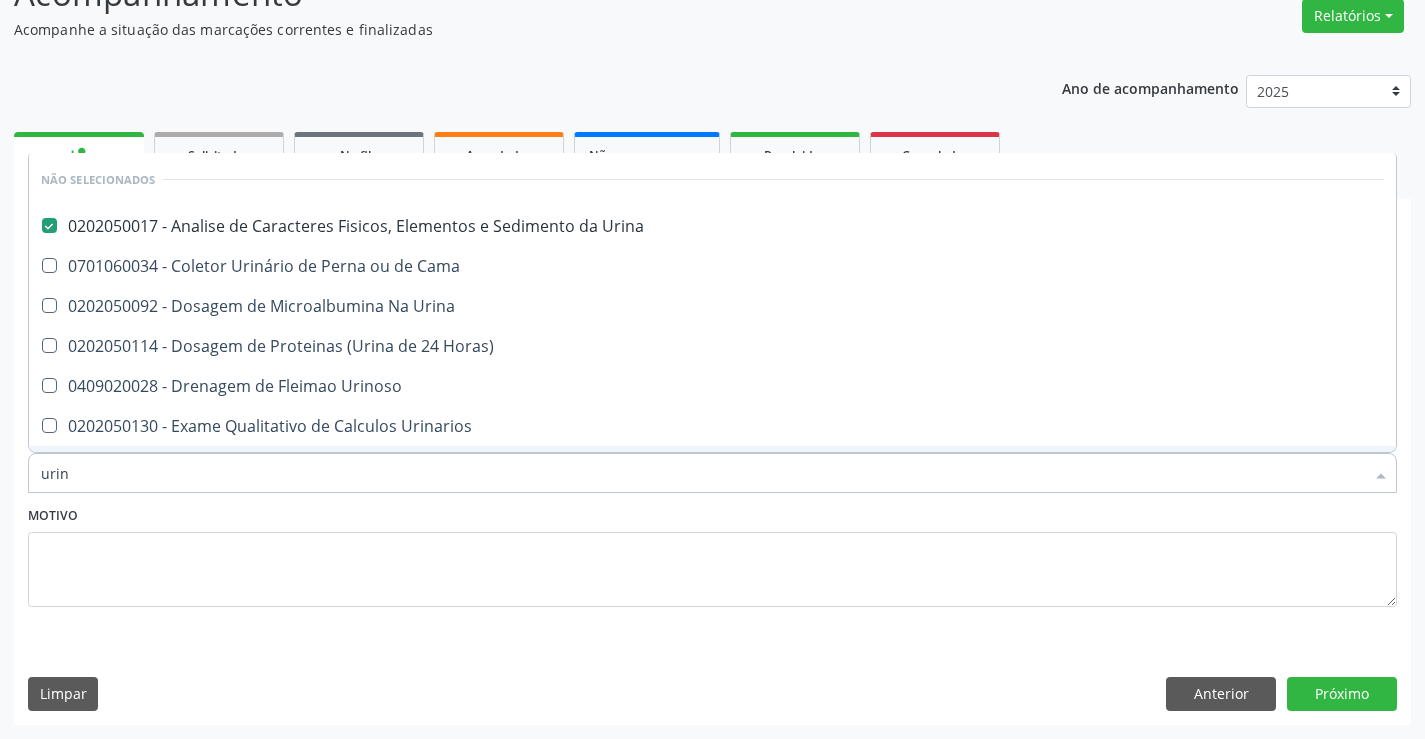 click on "Motivo" at bounding box center (712, 554) 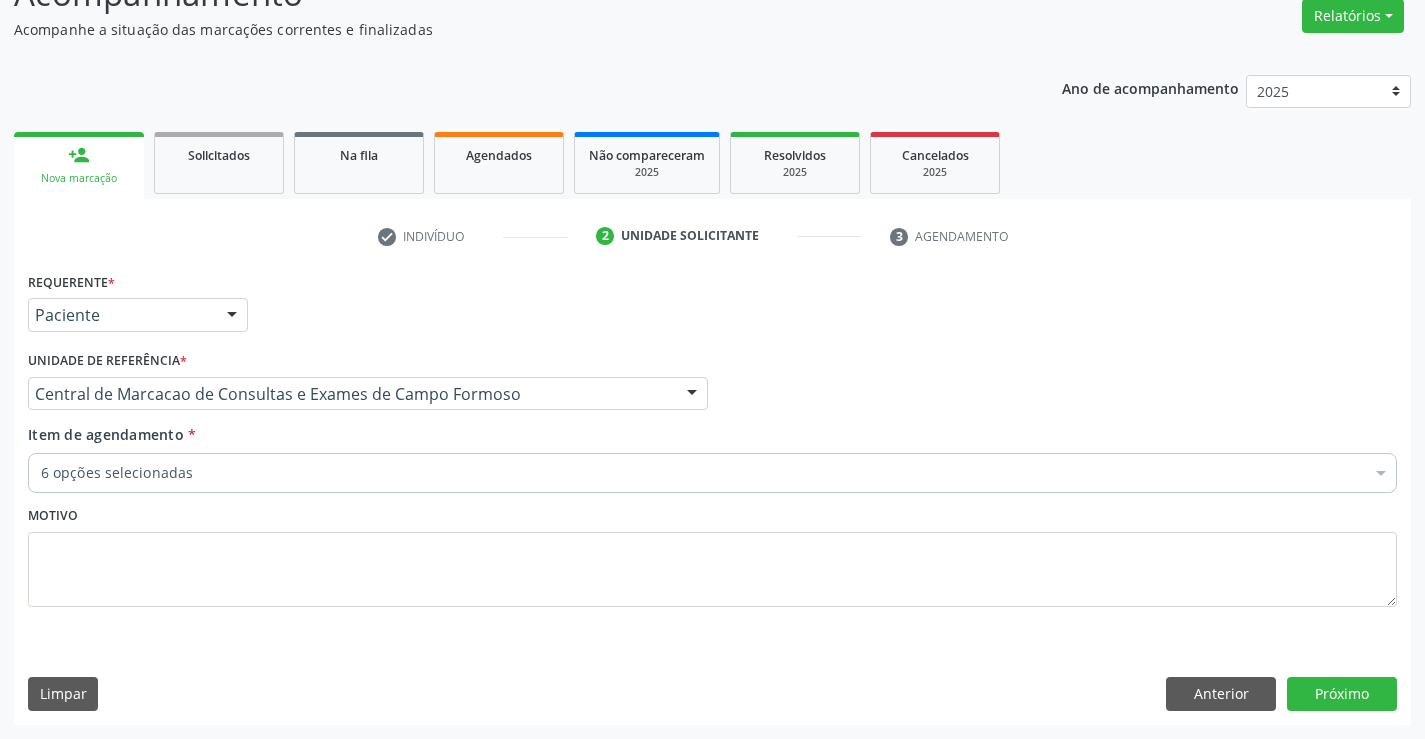 scroll, scrollTop: 114, scrollLeft: 0, axis: vertical 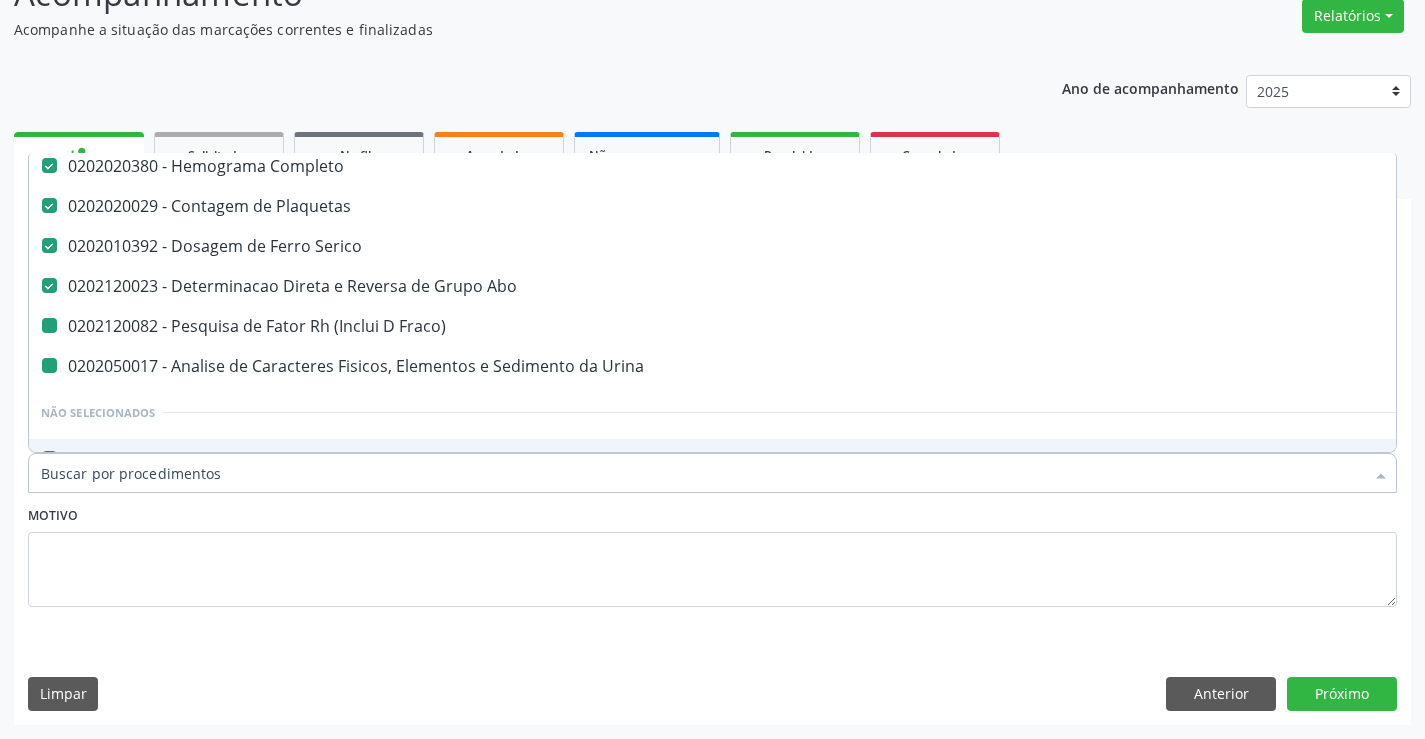 type on "f" 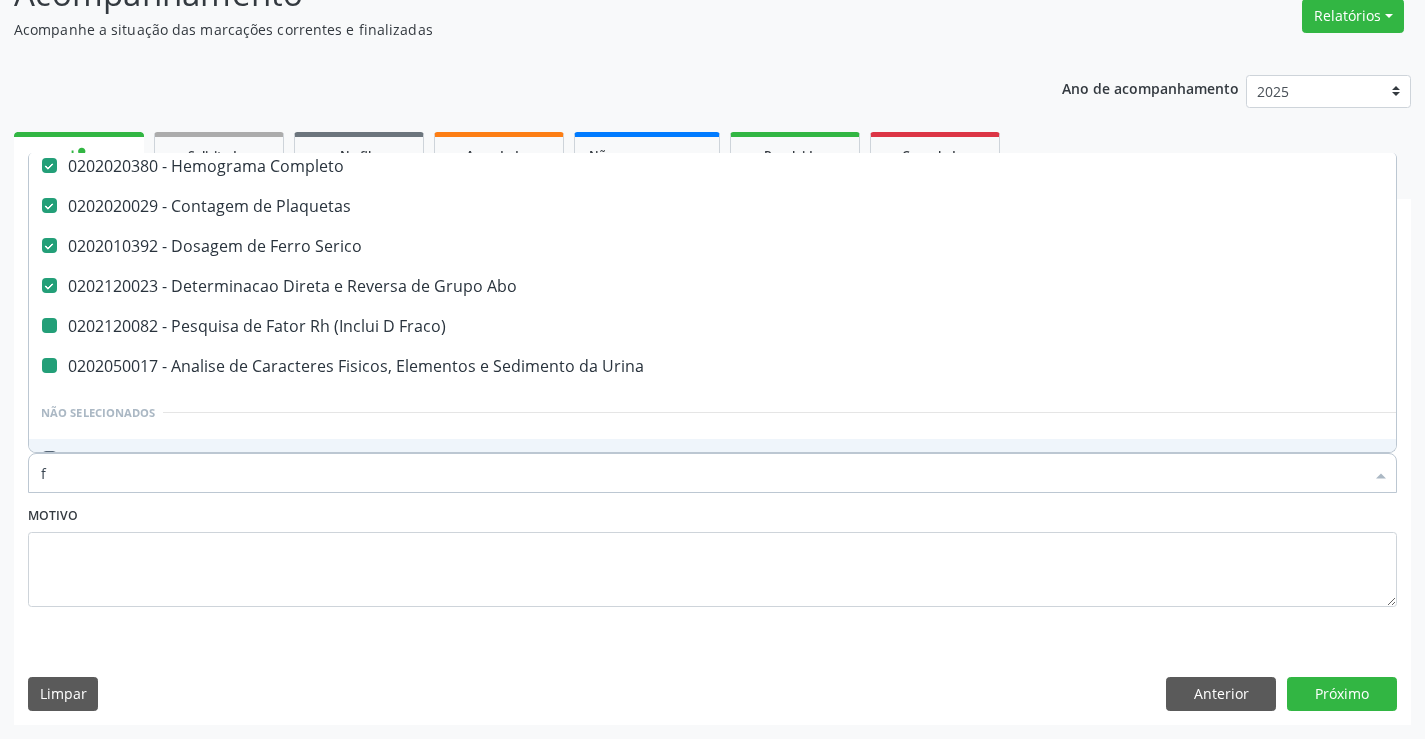 checkbox on "false" 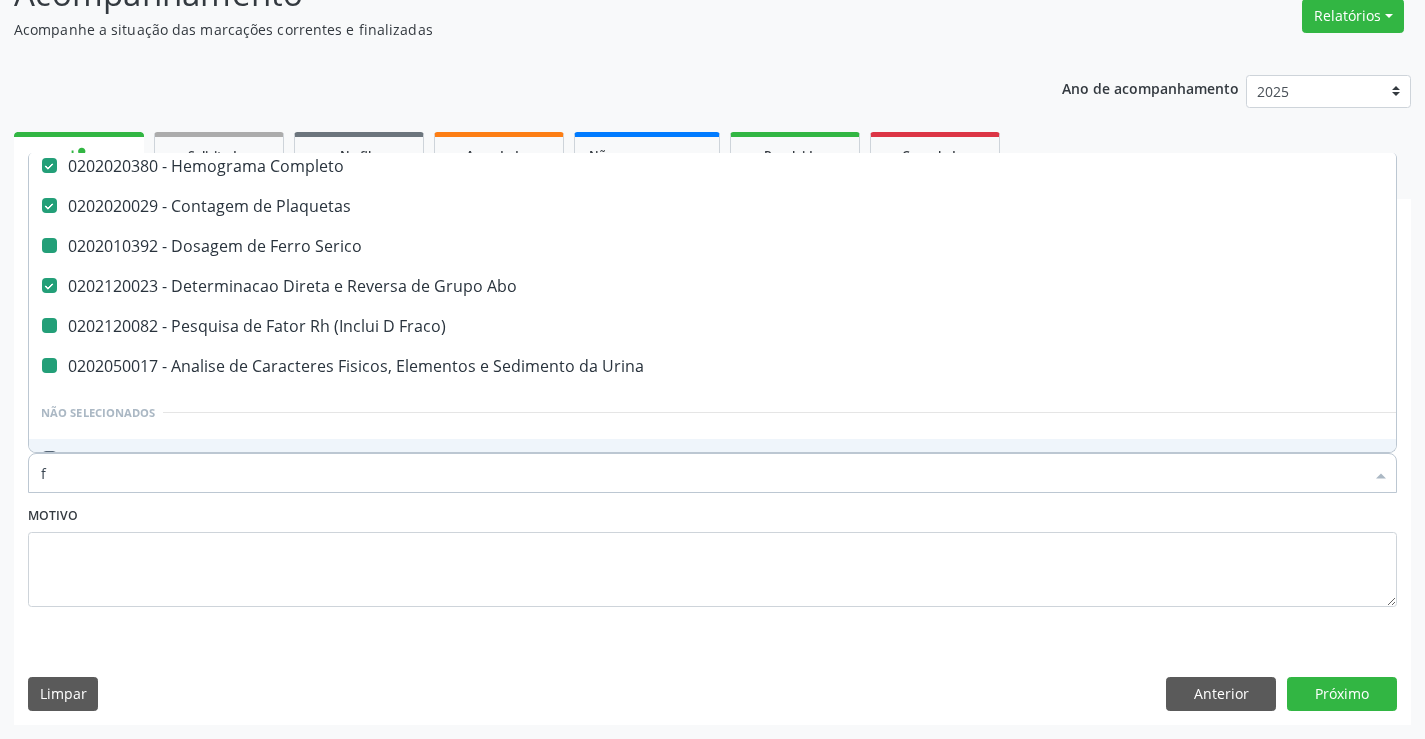 type on "fe" 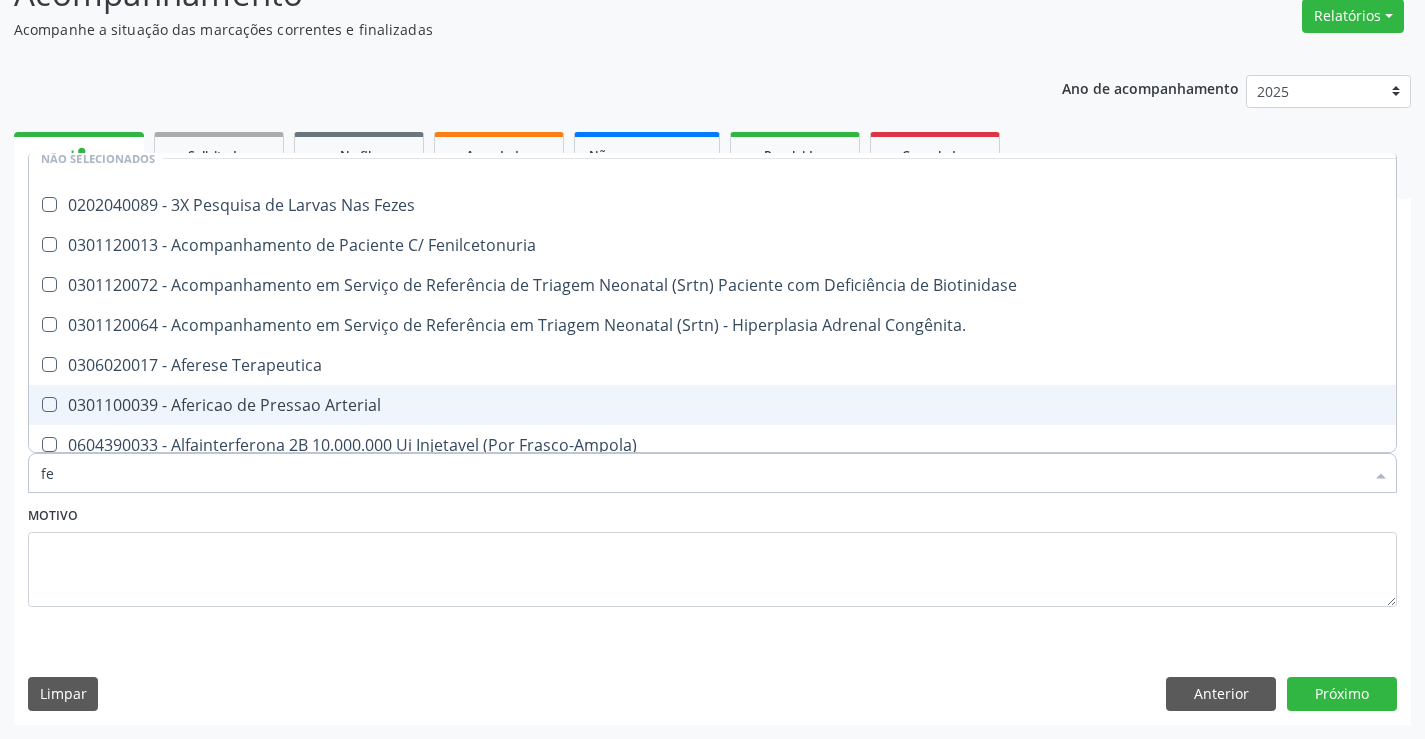 scroll, scrollTop: 60, scrollLeft: 0, axis: vertical 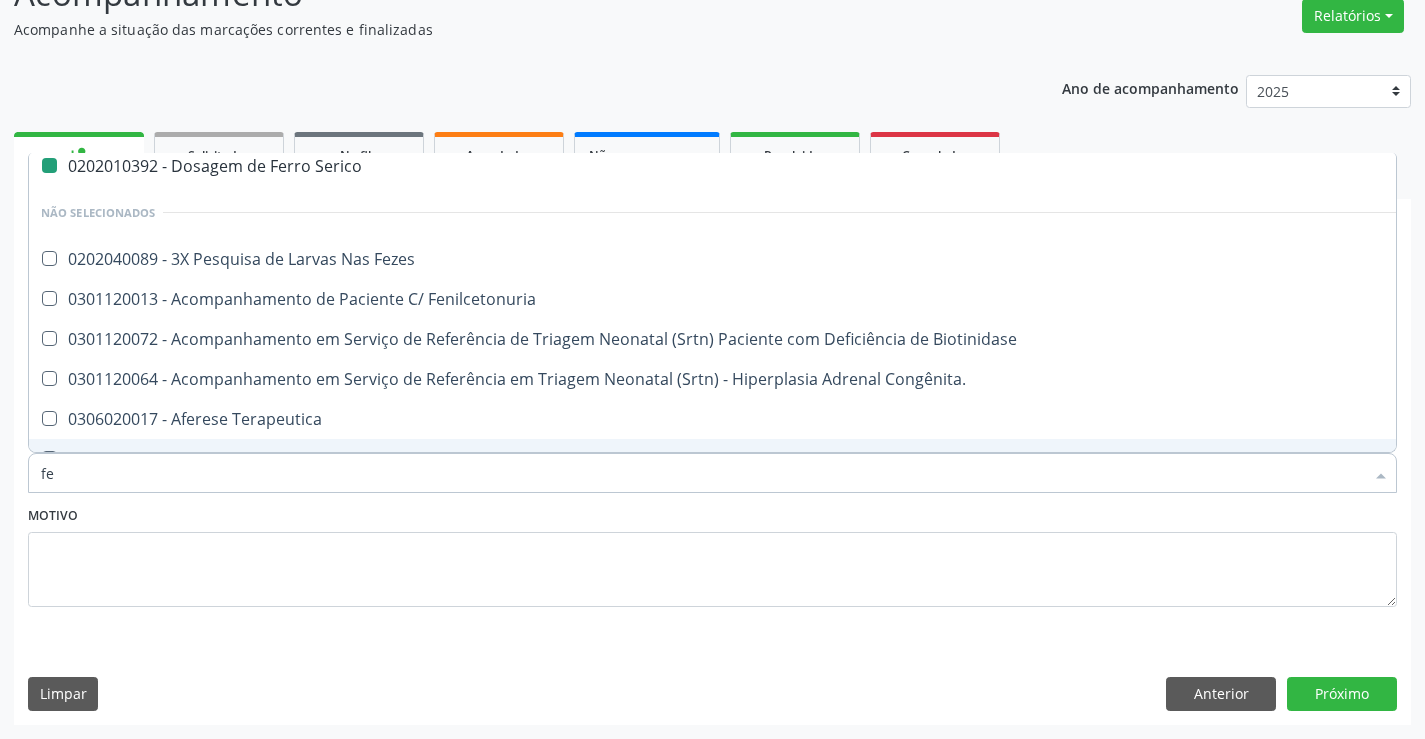 type on "fez" 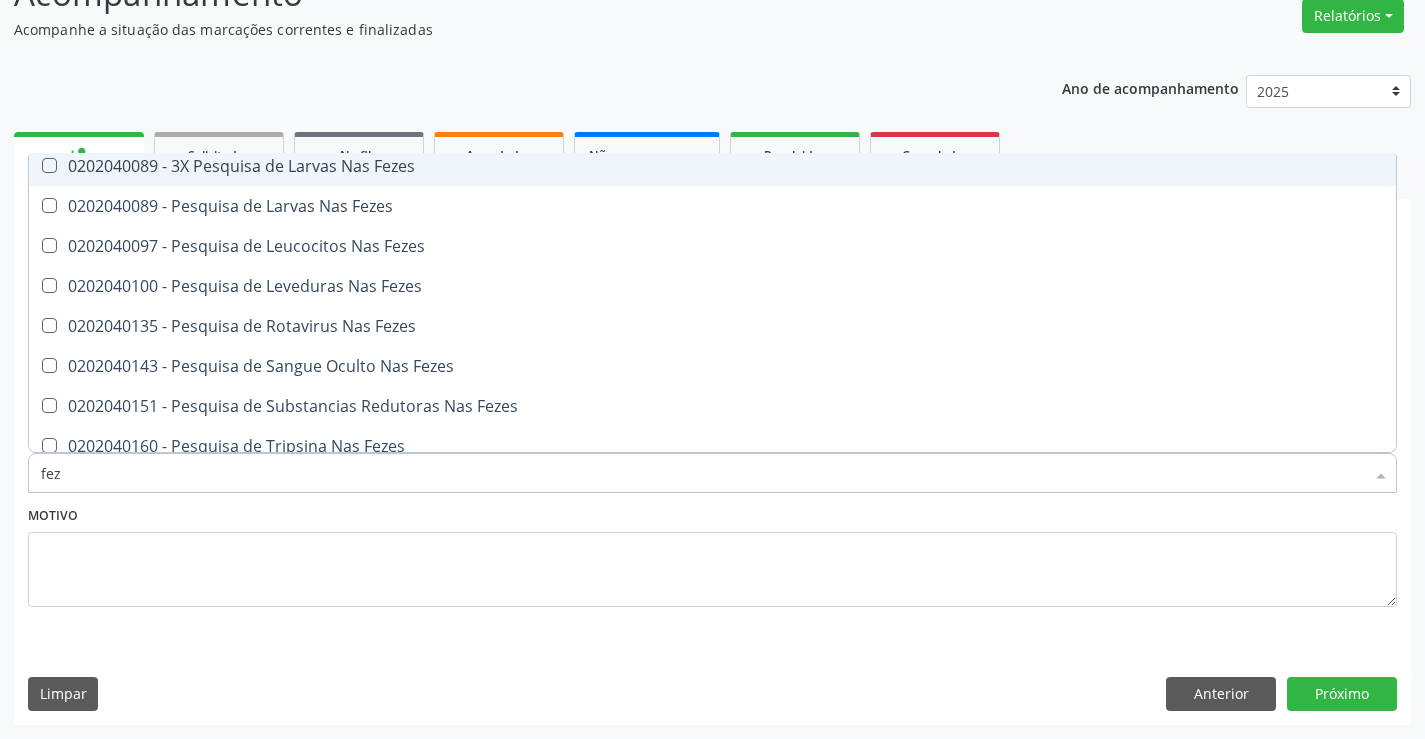 drag, startPoint x: 427, startPoint y: 186, endPoint x: 460, endPoint y: 169, distance: 37.12142 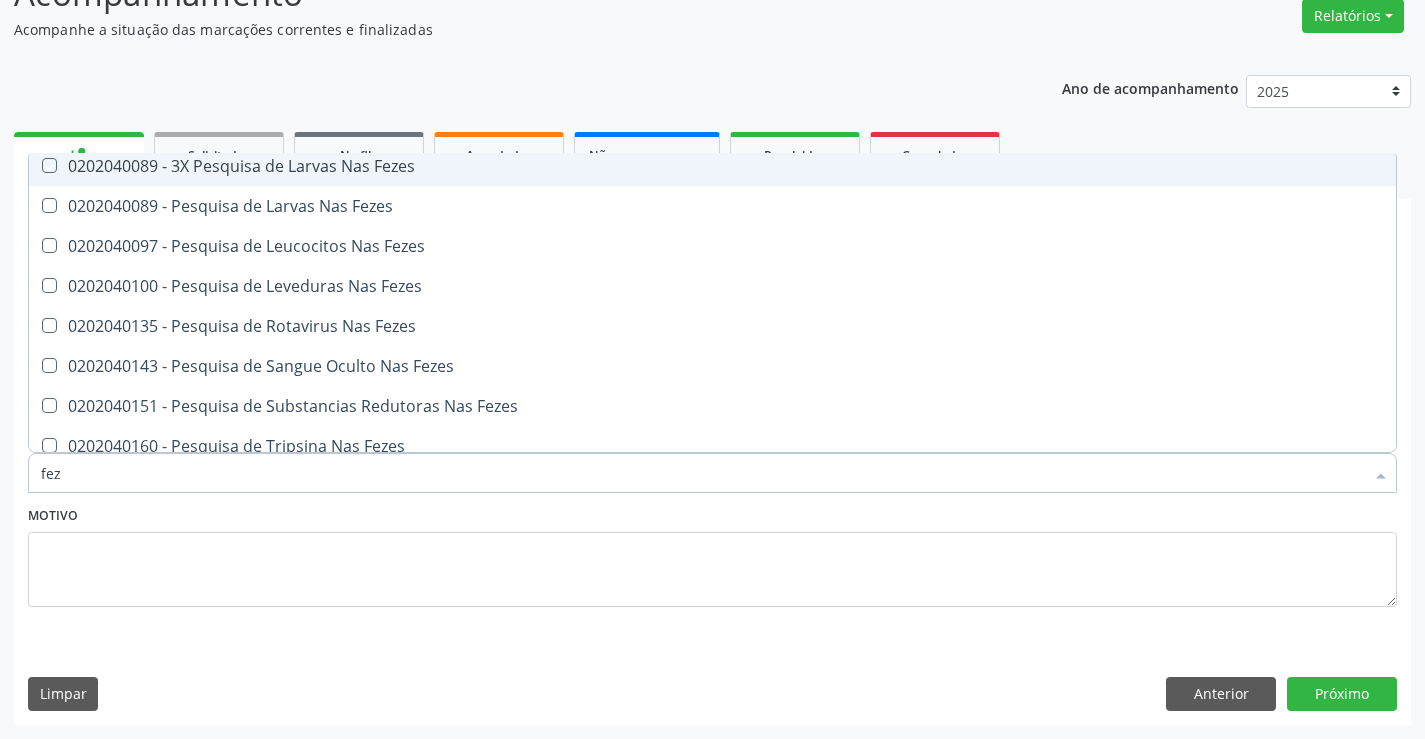 checkbox on "true" 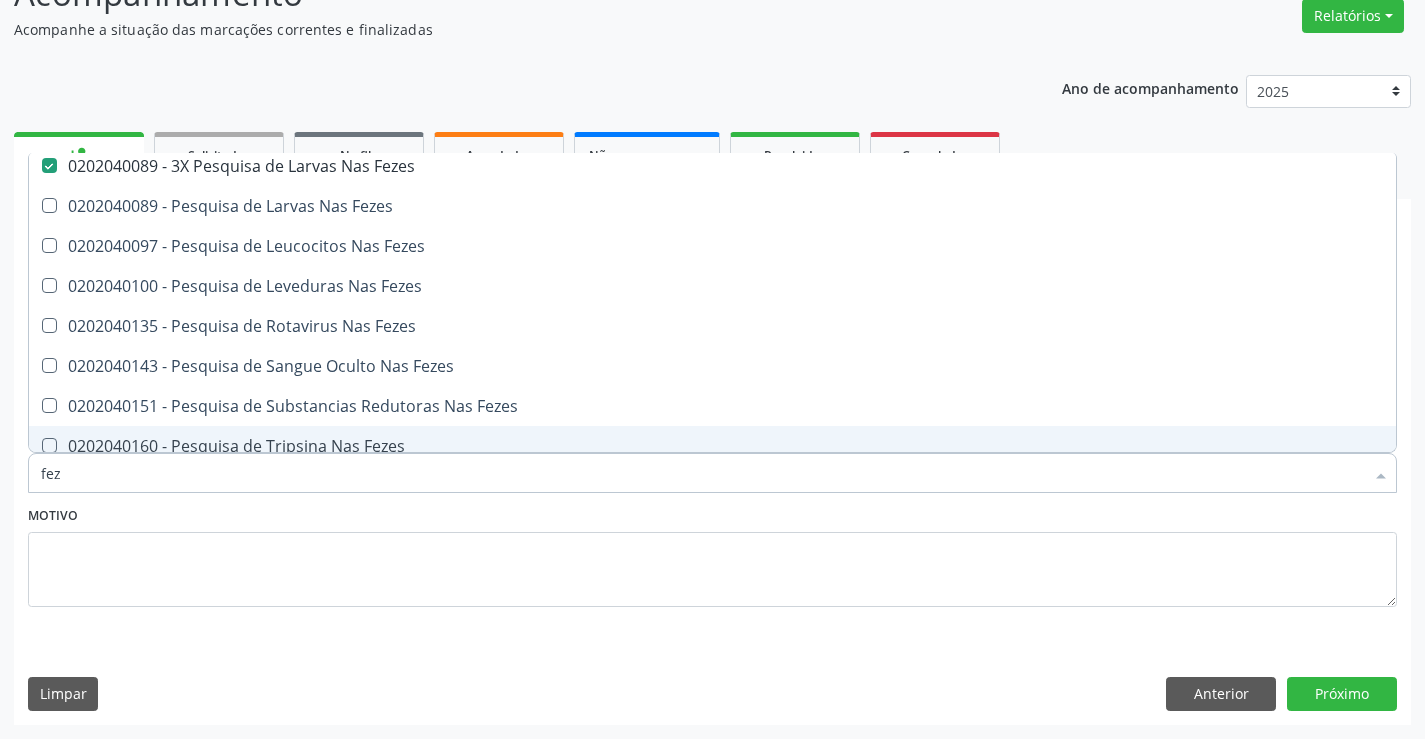 click on "Motivo" at bounding box center (712, 554) 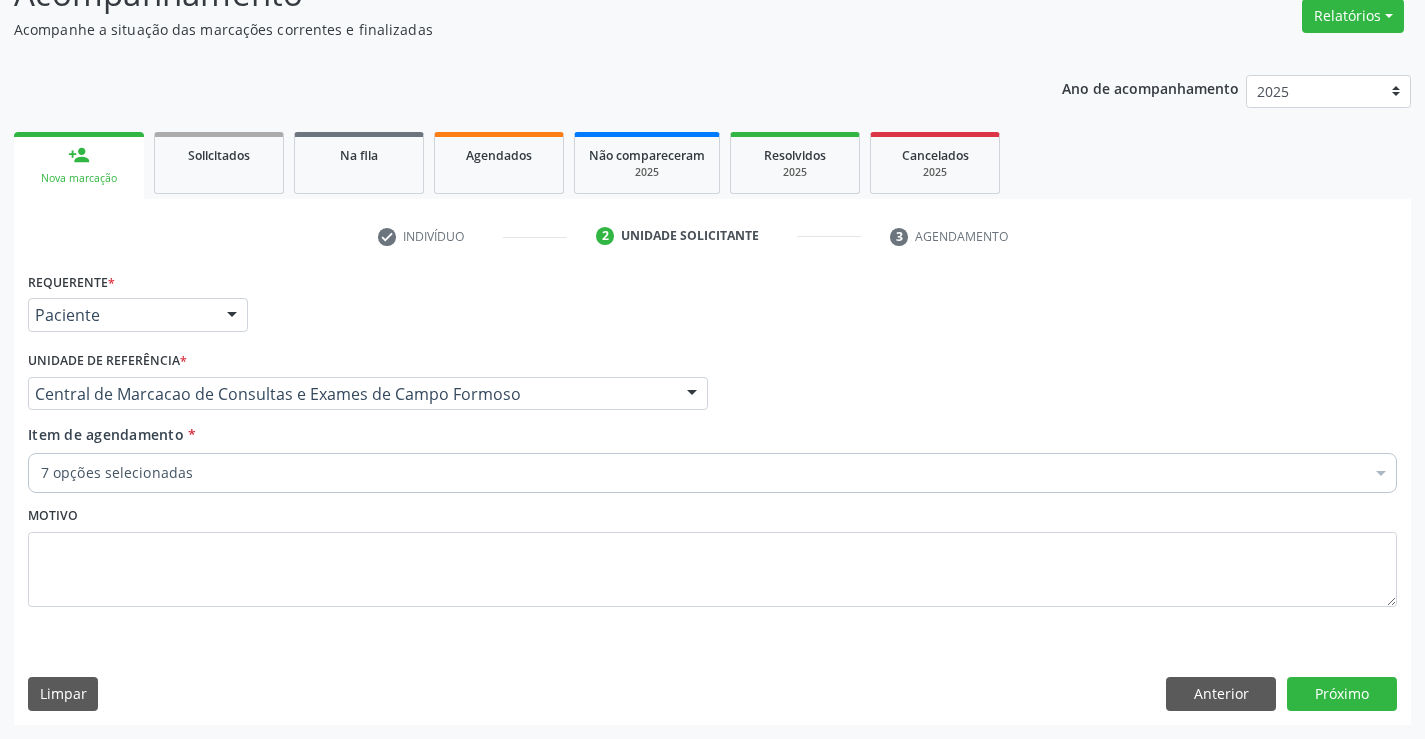 scroll, scrollTop: 0, scrollLeft: 0, axis: both 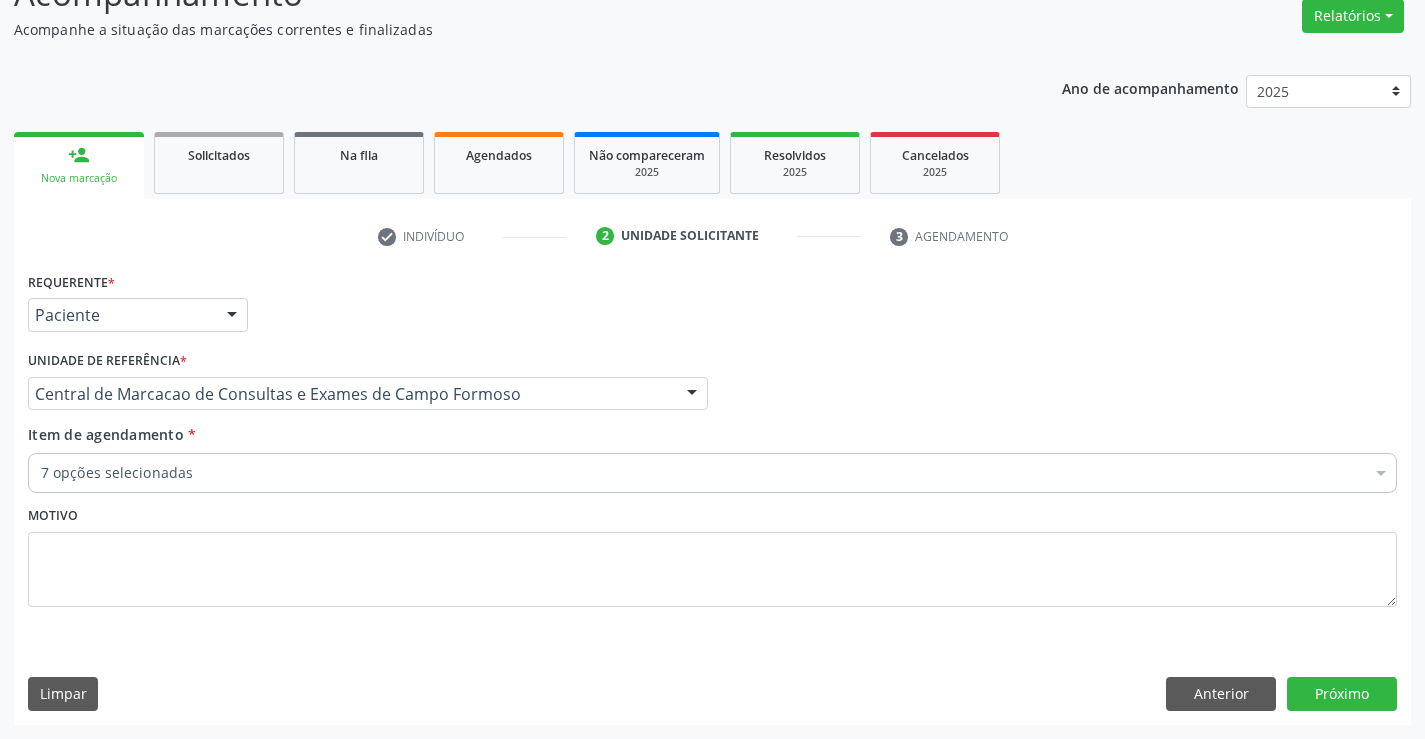 click on "7 opções selecionadas" at bounding box center (712, 473) 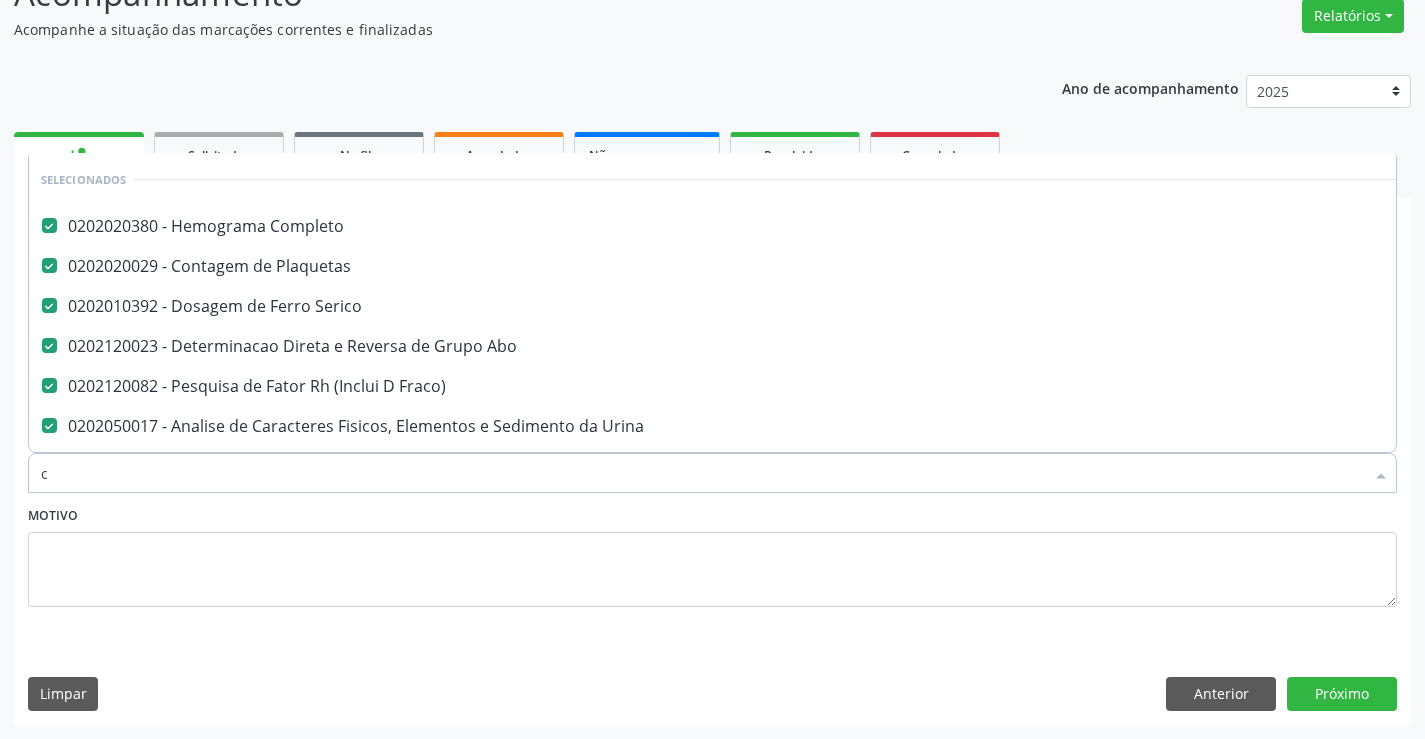 scroll, scrollTop: 100, scrollLeft: 0, axis: vertical 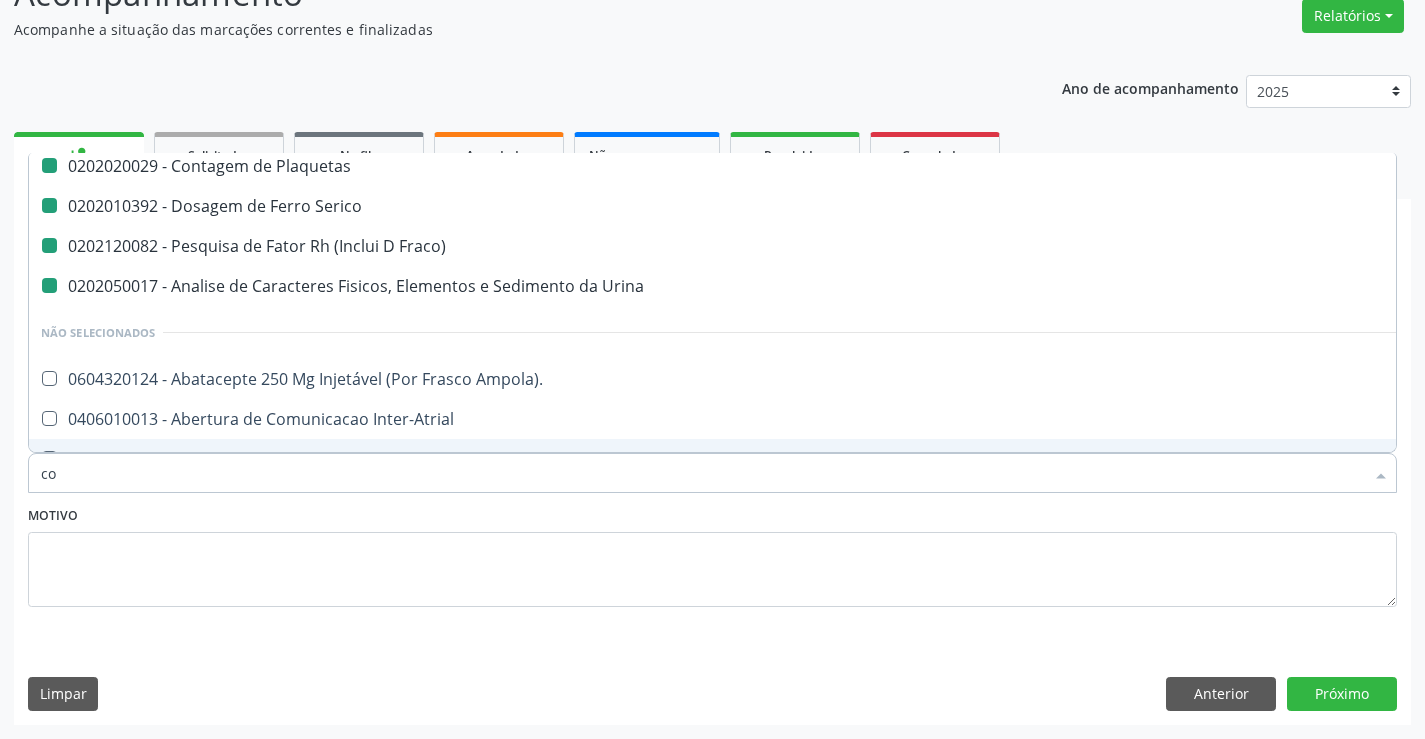 type on "col" 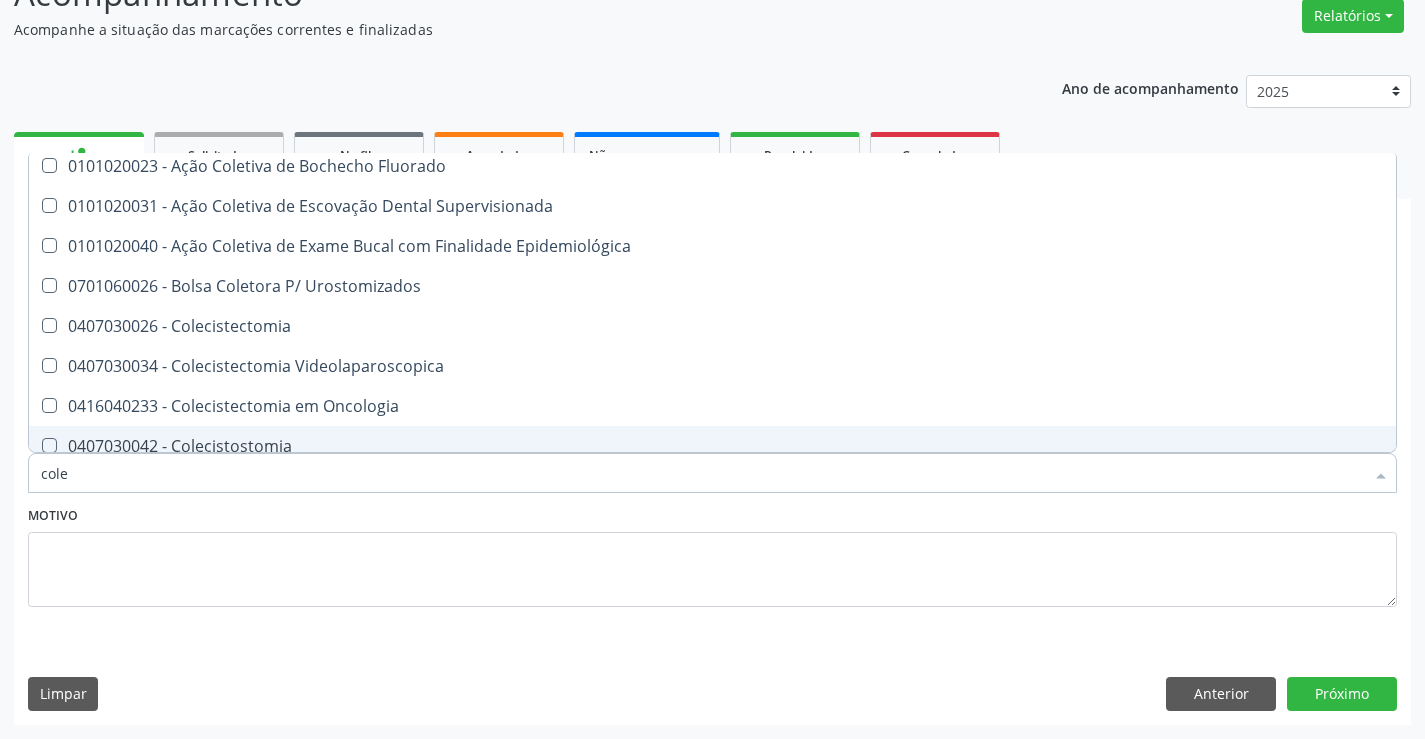 type on "coles" 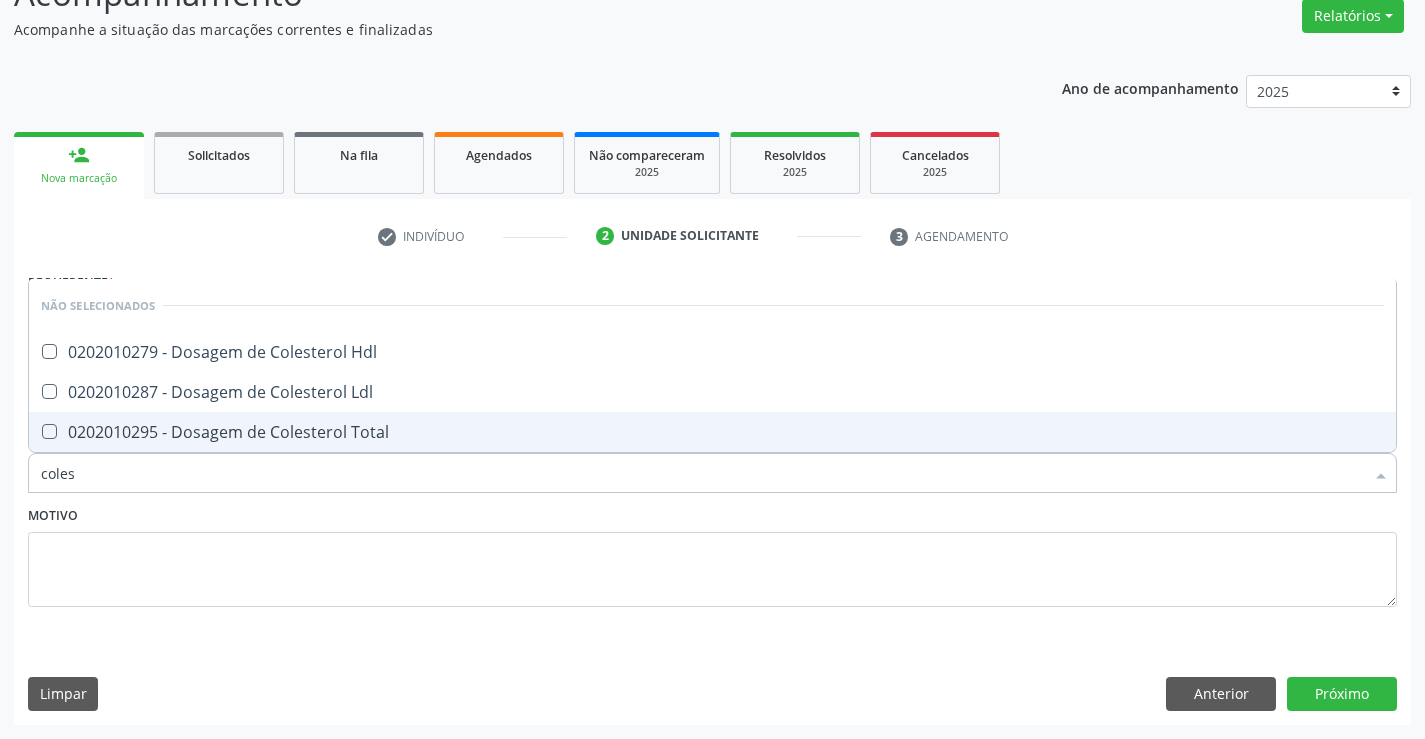 scroll, scrollTop: 0, scrollLeft: 0, axis: both 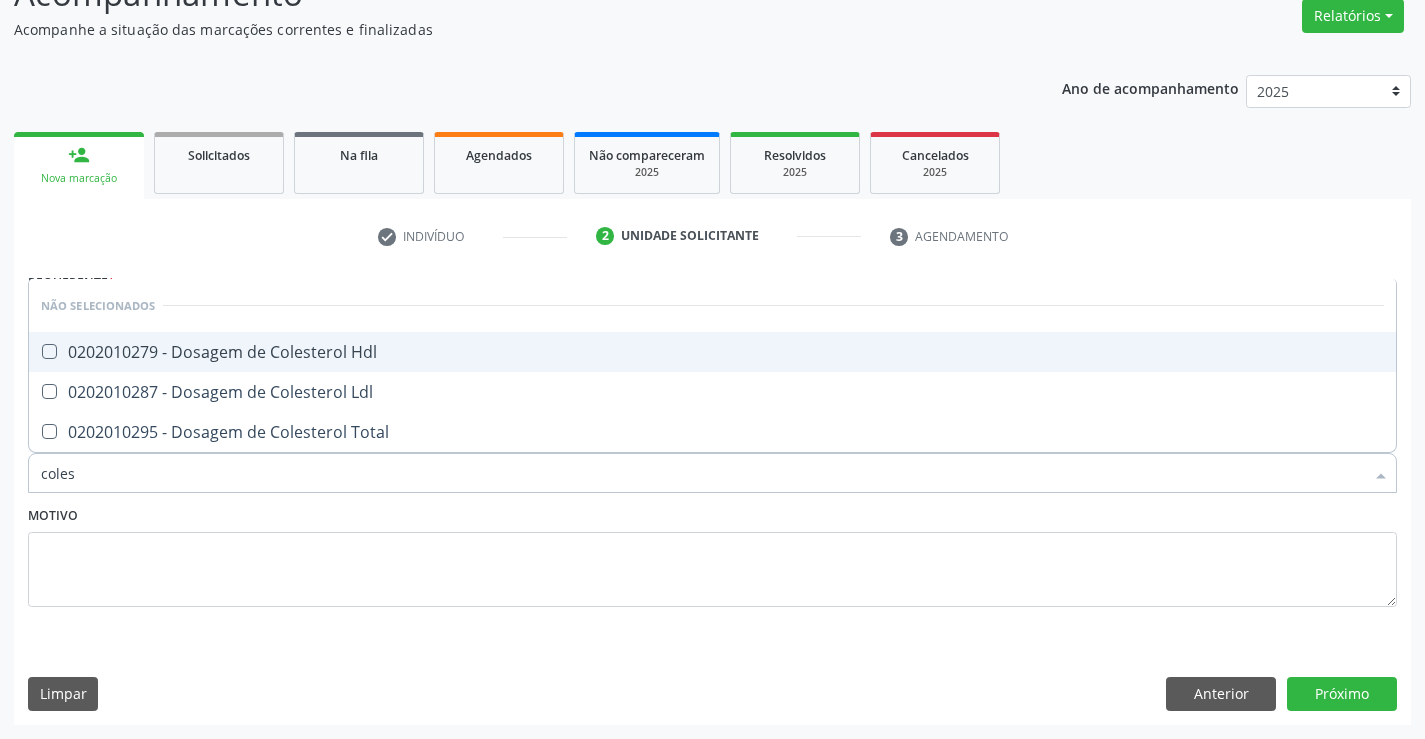 click on "0202010279 - Dosagem de Colesterol Hdl" at bounding box center (712, 352) 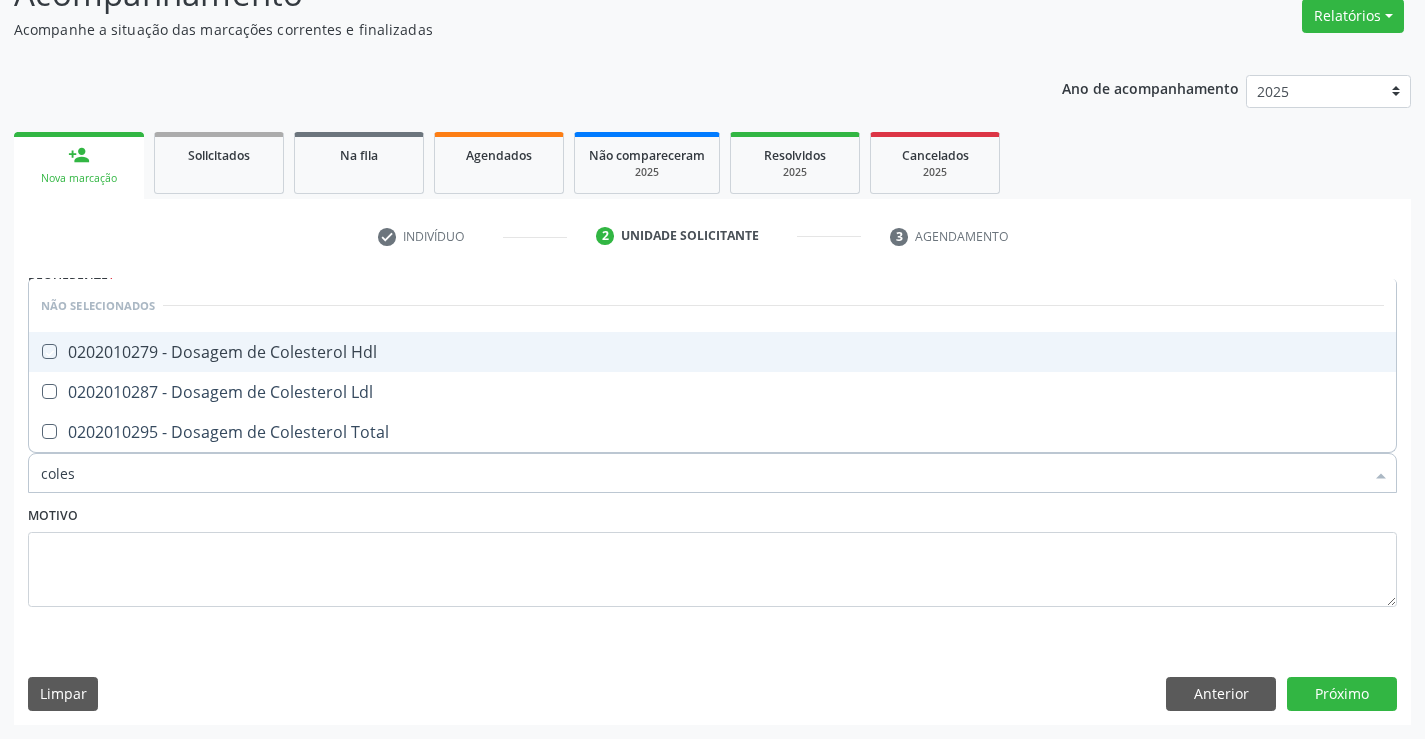 checkbox on "true" 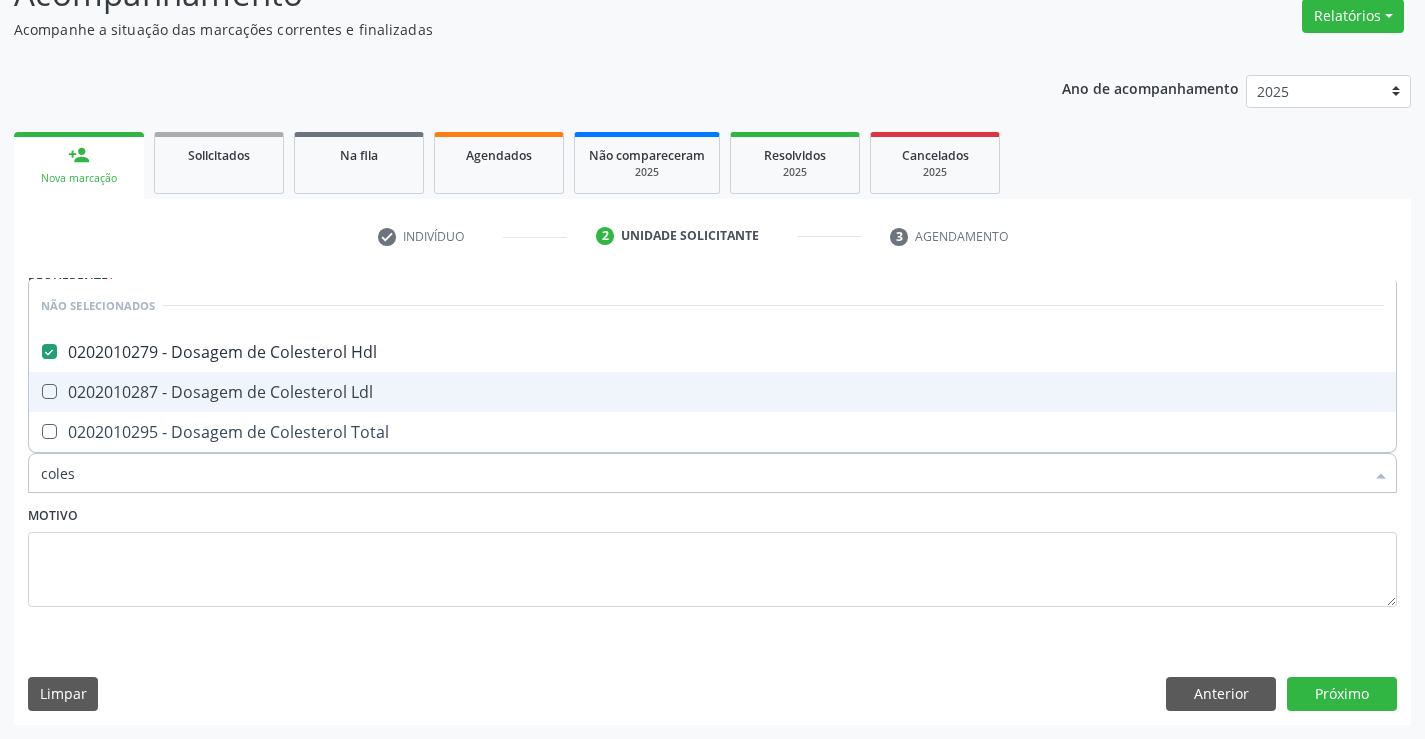 click on "0202010287 - Dosagem de Colesterol Ldl" at bounding box center (712, 392) 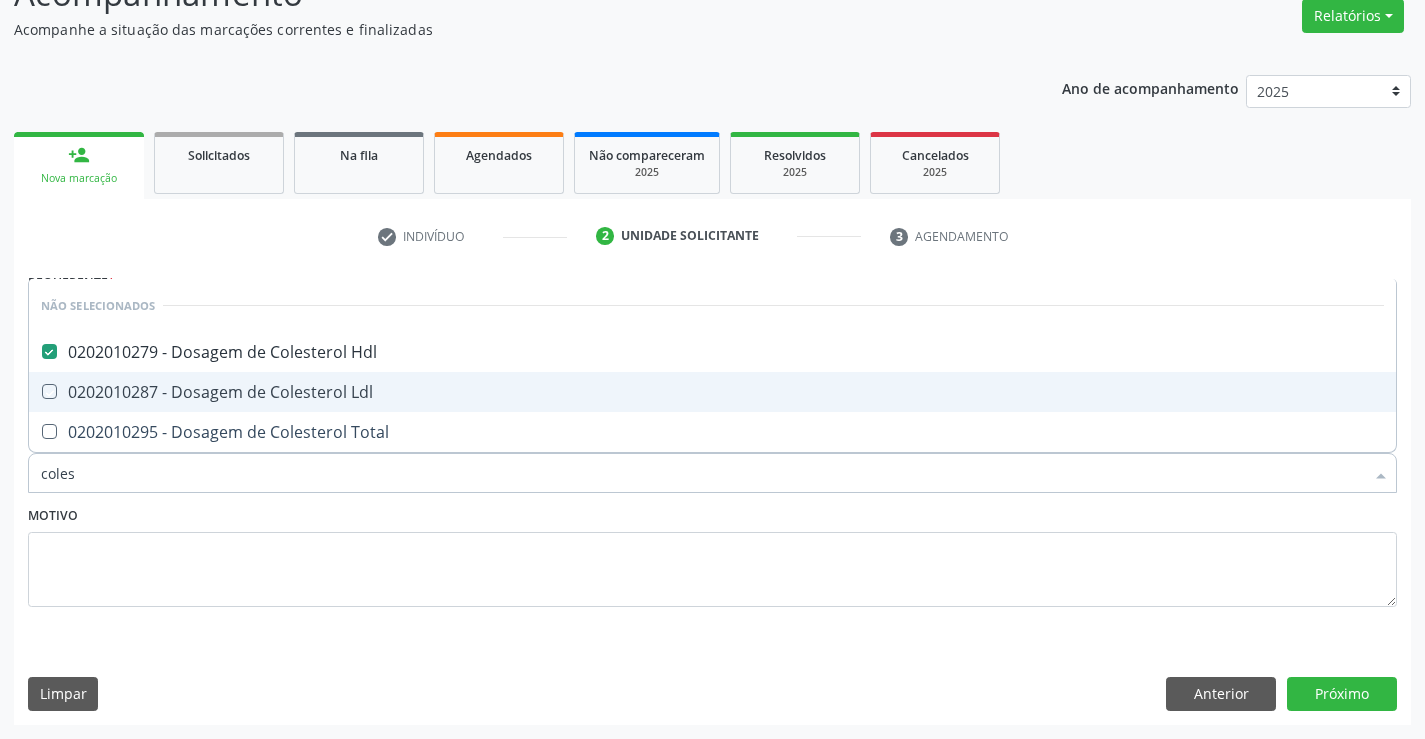 checkbox on "true" 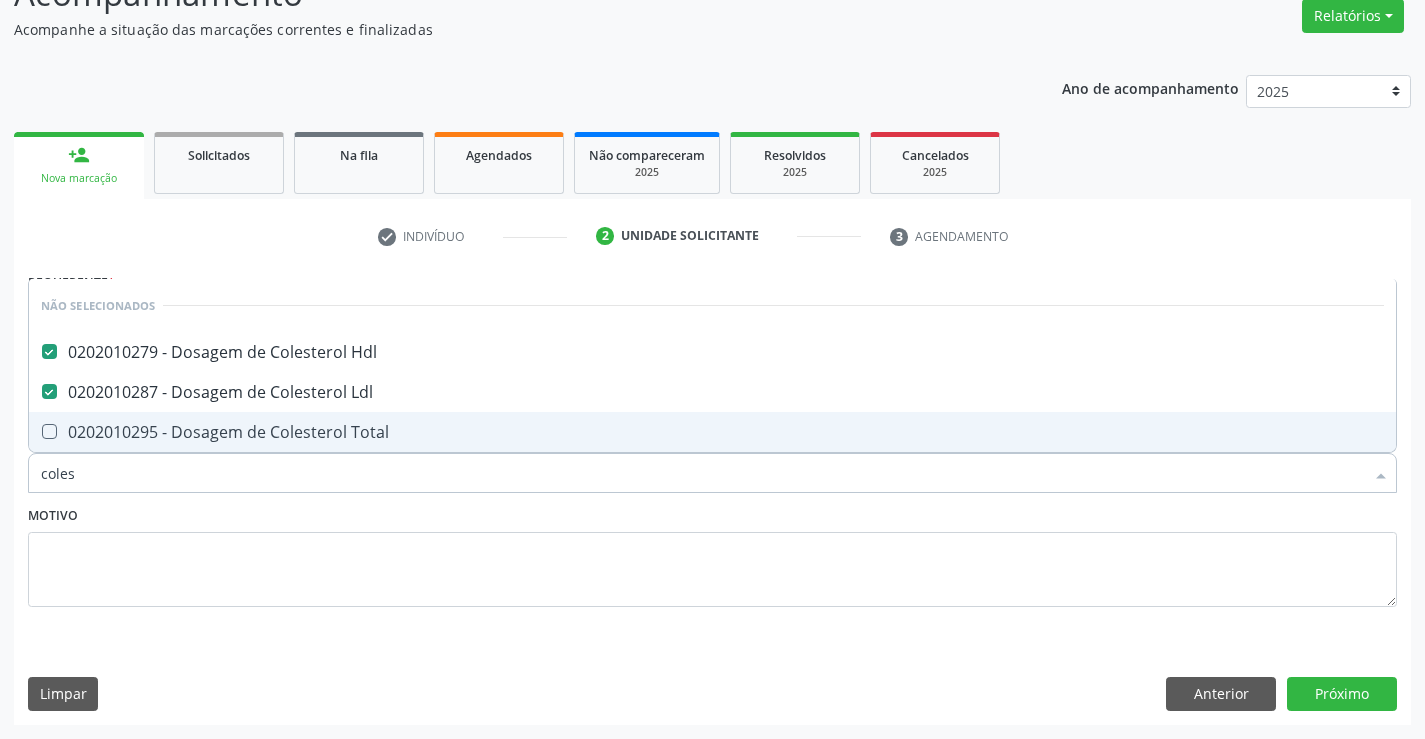 click on "0202010295 - Dosagem de Colesterol Total" at bounding box center [712, 432] 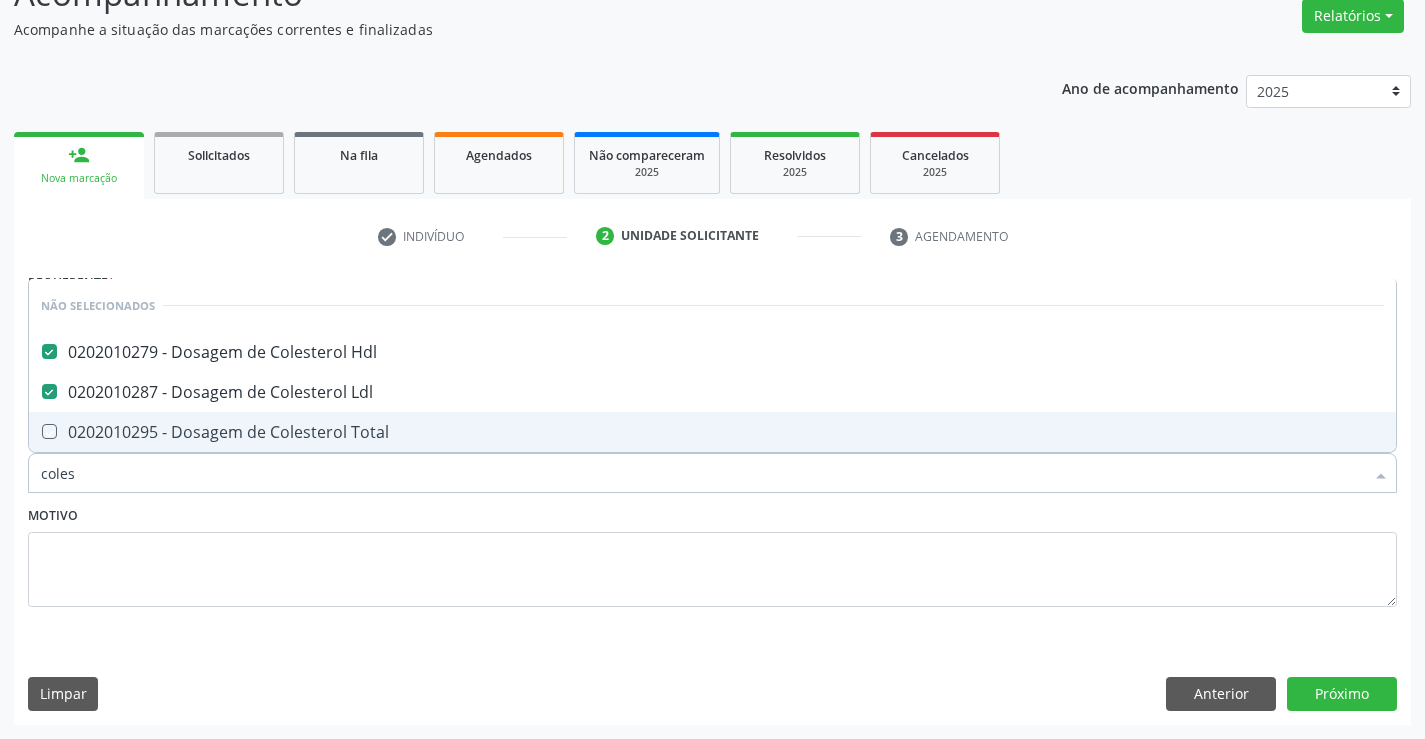 checkbox on "true" 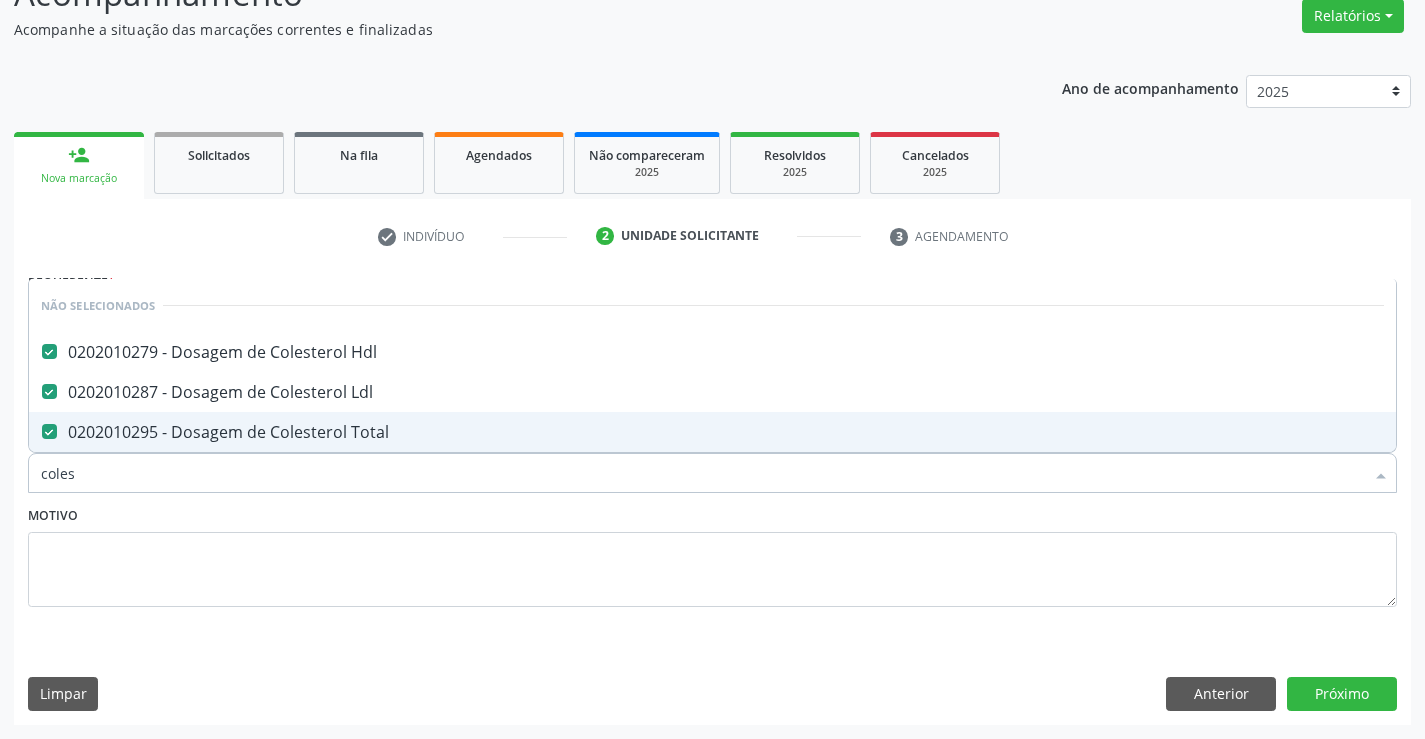 click on "Motivo" at bounding box center (712, 554) 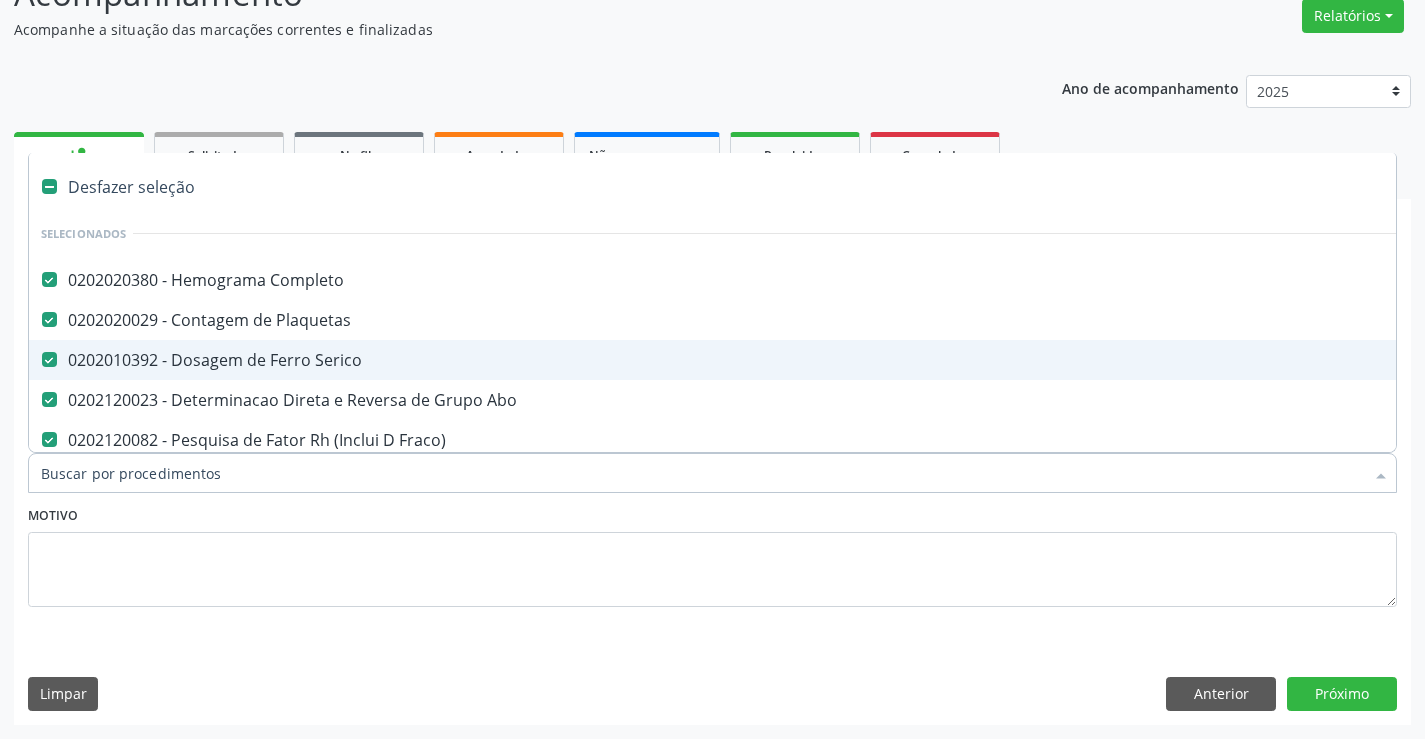 type on "t" 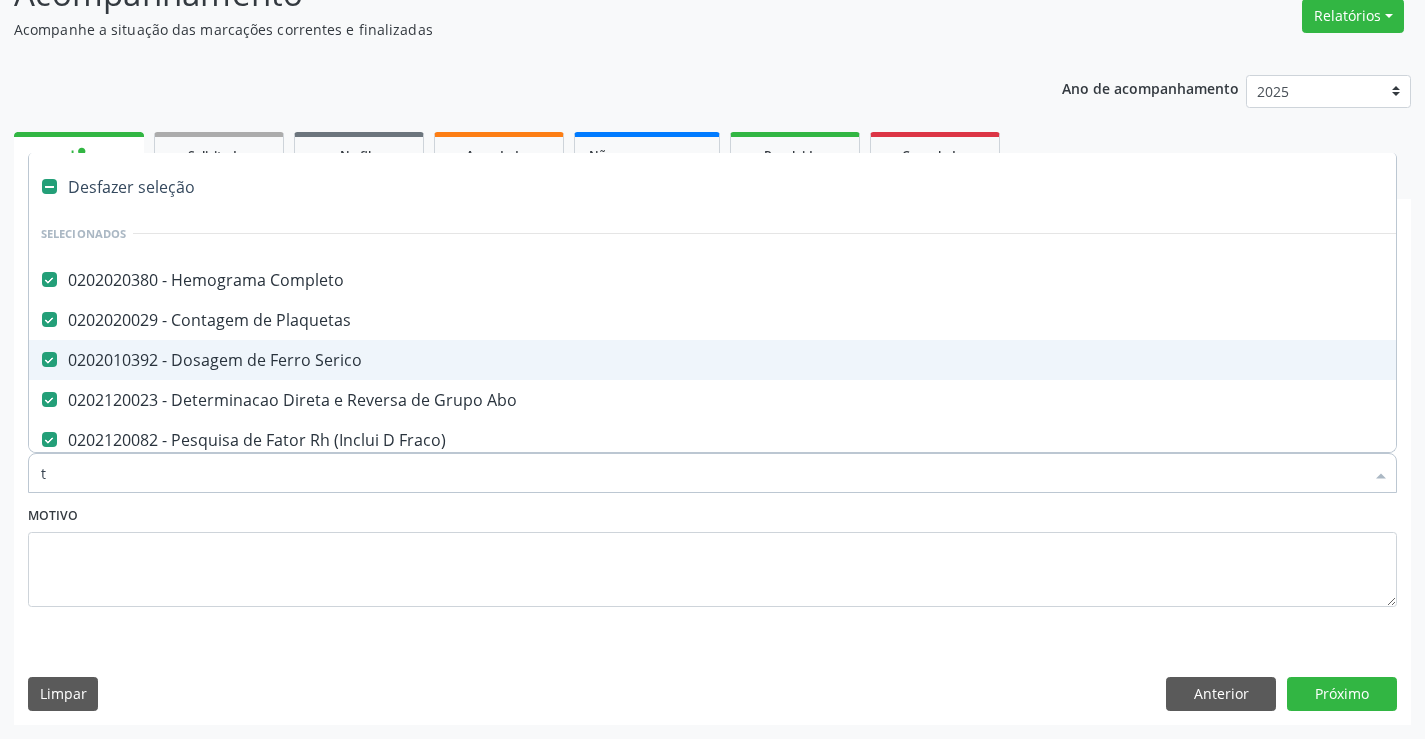 checkbox on "false" 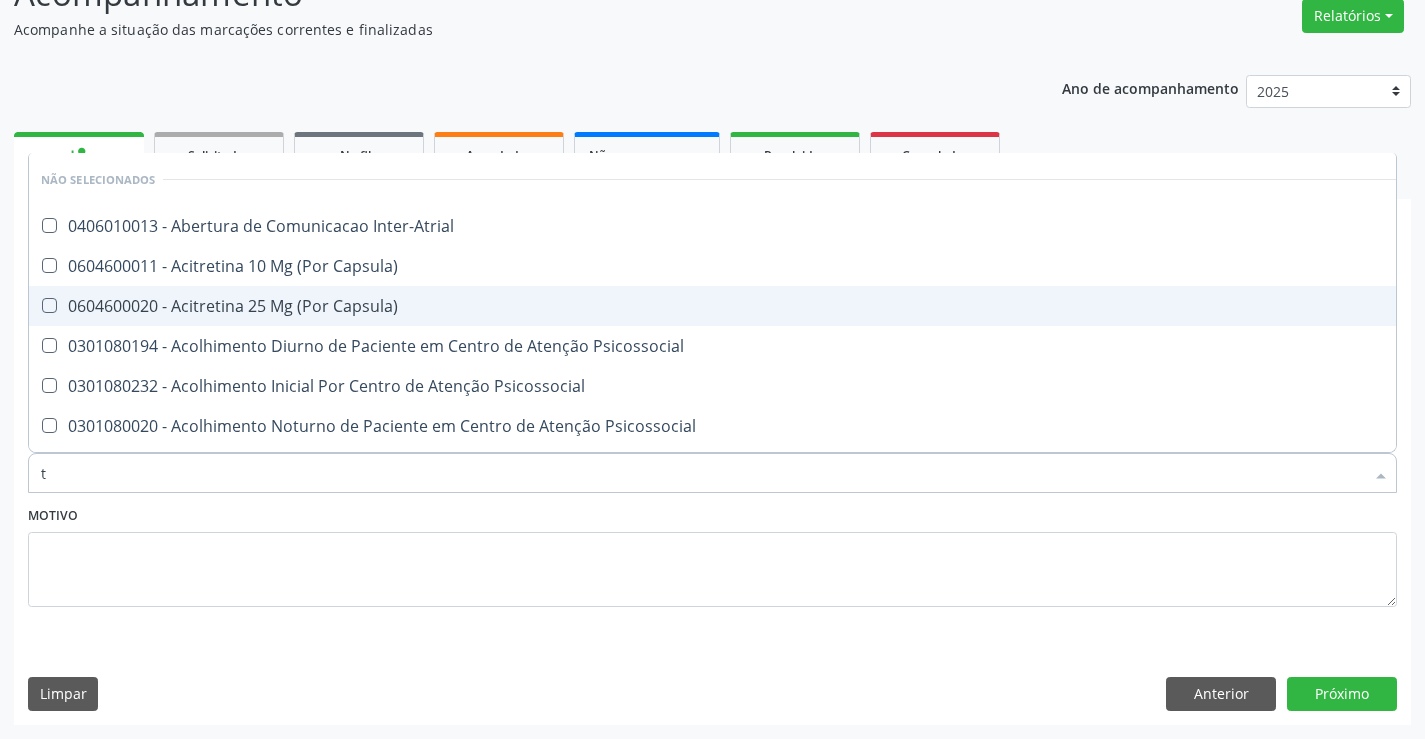 type on "tr" 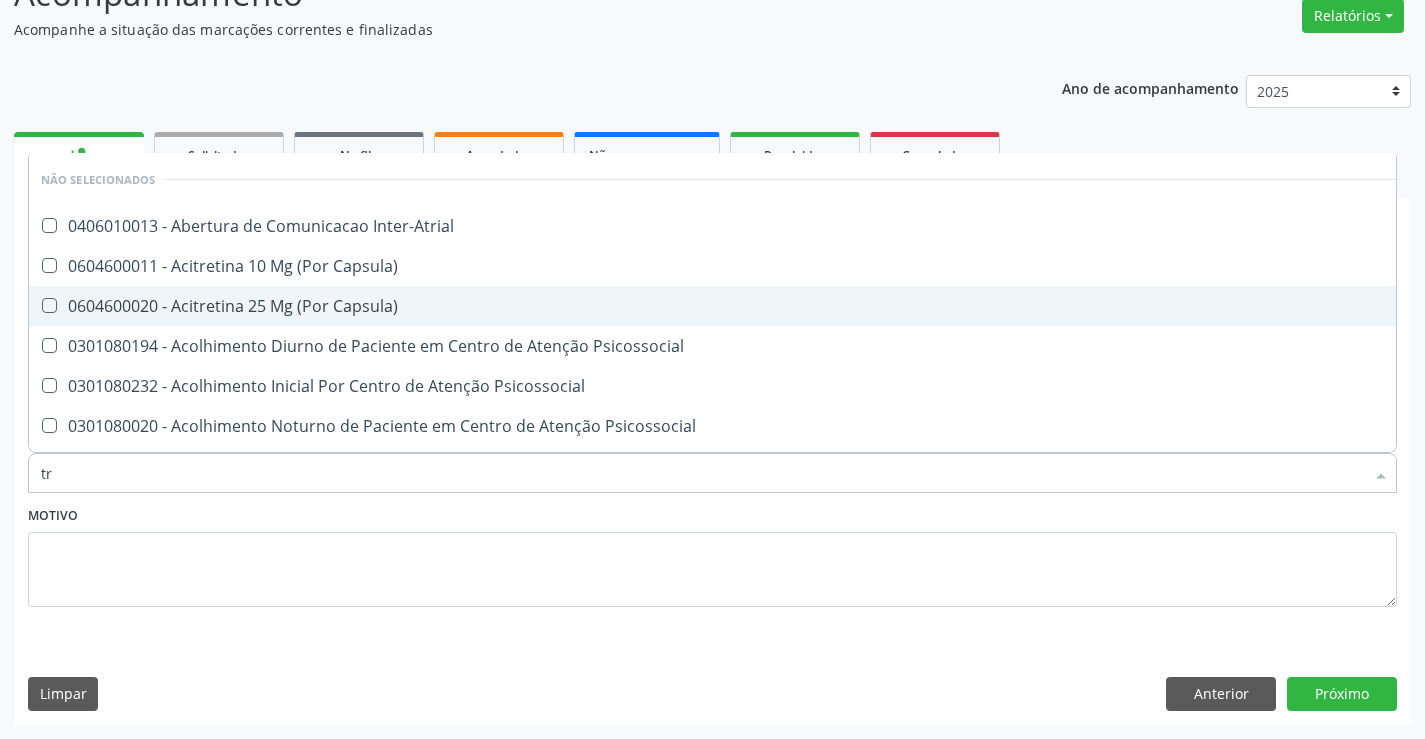 checkbox on "false" 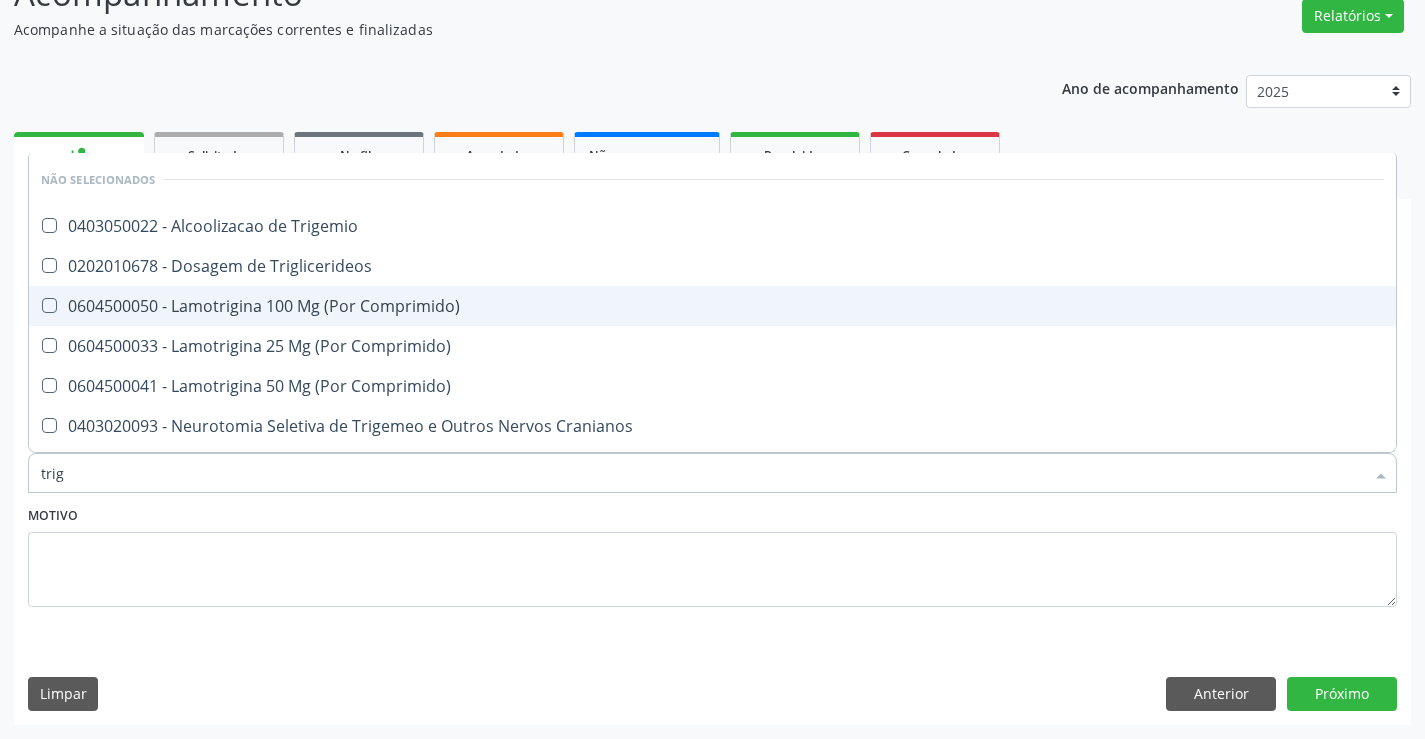 type on "trigl" 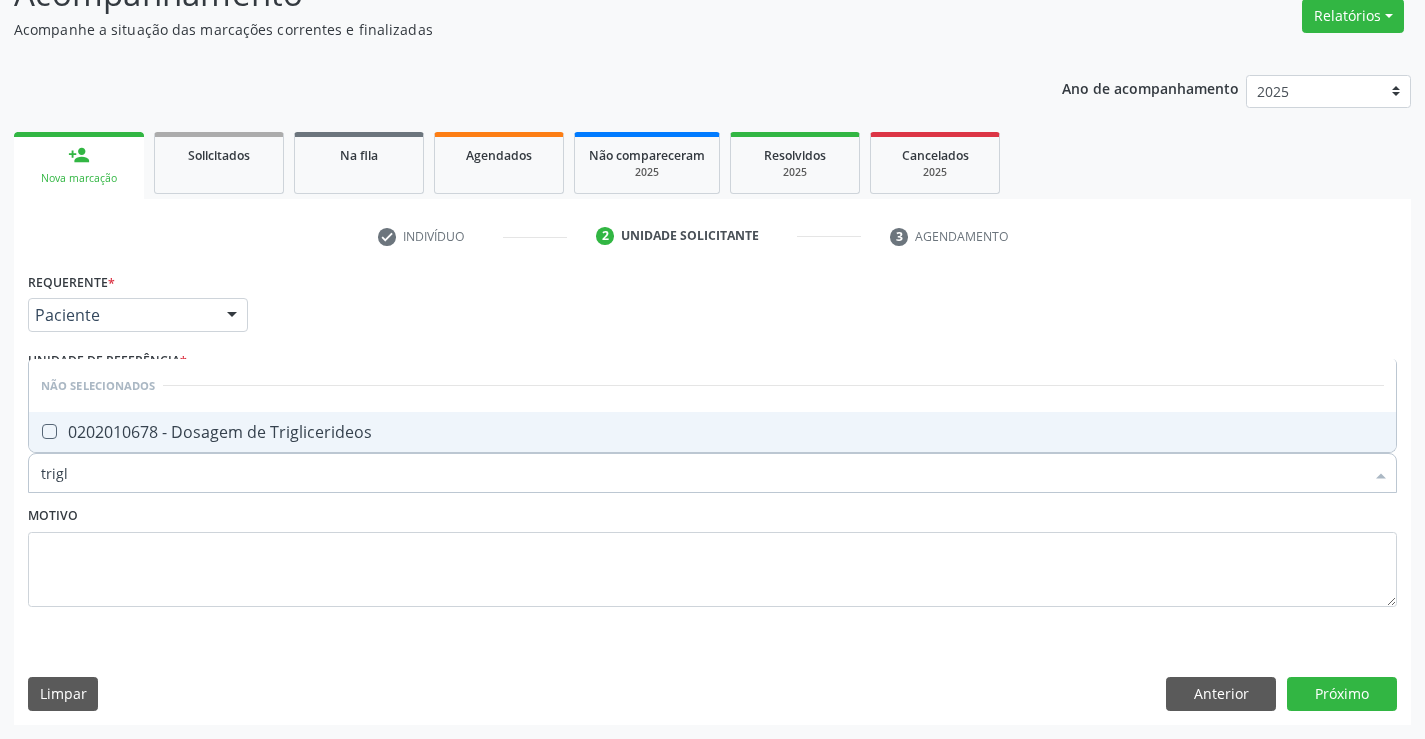 click on "0202010678 - Dosagem de Triglicerideos" at bounding box center [712, 432] 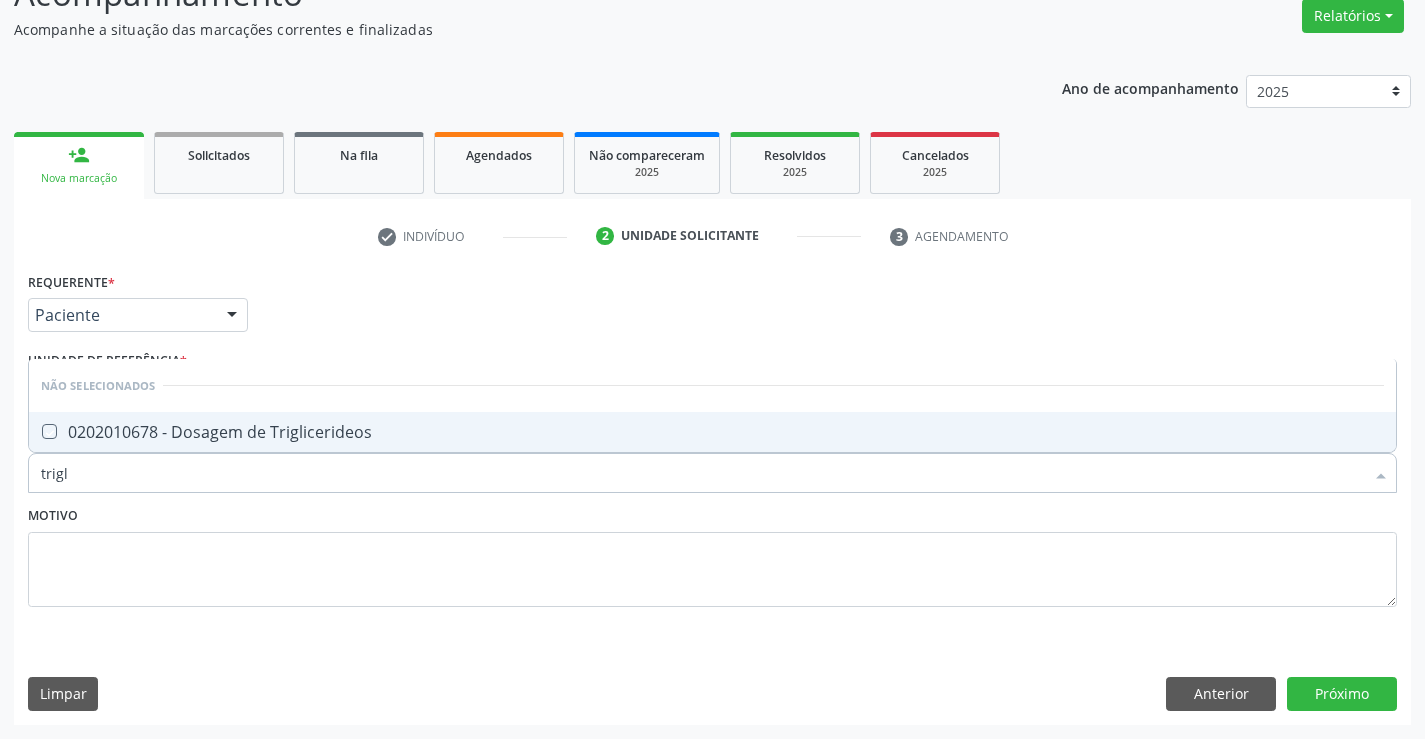 checkbox on "true" 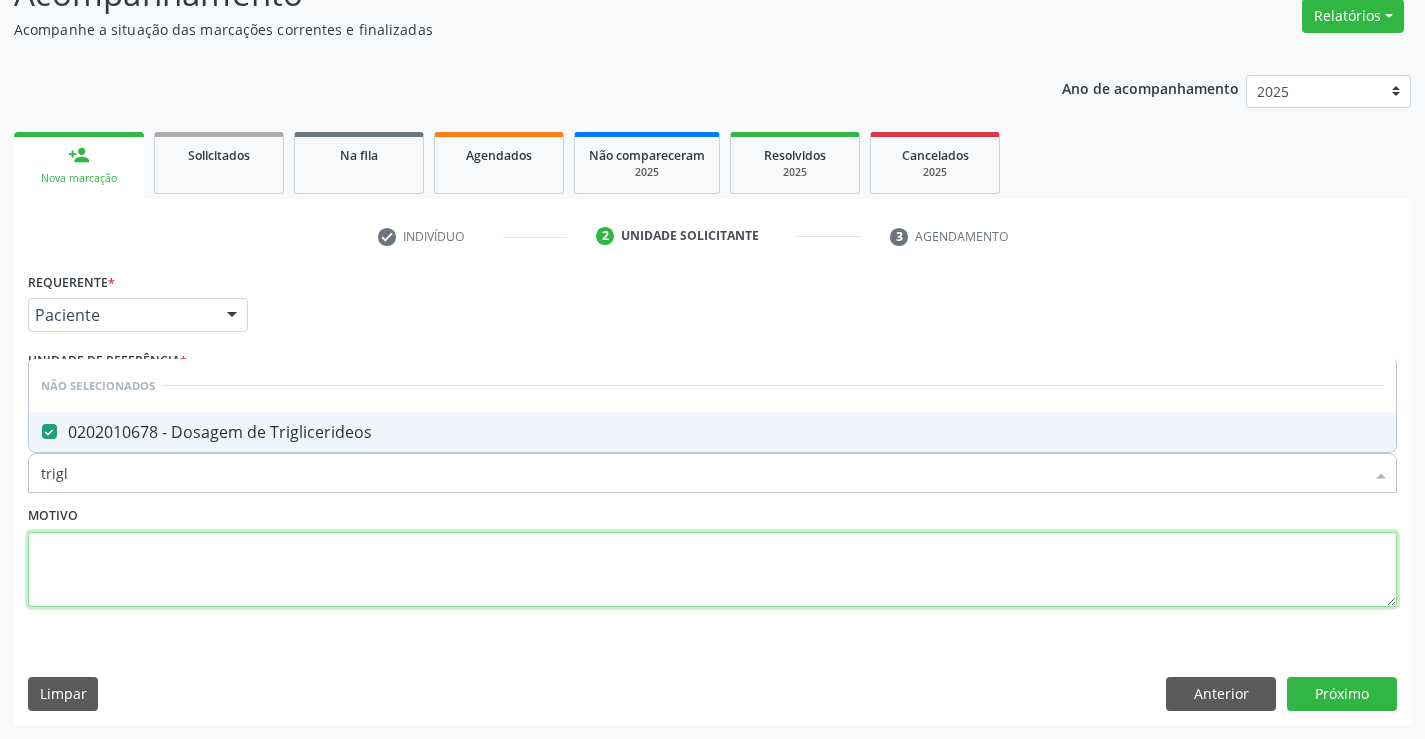 click at bounding box center [712, 570] 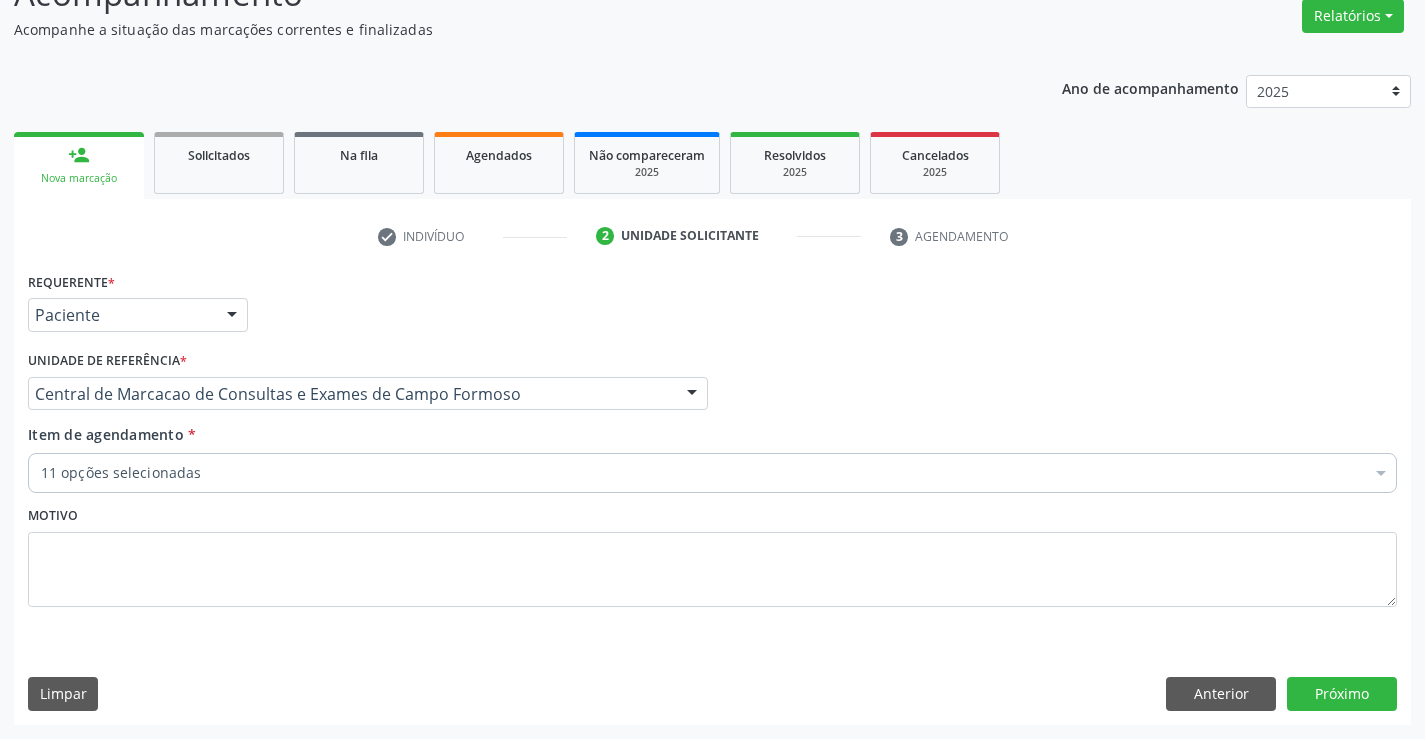 click on "11 opções selecionadas" at bounding box center [712, 473] 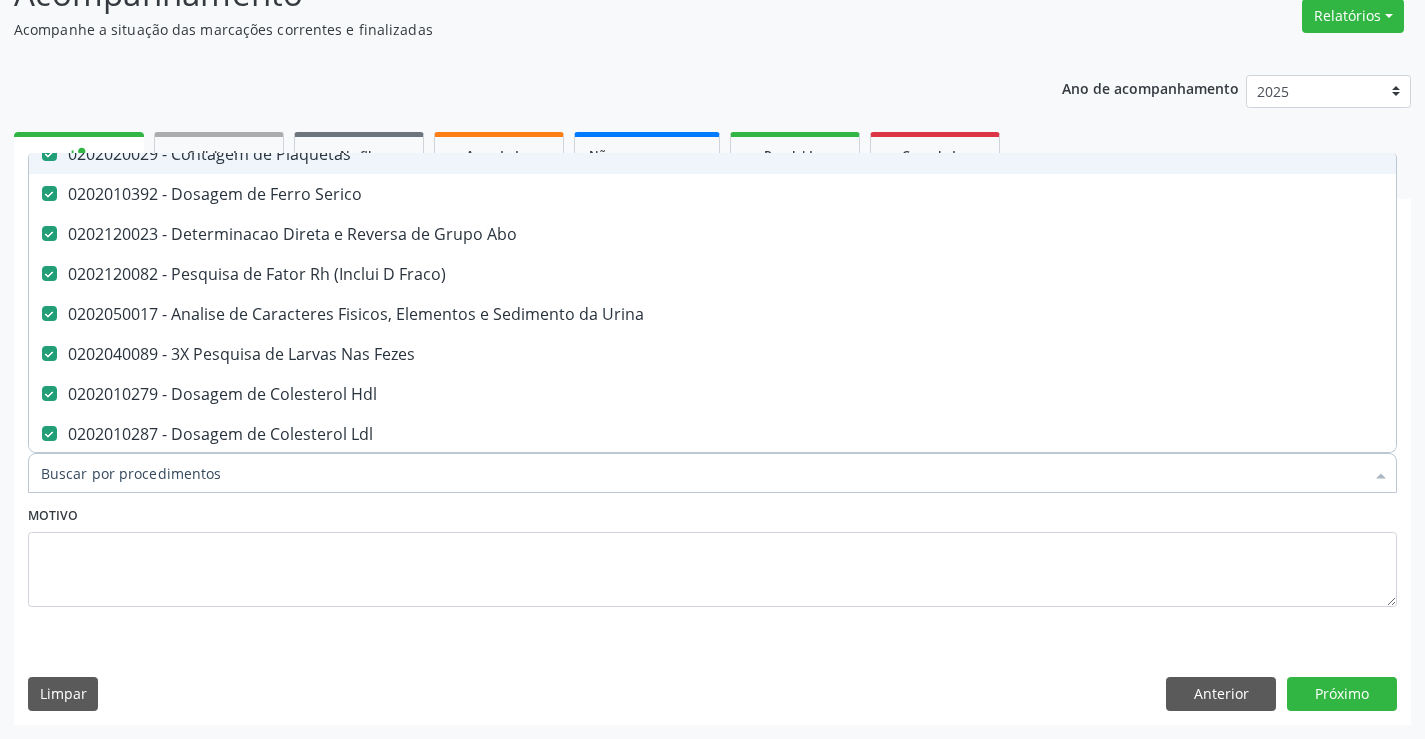 scroll, scrollTop: 200, scrollLeft: 0, axis: vertical 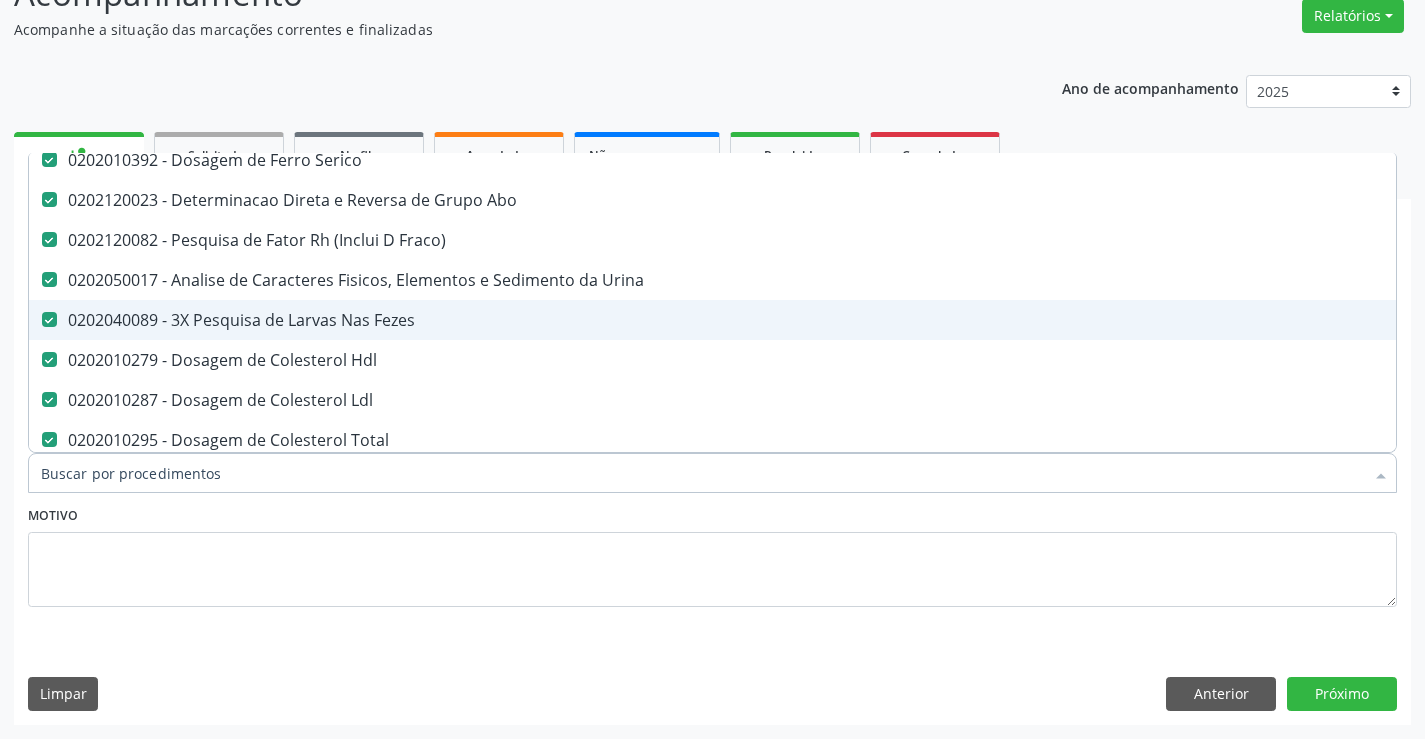 type on "t" 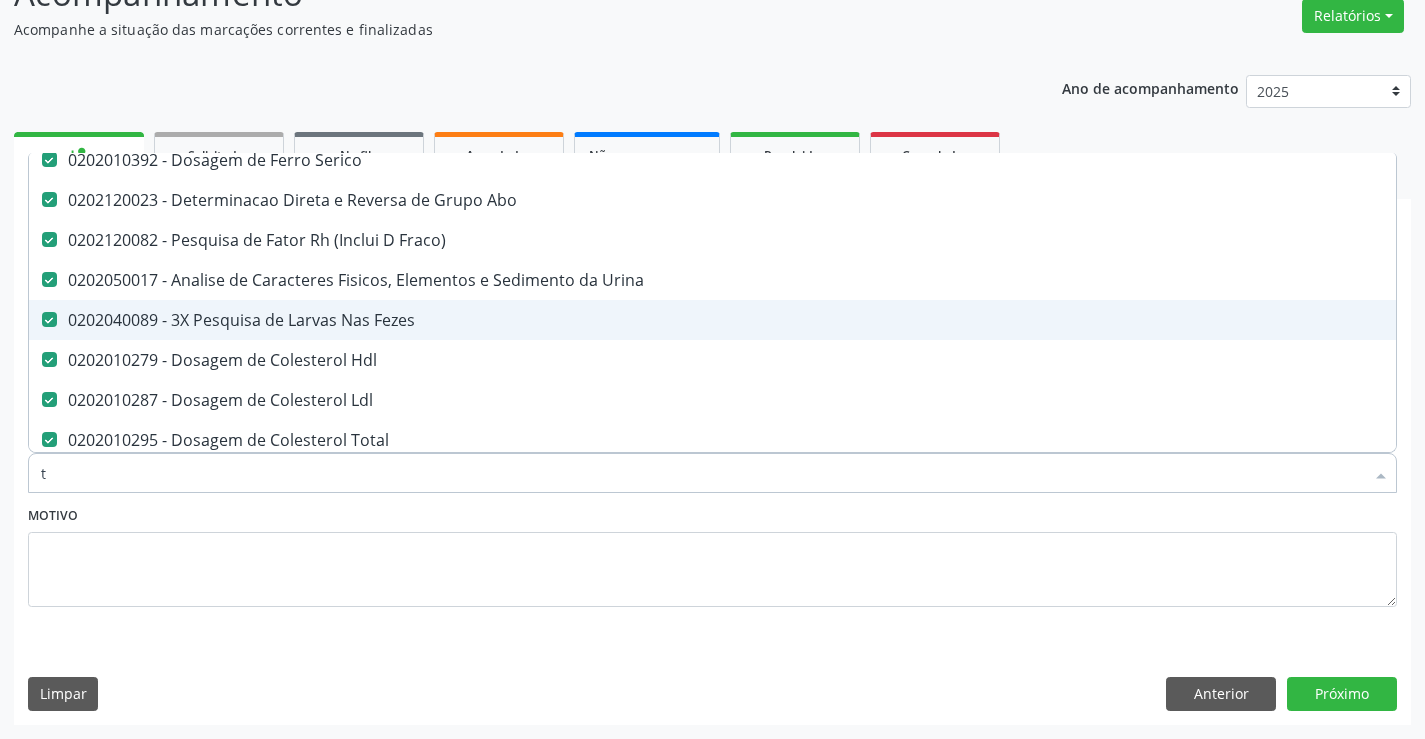 checkbox on "false" 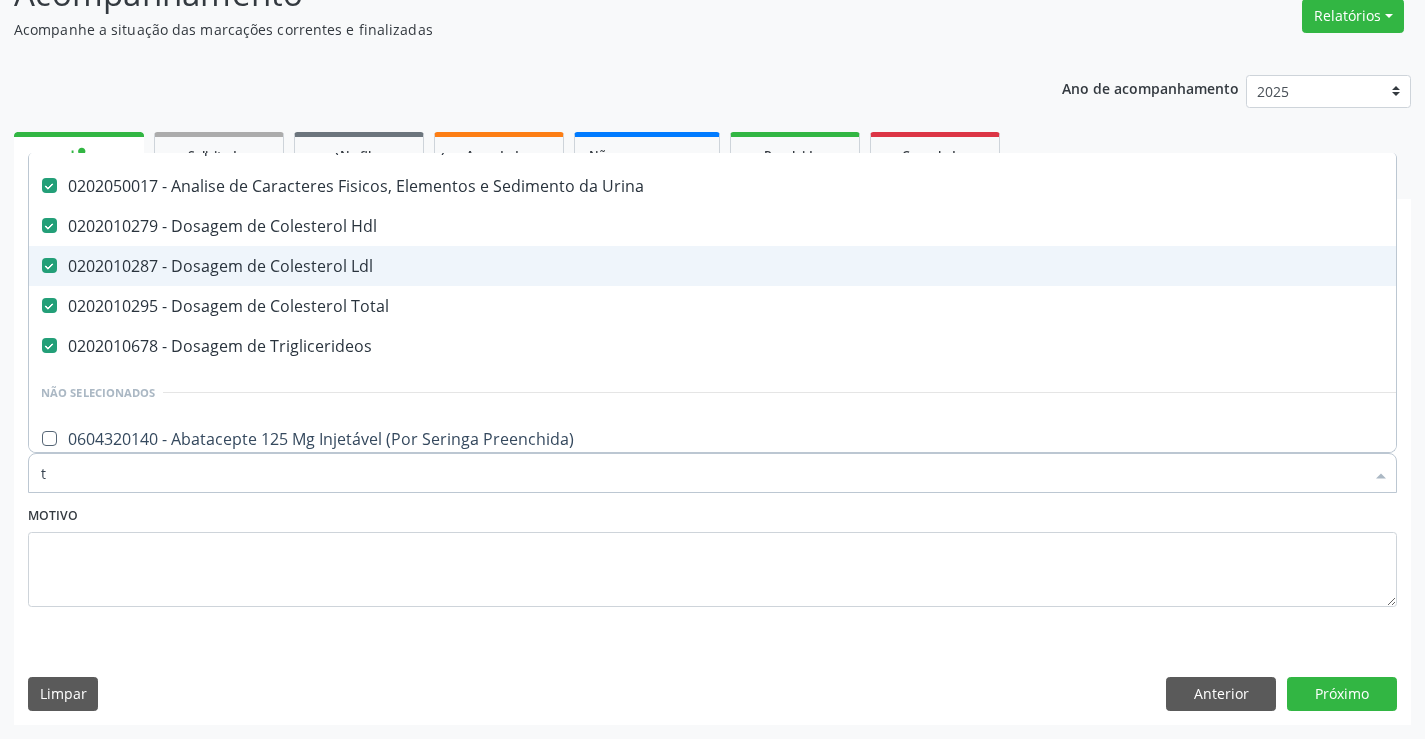 type on "tg" 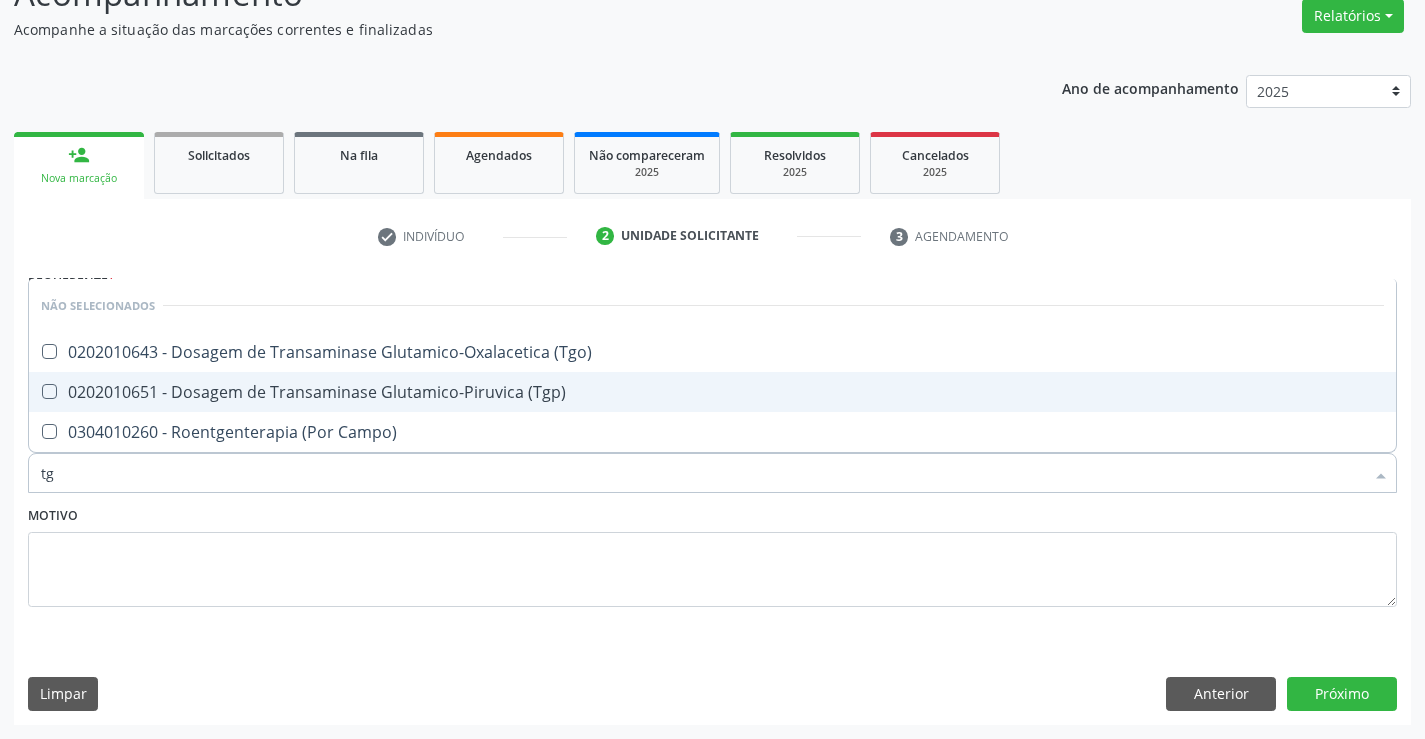 drag, startPoint x: 488, startPoint y: 376, endPoint x: 432, endPoint y: 463, distance: 103.46497 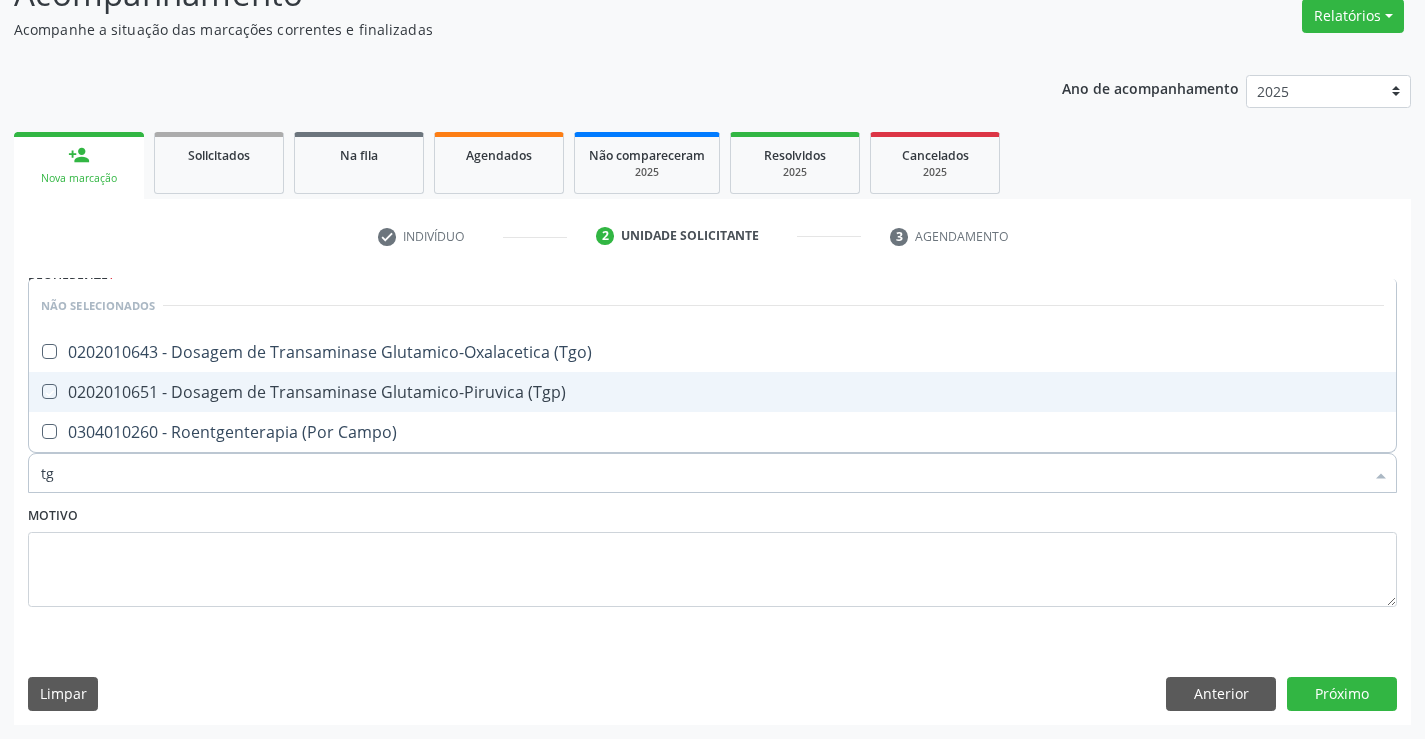 checkbox on "true" 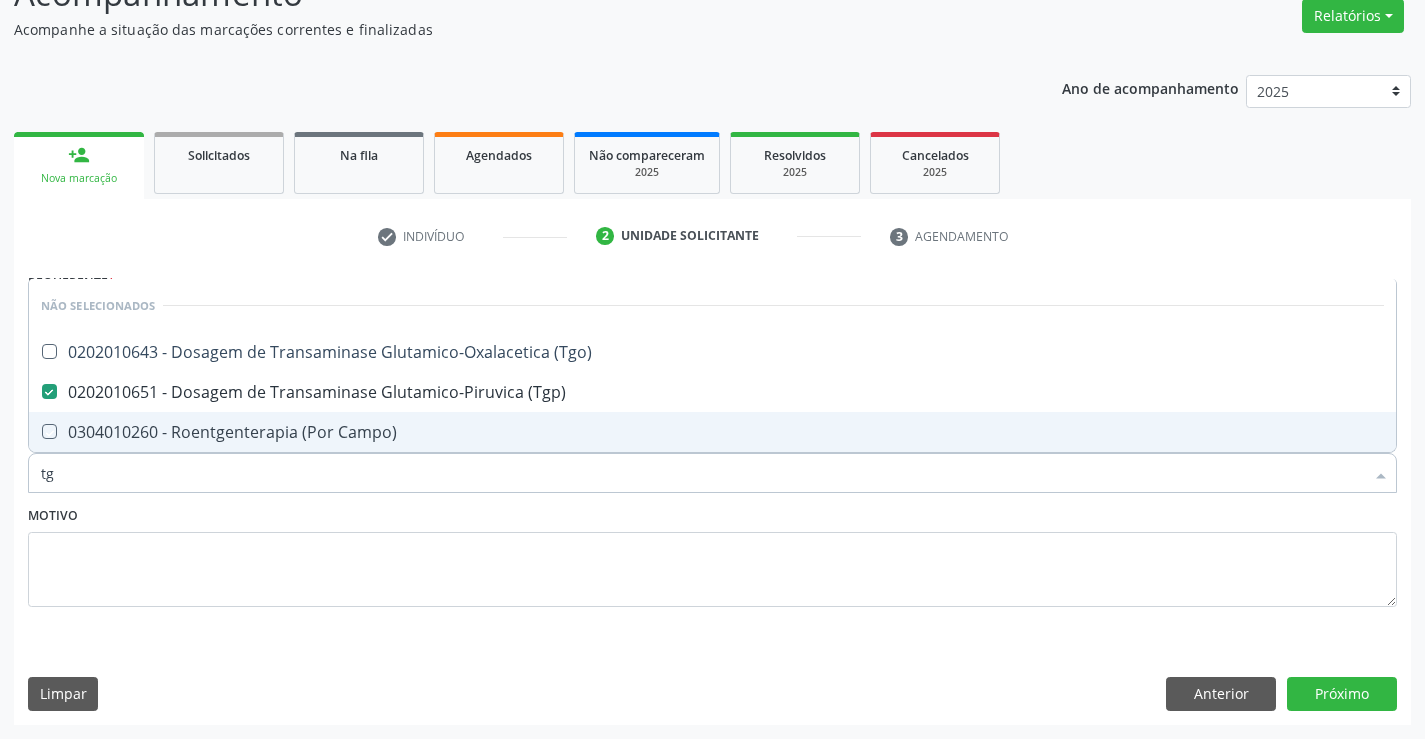 click on "Motivo" at bounding box center [712, 554] 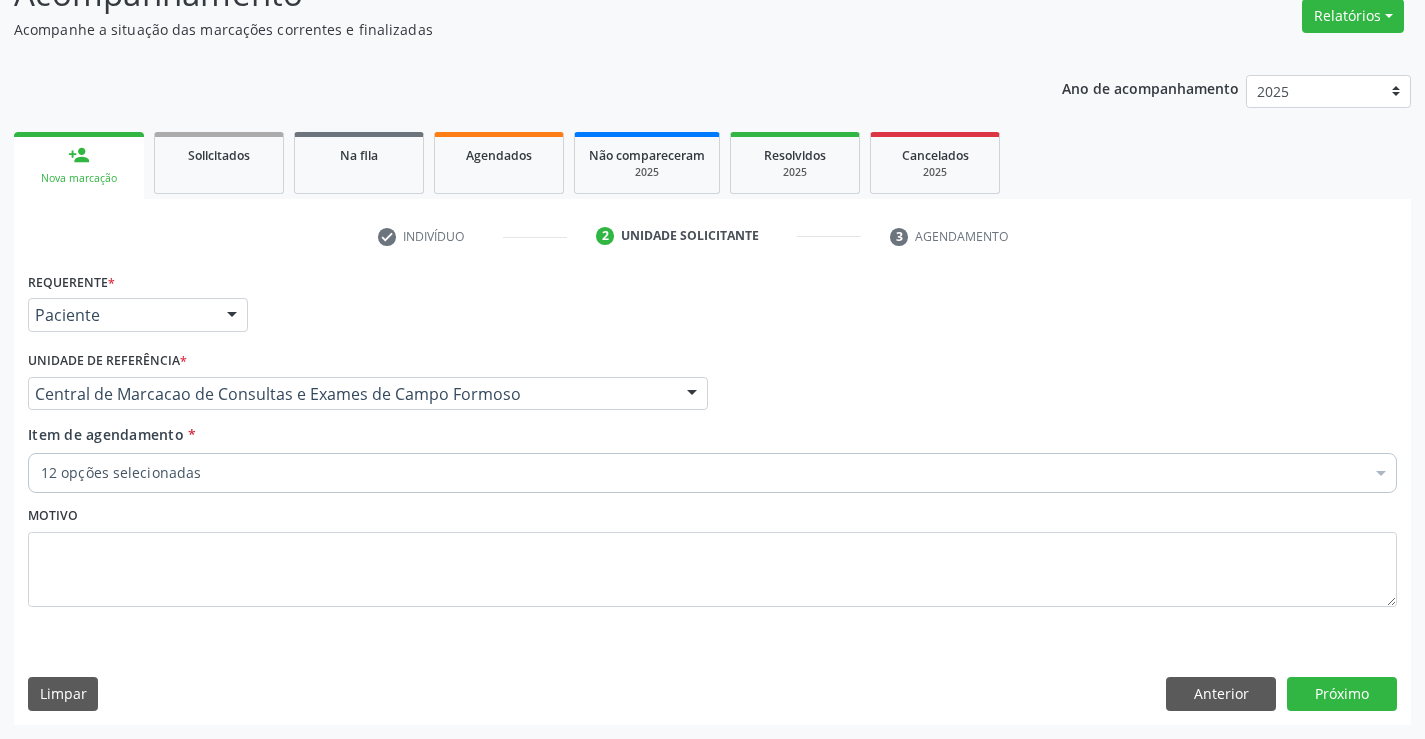 click on "12 opções selecionadas" at bounding box center (712, 473) 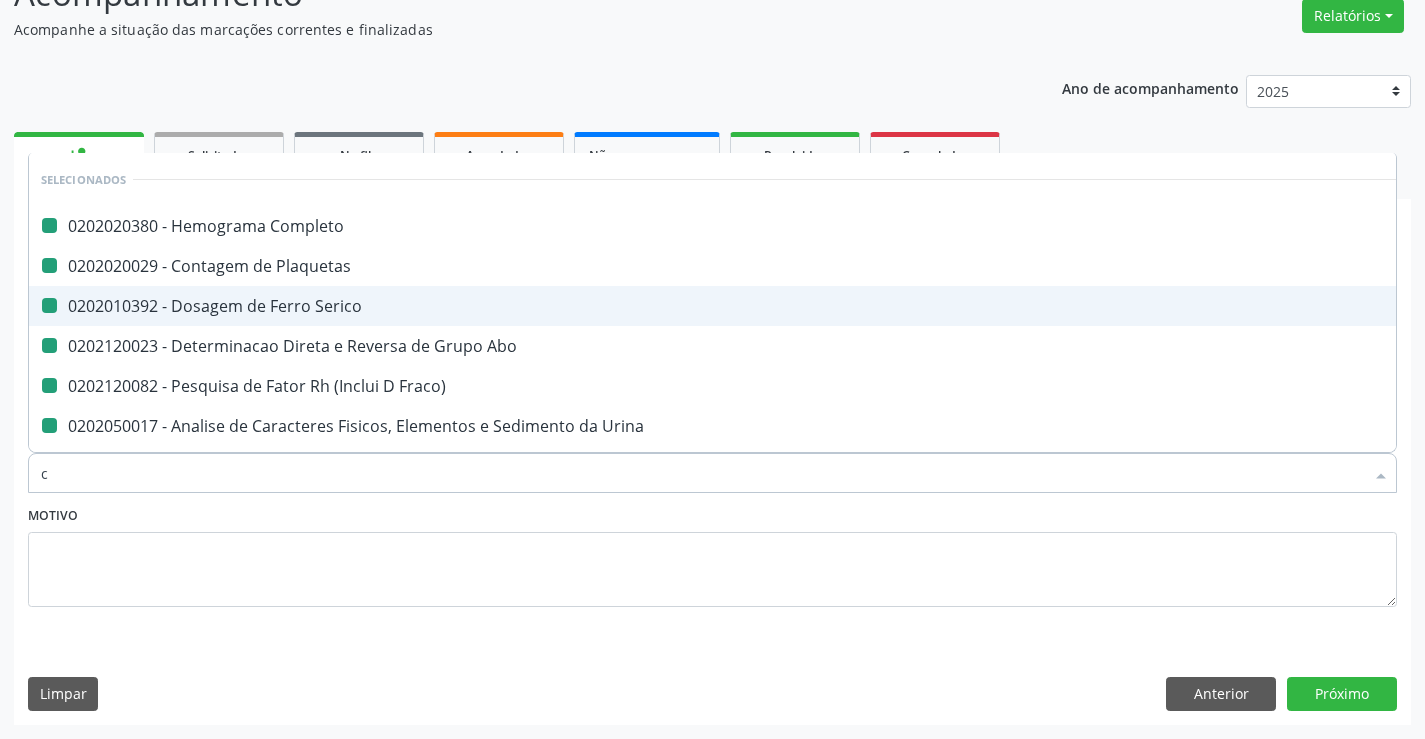 type on "cr" 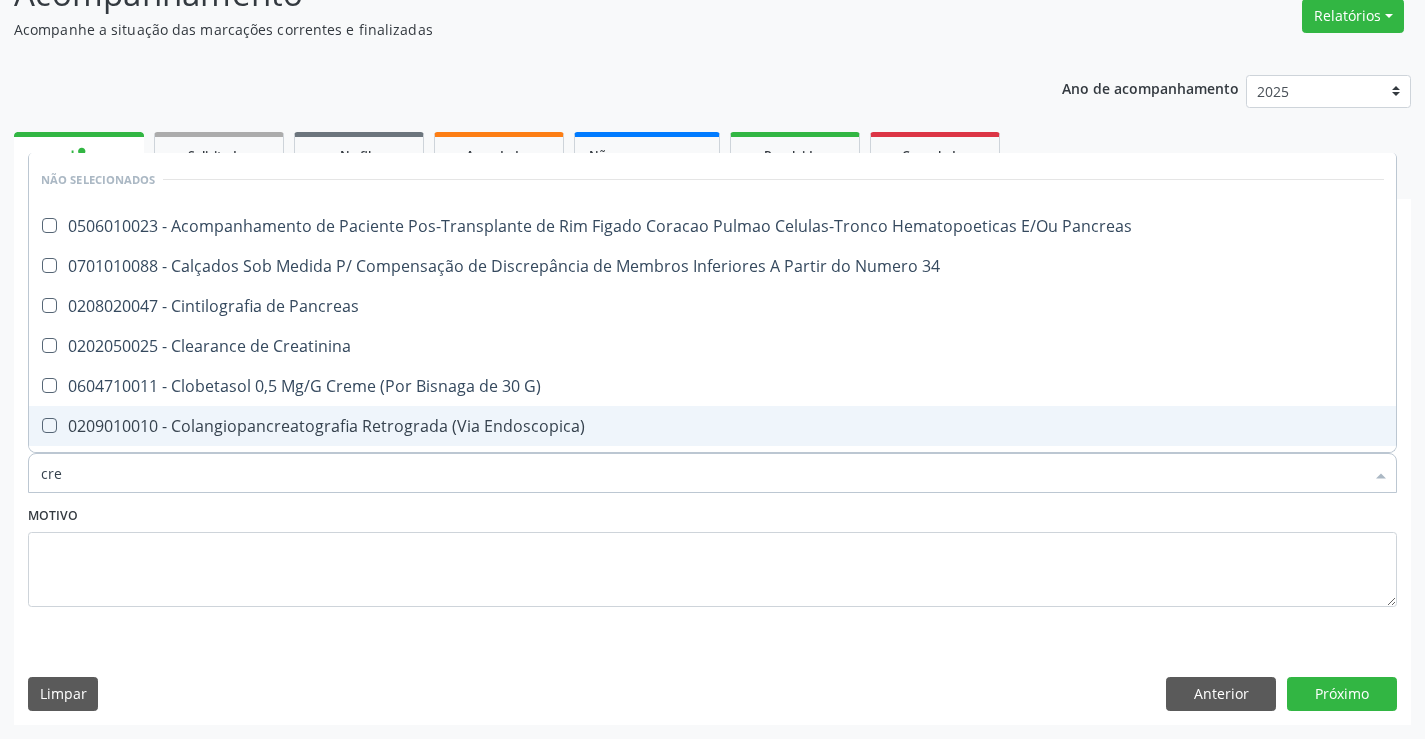 type on "crea" 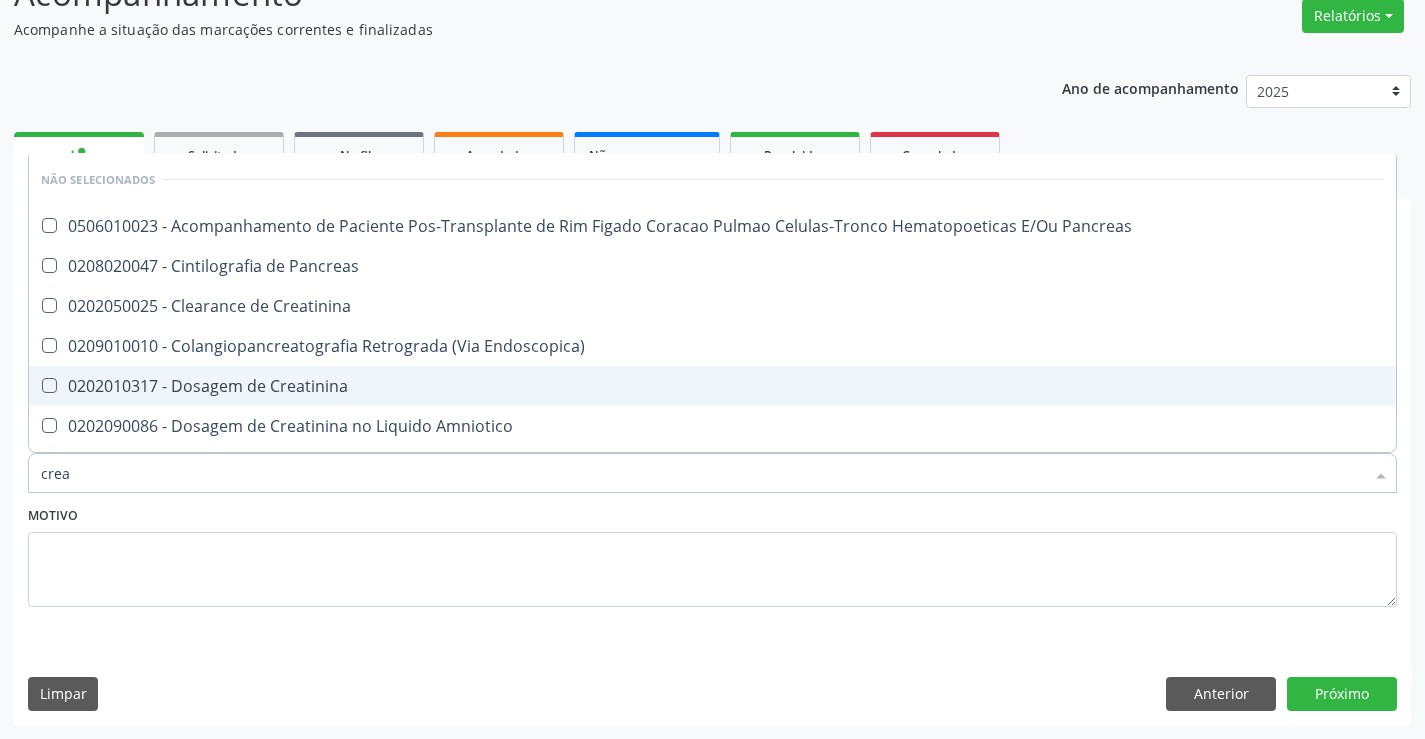click on "0202010317 - Dosagem de Creatinina" at bounding box center (712, 386) 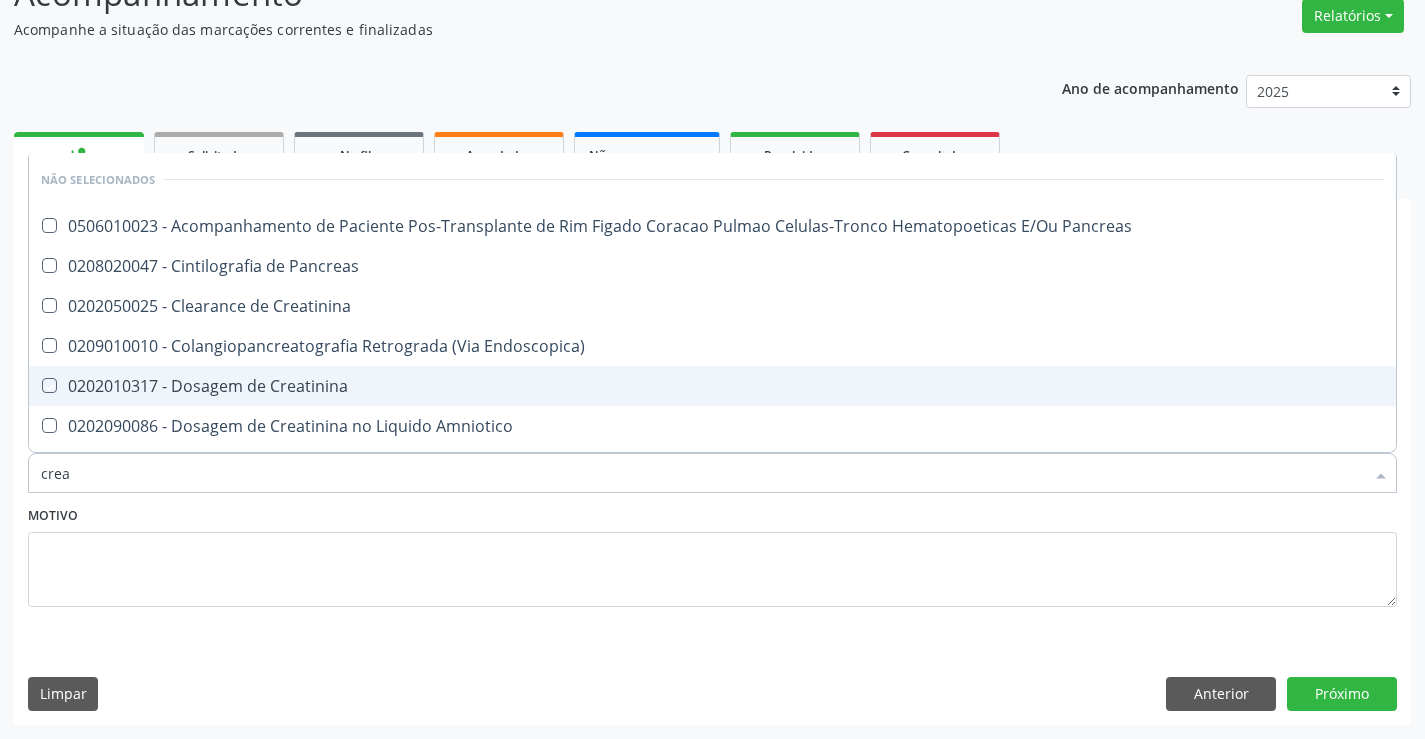 checkbox on "true" 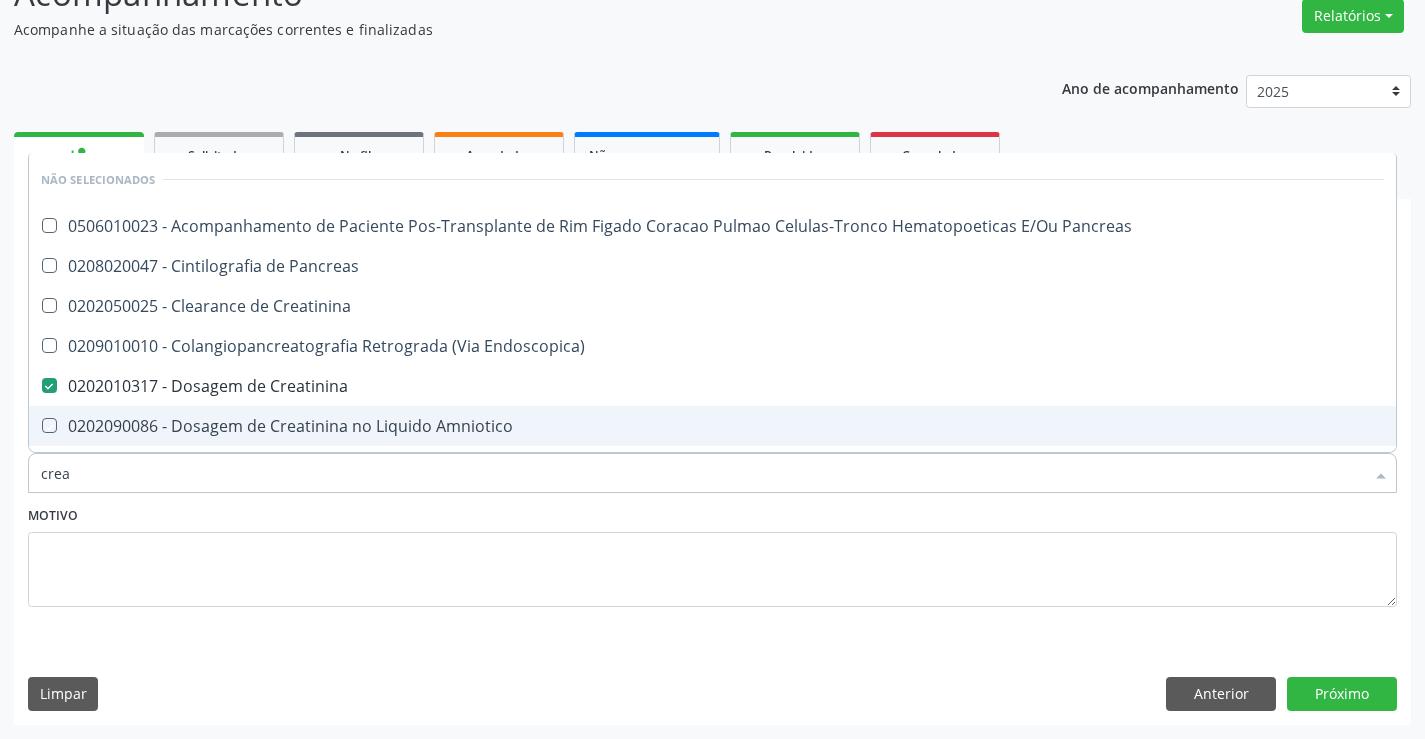click on "Motivo" at bounding box center (712, 554) 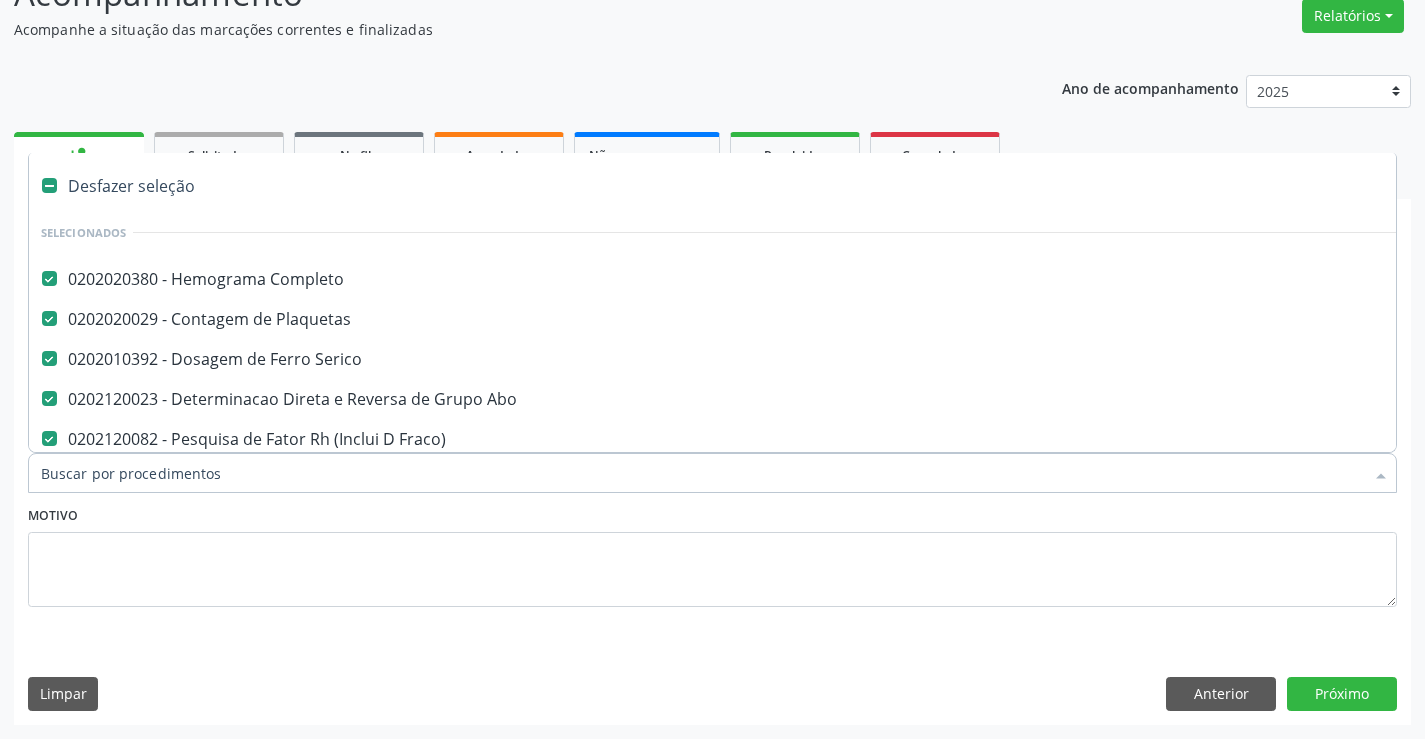 scroll, scrollTop: 0, scrollLeft: 0, axis: both 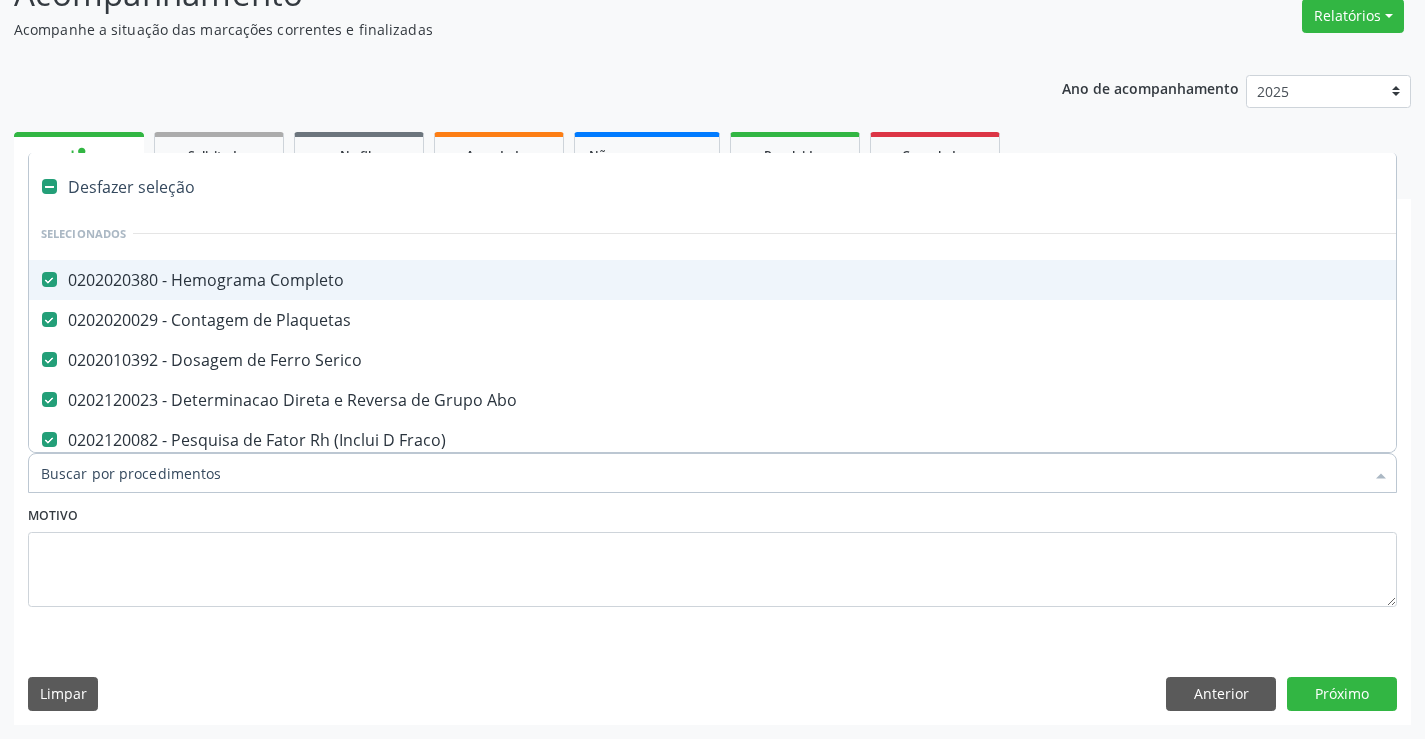 type on "g" 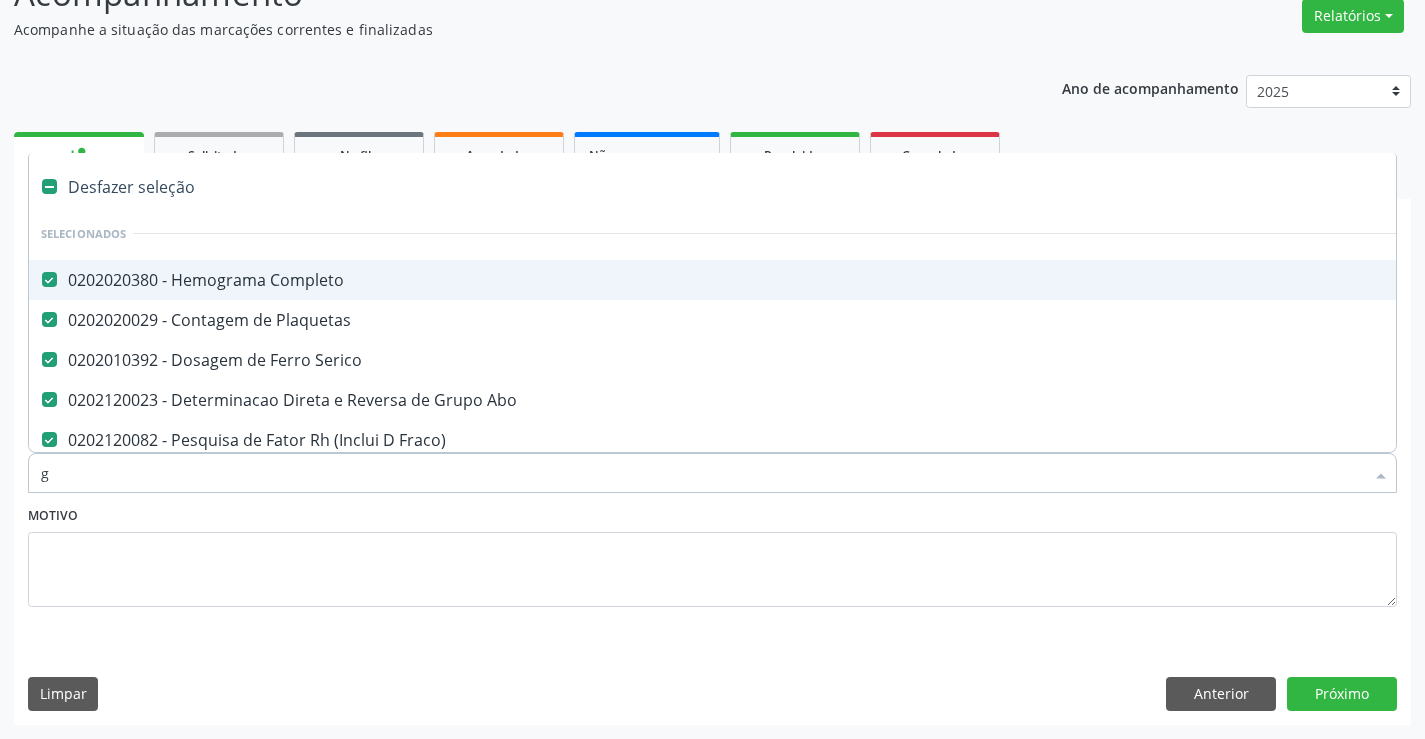 checkbox on "false" 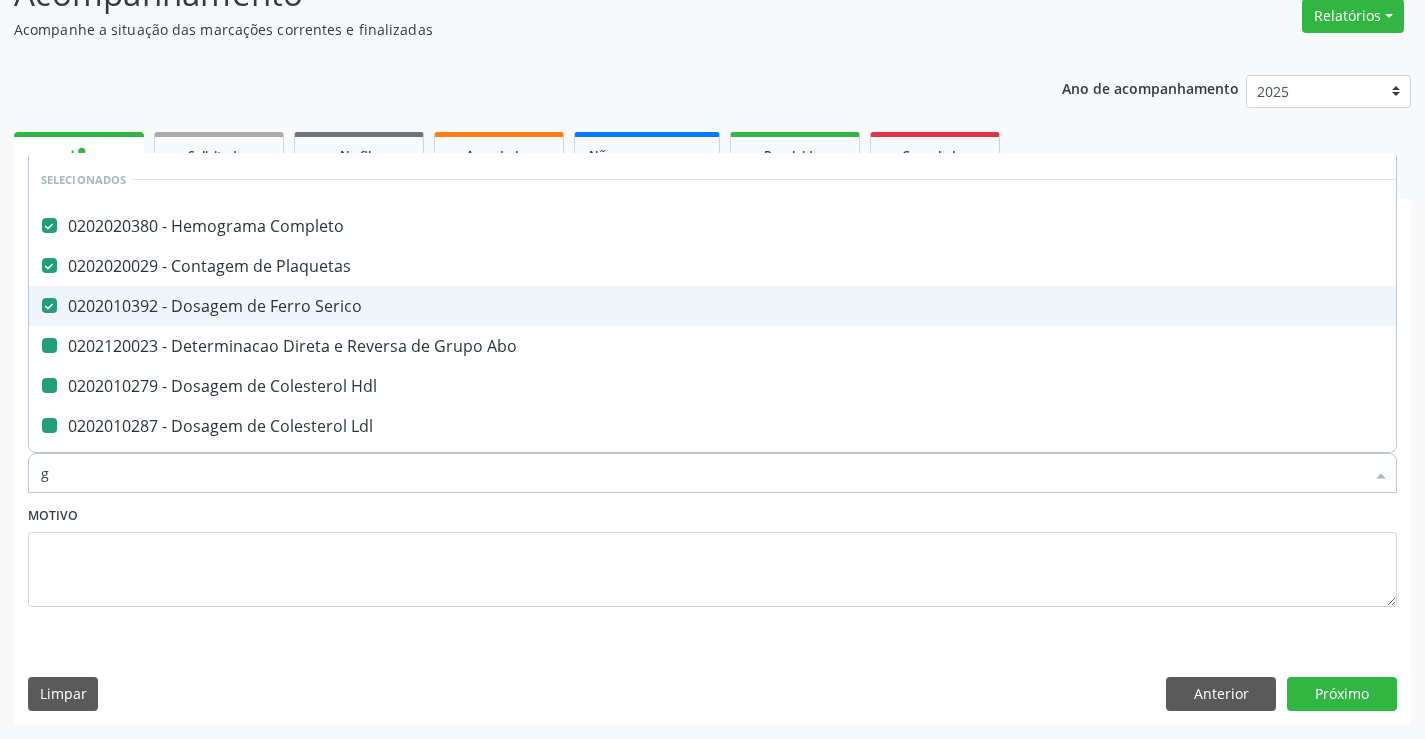 type on "gl" 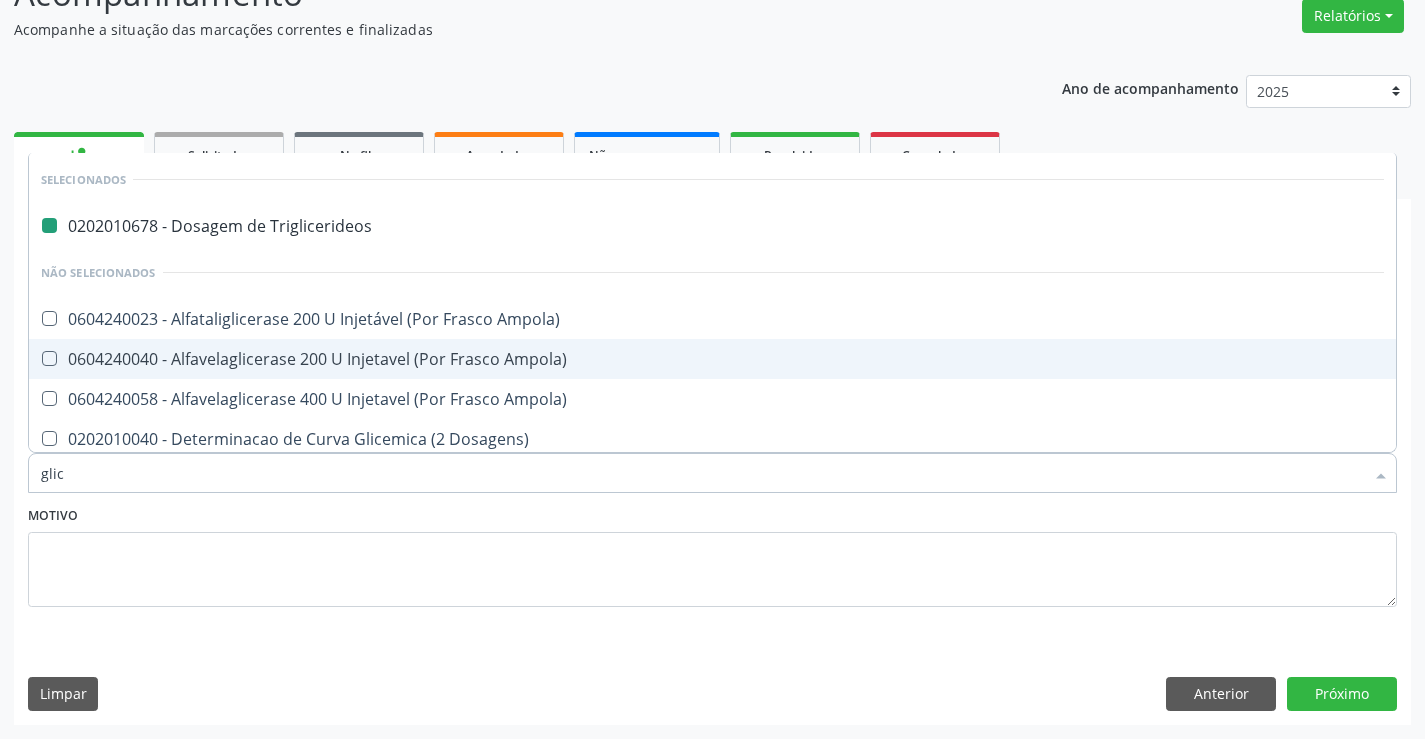 type on "glico" 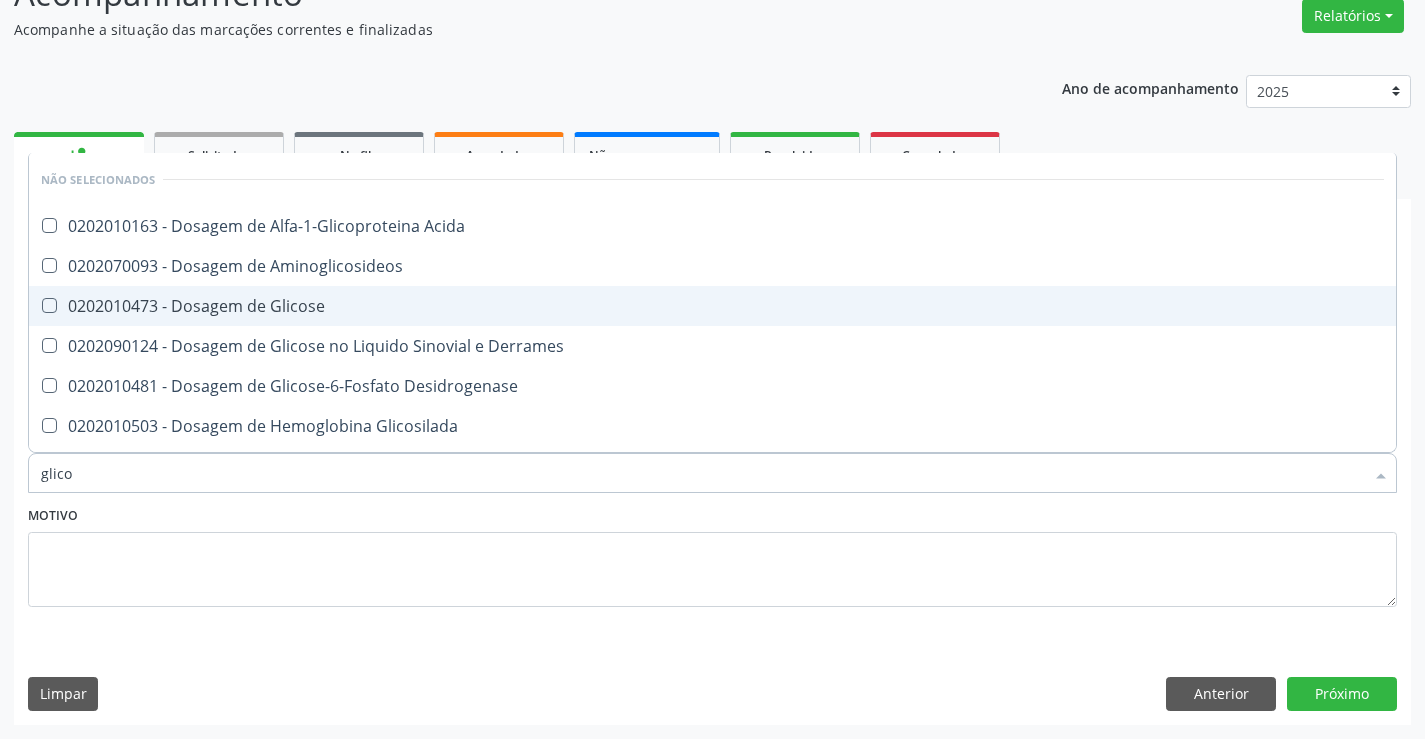 click on "0202010473 - Dosagem de Glicose" at bounding box center [712, 306] 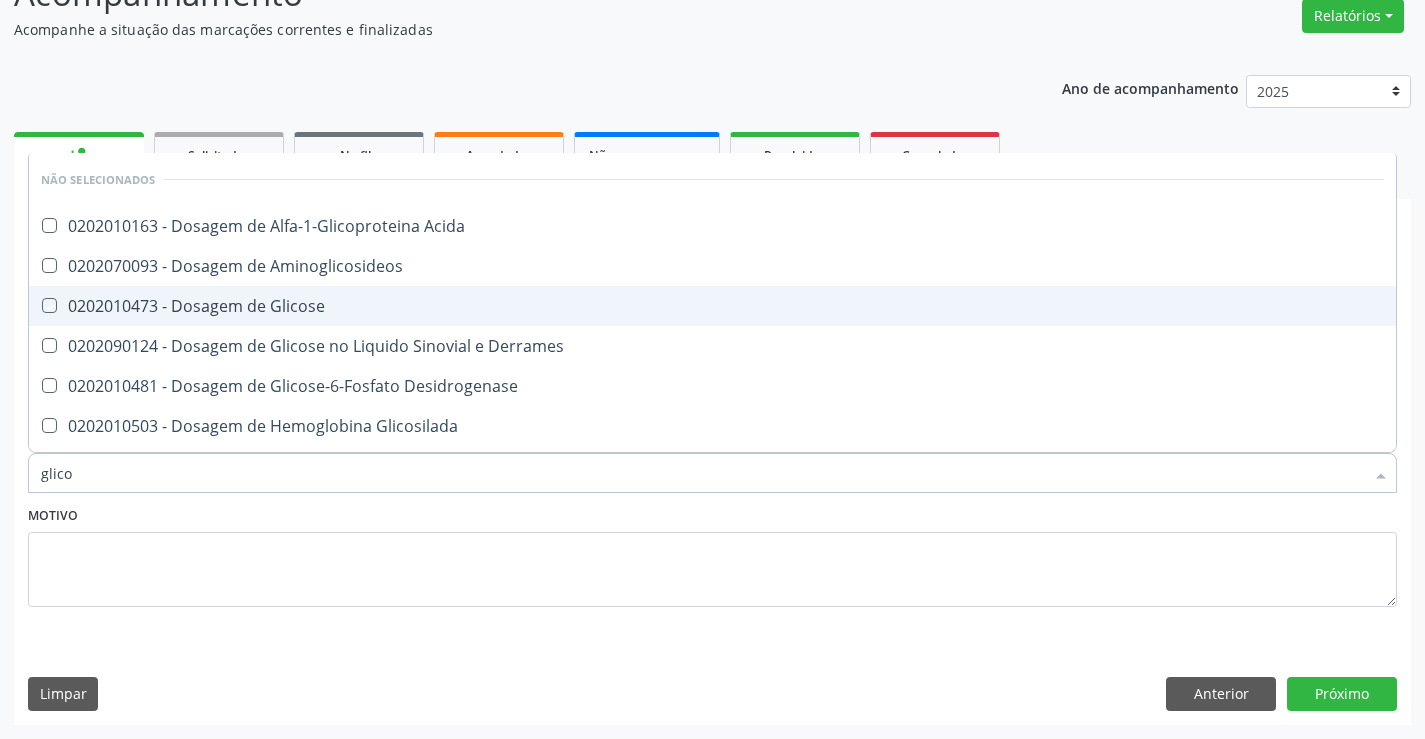 checkbox on "true" 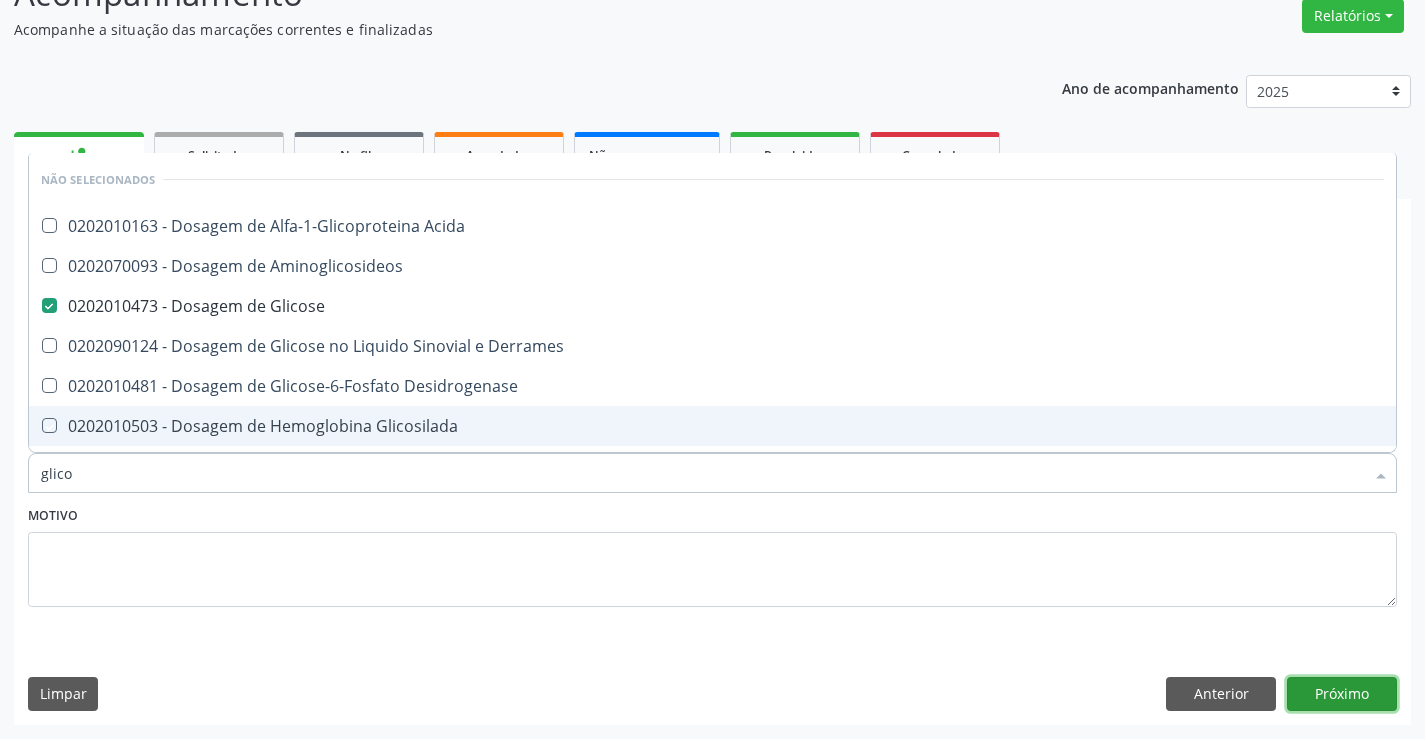 click on "Próximo" at bounding box center (1342, 694) 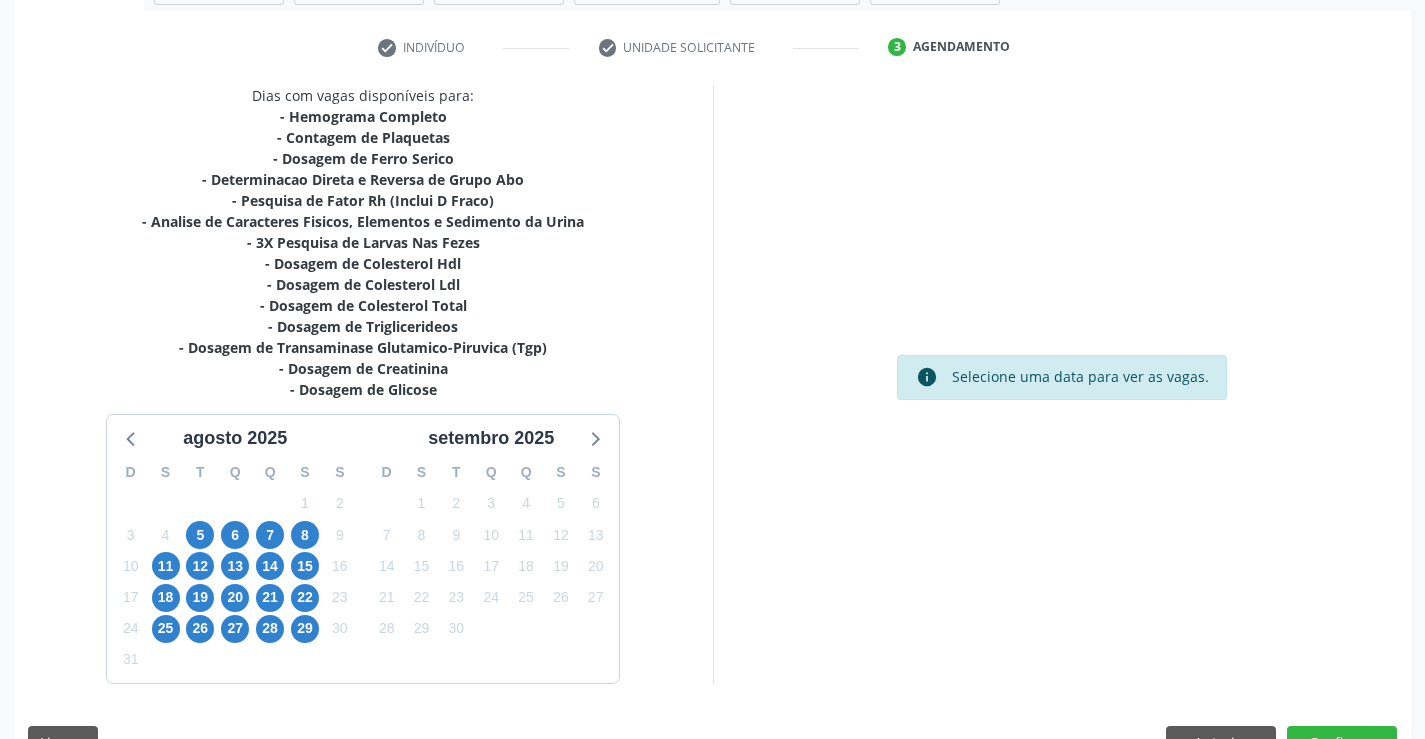 scroll, scrollTop: 367, scrollLeft: 0, axis: vertical 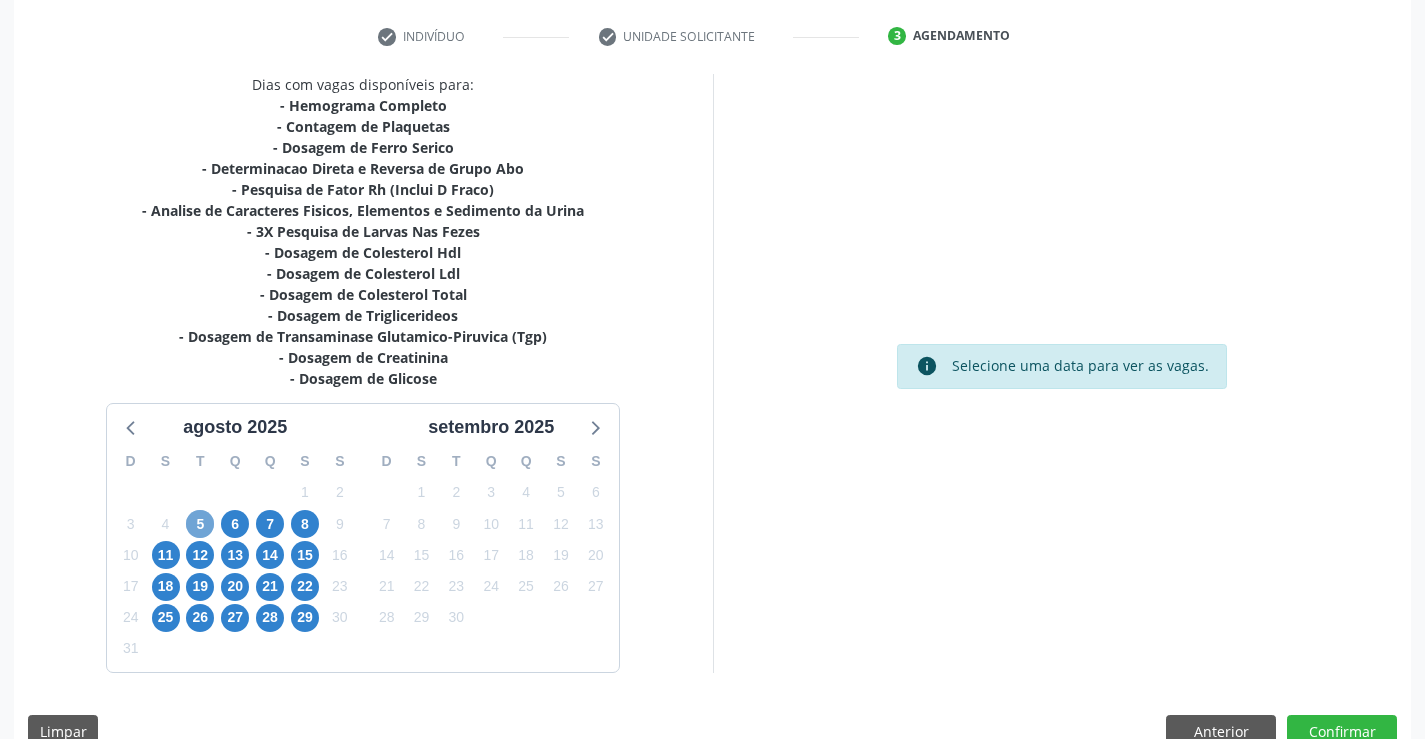 click on "5" at bounding box center [200, 524] 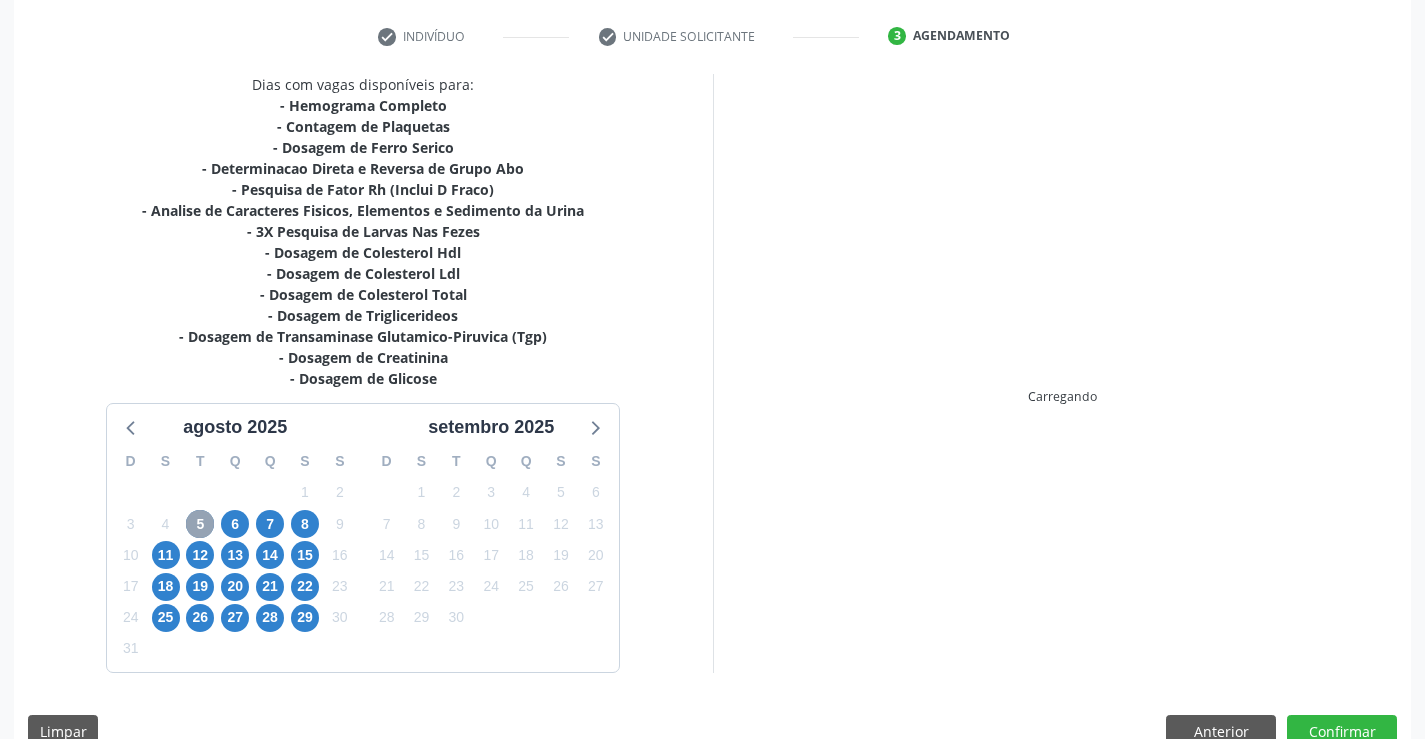 click on "5" at bounding box center (200, 524) 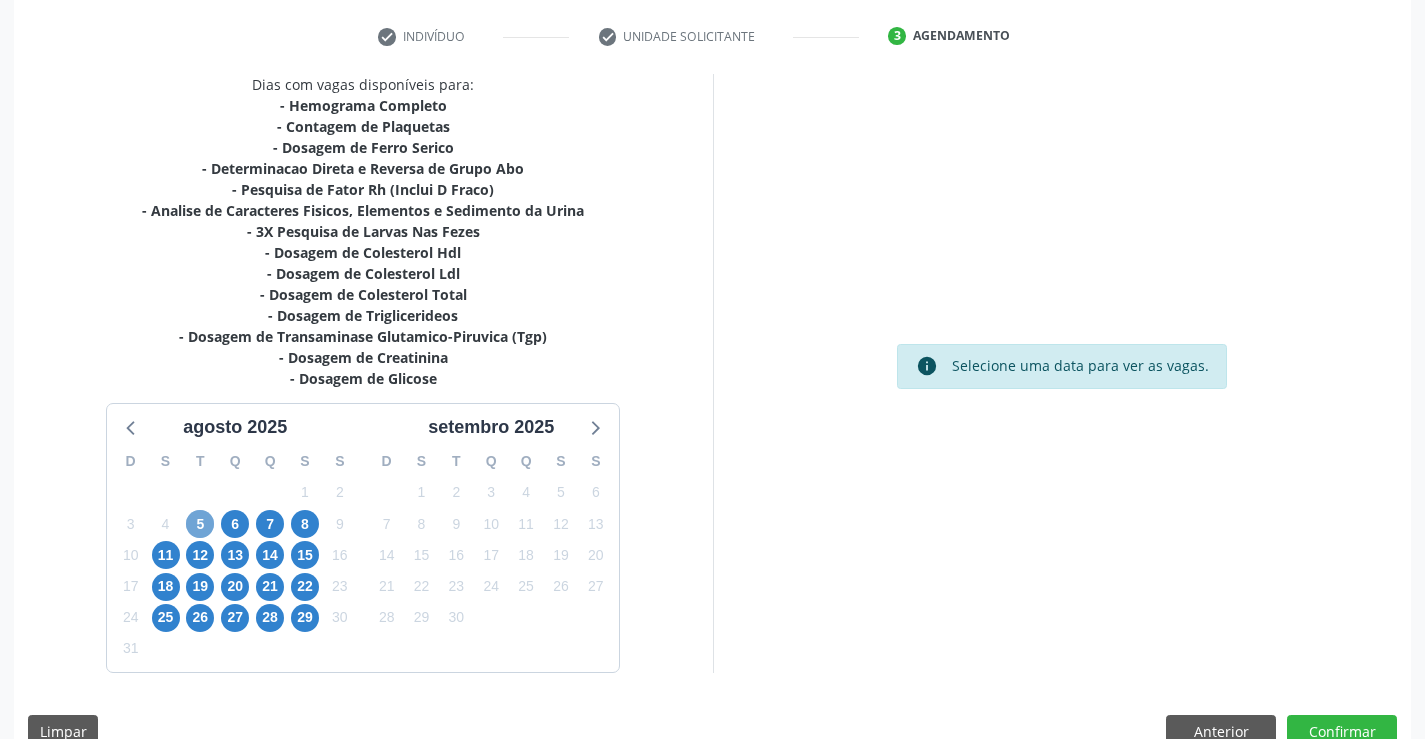 click on "5" at bounding box center (200, 524) 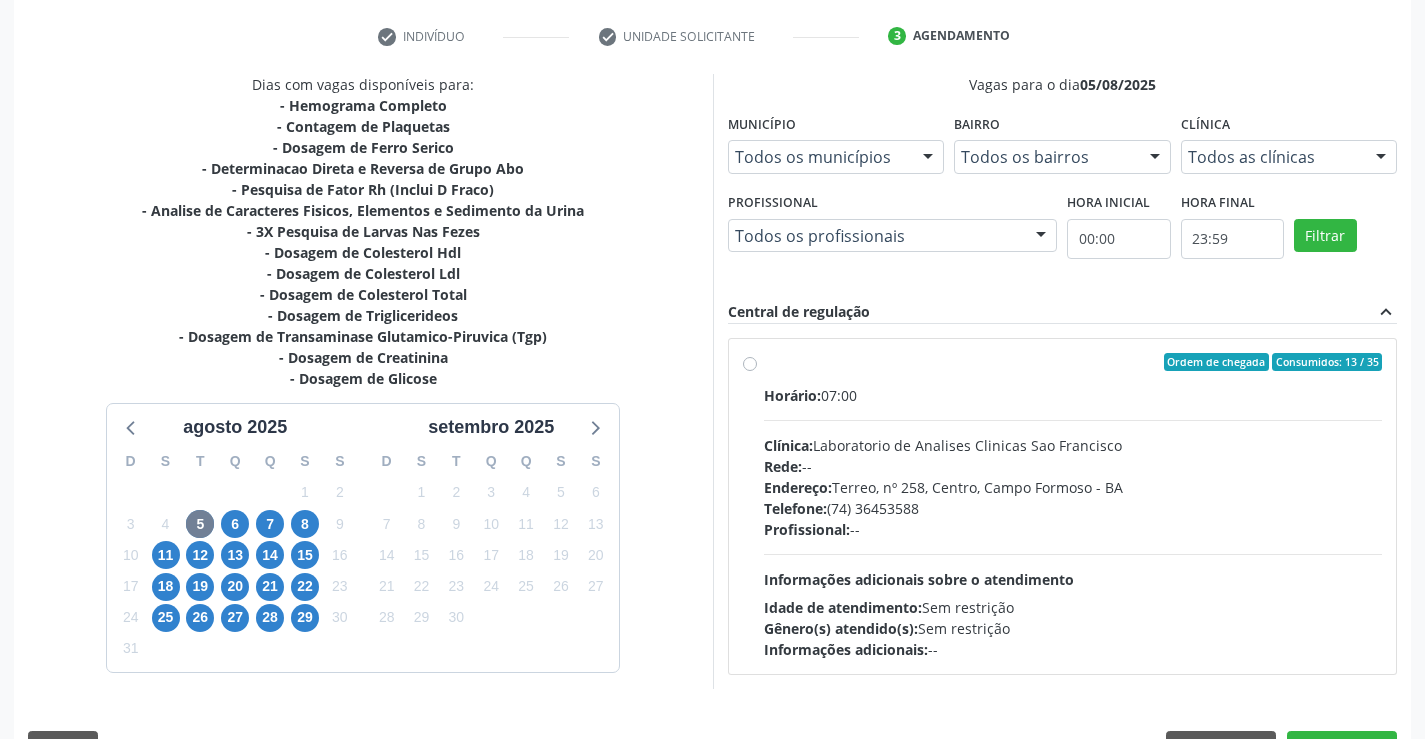 click on "Horário:   07:00" at bounding box center (1073, 395) 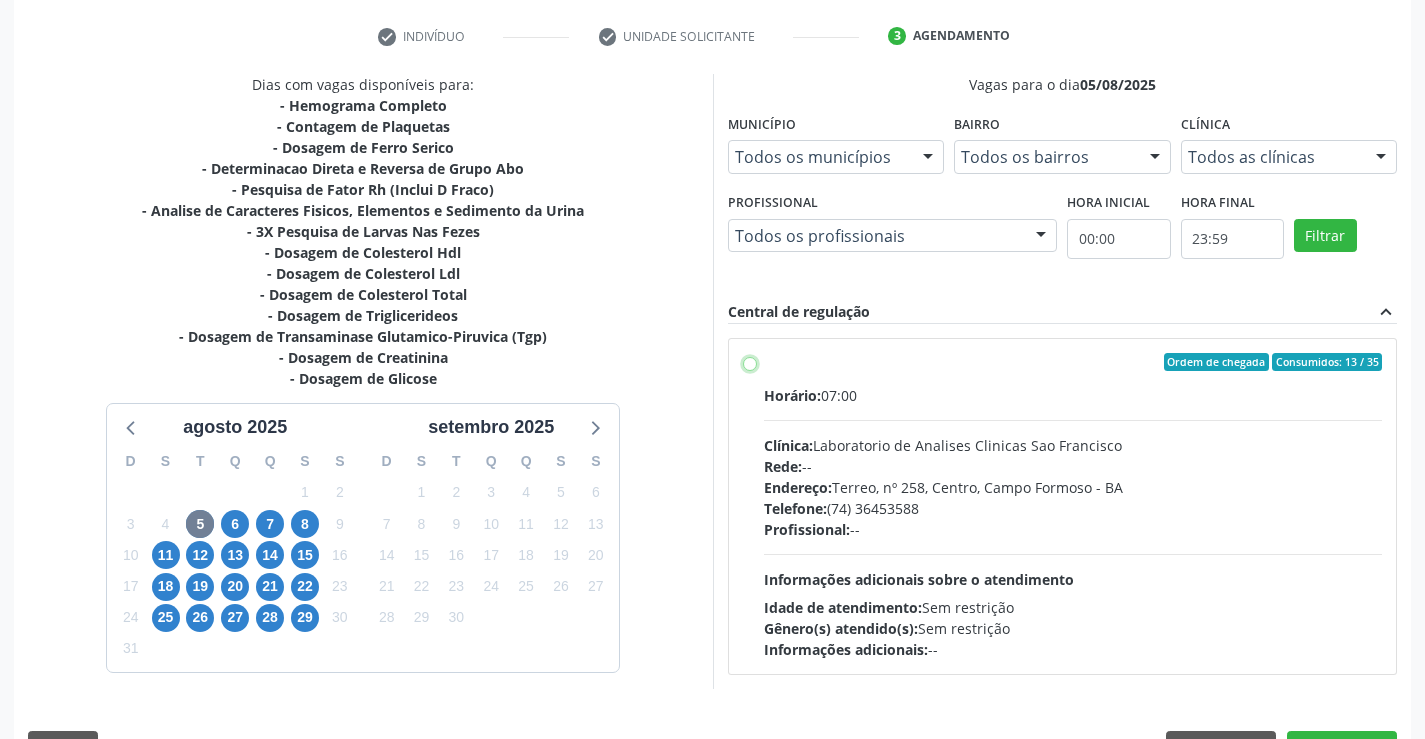 click on "Ordem de chegada
Consumidos: 13 / 35
Horário:   07:00
Clínica:  Laboratorio de Analises Clinicas Sao Francisco
Rede:
--
Endereço:   Terreo, nº 258, Centro, Campo Formoso - BA
Telefone:   (74) 36453588
Profissional:
--
Informações adicionais sobre o atendimento
Idade de atendimento:
Sem restrição
Gênero(s) atendido(s):
Sem restrição
Informações adicionais:
--" at bounding box center (750, 362) 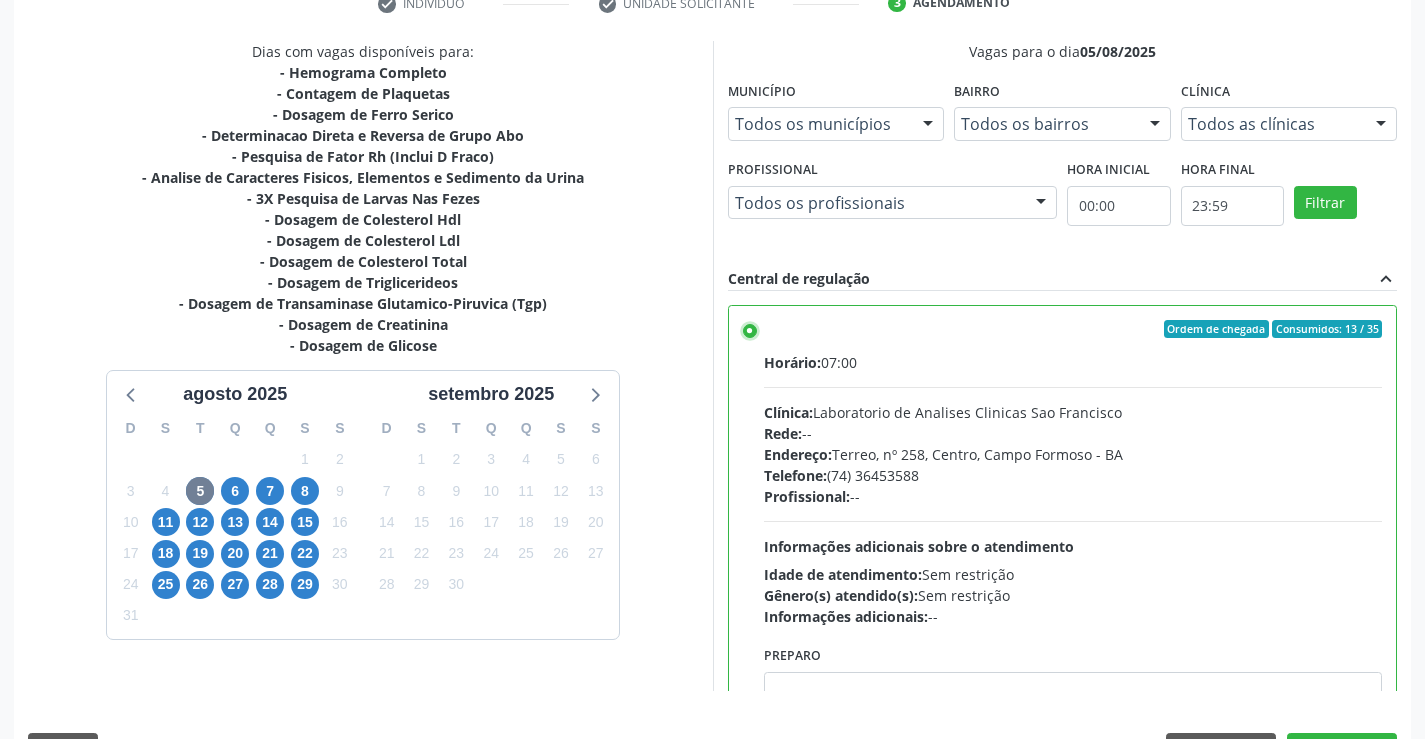 scroll, scrollTop: 456, scrollLeft: 0, axis: vertical 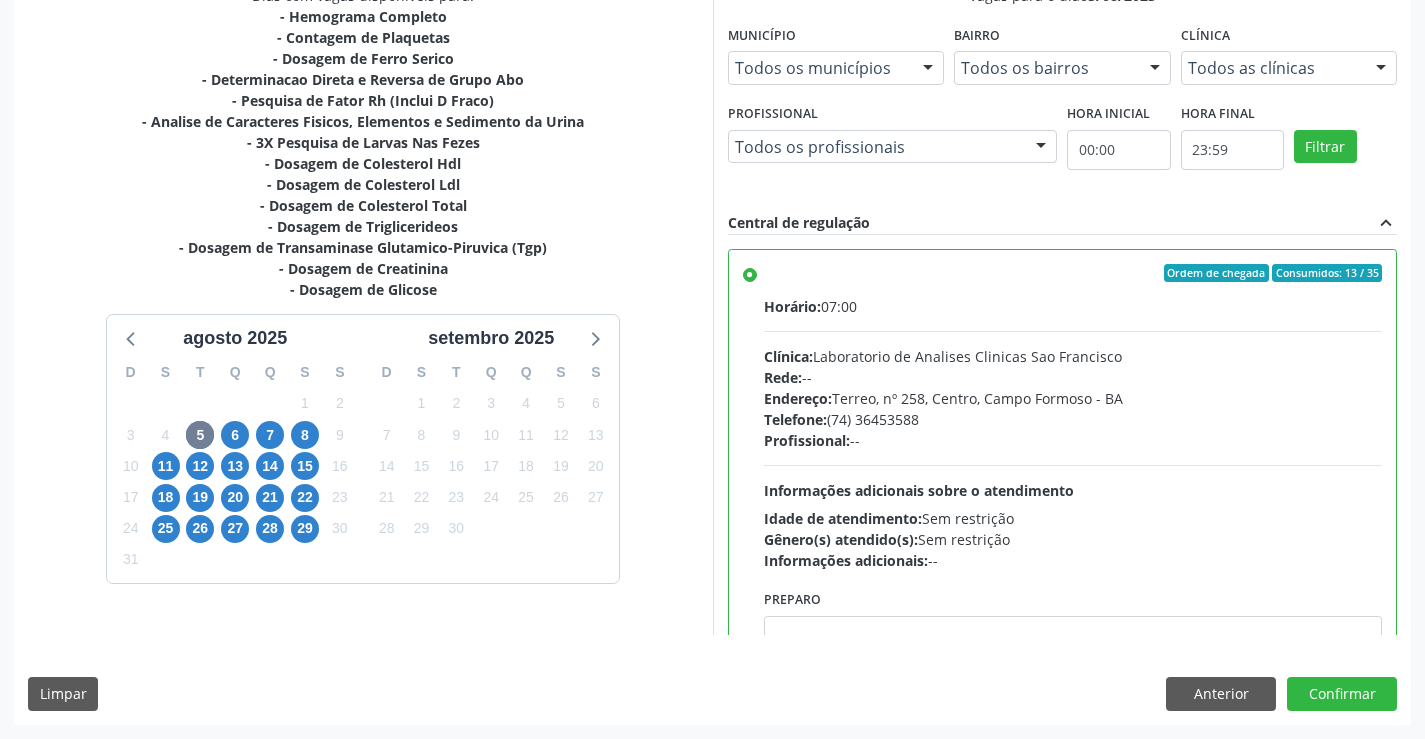 click on "Dias com vagas disponíveis para:
- Hemograma Completo
- Contagem de Plaquetas
- Dosagem de Ferro Serico
- Determinacao Direta e Reversa de Grupo Abo
- Pesquisa de Fator Rh (Inclui D Fraco)
- Analise de Caracteres Fisicos, Elementos e Sedimento da Urina
- 3X Pesquisa de Larvas Nas Fezes
- Dosagem de Colesterol Hdl
- Dosagem de Colesterol Ldl
- Dosagem de Colesterol Total
- Dosagem de Triglicerideos
- Dosagem de Transaminase Glutamico-Piruvica (Tgp)
- Dosagem de Creatinina
- Dosagem de Glicose
agosto 2025 D S T Q Q S S 27 28 29 30 31 1 2 3 4 5 6 7 8 9 10 11 12 13 14 15 16 17 18 19 20 21 22 23 24 25 26 27 28 29 30 31 1 2 3 4 5 6 setembro 2025 D S T Q Q S S 31 1 2 3 4 5 6 7 8 9 10 11 12 13 14 15 16 17 18 19 20 21 22 23 24 25 26 27 28 29 30 1 2 3 4 5 6 7 8 9 10 11
Vagas para o dia
05/08/2025" at bounding box center [712, 354] 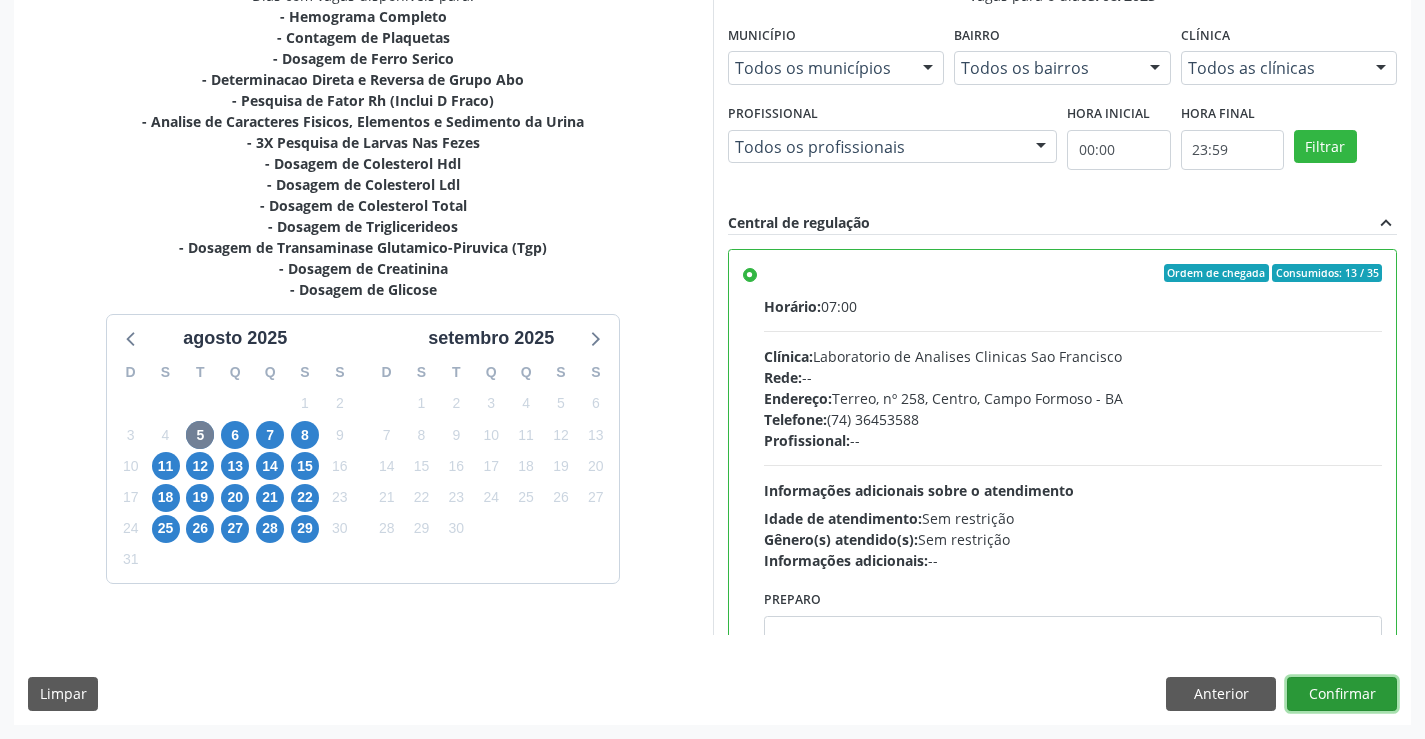 click on "Confirmar" at bounding box center [1342, 694] 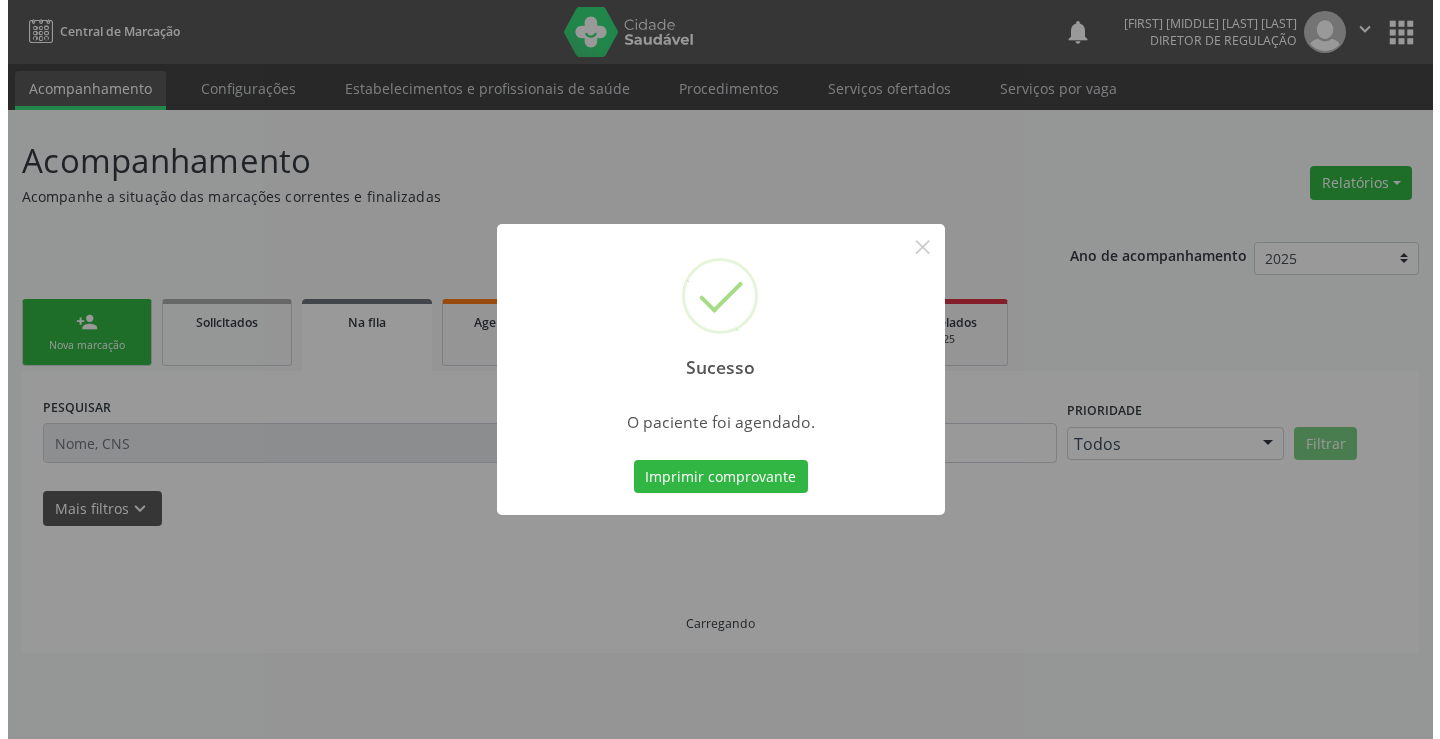 scroll, scrollTop: 0, scrollLeft: 0, axis: both 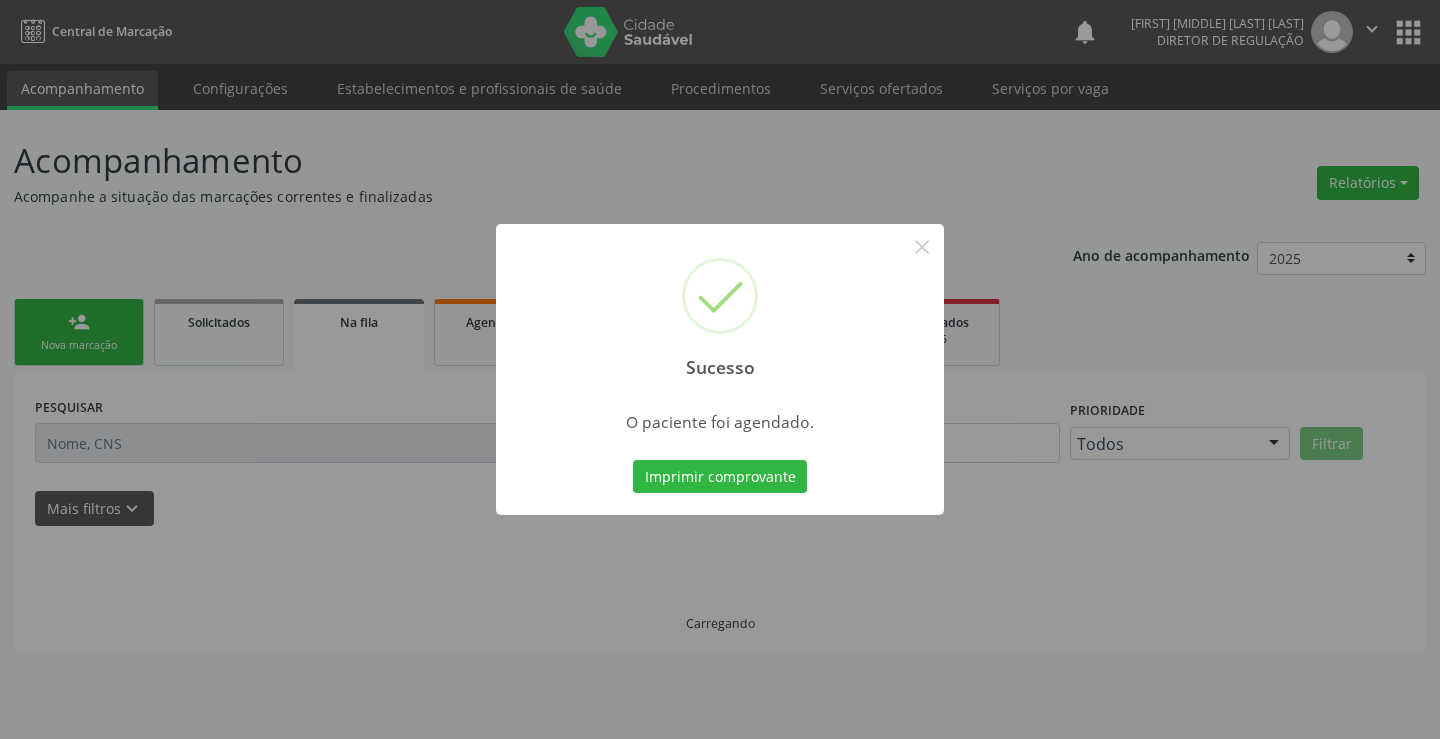 type 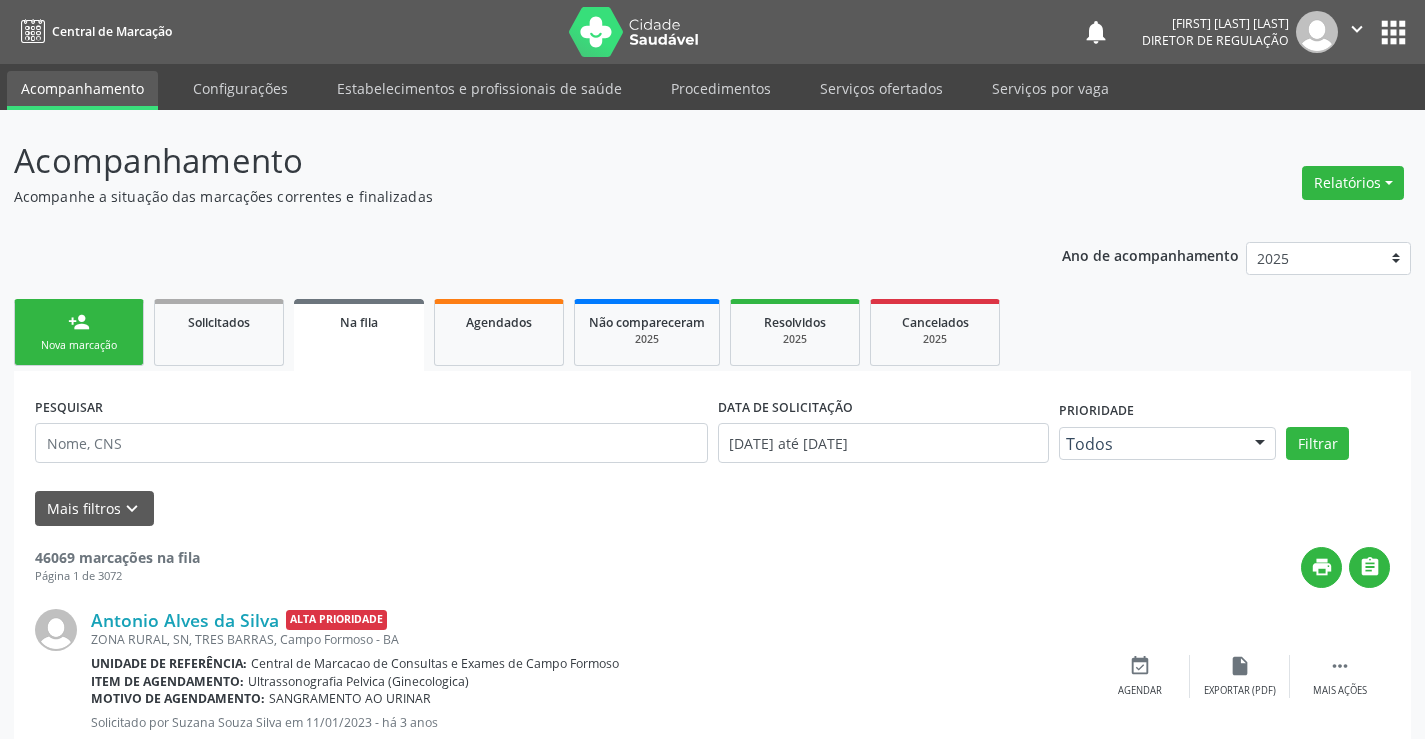 scroll, scrollTop: 0, scrollLeft: 0, axis: both 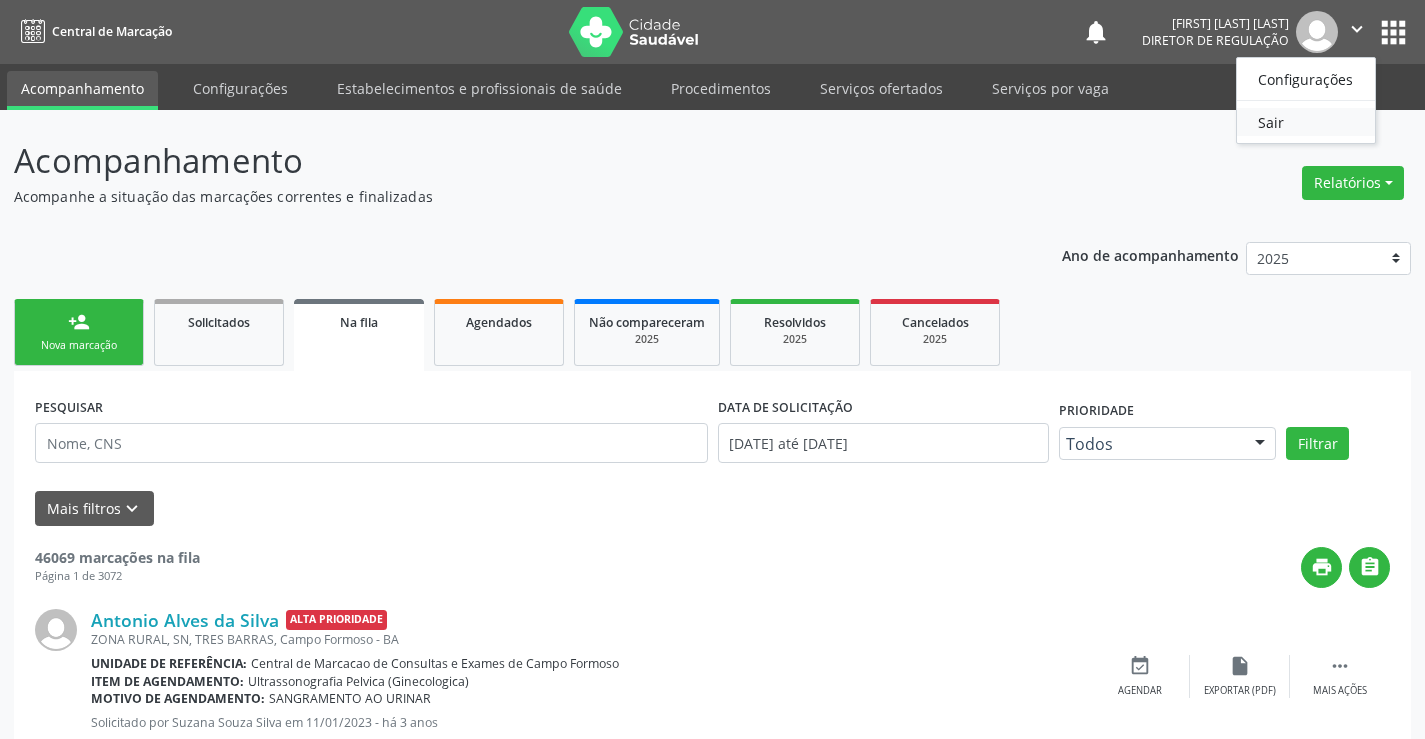 click on "Sair" at bounding box center (1306, 122) 